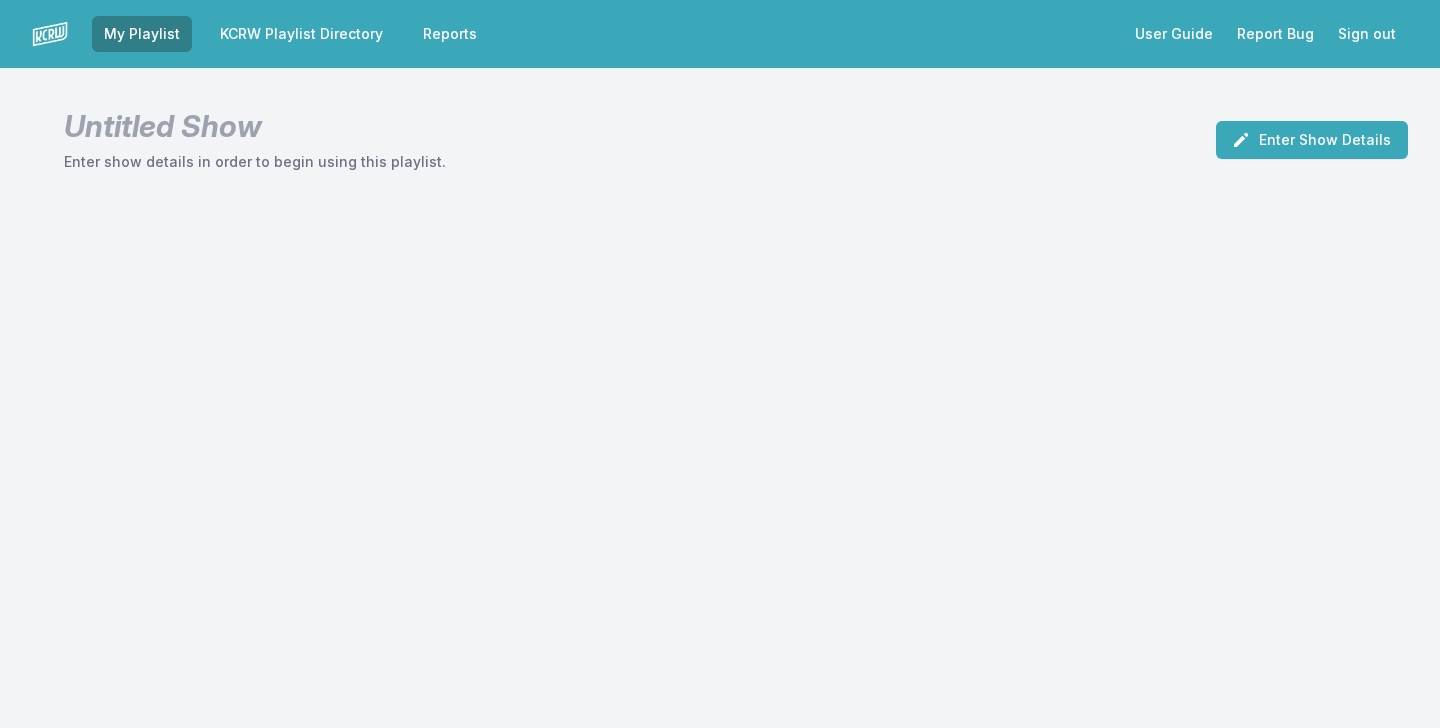 scroll, scrollTop: 0, scrollLeft: 0, axis: both 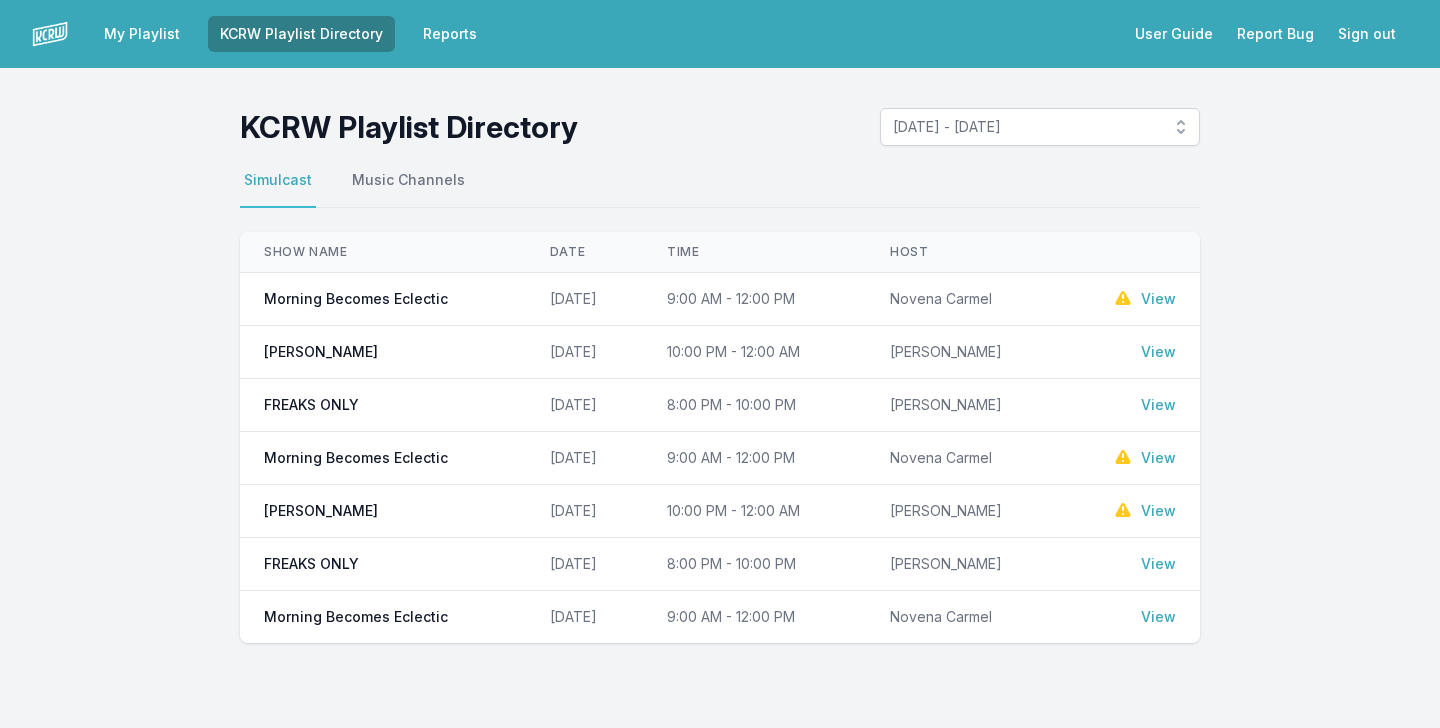 click on "View" at bounding box center [1158, 299] 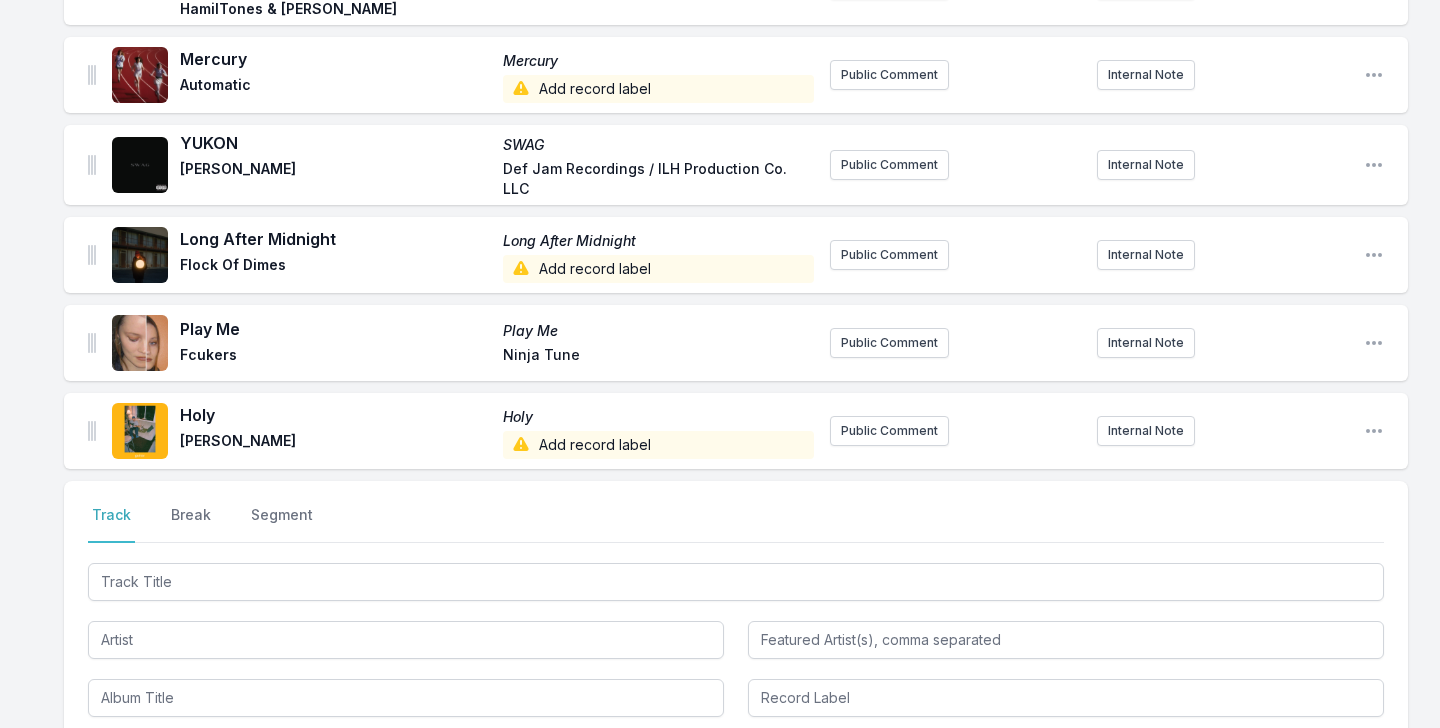 scroll, scrollTop: 355, scrollLeft: 0, axis: vertical 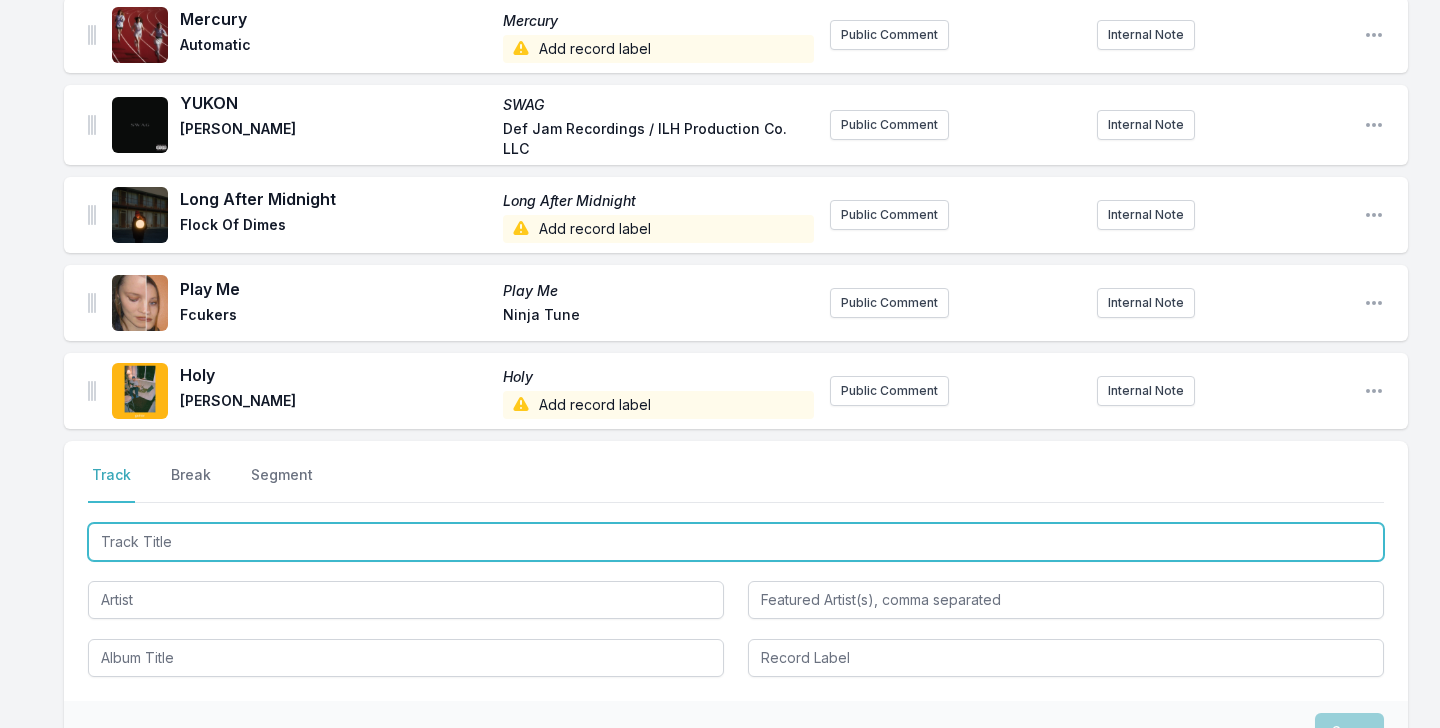 click at bounding box center (736, 542) 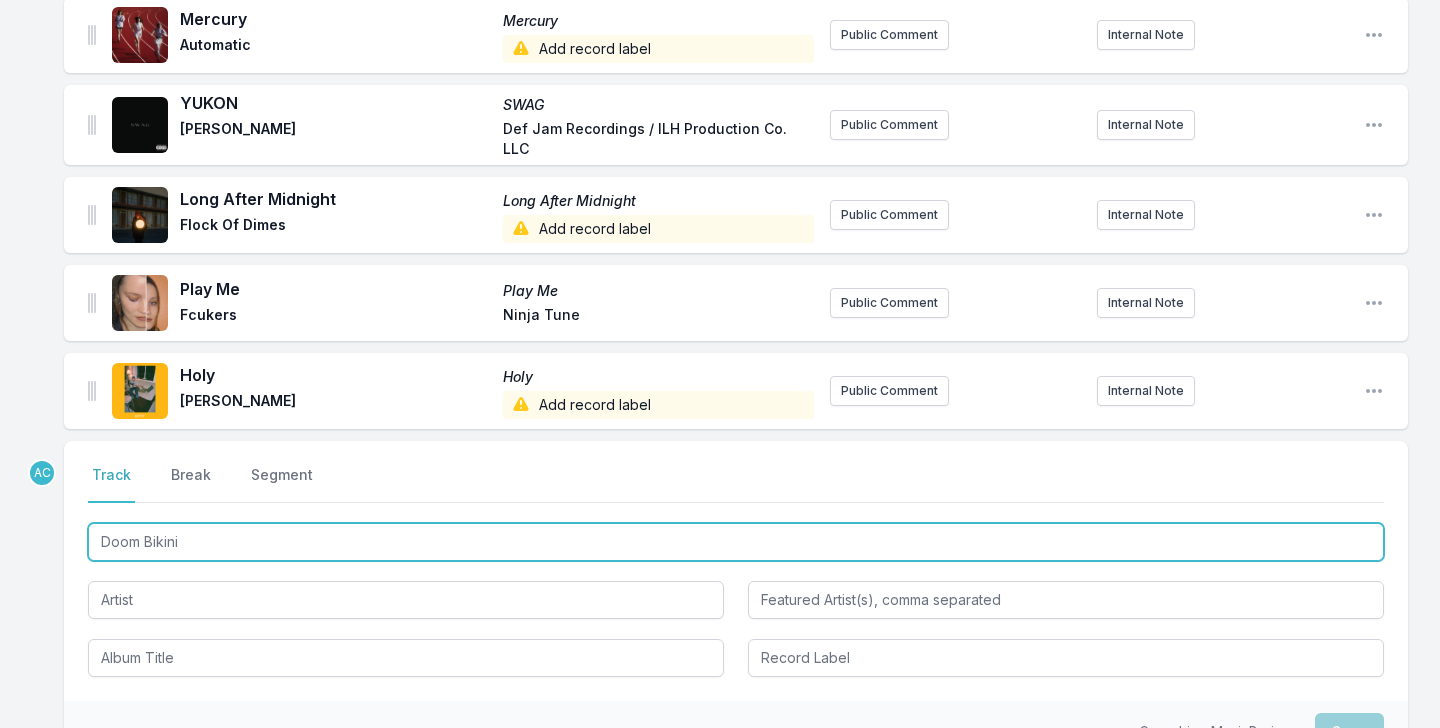 type on "Doom Bikini" 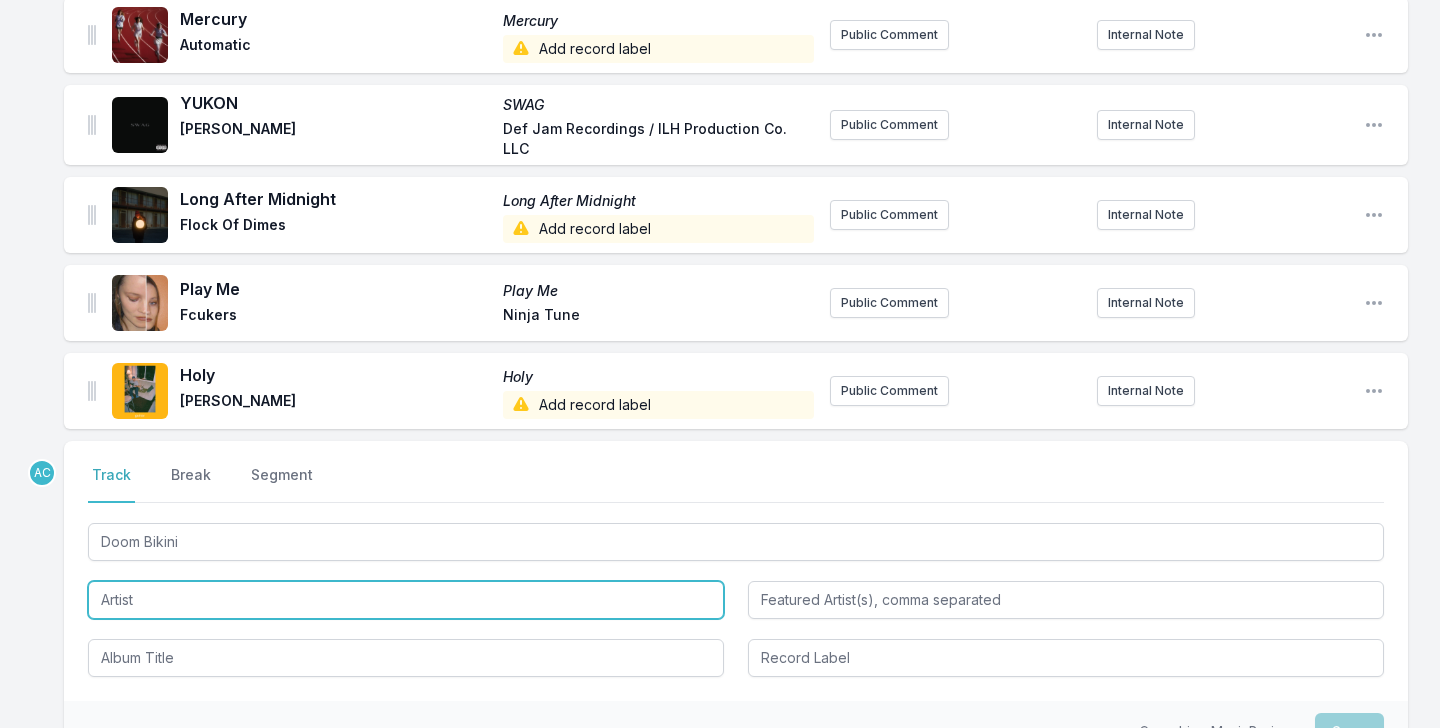 click at bounding box center (406, 600) 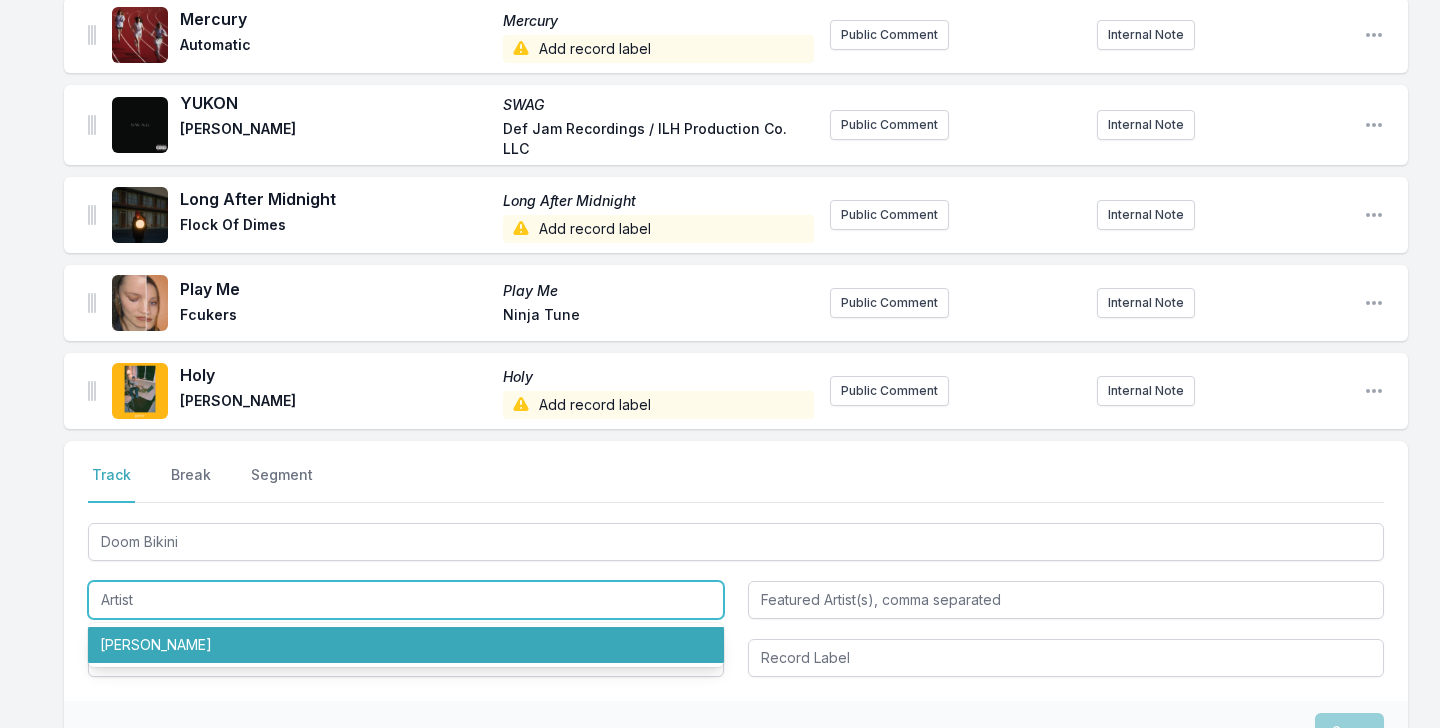 click on "[PERSON_NAME]" at bounding box center [406, 645] 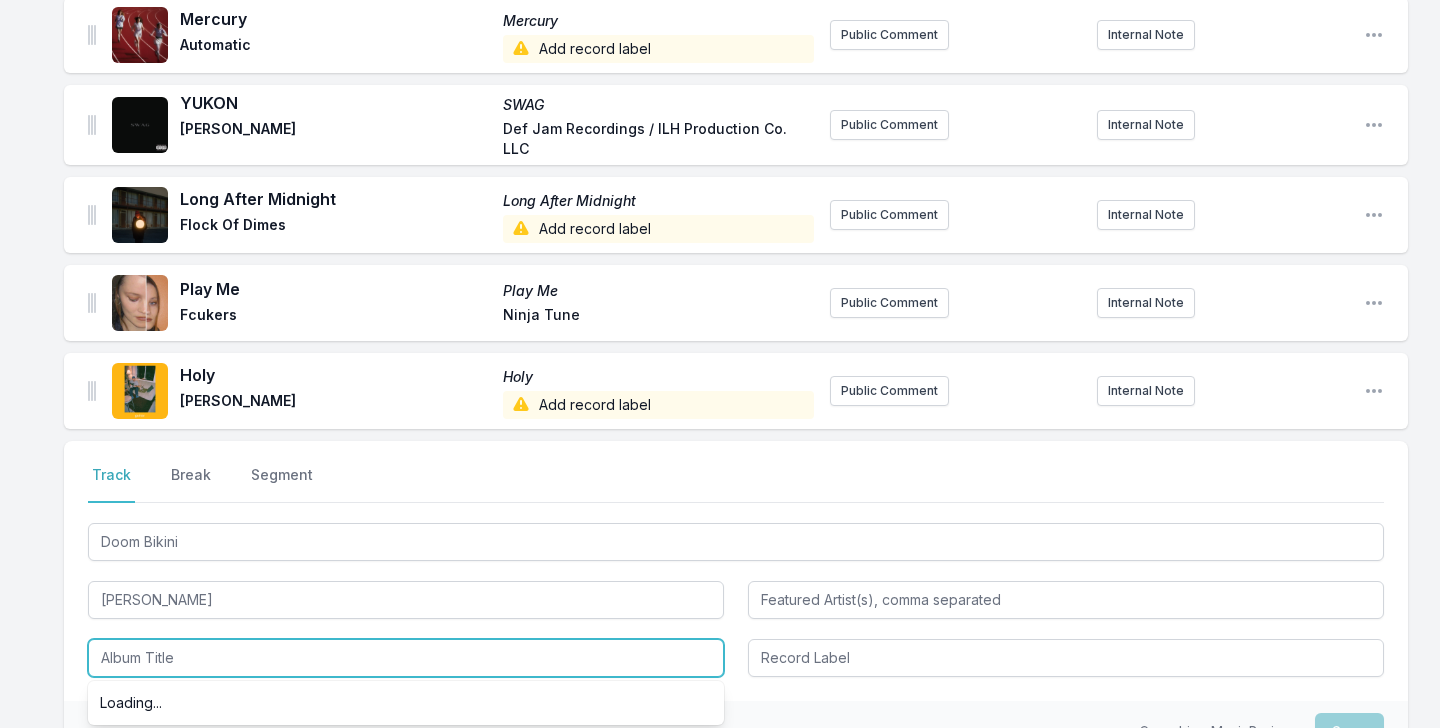 click at bounding box center (406, 658) 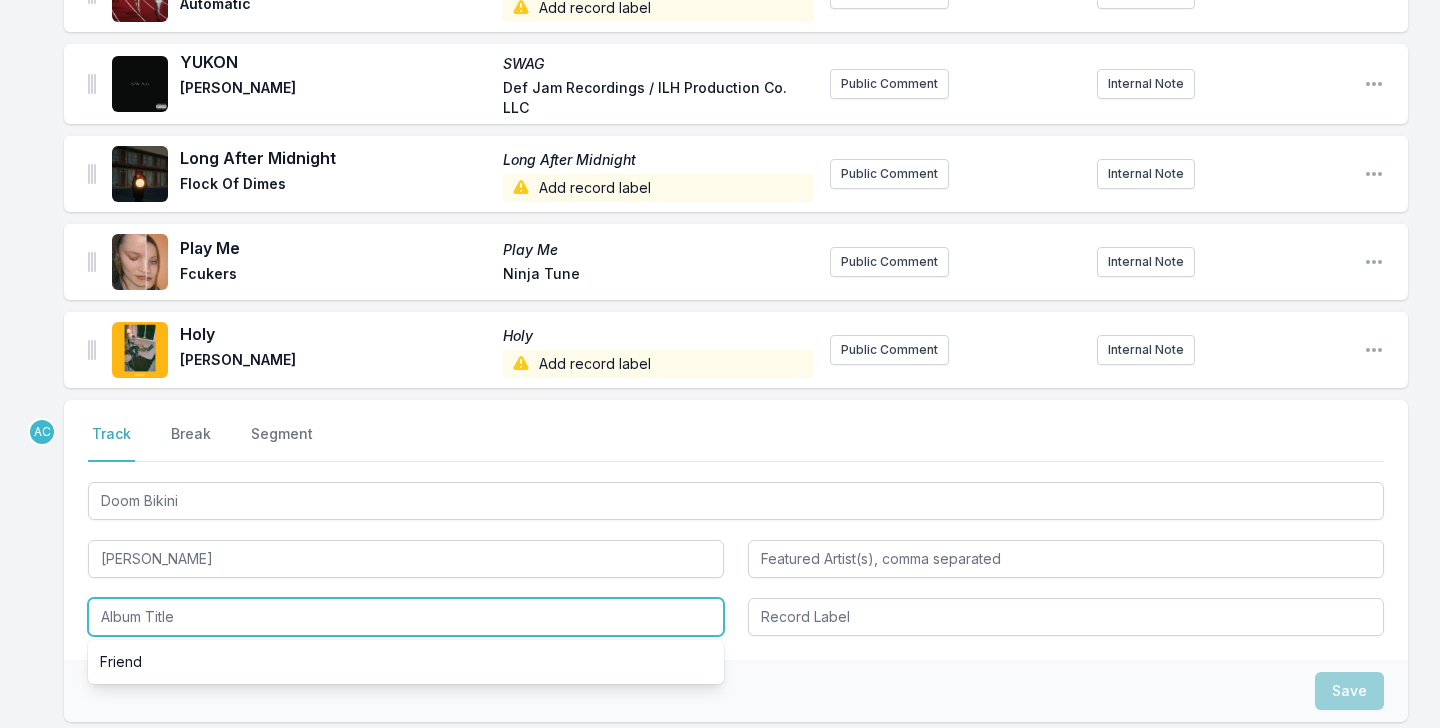 scroll, scrollTop: 398, scrollLeft: 0, axis: vertical 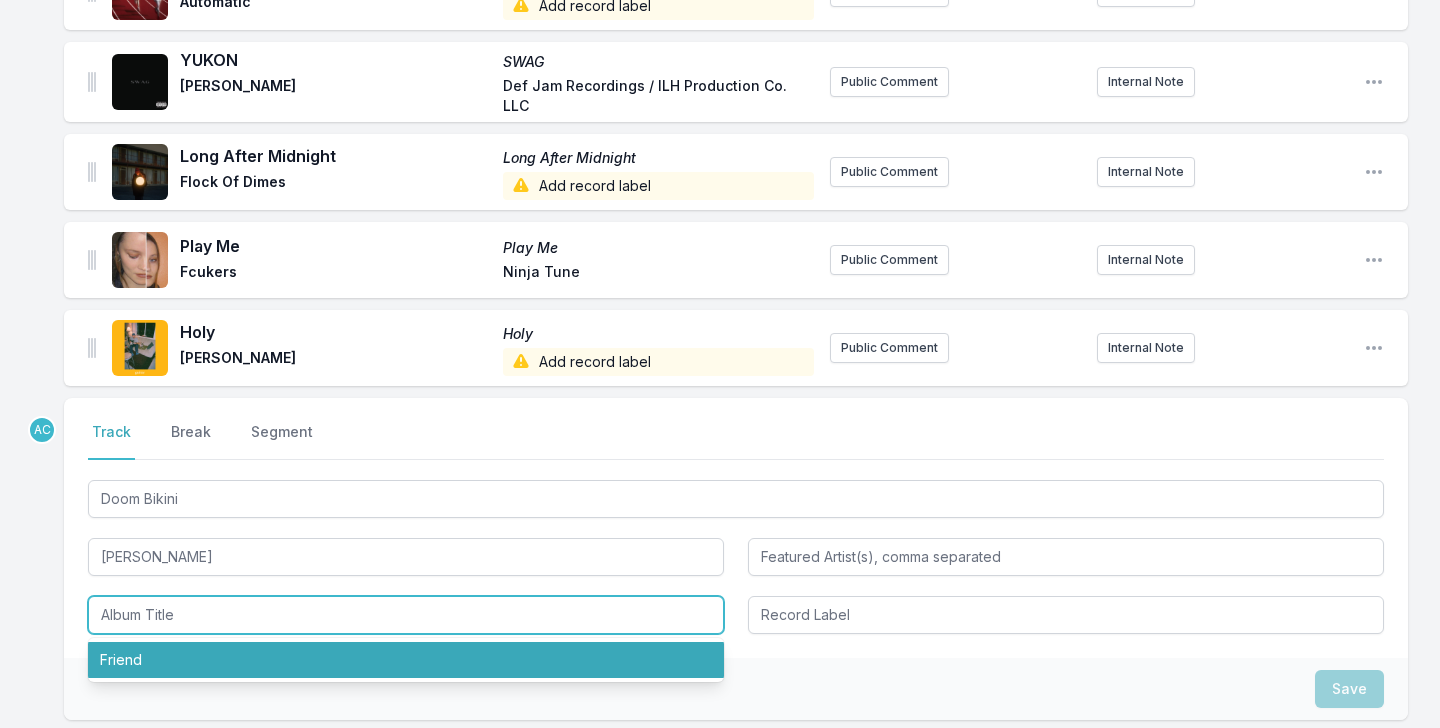 click on "Friend" at bounding box center [406, 660] 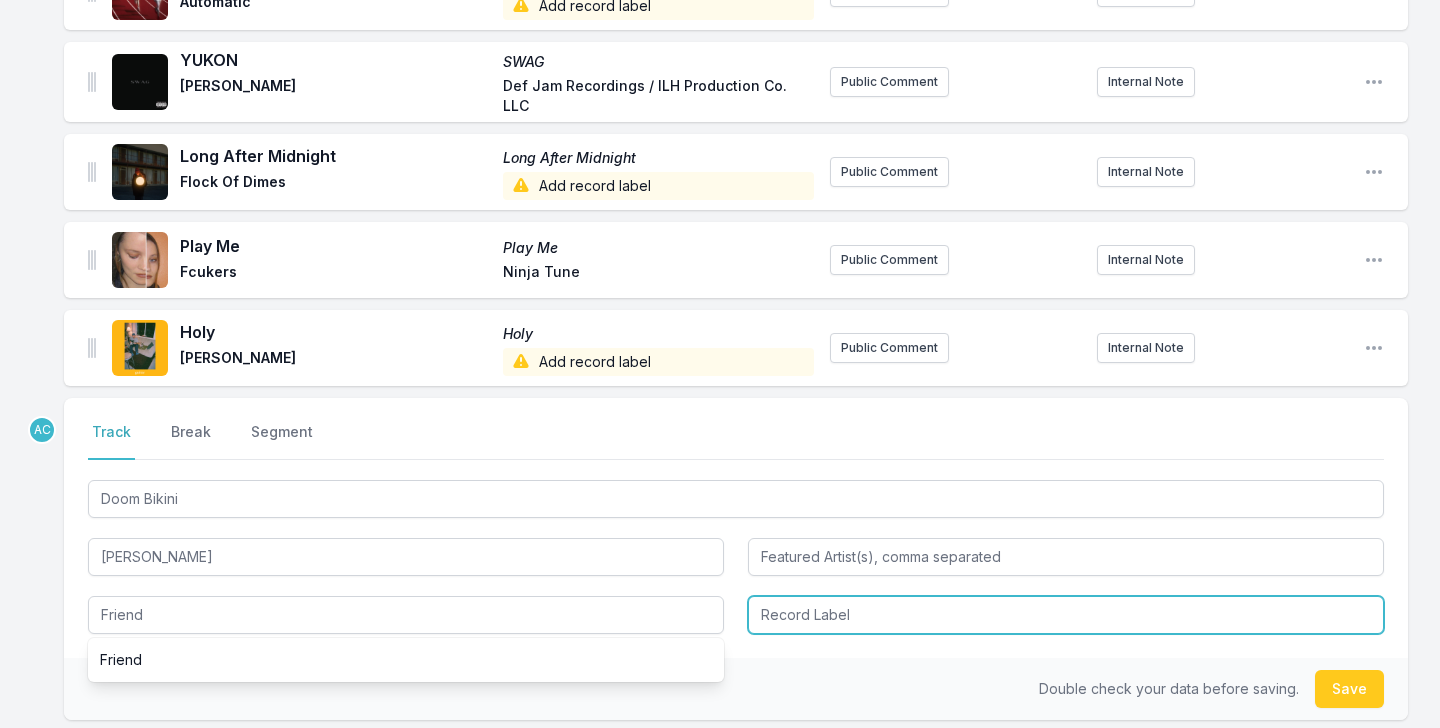 click at bounding box center (1066, 615) 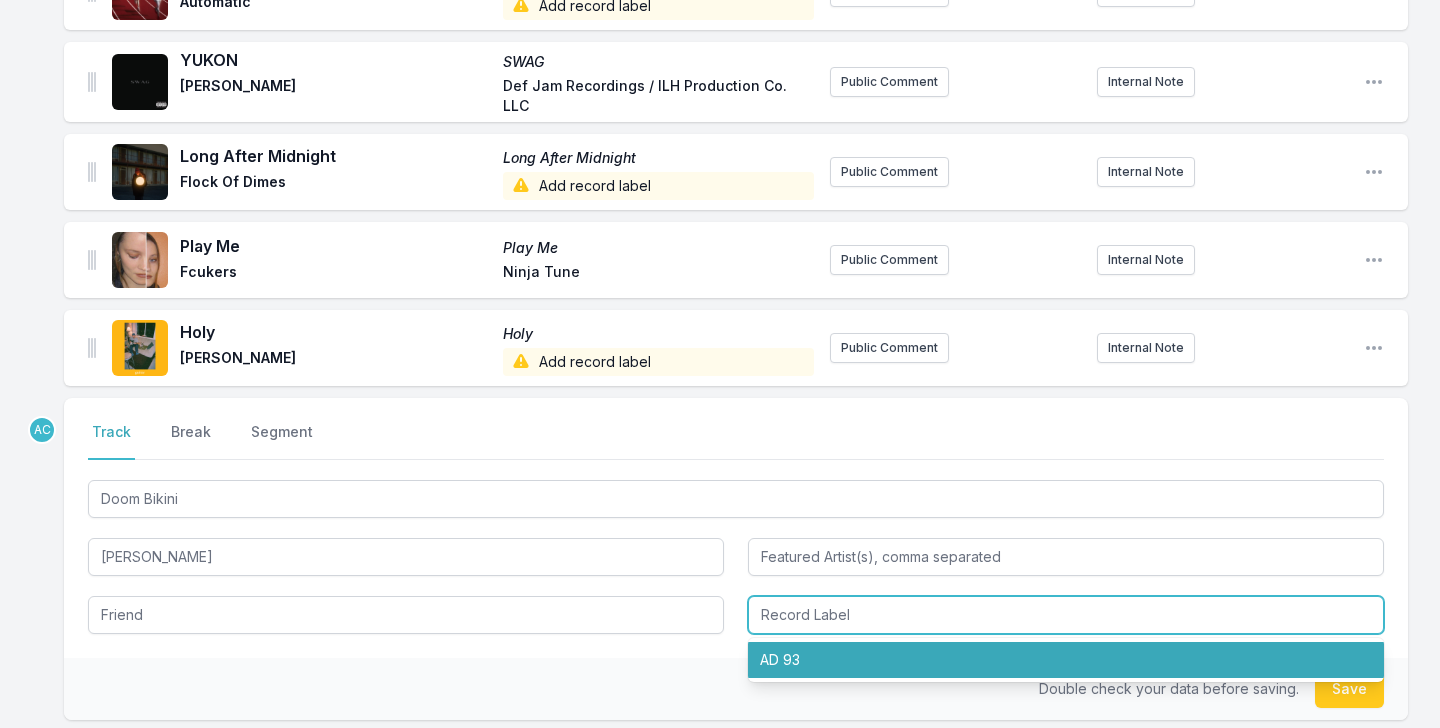 click on "AD 93" at bounding box center (1066, 660) 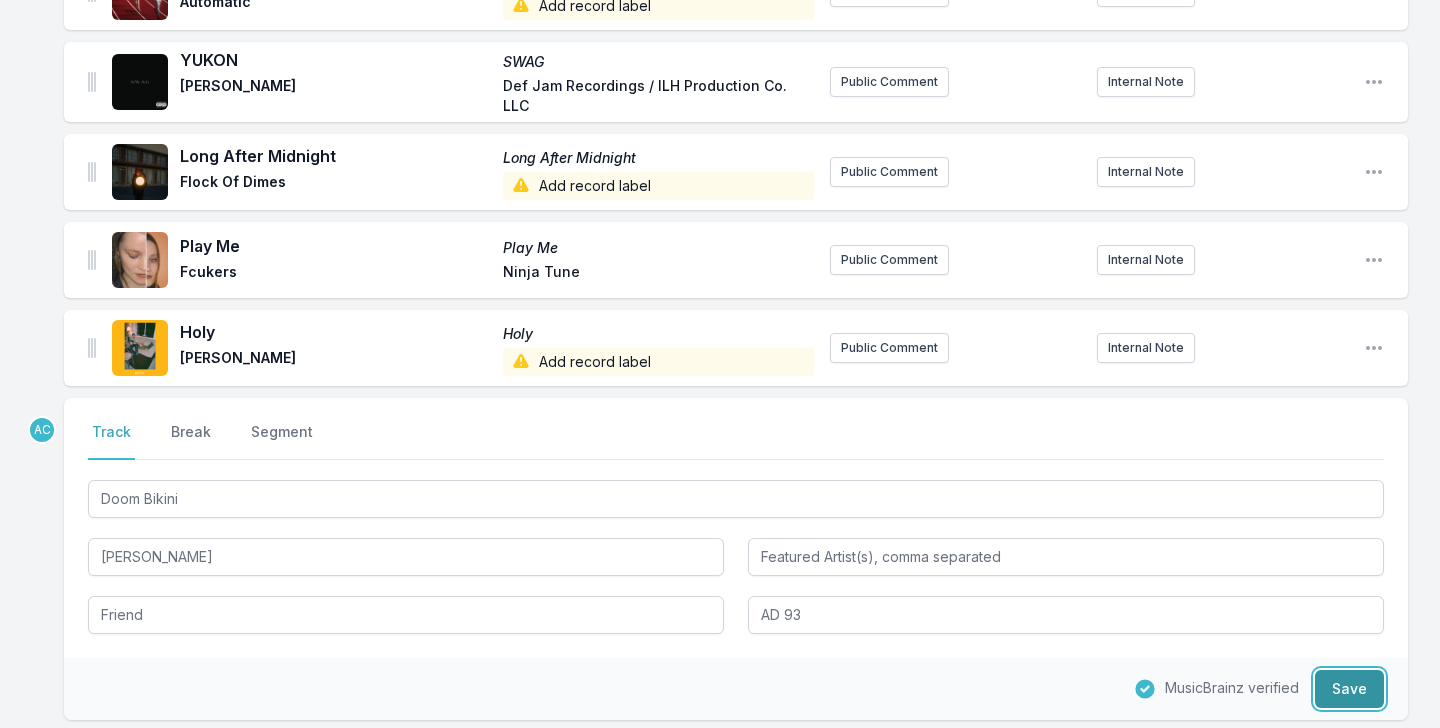 click on "Save" at bounding box center [1349, 689] 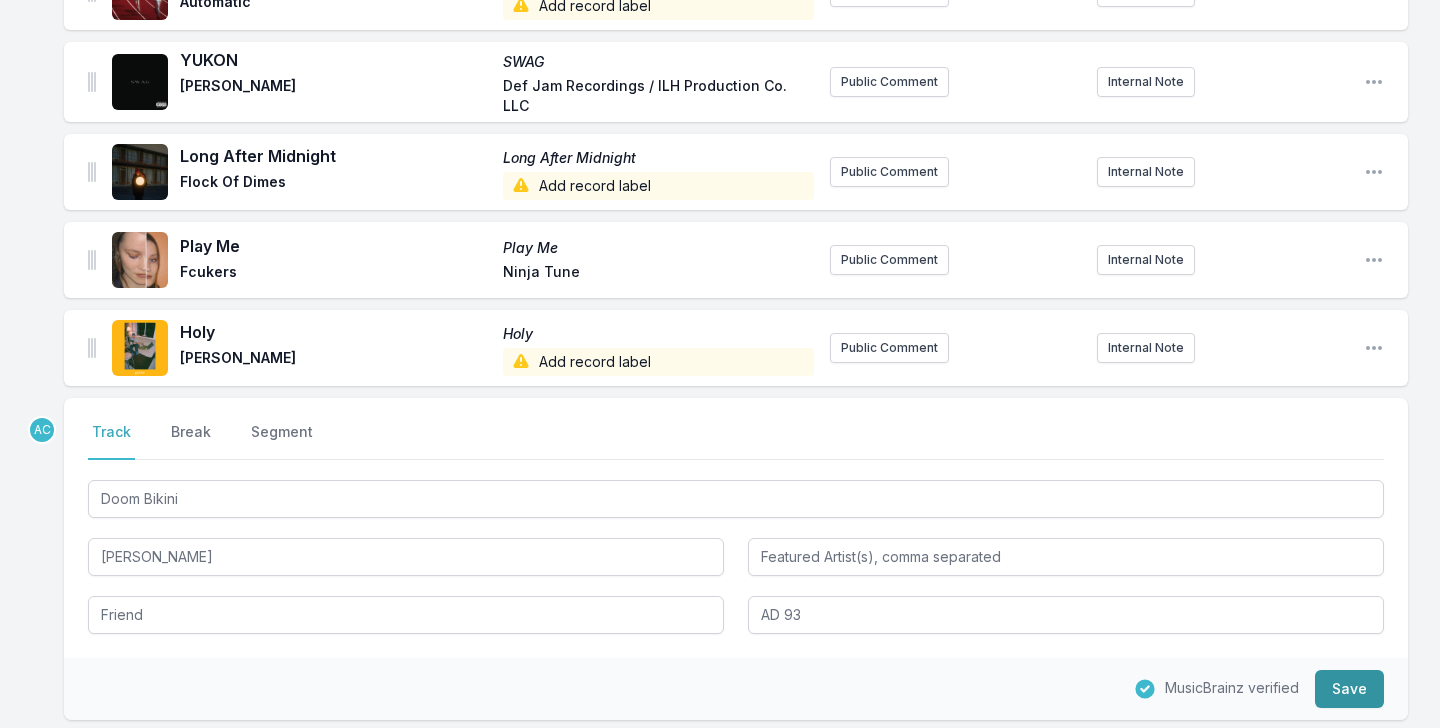 type 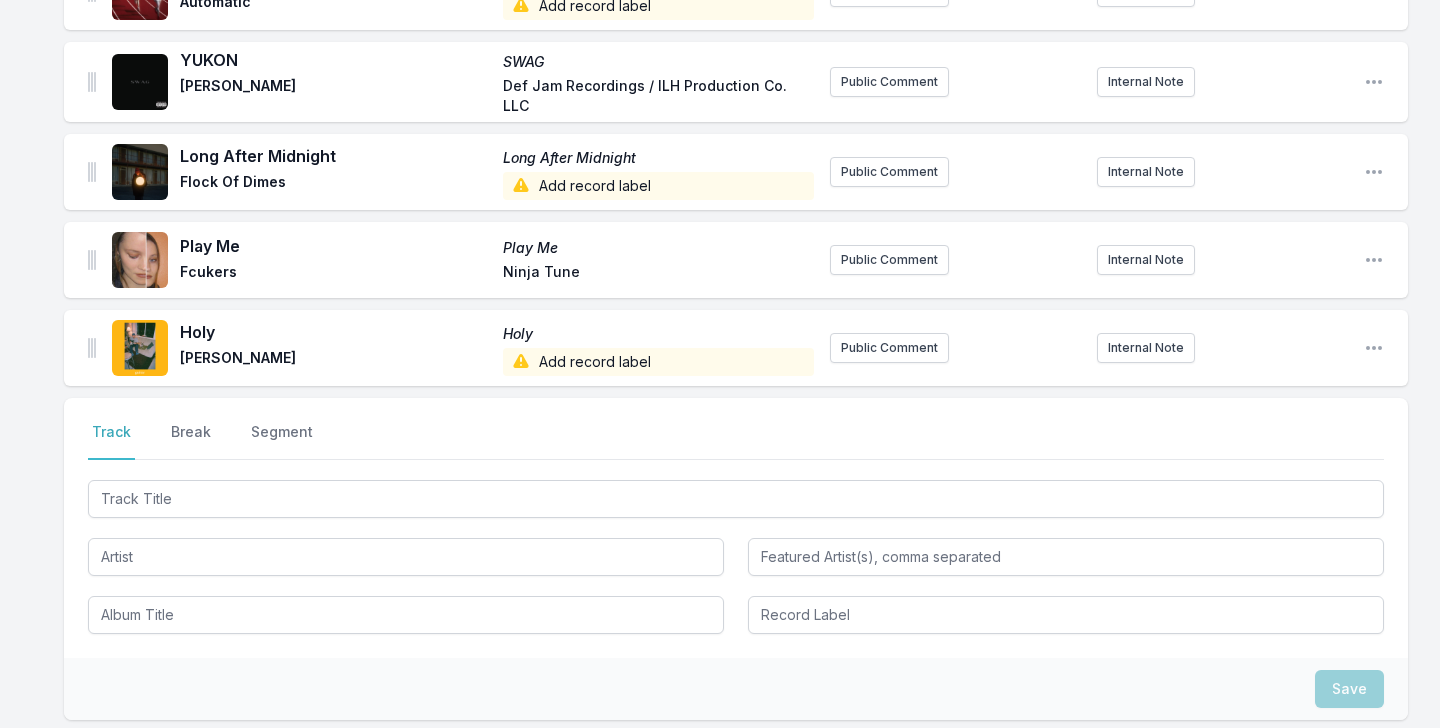 scroll, scrollTop: 486, scrollLeft: 0, axis: vertical 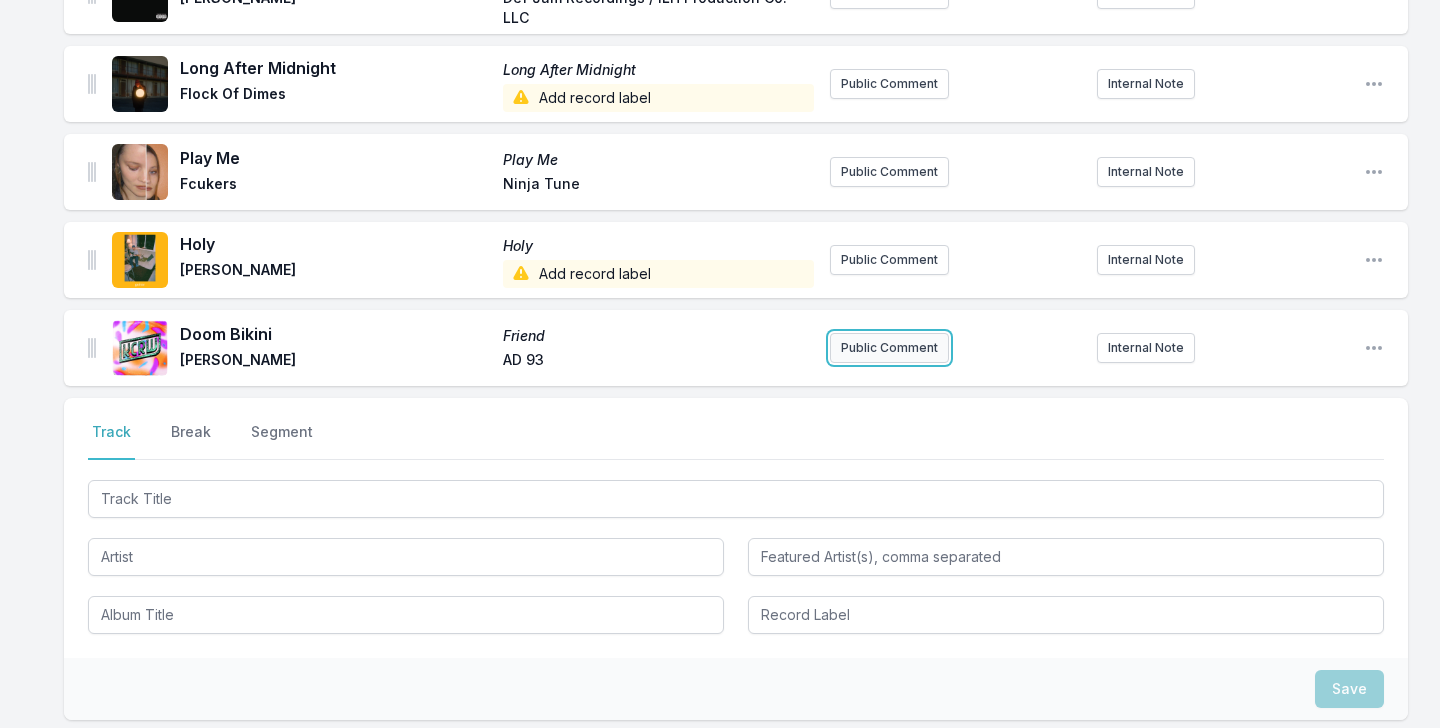 click on "Public Comment" at bounding box center (889, 348) 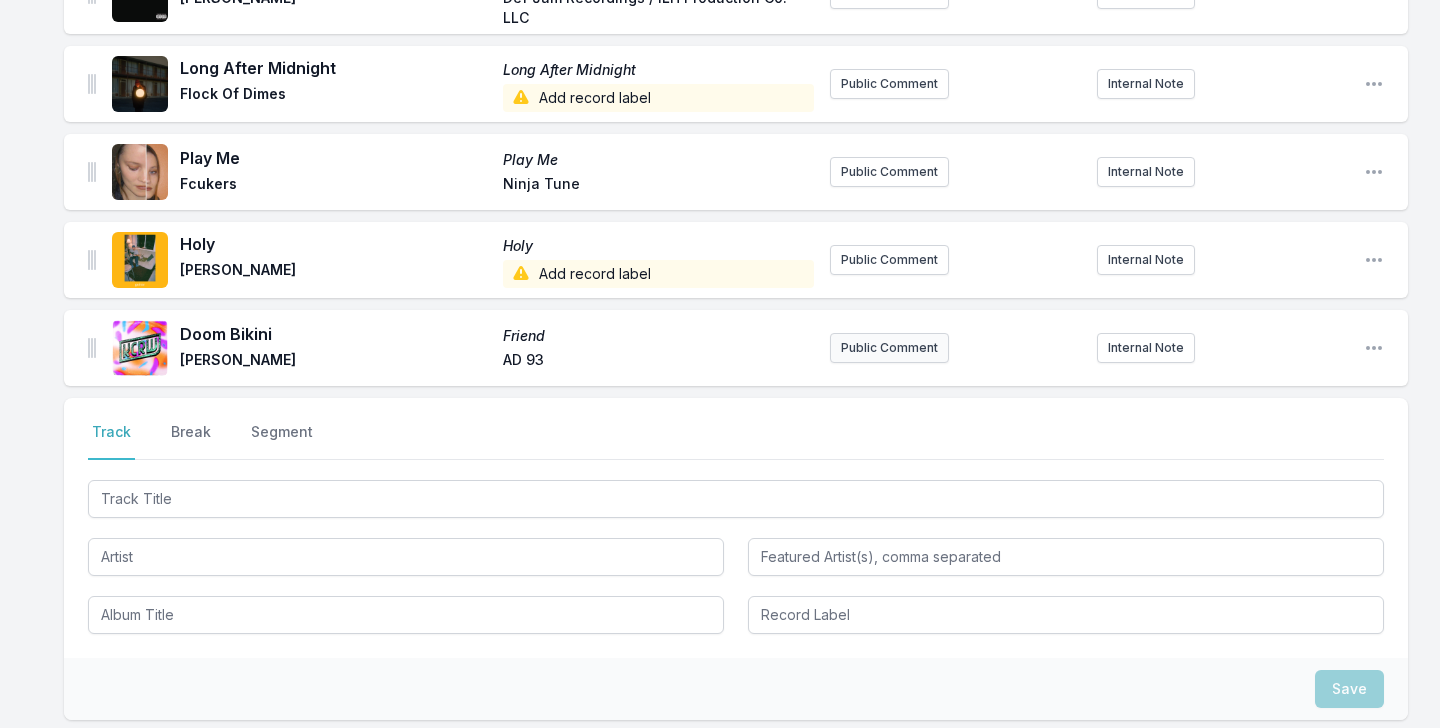scroll, scrollTop: 562, scrollLeft: 0, axis: vertical 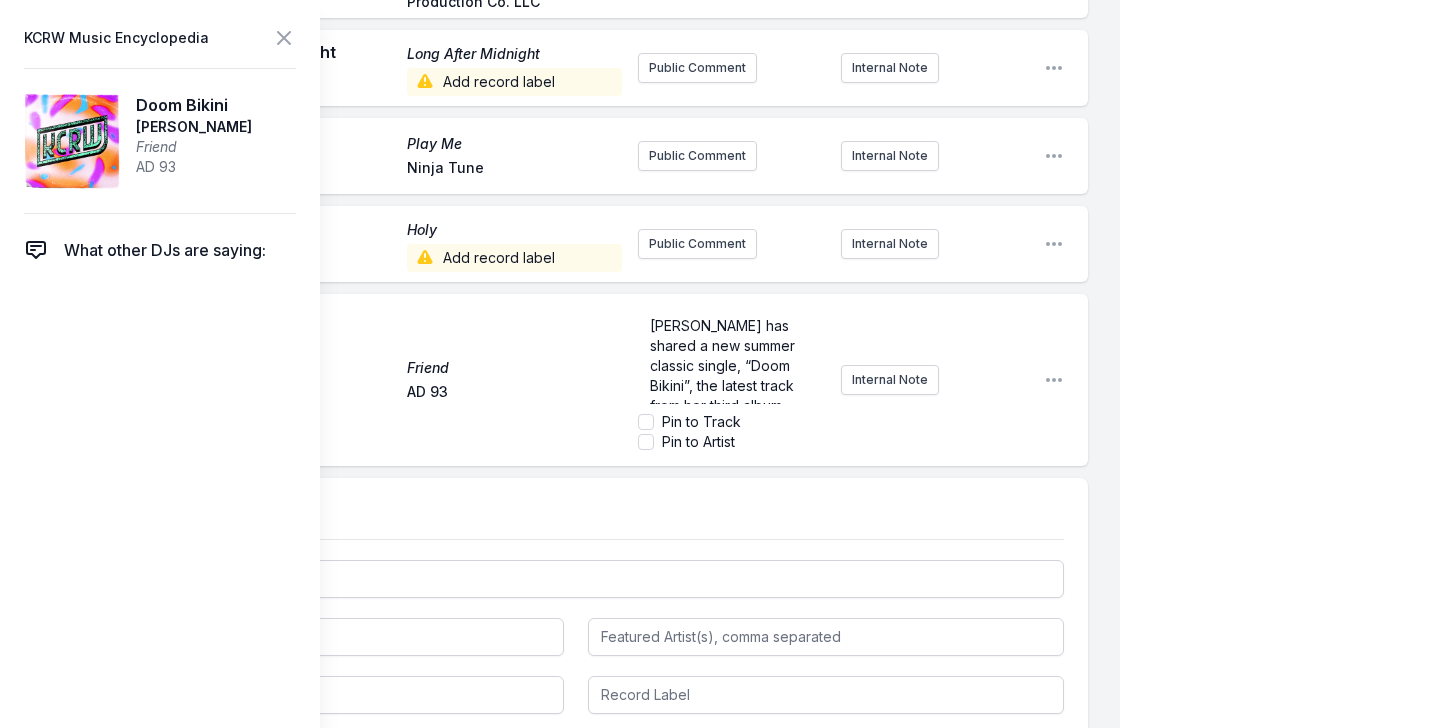 click on "james K has shared a new summer classic single, “Doom Bikini”, the latest track from her third album, Friend, which will be out on September 5th" at bounding box center (731, 385) 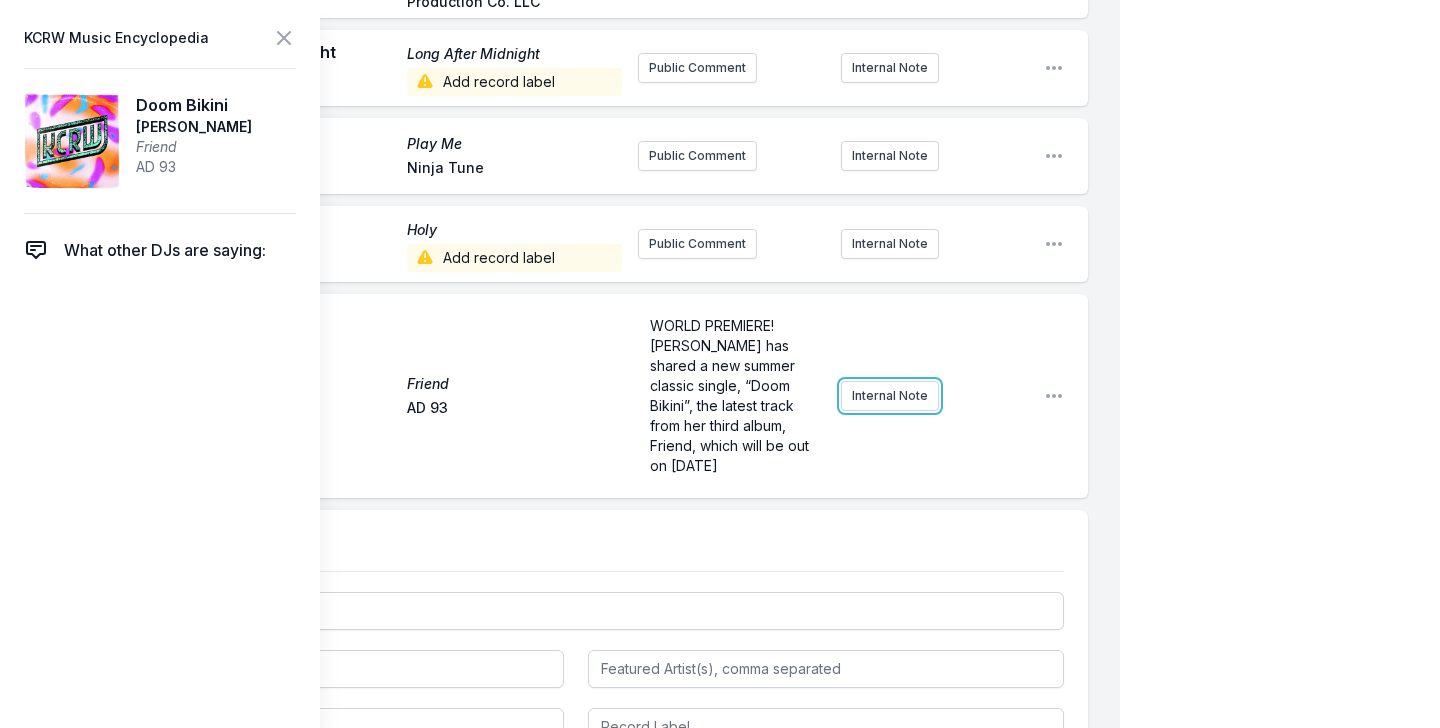 scroll, scrollTop: 594, scrollLeft: 0, axis: vertical 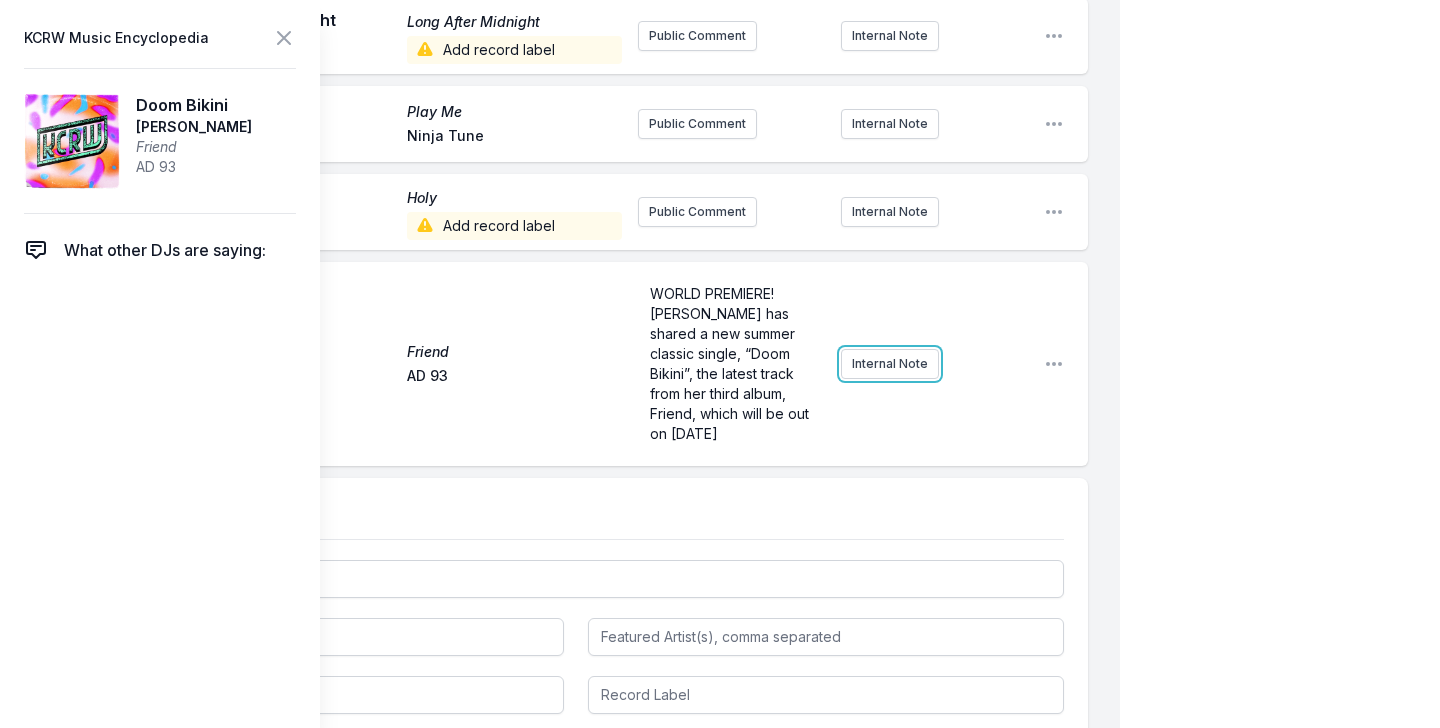 click on "WORLD PREMIERE! james K has shared a new summer classic single, “Doom Bikini”, the latest track from her third album, Friend, which will be out on September 5th Internal Note" at bounding box center (833, 364) 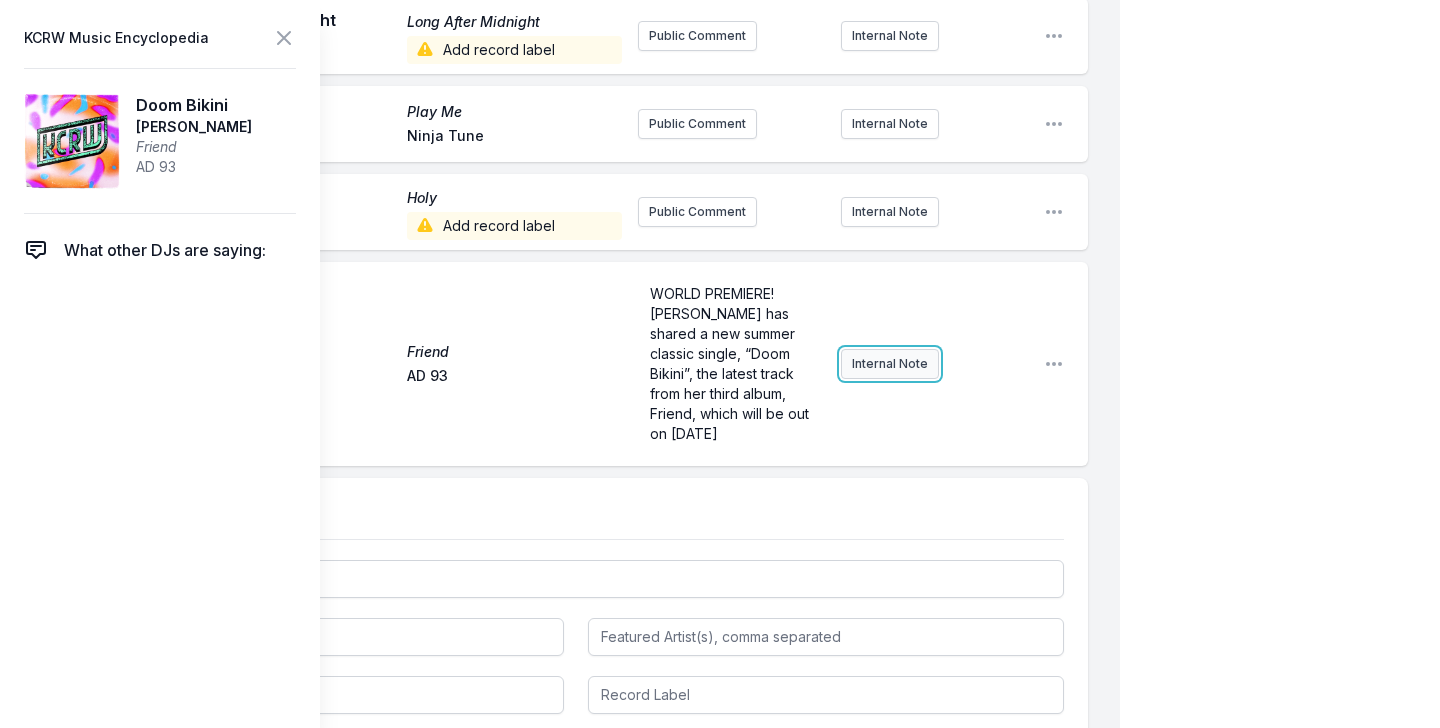 click on "Internal Note" at bounding box center (890, 364) 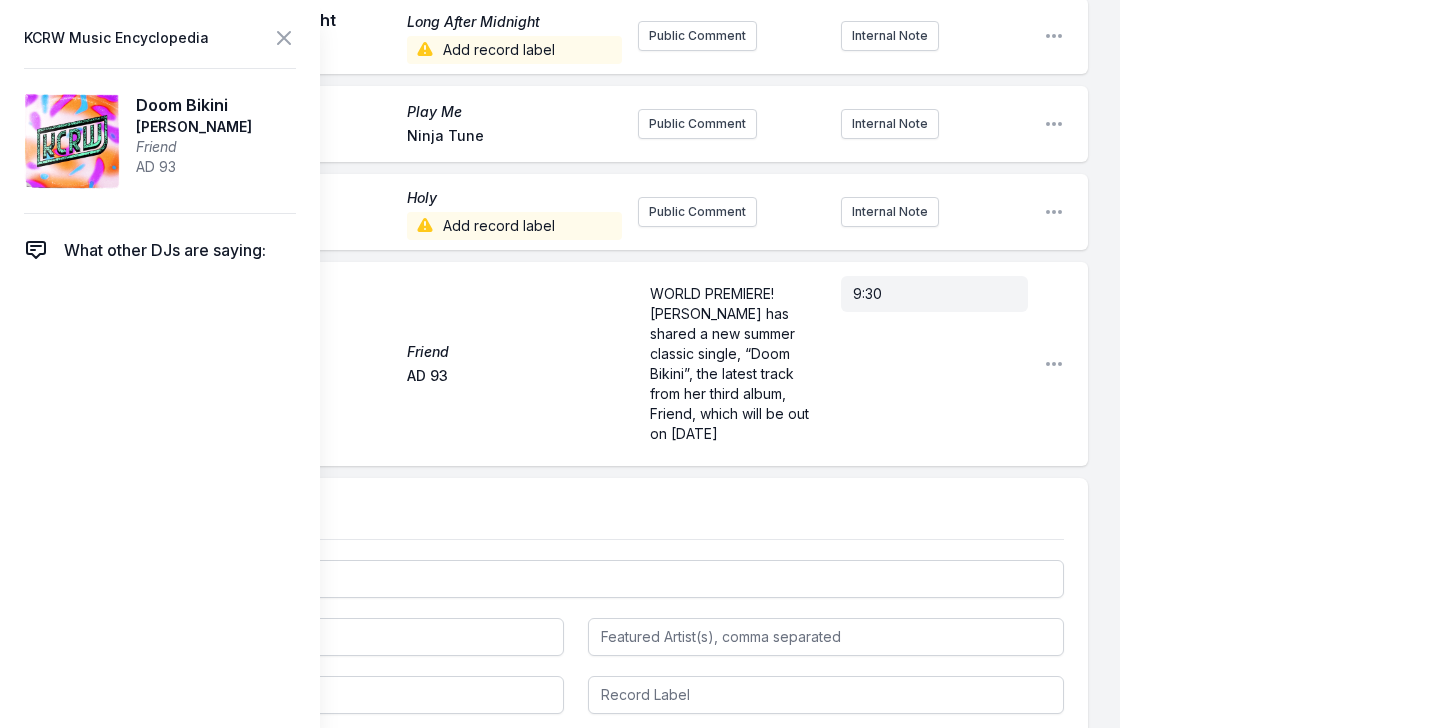 click on "Doom Bikini Friend james K AD 93 WORLD PREMIERE! james K has shared a new summer classic single, “Doom Bikini”, the latest track from her third album, Friend, which will be out on September 5th 9:30 Open playlist item options" at bounding box center (576, 364) 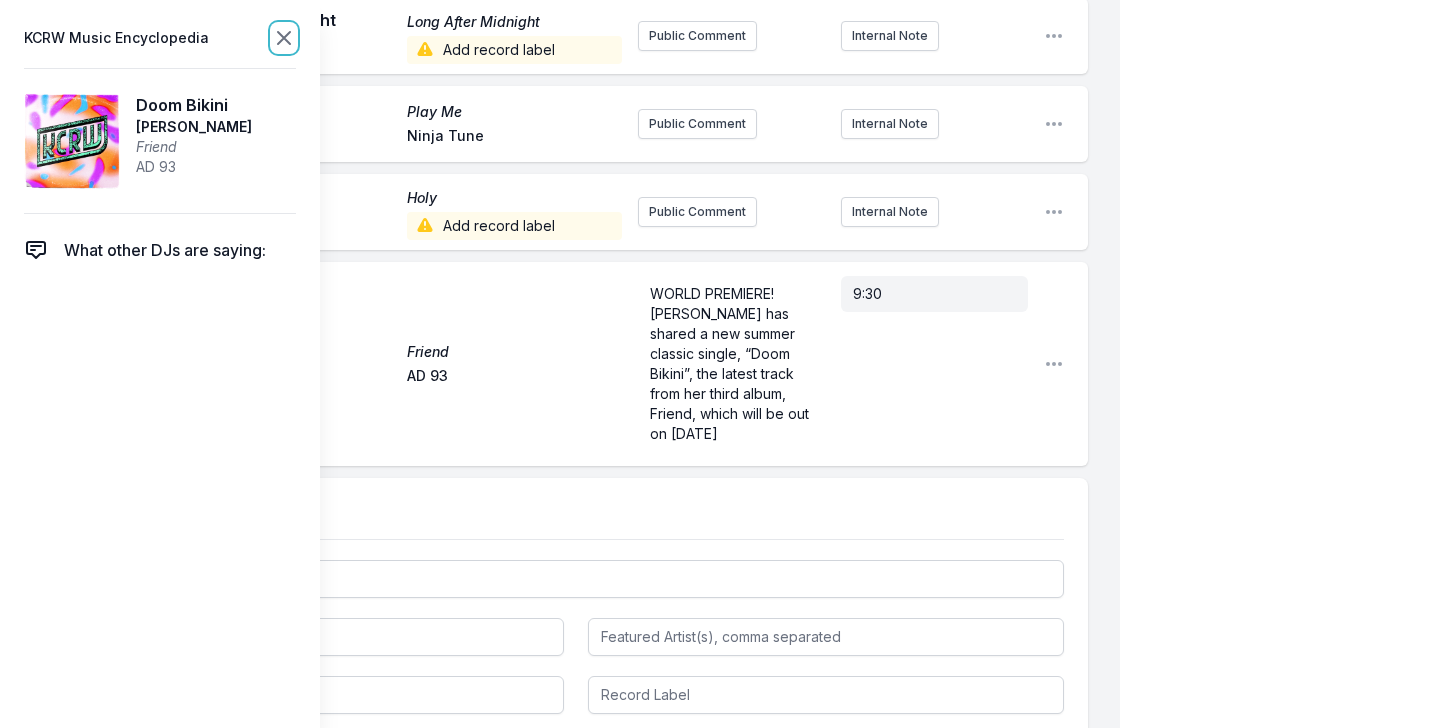 click 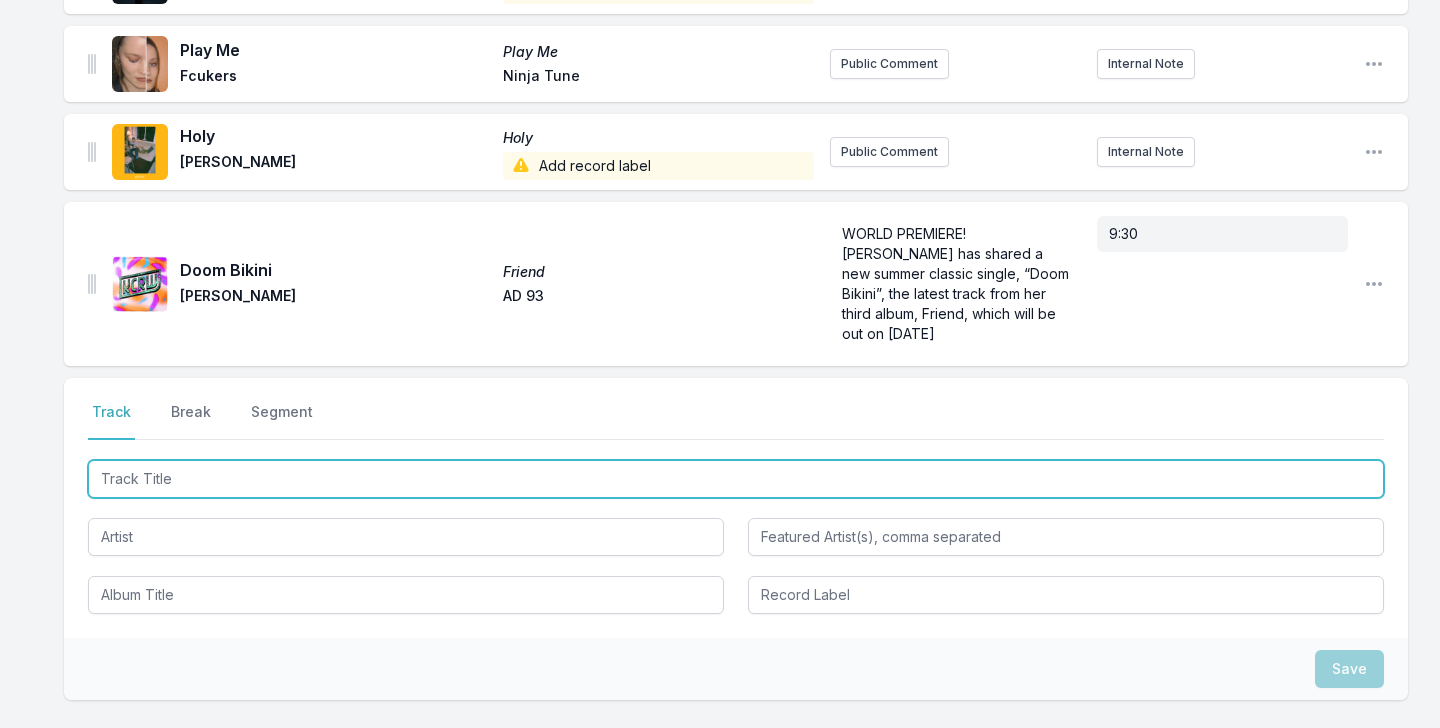 click at bounding box center [736, 479] 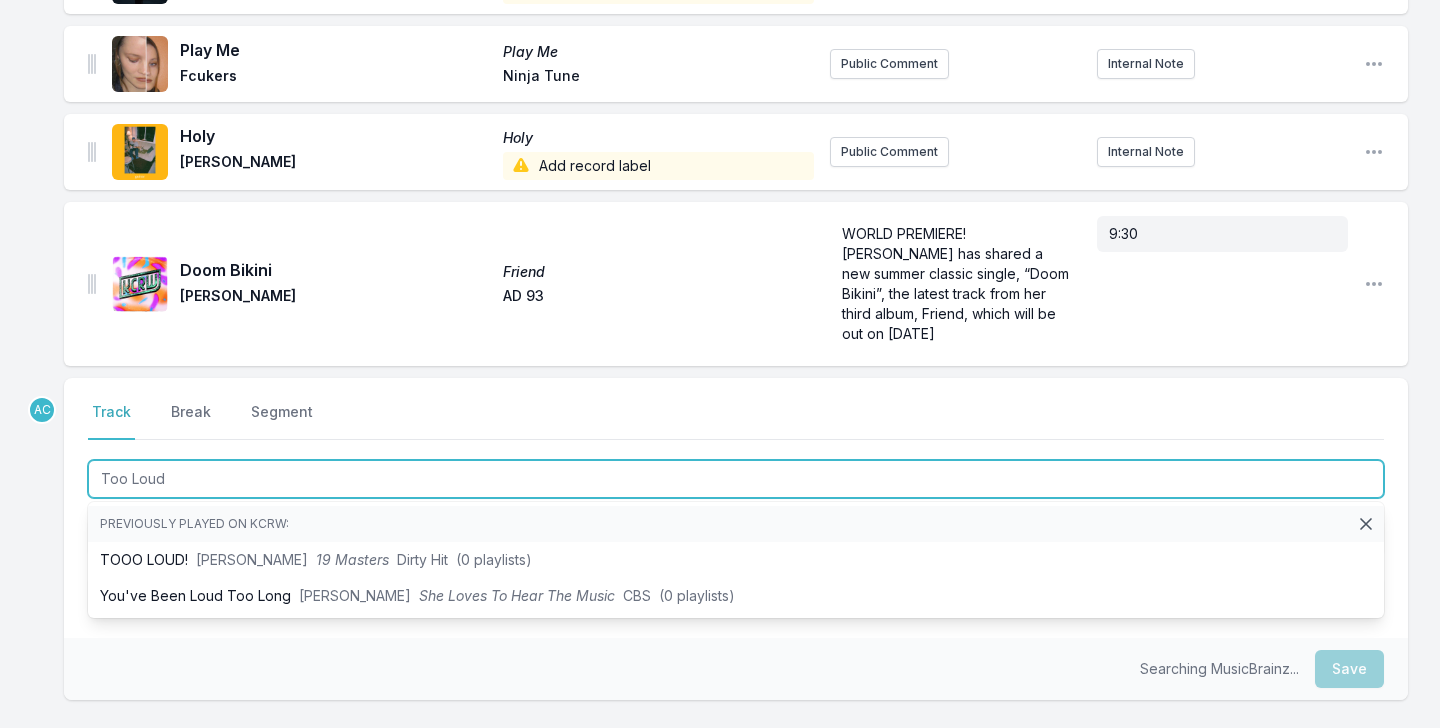 type on "Too Loud" 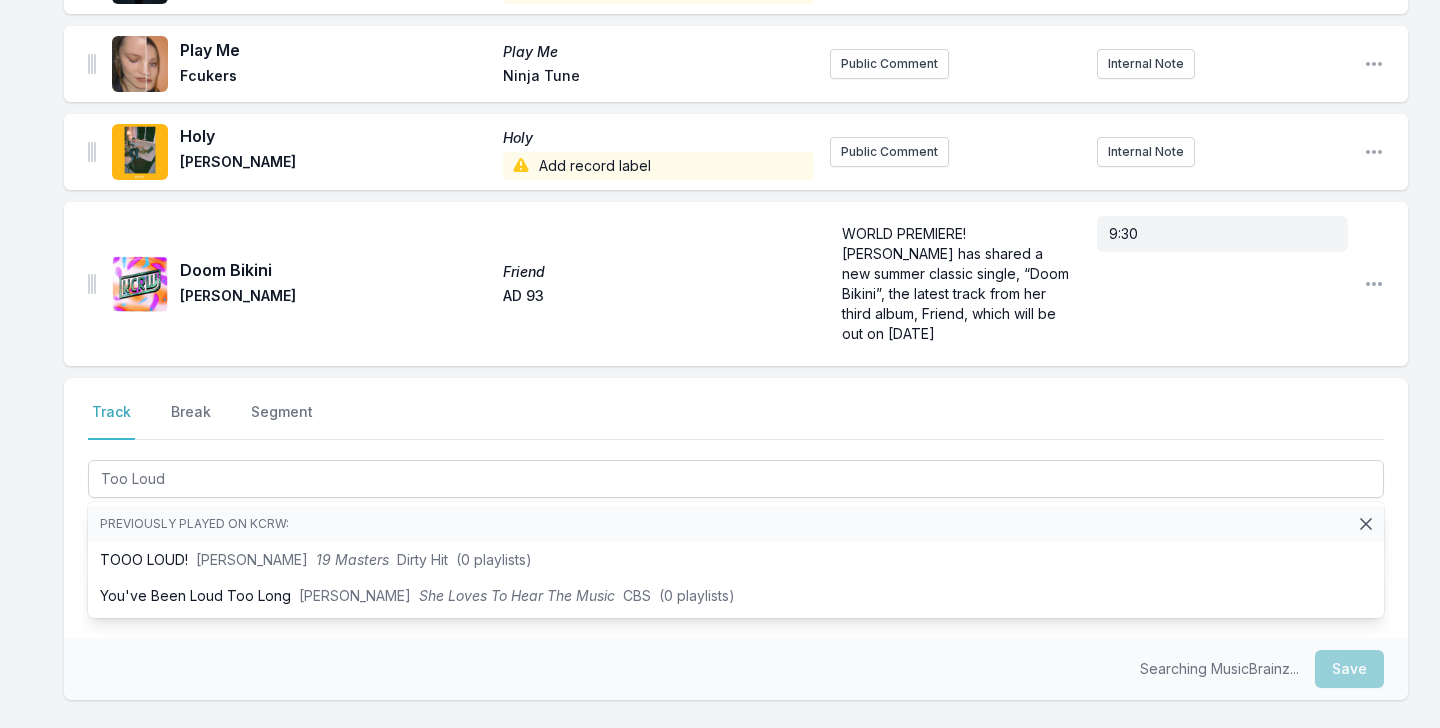 click on "Missing Data Some of your tracks are missing record label information. This info helps artists get paid! It needs to be filled out within 24 hours of showtime. Another Day Church Cory Henry, John P. Kee, The HamilTones & Jairus Mozee Henry House Public Comment Internal Note Open playlist item options Mercury Mercury Automatic Add record label Public Comment Internal Note Open playlist item options YUKON SWAG Justin Bieber Def Jam Recordings / ILH Production Co. LLC Public Comment Internal Note Open playlist item options Long After Midnight Long After Midnight Flock Of Dimes Add record label Public Comment Internal Note Open playlist item options Play Me Play Me Fcukers Ninja Tune Public Comment Internal Note Open playlist item options Holy Holy Mac Demarco Add record label Public Comment Internal Note Open playlist item options Doom Bikini Friend james K AD 93 9:30 Open playlist item options Select a tab Track Break Segment Track Break Segment Too Loud Previously played on KCRW: TOOO LOUD! Saya Gray Dirty Hit" at bounding box center (720, 247) 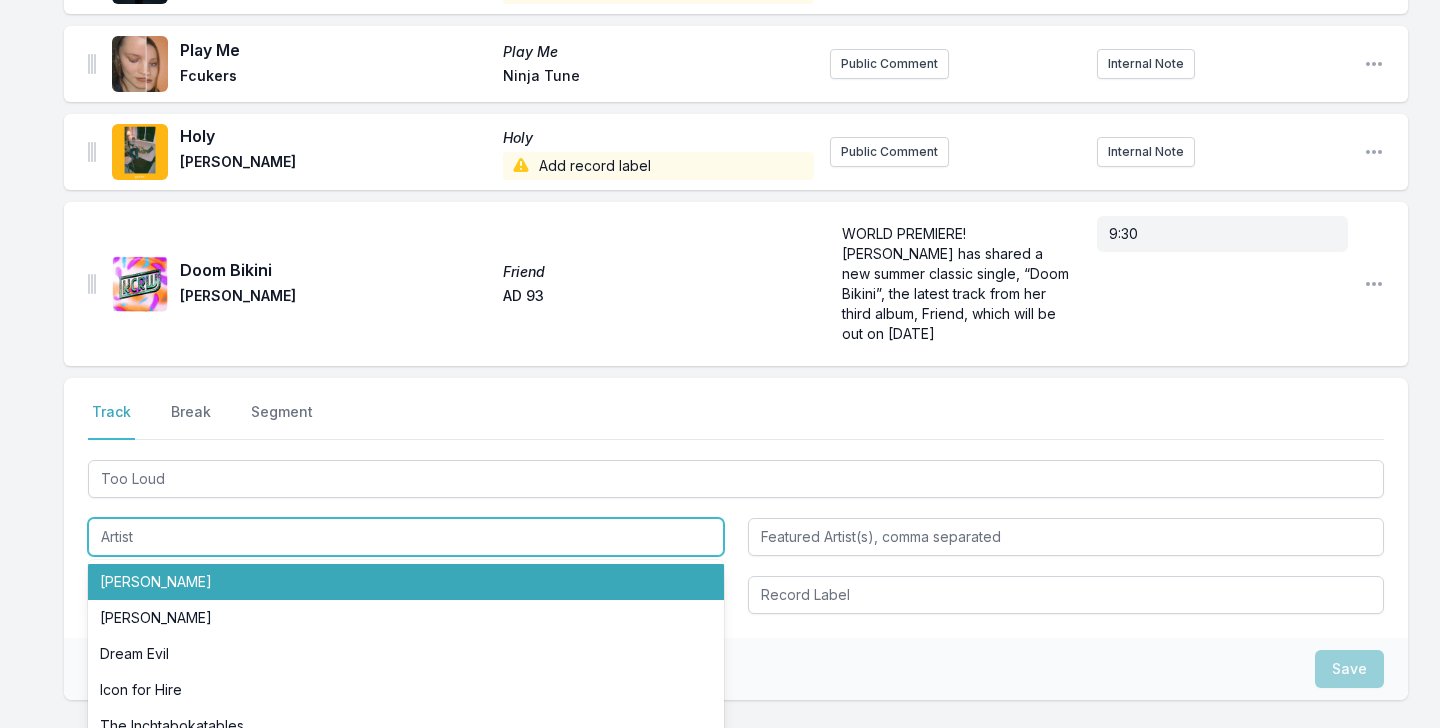 click at bounding box center [406, 537] 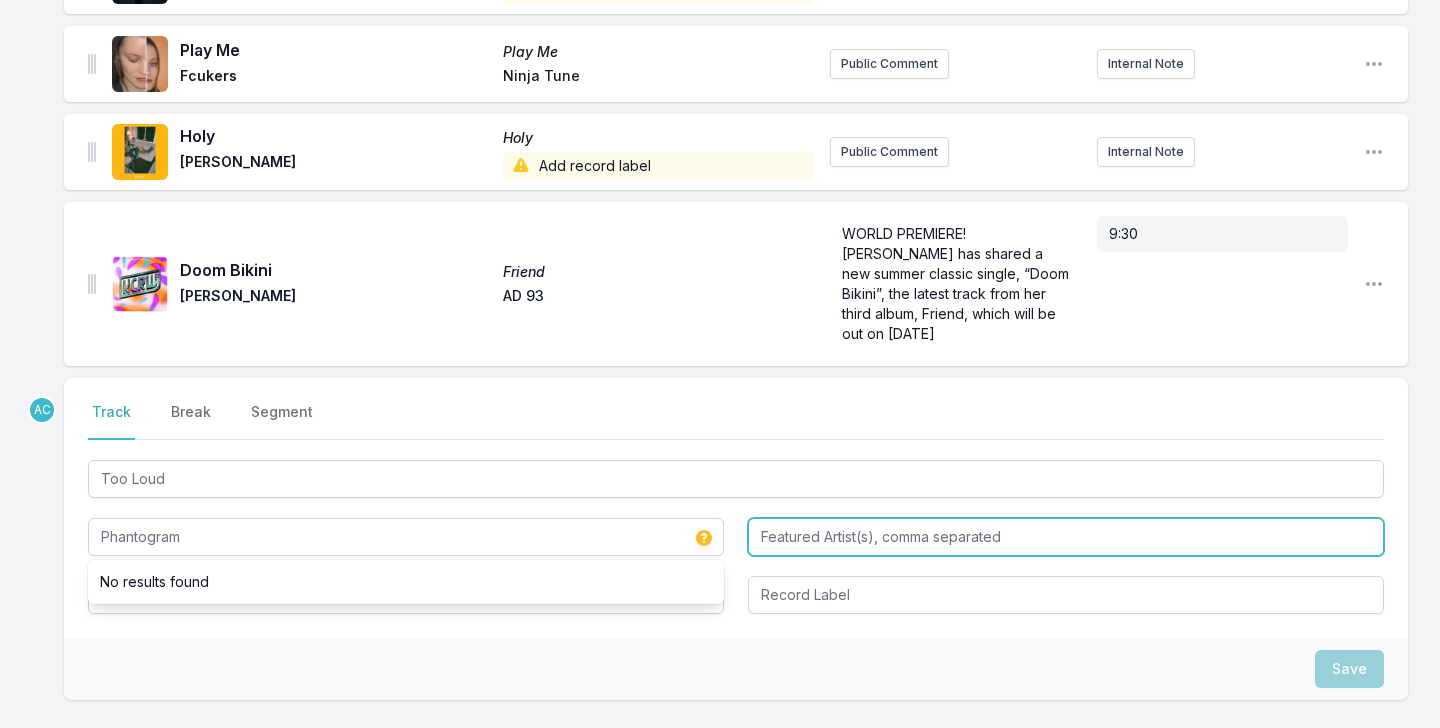 type on "Phantogram" 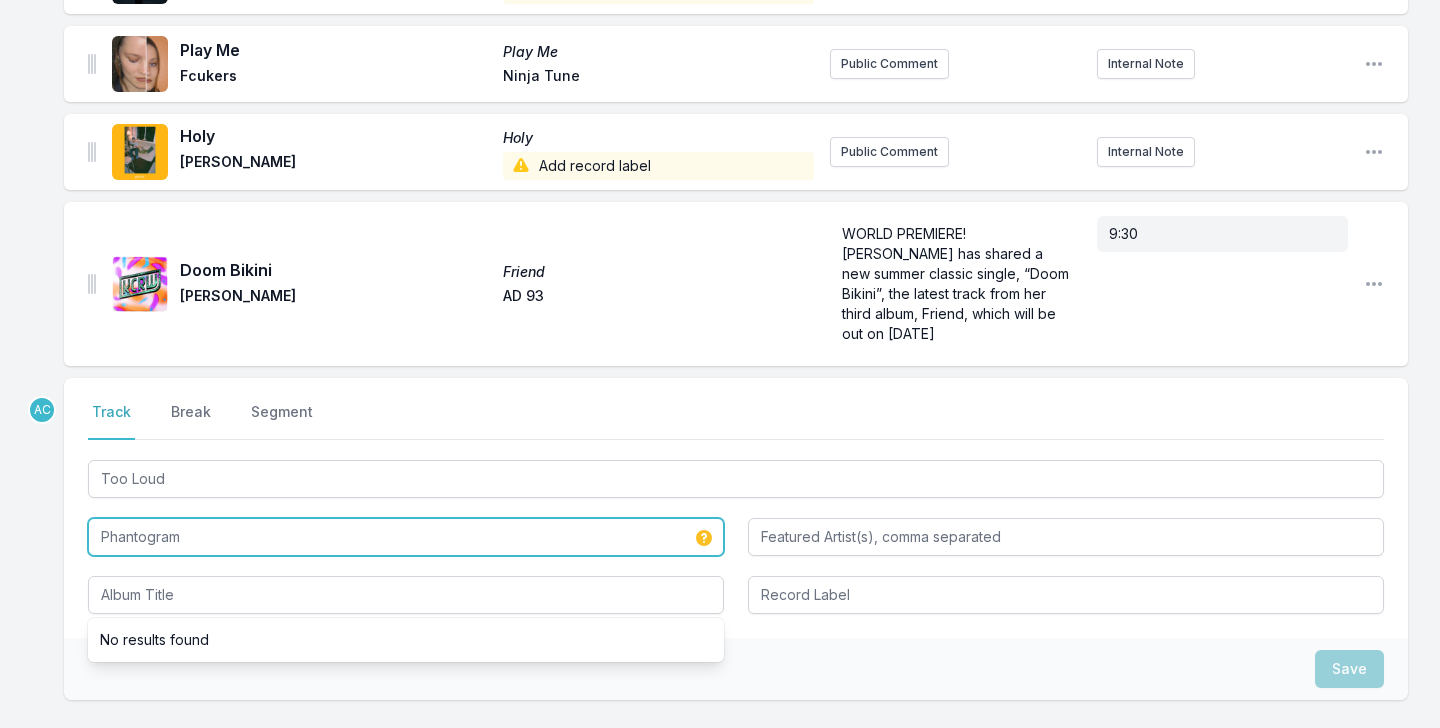 click on "Phantogram" at bounding box center (406, 537) 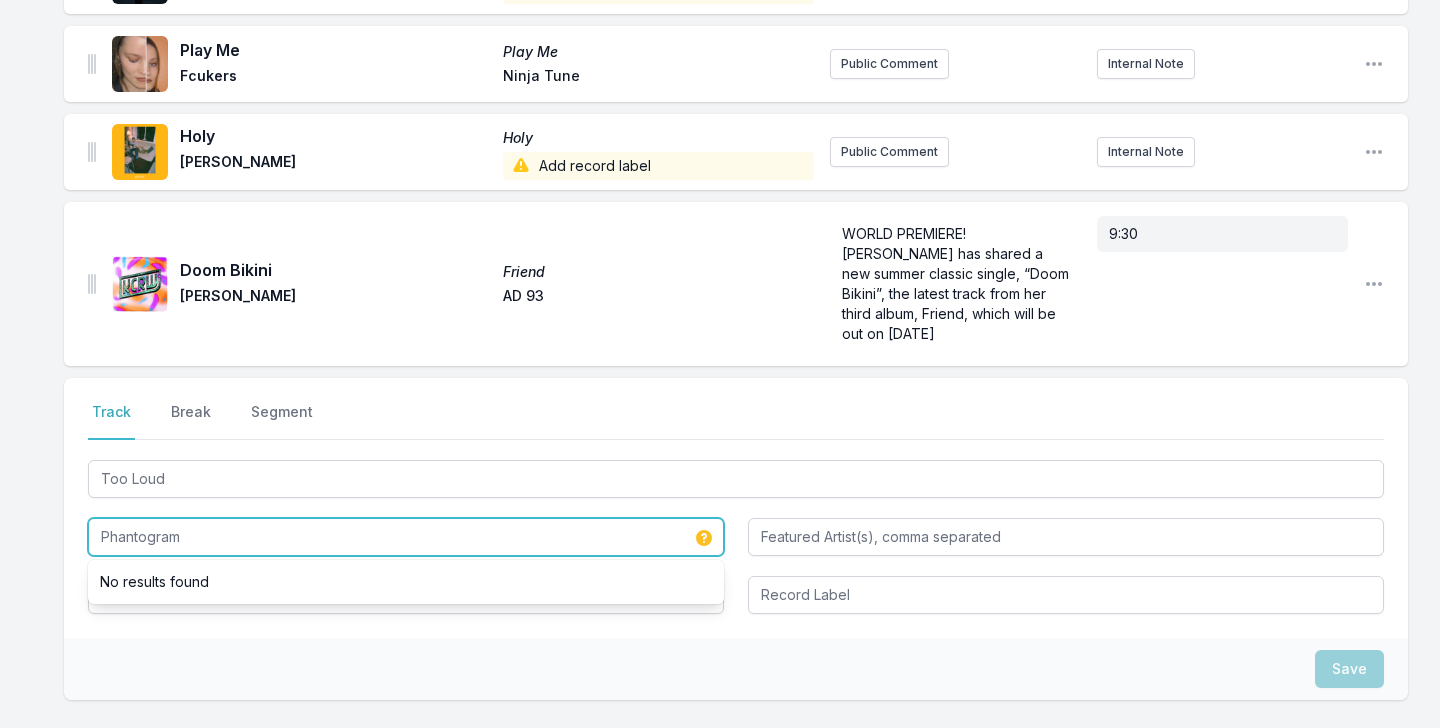 click on "Phantogram" at bounding box center (406, 537) 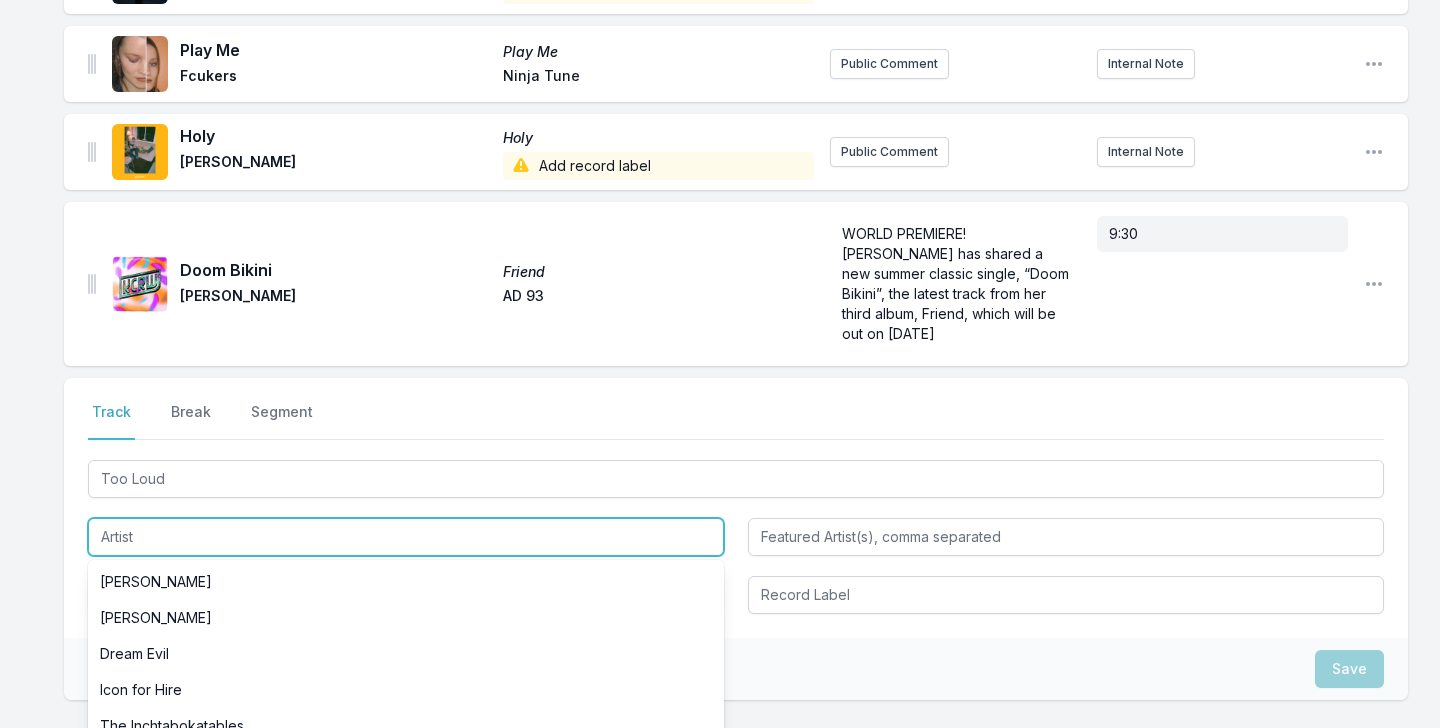 type 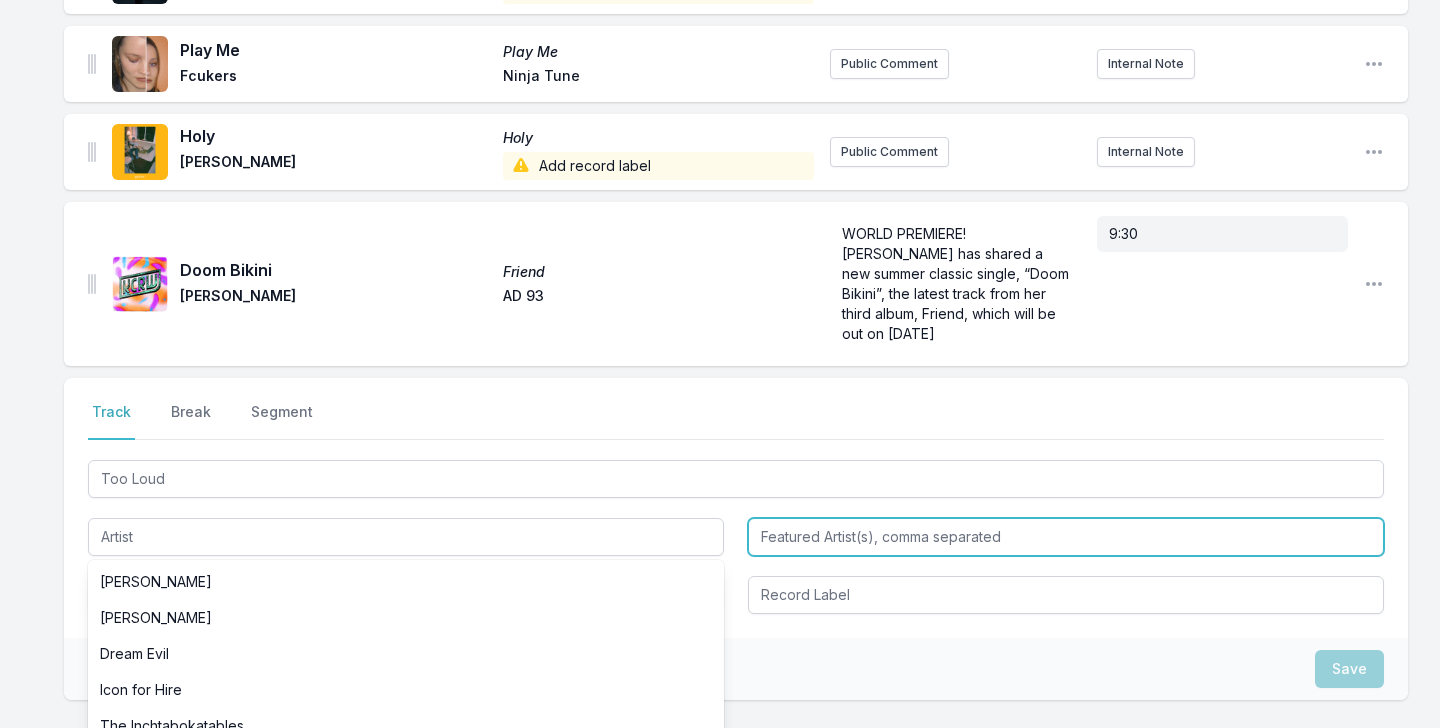 click at bounding box center [1066, 537] 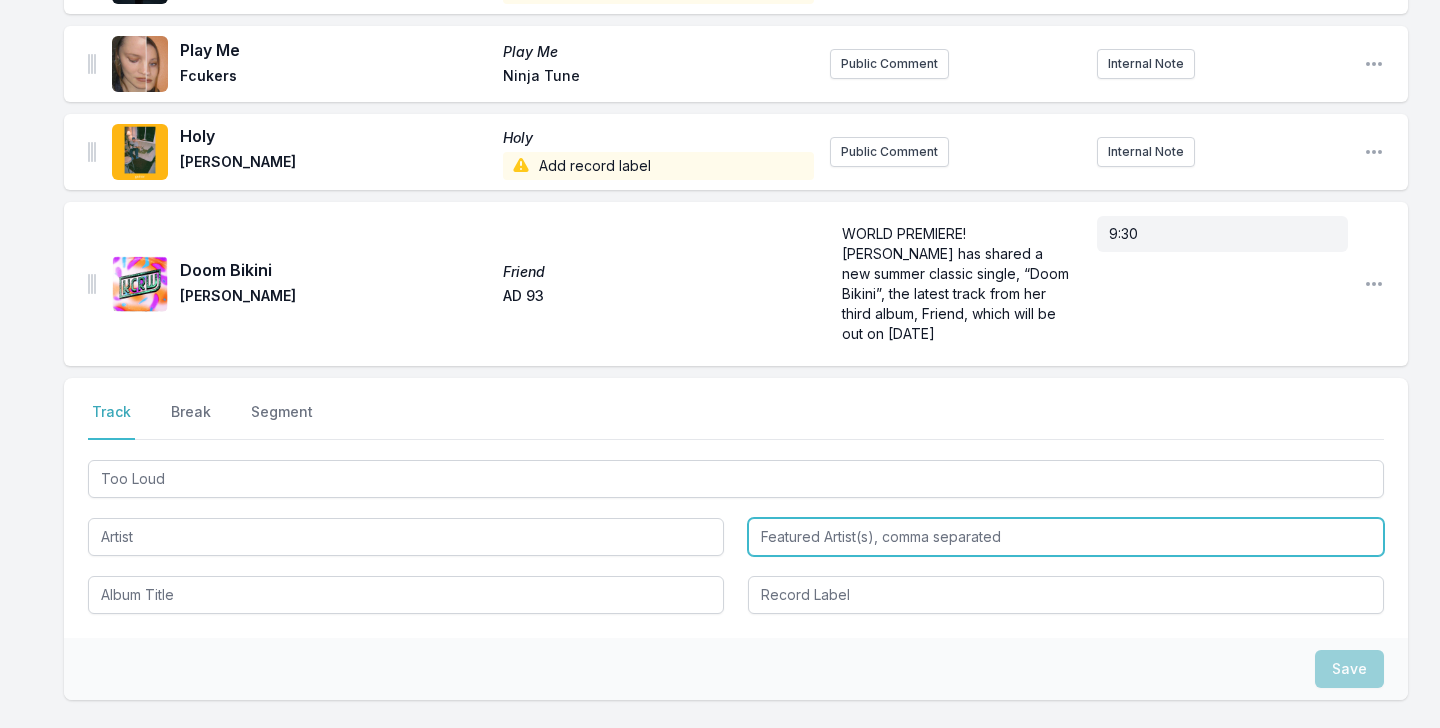 paste on "Phantogram" 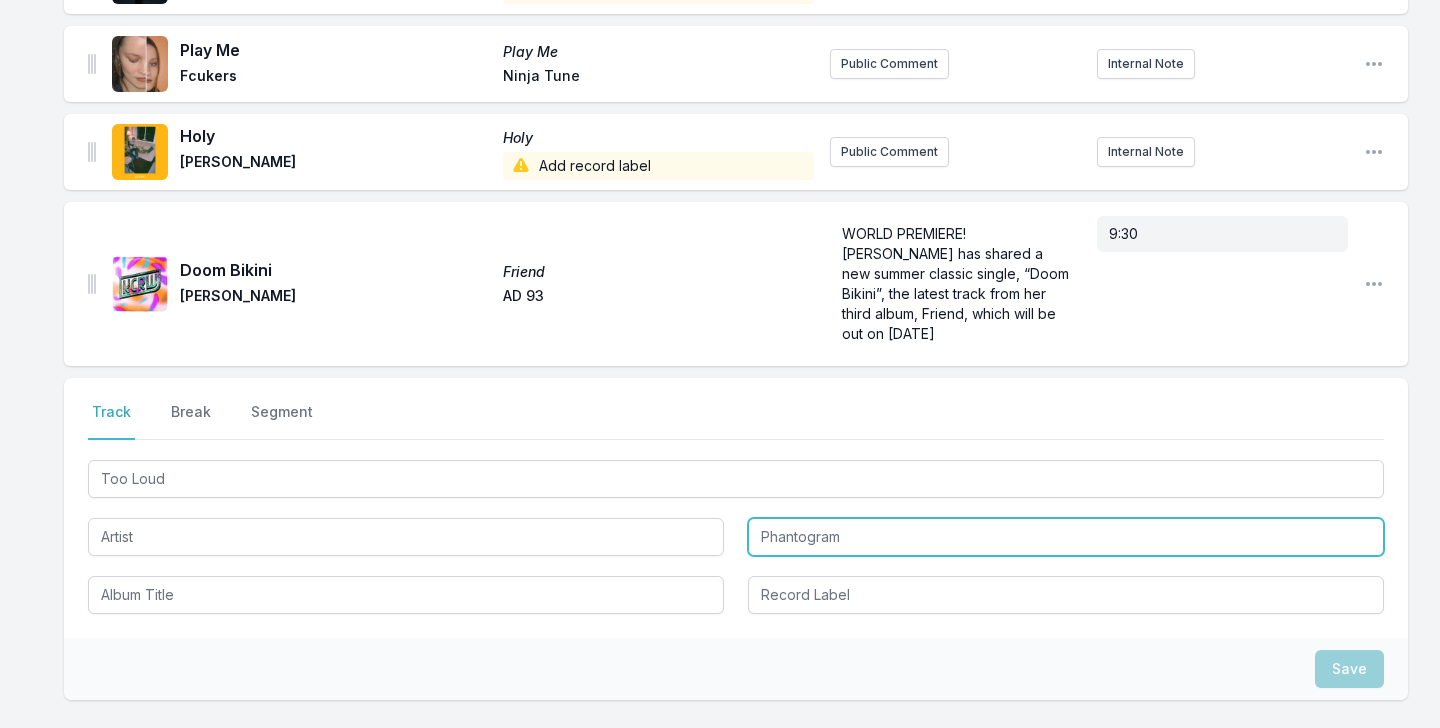 type on "Phantogram" 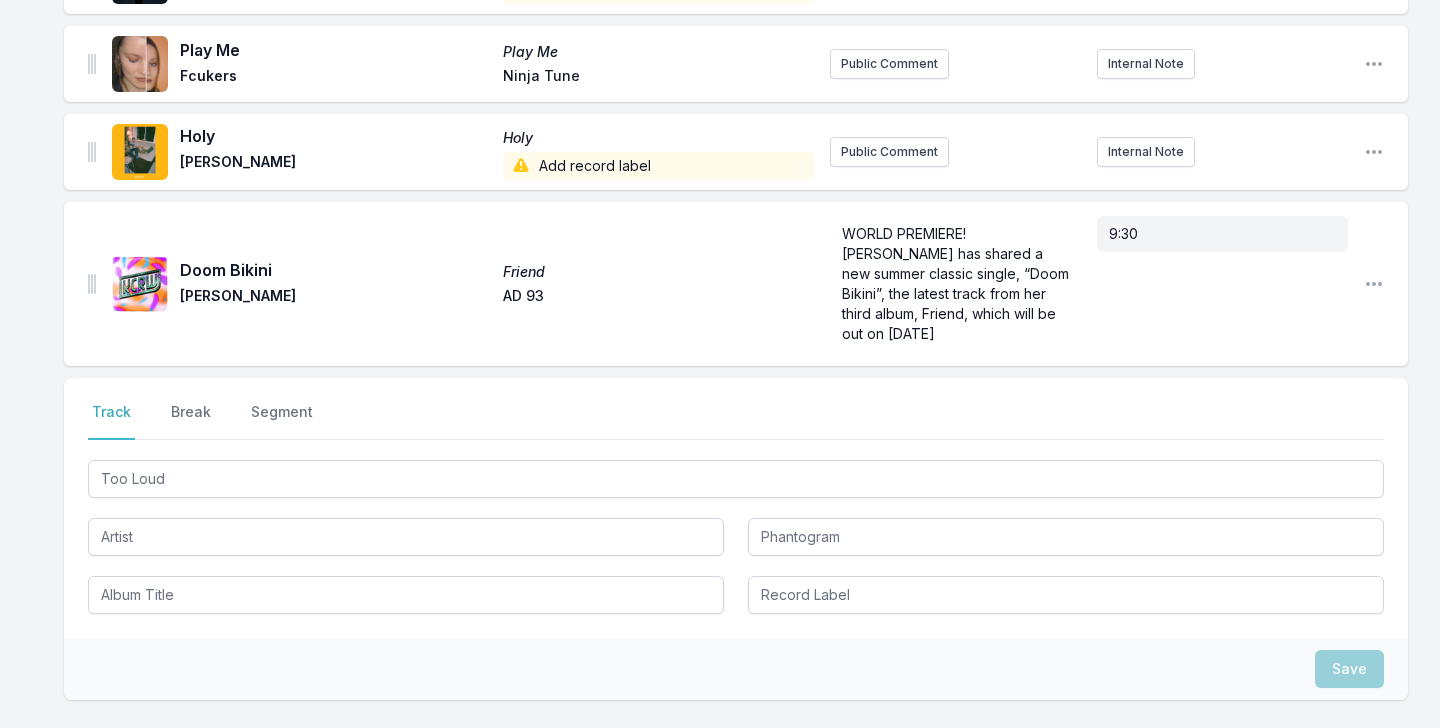 click on "Too Loud Phantogram" at bounding box center [736, 535] 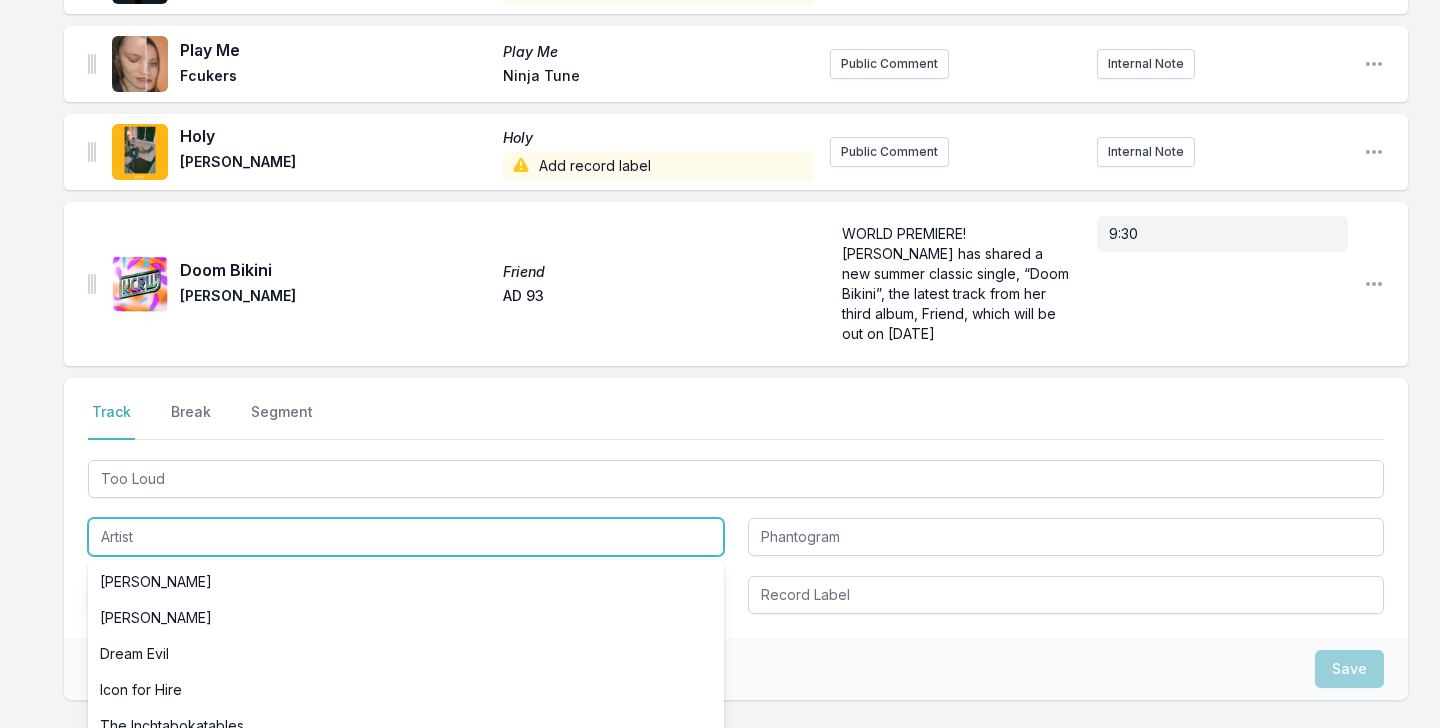 click at bounding box center (406, 537) 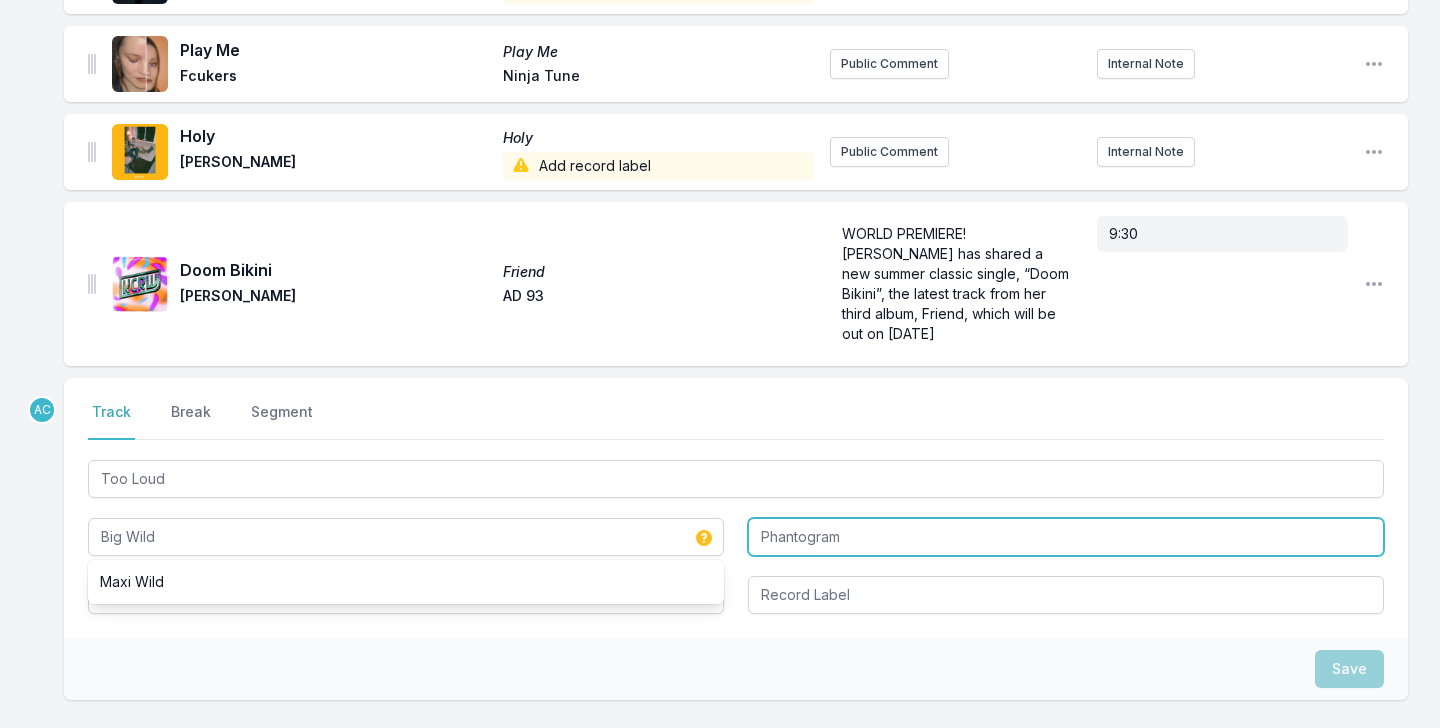 type on "Big Wild" 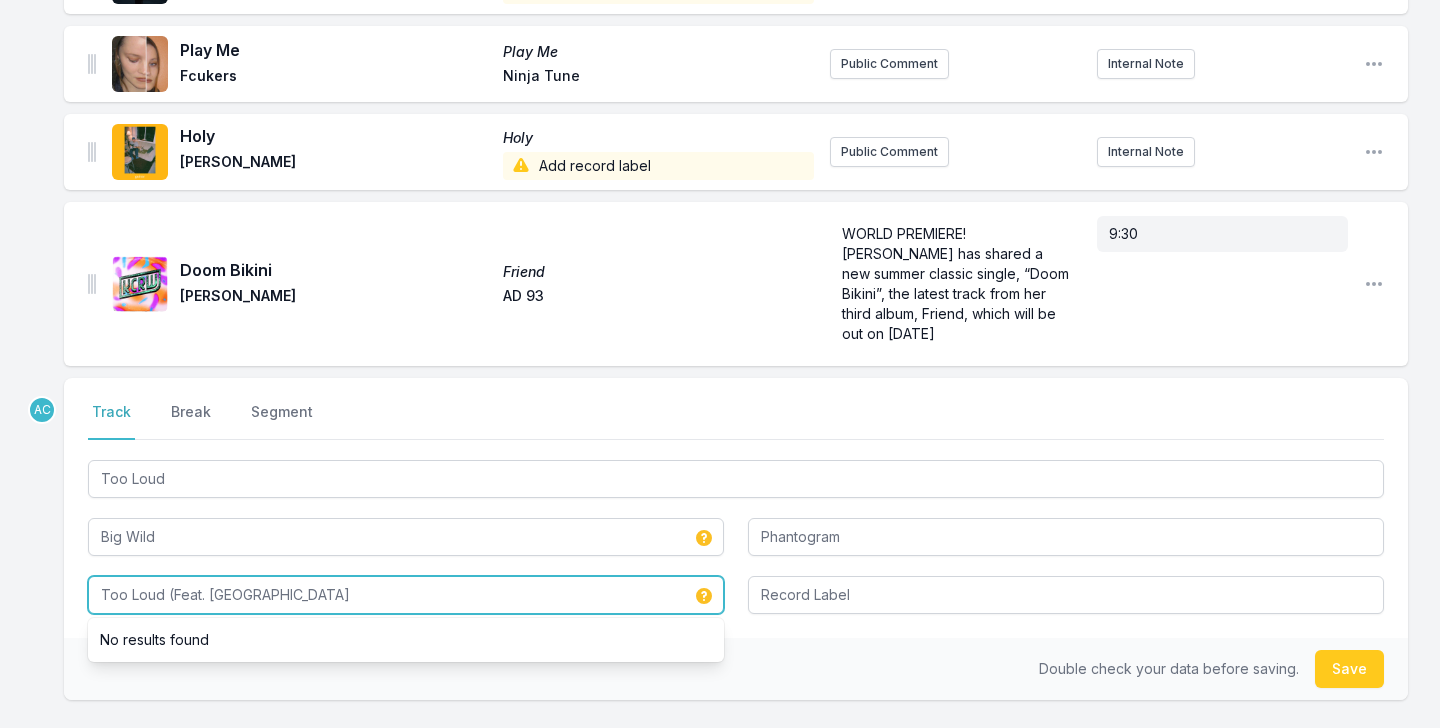 type on "Too Loud (Feat. Phantopgram)" 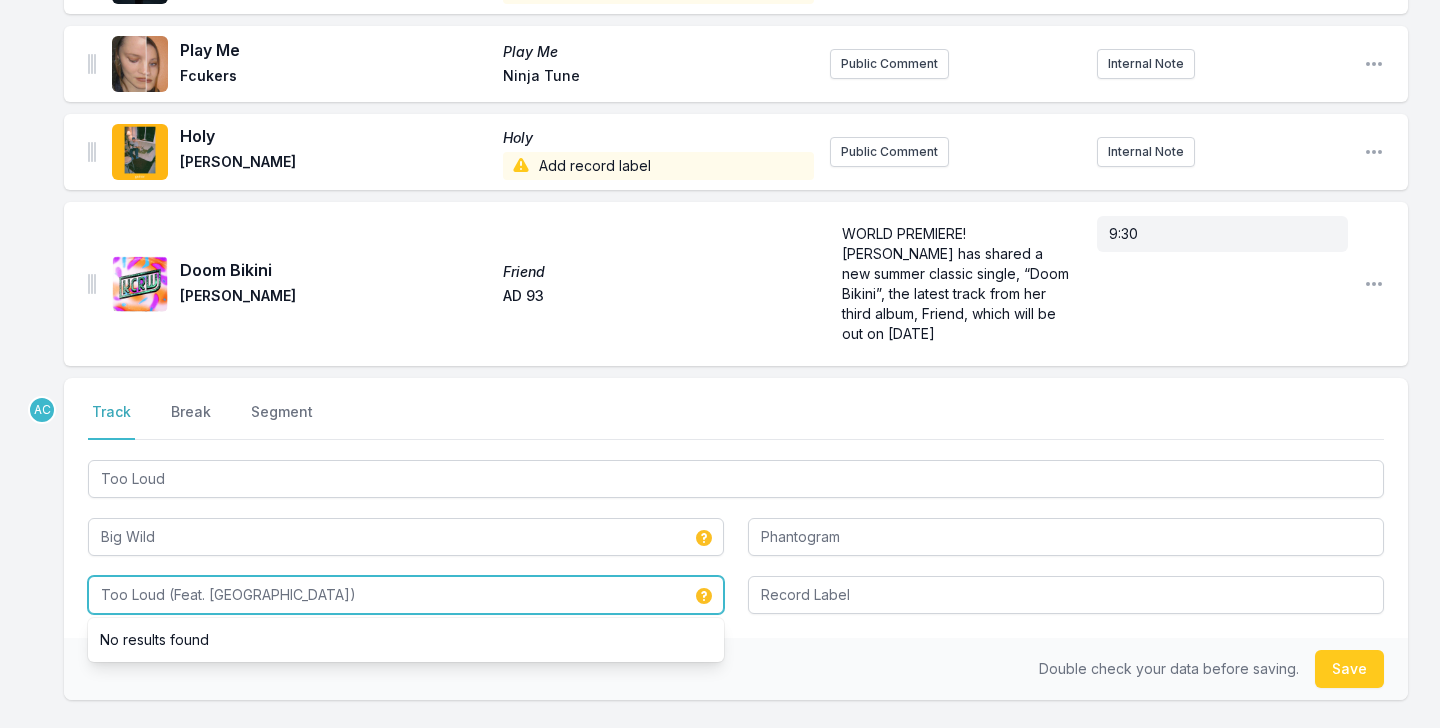 type 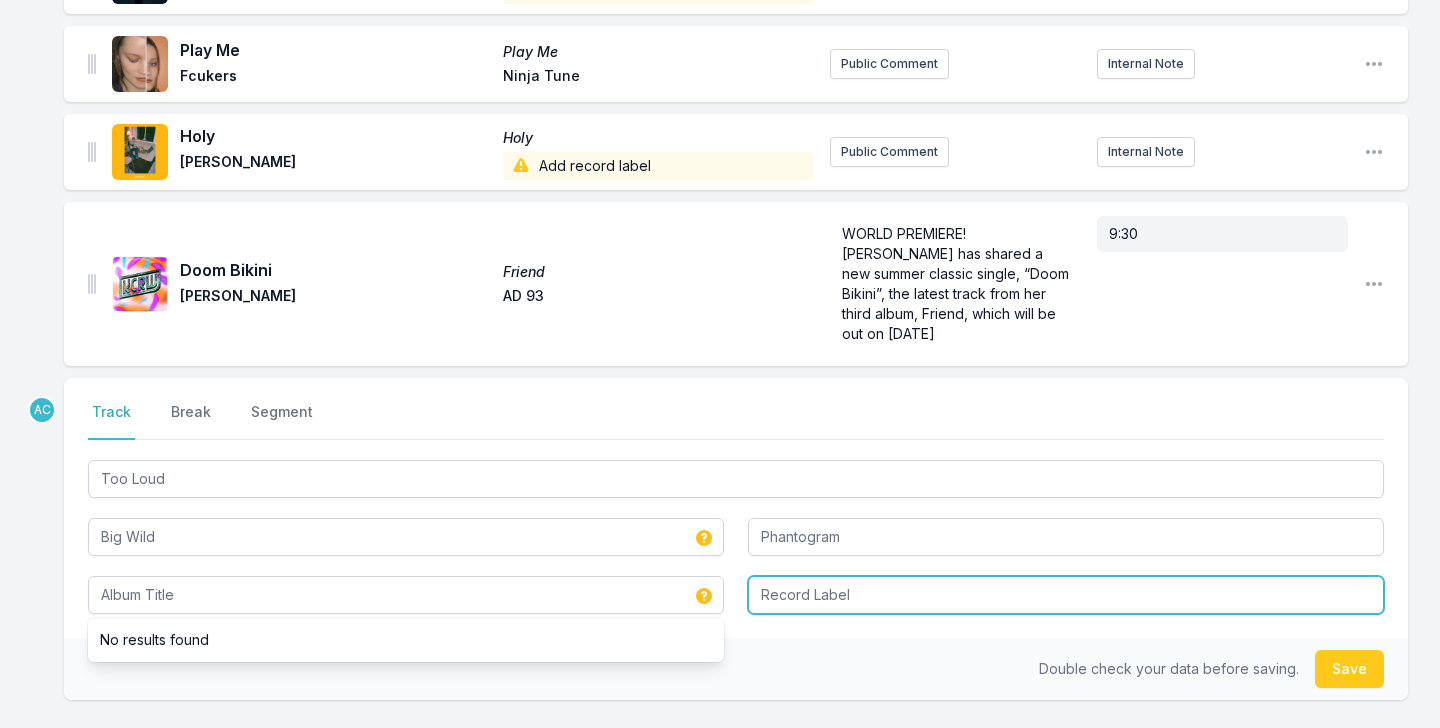 type on "Phantopgram" 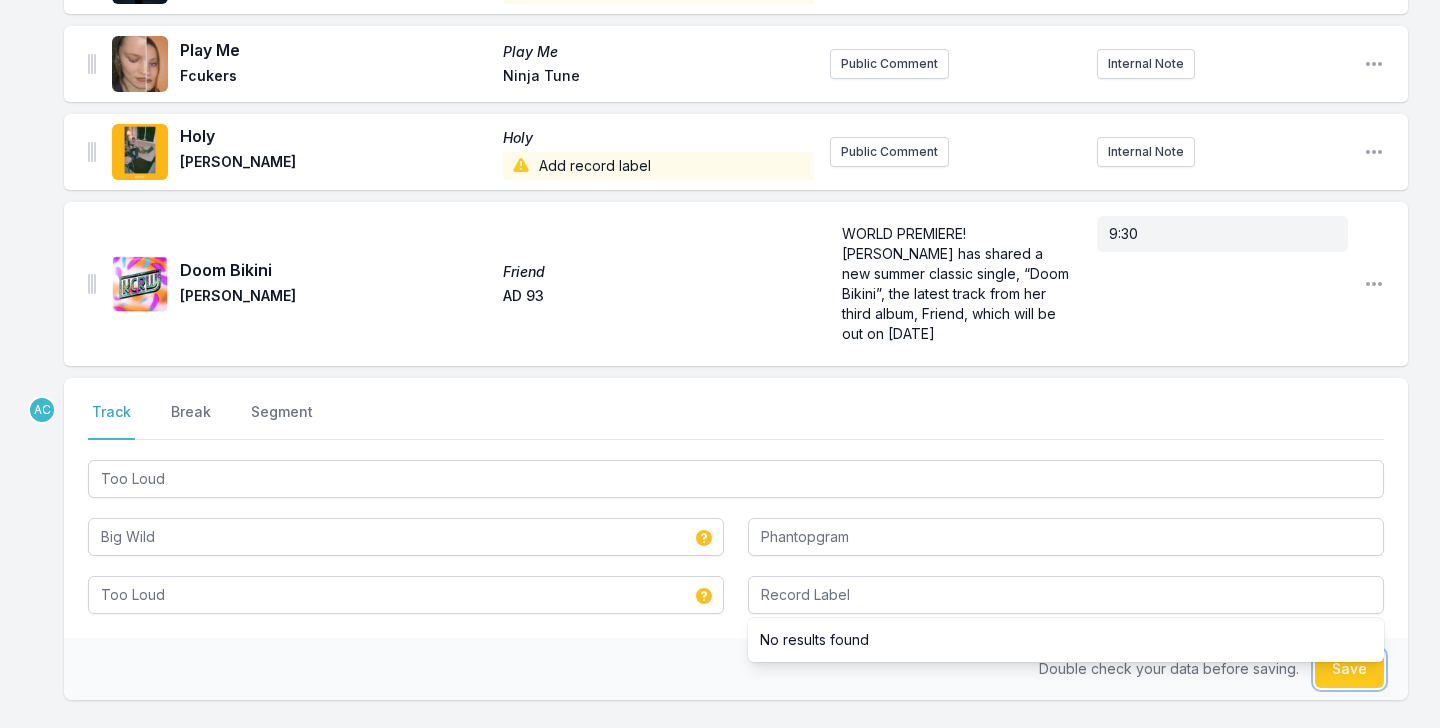 click on "Save" at bounding box center (1349, 669) 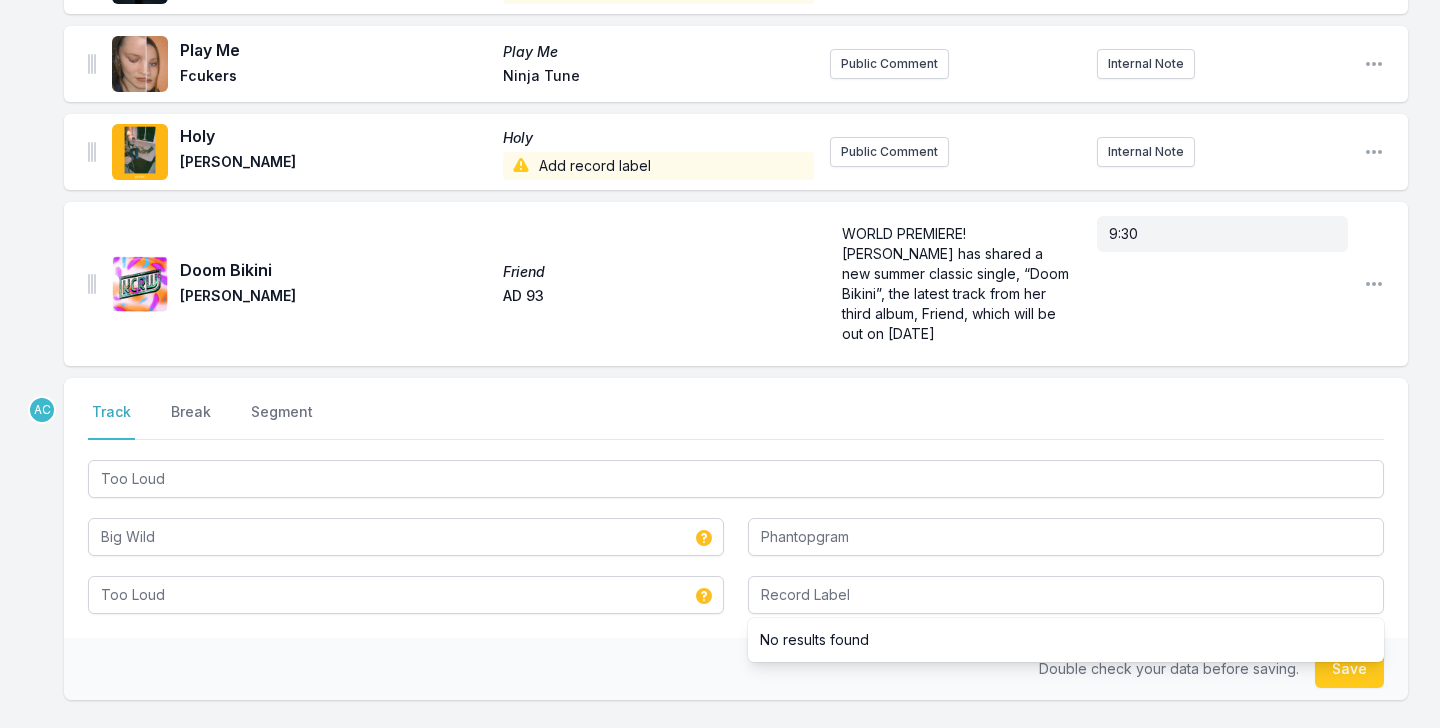 type 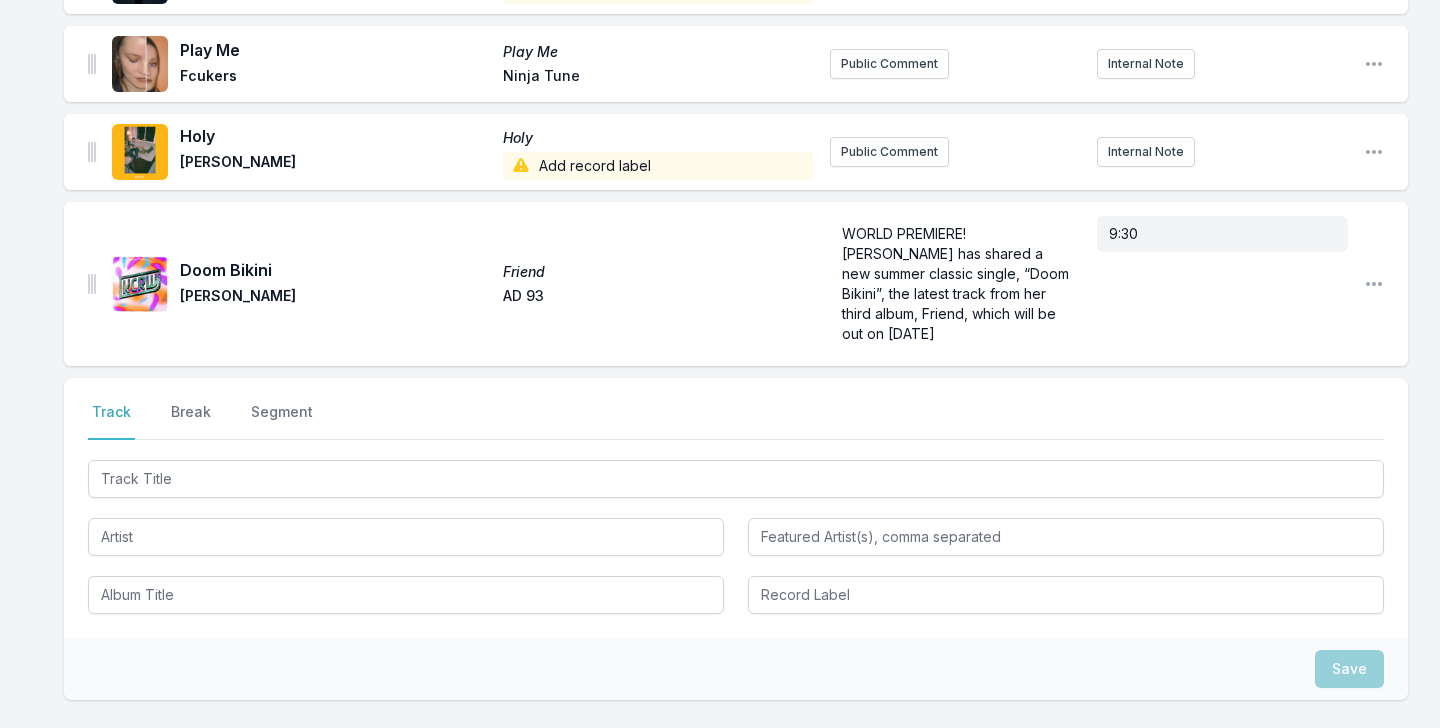 scroll, scrollTop: 682, scrollLeft: 0, axis: vertical 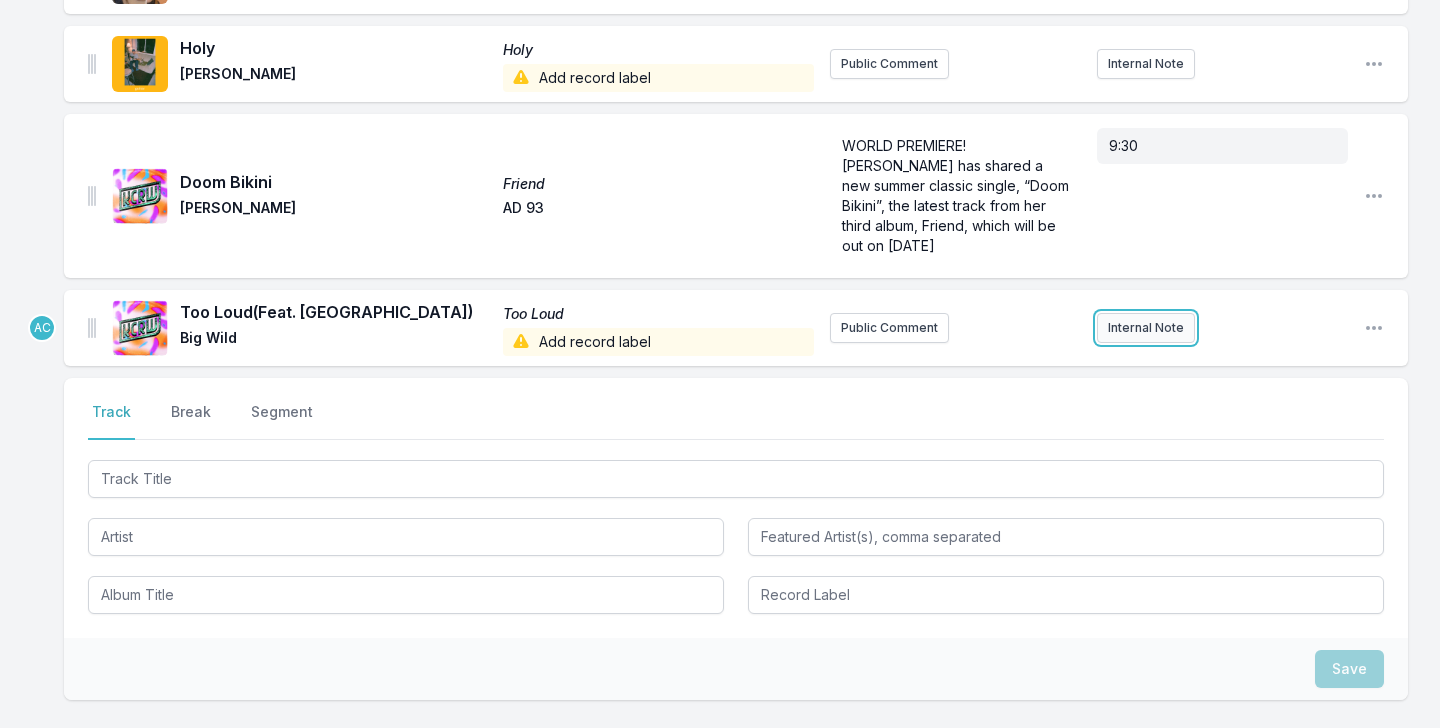 click on "Internal Note" at bounding box center [1146, 328] 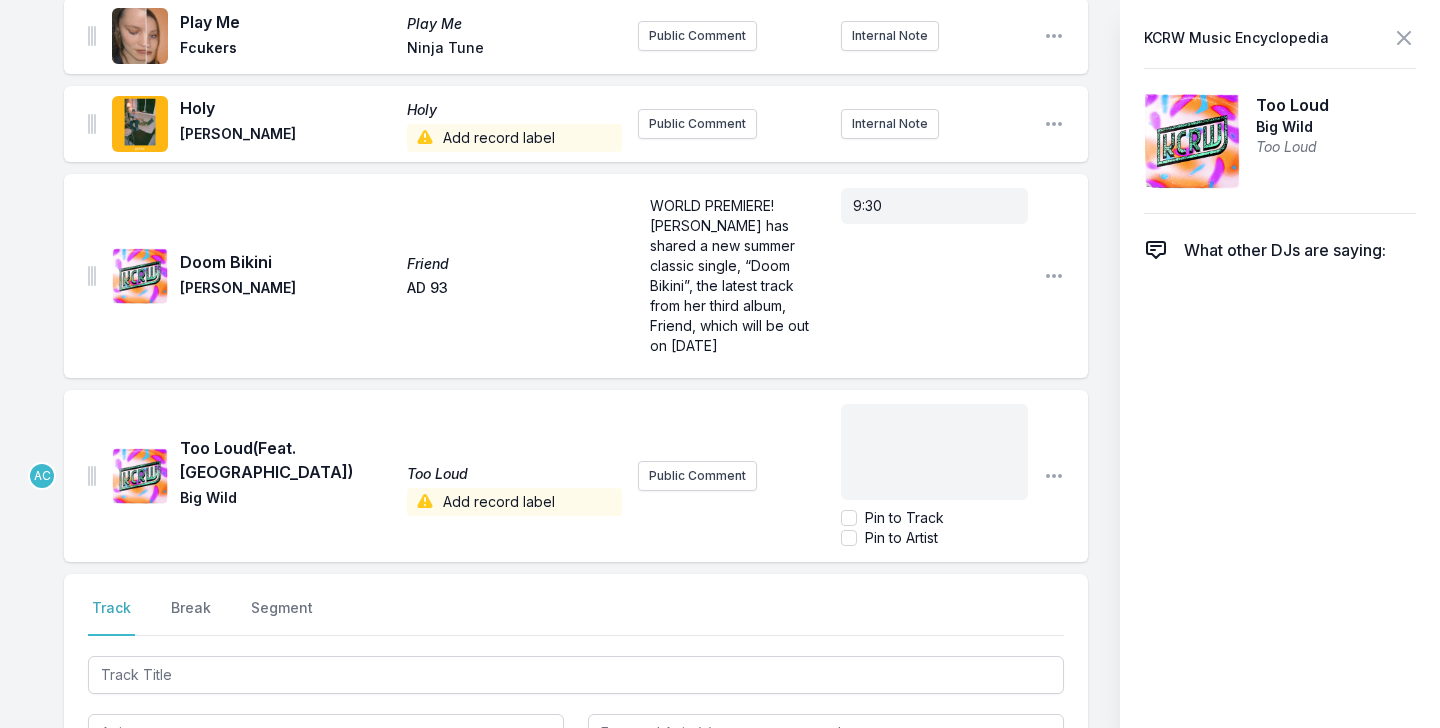 scroll, scrollTop: 758, scrollLeft: 0, axis: vertical 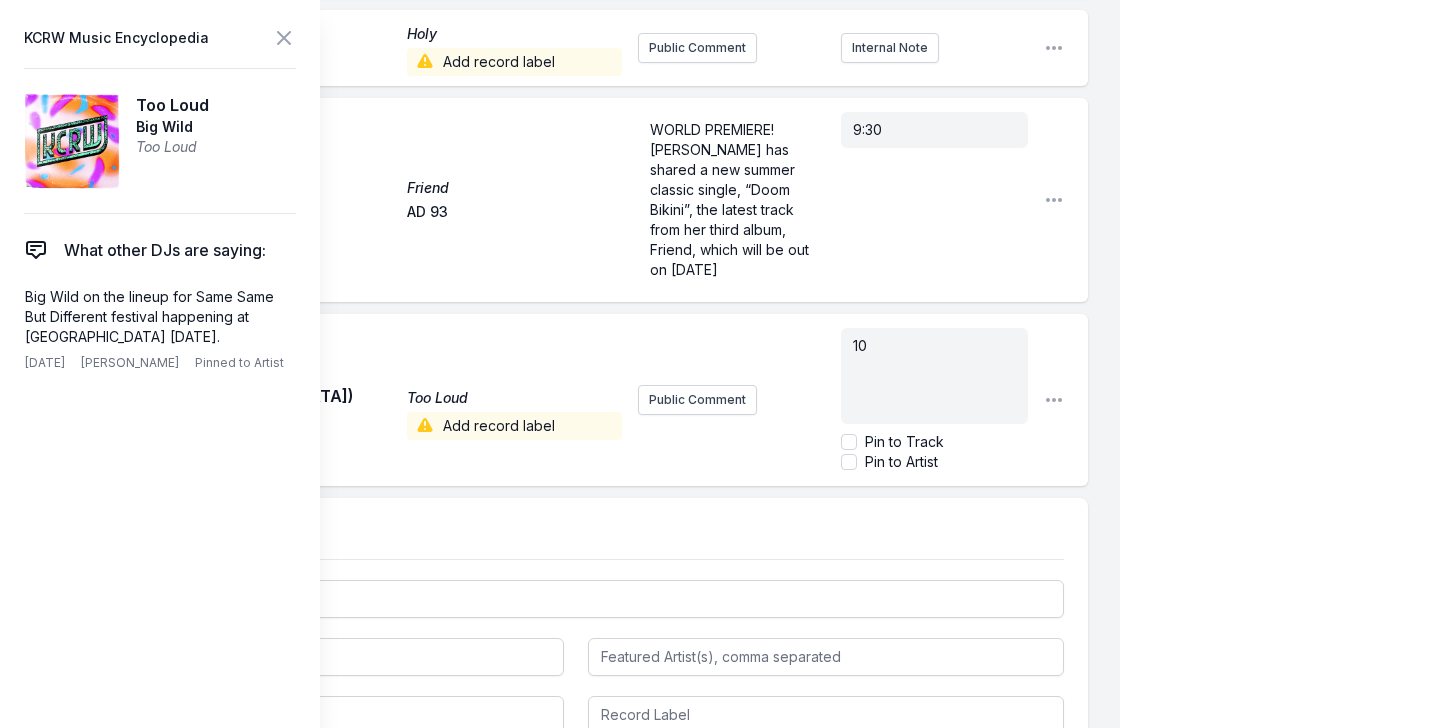 type 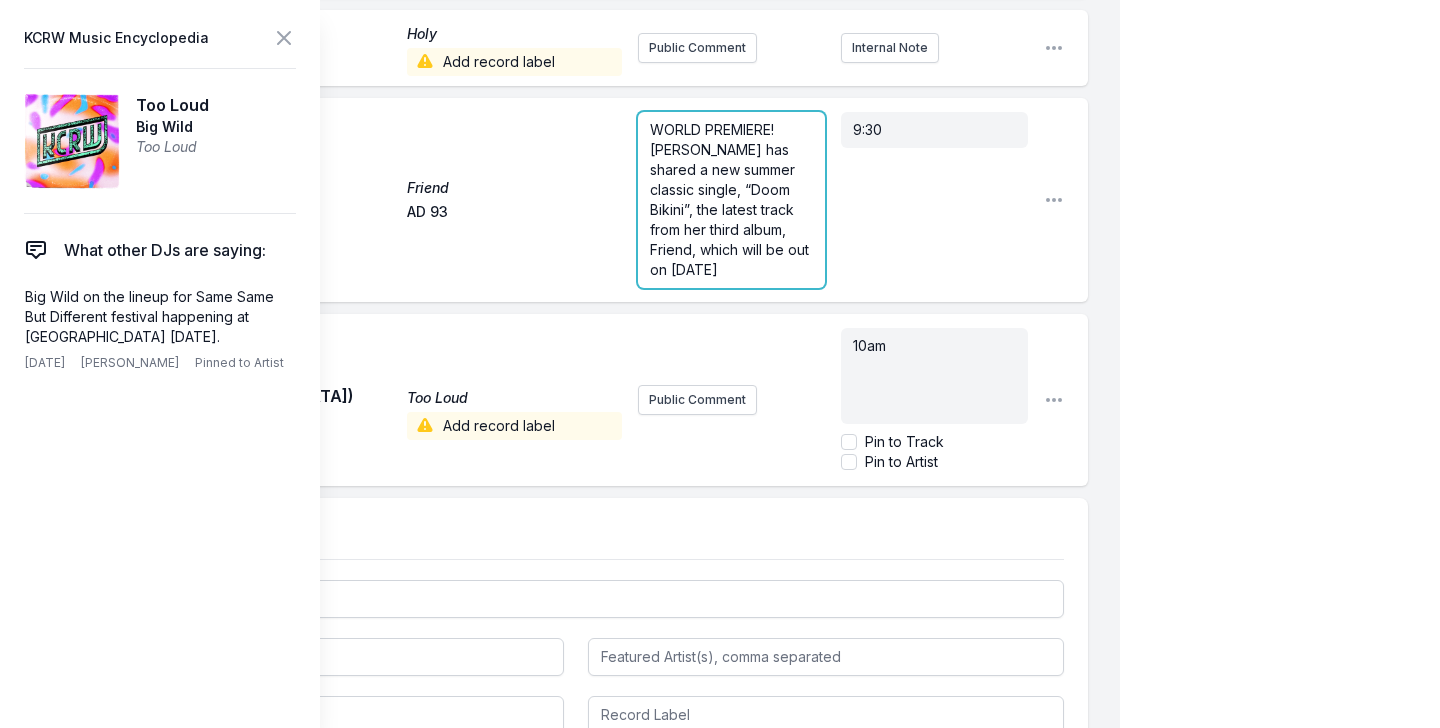 scroll, scrollTop: 646, scrollLeft: 0, axis: vertical 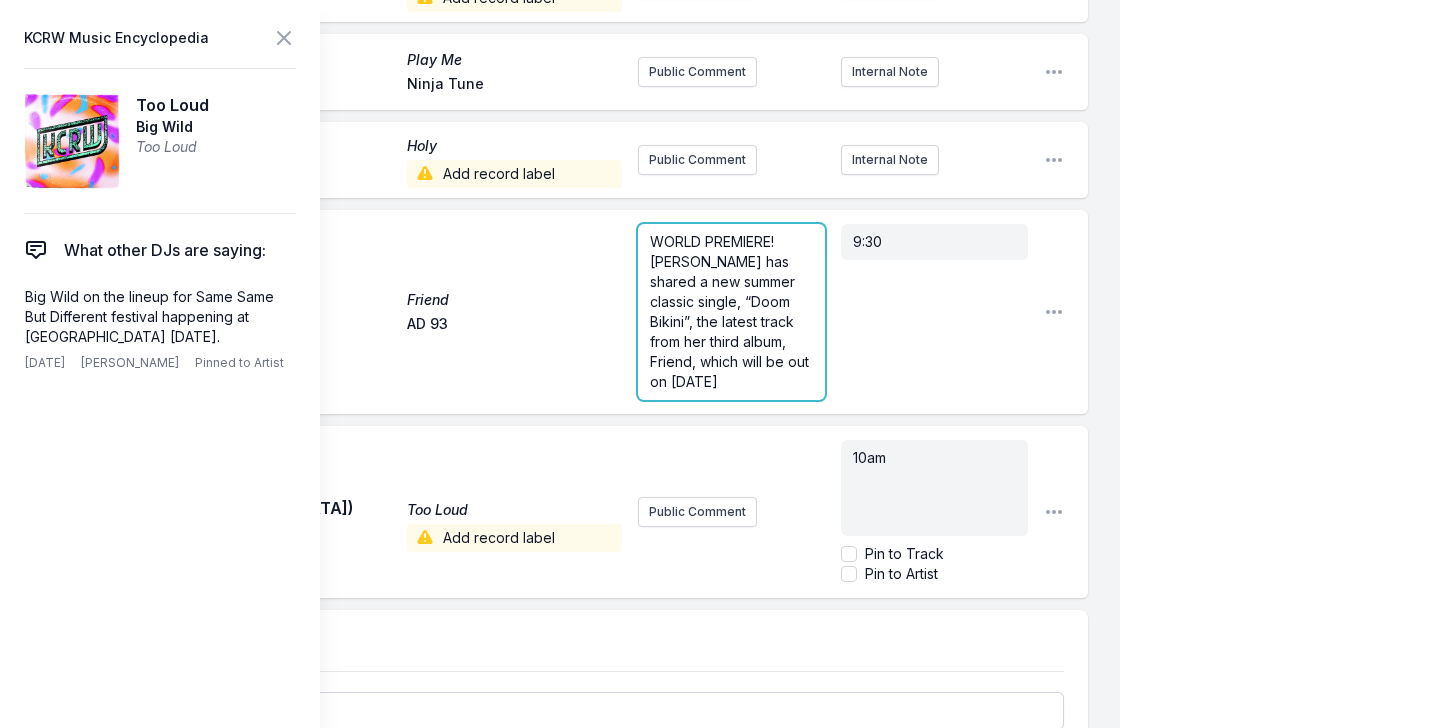 click on "Another Day Church Cory Henry, John P. Kee, The HamilTones & Jairus Mozee Henry House Public Comment Internal Note Open playlist item options Mercury Mercury Automatic Add record label Public Comment Internal Note Open playlist item options YUKON SWAG Justin Bieber Def Jam Recordings / ILH Production Co. LLC Public Comment Internal Note Open playlist item options Long After Midnight Long After Midnight Flock Of Dimes Add record label Public Comment Internal Note Open playlist item options Play Me Play Me Fcukers Ninja Tune Public Comment Internal Note Open playlist item options Holy Holy Mac Demarco Add record label Public Comment Internal Note Open playlist item options Doom Bikini Friend james K AD 93 WORLD PREMIERE! james K has shared a new summer classic single, “Doom Bikini”, the latest track from her third album, Friend, which will be out on September 5th 9:30 Open playlist item options Too Loud  (Feat. Phantopgram) Too Loud Big Wild Add record label Public Comment 10am Pin to Track Pin to Artist" at bounding box center [576, 116] 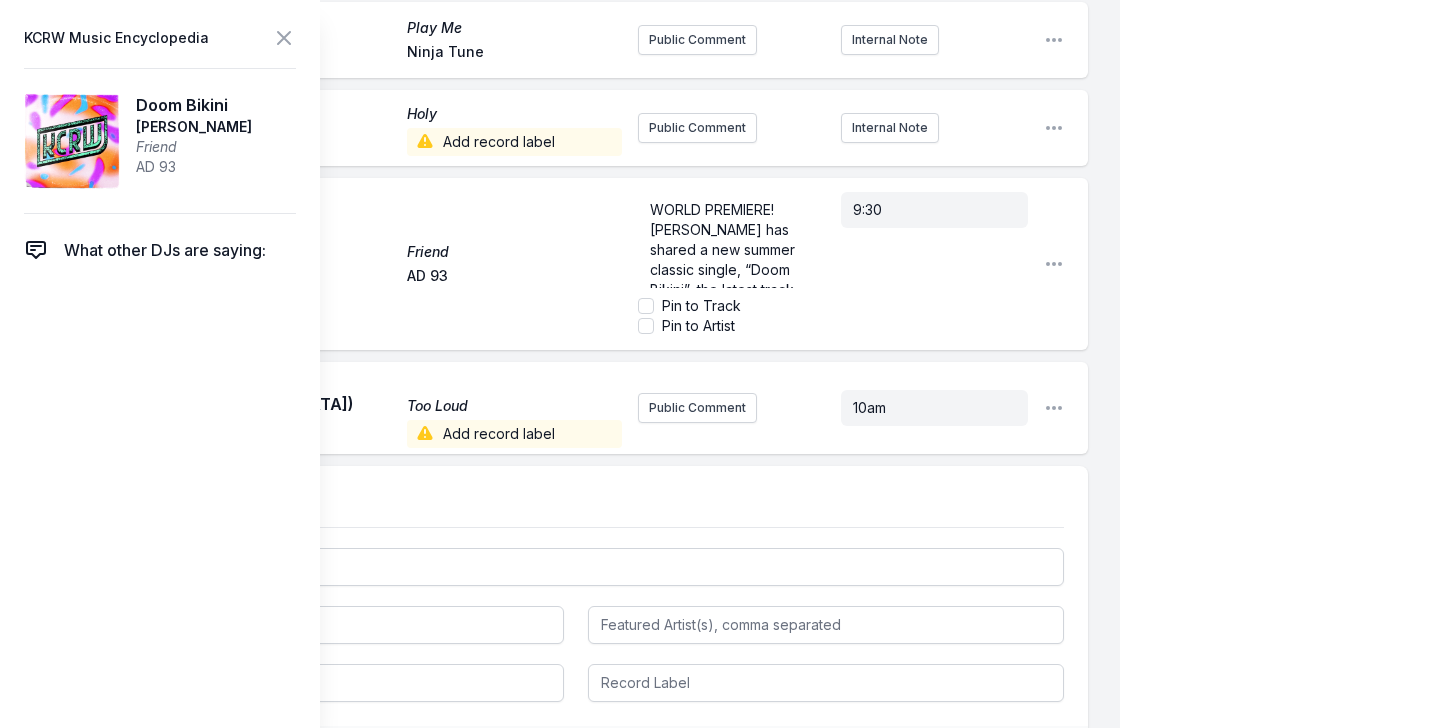 click on "Select a tab Track Break Segment Track Break Segment" at bounding box center (576, 596) 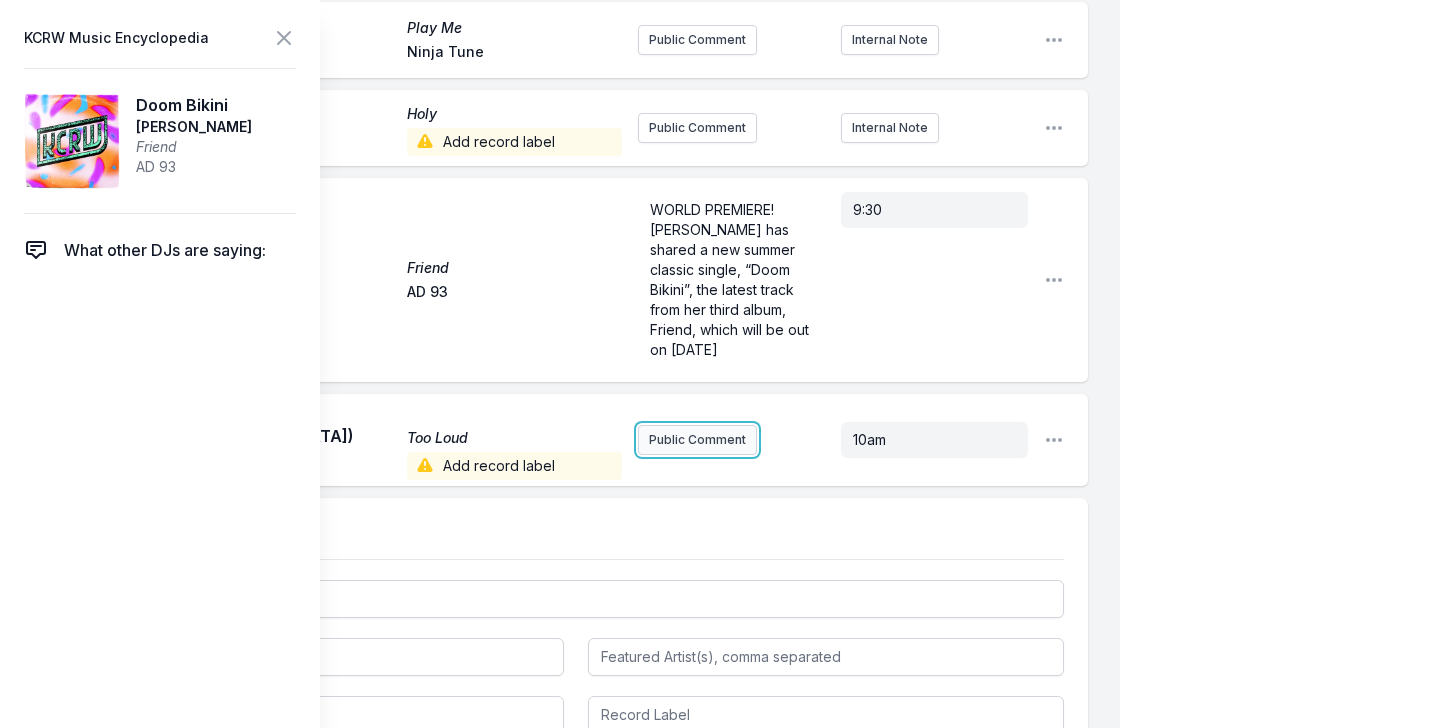 click on "Public Comment" at bounding box center (697, 440) 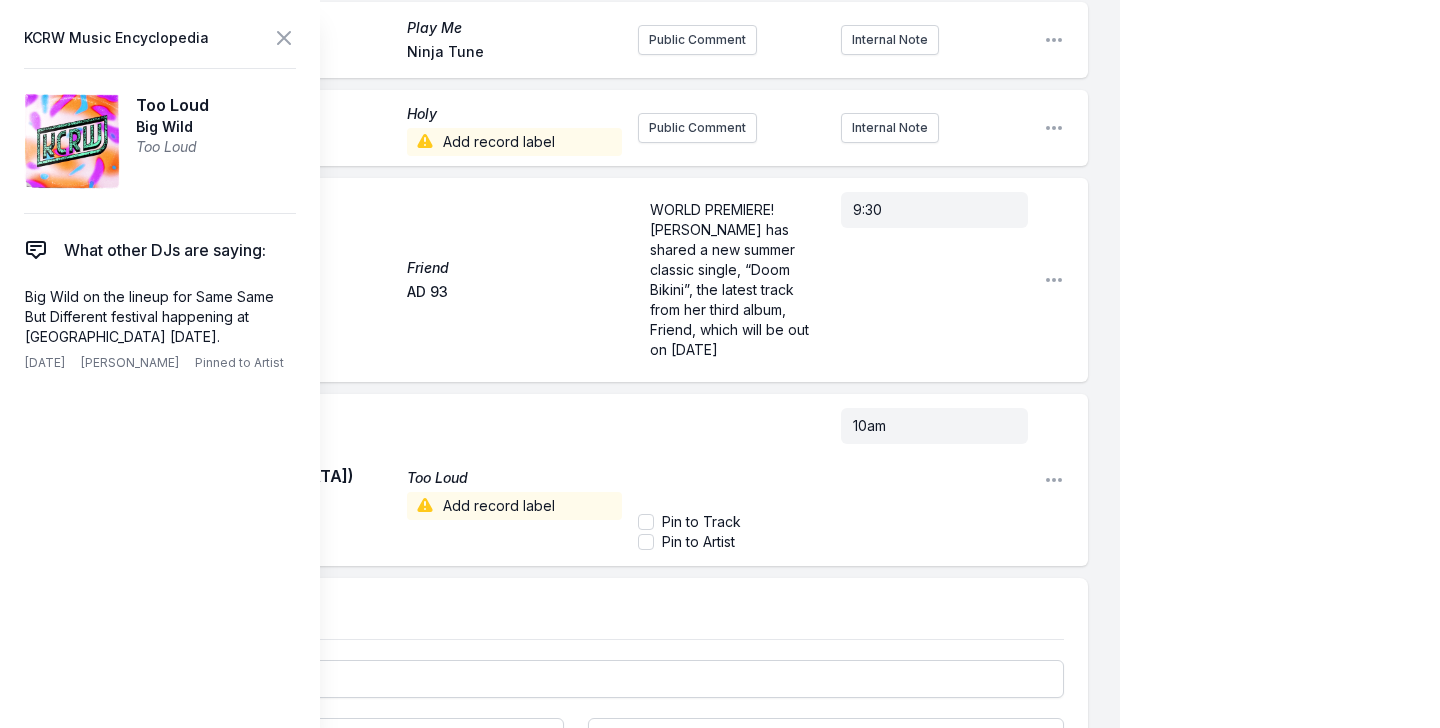 scroll, scrollTop: 758, scrollLeft: 0, axis: vertical 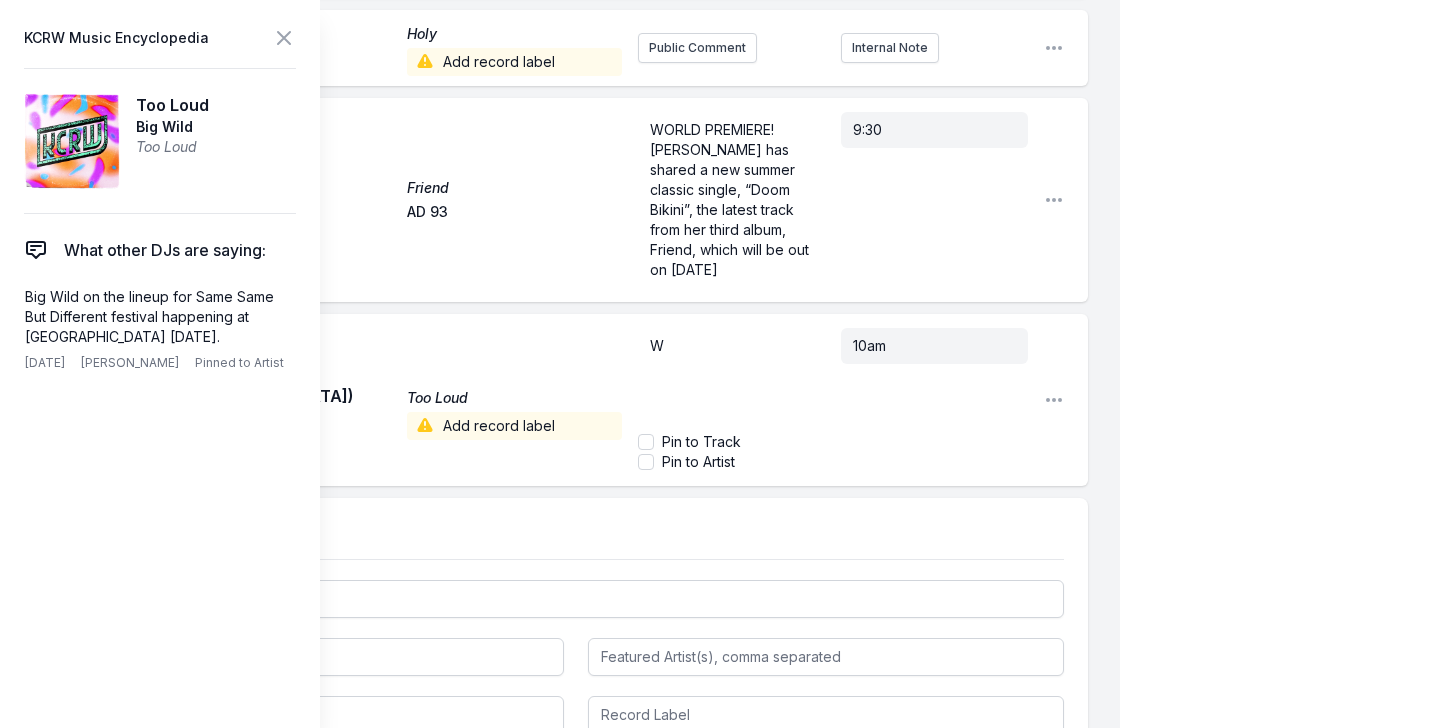 type 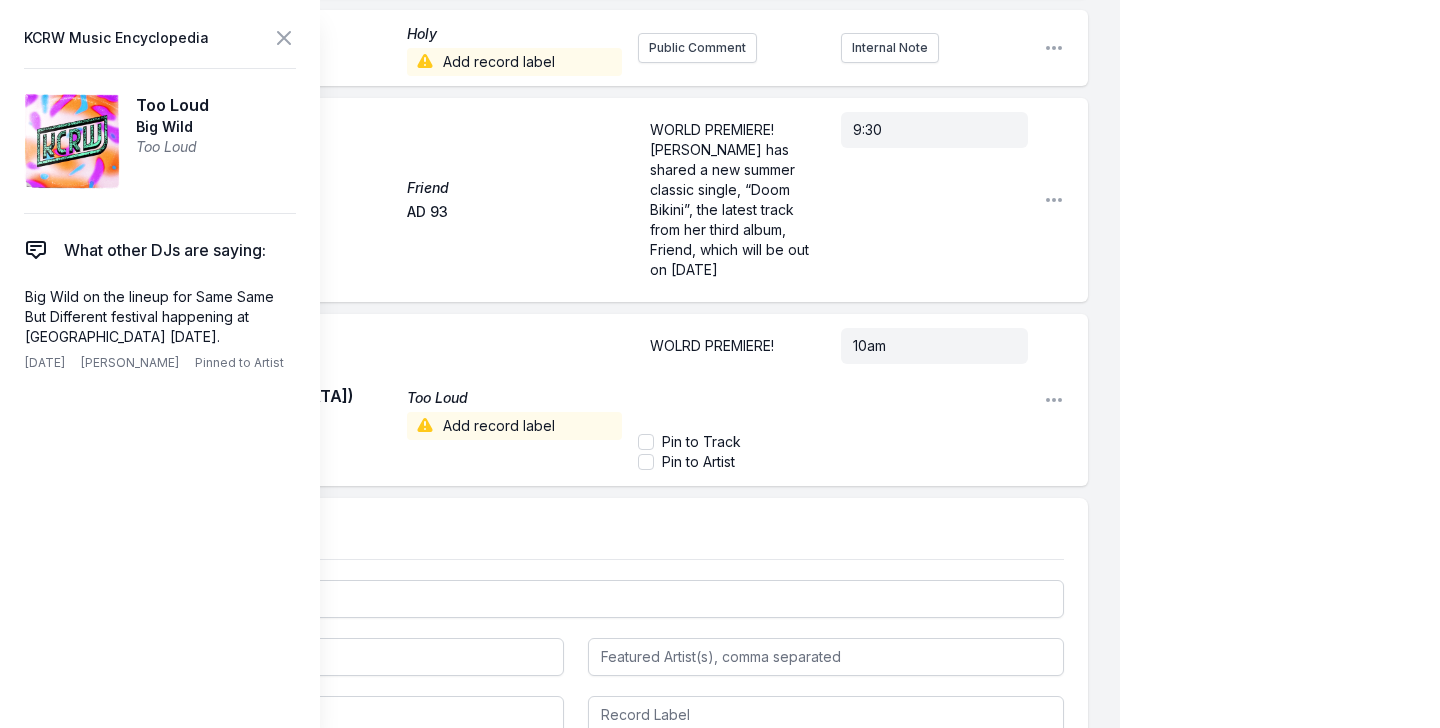 scroll, scrollTop: 678, scrollLeft: 0, axis: vertical 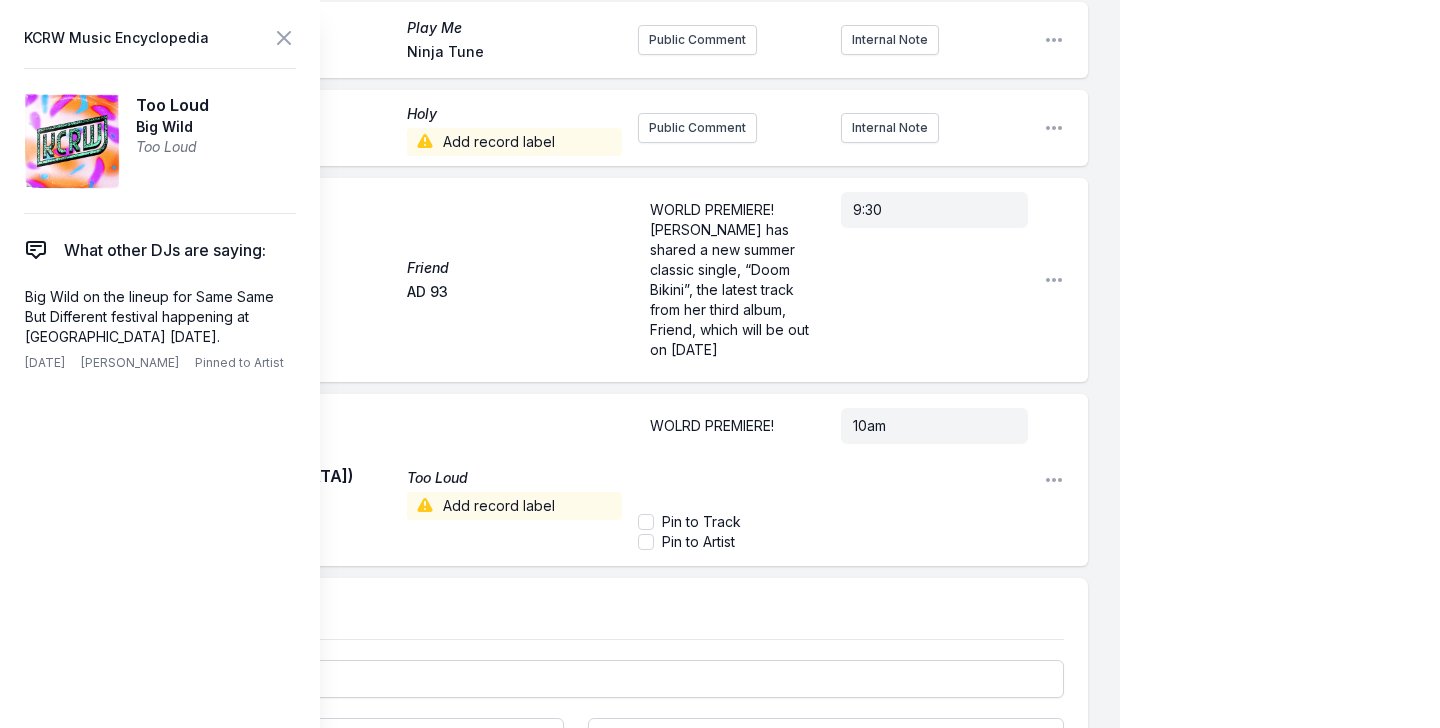 click on "Doom Bikini Friend james K AD 93 WORLD PREMIERE! james K has shared a new summer classic single, “Doom Bikini”, the latest track from her third album, Friend, which will be out on September 5th 9:30 Open playlist item options" at bounding box center [576, 280] 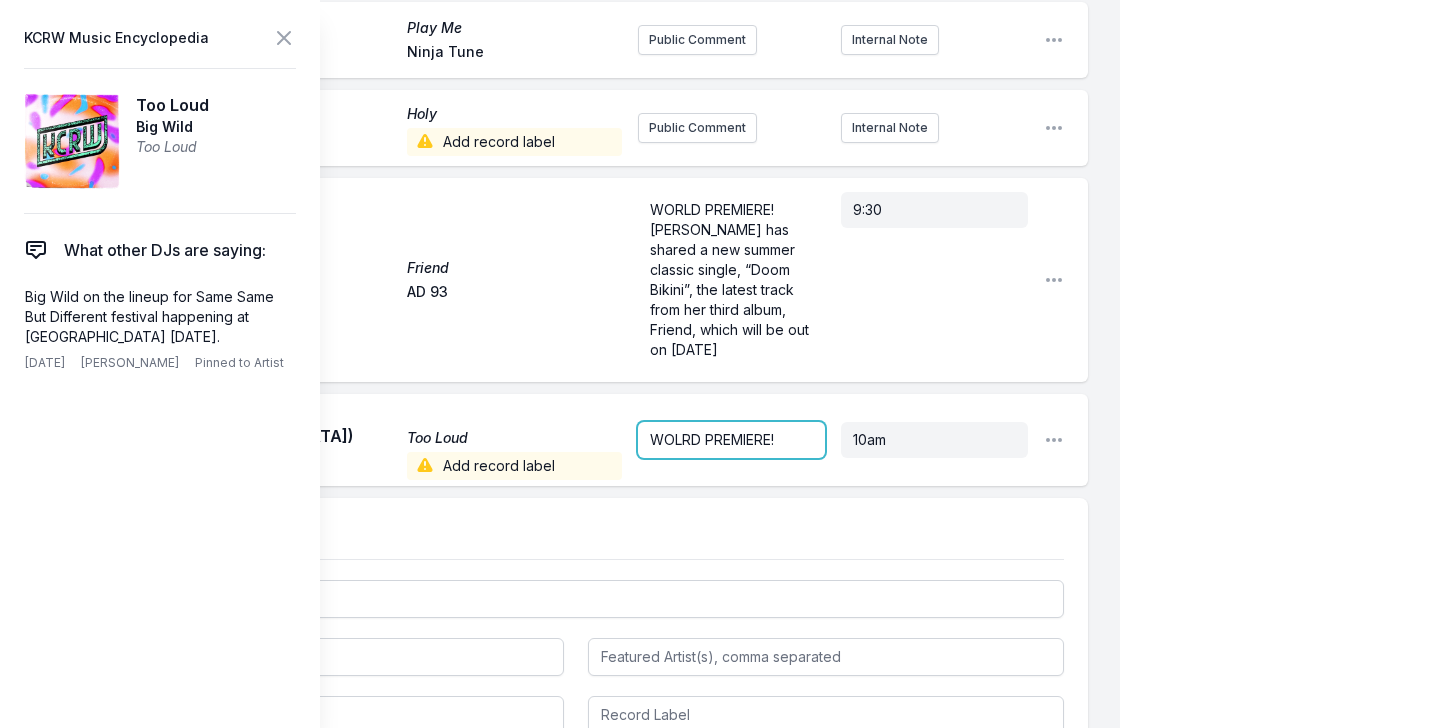 scroll, scrollTop: 758, scrollLeft: 0, axis: vertical 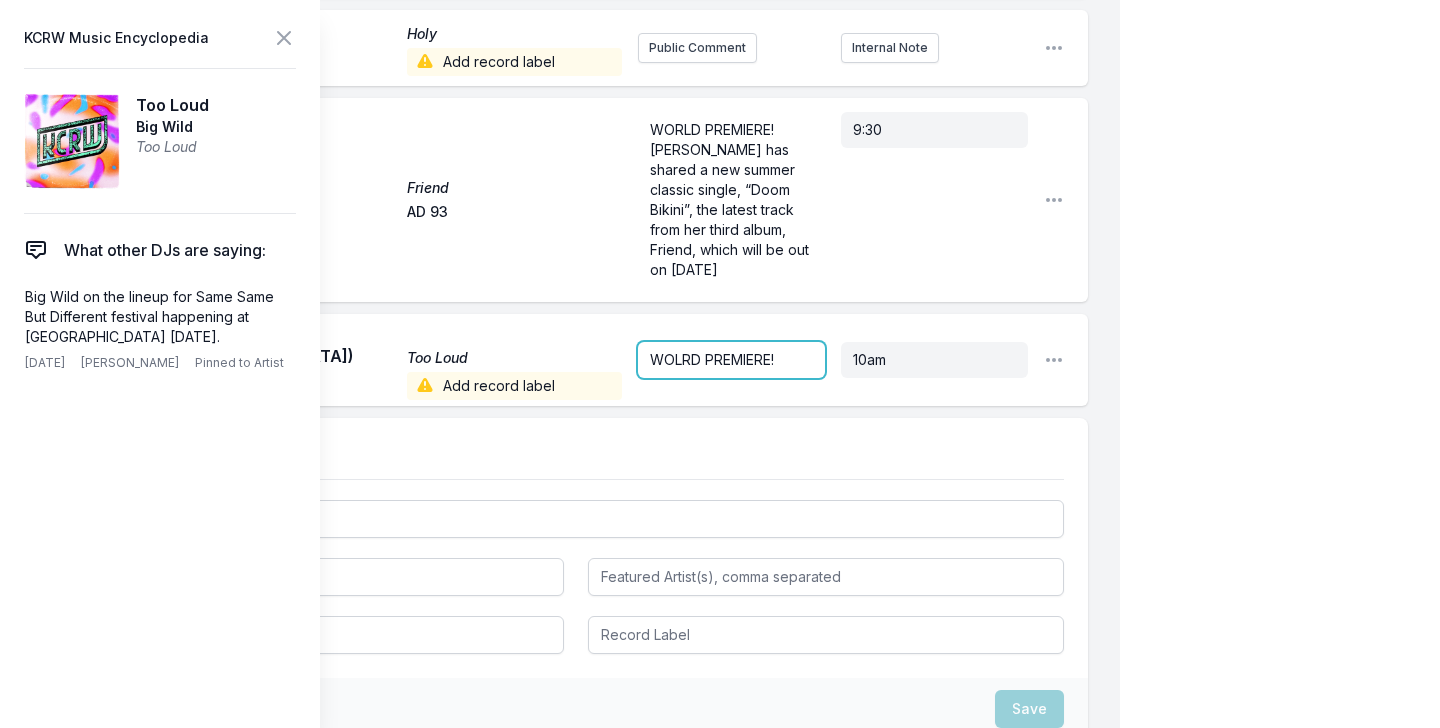 click on "WOLRD PREMIERE!" at bounding box center [731, 360] 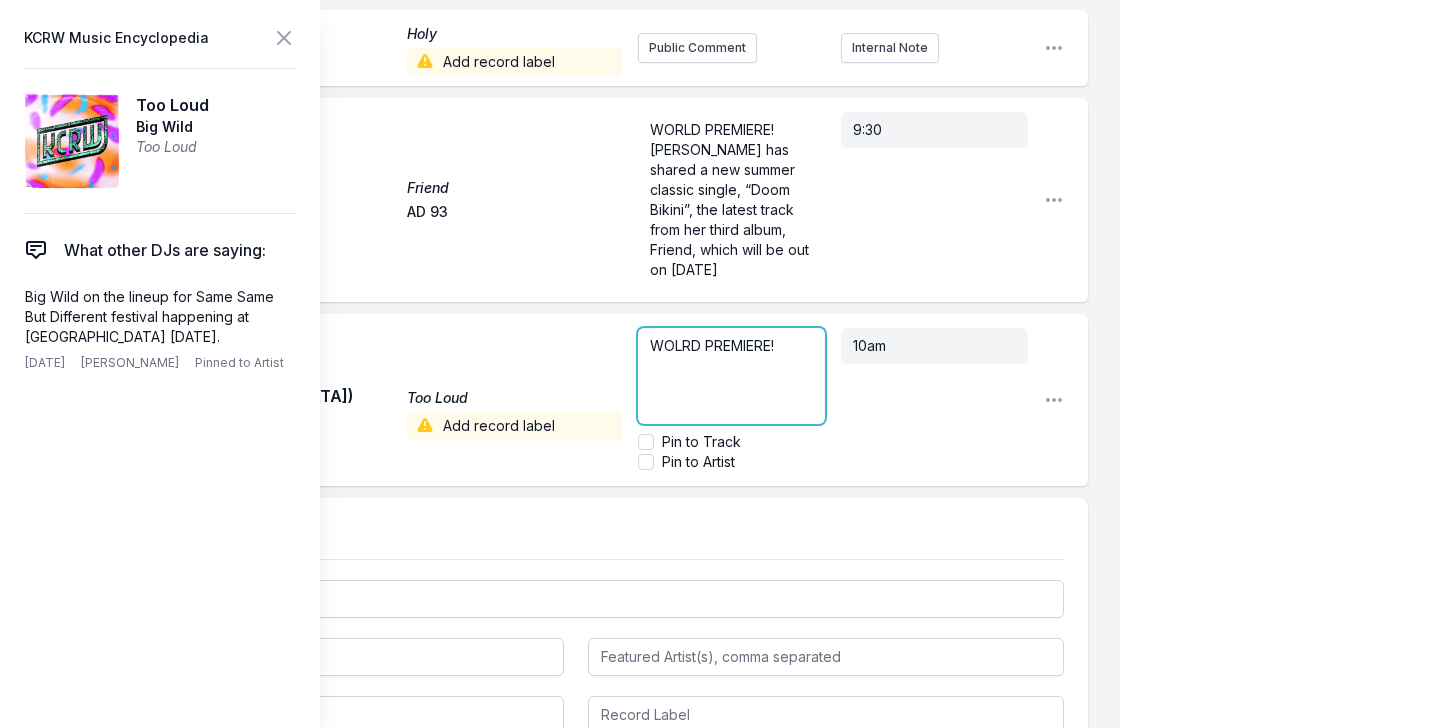 type 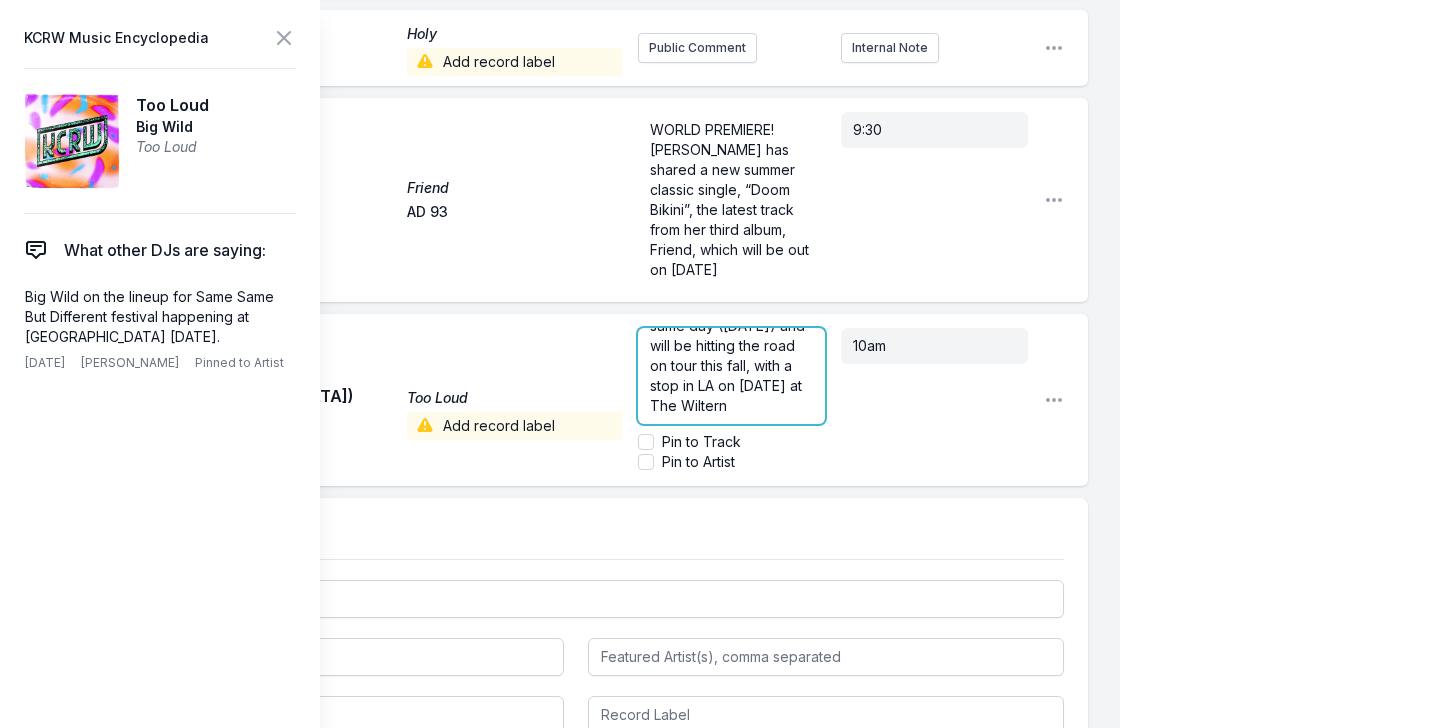 scroll, scrollTop: 0, scrollLeft: 0, axis: both 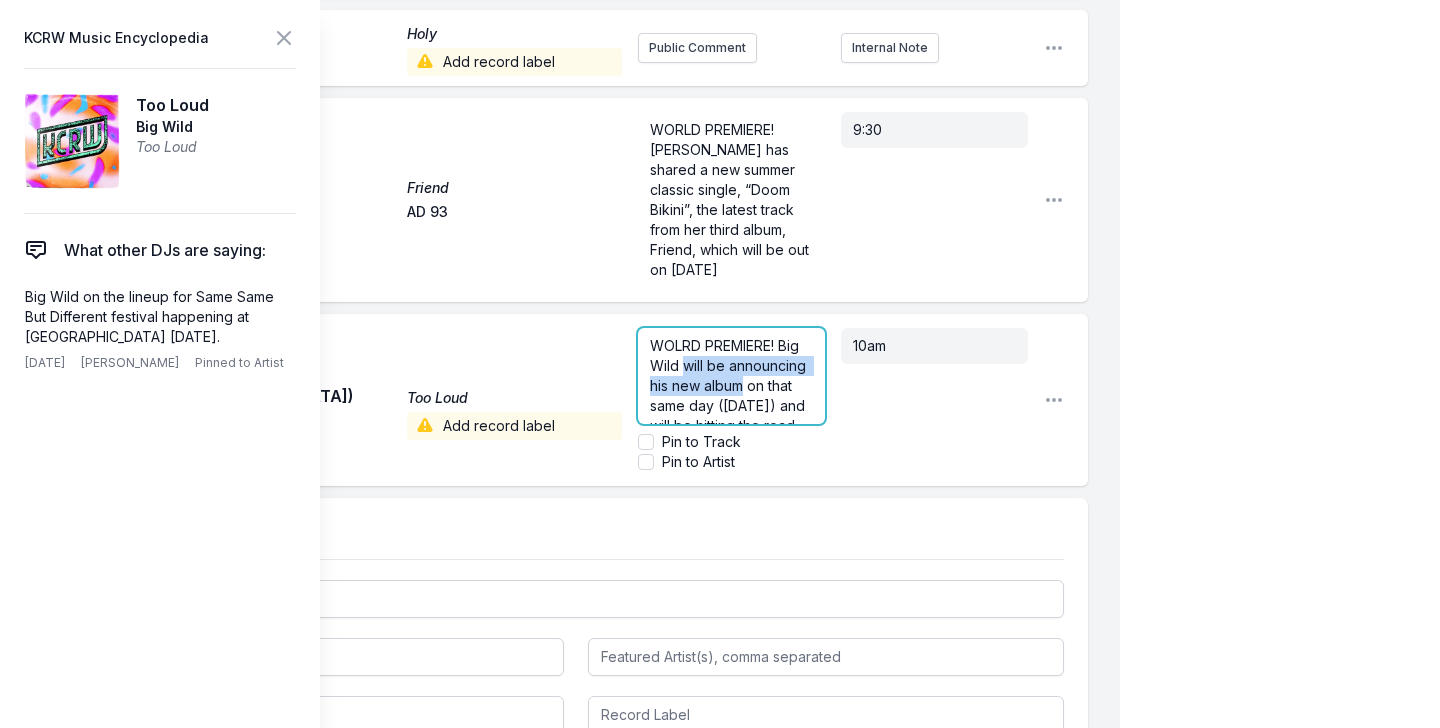 drag, startPoint x: 682, startPoint y: 327, endPoint x: 746, endPoint y: 350, distance: 68.007355 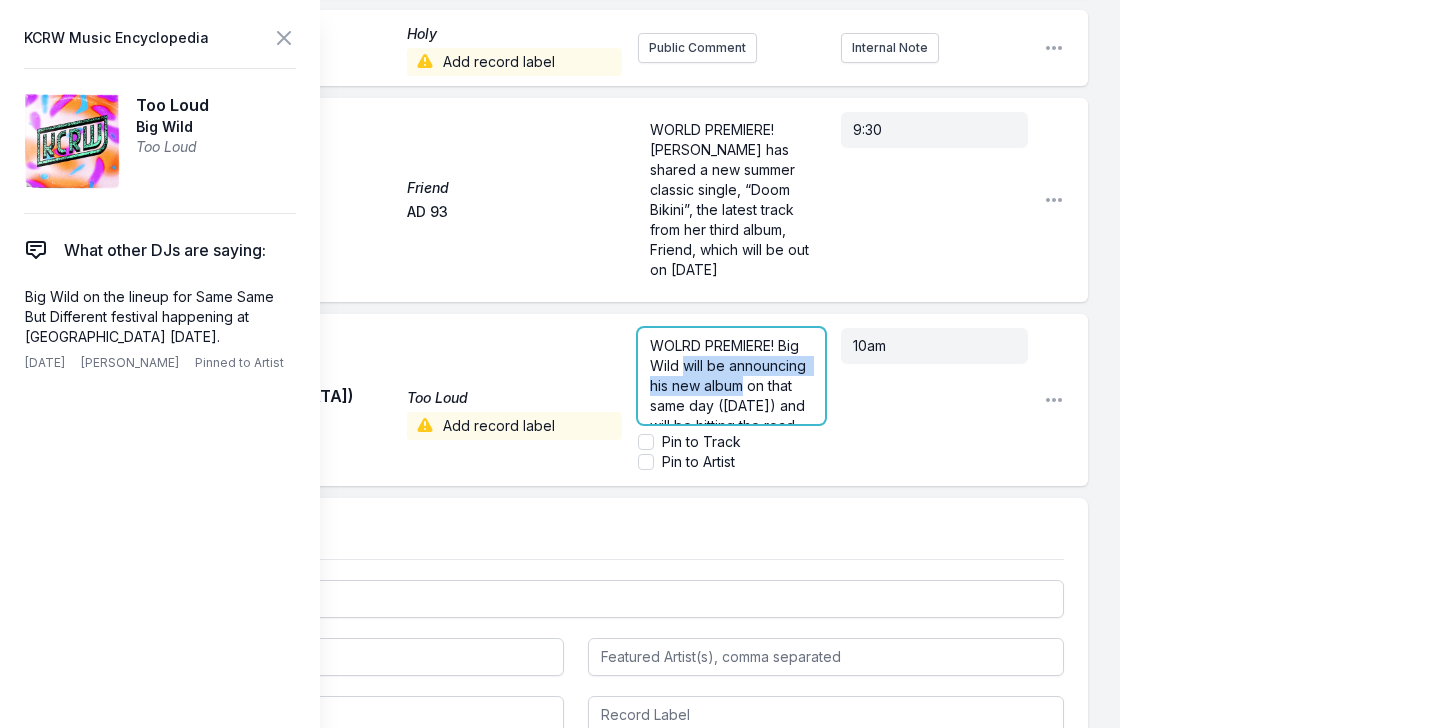 click on "WOLRD PREMIERE! Big Wild will be announcing his new album on that same day (thurs 7/24) and will be hitting the road on tour this fall, with a stop in LA on October 4th at The Wiltern" at bounding box center [730, 415] 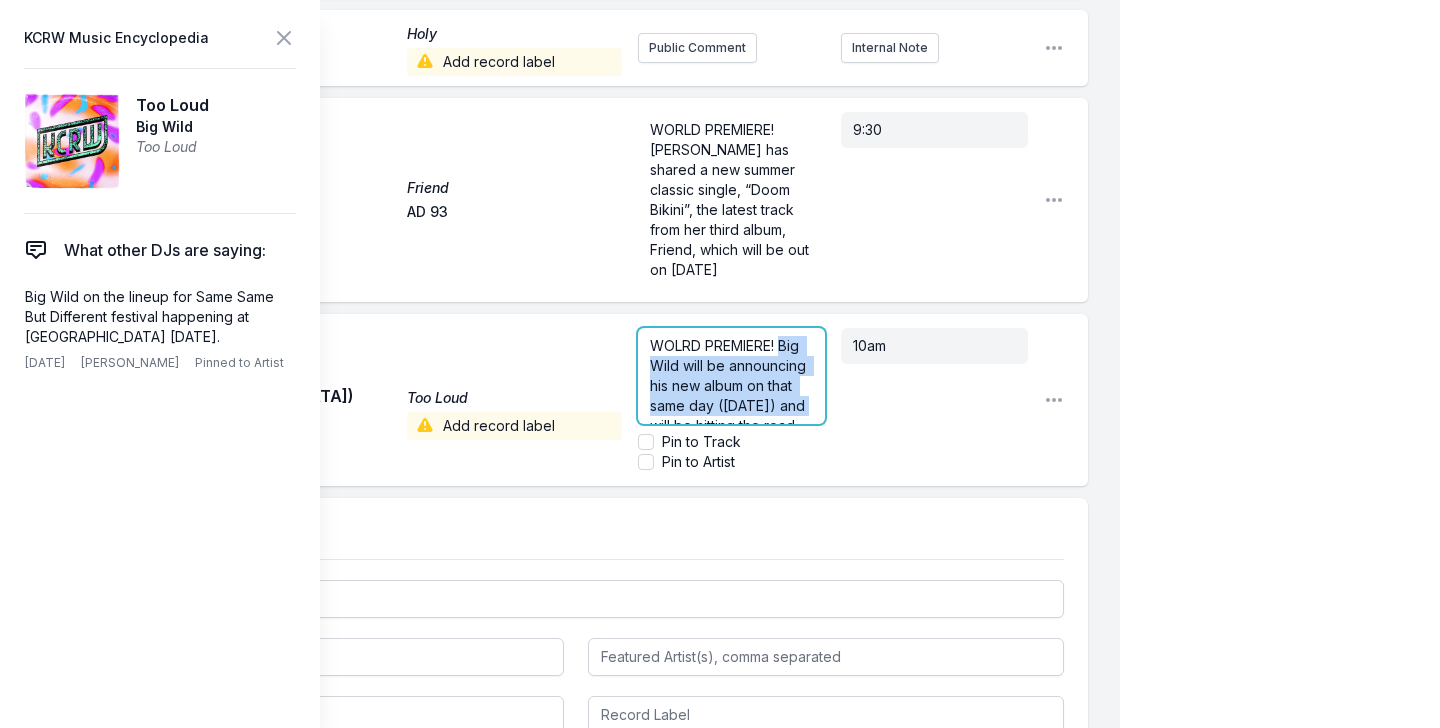 drag, startPoint x: 782, startPoint y: 305, endPoint x: 810, endPoint y: 364, distance: 65.30697 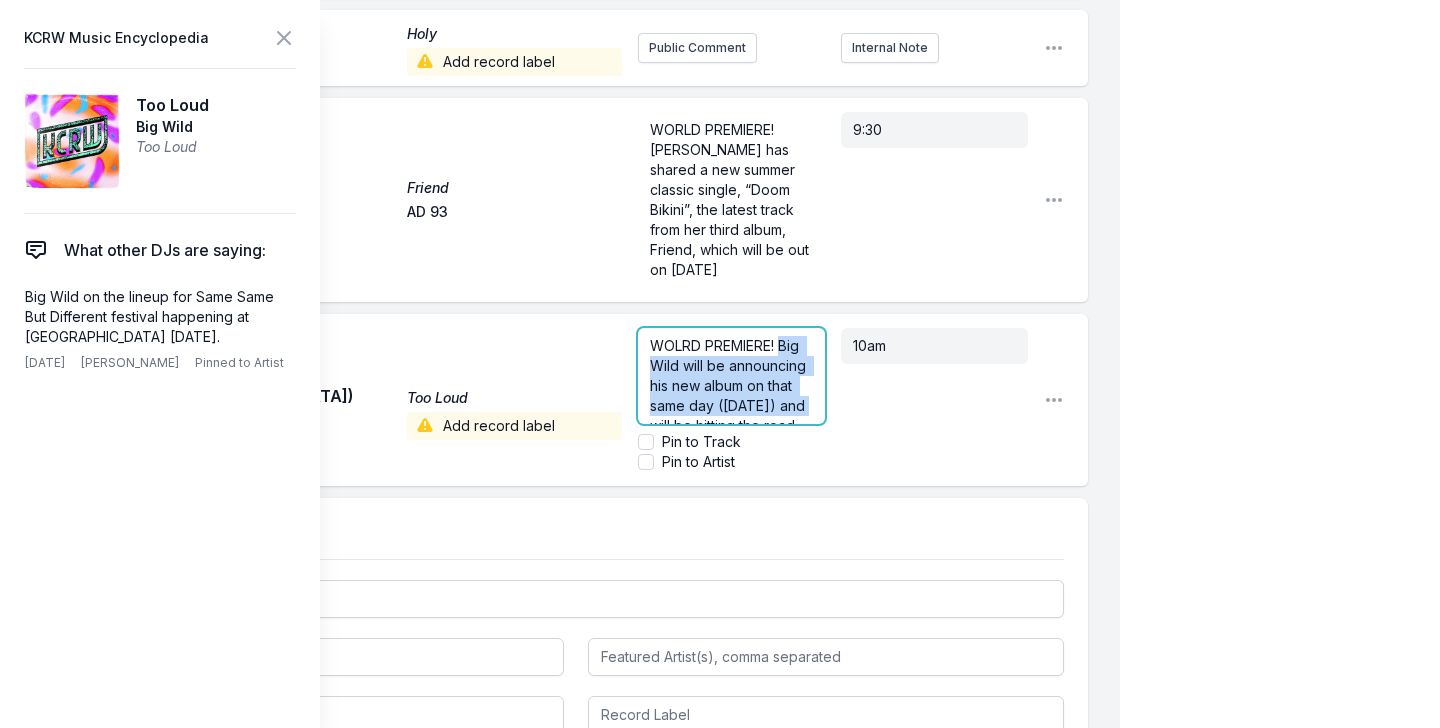 click on "WOLRD PREMIERE! Big Wild will be announcing his new album on that same day (thurs 7/24) and will be hitting the road on tour this fall, with a stop in LA on October 4th at The Wiltern" at bounding box center (731, 416) 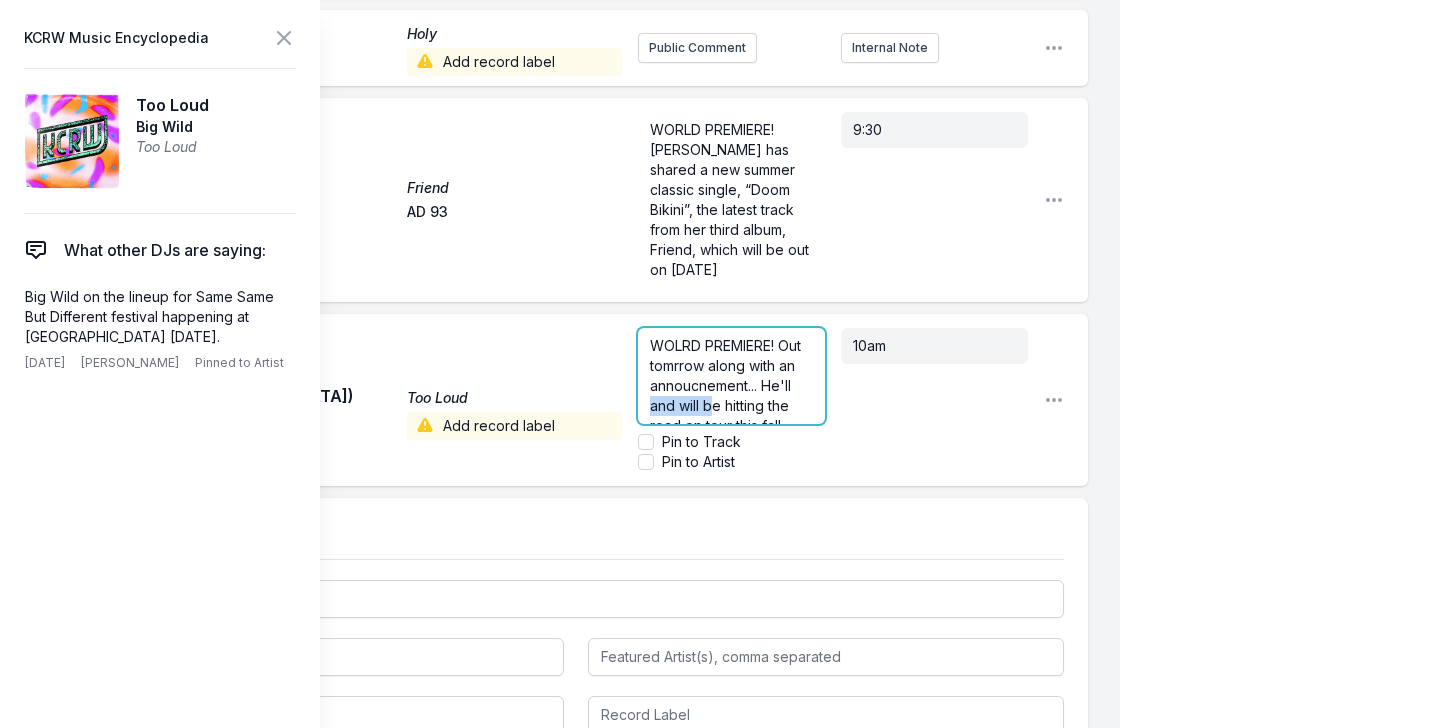 drag, startPoint x: 714, startPoint y: 366, endPoint x: 579, endPoint y: 372, distance: 135.13327 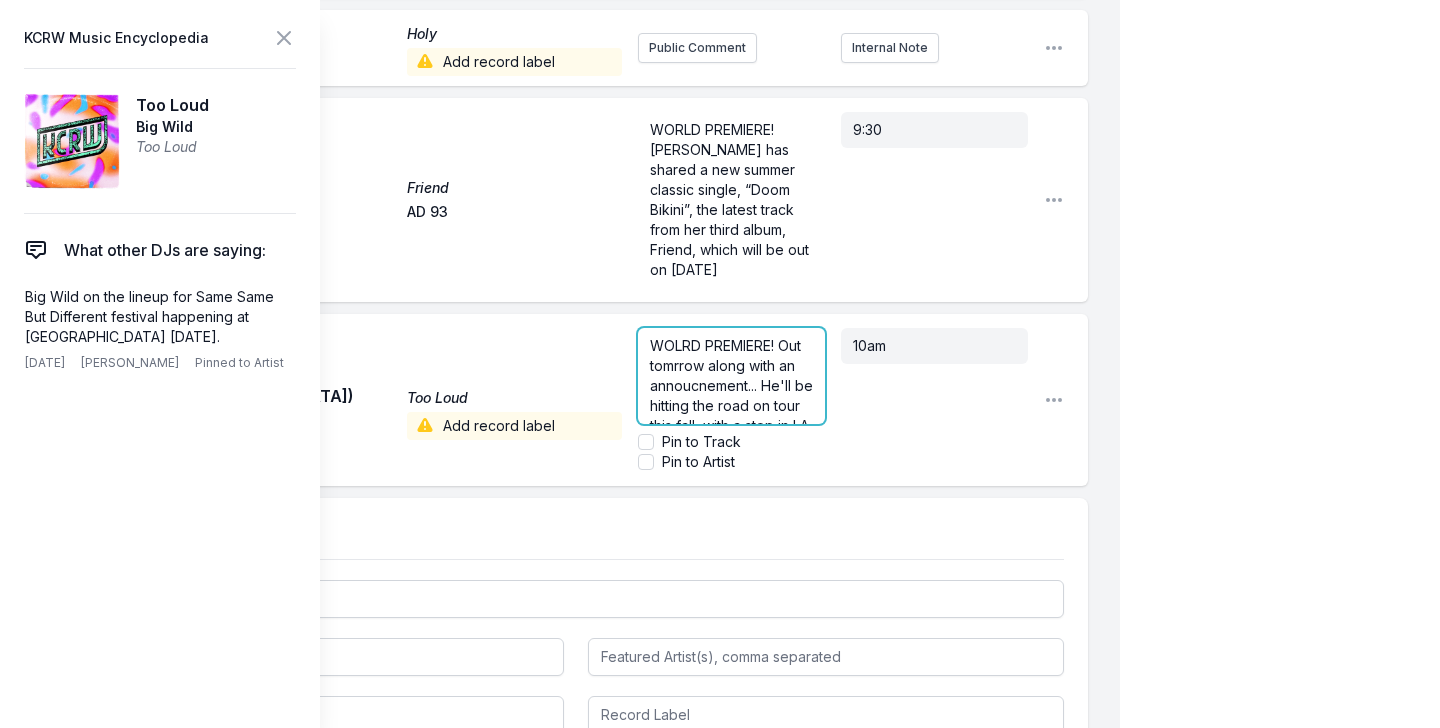 click on "WOLRD PREMIERE! Out tomrrow along with an annoucnement... He'll be hitting the road on tour this fall, with a stop in LA on October 4th at The Wiltern" at bounding box center (733, 405) 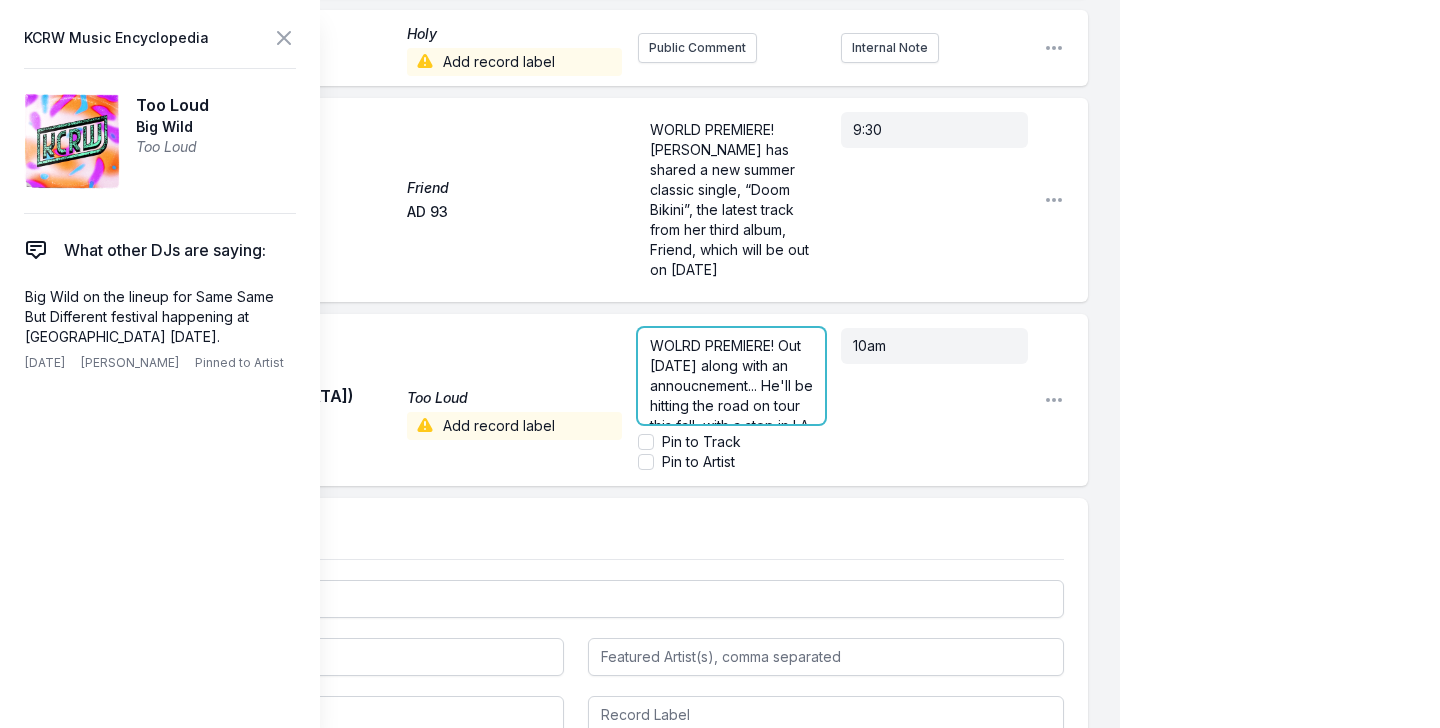 click on "WOLRD PREMIERE! Out tomorrow along with an annoucnement... He'll be hitting the road on tour this fall, with a stop in LA on October 4th at The Wiltern" at bounding box center (733, 405) 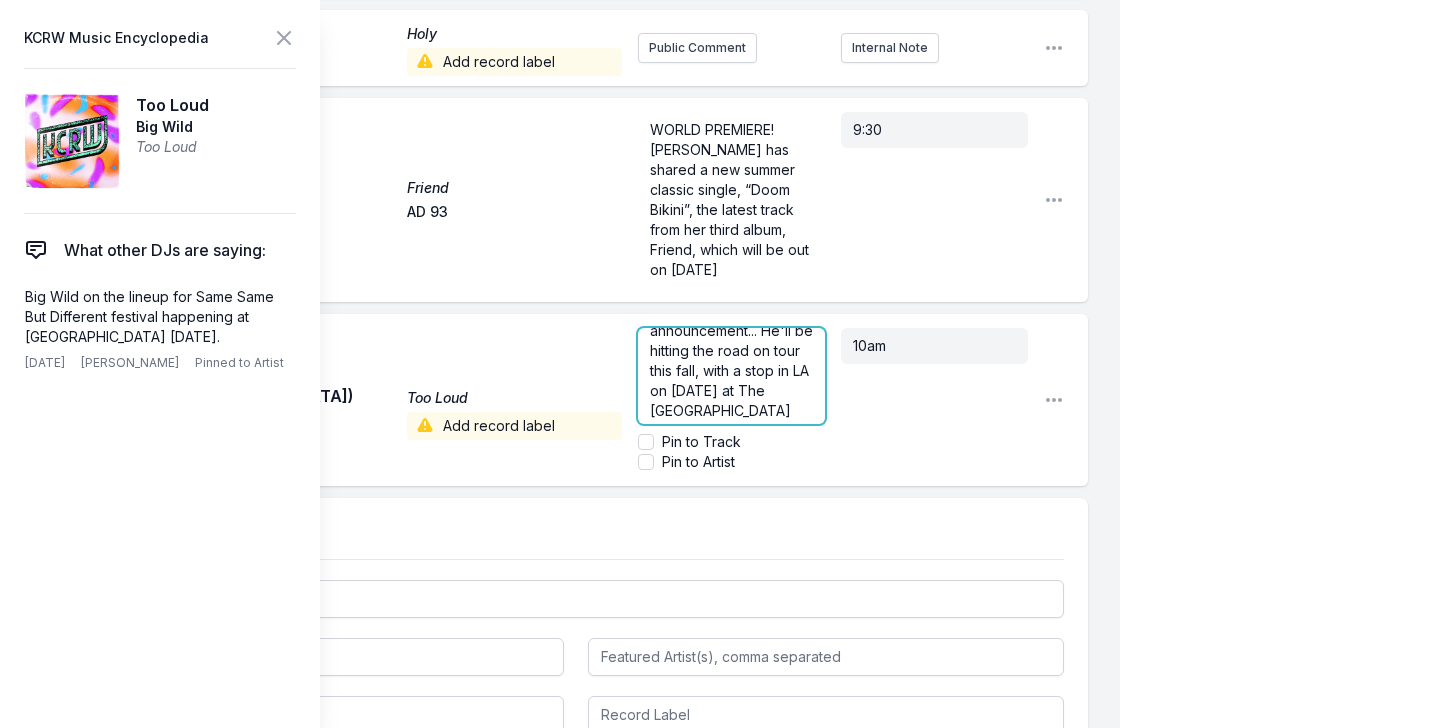 scroll, scrollTop: 60, scrollLeft: 0, axis: vertical 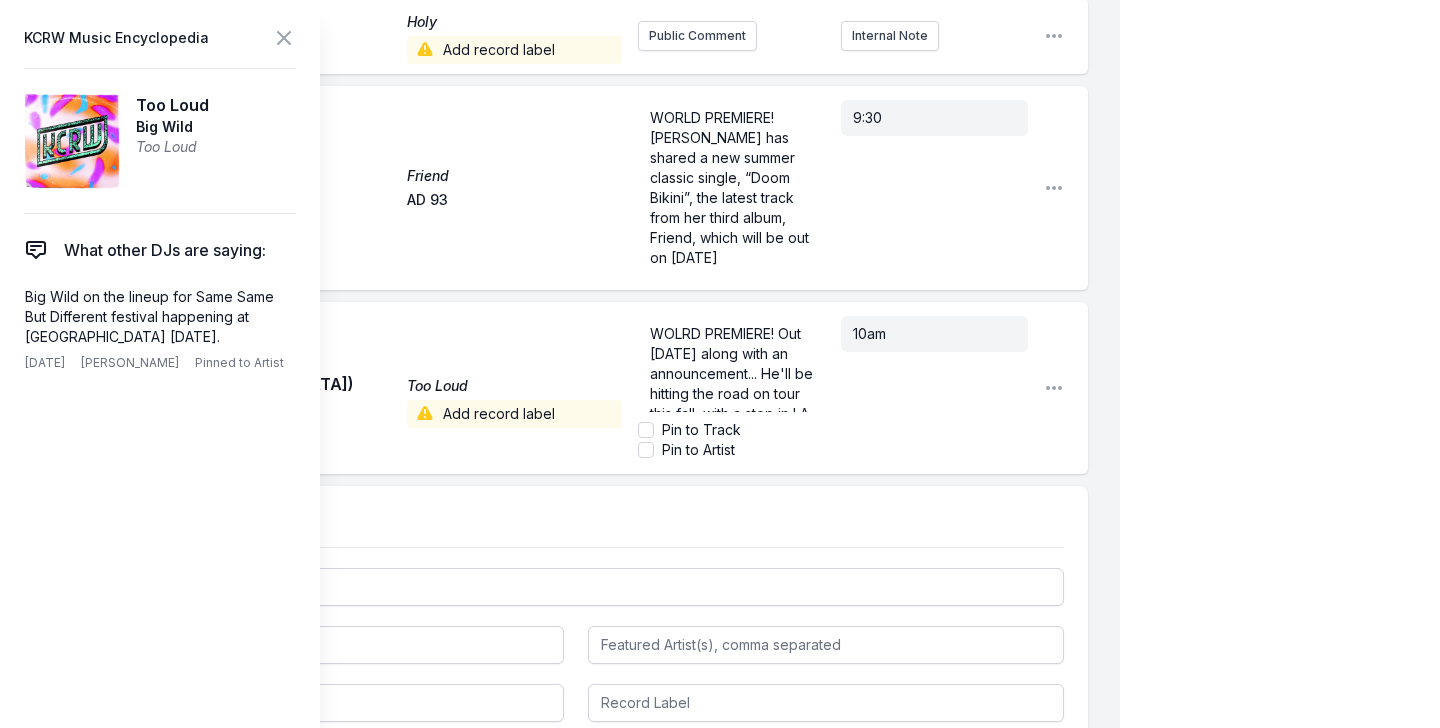 click on "Too Loud  (Feat. Phantopgram) Too Loud Big Wild Add record label" at bounding box center [401, 388] 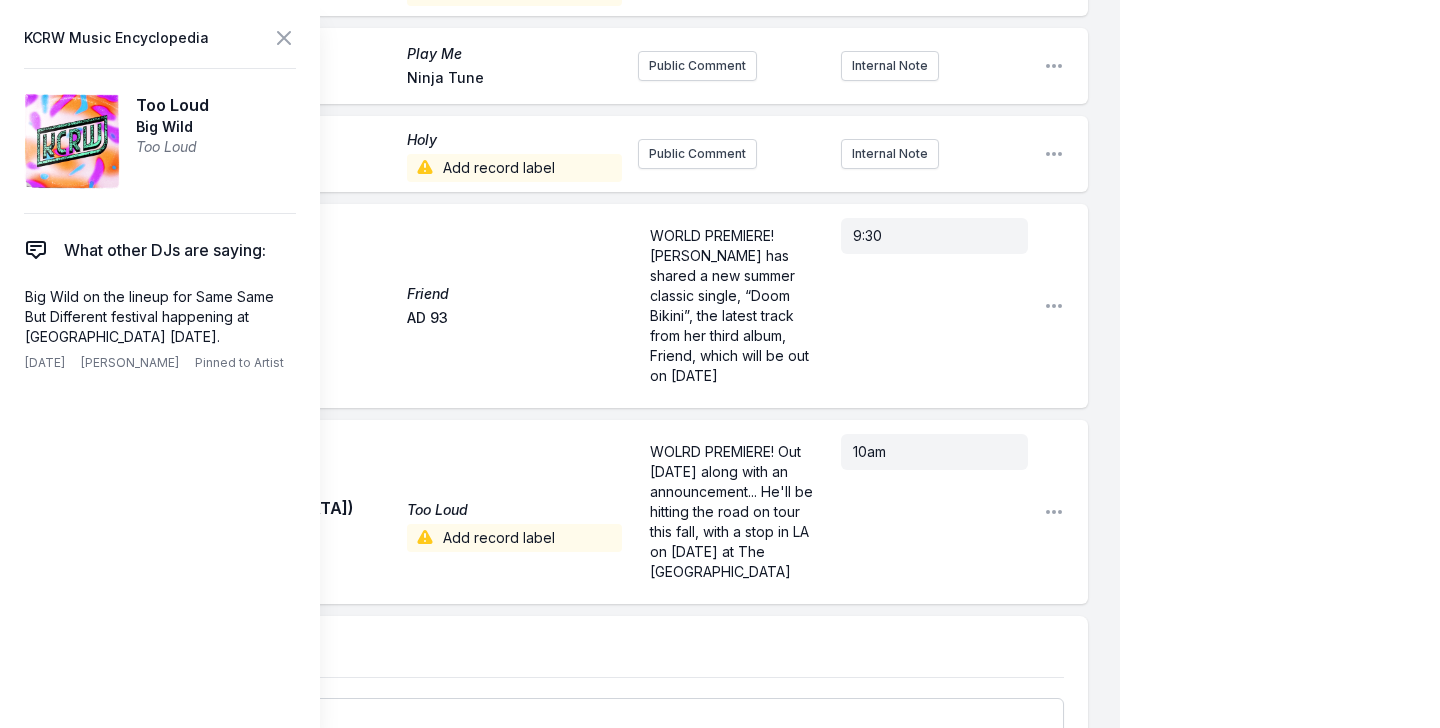 scroll, scrollTop: 458, scrollLeft: 0, axis: vertical 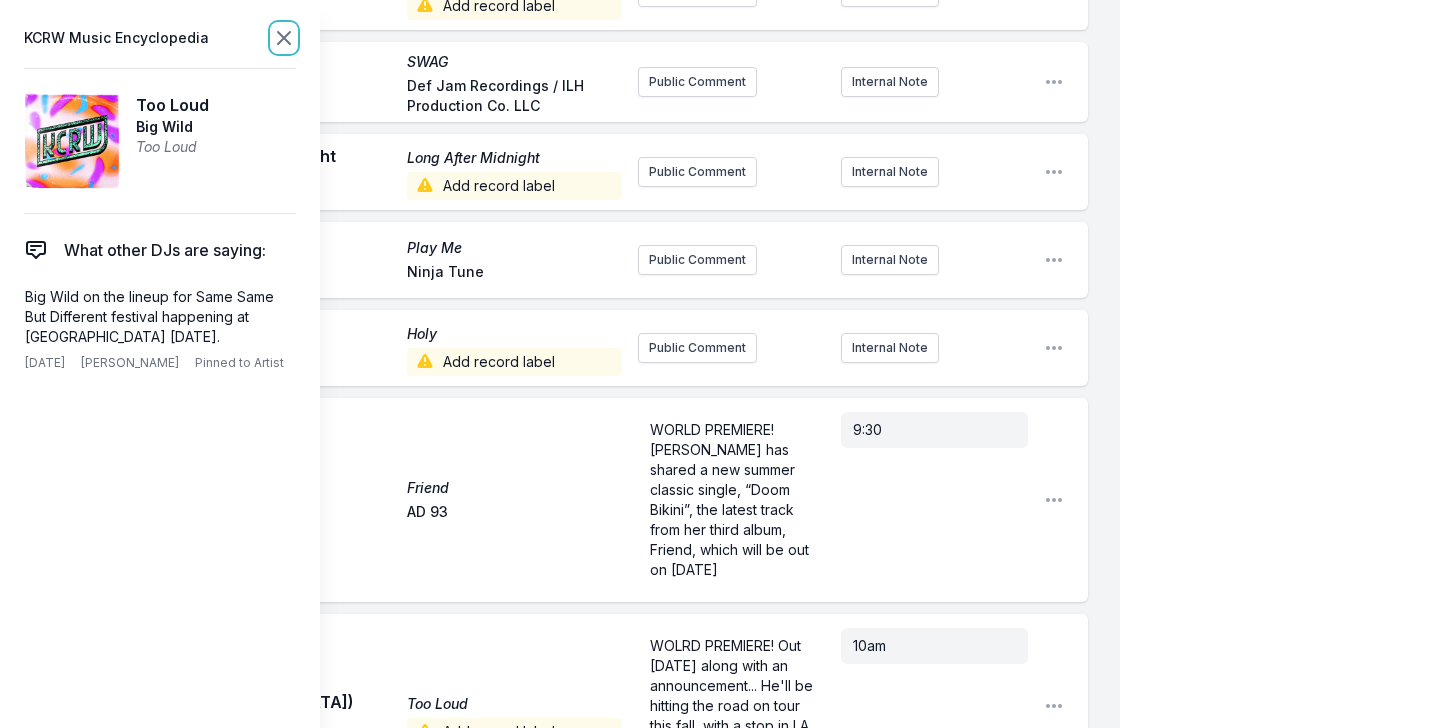 click 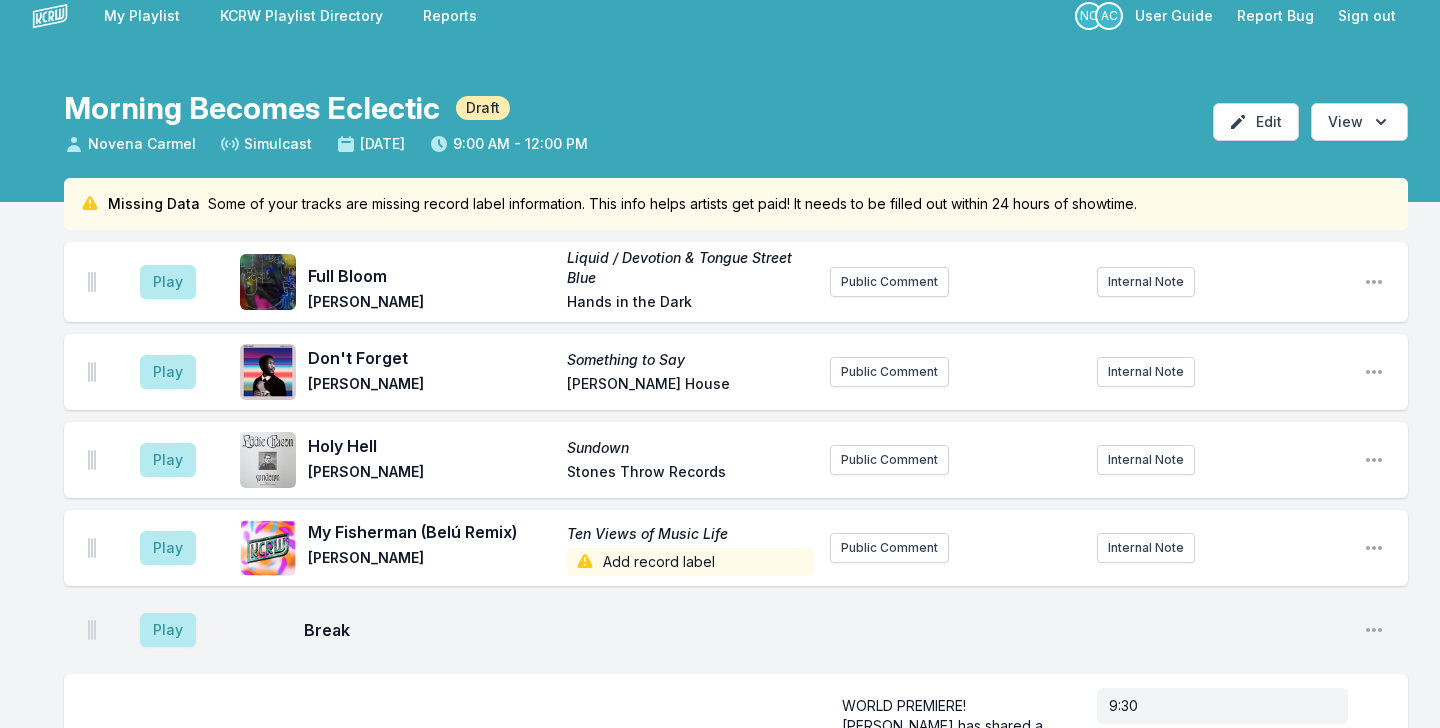 scroll, scrollTop: 24, scrollLeft: 0, axis: vertical 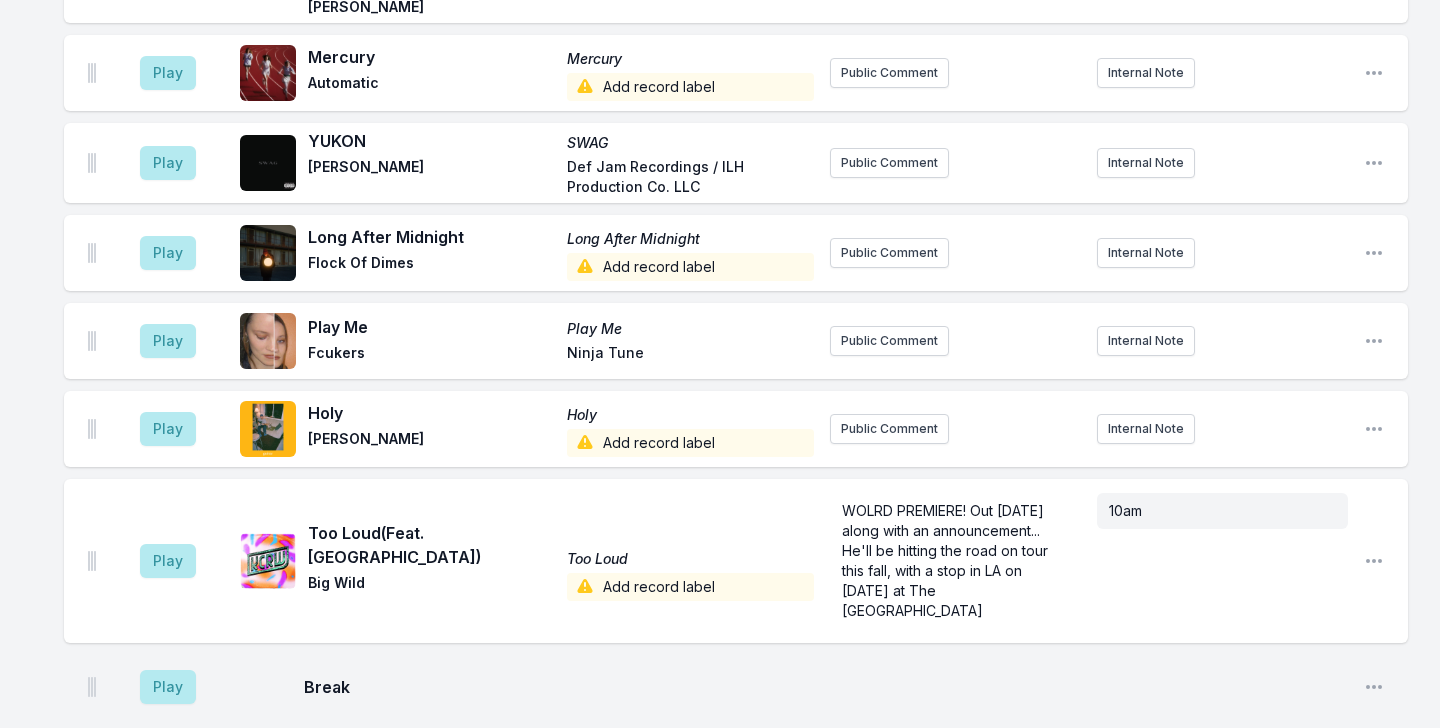 click on "Too Loud  (Feat. Phantopgram)" at bounding box center [431, 545] 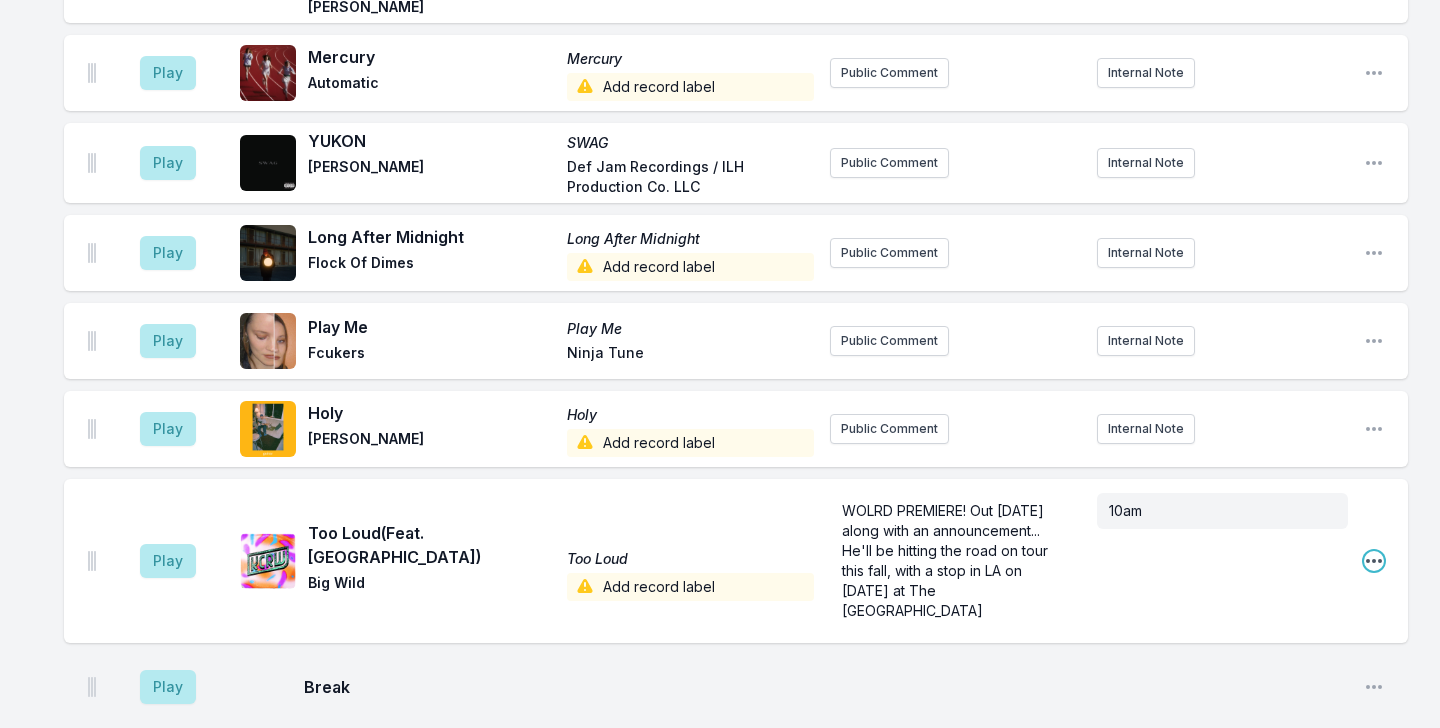 click 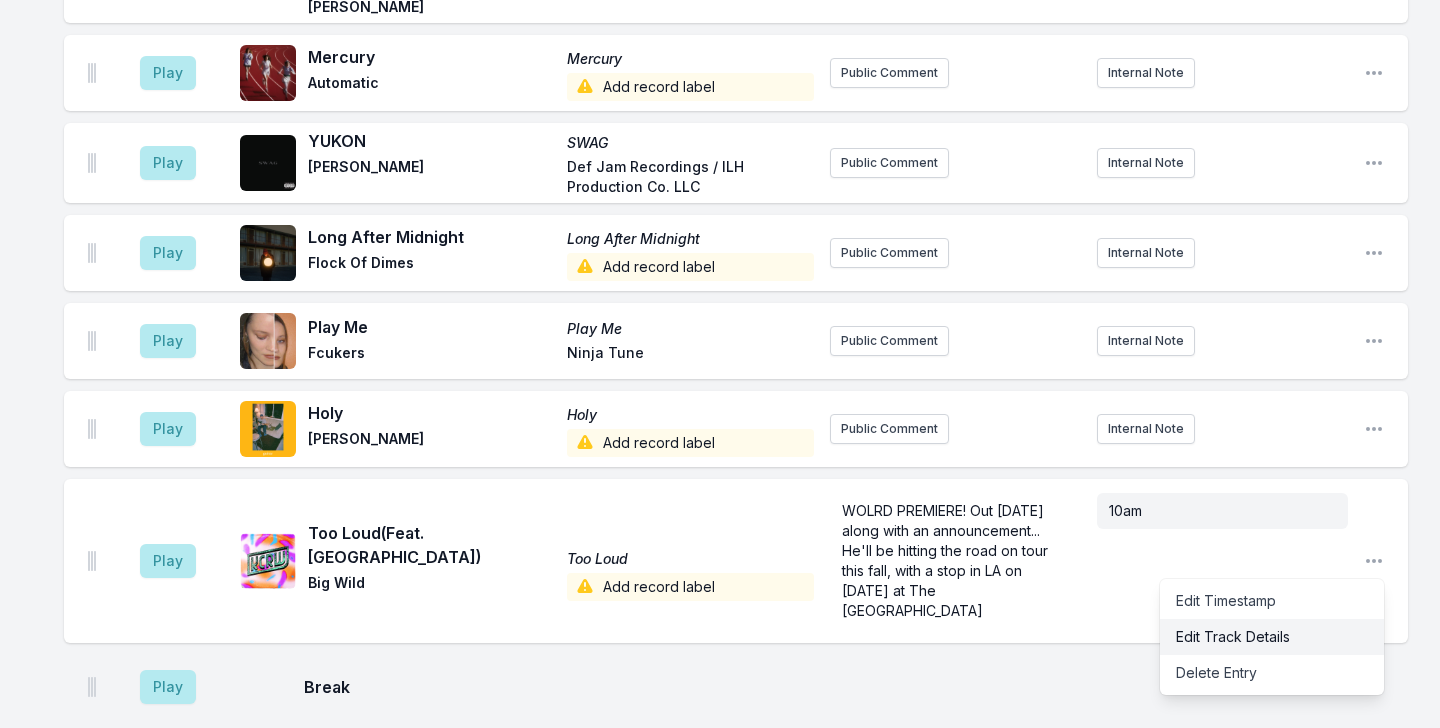 click on "Edit Track Details" at bounding box center (1272, 637) 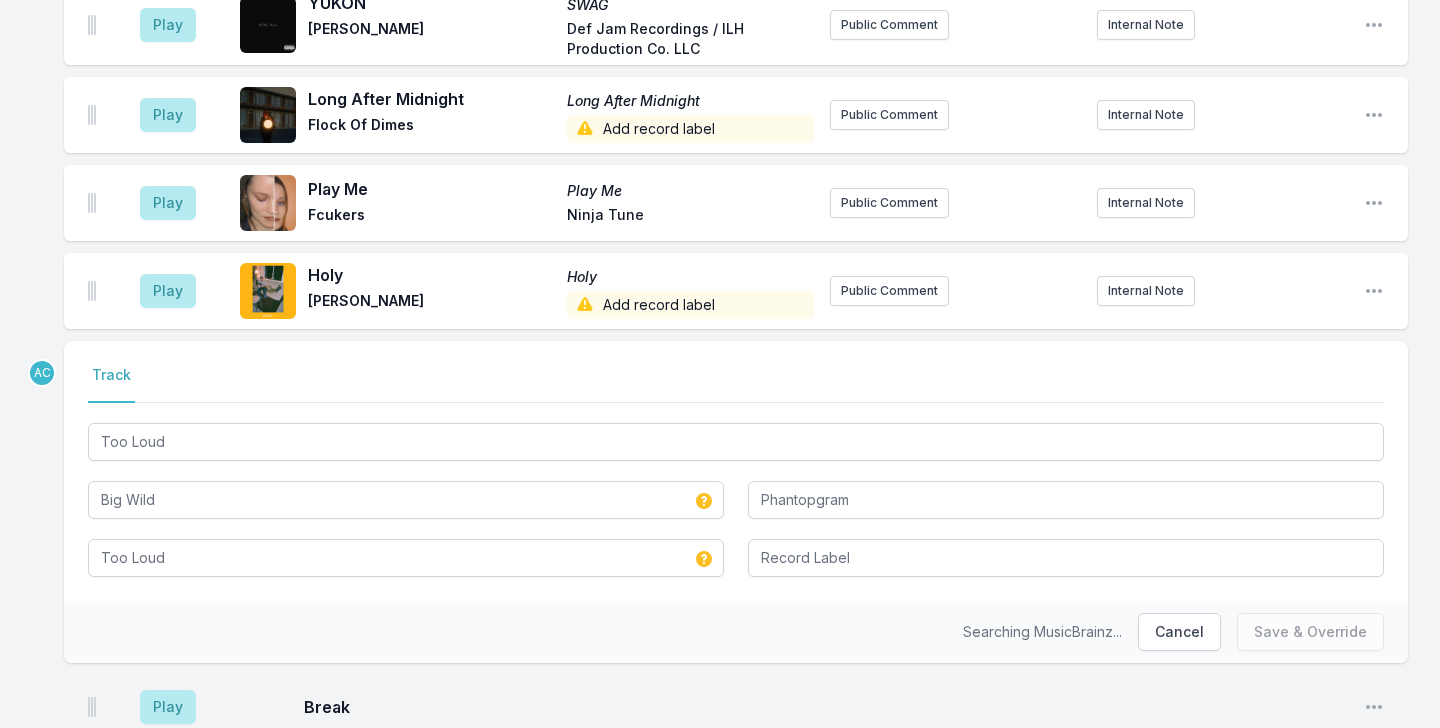 scroll, scrollTop: 1098, scrollLeft: 0, axis: vertical 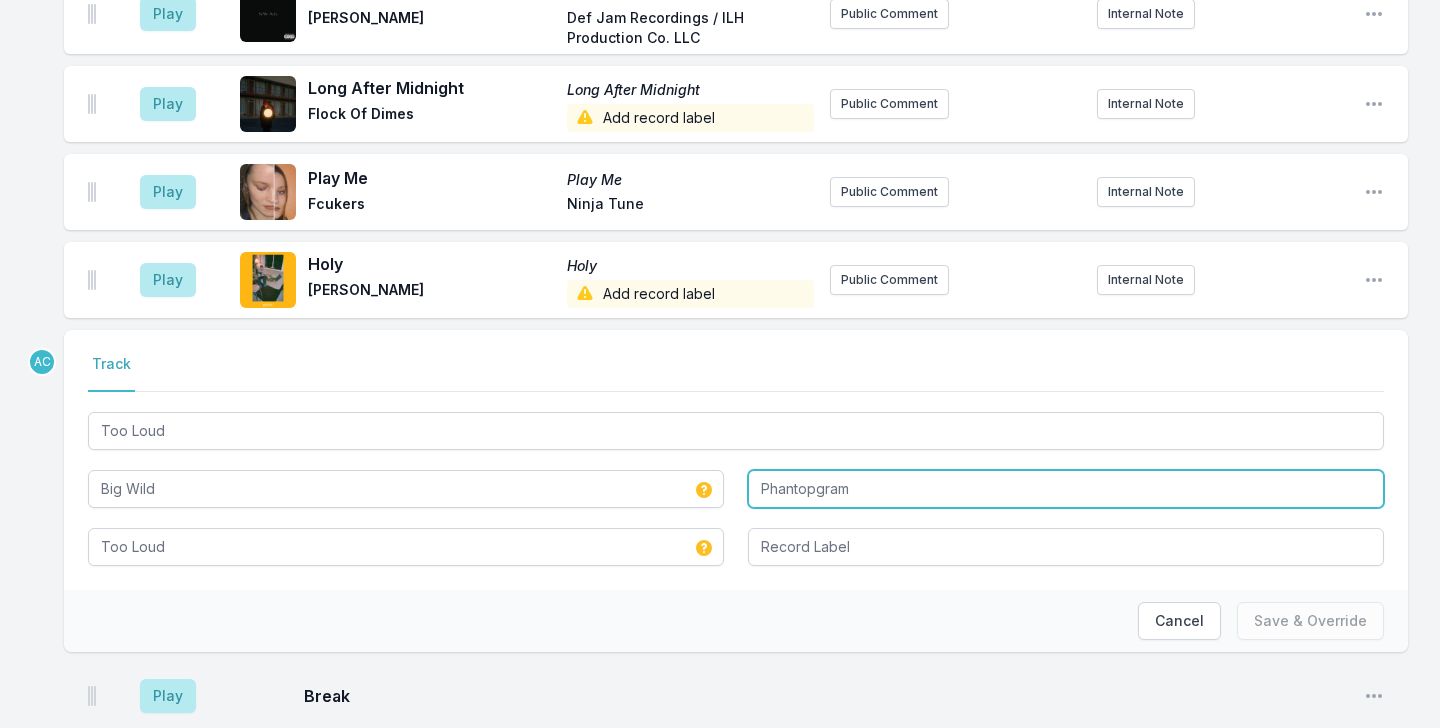 click on "Phantopgram" at bounding box center [1066, 489] 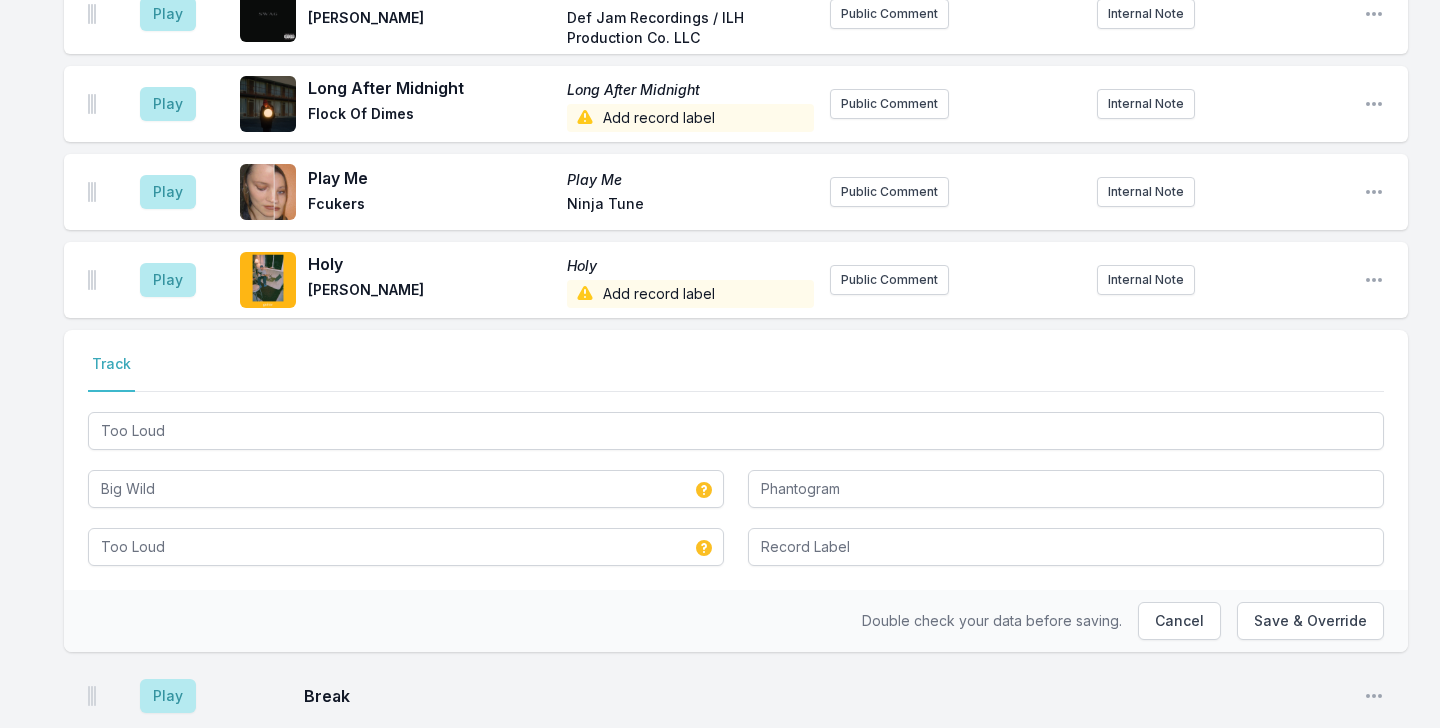 click on "Track" at bounding box center [736, 373] 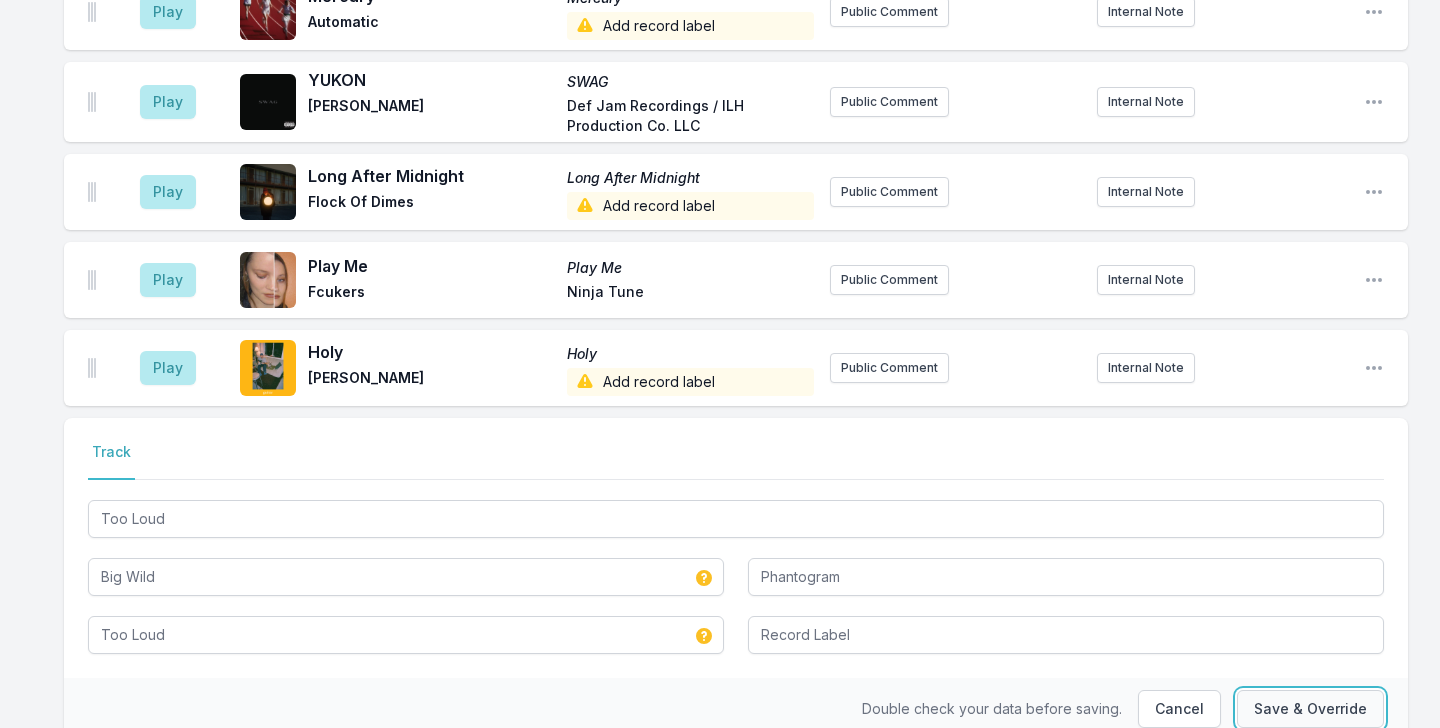 click on "Save & Override" at bounding box center (1310, 709) 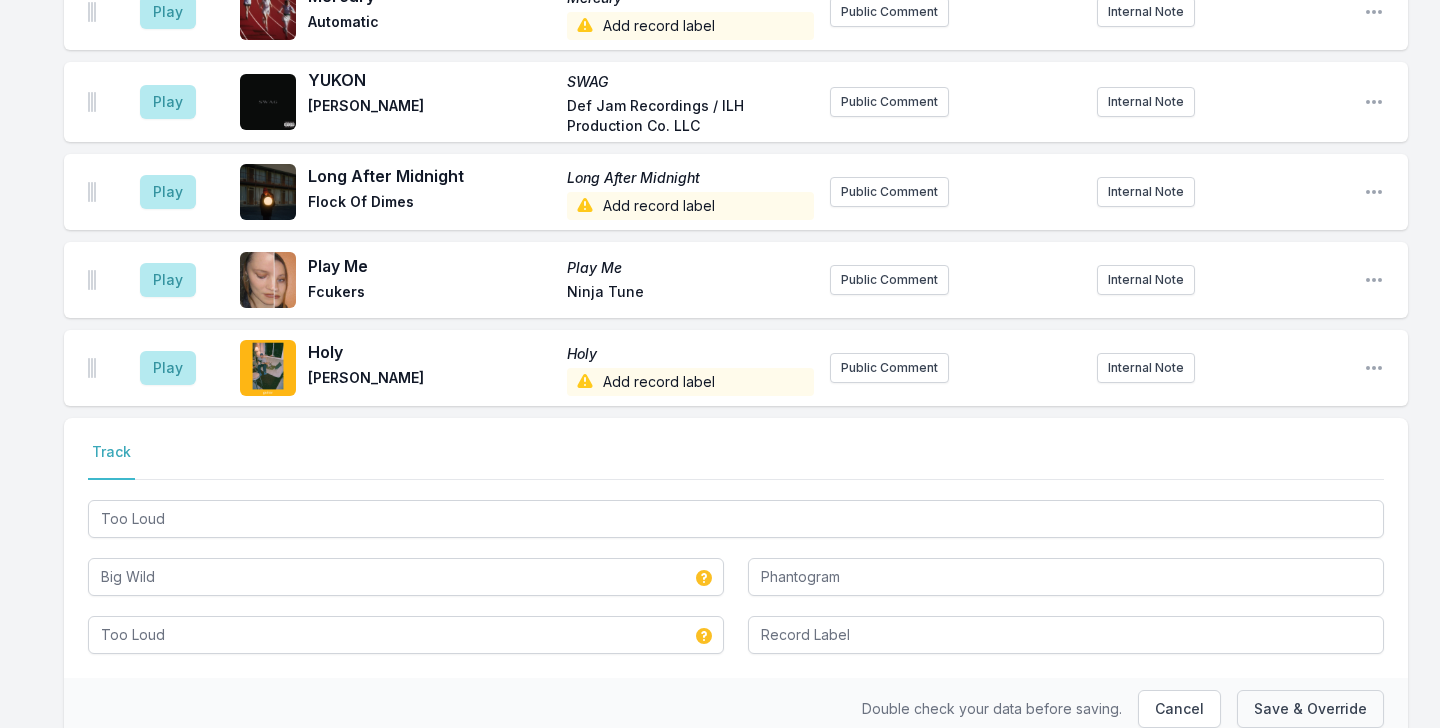 type on "Phantopgram" 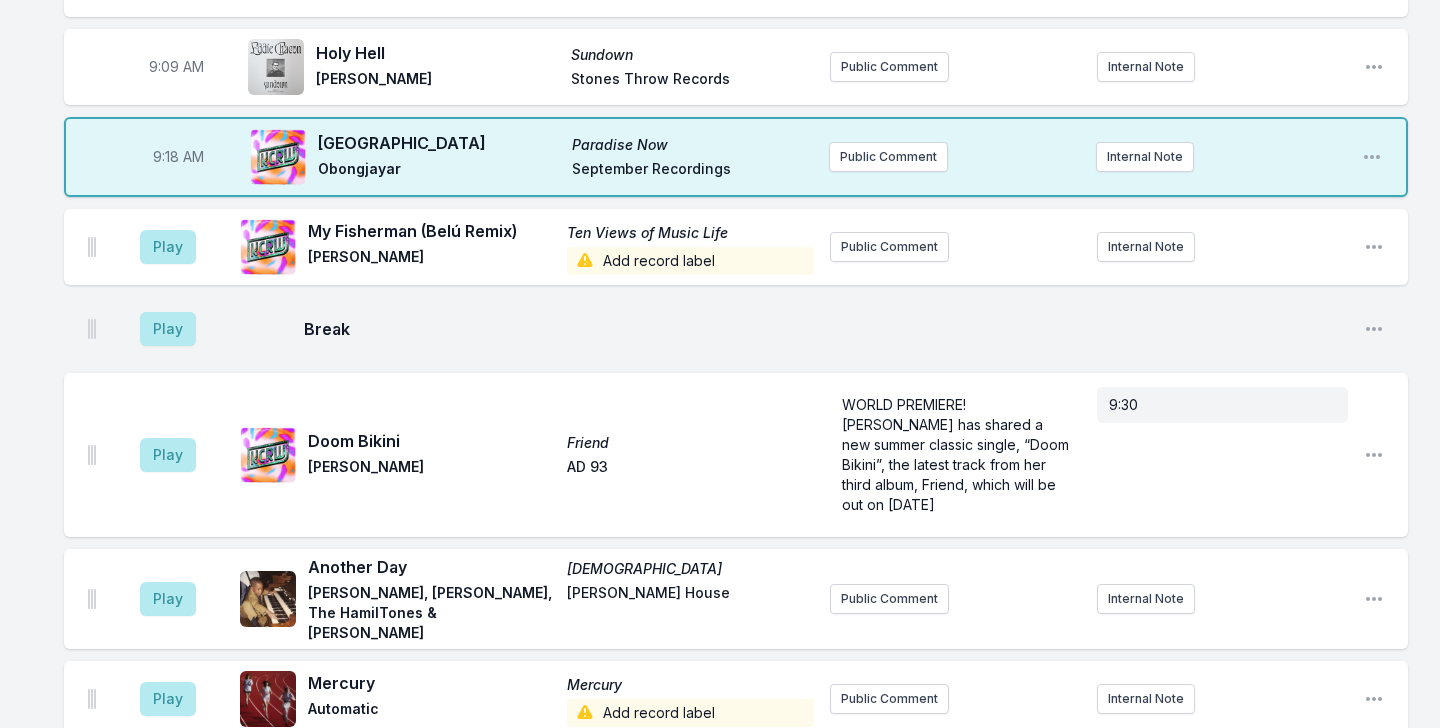 scroll, scrollTop: 306, scrollLeft: 0, axis: vertical 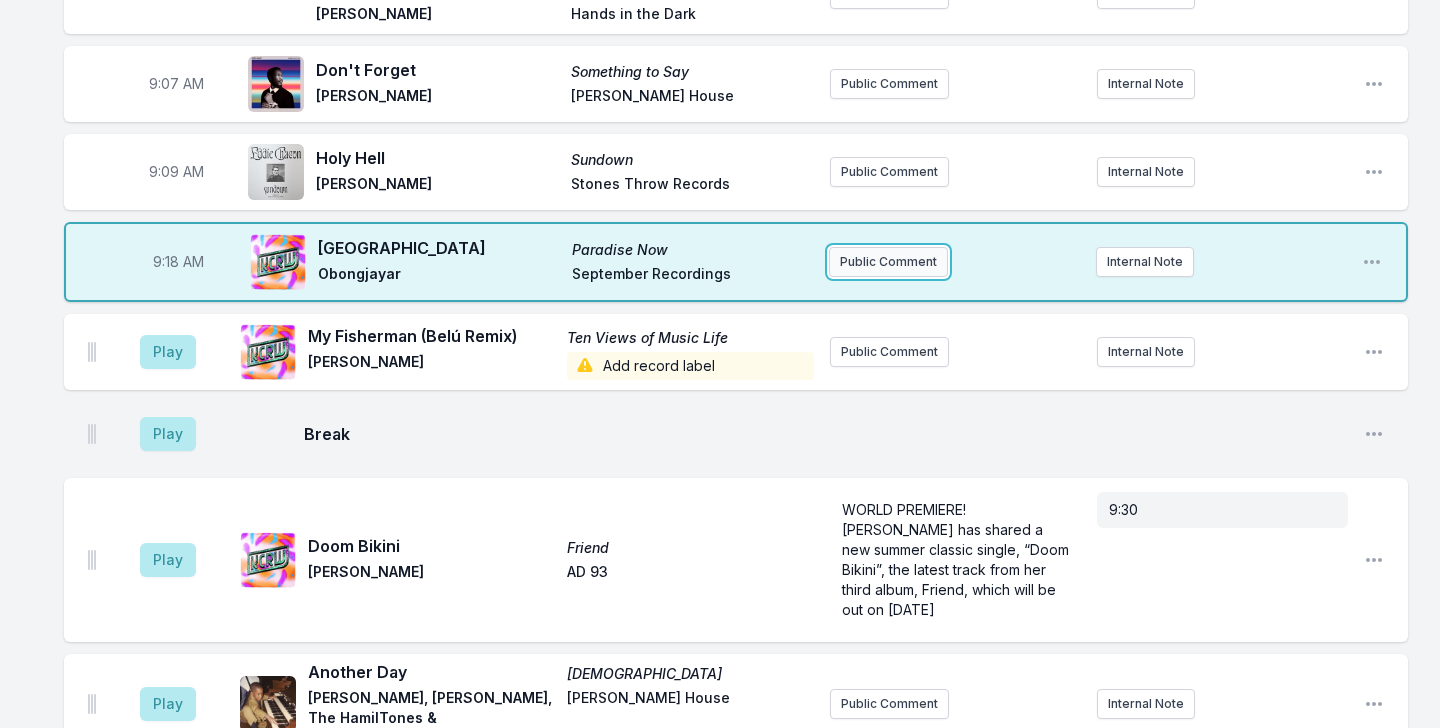 click on "Public Comment" at bounding box center [888, 262] 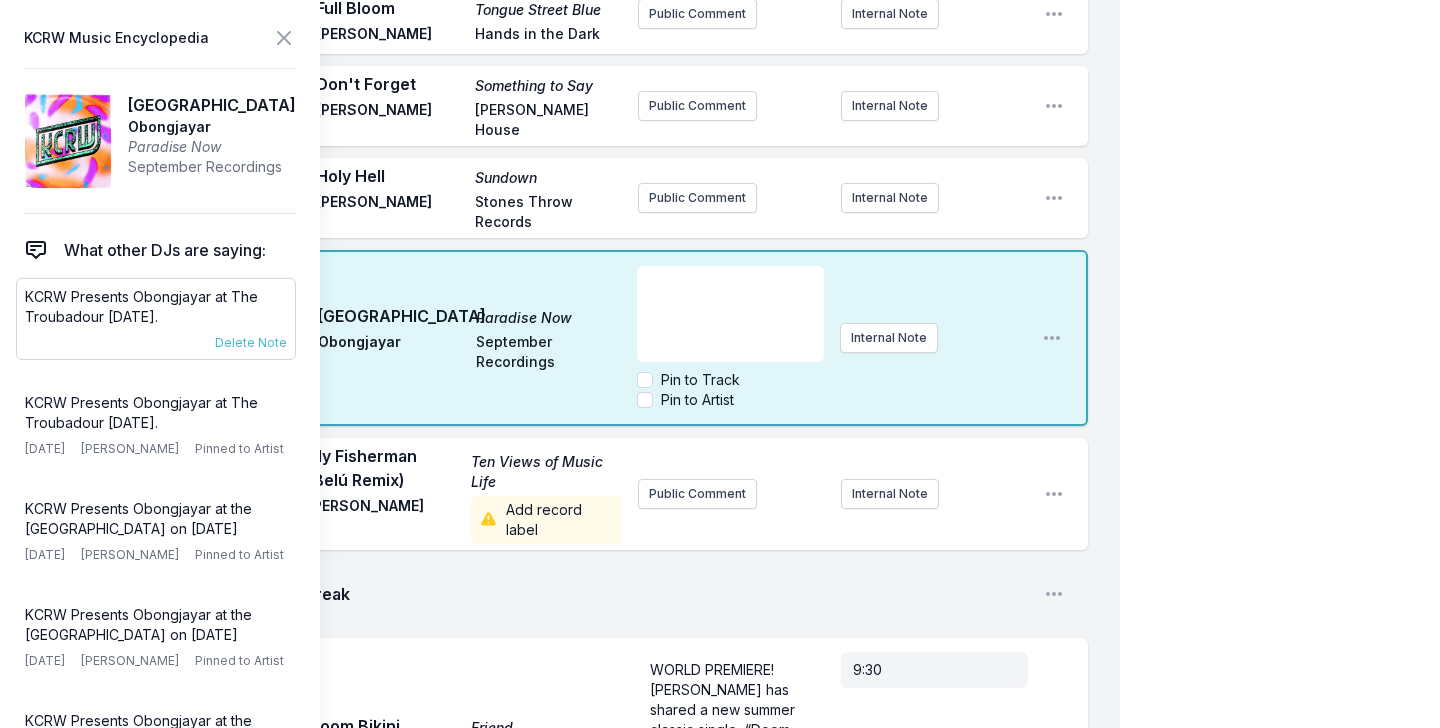 click on "KCRW Presents Obongjayar at The Troubadour July 29th." at bounding box center (156, 307) 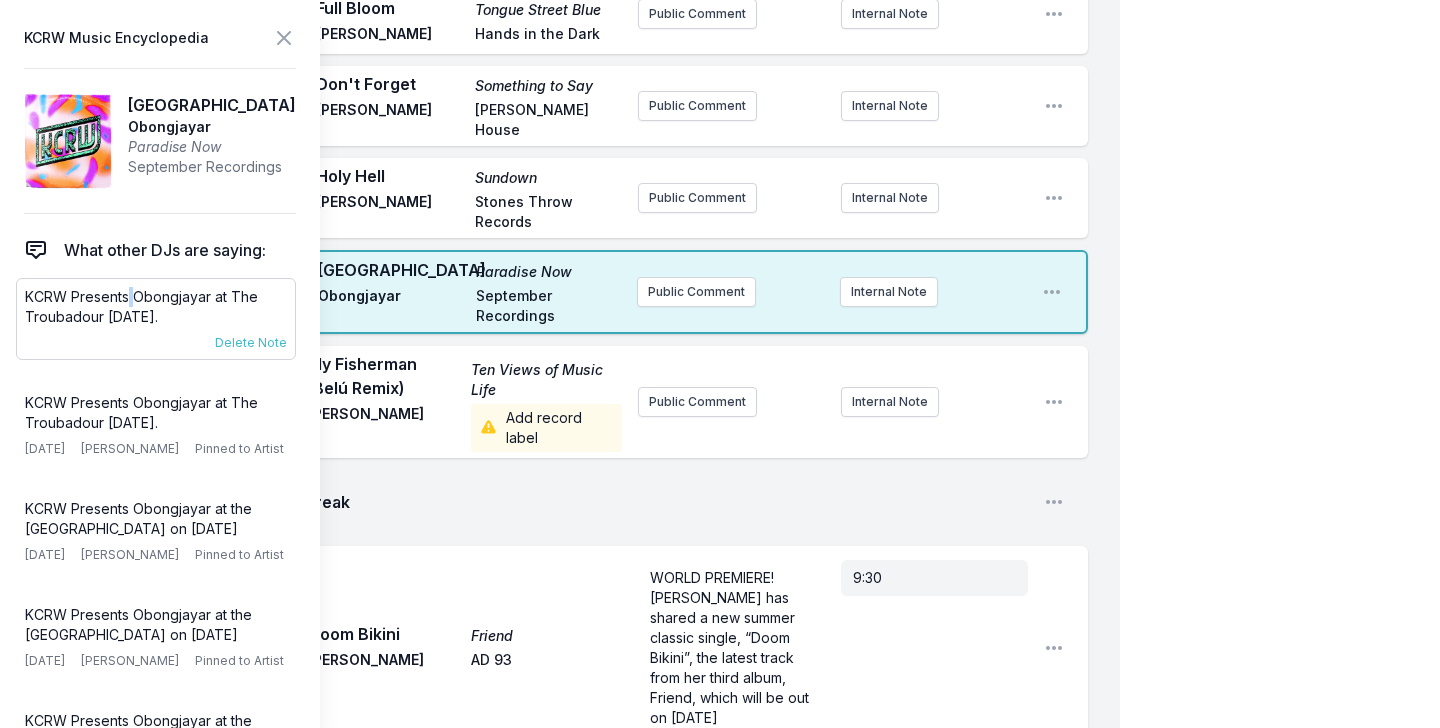 click on "KCRW Presents Obongjayar at The Troubadour July 29th." at bounding box center [156, 307] 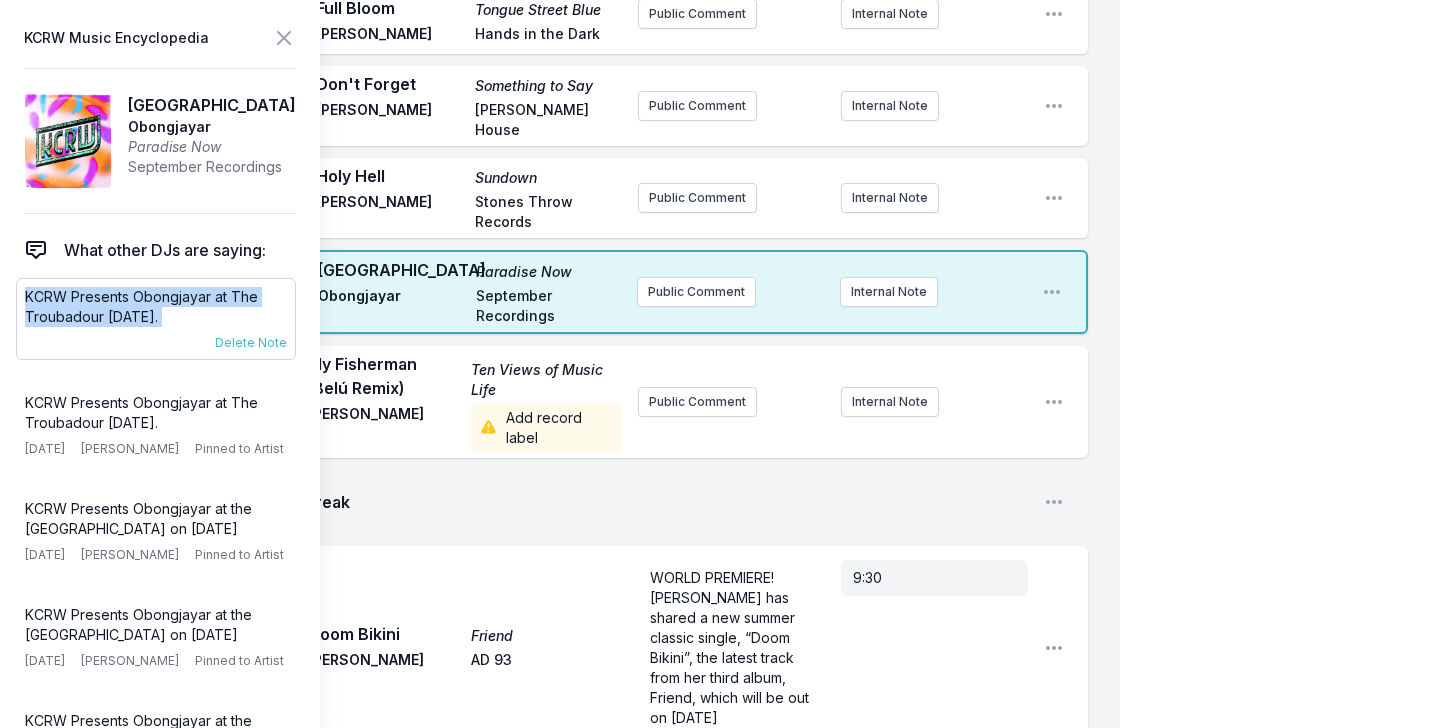click on "KCRW Presents Obongjayar at The Troubadour July 29th." at bounding box center [156, 307] 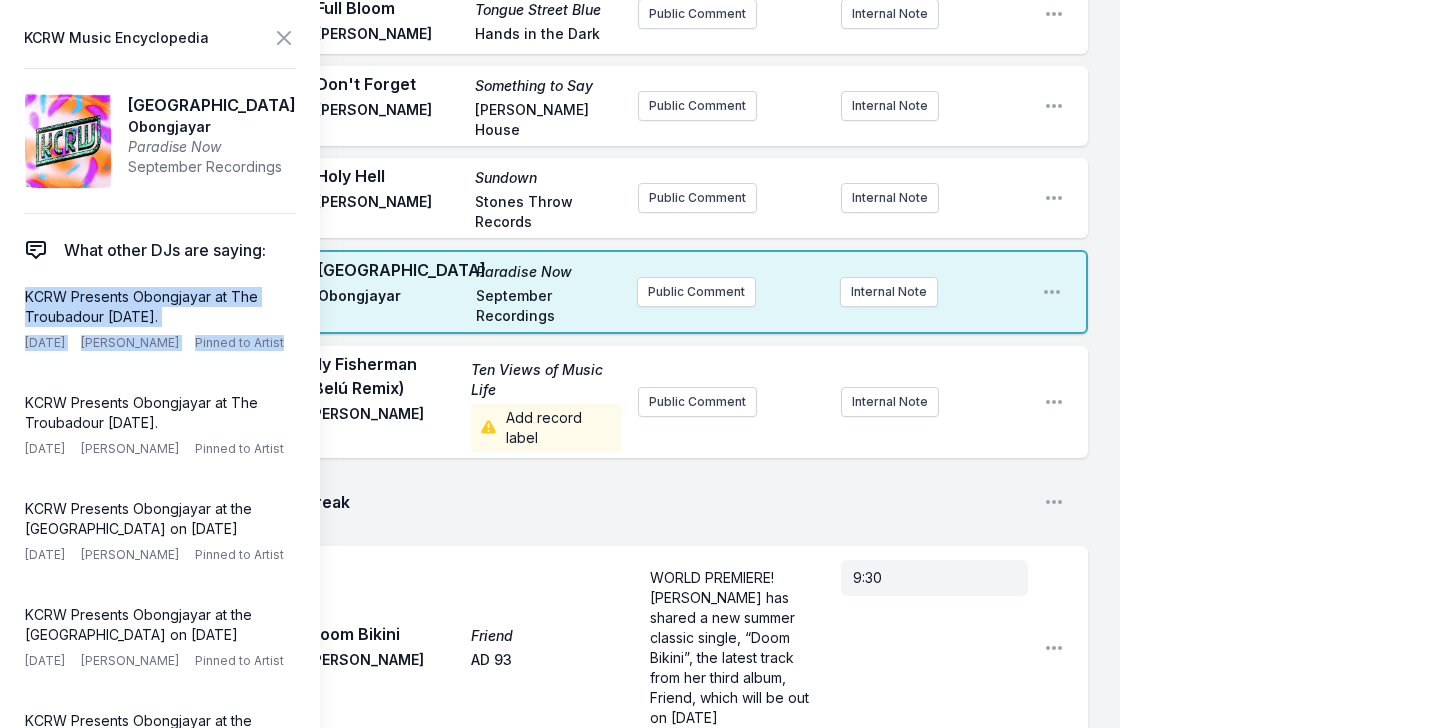 copy on "KCRW Presents Obongjayar at The Troubadour July 29th. 7/20/25 Chris Douridas Pinned to Artist" 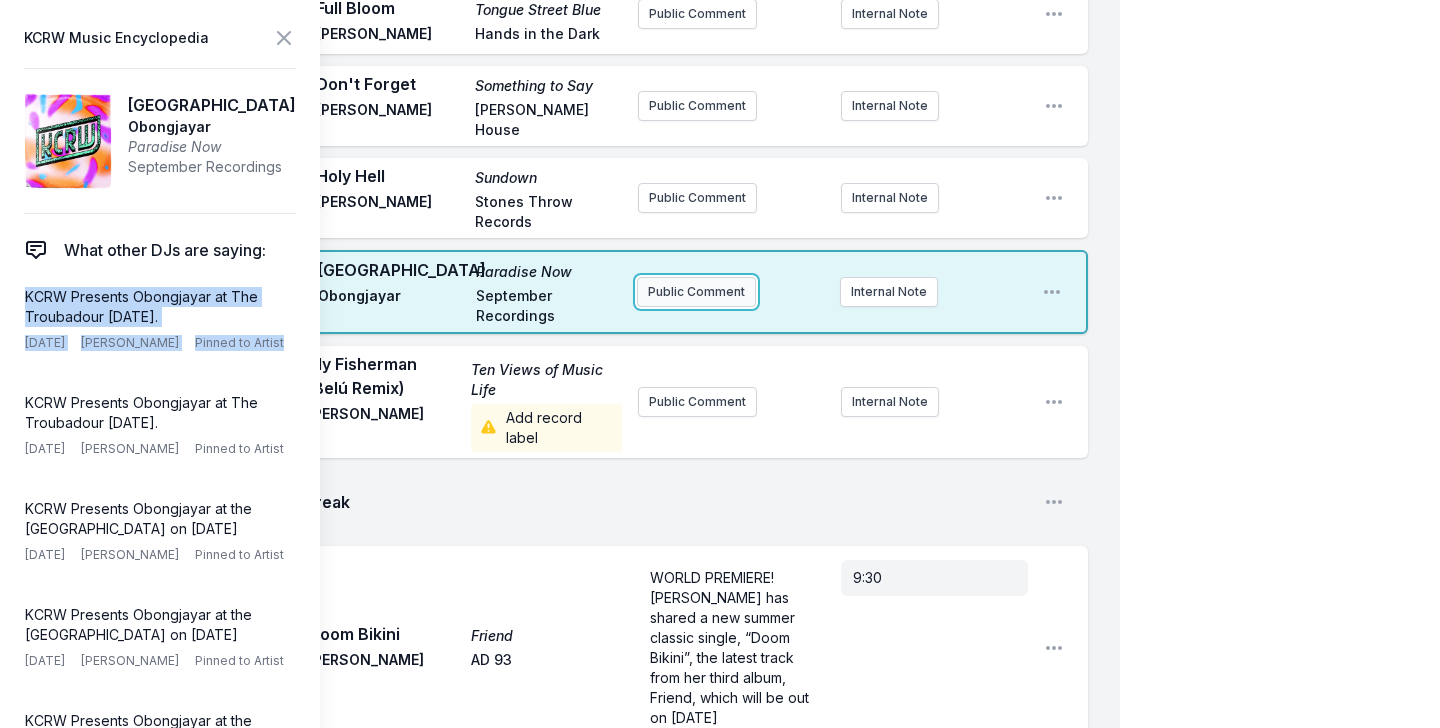 click on "Public Comment" at bounding box center [696, 292] 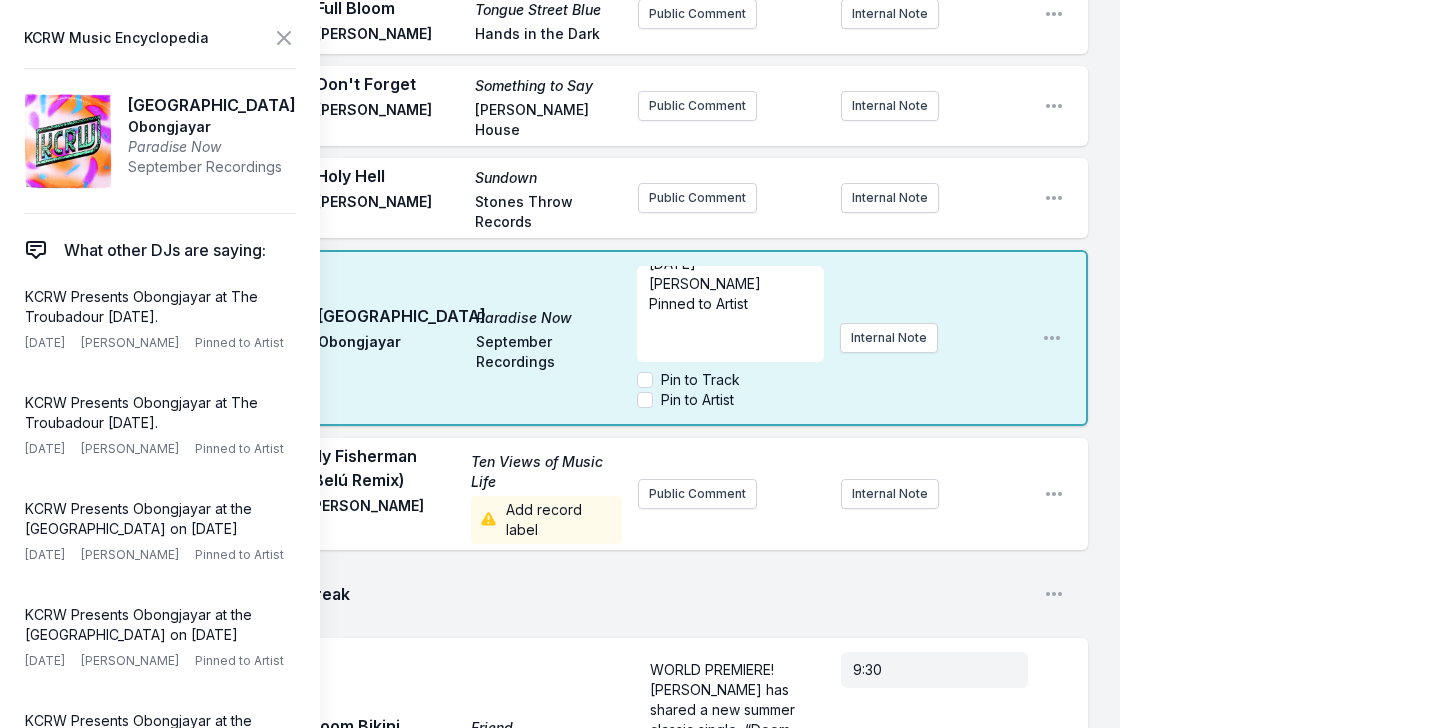 scroll, scrollTop: 80, scrollLeft: 0, axis: vertical 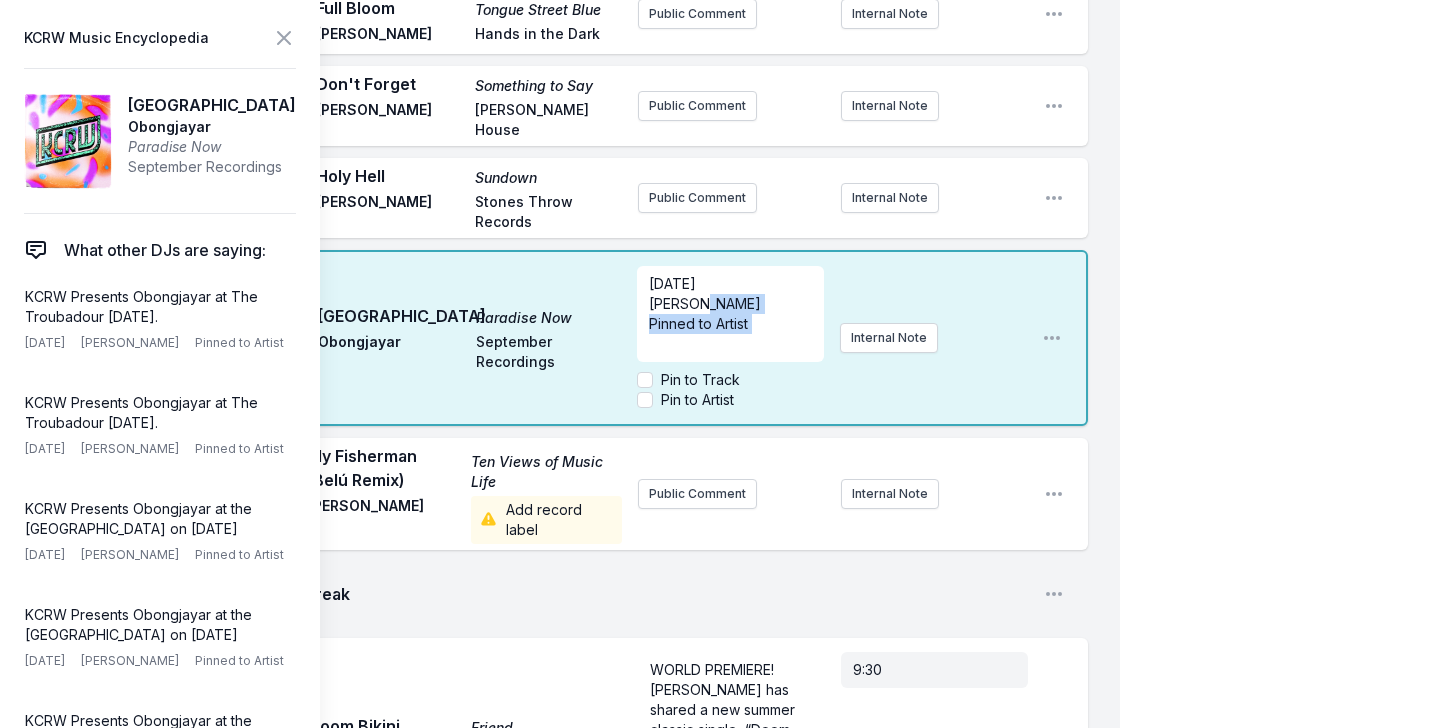 drag, startPoint x: 693, startPoint y: 299, endPoint x: 824, endPoint y: 356, distance: 142.86357 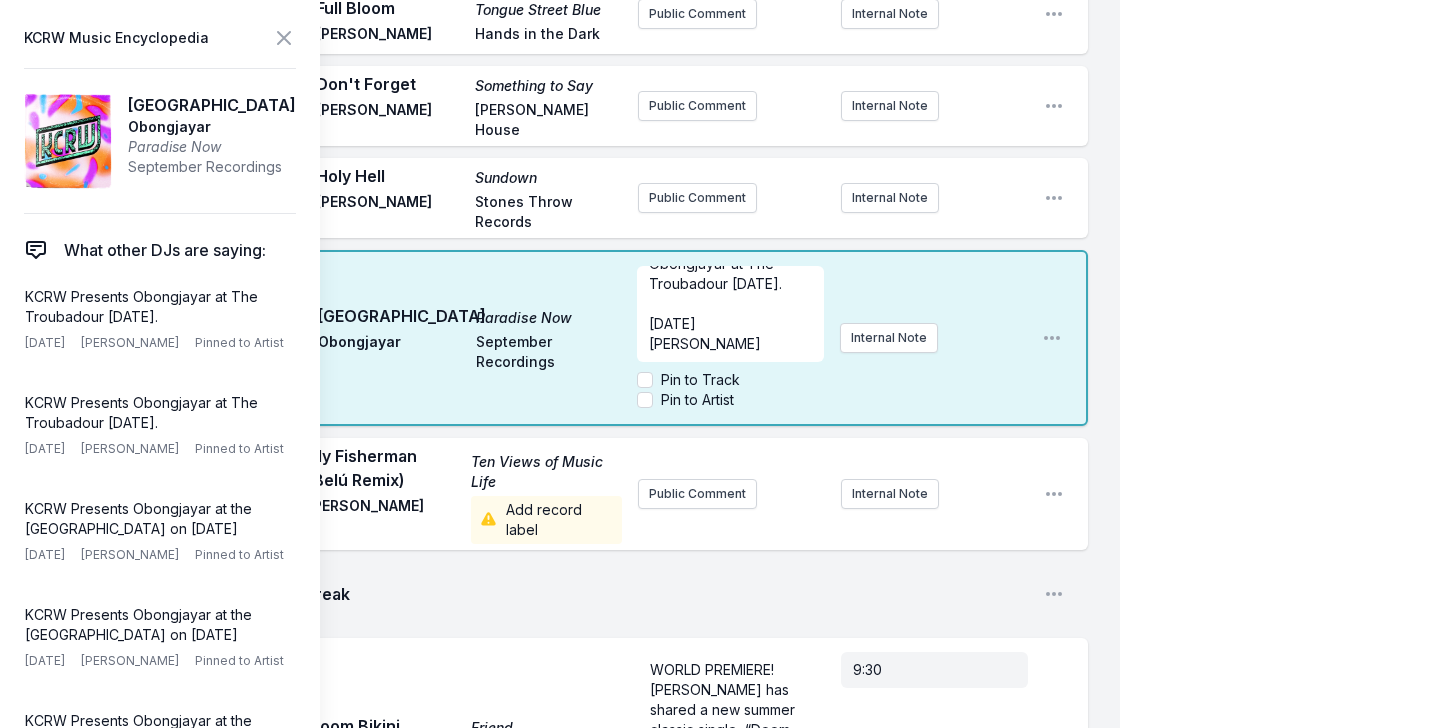 scroll, scrollTop: 40, scrollLeft: 0, axis: vertical 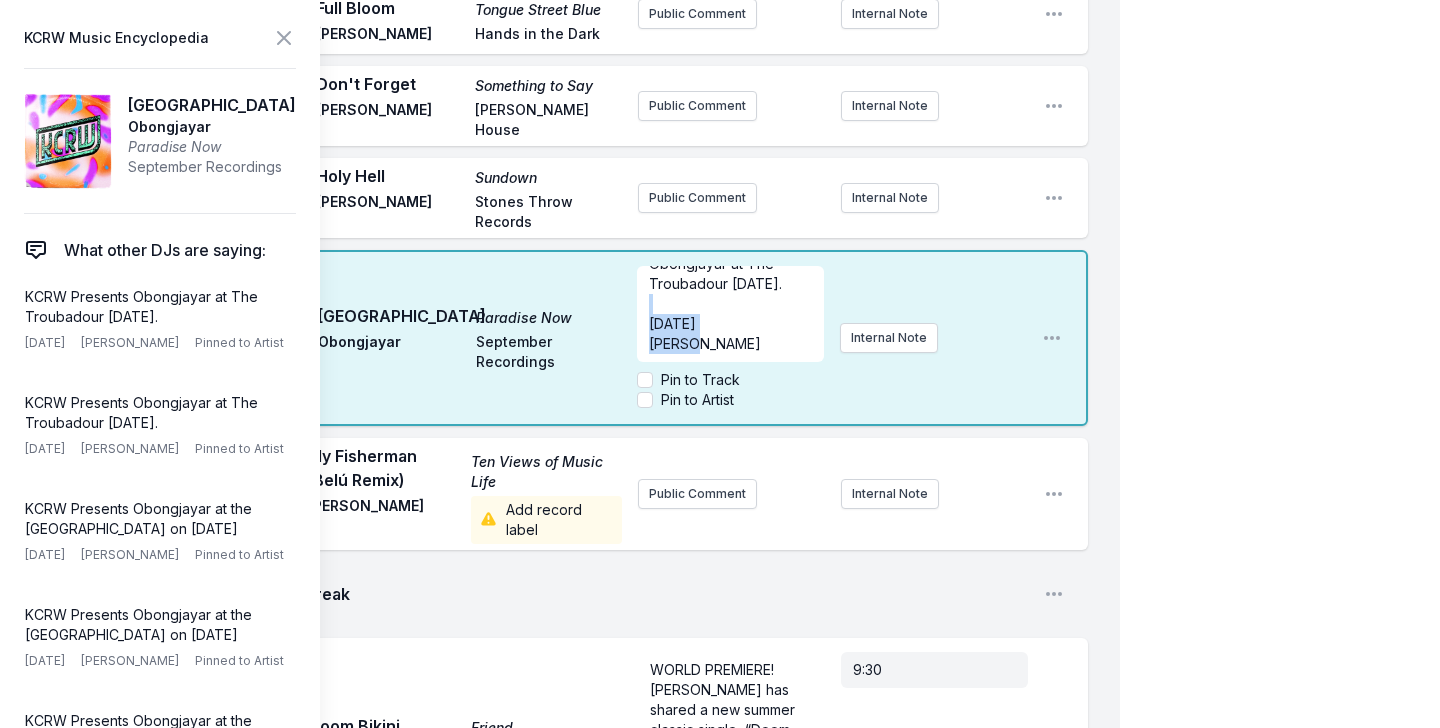 drag, startPoint x: 738, startPoint y: 339, endPoint x: 647, endPoint y: 302, distance: 98.23441 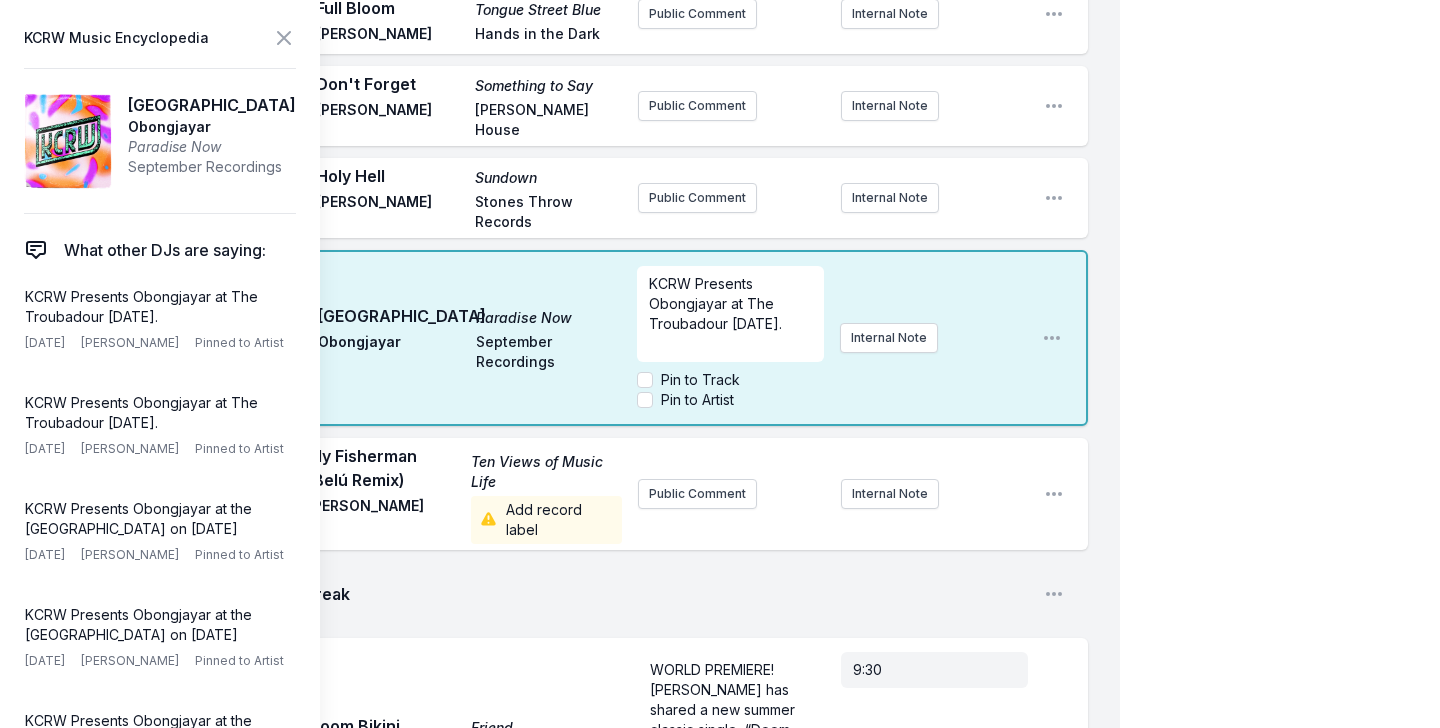 scroll, scrollTop: 0, scrollLeft: 0, axis: both 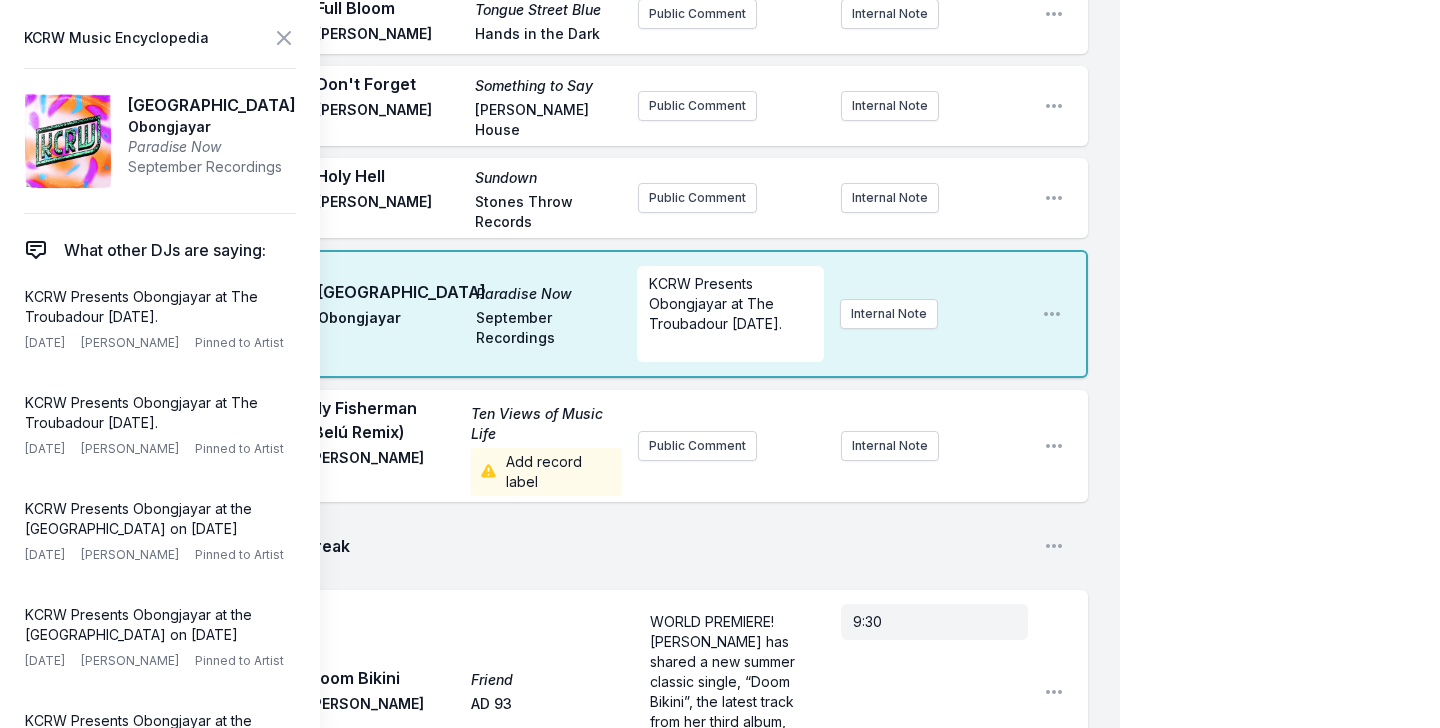 click on "9:18 AM Holy Mountain Paradise Now Obongjayar September Recordings KCRW Presents Obongjayar at The Troubadour July 29th. ﻿ Internal Note Open playlist item options" at bounding box center [576, 314] 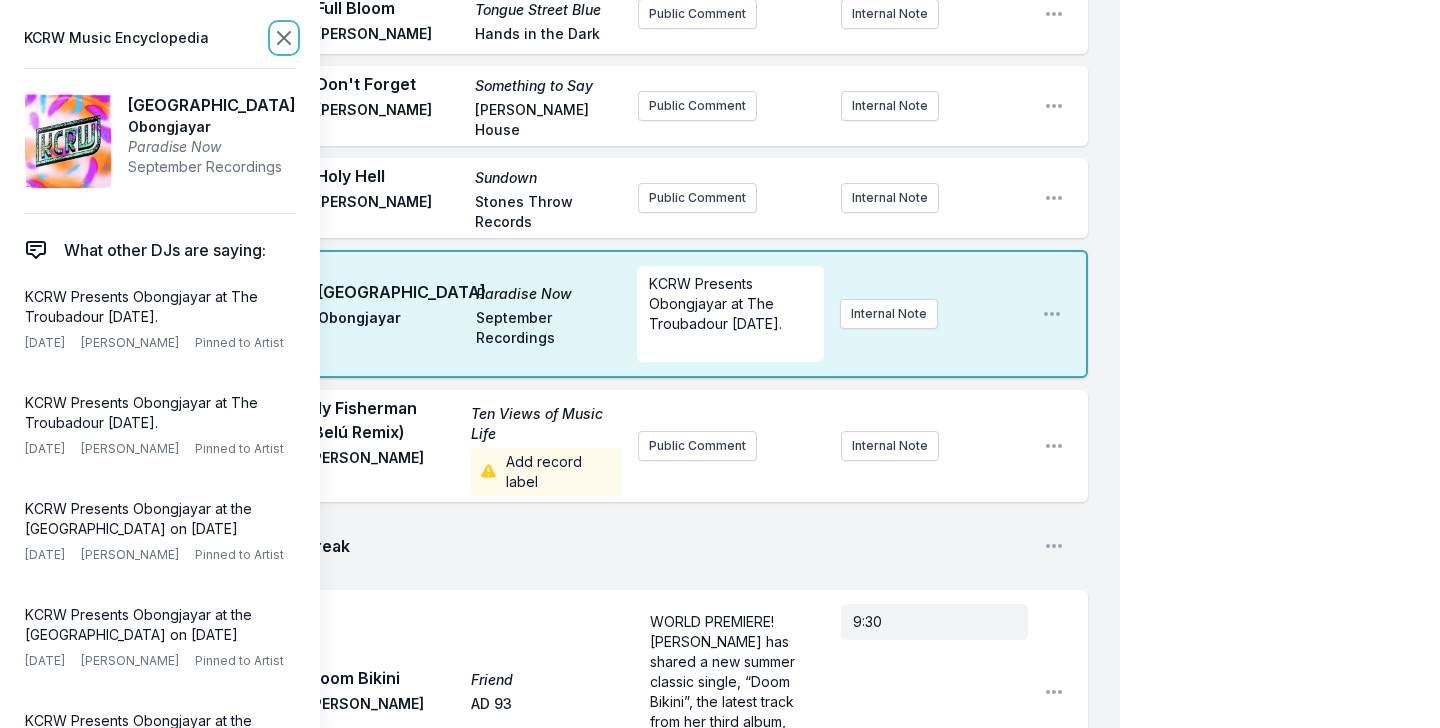 click 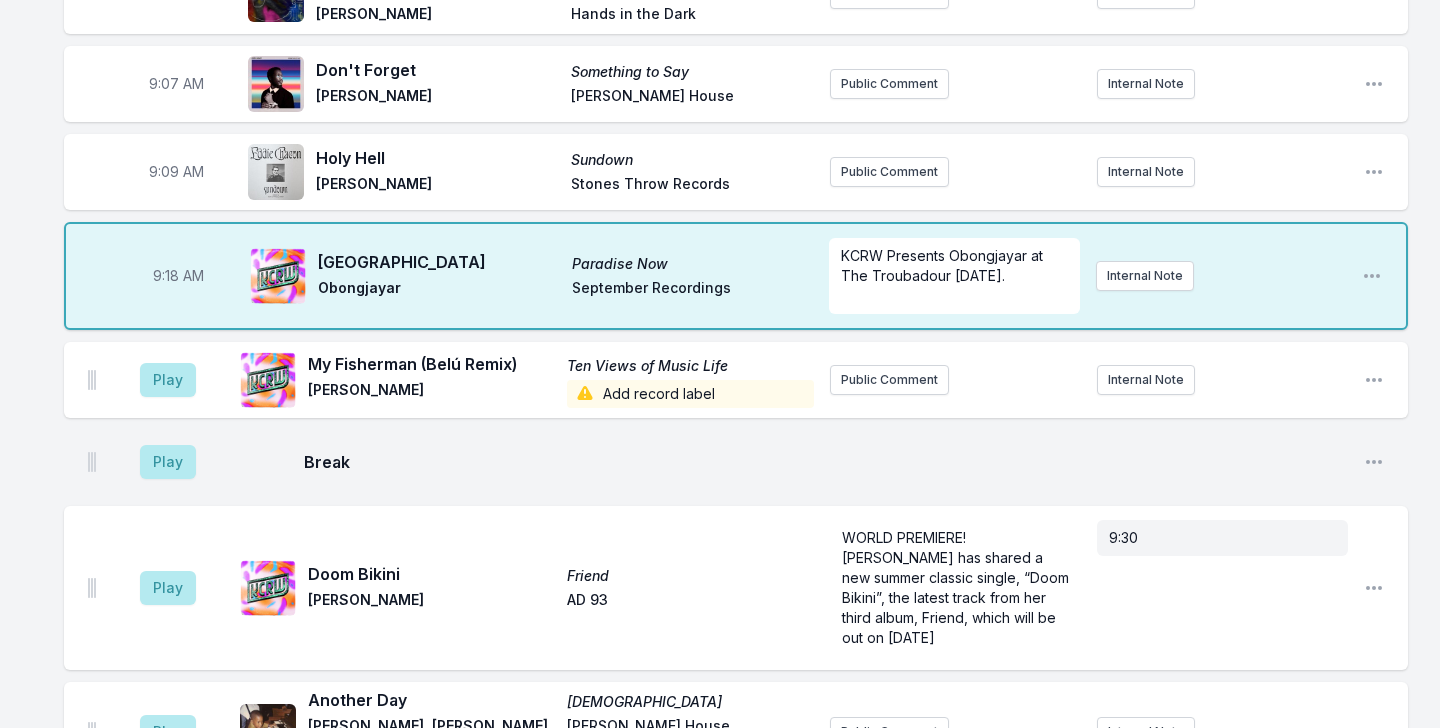 scroll, scrollTop: 245, scrollLeft: 0, axis: vertical 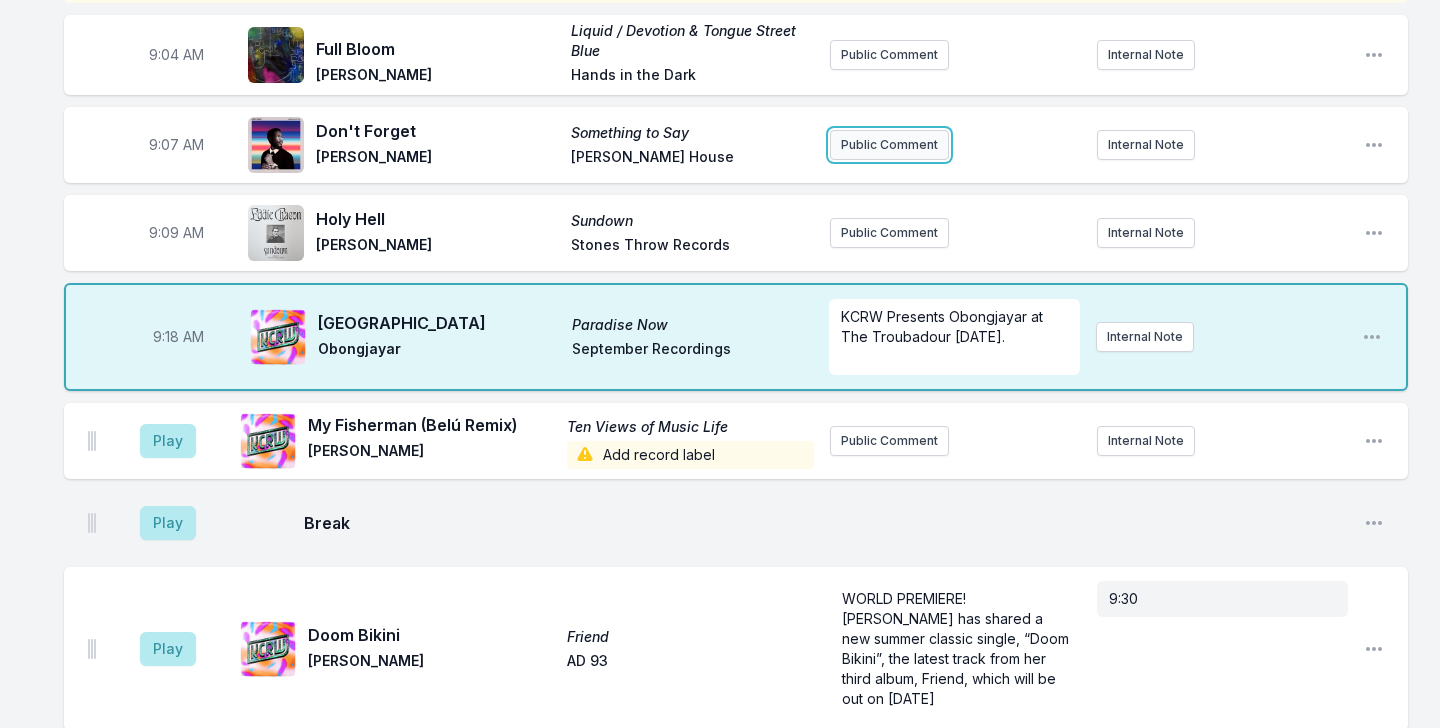 click on "Public Comment" at bounding box center (889, 145) 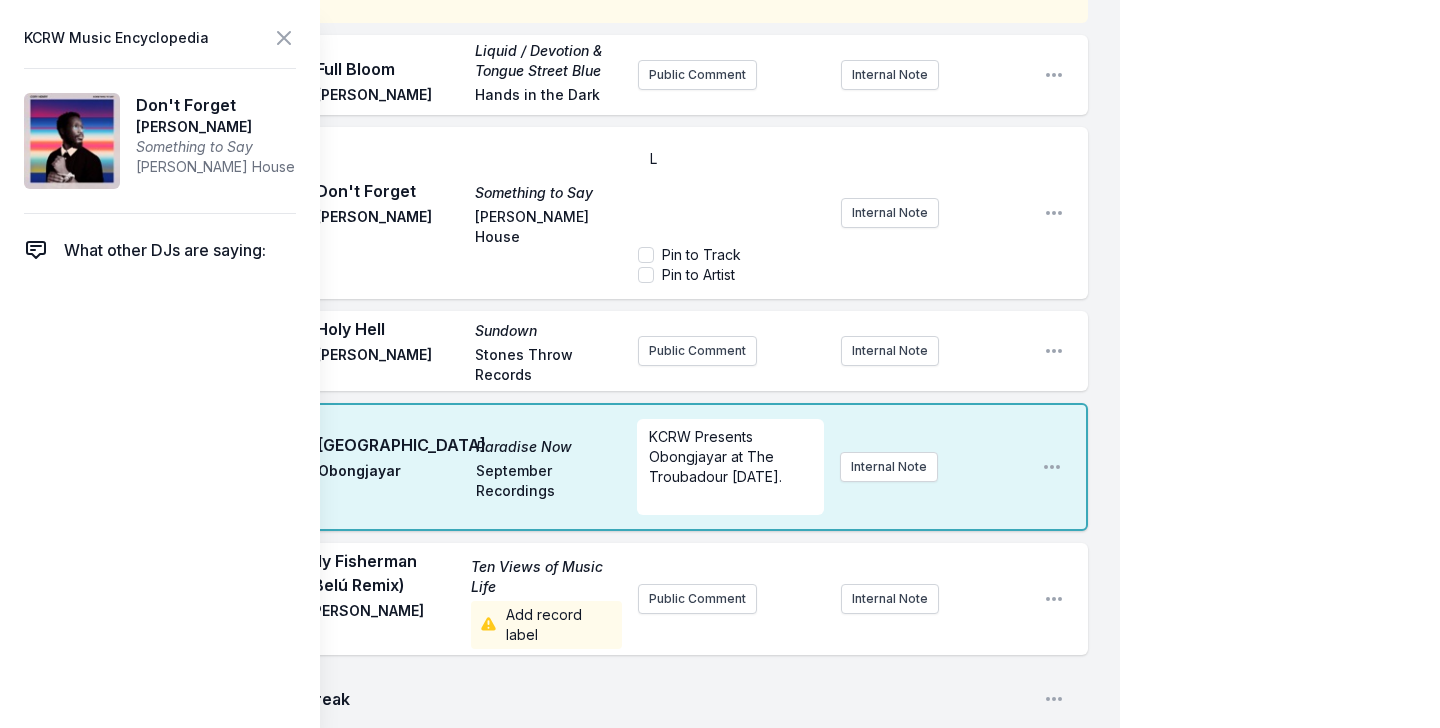 type 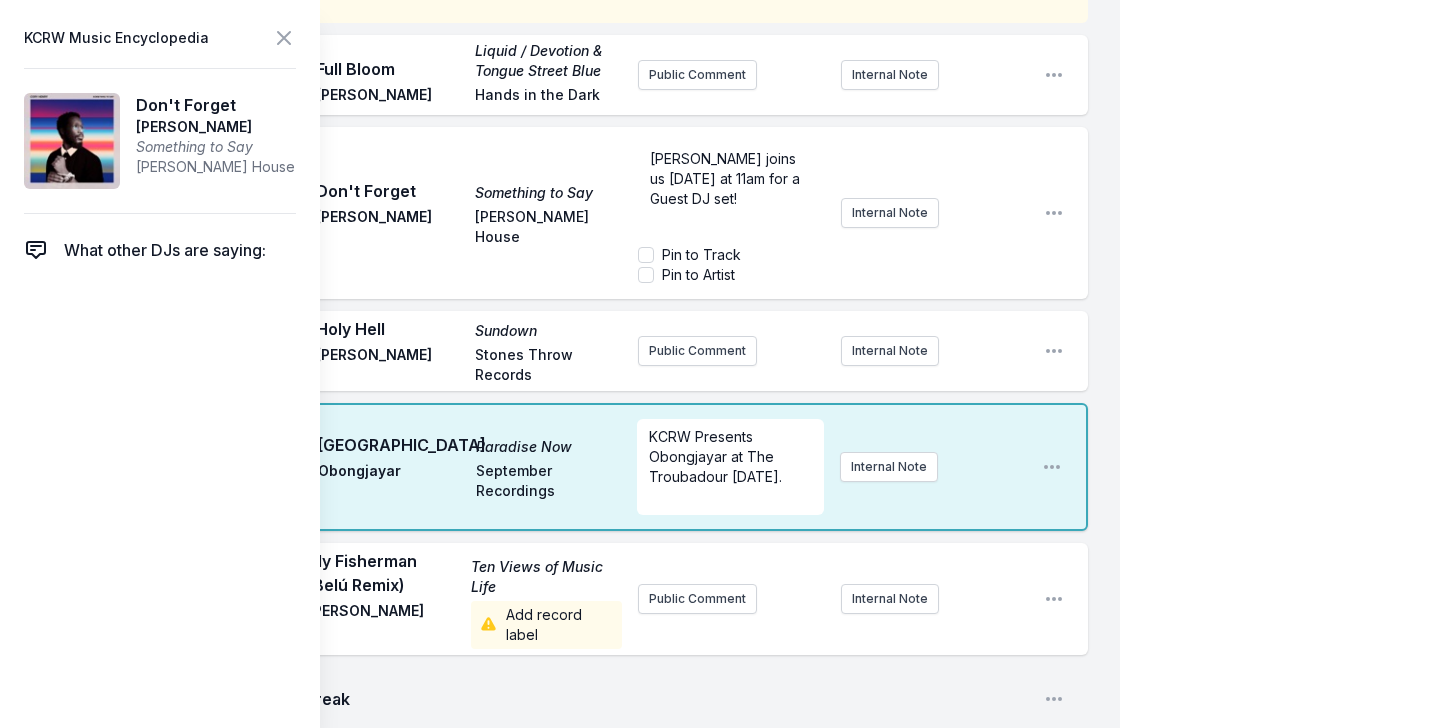 click on "9:04 AM Full Bloom Liquid / Devotion & Tongue Street Blue Josiah Steinbrick Hands in the Dark Public Comment Internal Note Open playlist item options AC 9:07 AM Don't Forget Something to Say Cory Henry Henry House Cory Henry joins us today at 11am for a Guest DJ set! Pin to Track Pin to Artist Internal Note Open playlist item options 9:09 AM Holy Hell Sundown Eddie Chacon Stones Throw Records Public Comment Internal Note Open playlist item options 9:18 AM Holy Mountain Paradise Now Obongjayar September Recordings KCRW Presents Obongjayar at The Troubadour July 29th. ﻿ Internal Note Open playlist item options KCRW Presents Obongjayar at The Troubadour July 29th." at bounding box center [576, 283] 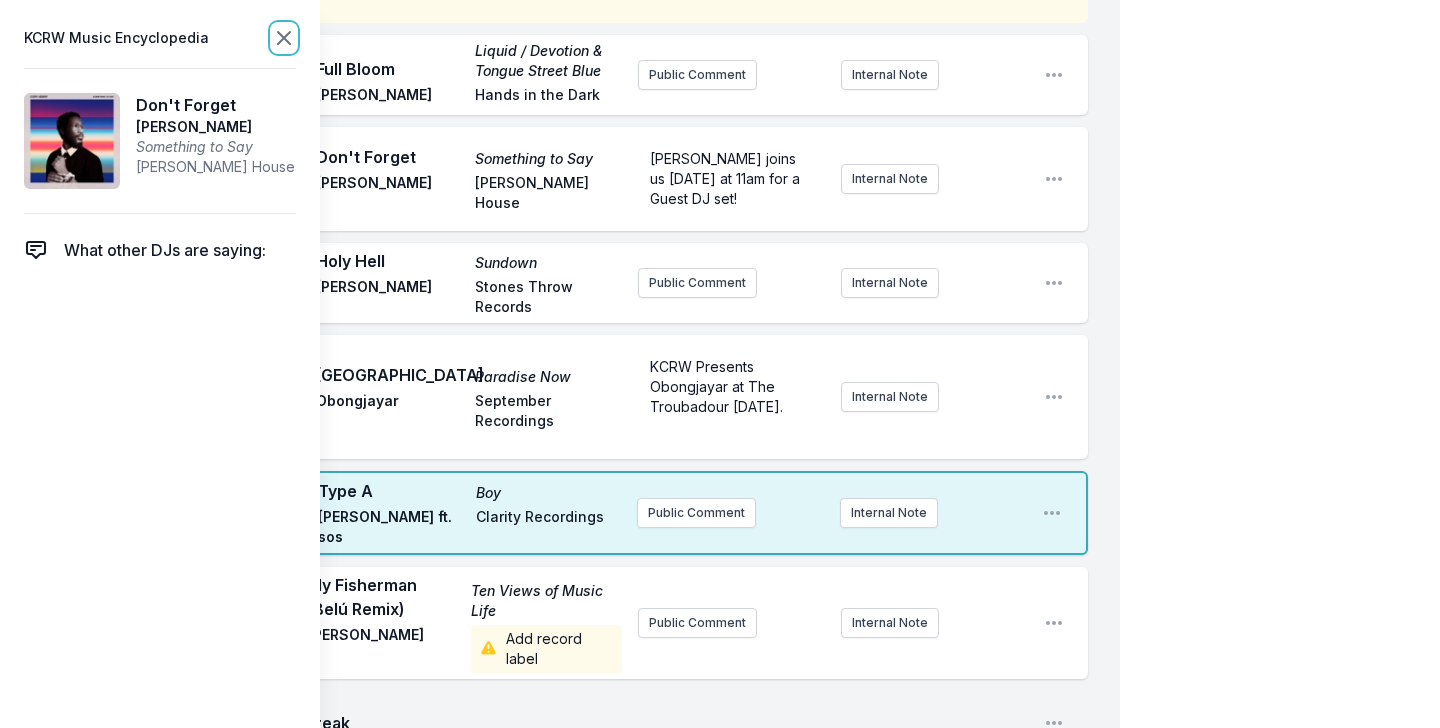 click 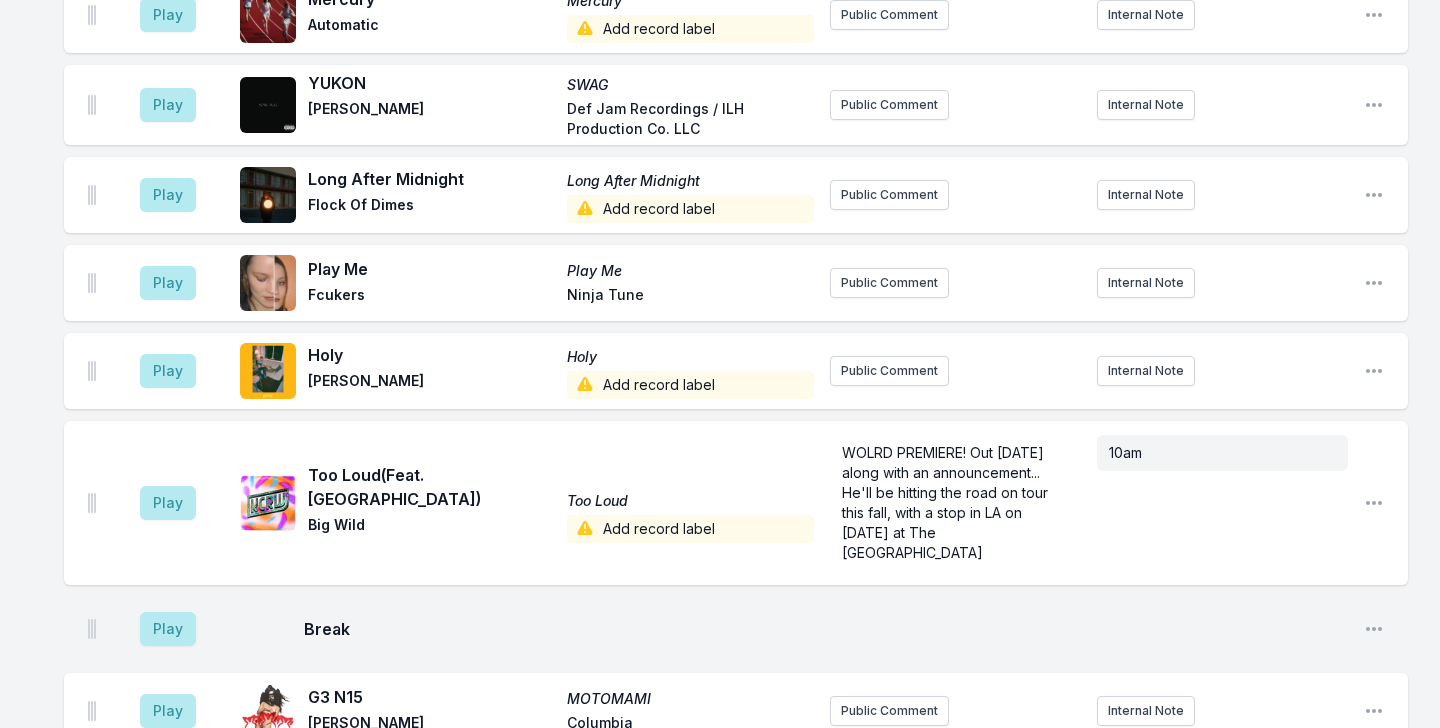 scroll, scrollTop: 1327, scrollLeft: 0, axis: vertical 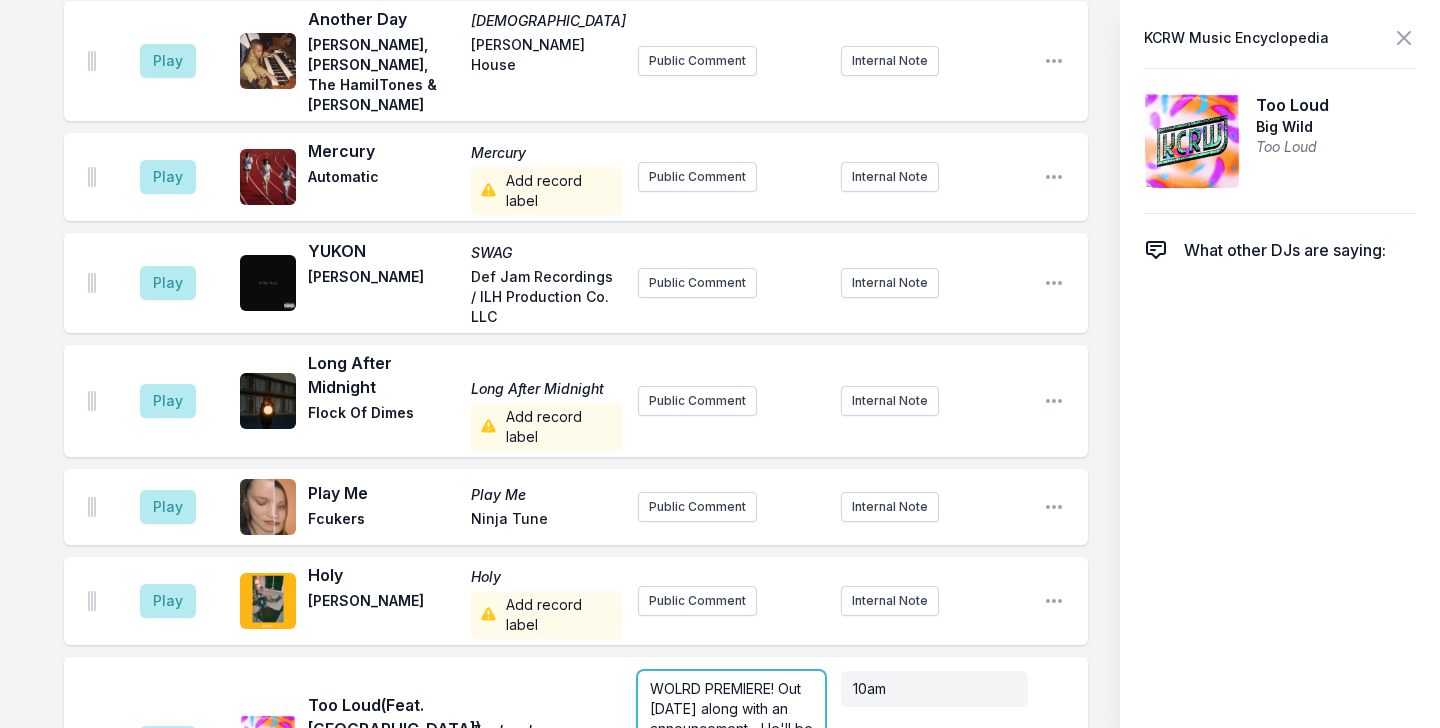 click on "WOLRD PREMIERE! Out tomorrow along with an announcement... He'll be hitting the road on tour this fall, with a stop in LA on October 4th at The Wiltern" at bounding box center [733, 748] 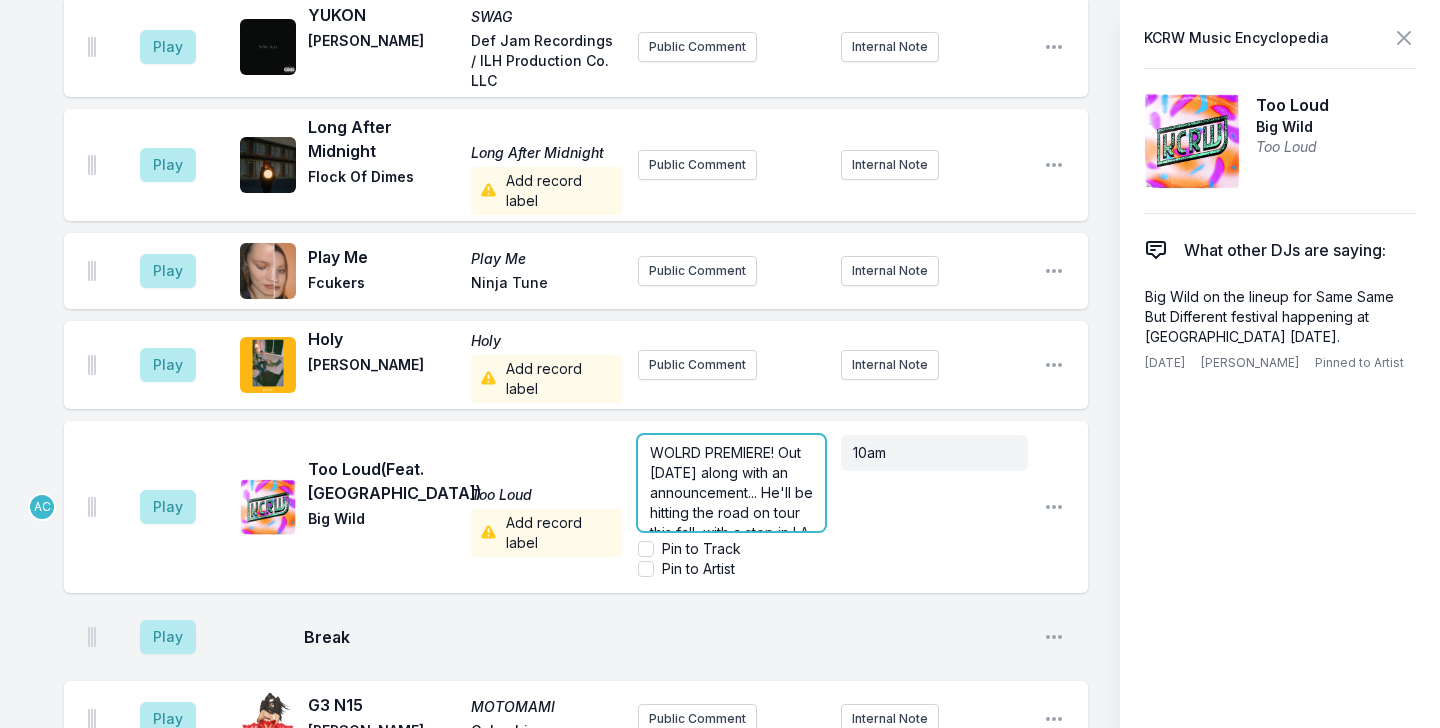 scroll, scrollTop: 1564, scrollLeft: 0, axis: vertical 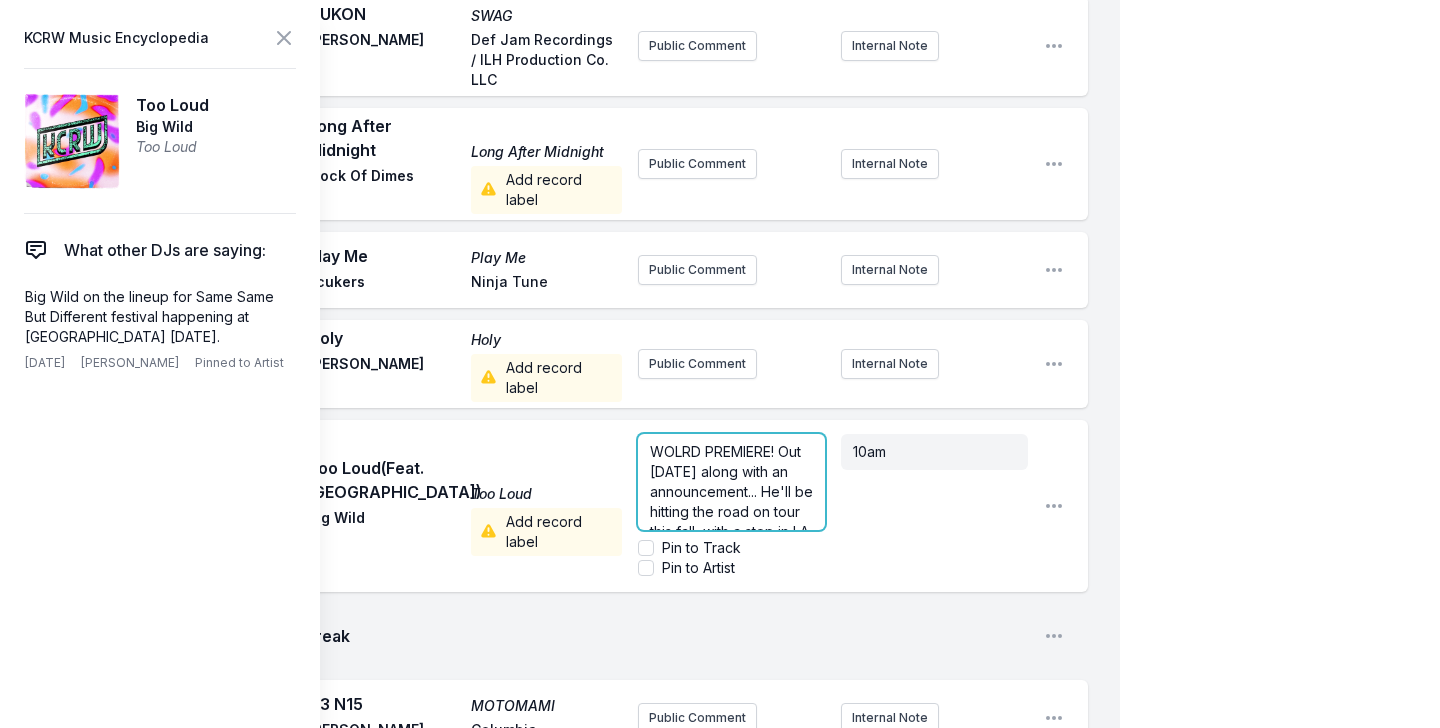 click on "WOLRD PREMIERE! Out tomorrow along with an announcement... He'll be hitting the road on tour this fall, with a stop in LA on October 4th at The Wiltern" at bounding box center [733, 511] 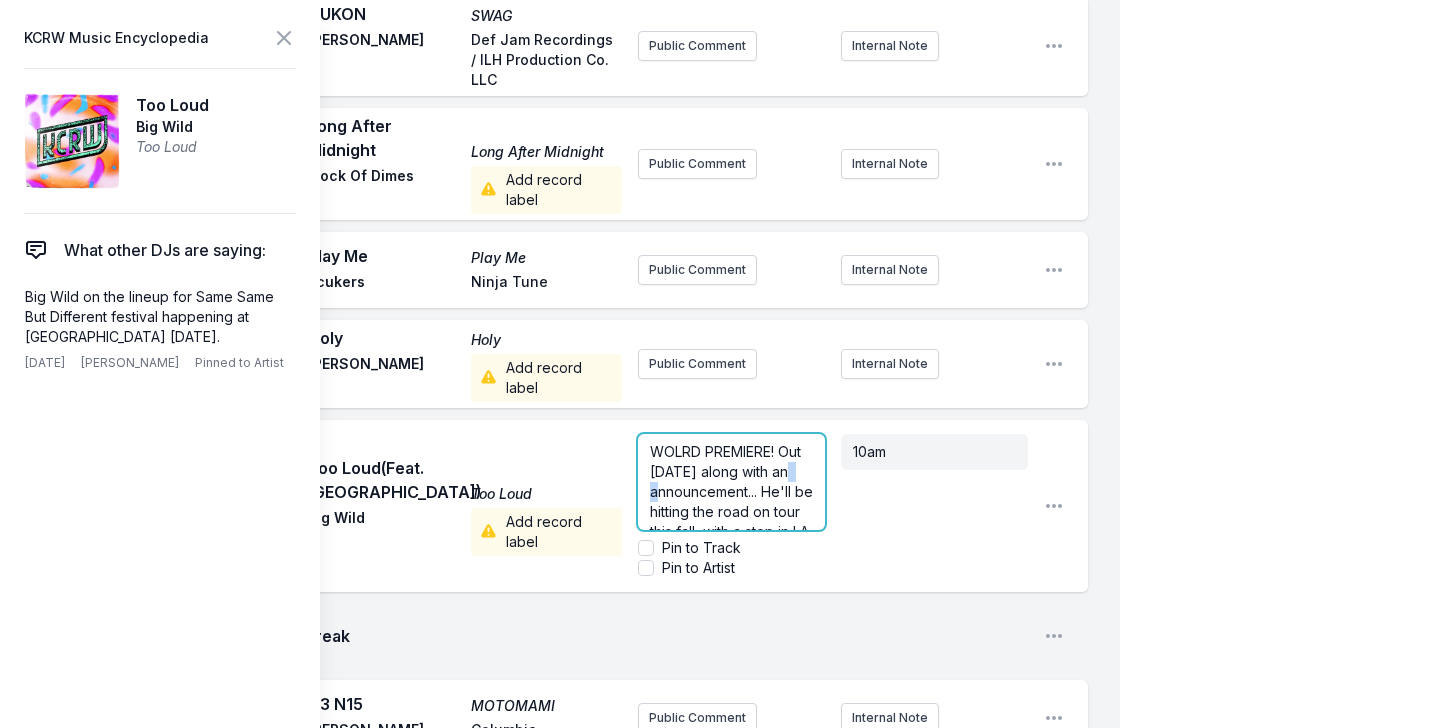 click on "WOLRD PREMIERE! Out tomorrow along with an announcement... He'll be hitting the road on tour this fall, with a stop in LA on October 4th at The Wiltern" at bounding box center (733, 511) 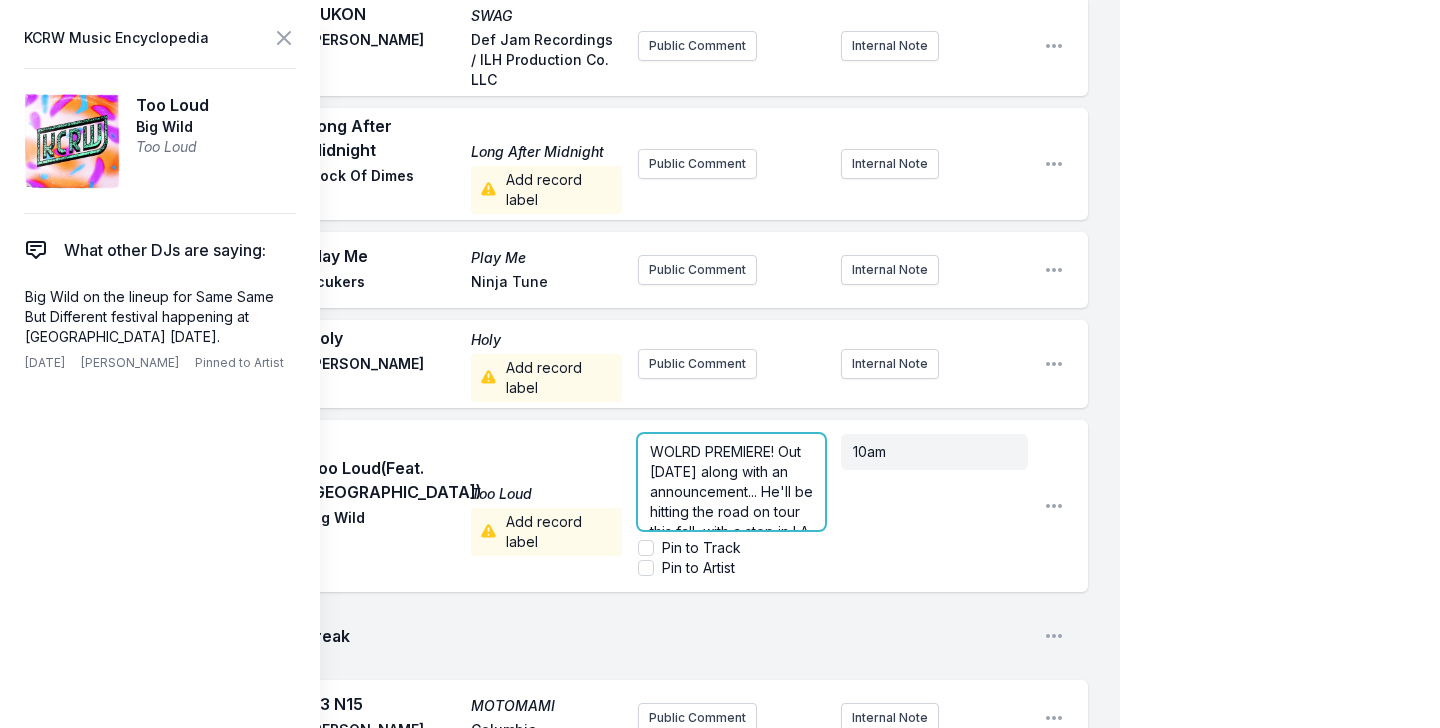 click on "WOLRD PREMIERE! Out tomorrow along with an announcement... He'll be hitting the road on tour this fall, with a stop in LA on October 4th at The Wiltern" at bounding box center (733, 511) 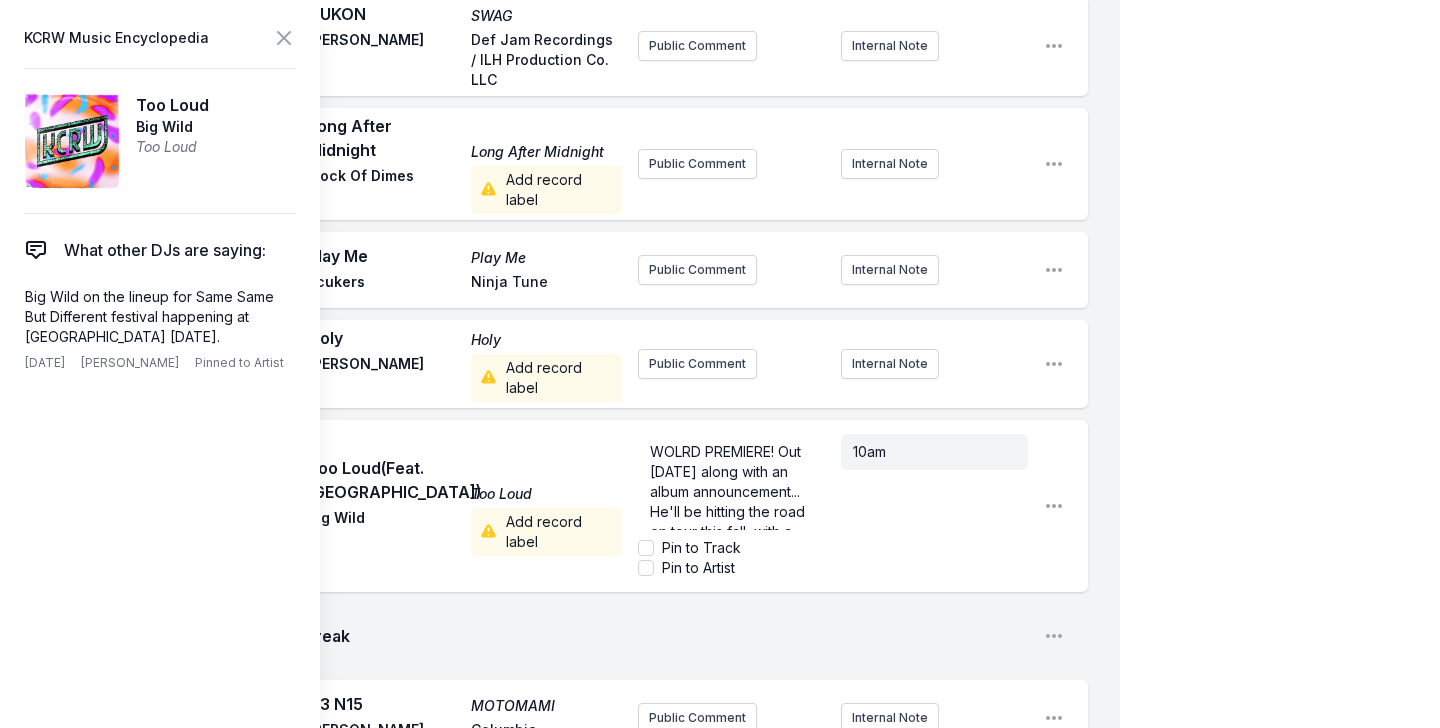 click on "Too Loud  (Feat. Phantogram) Too Loud Big Wild Add record label" at bounding box center [465, 506] 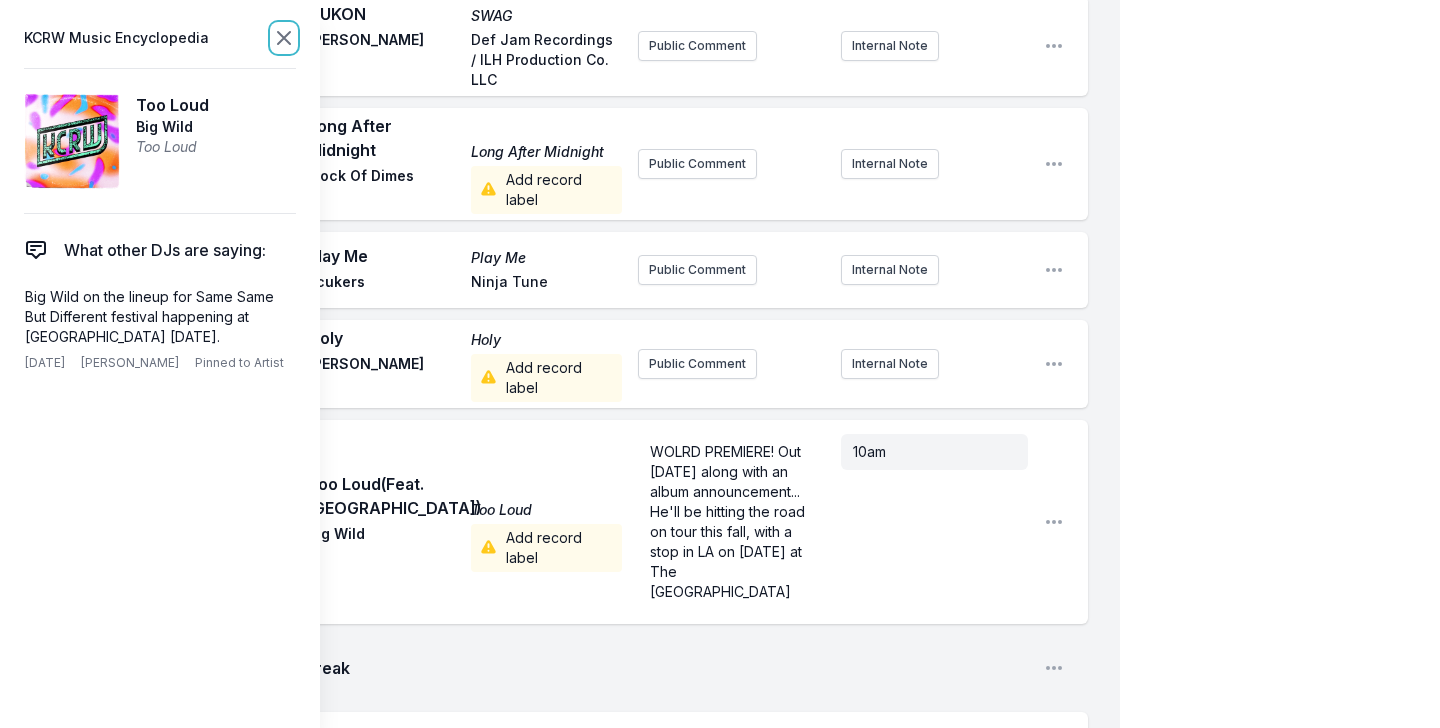 click 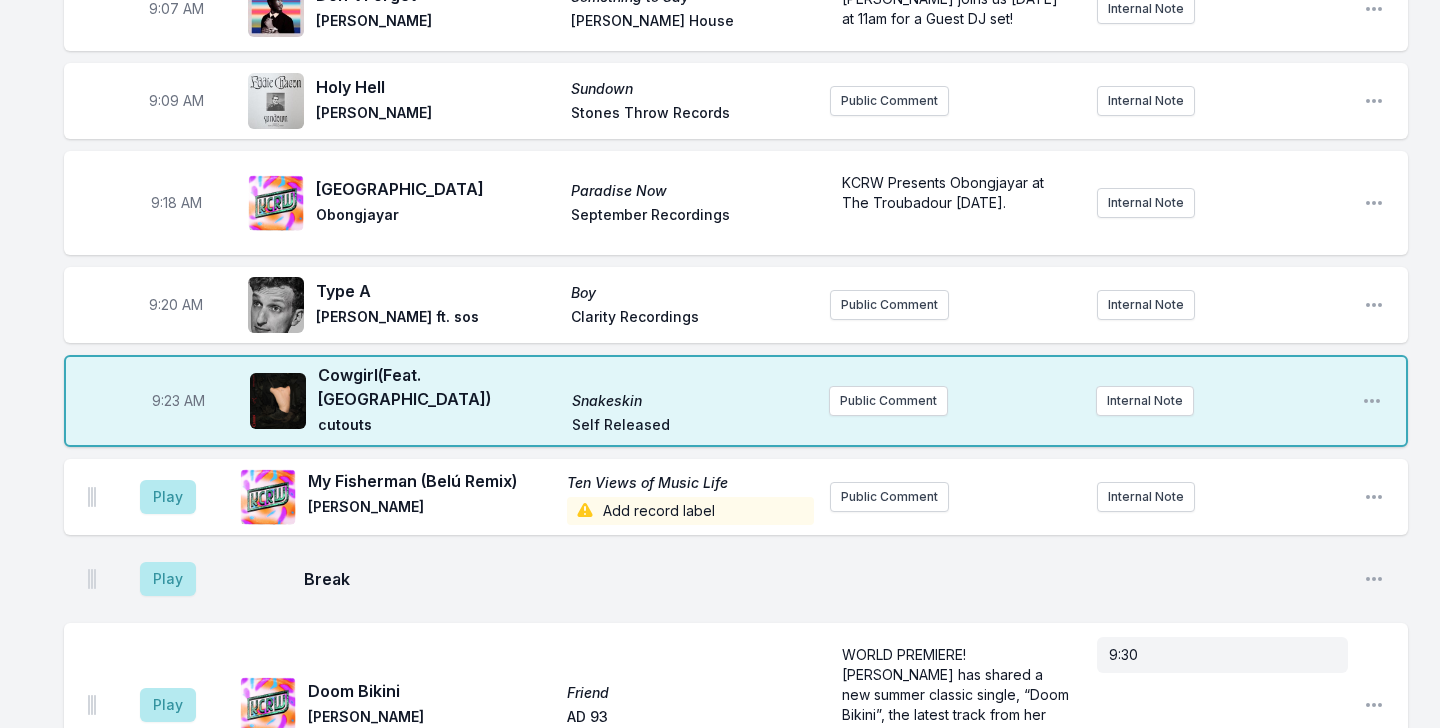 scroll, scrollTop: 136, scrollLeft: 0, axis: vertical 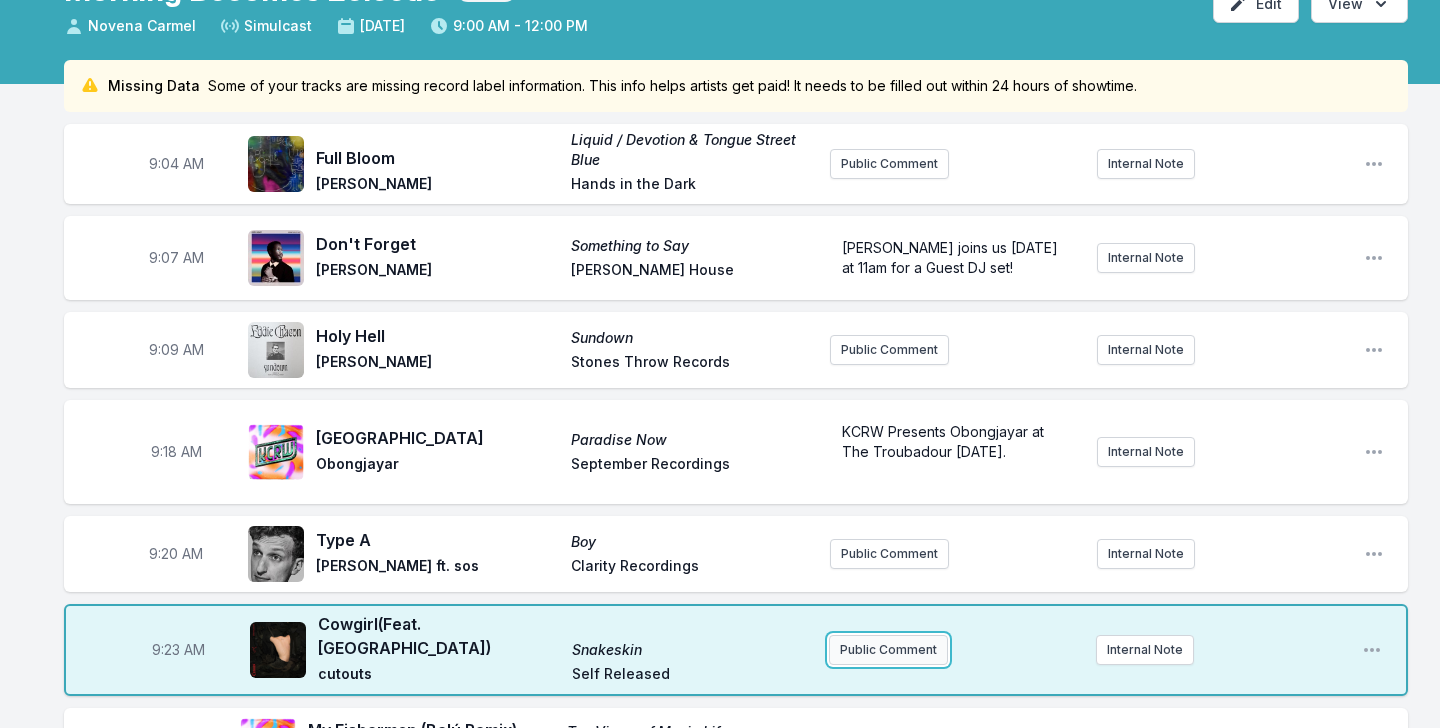click on "Public Comment" at bounding box center (888, 650) 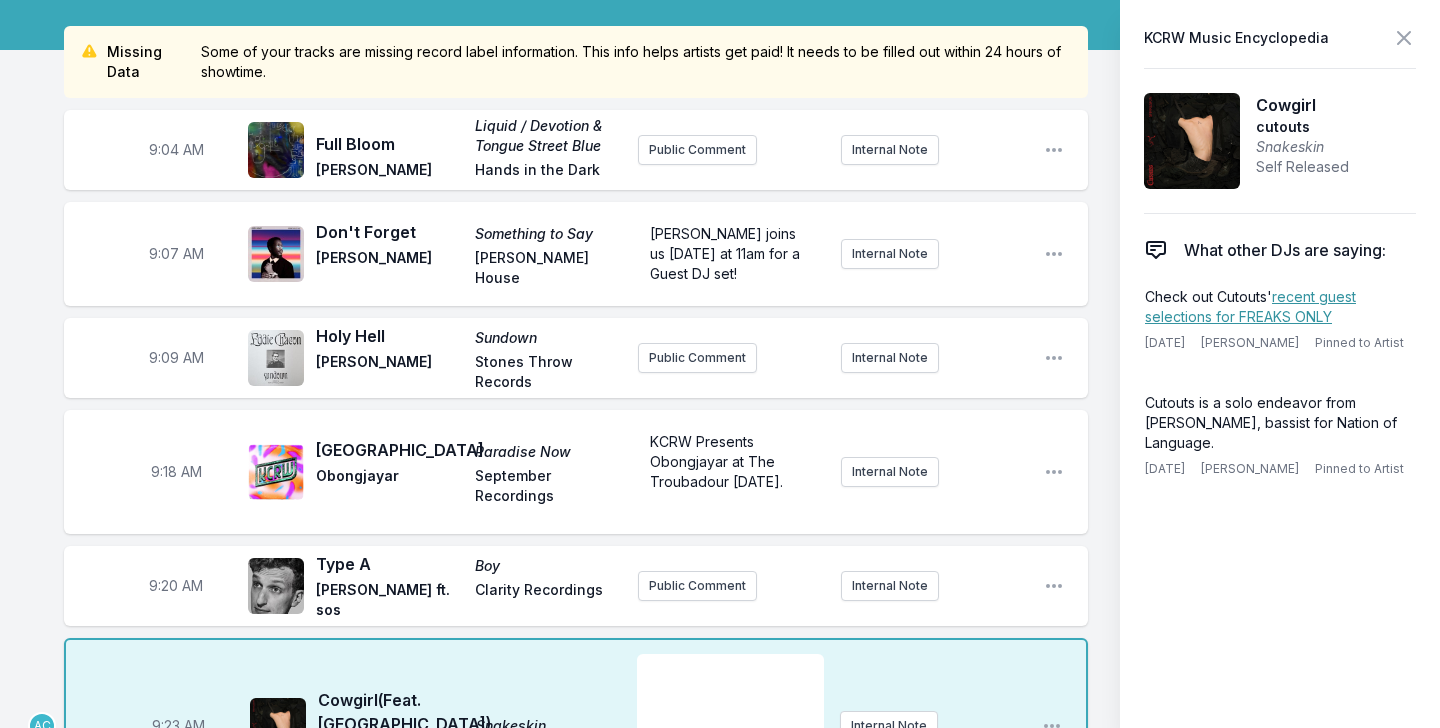 scroll, scrollTop: 173, scrollLeft: 0, axis: vertical 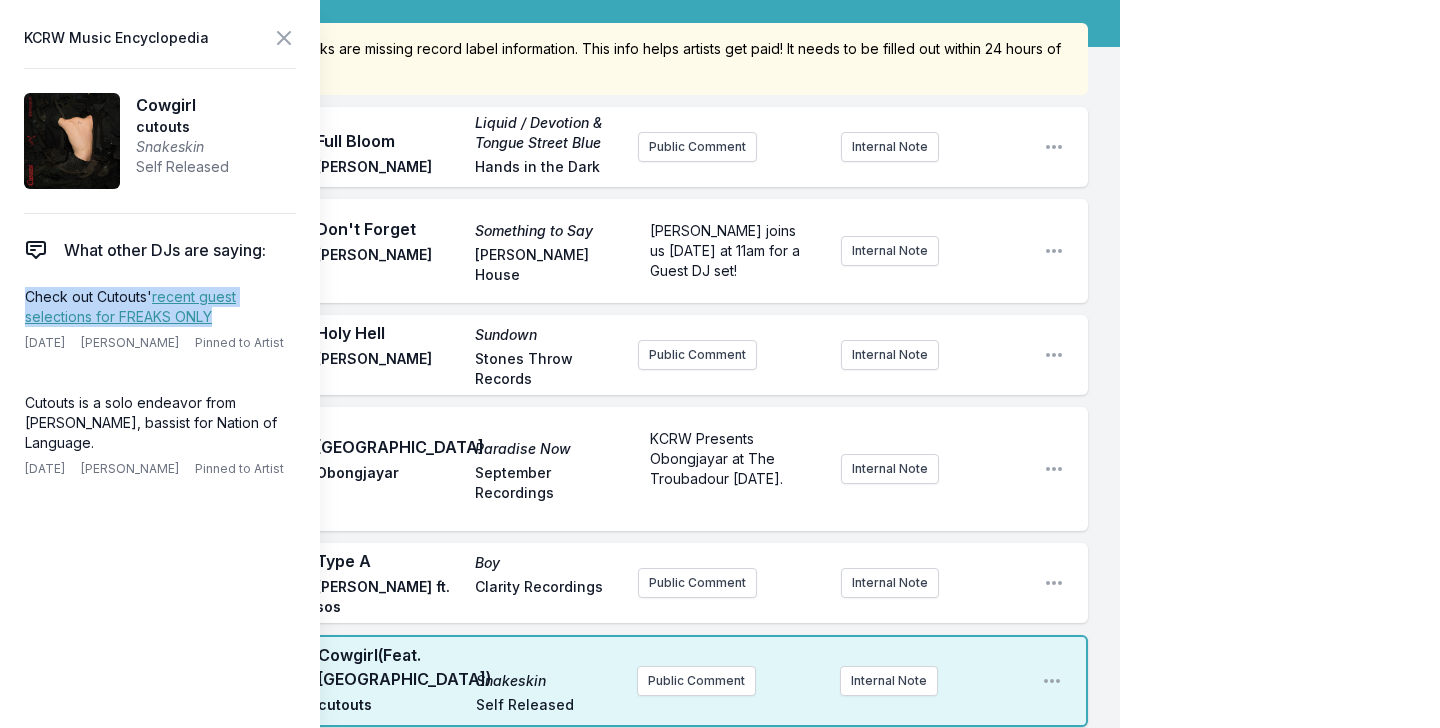 drag, startPoint x: 250, startPoint y: 308, endPoint x: 12, endPoint y: 294, distance: 238.4114 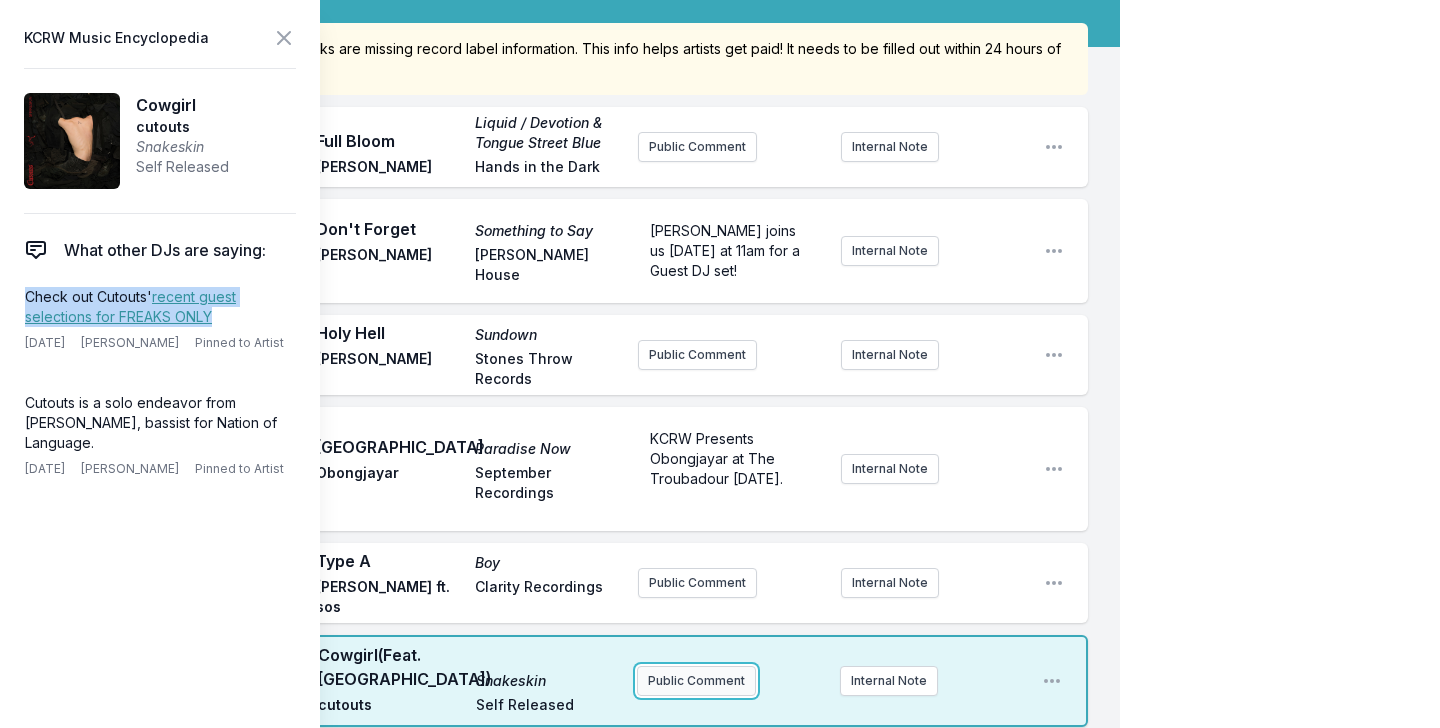 click on "Public Comment" at bounding box center [696, 681] 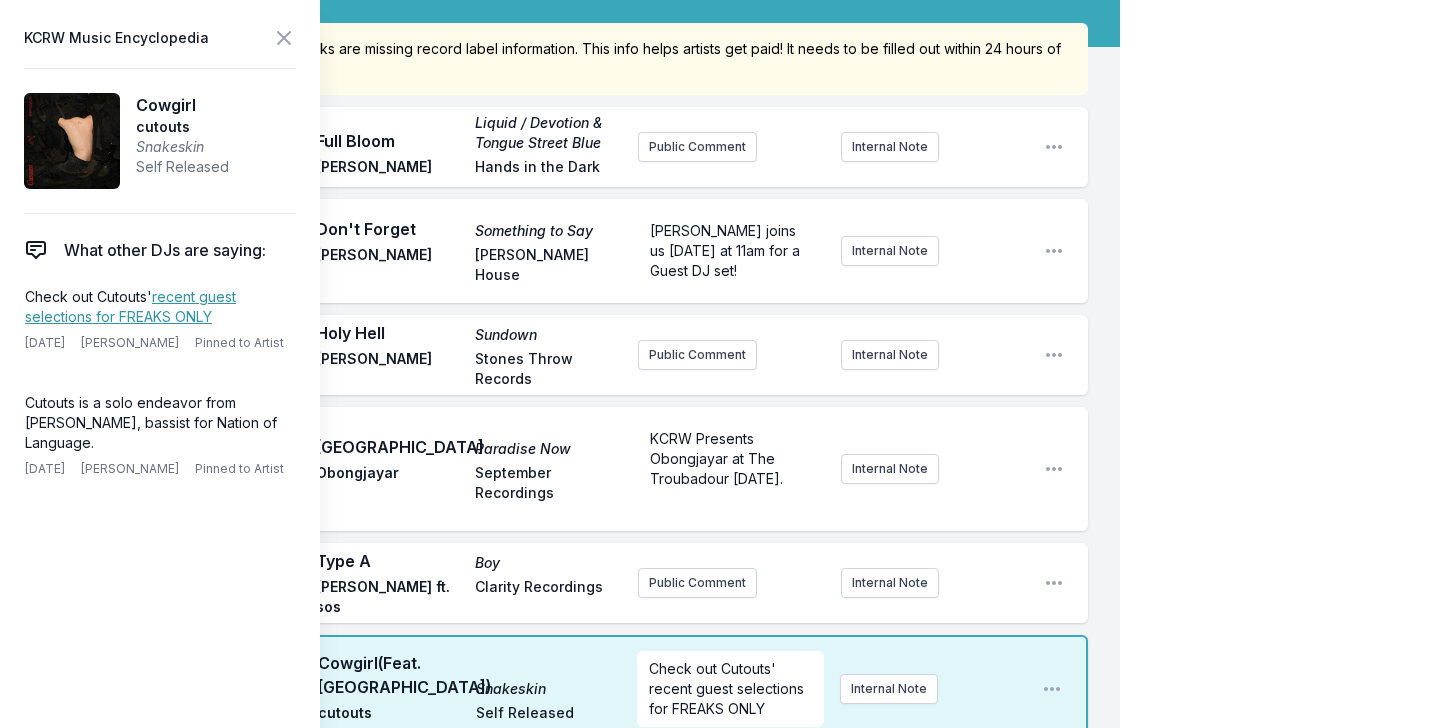click on "9:23 AM Cowgirl  (Feat. Tomberlin) Snakeskin cutouts Self Released Check out Cutouts' recent guest selections for FREAKS ONLY Internal Note Open playlist item options" at bounding box center [576, 689] 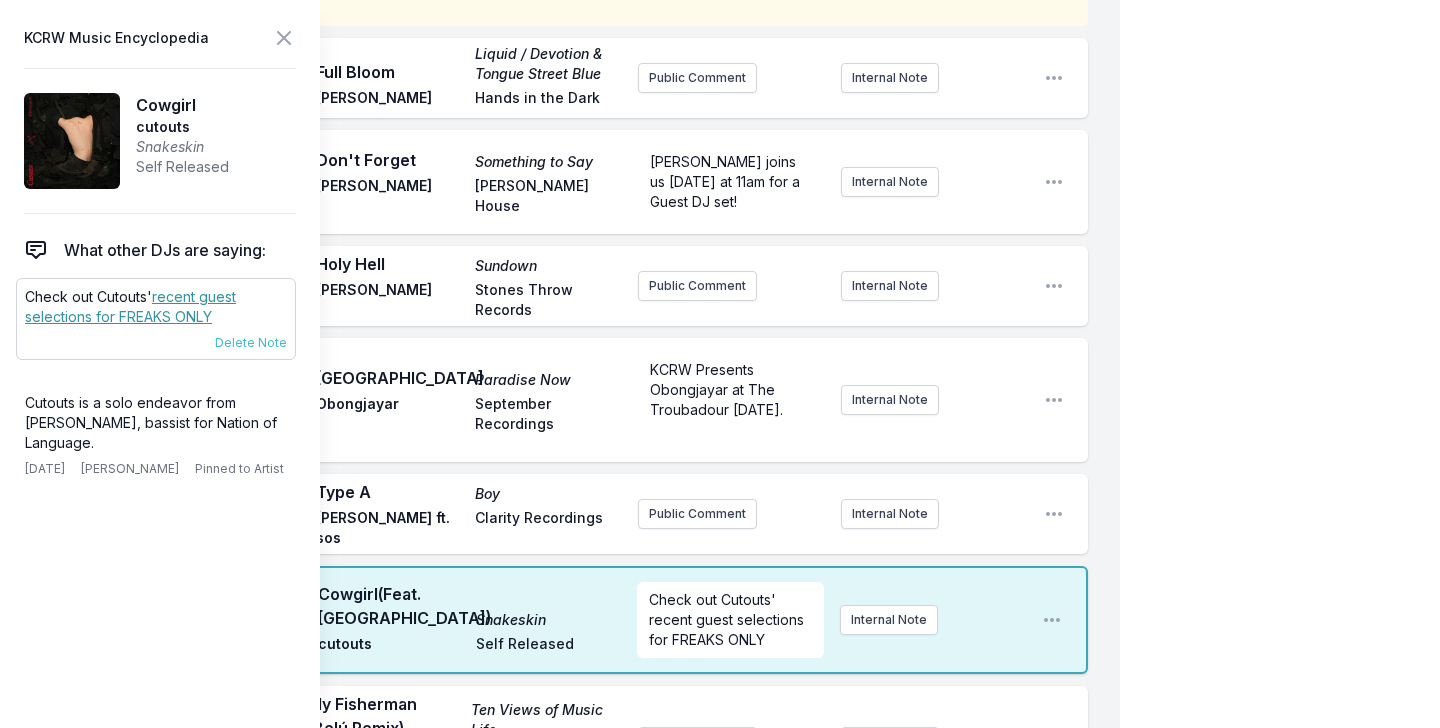 click on "recent guest selections for FREAKS ONLY" at bounding box center (130, 306) 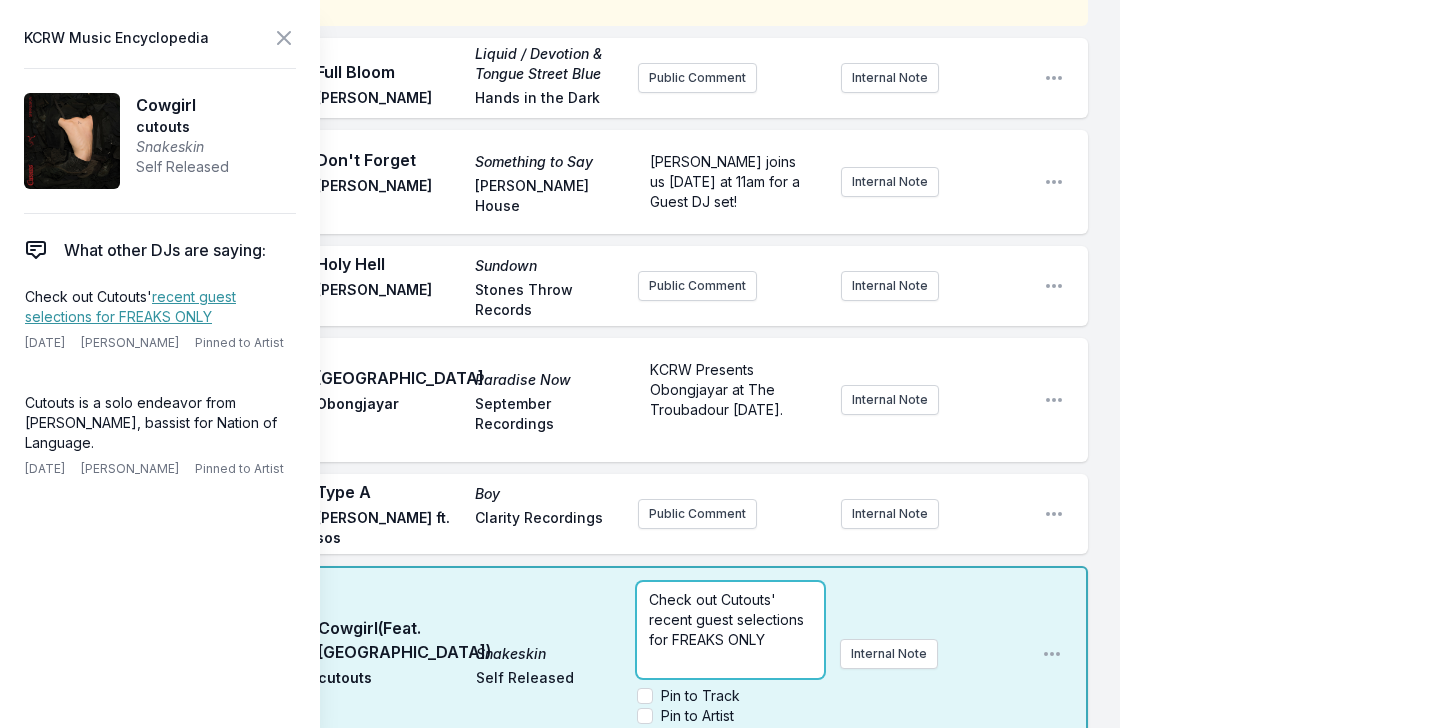 click on "Check out Cutouts' recent guest selections for FREAKS ONLY" at bounding box center [728, 619] 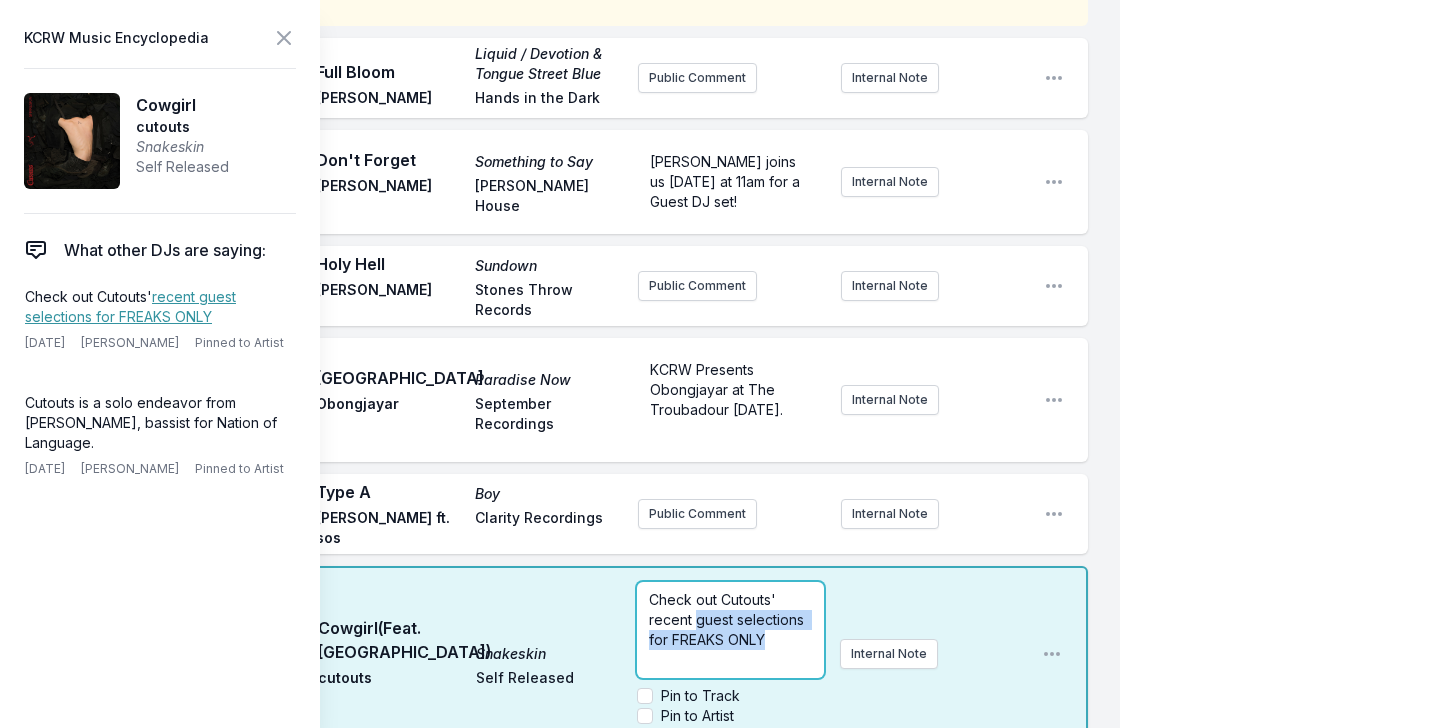 drag, startPoint x: 778, startPoint y: 642, endPoint x: 695, endPoint y: 627, distance: 84.34453 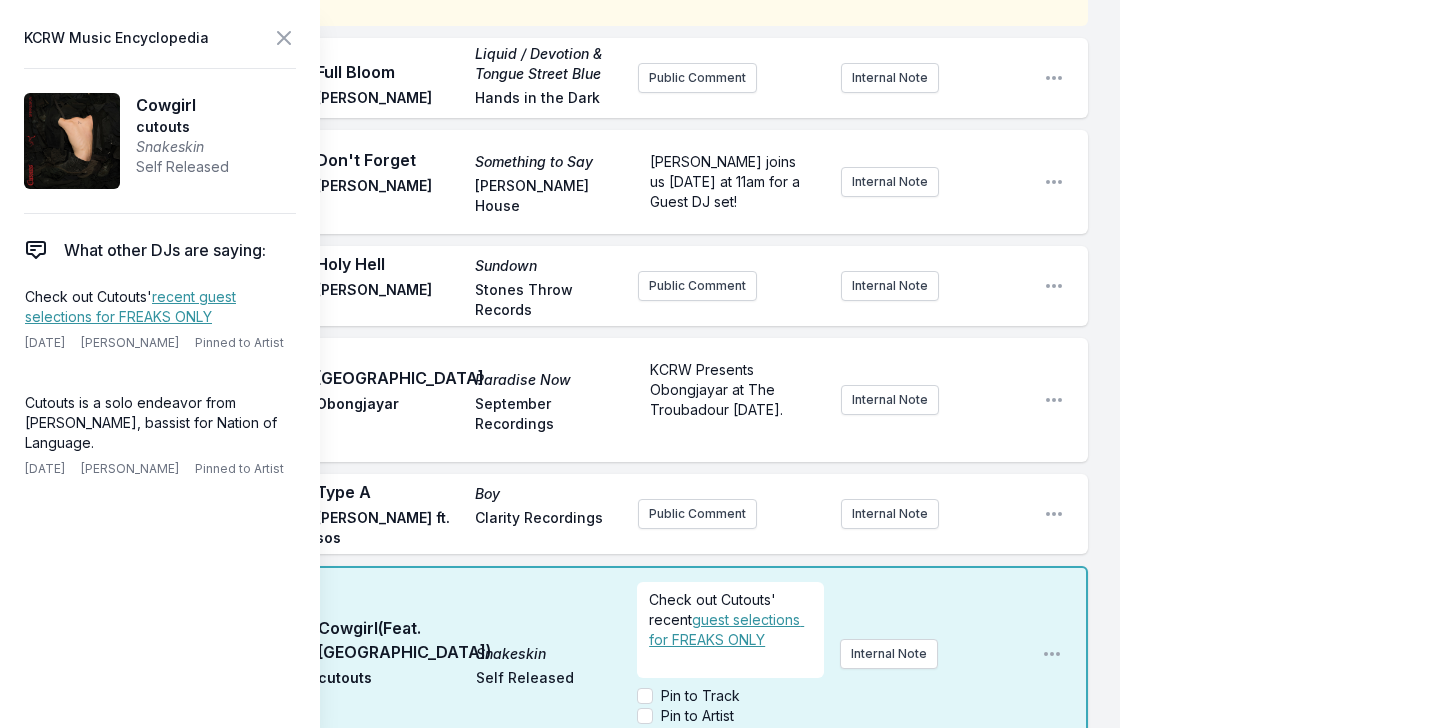 click on "Cowgirl  (Feat. Tomberlin) Snakeskin cutouts Self Released" at bounding box center [469, 654] 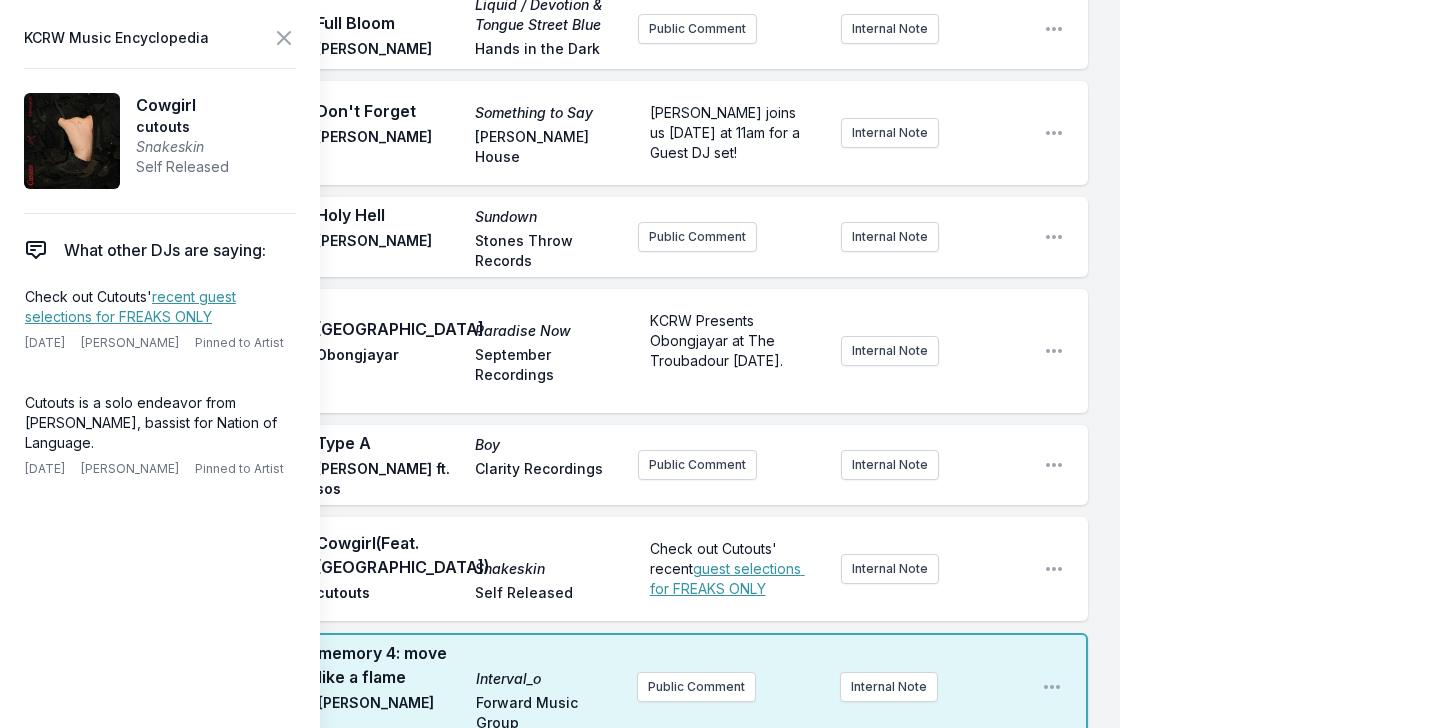 scroll, scrollTop: 326, scrollLeft: 0, axis: vertical 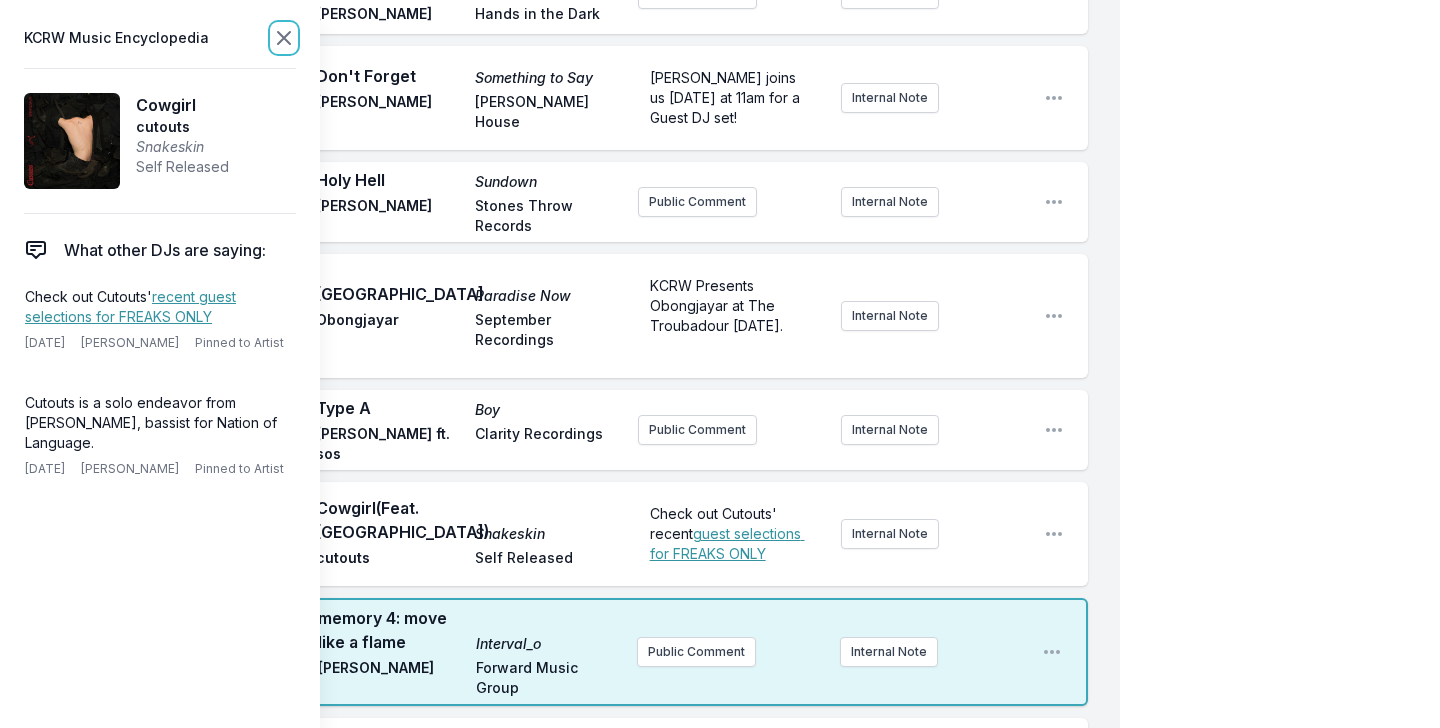 click 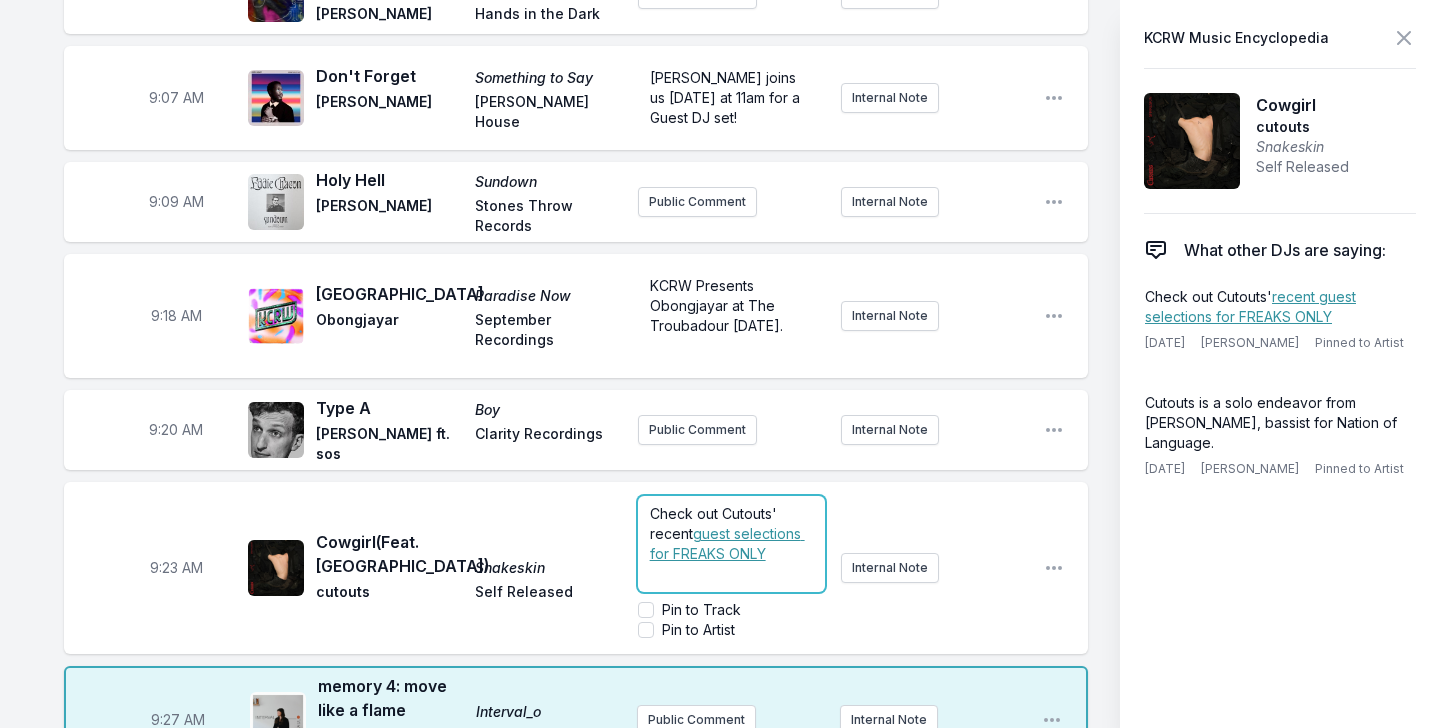 click on "Check out Cutouts' recent" at bounding box center (715, 523) 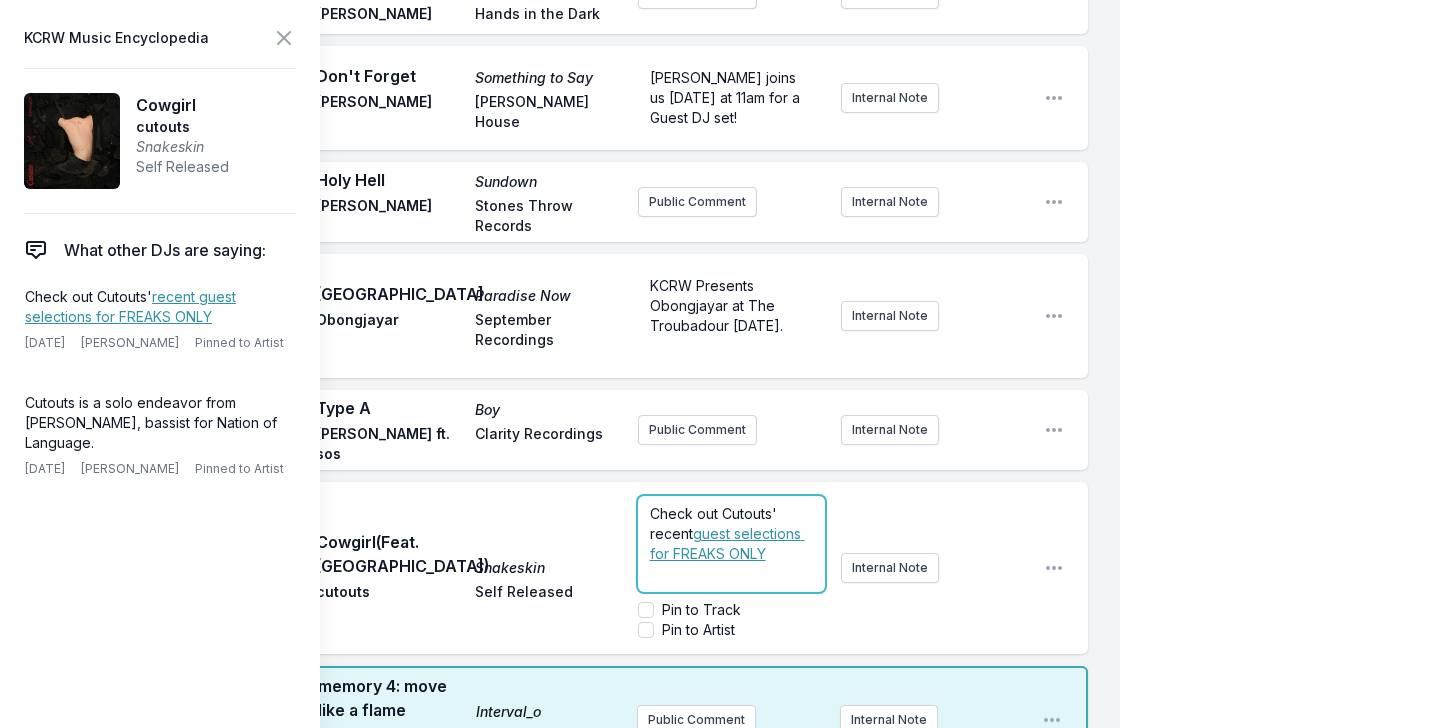 click on "Check out Cutouts' recent  guest selections for FREAKS ONLY ﻿" at bounding box center (731, 544) 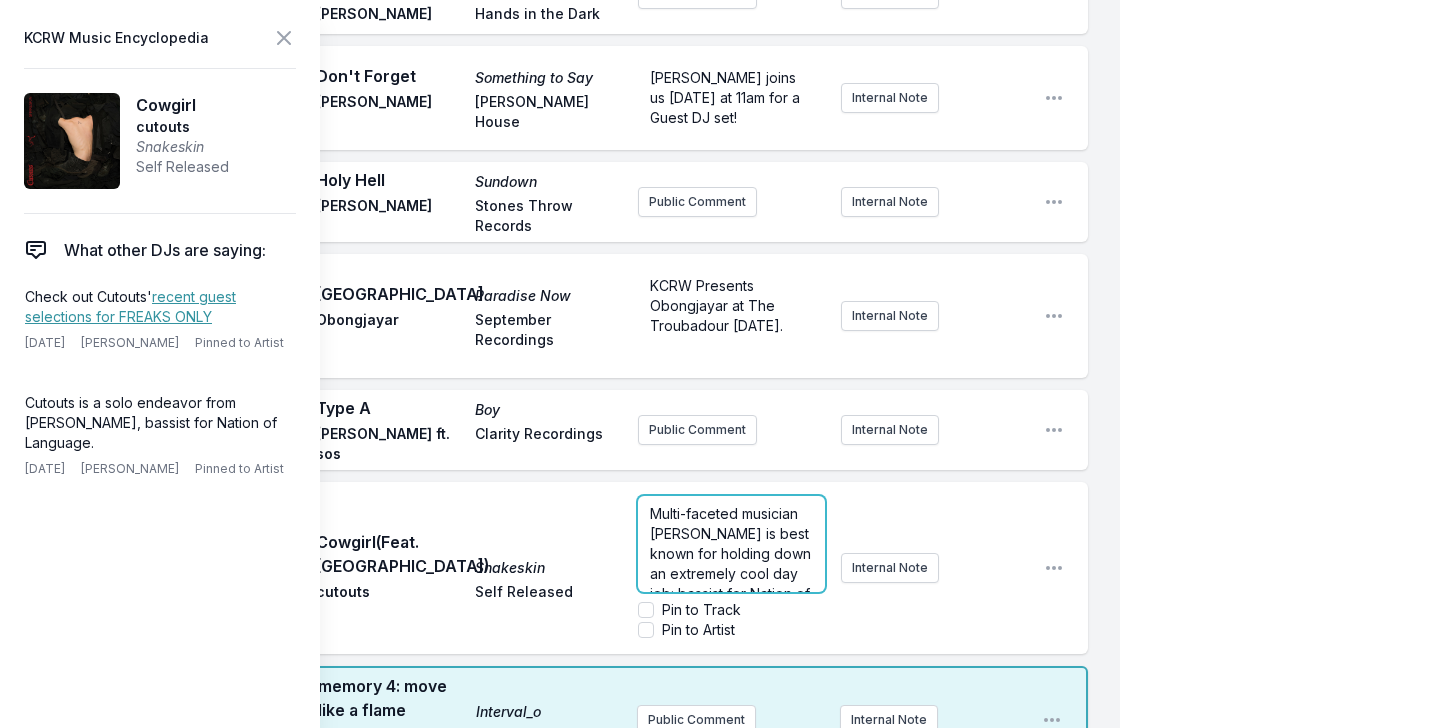 scroll, scrollTop: 506, scrollLeft: 0, axis: vertical 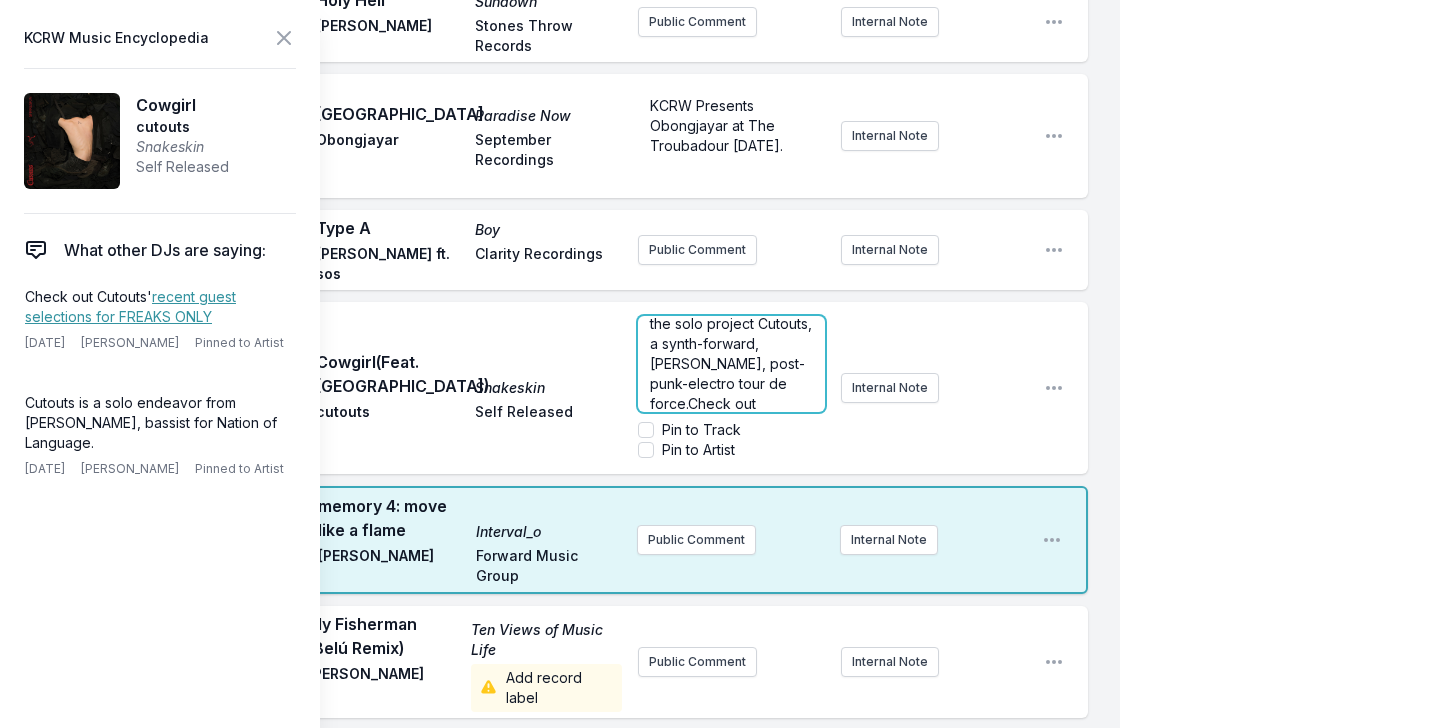 type 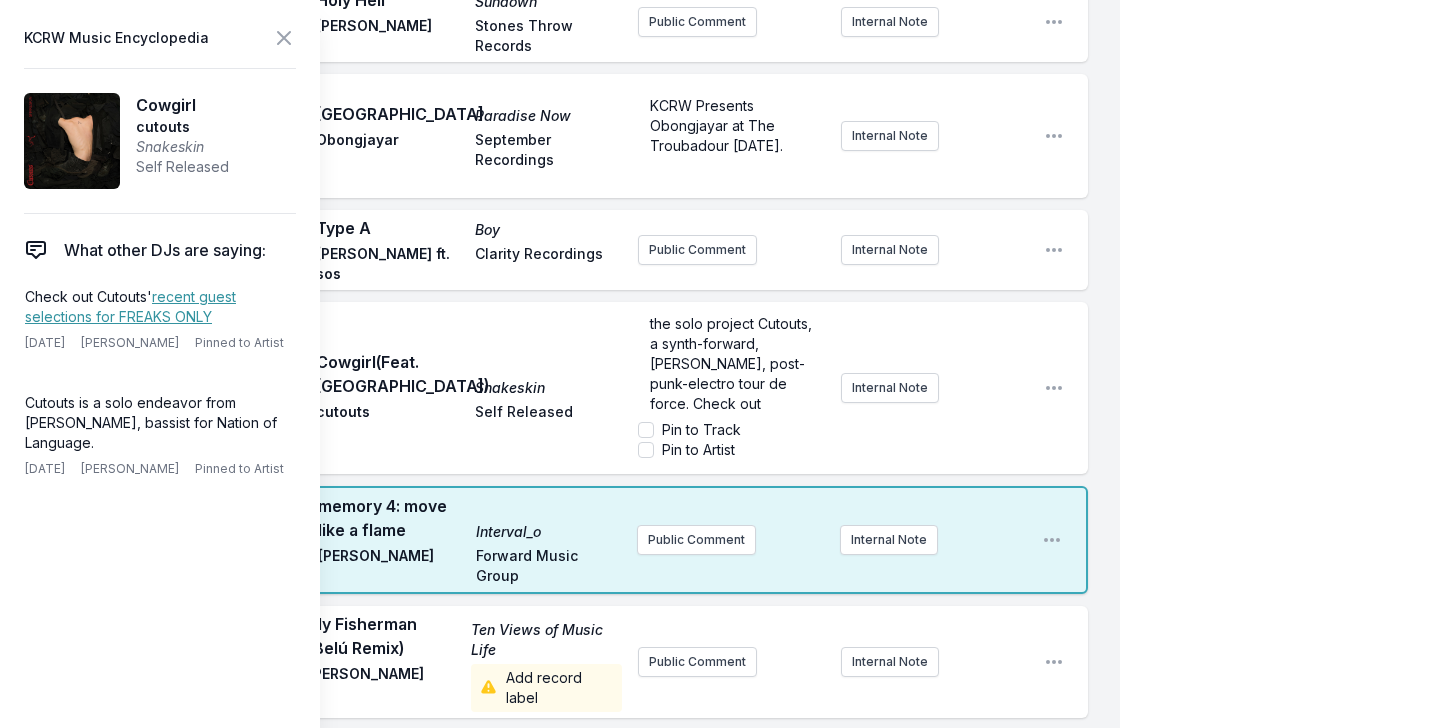 scroll, scrollTop: 0, scrollLeft: 0, axis: both 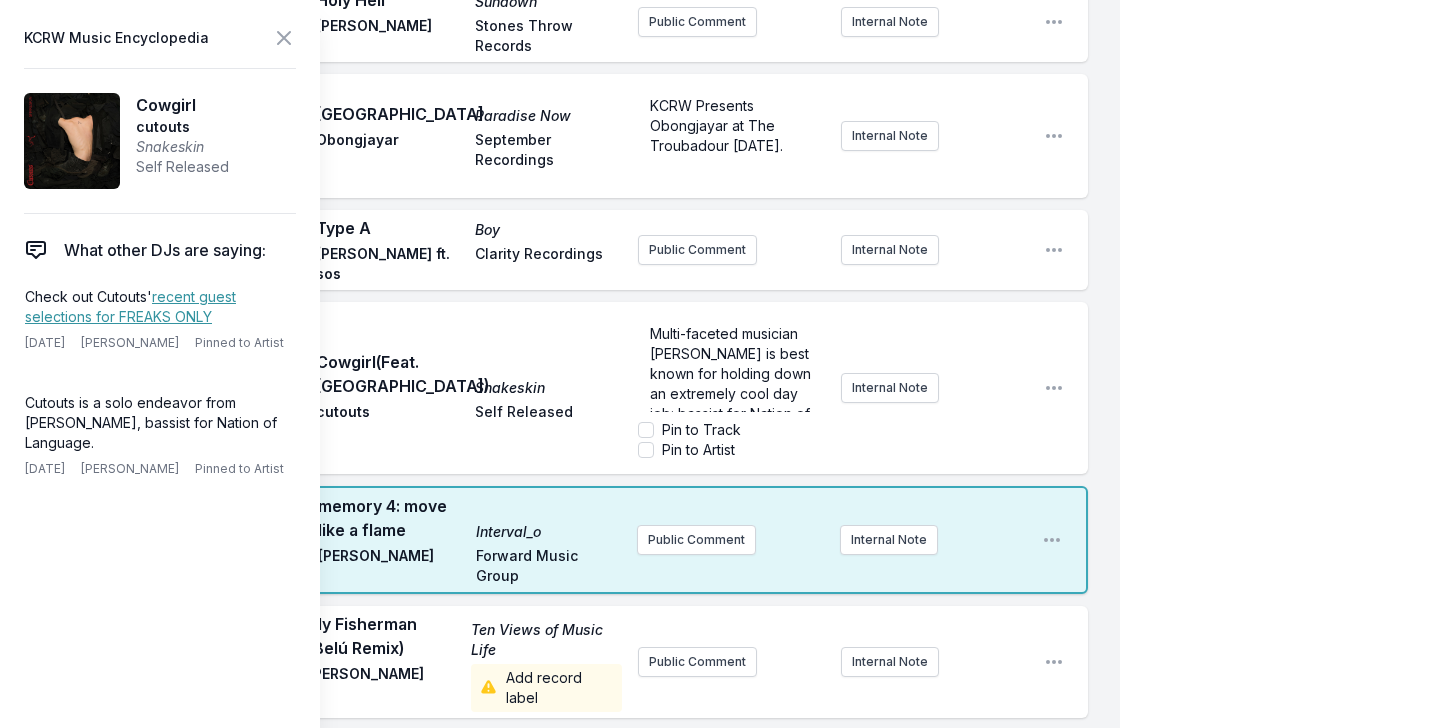 click on "9:23 AM Cowgirl  (Feat. Tomberlin) Snakeskin cutouts Self Released Multi-faceted musician Alex MacKay is best known for holding down an extremely cool day job: bassist for Nation of Language. But MacKay’s prowess extends so much further, namely to the solo project Cutouts, a synth-forward, moody, post-punk-electro tour de force. Check out Cutouts' recent  guest selections for FREAKS ONLY ﻿ Pin to Track Pin to Artist Internal Note Open playlist item options" at bounding box center (576, 388) 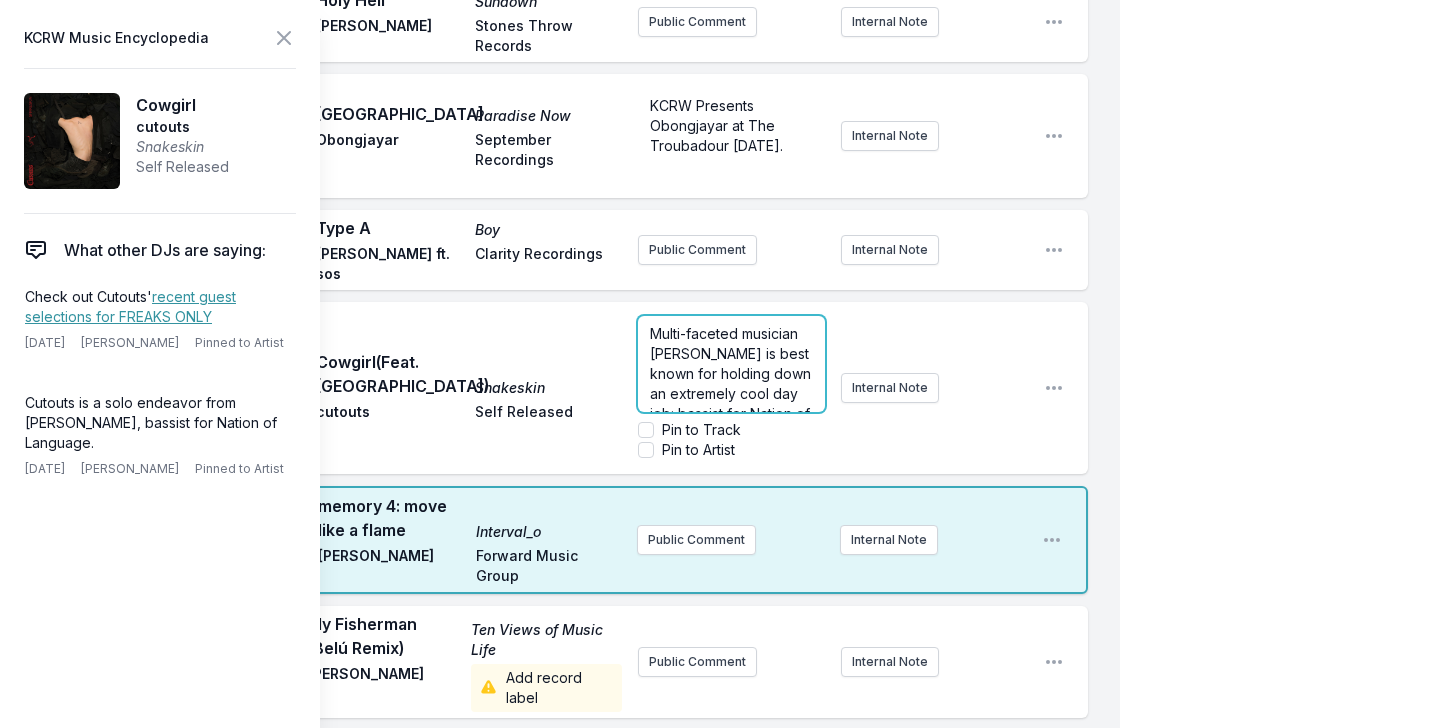 click on "Multi-faceted musician Alex MacKay is best known for holding down an extremely cool day job: bassist for Nation of Language. But MacKay’s prowess extends so much further, namely to the solo project Cutouts, a synth-forward, moody, post-punk-electro tour de force. Check out Cutouts' recent  guest selections for FREAKS ONLY ﻿ Pin to Track Pin to Artist" at bounding box center [731, 388] 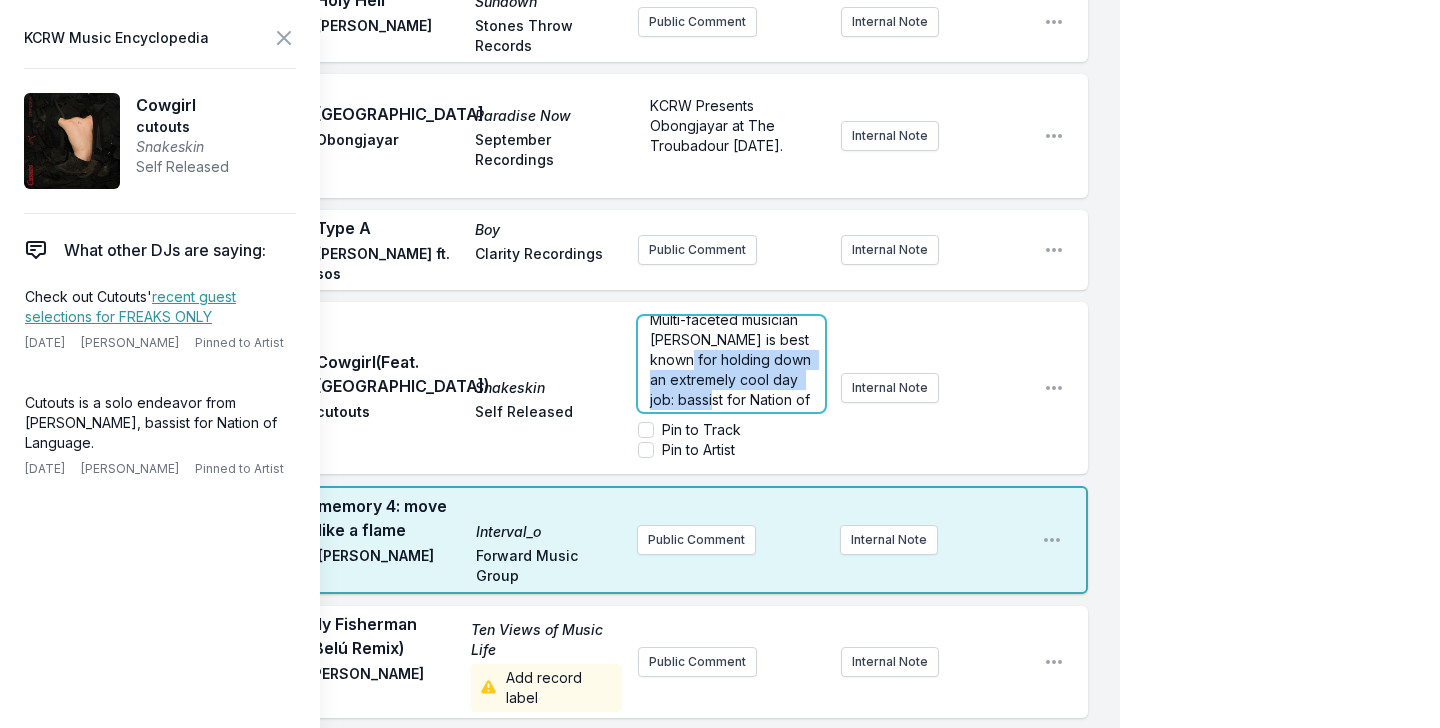 scroll, scrollTop: 29, scrollLeft: 0, axis: vertical 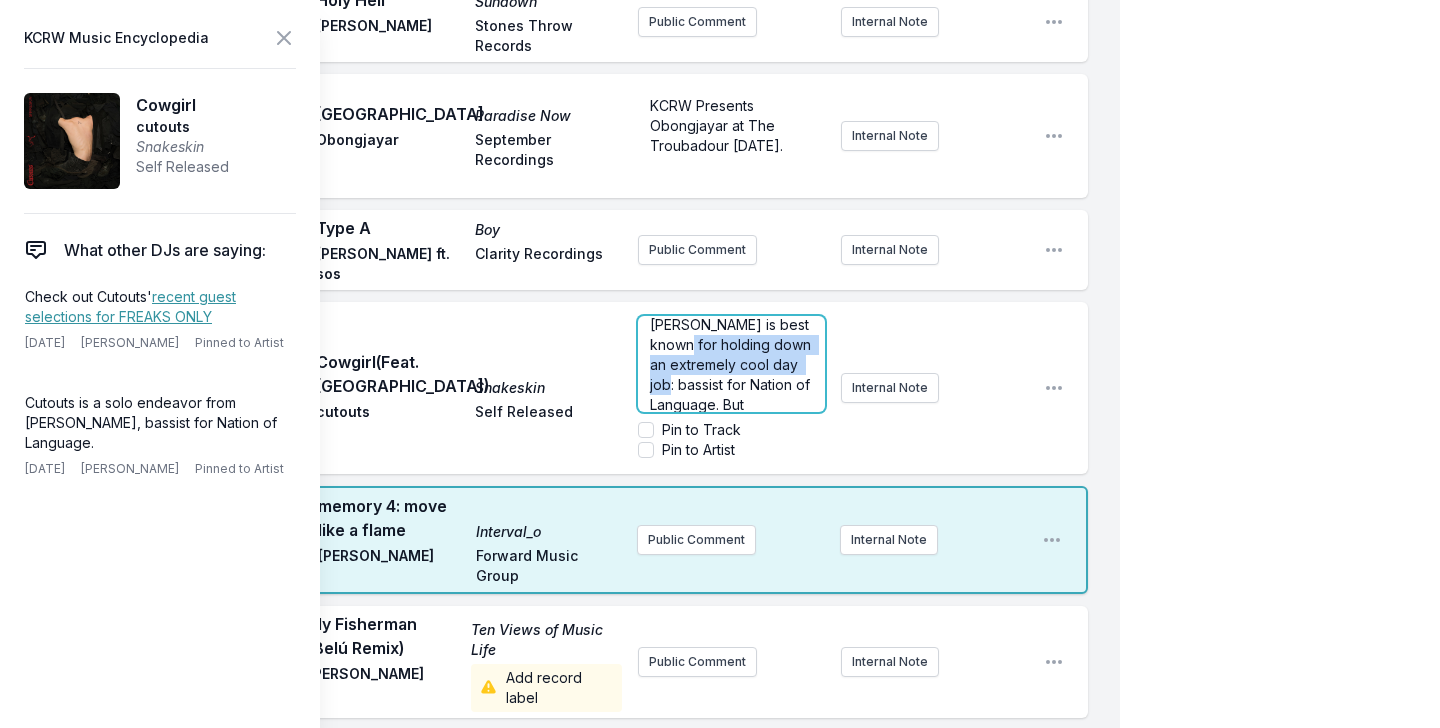 drag, startPoint x: 702, startPoint y: 373, endPoint x: 676, endPoint y: 390, distance: 31.06445 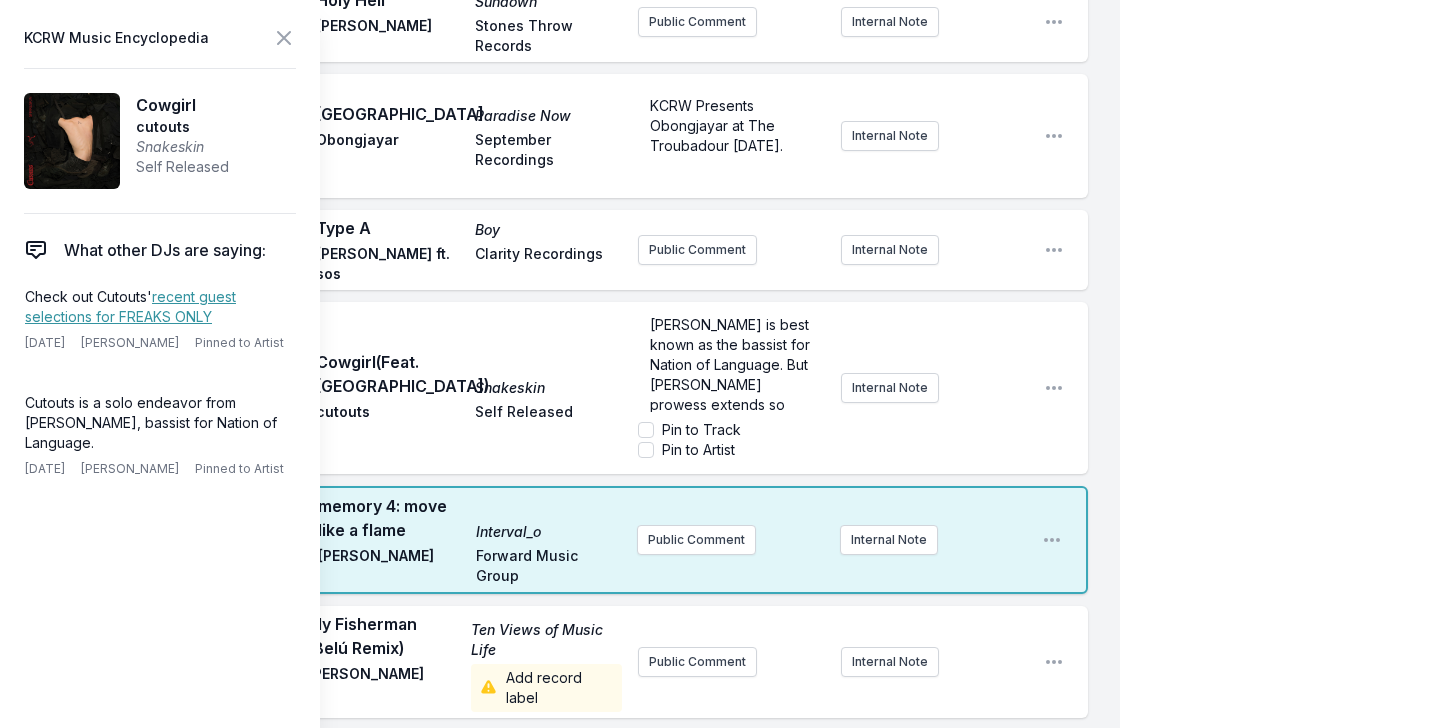 scroll, scrollTop: 0, scrollLeft: 0, axis: both 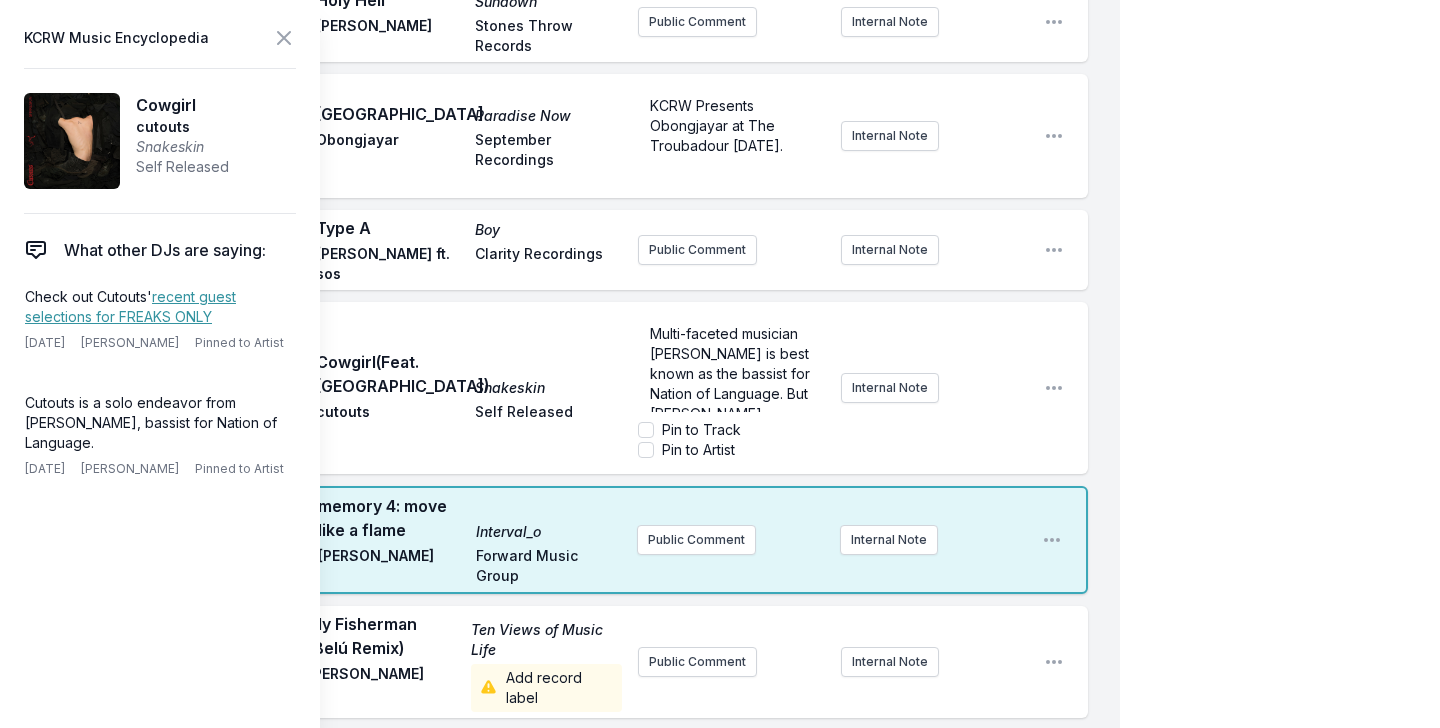 click on "9:23 AM Cowgirl  (Feat. Tomberlin) Snakeskin cutouts Self Released Multi-faceted musician Alex MacKay is best known as the bassist for Nation of Language. But MacKay’s prowess extends so much further, namely to the solo project Cutouts, a synth-forward, moody, post-punk-electro tour de force. Check out Cutouts' recent  guest selections for FREAKS ONLY ﻿ Pin to Track Pin to Artist Internal Note Open playlist item options" at bounding box center [576, 388] 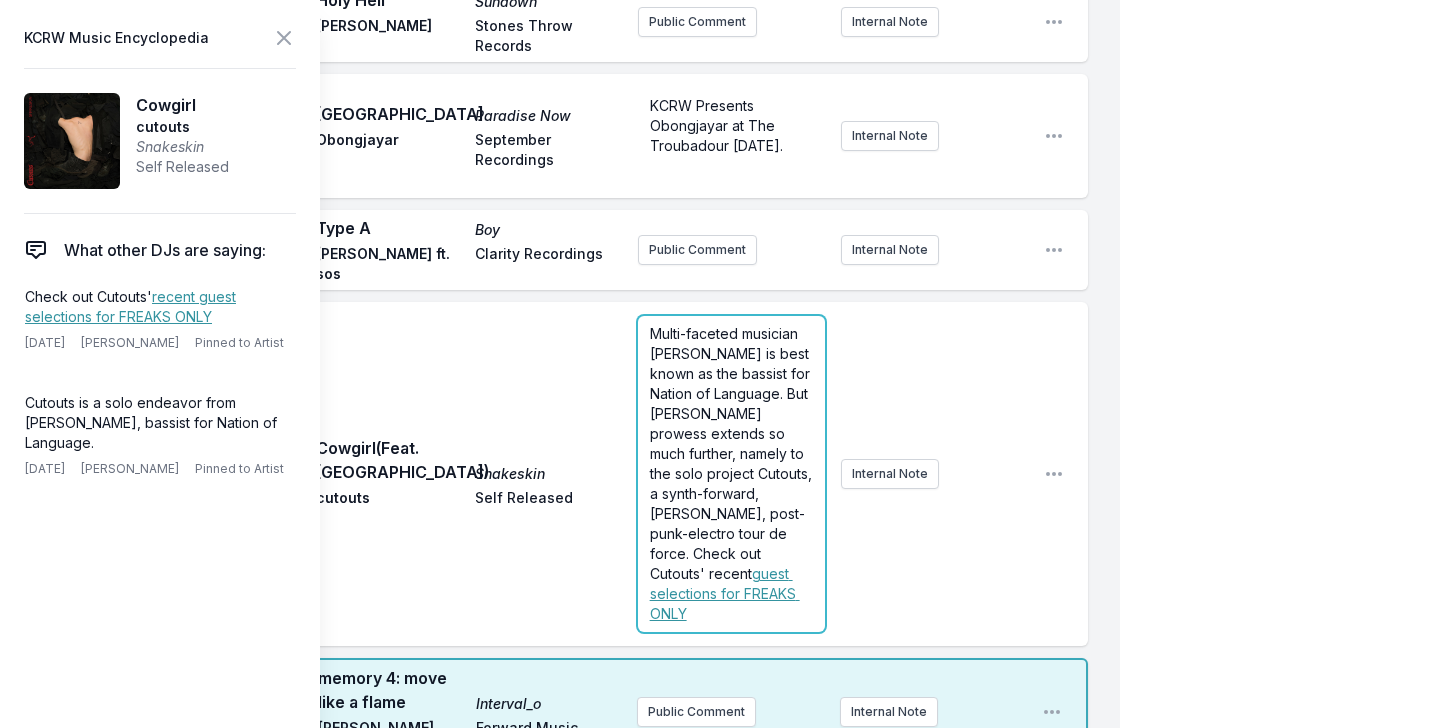 click on "Multi-faceted musician Alex MacKay is best known as the bassist for Nation of Language. But MacKay’s prowess extends so much further, namely to the solo project Cutouts, a synth-forward, moody, post-punk-electro tour de force. Check out Cutouts' recent  guest selections for FREAKS ONLY ﻿" at bounding box center (731, 474) 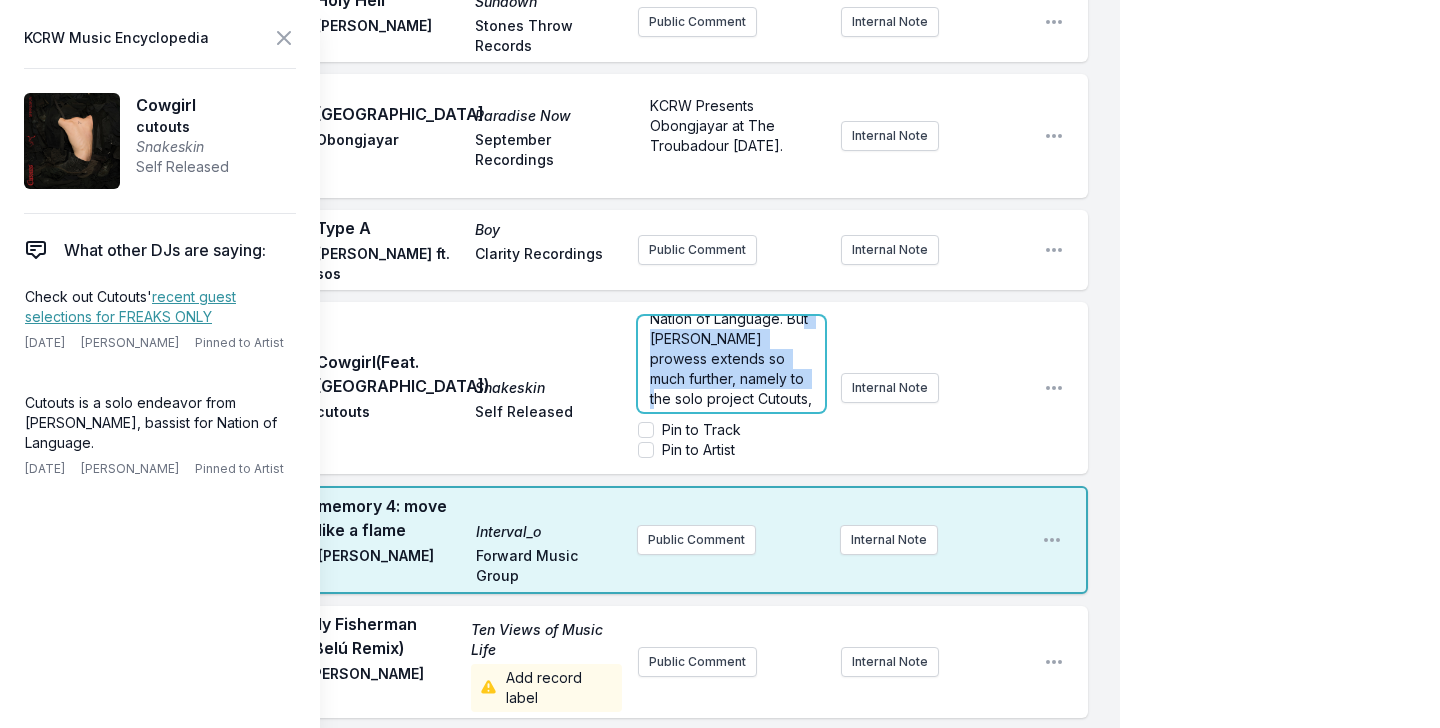 scroll, scrollTop: 79, scrollLeft: 0, axis: vertical 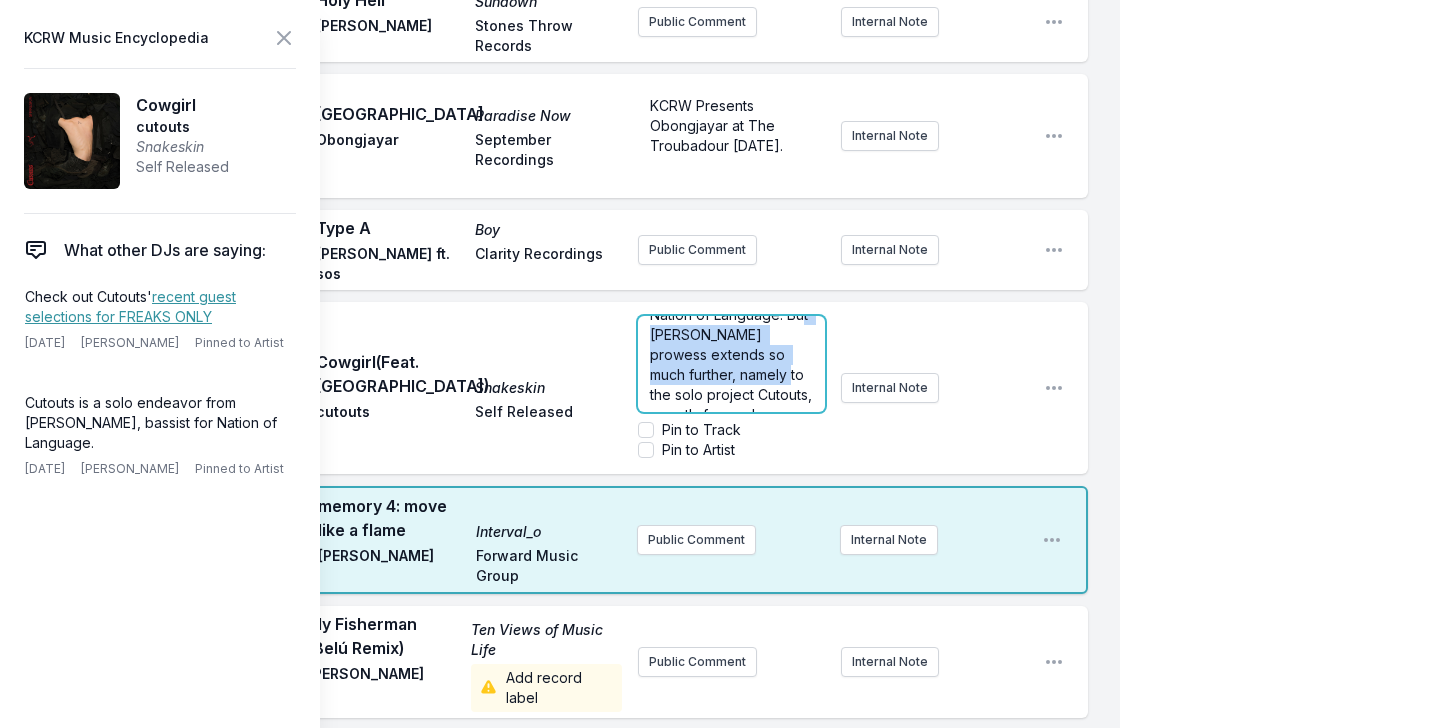 drag, startPoint x: 644, startPoint y: 391, endPoint x: 804, endPoint y: 377, distance: 160.61133 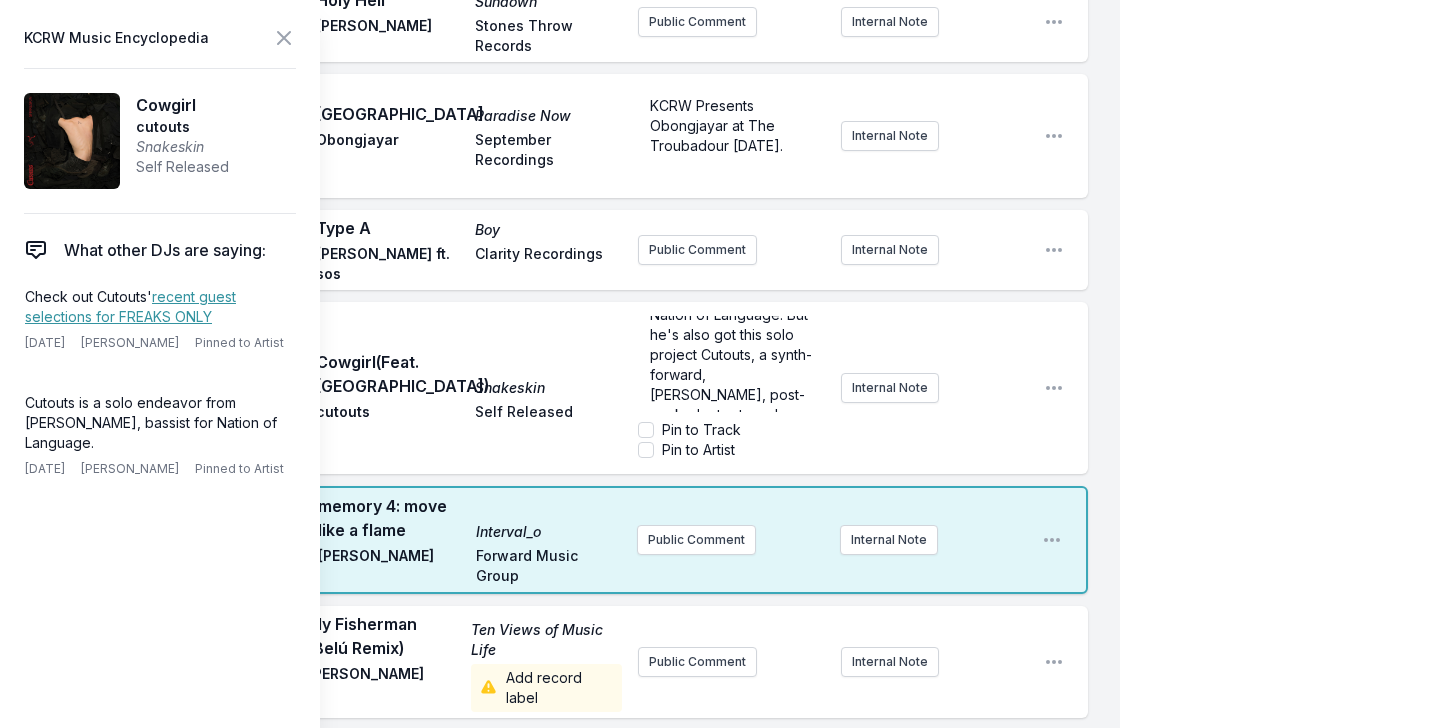 click on "9:23 AM Cowgirl  (Feat. Tomberlin) Snakeskin cutouts Self Released Multi-faceted musician Alex MacKay is best known as the bassist for Nation of Language. But he's also got this solo project Cutouts, a synth-forward, moody, post-punk-electro tour de force. Check out Cutouts' recent  guest selections for FREAKS ONLY ﻿ Pin to Track Pin to Artist Internal Note Open playlist item options" at bounding box center (576, 388) 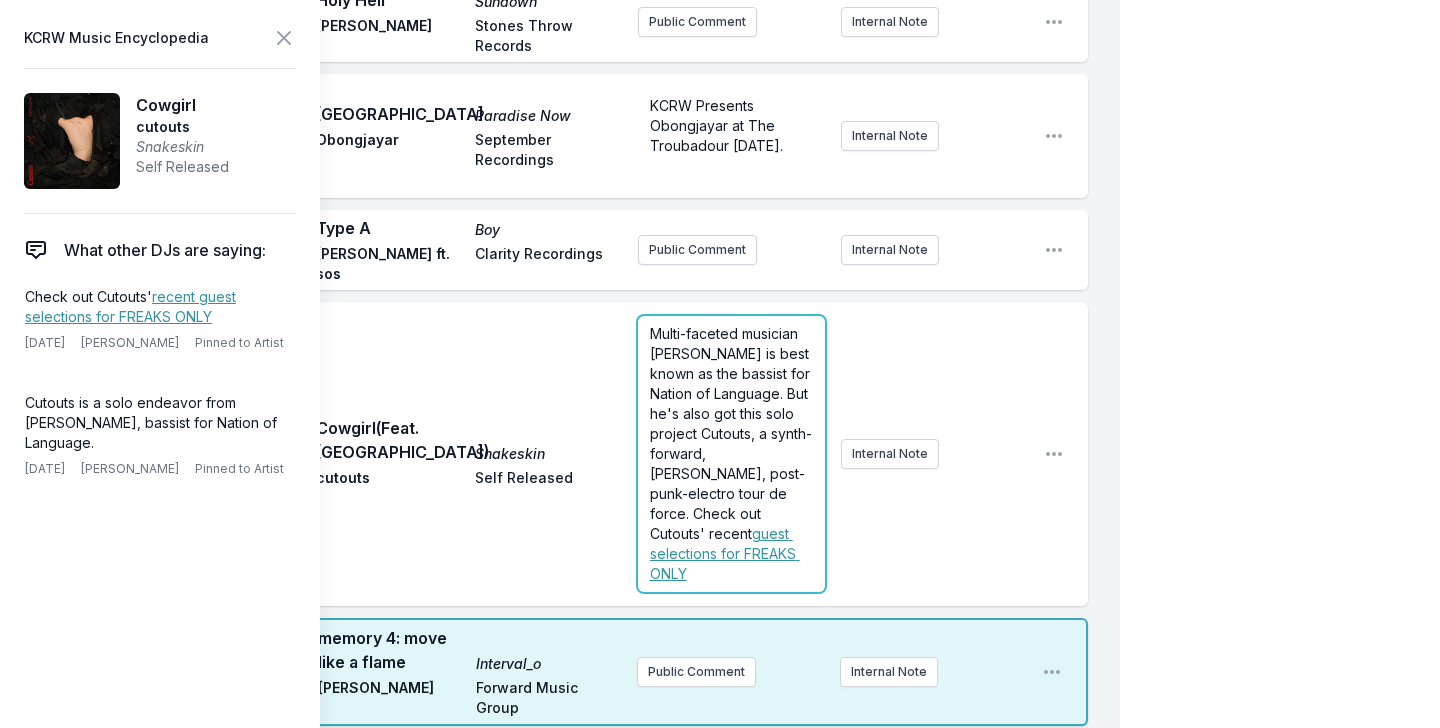 click on "Multi-faceted musician Alex MacKay is best known as the bassist for Nation of Language. But he's also got this solo project Cutouts, a synth-forward, moody, post-punk-electro tour de force. Check out Cutouts' recent  guest selections for FREAKS ONLY ﻿" at bounding box center (731, 454) 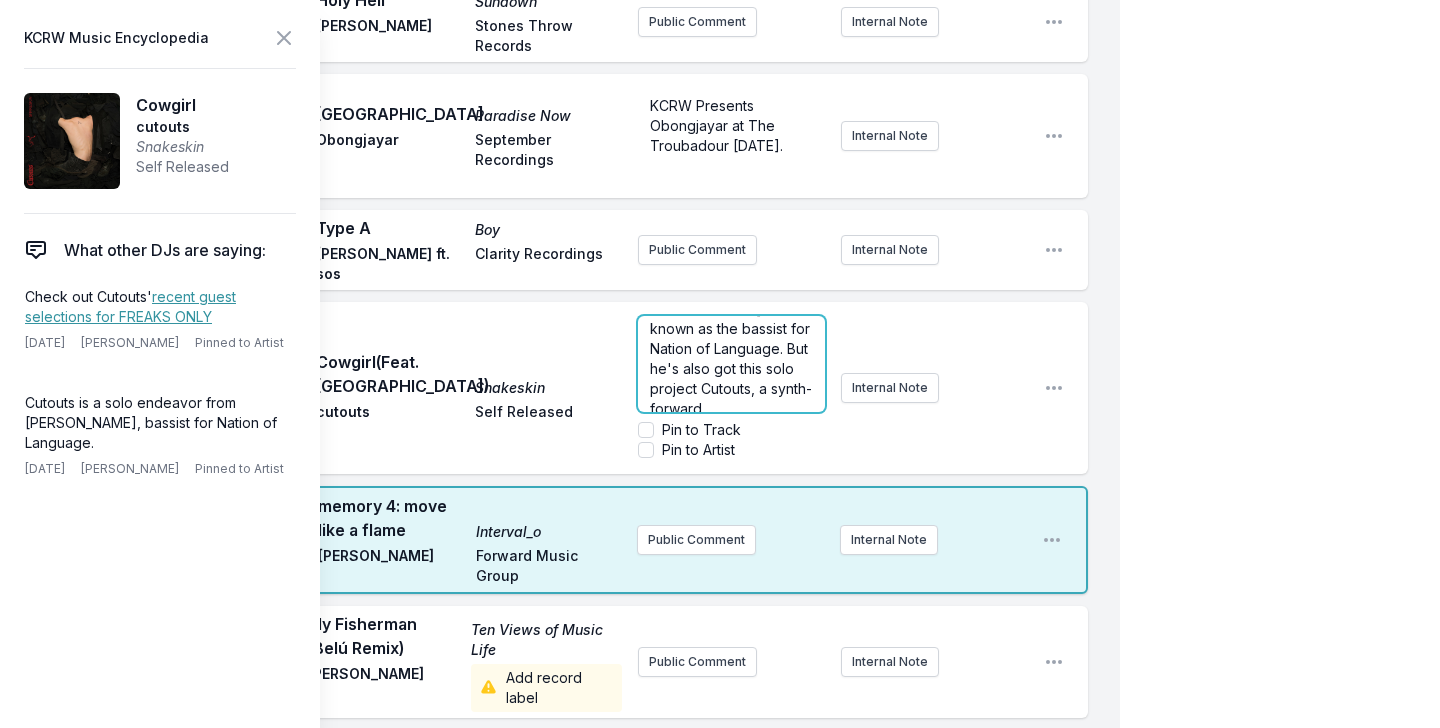 scroll, scrollTop: 48, scrollLeft: 0, axis: vertical 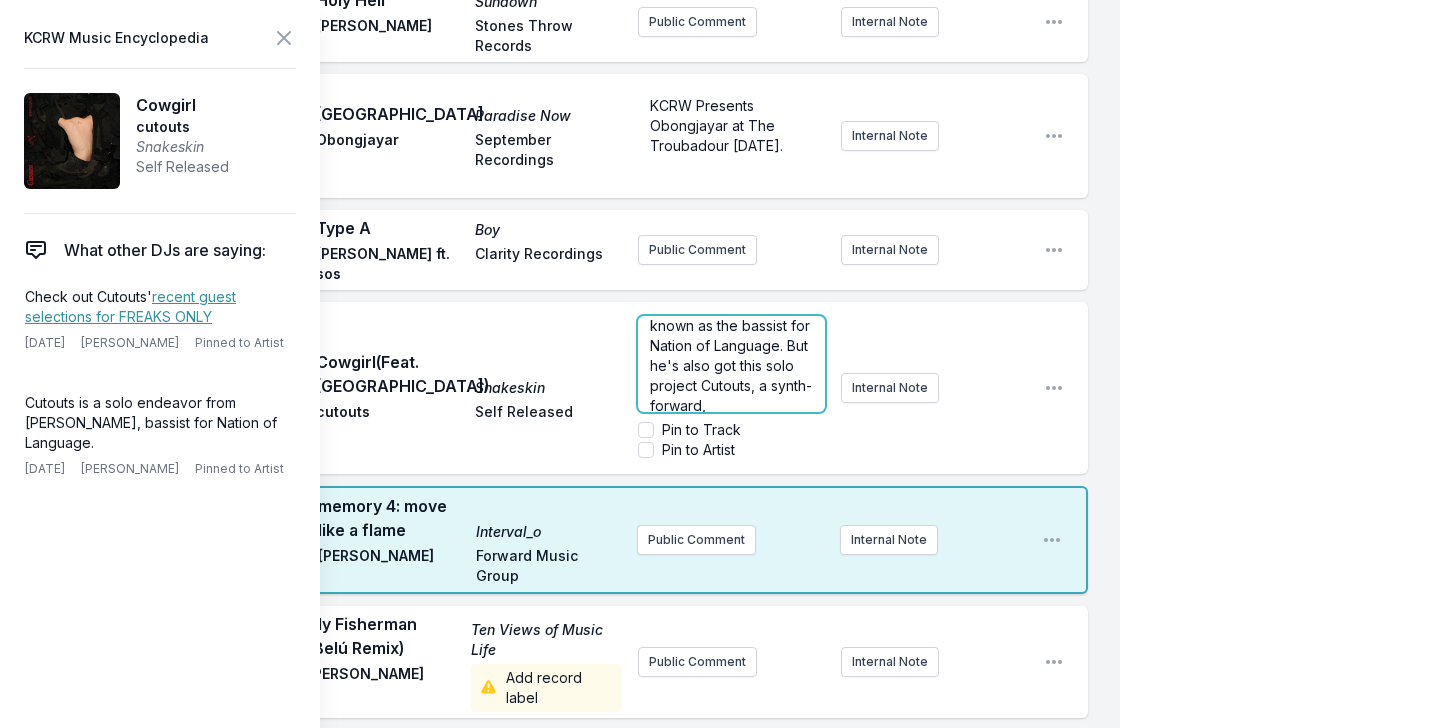 click on "Multi-faceted musician Alex MacKay is best known as the bassist for Nation of Language. But he's also got this solo project Cutouts, a synth-forward, moody, post-punk-electro tour de force. Check out Cutouts' recent" at bounding box center [732, 385] 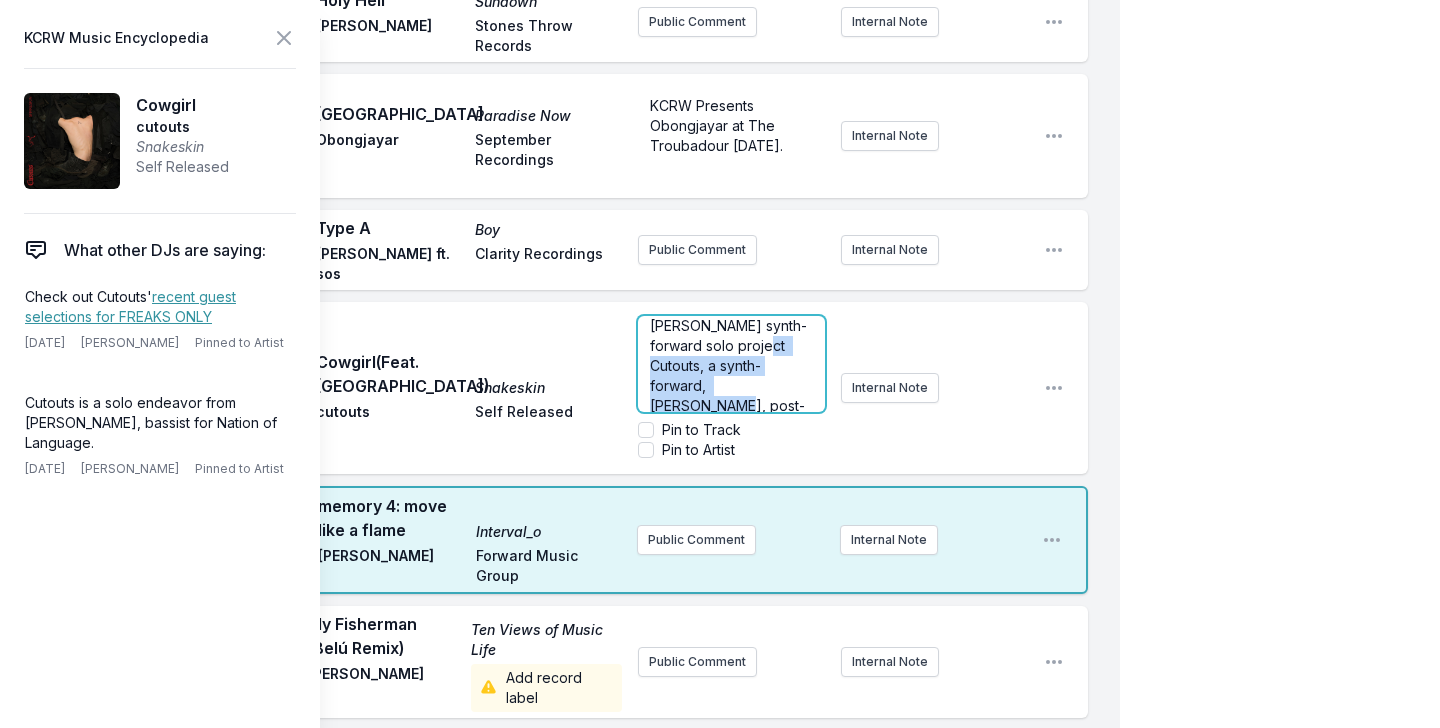 scroll, scrollTop: 130, scrollLeft: 0, axis: vertical 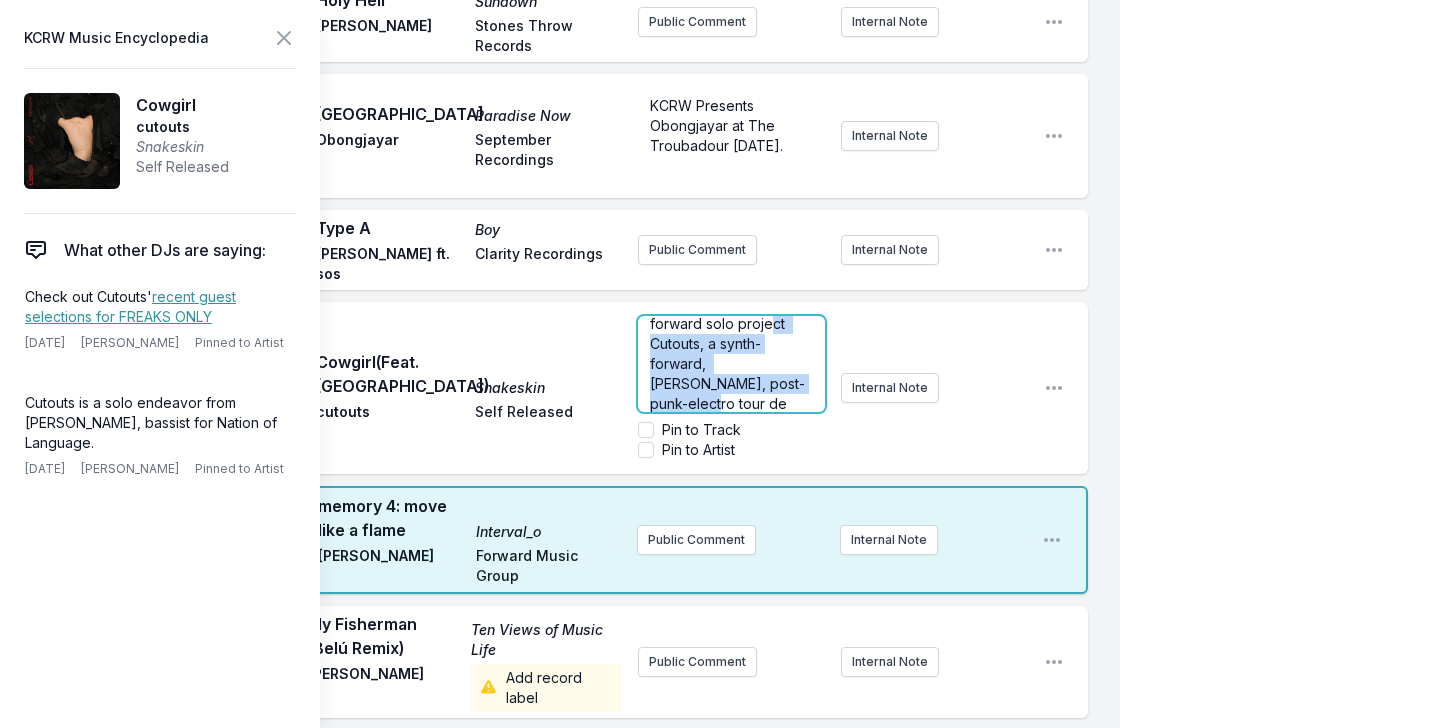 drag, startPoint x: 747, startPoint y: 369, endPoint x: 717, endPoint y: 376, distance: 30.805843 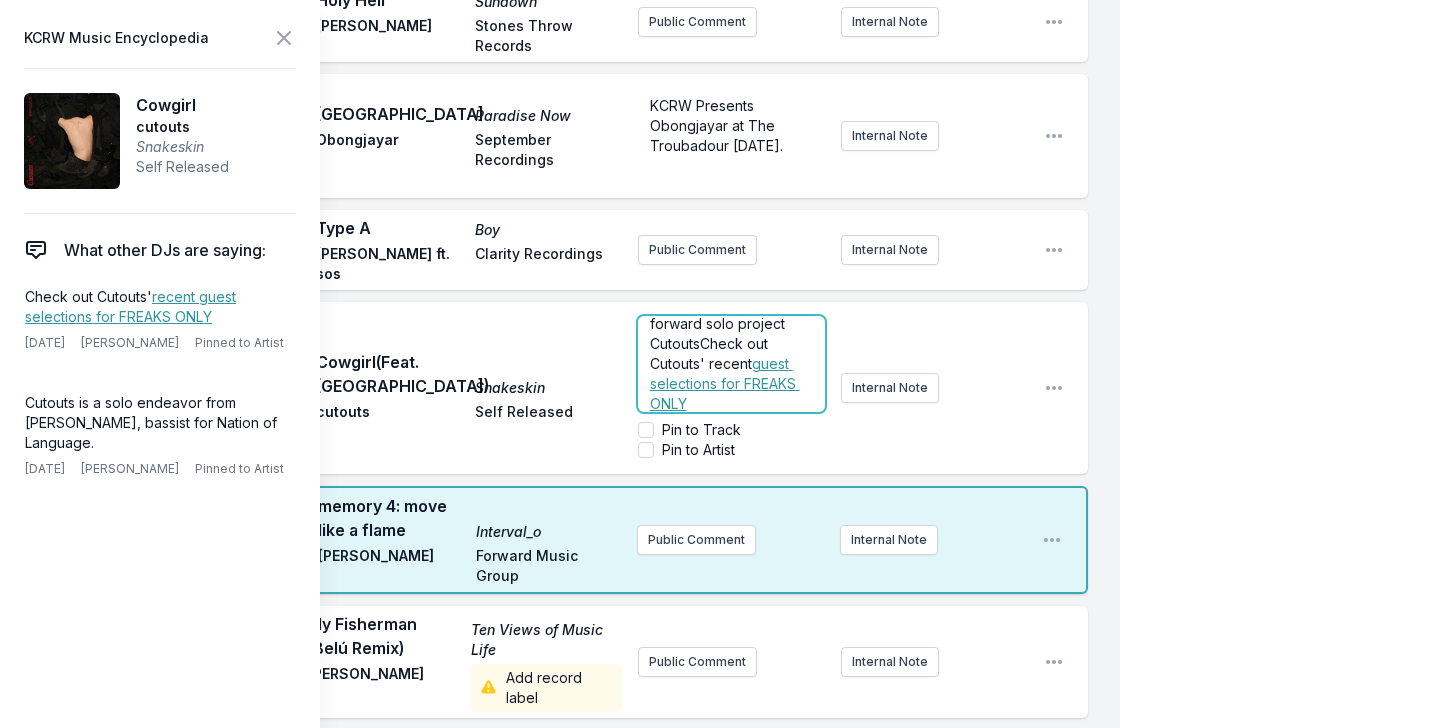 scroll, scrollTop: 90, scrollLeft: 0, axis: vertical 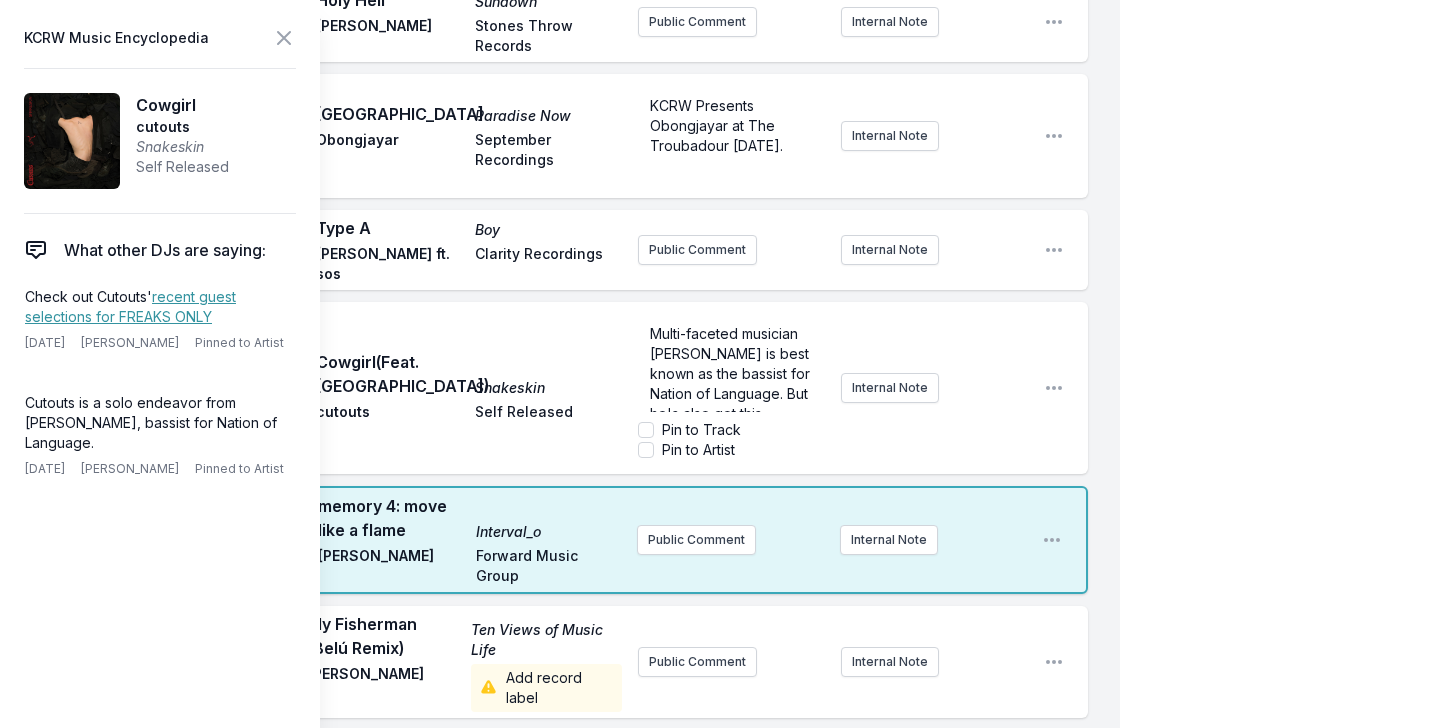 click on "9:23 AM Cowgirl  (Feat. Tomberlin) Snakeskin cutouts Self Released Multi-faceted musician Alex MacKay is best known as the bassist for Nation of Language. But he's also got this moody synth-forward solo project Cutouts. Check out Cutouts' recent  guest selections for FREAKS ONLY ﻿ Pin to Track Pin to Artist Internal Note Open playlist item options" at bounding box center [576, 388] 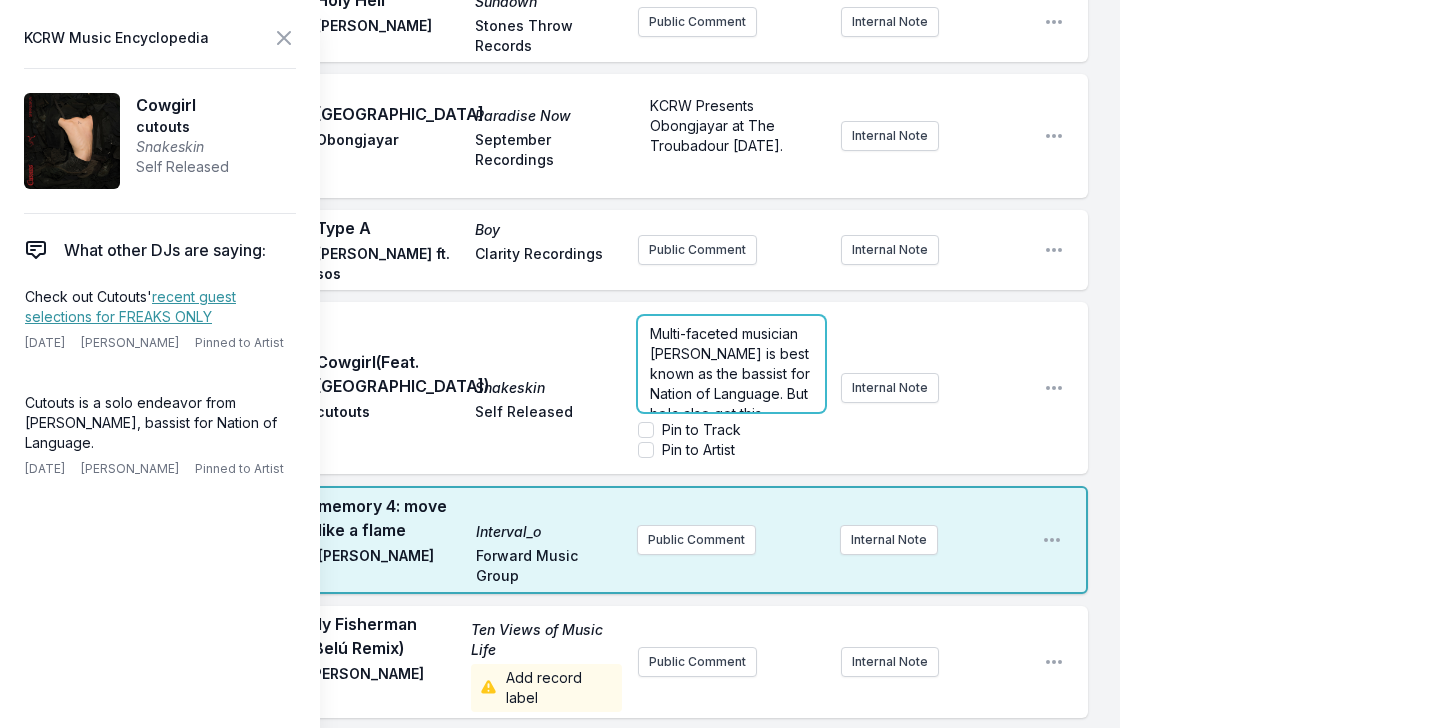 click on "Multi-faceted musician [PERSON_NAME] is best known as the bassist for Nation of Language. But he's also got this [PERSON_NAME] synth-forward solo project Cutouts. Check out Cutouts' recent" at bounding box center [732, 413] 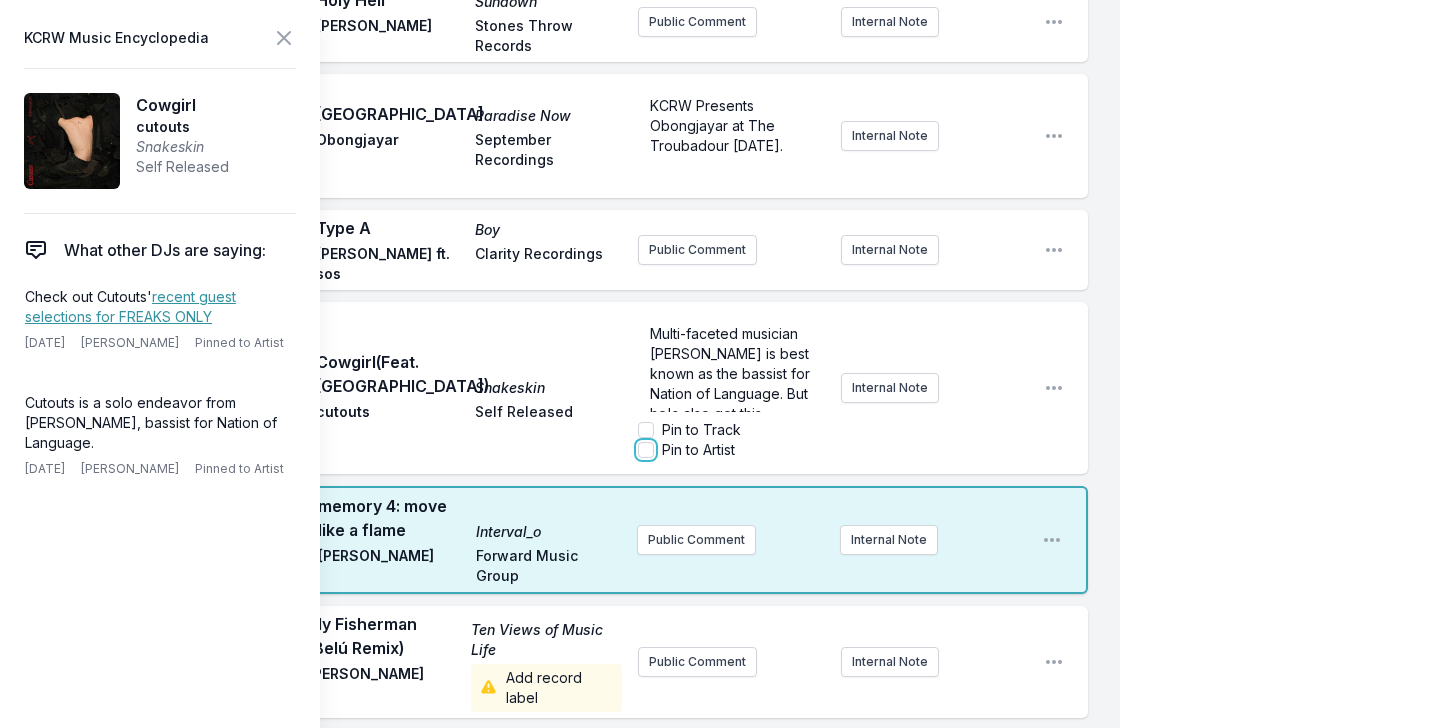 click on "Pin to Artist" at bounding box center [646, 450] 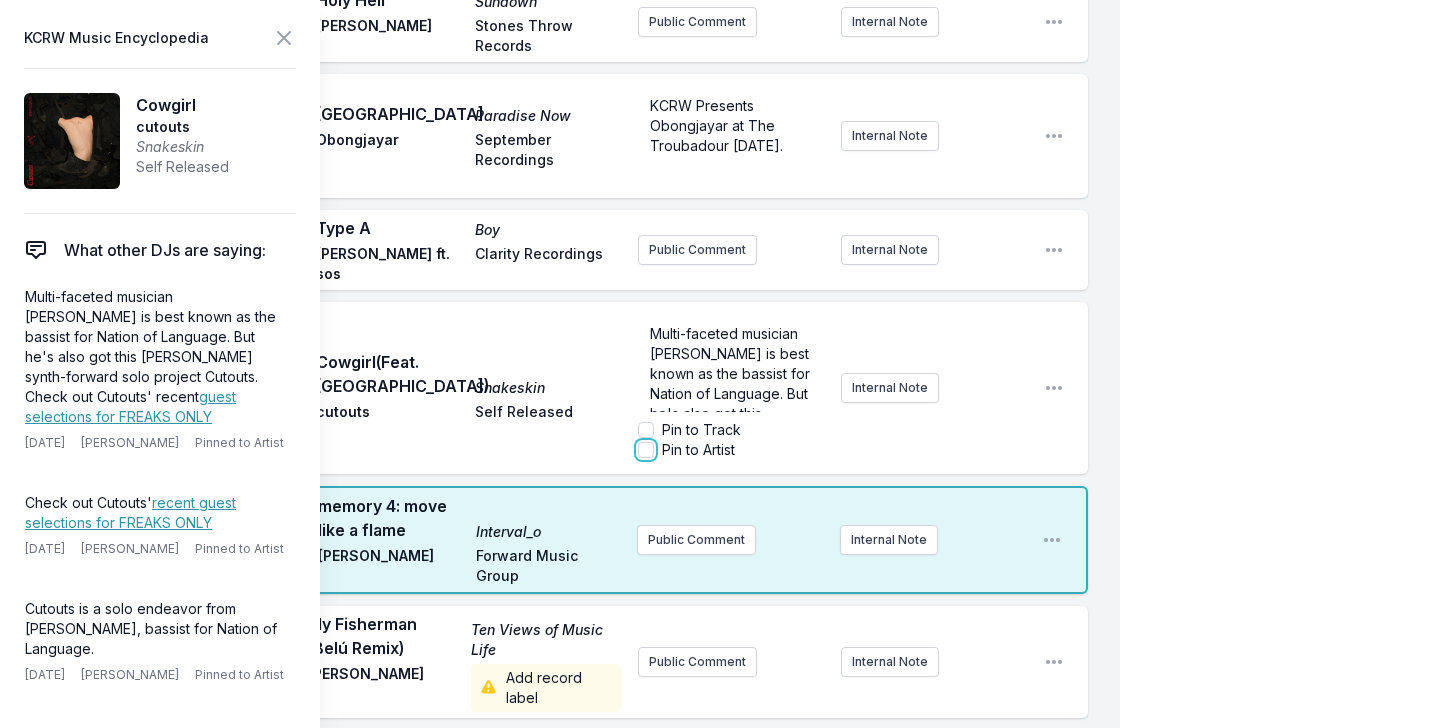 checkbox on "true" 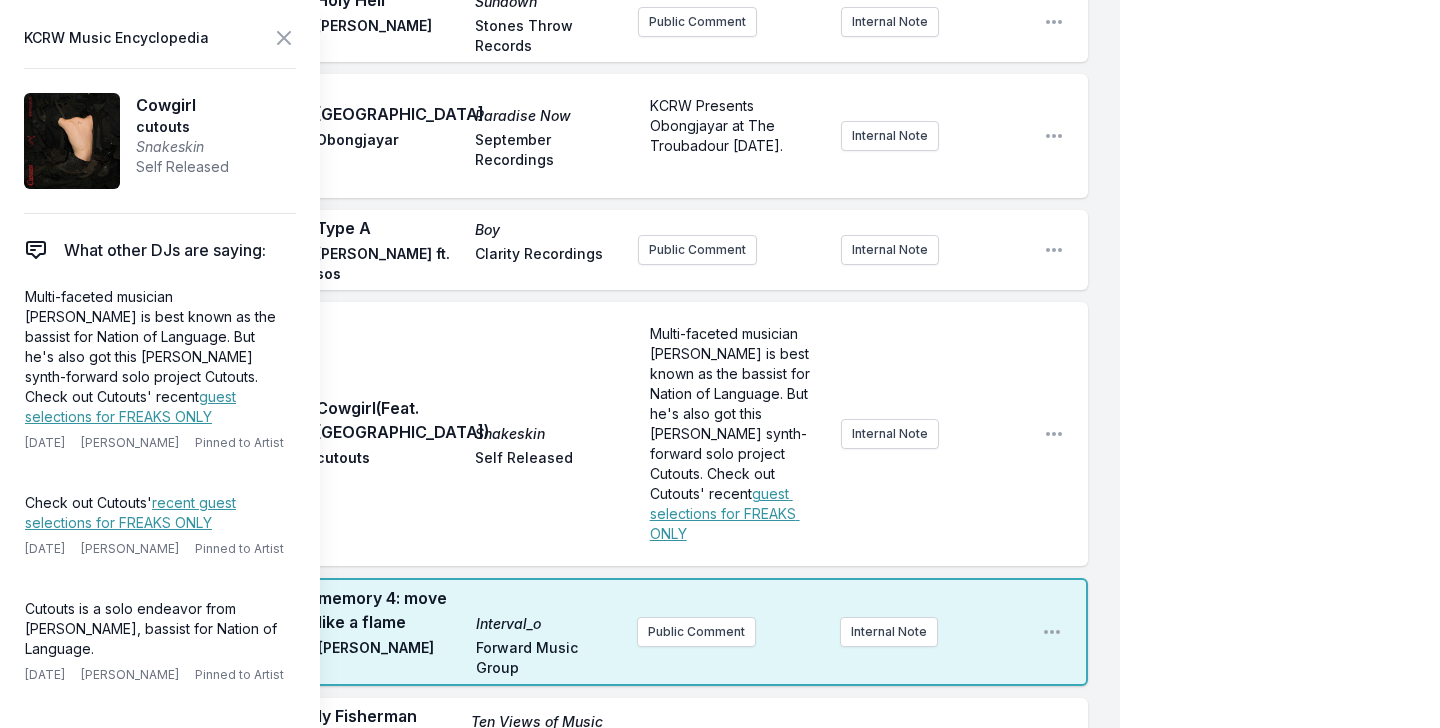 click on "9:23 AM Cowgirl  (Feat. Tomberlin) Snakeskin cutouts Self Released Multi-faceted musician Alex MacKay is best known as the bassist for Nation of Language. But he's also got this moody synth-forward solo project Cutouts. Check out Cutouts' recent  guest selections for FREAKS ONLY ﻿ Internal Note Open playlist item options" at bounding box center (576, 434) 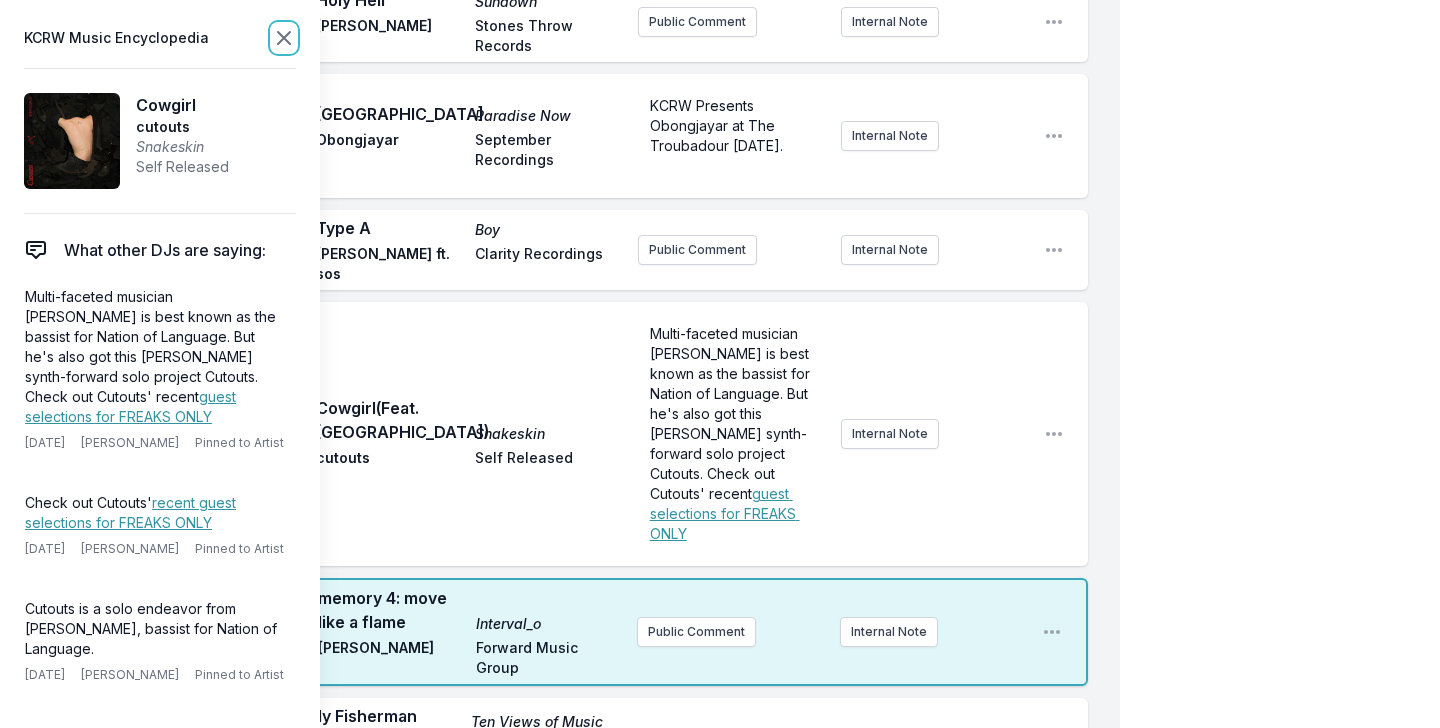 click 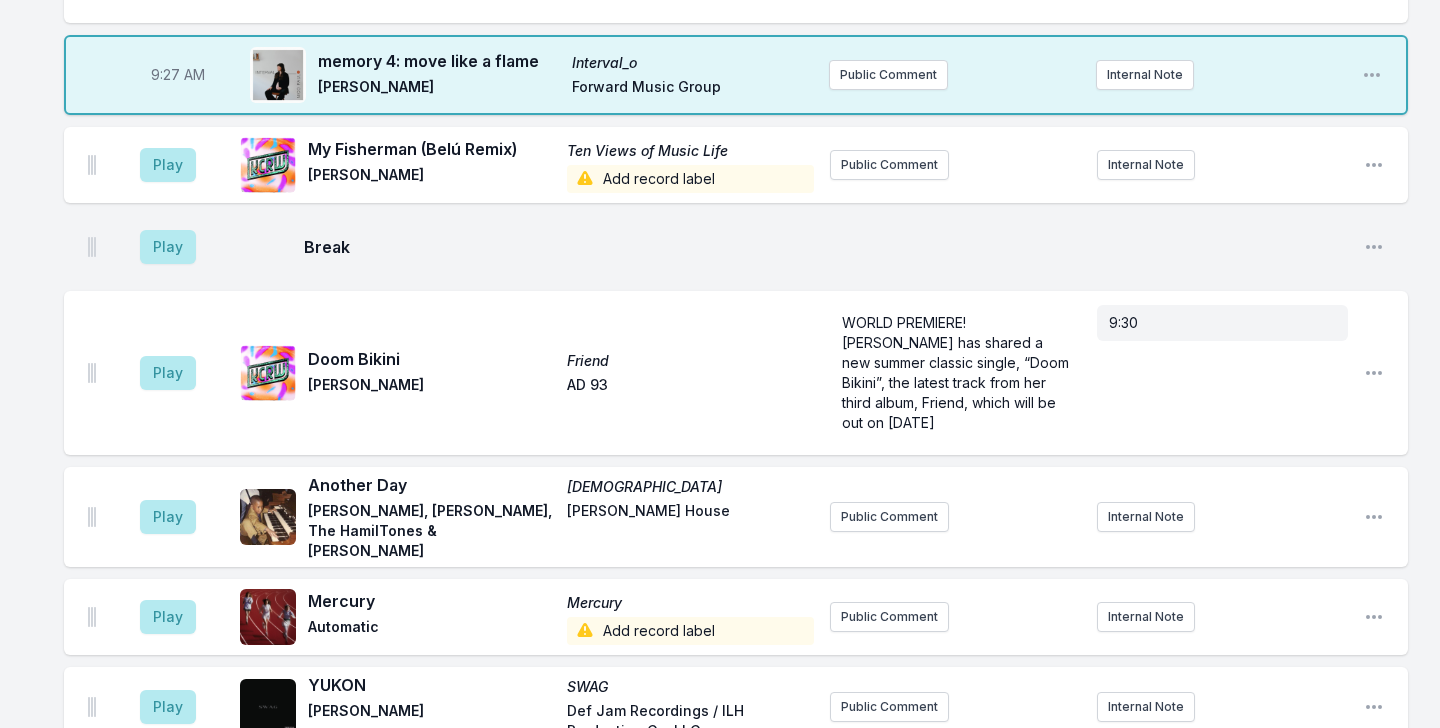 scroll, scrollTop: 919, scrollLeft: 0, axis: vertical 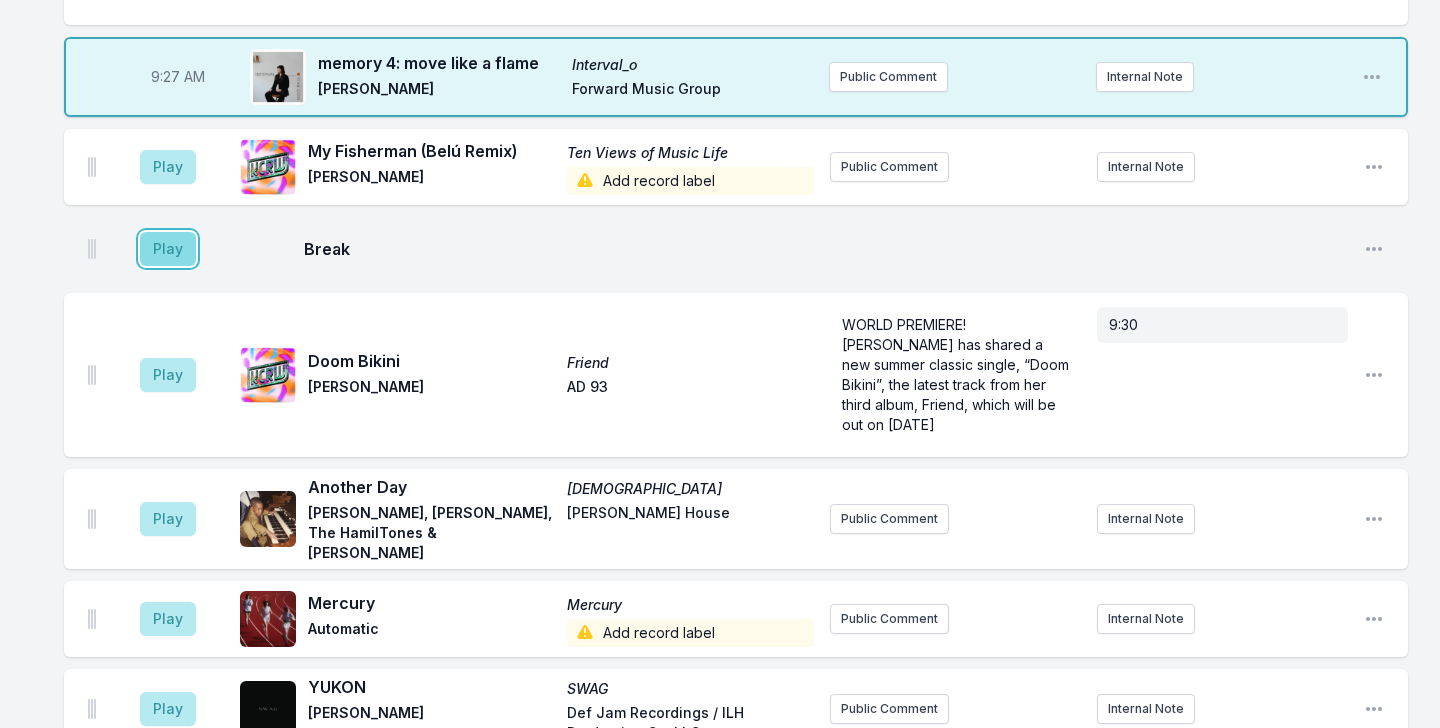 click on "Play" at bounding box center (168, 249) 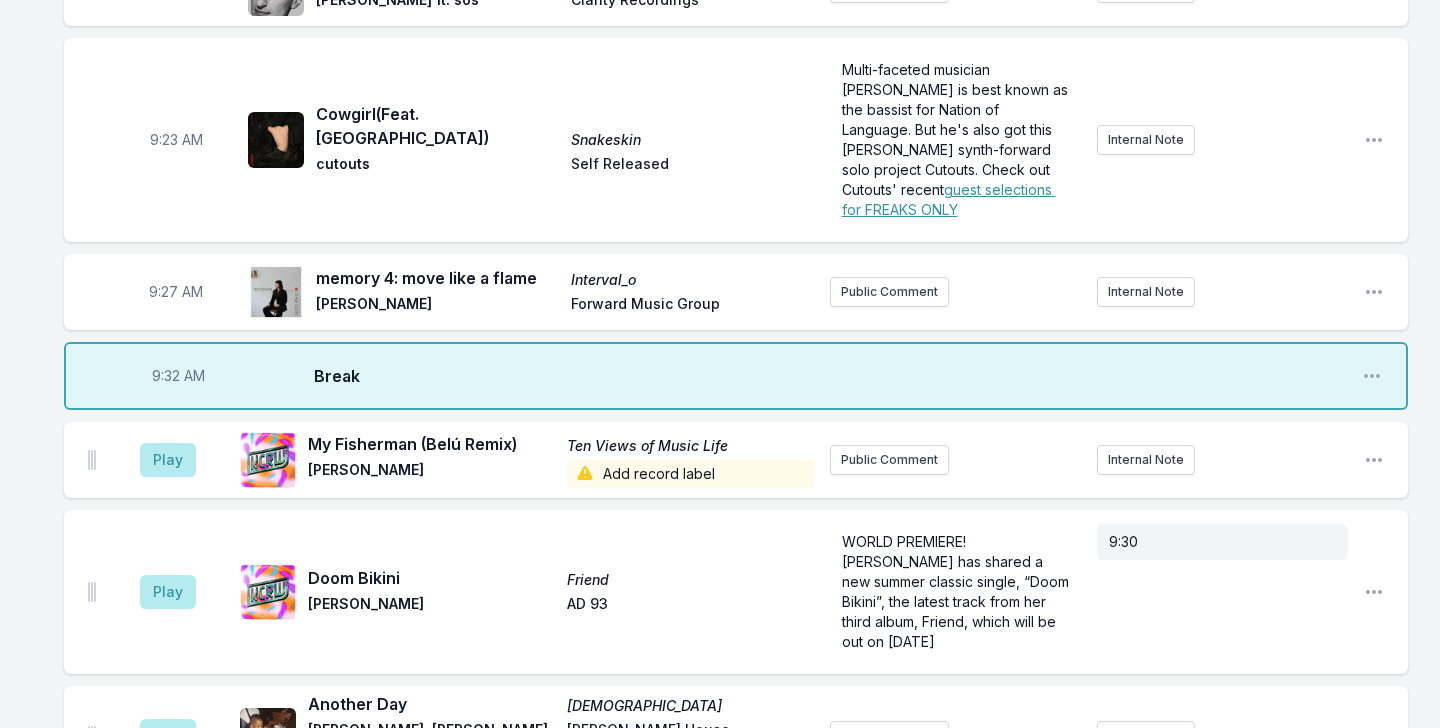 scroll, scrollTop: 718, scrollLeft: 0, axis: vertical 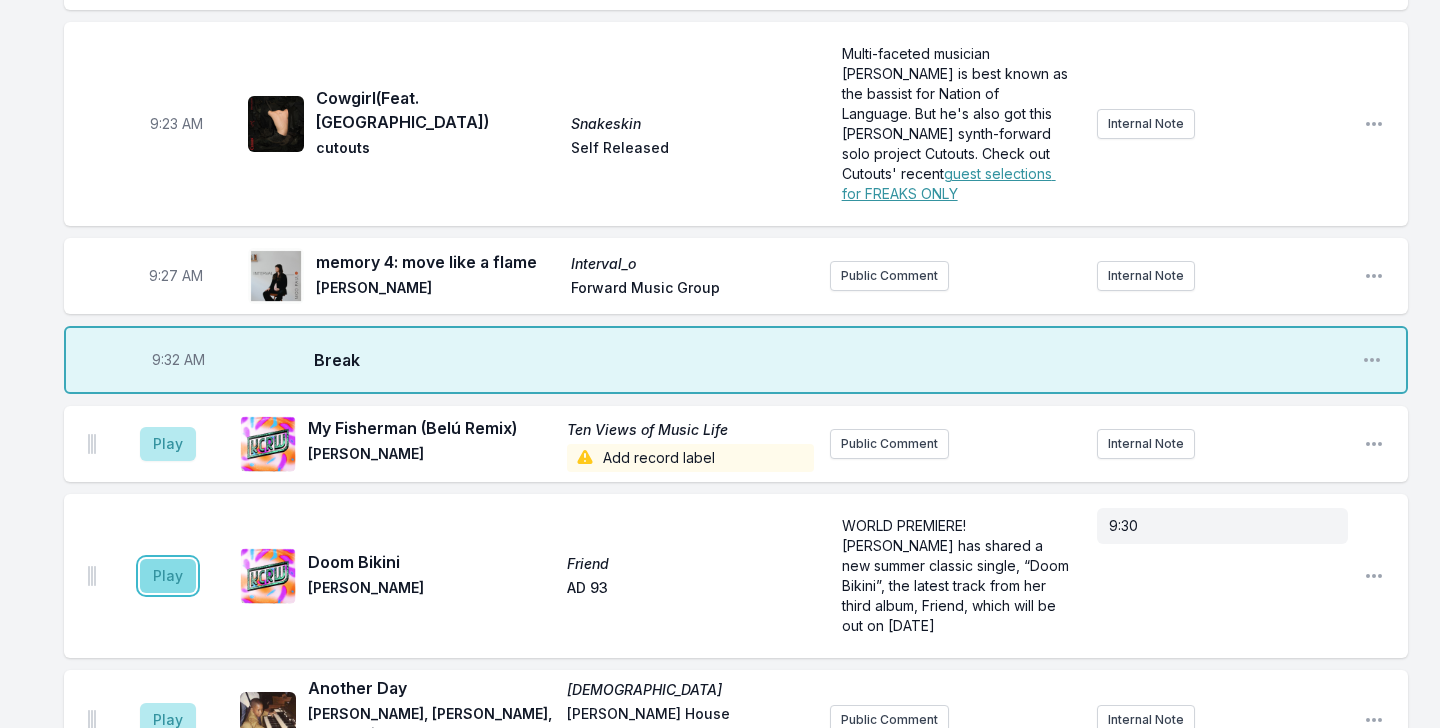 click on "Play" at bounding box center [168, 576] 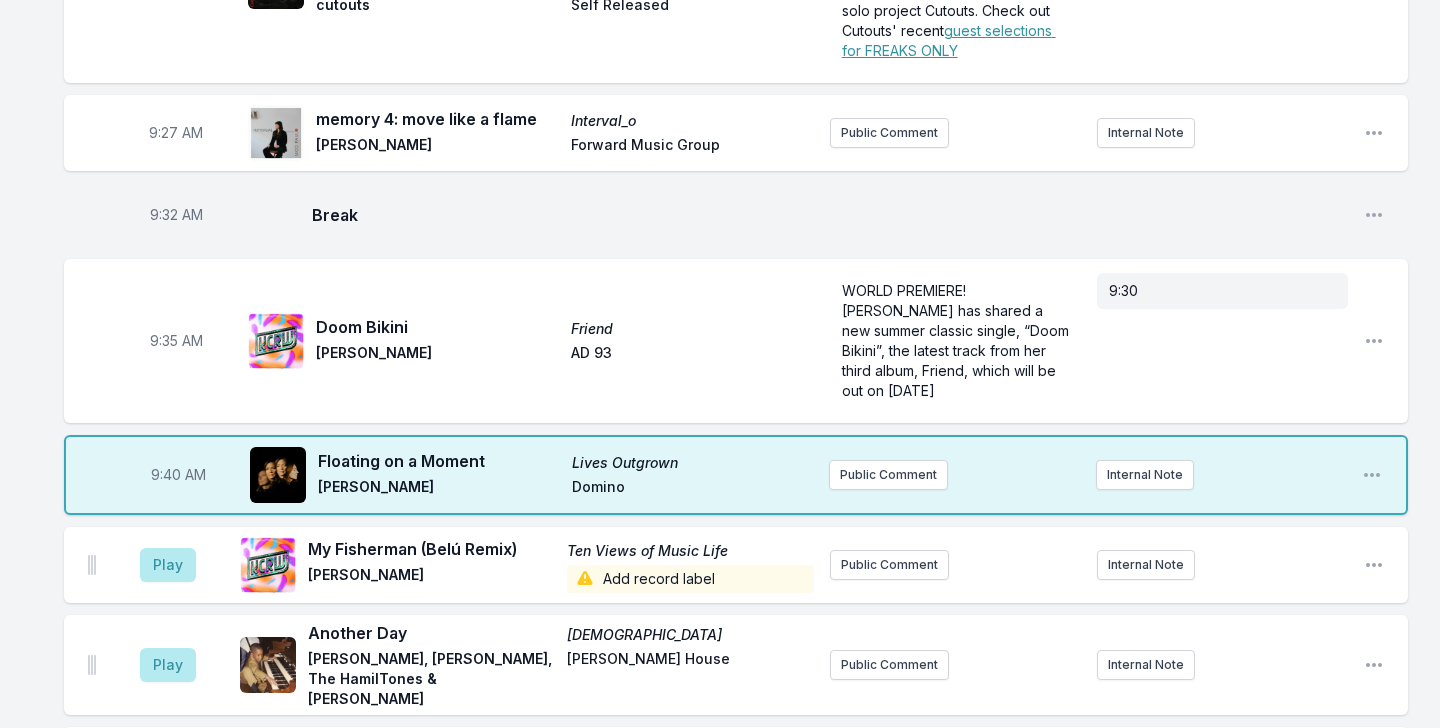 scroll, scrollTop: 862, scrollLeft: 0, axis: vertical 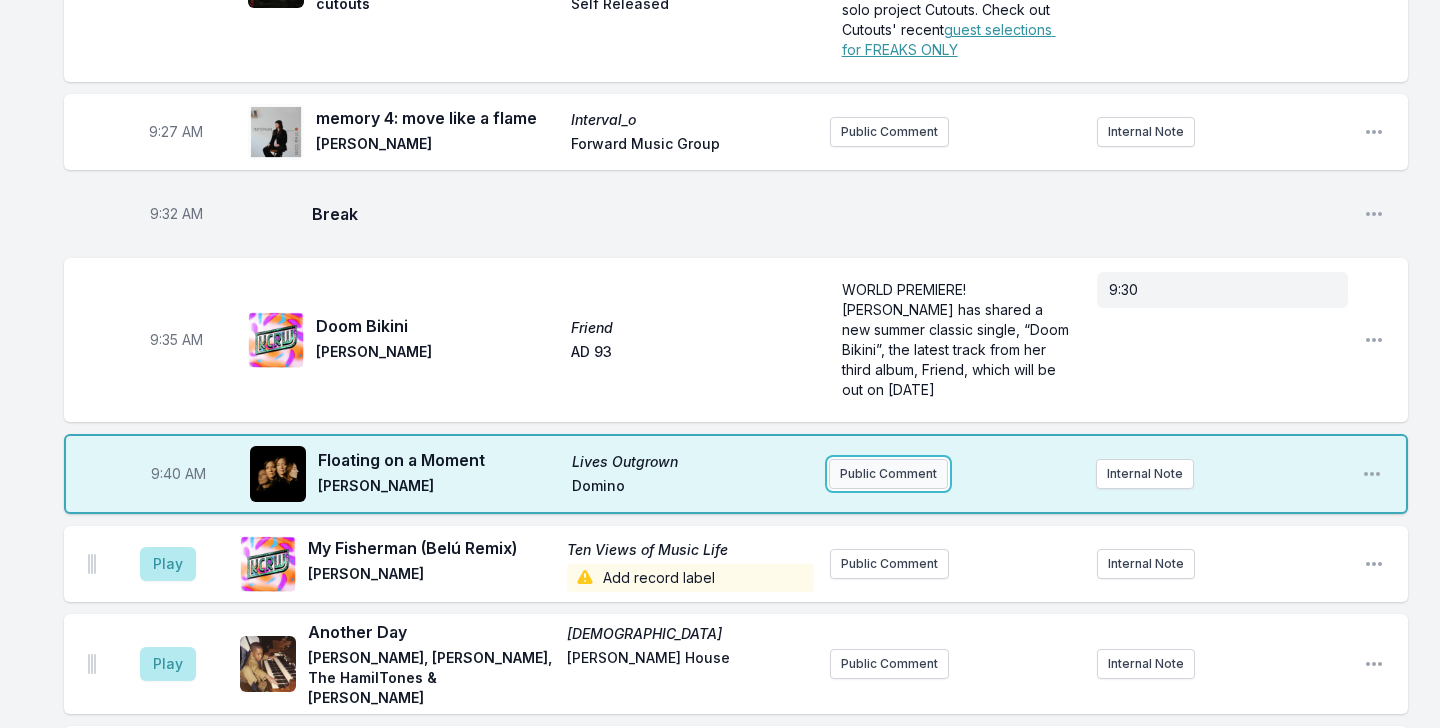click on "Public Comment" at bounding box center [888, 474] 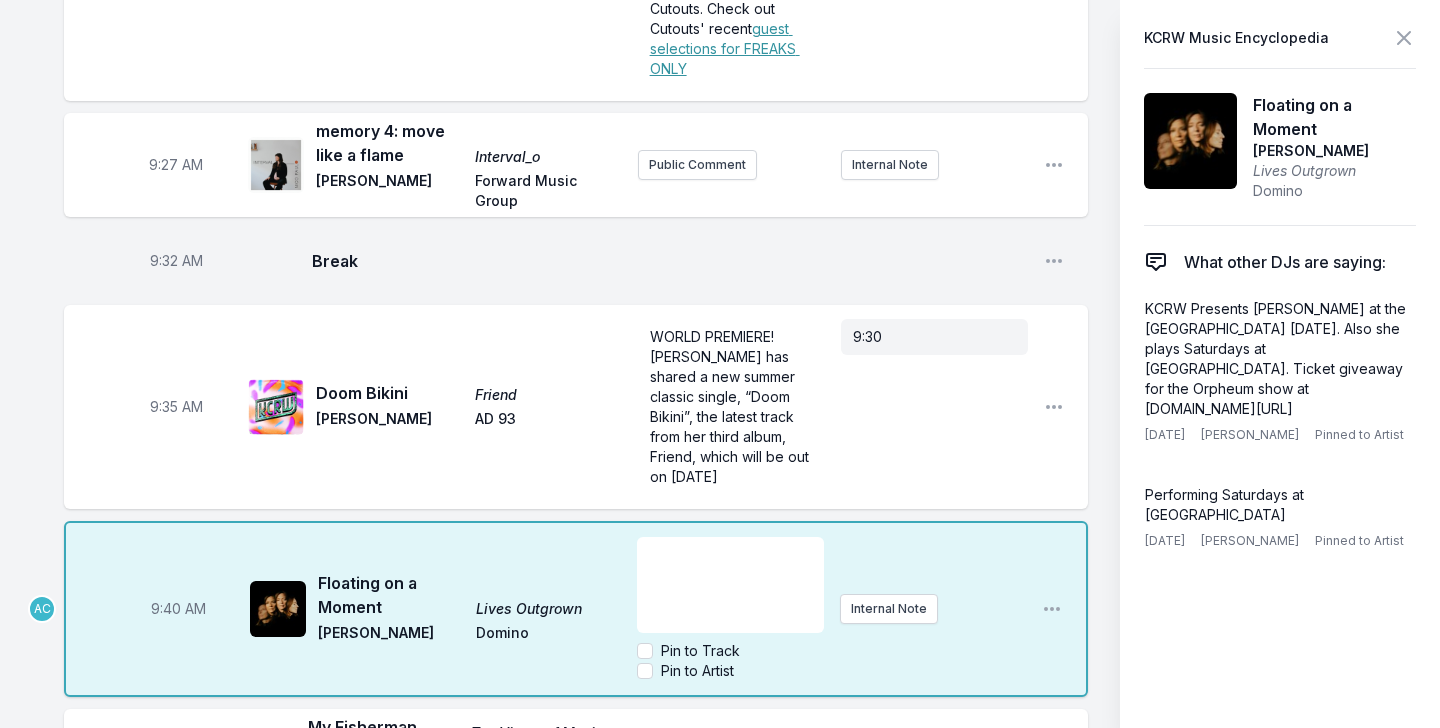 scroll, scrollTop: 974, scrollLeft: 0, axis: vertical 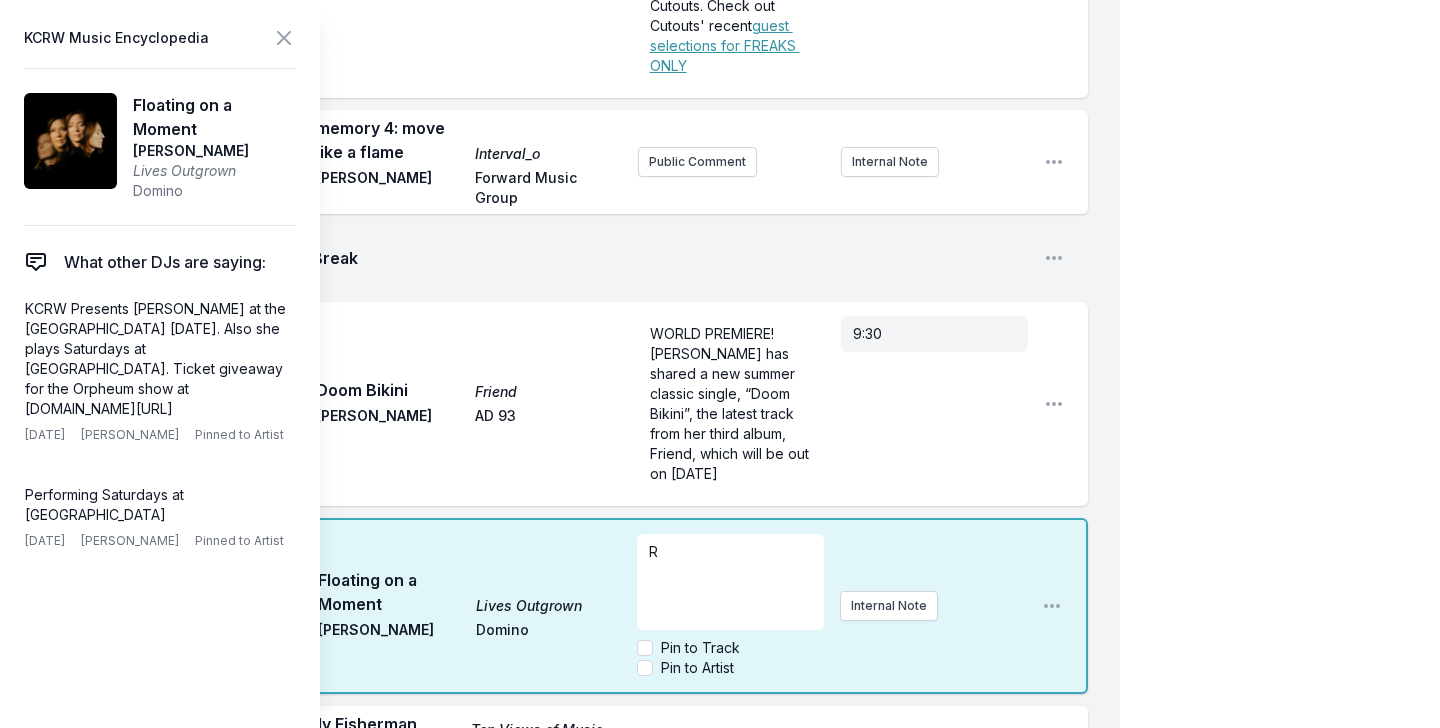 type 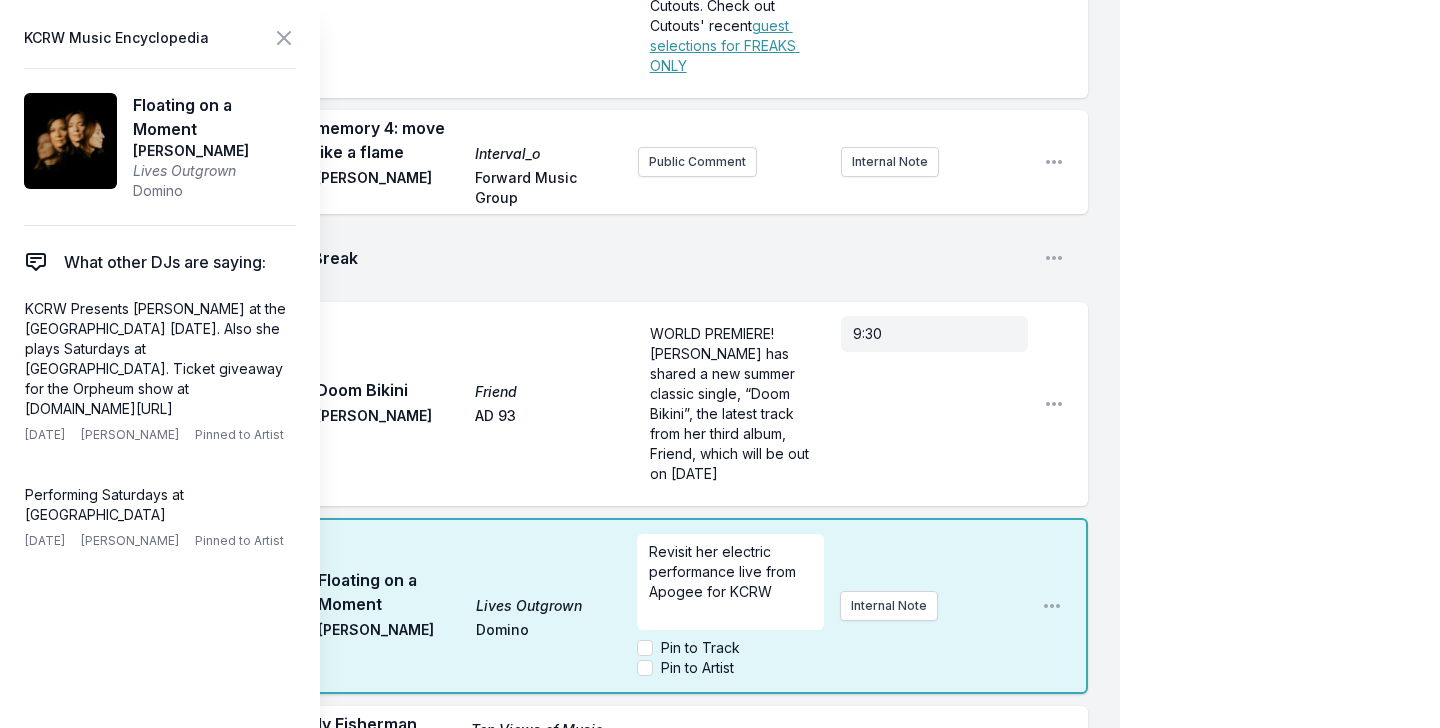 click on "9:04 AM Full Bloom Liquid / Devotion & Tongue Street Blue Josiah Steinbrick Hands in the Dark Public Comment Internal Note Open playlist item options 9:07 AM Don't Forget Something to Say Cory Henry Henry House Cory Henry joins us today at 11am for a Guest DJ set! Internal Note Open playlist item options Cory Henry joins us today at 11am for a Guest DJ set! 9:09 AM Holy Hell Sundown Eddie Chacon Stones Throw Records Public Comment Internal Note Open playlist item options 9:18 AM Holy Mountain Paradise Now Obongjayar September Recordings KCRW Presents Obongjayar at The Troubadour July 29th. ﻿ Internal Note Open playlist item options KCRW Presents Obongjayar at The Troubadour July 29th. 9:20 AM Type A Boy Harvey Sutherland ft. sos Clarity Recordings Public Comment Internal Note Open playlist item options 9:23 AM Cowgirl  (Feat. Tomberlin) Snakeskin cutouts Self Released guest selections for FREAKS ONLY ﻿ Internal Note Open playlist item options guest selections for FREAKS ONLY 9:27 AM Interval_o Nico Paulo" at bounding box center (576, 0) 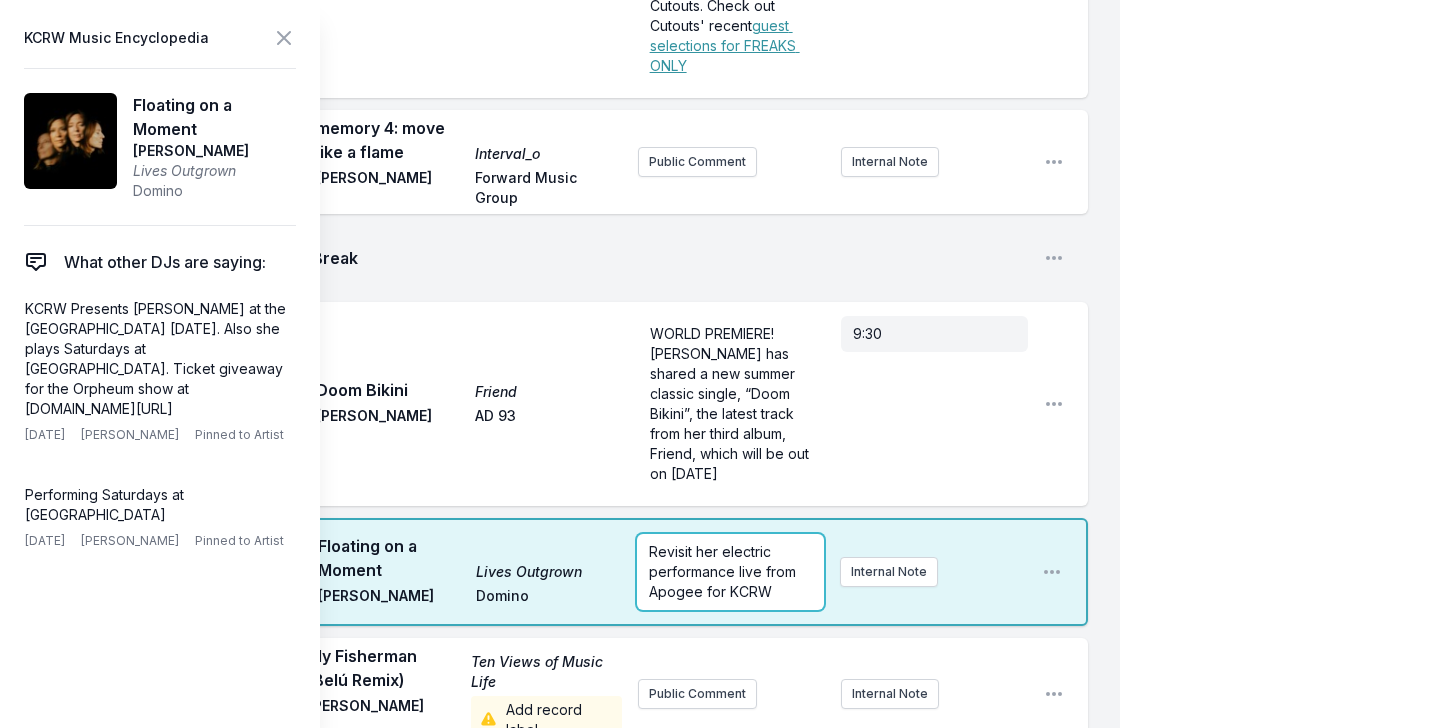 click on "Revisit her electric performance live from Apogee for KCRW" at bounding box center [730, 572] 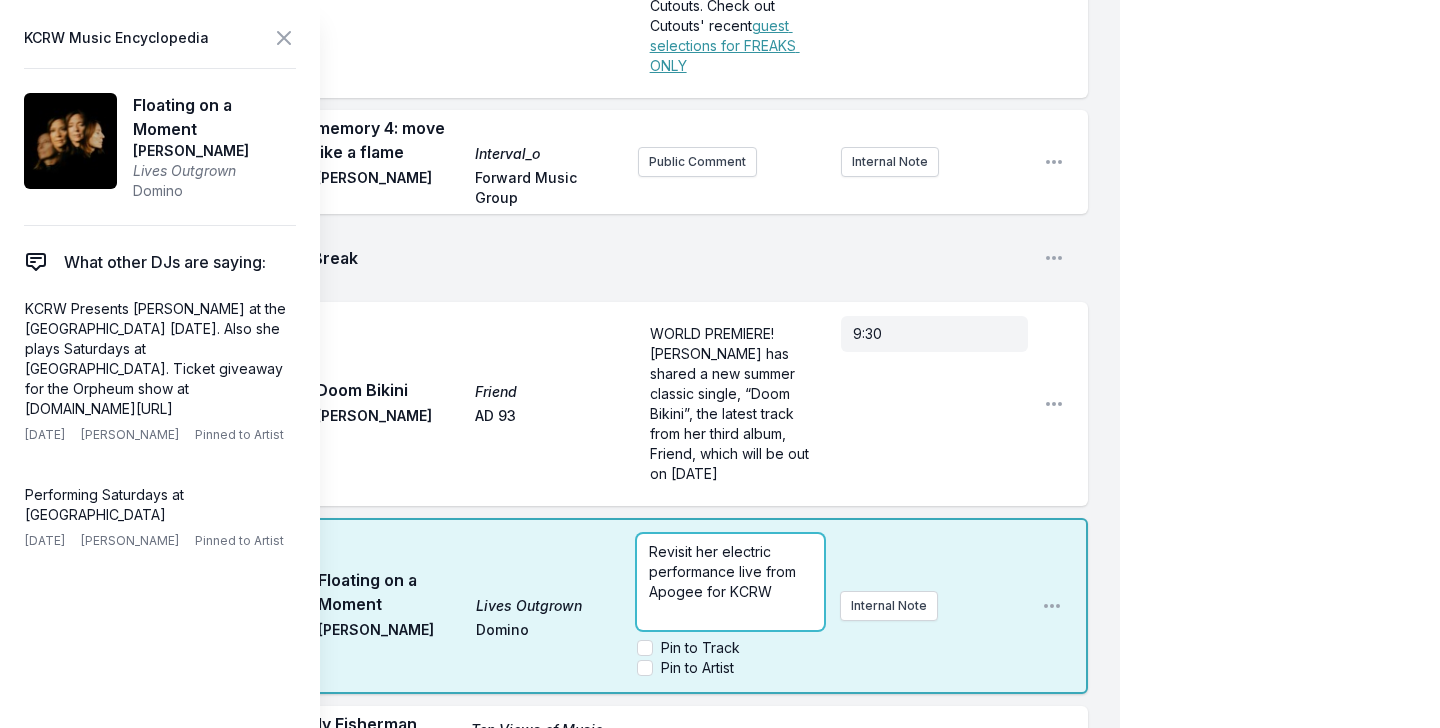 drag, startPoint x: 740, startPoint y: 537, endPoint x: 811, endPoint y: 572, distance: 79.15807 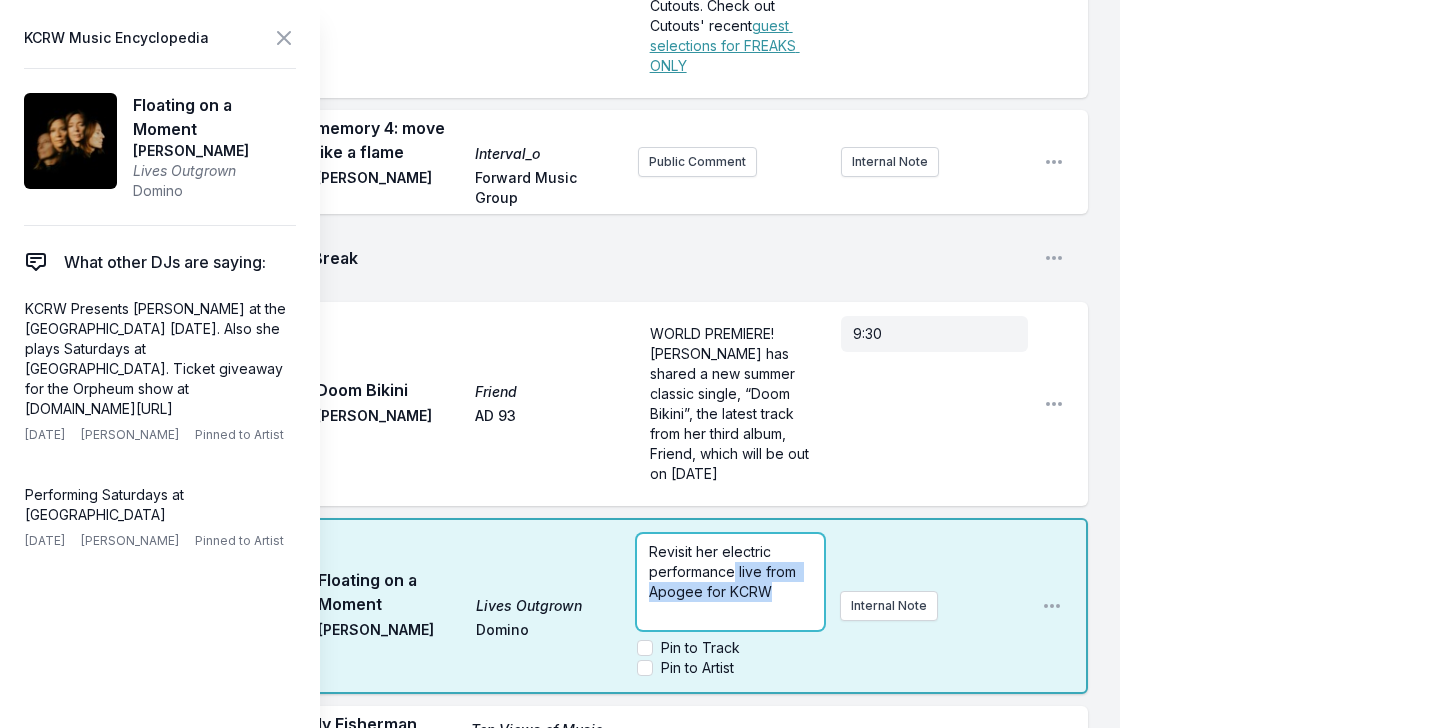 drag, startPoint x: 798, startPoint y: 565, endPoint x: 736, endPoint y: 539, distance: 67.23094 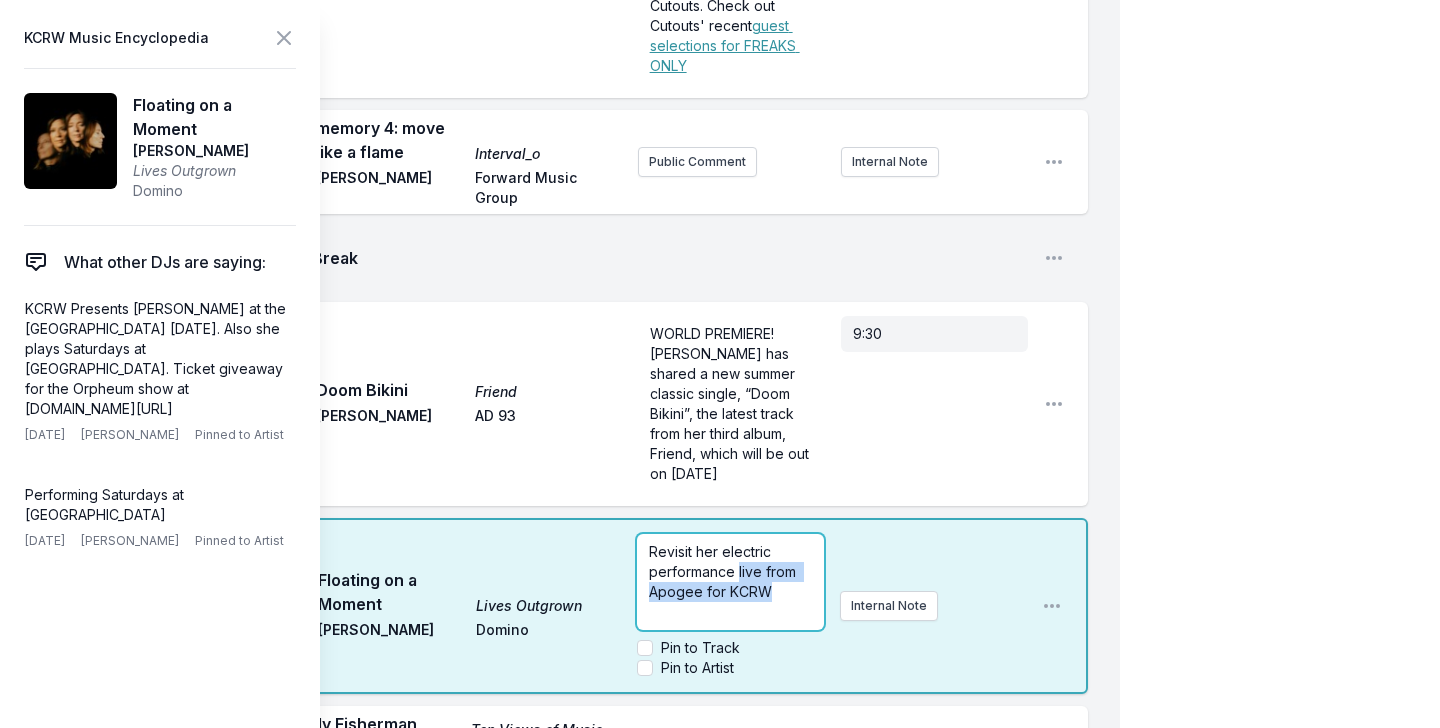 drag, startPoint x: 737, startPoint y: 538, endPoint x: 804, endPoint y: 566, distance: 72.615425 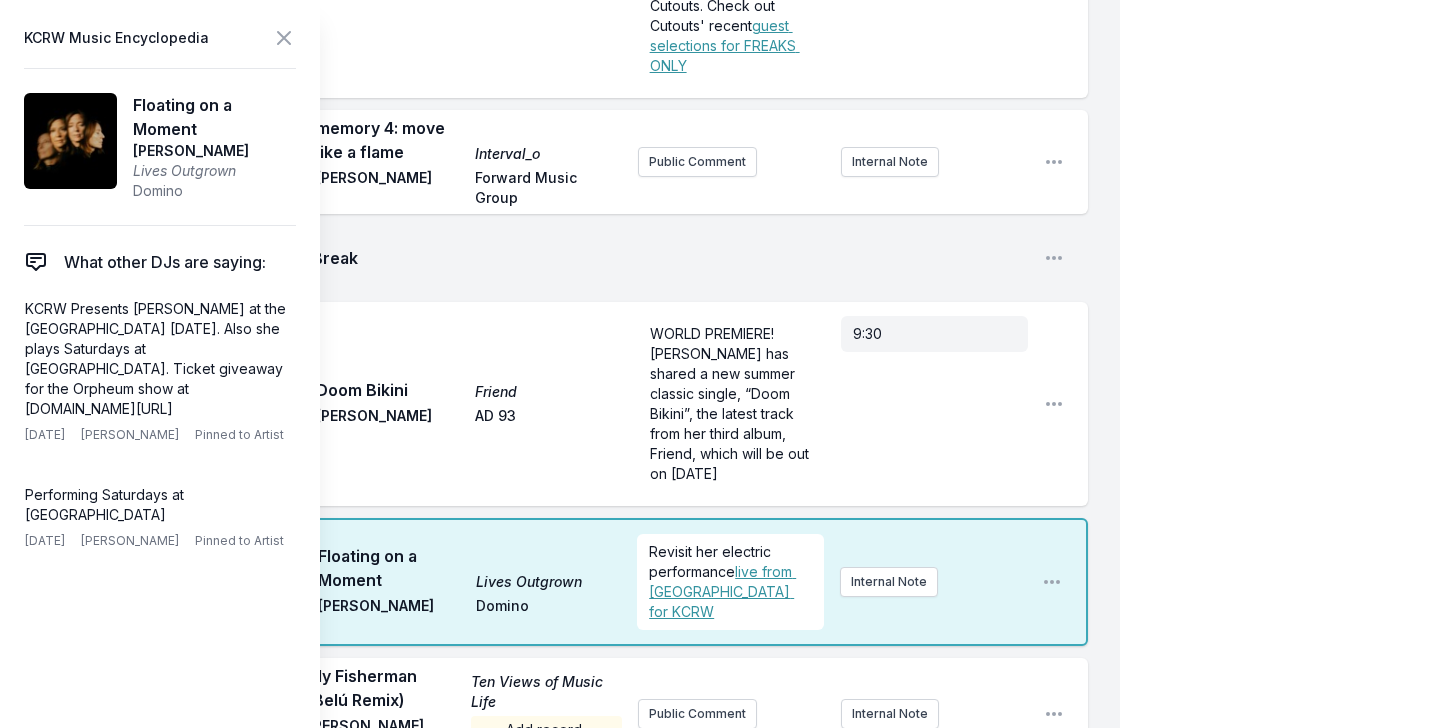 click on "9:35 AM Doom Bikini Friend james K AD 93 WORLD PREMIERE! james K has shared a new summer classic single, “Doom Bikini”, the latest track from her third album, Friend, which will be out on September 5th 9:30 Open playlist item options" at bounding box center [576, 404] 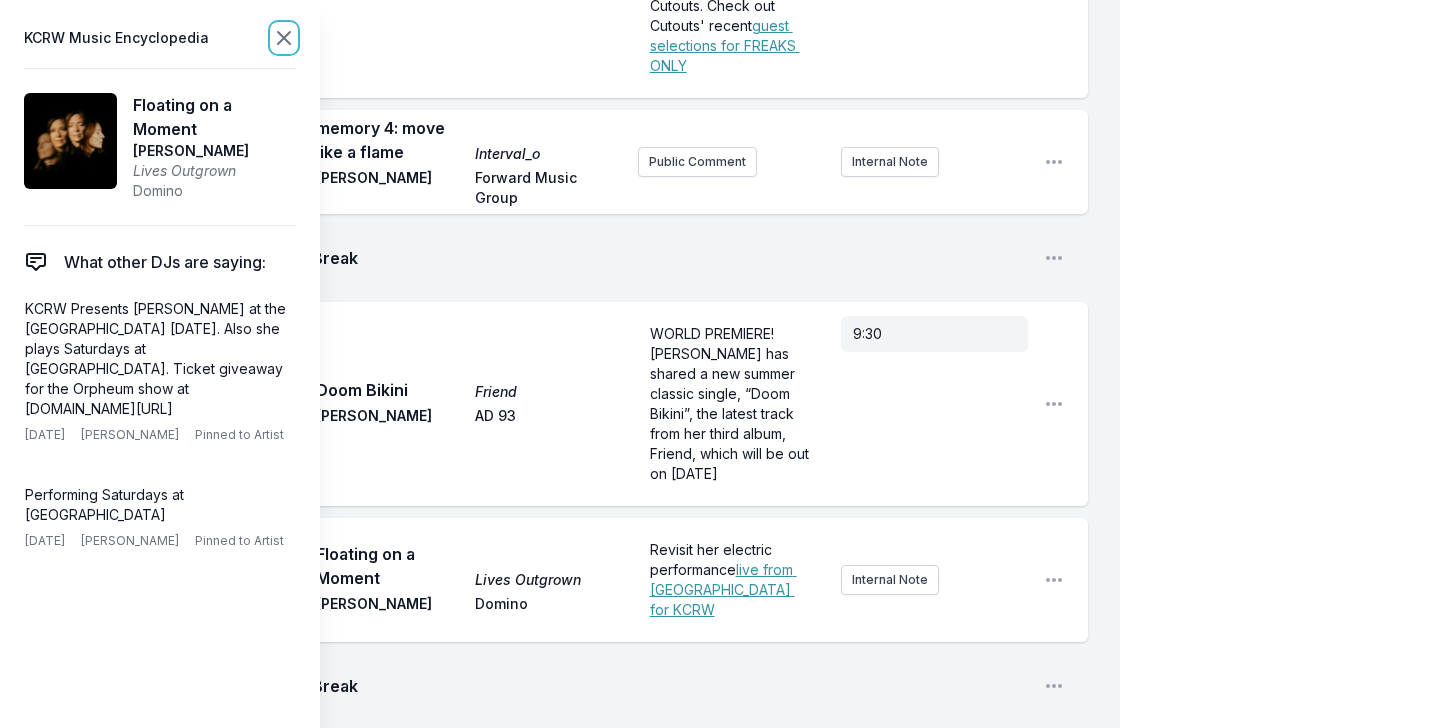 click 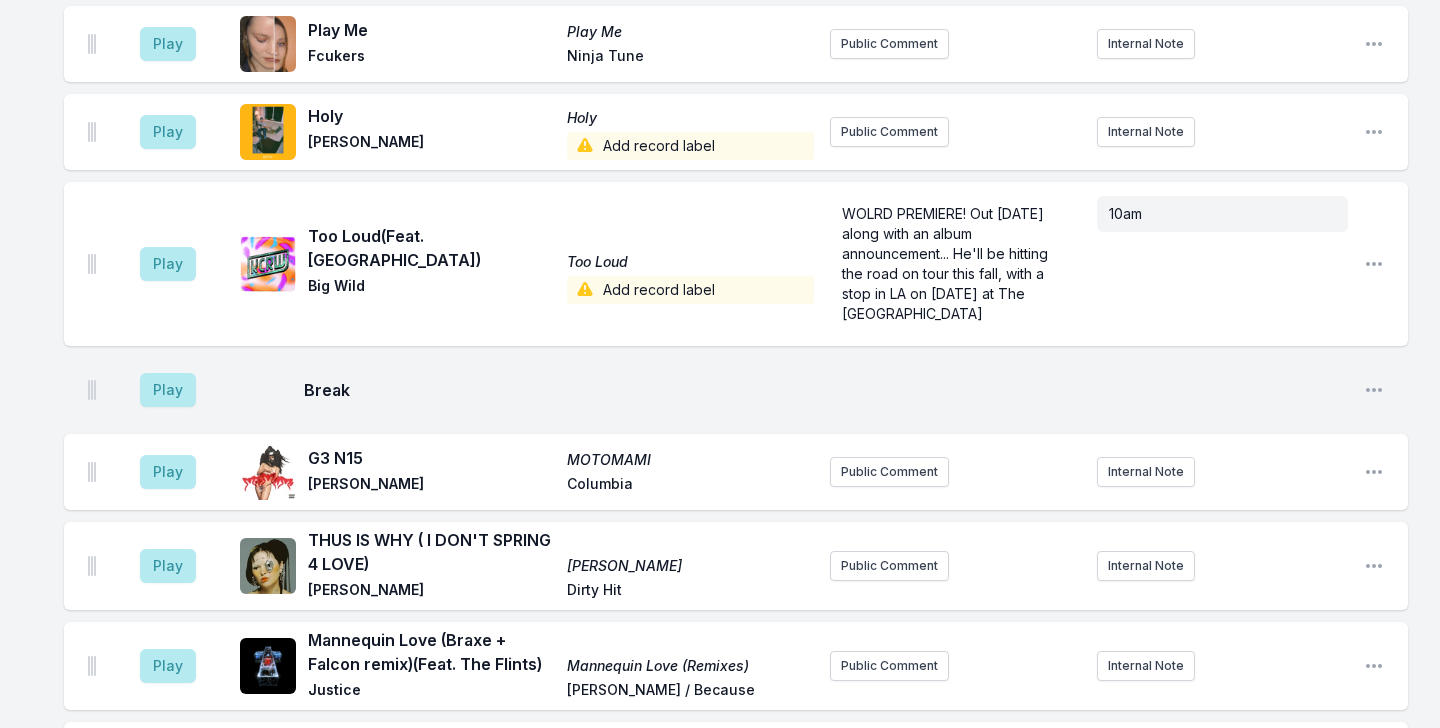 scroll, scrollTop: 2432, scrollLeft: 0, axis: vertical 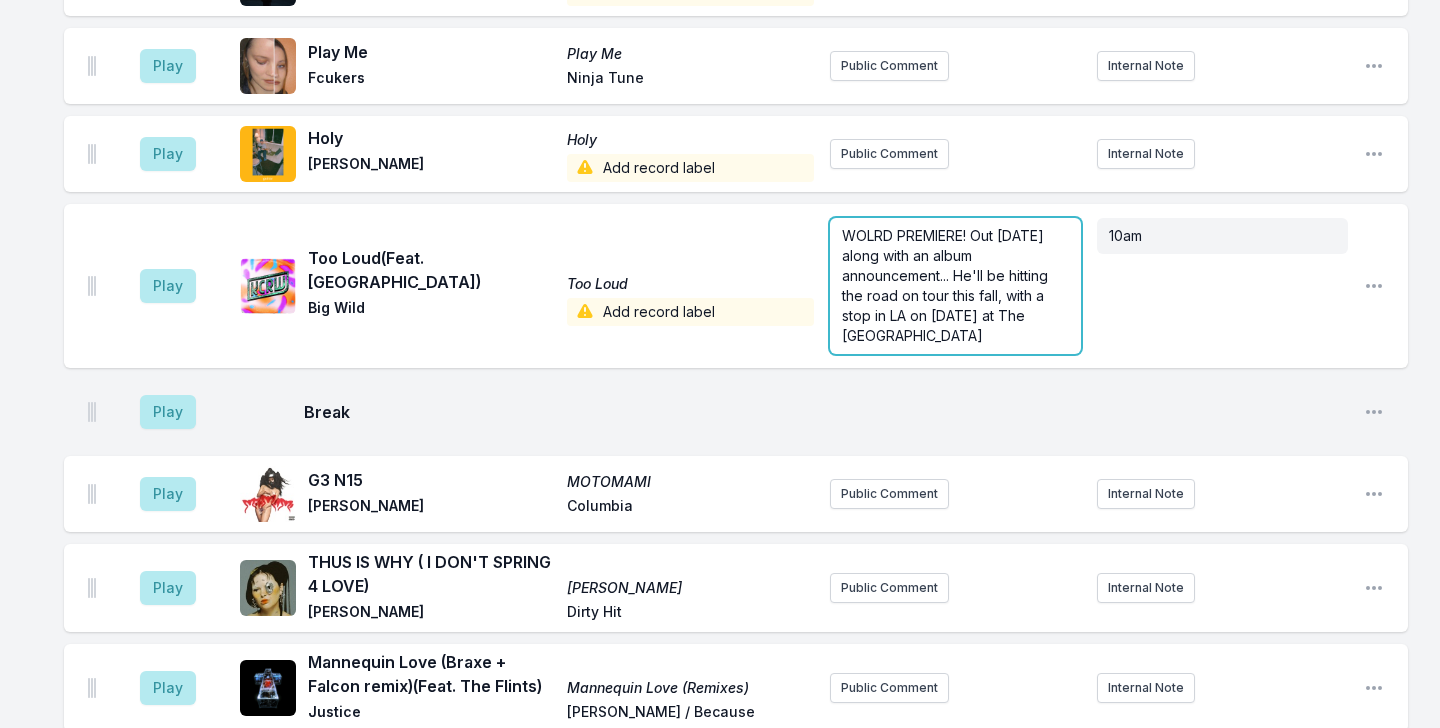 click on "WOLRD PREMIERE! Out tomorrow along with an album announcement... He'll be hitting the road on tour this fall, with a stop in LA on October 4th at The Wiltern" at bounding box center [955, 286] 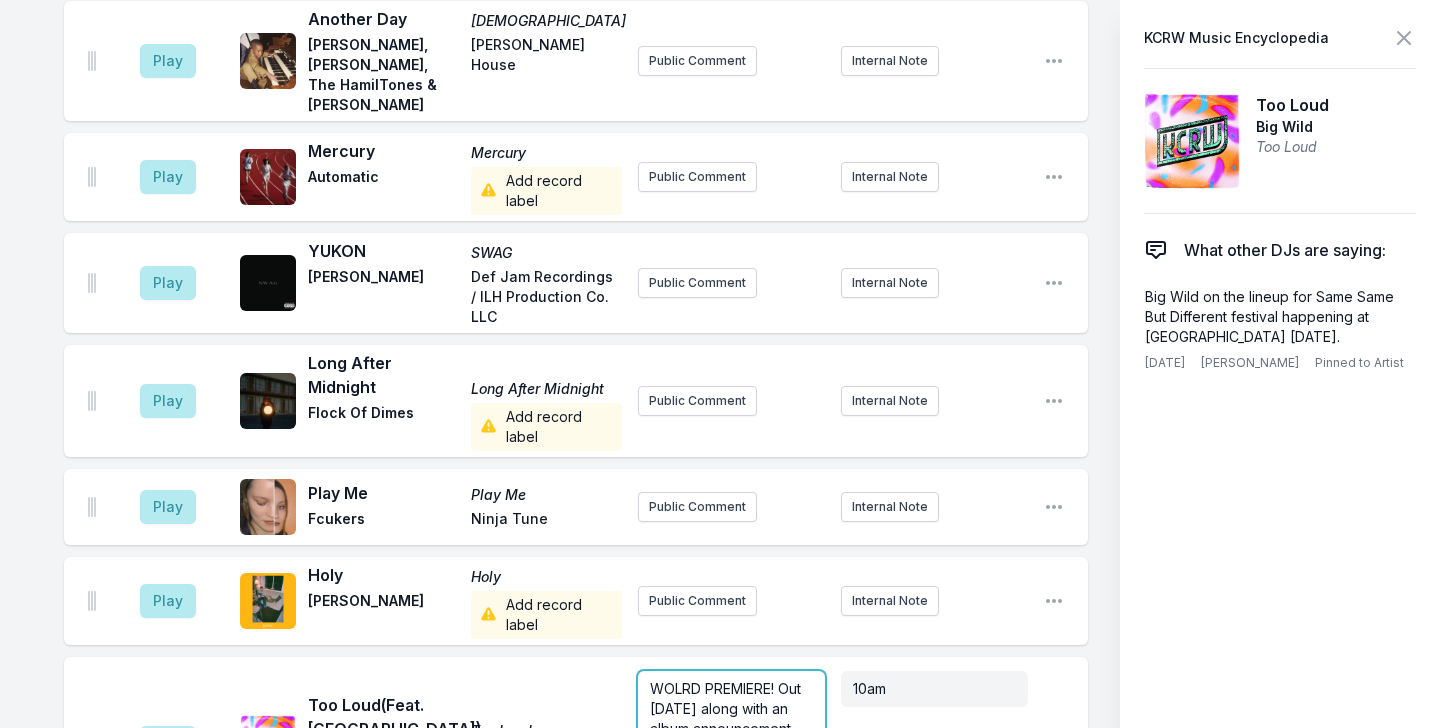 scroll, scrollTop: 2564, scrollLeft: 0, axis: vertical 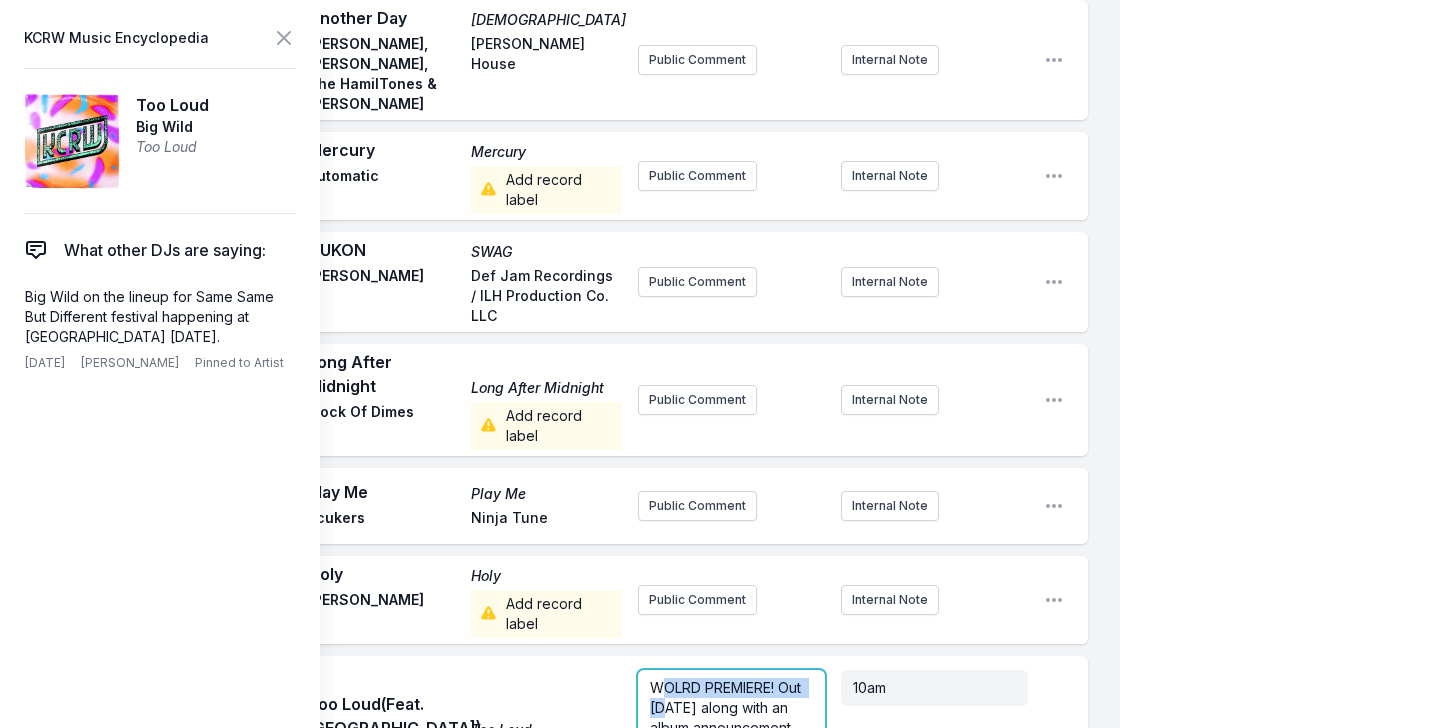 click on "WOLRD PREMIERE! Out tomorrow along with an album announcement... He'll be hitting the road on tour this fall, with a stop in LA on October 4th at The Wiltern" at bounding box center [731, 758] 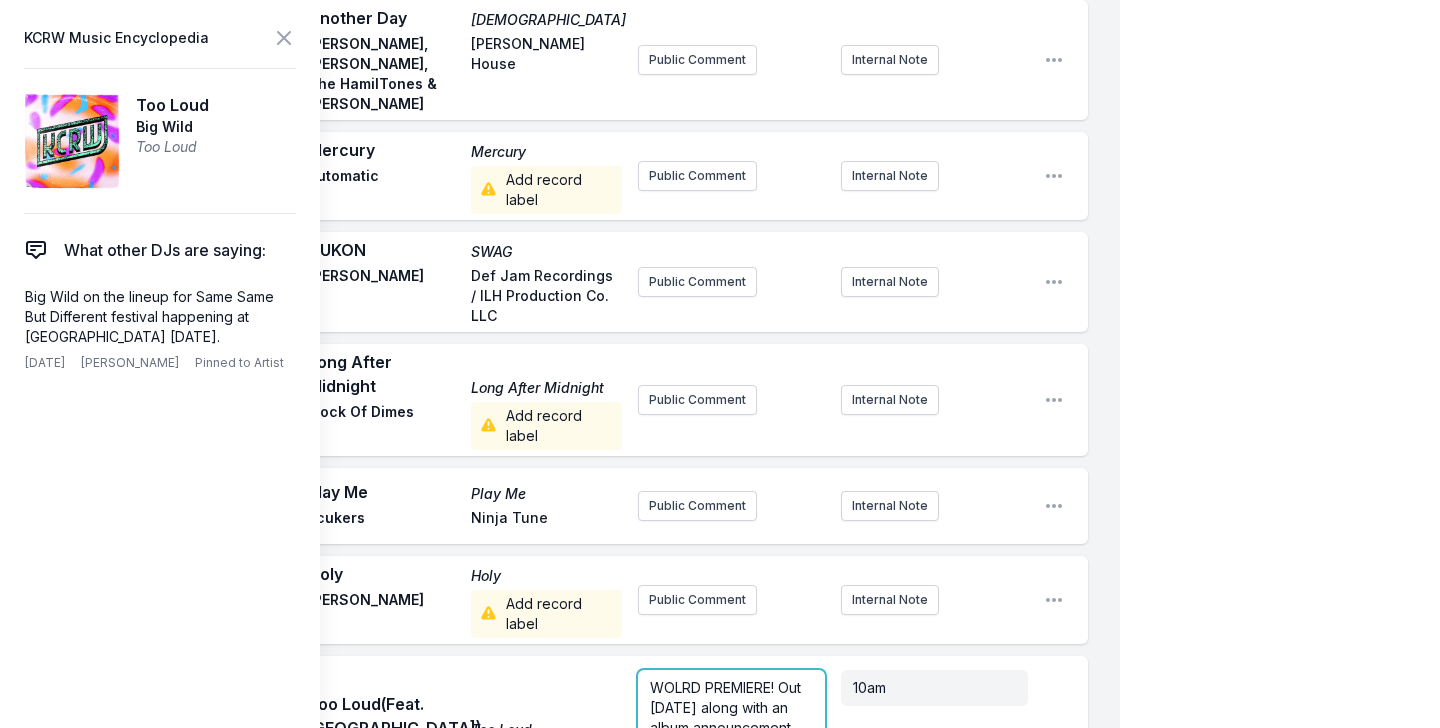 click on "WOLRD PREMIERE! Out tomorrow along with an album announcement... He'll be hitting the road on tour this fall, with a stop in LA on October 4th at The Wiltern" at bounding box center (729, 757) 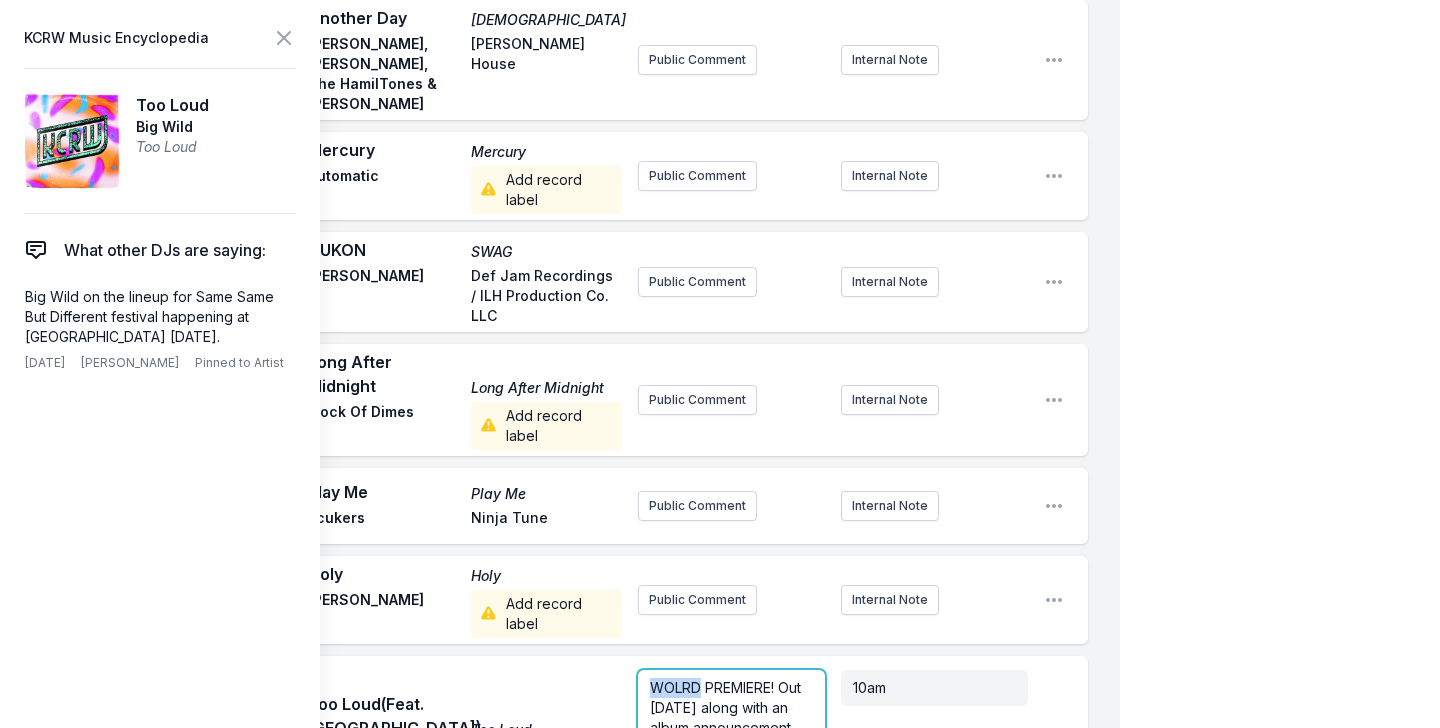 click on "WOLRD PREMIERE! Out tomorrow along with an album announcement... He'll be hitting the road on tour this fall, with a stop in LA on October 4th at The Wiltern" at bounding box center (729, 757) 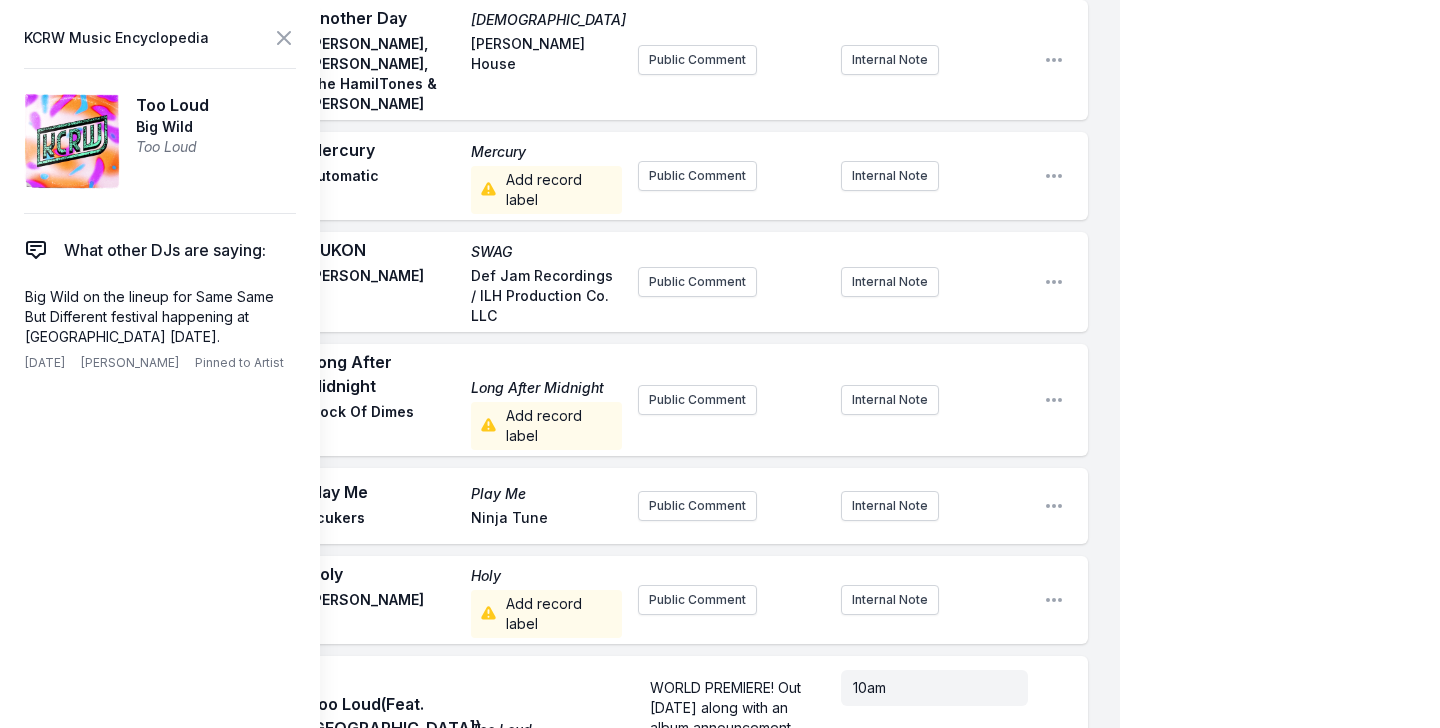 click on "Too Loud  (Feat. Phantogram) Too Loud Big Wild Add record label" at bounding box center [465, 742] 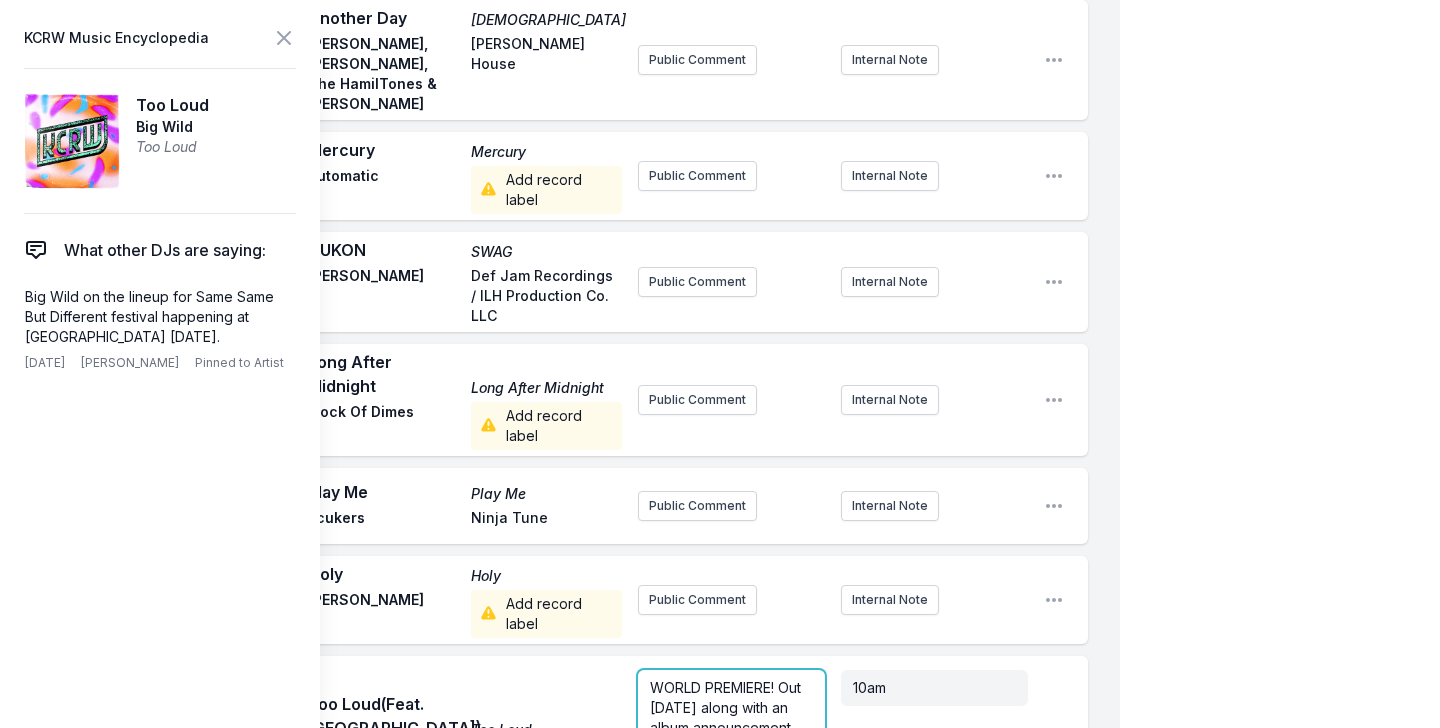 click on "WORLD PREMIERE! Out tomorrow along with an album announcement... He'll be hitting the road on tour this fall, with a stop in LA on October 4th at The Wiltern" at bounding box center [729, 757] 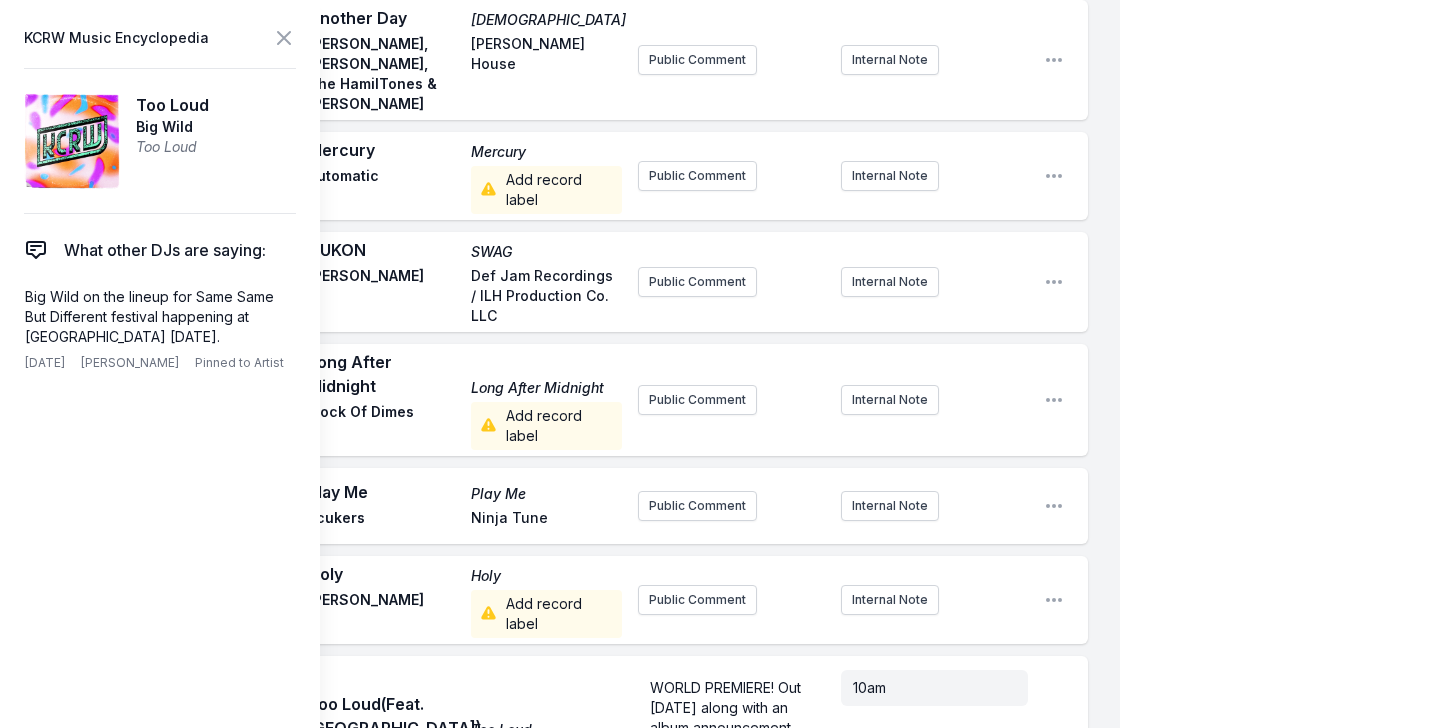 click on "Play Too Loud  (Feat. Phantogram) Too Loud Big Wild Add record label WORLD PREMIERE! Out tomorrow along with an album announcement... AND he'll be hitting the road on tour this fall, with a stop in LA on October 4th at The Wiltern Pin to Track Pin to Artist 10am Open playlist item options" at bounding box center (576, 742) 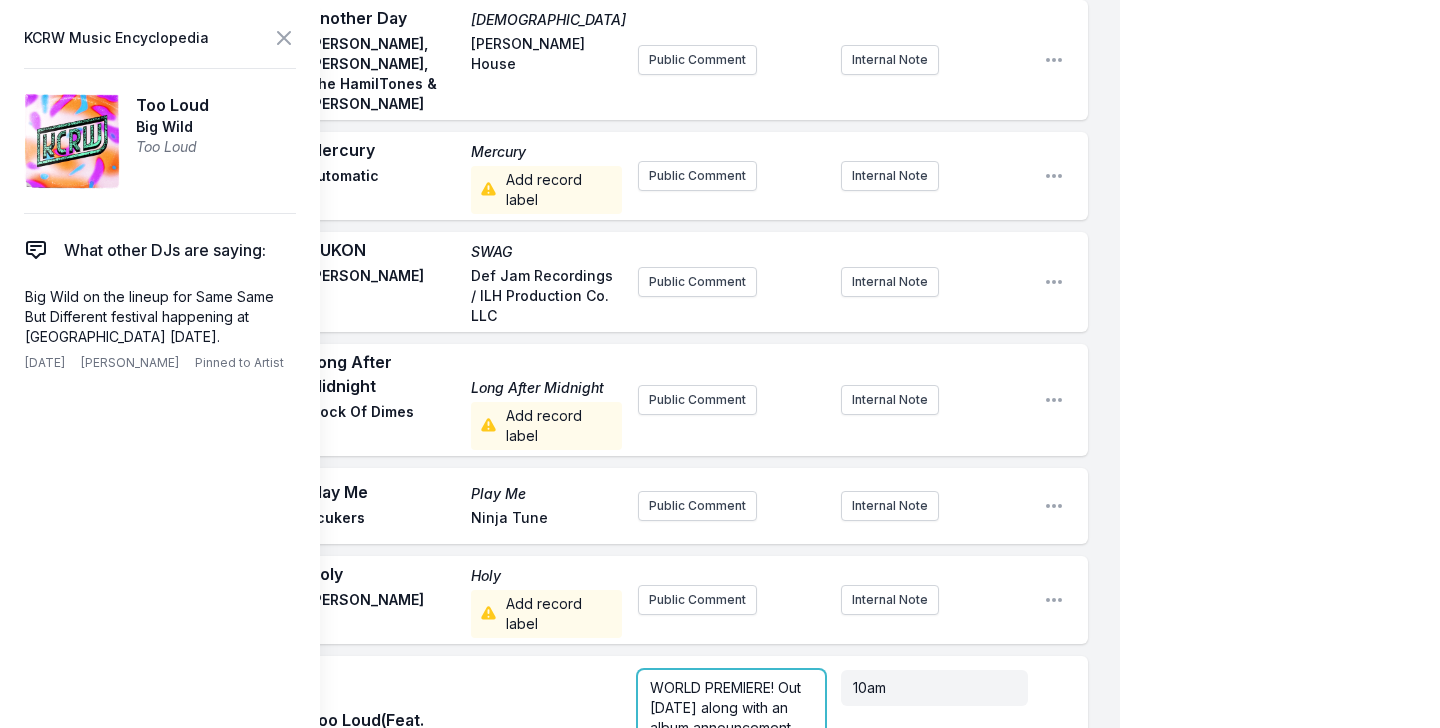 click on "WORLD PREMIERE! Out tomorrow along with an album announcement... AND he'll be hitting the road on tour this fall, with a stop in LA on October 4th at The Wiltern" at bounding box center (727, 757) 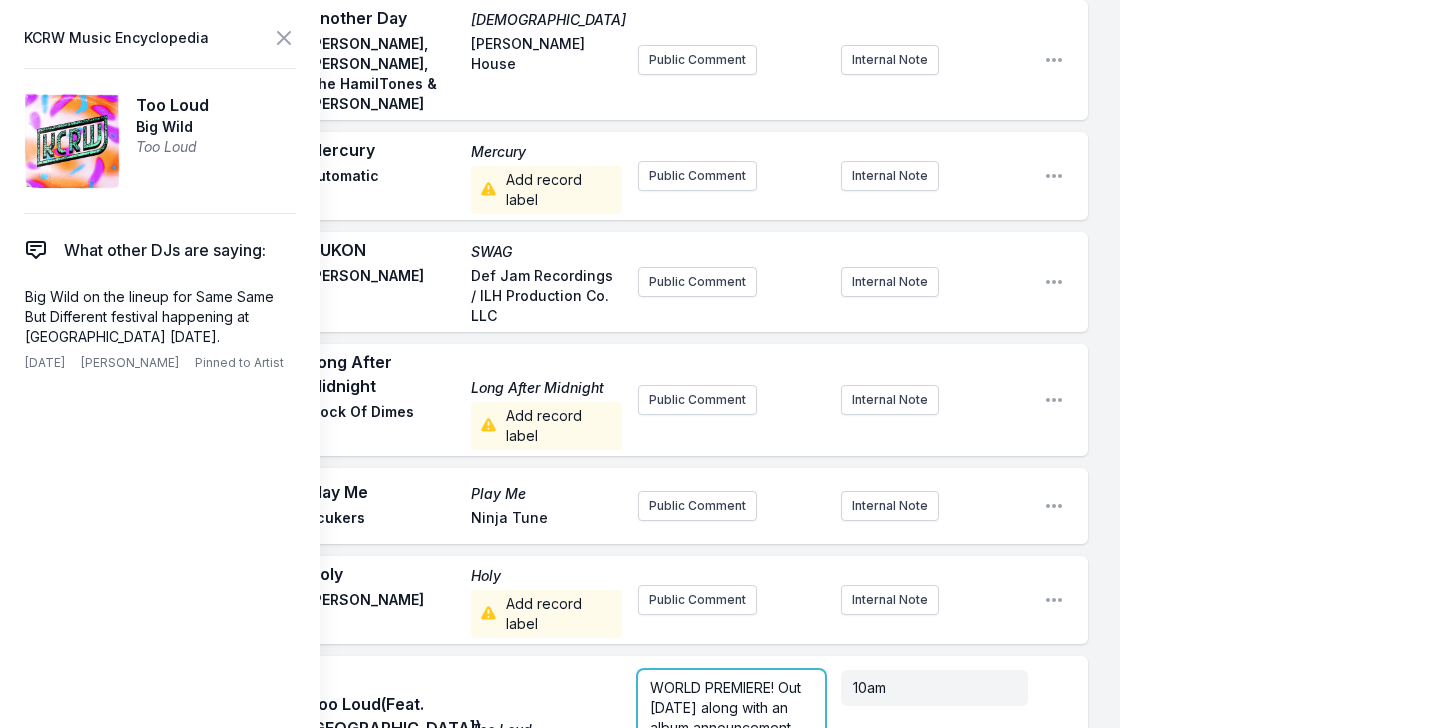 click on "WORLD PREMIERE! Out tomorrow along with an album announcement... AND he'll be hitting the road on tour this fall, with a stop in LA on October 4th at The Wiltern" at bounding box center (731, 758) 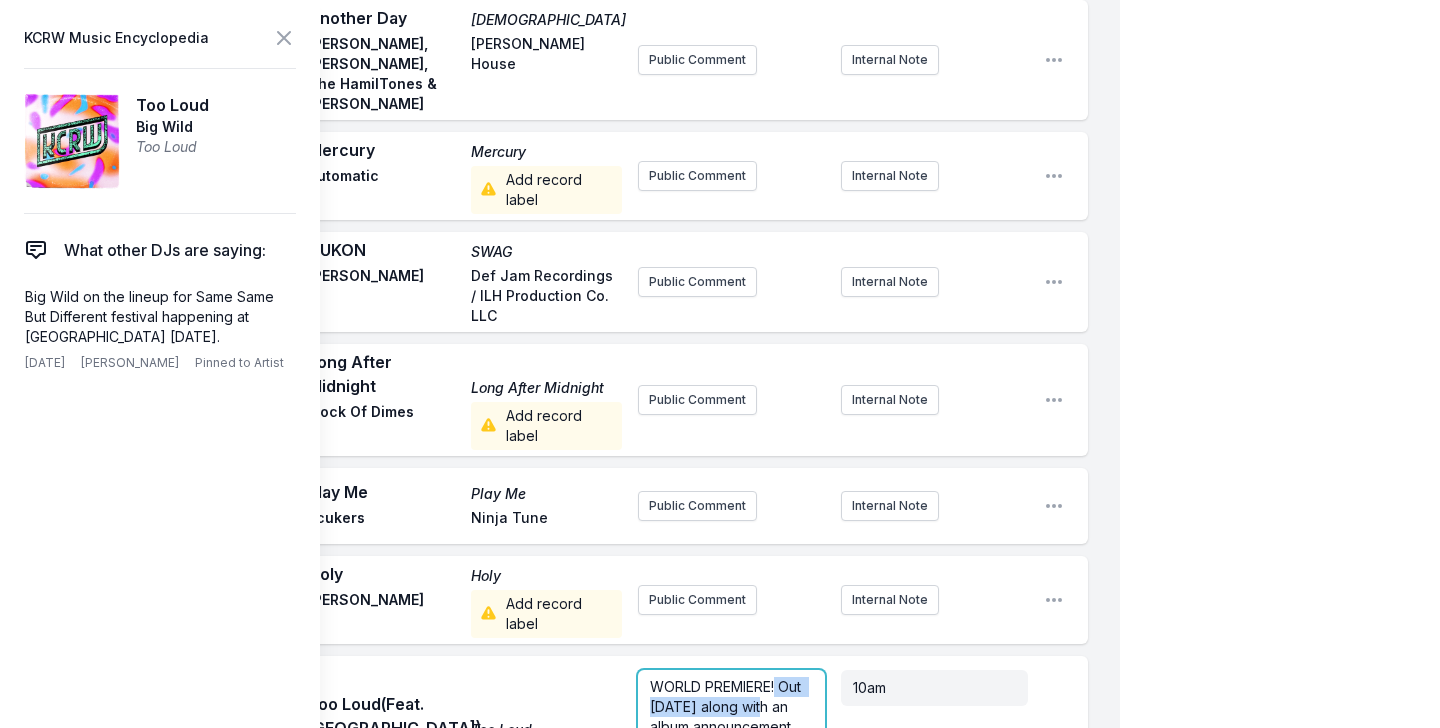 drag, startPoint x: 779, startPoint y: 500, endPoint x: 769, endPoint y: 512, distance: 15.6205 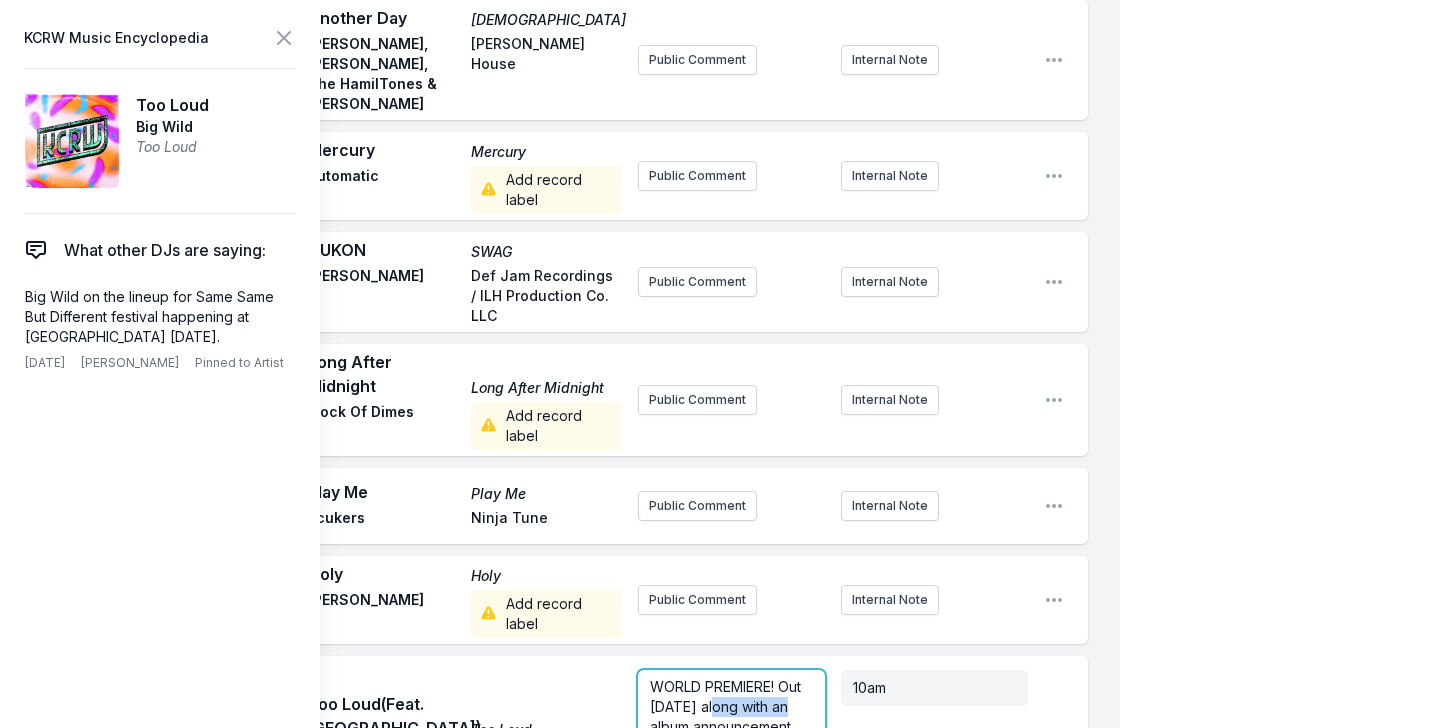 drag, startPoint x: 718, startPoint y: 518, endPoint x: 788, endPoint y: 517, distance: 70.00714 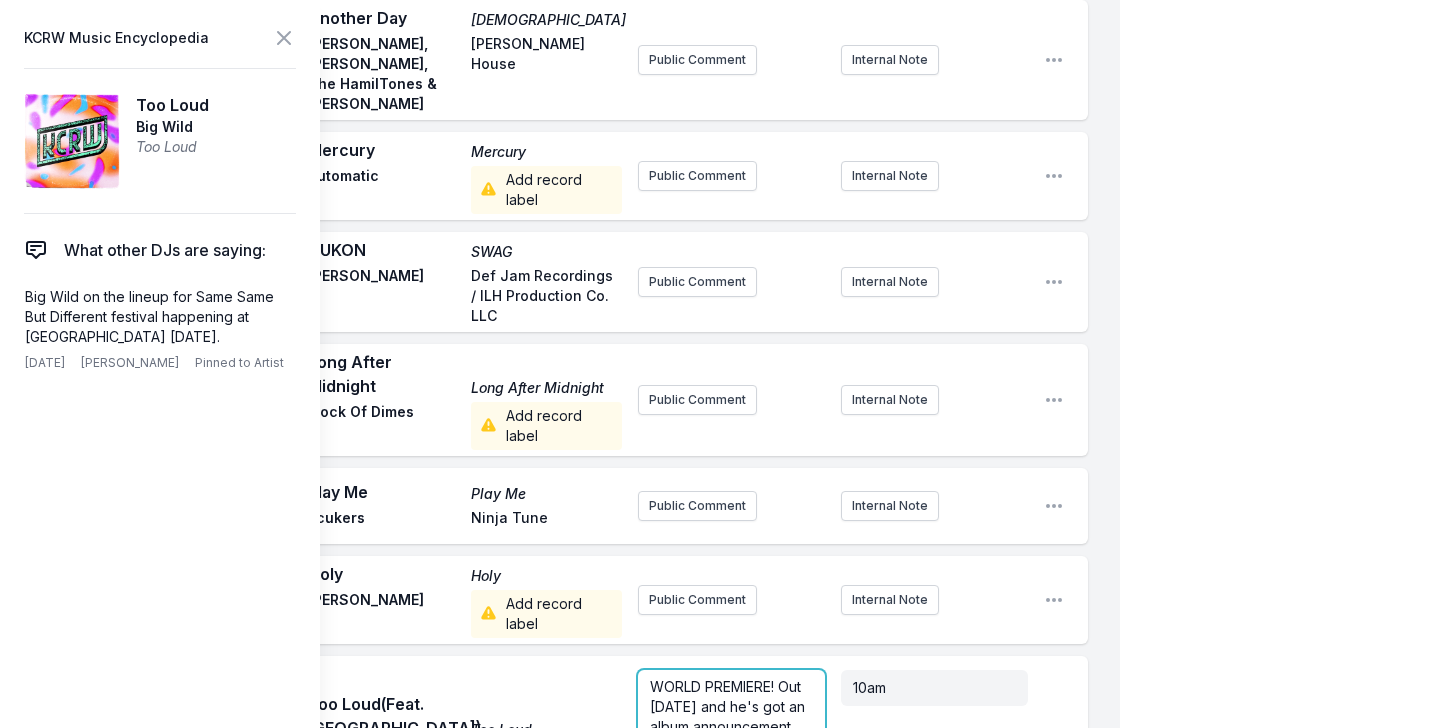 click on "WORLD PREMIERE! Out tomorrow and he's got an album announcement... "Wild Child" AND he'll be hitting the road on tour this fall, with a stop in LA on October 4th at The Wiltern" at bounding box center (729, 756) 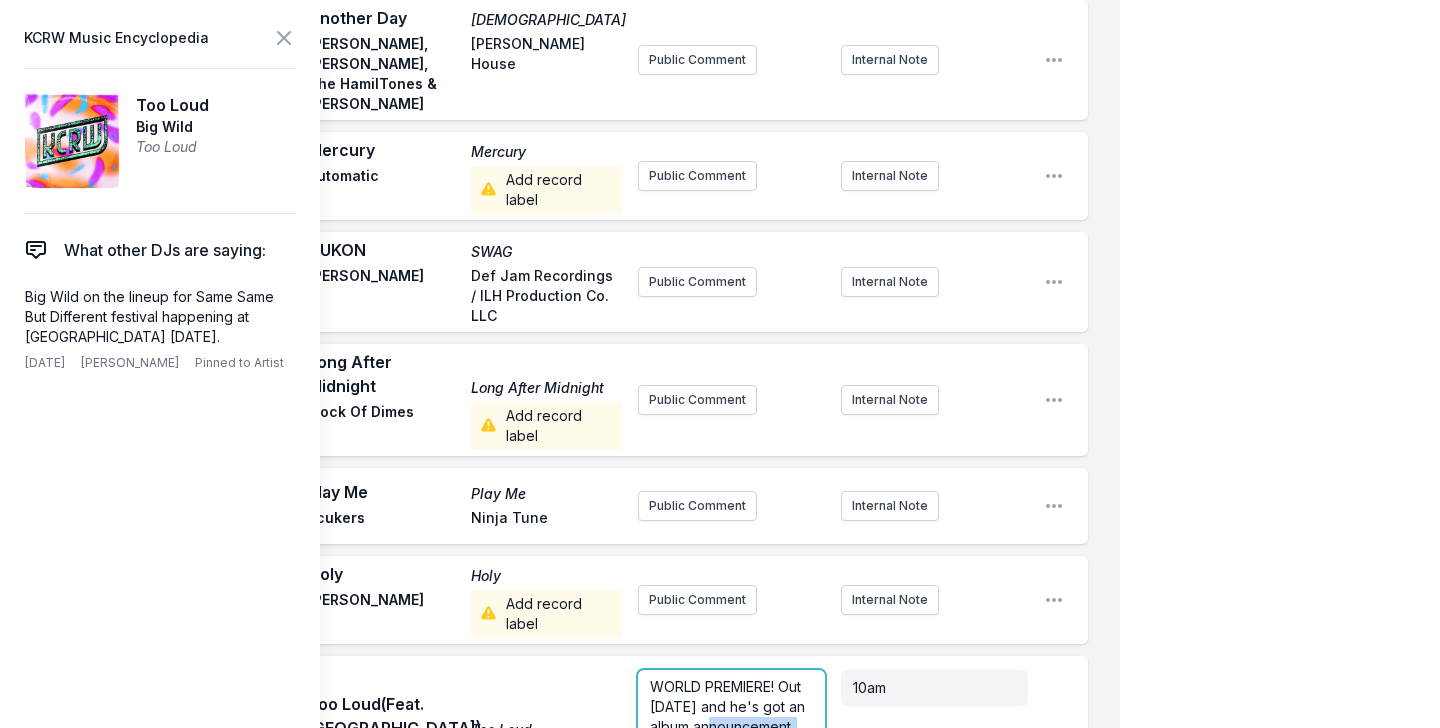 click on "WORLD PREMIERE! Out tomorrow and he's got an album announcement... "Wild Child" AND he'll be hitting the road on tour this fall, with a stop in LA on October 4th at The Wiltern" at bounding box center (729, 756) 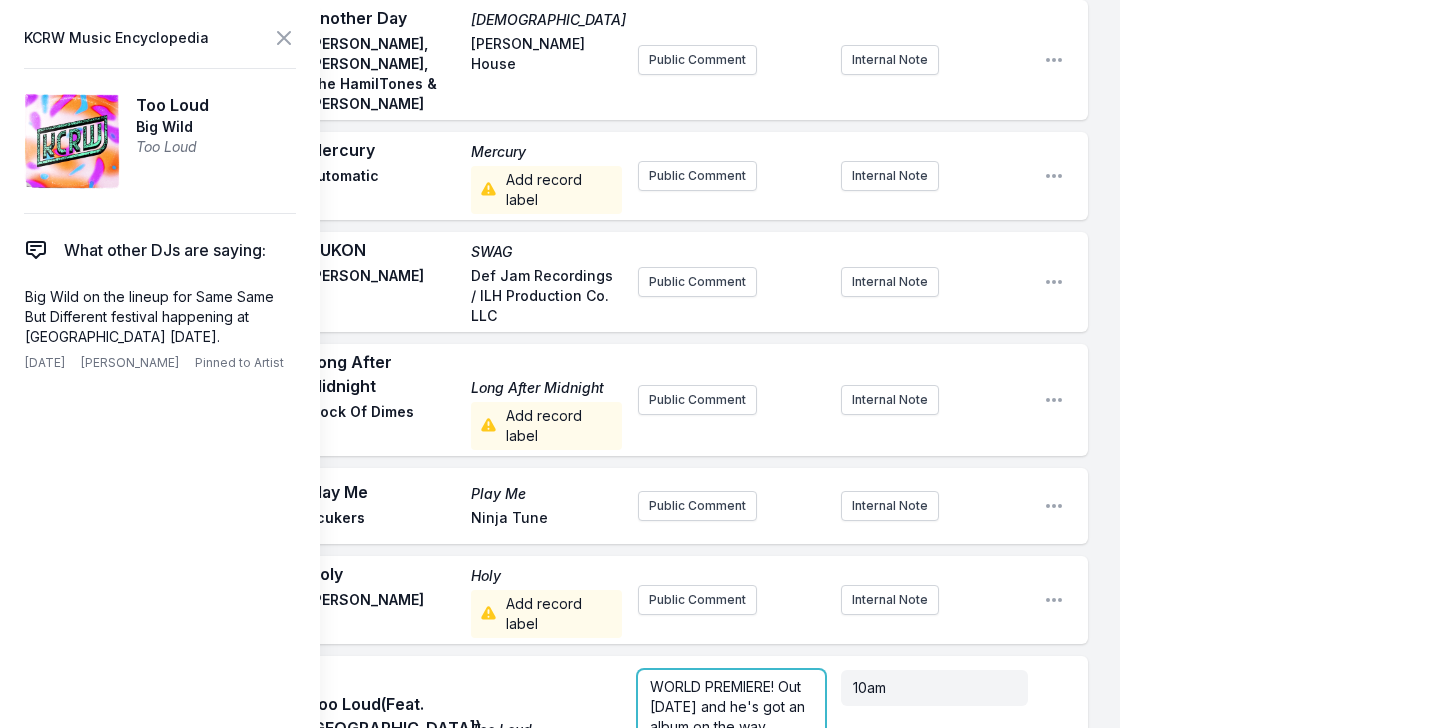 scroll, scrollTop: 9, scrollLeft: 0, axis: vertical 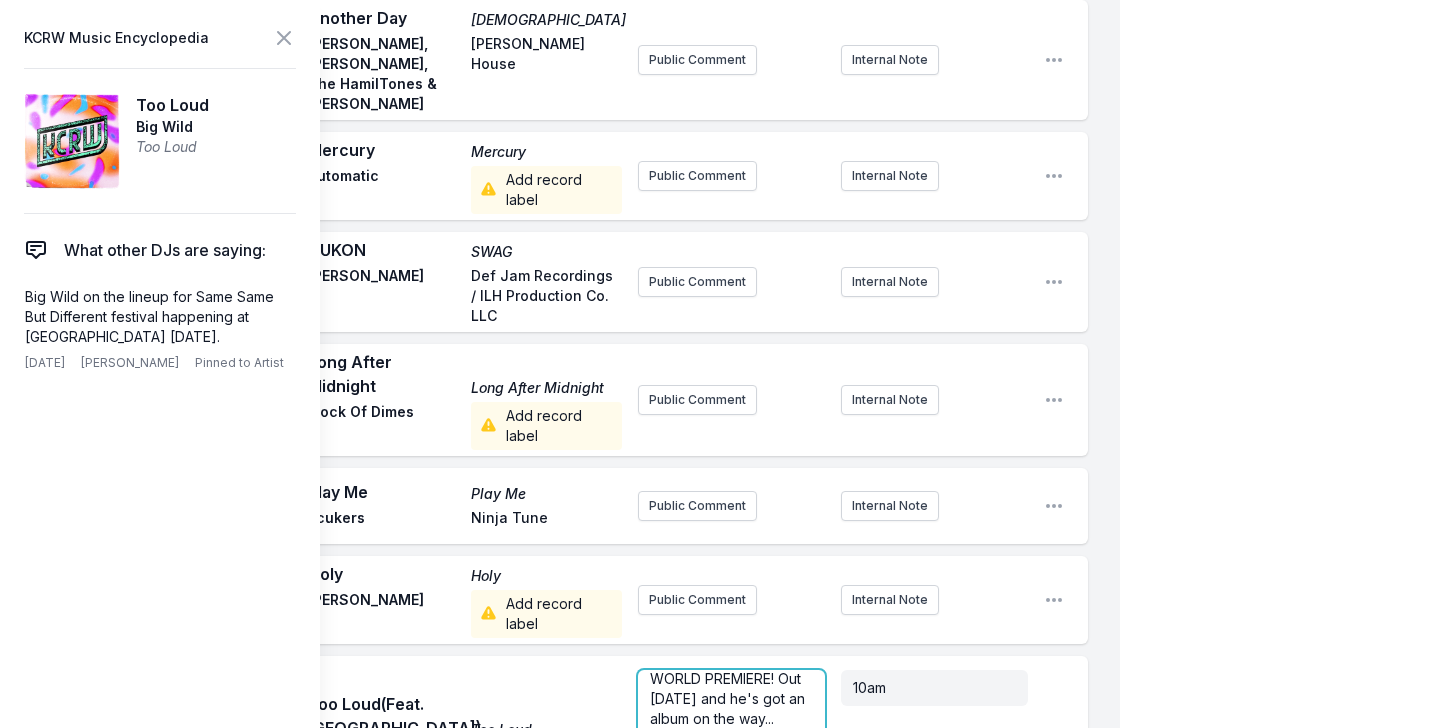 click on "WORLD PREMIERE! Out tomorrow and he's got an album on the way... "Wild Child" AND he'll be hitting the road on tour this fall, with a stop in LA on October 4th at The Wiltern" at bounding box center (729, 748) 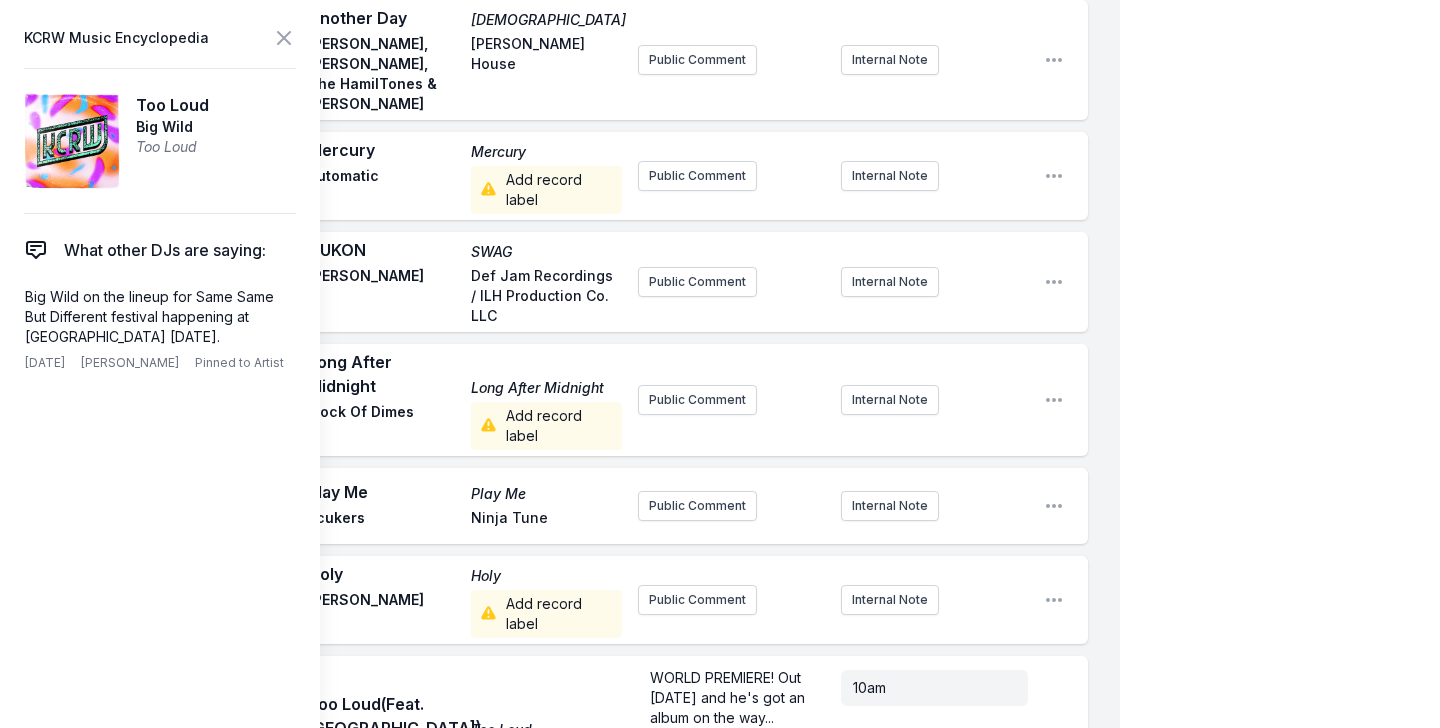 scroll, scrollTop: 0, scrollLeft: 0, axis: both 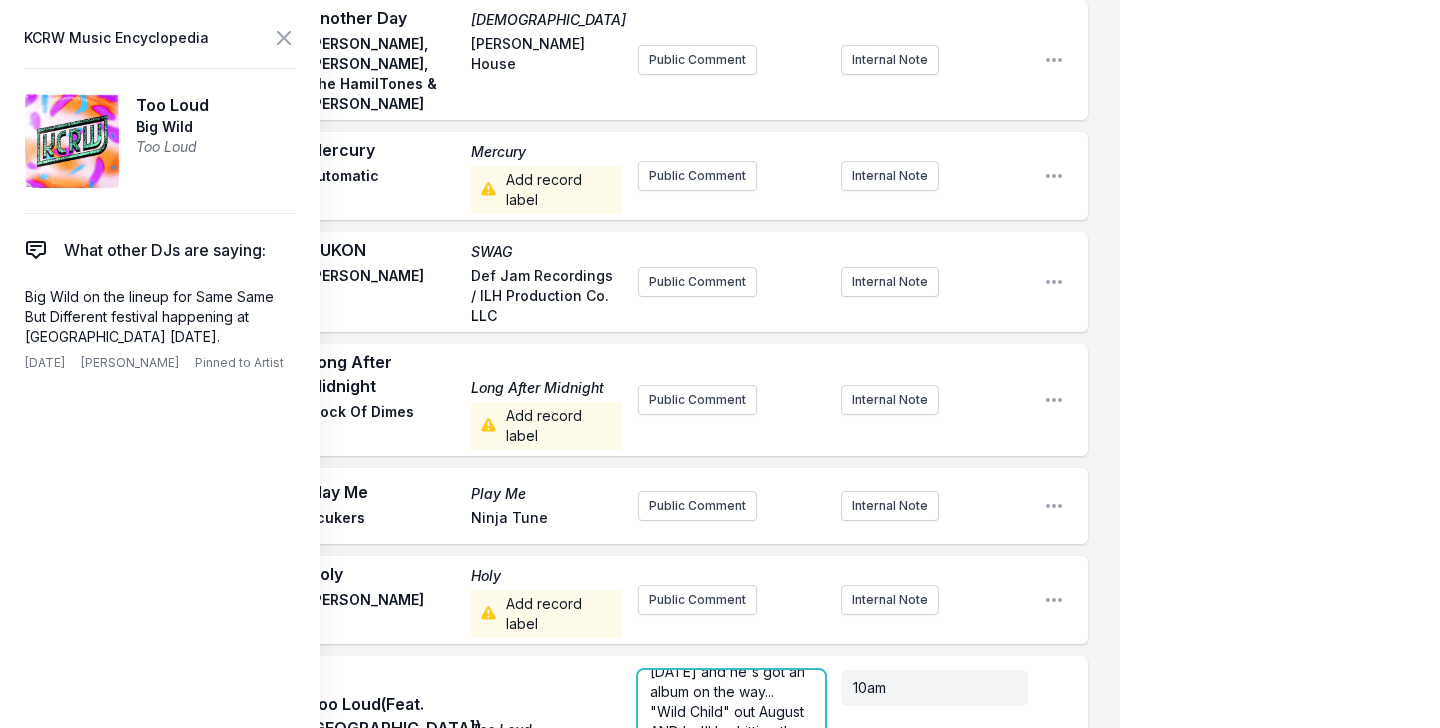 click on "WORLD PREMIERE! Out tomorrow and he's got an album on the way... "Wild Child" out August AND he'll be hitting the road on tour this fall, with a stop in LA on October 4th at The Wiltern" at bounding box center [729, 731] 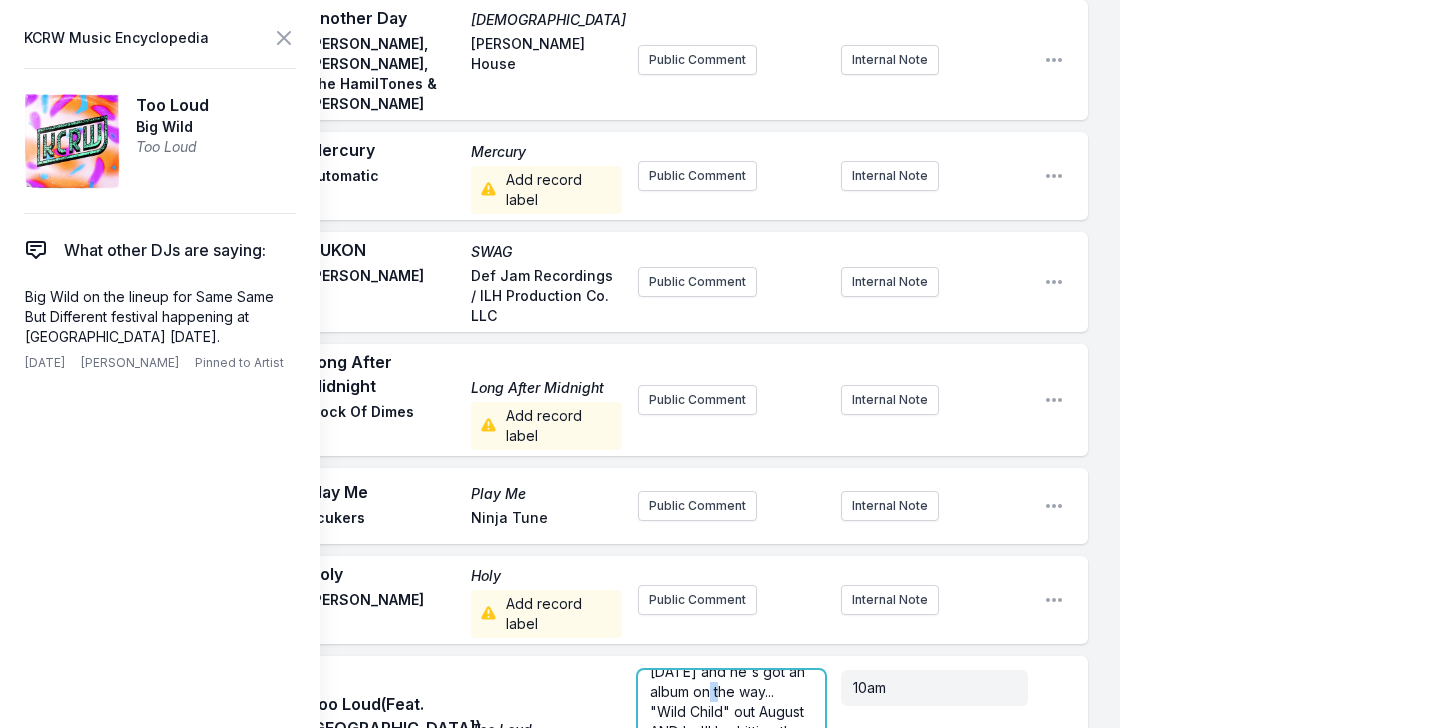 click on "WORLD PREMIERE! Out tomorrow and he's got an album on the way... "Wild Child" out August AND he'll be hitting the road on tour this fall, with a stop in LA on October 4th at The Wiltern" at bounding box center [729, 731] 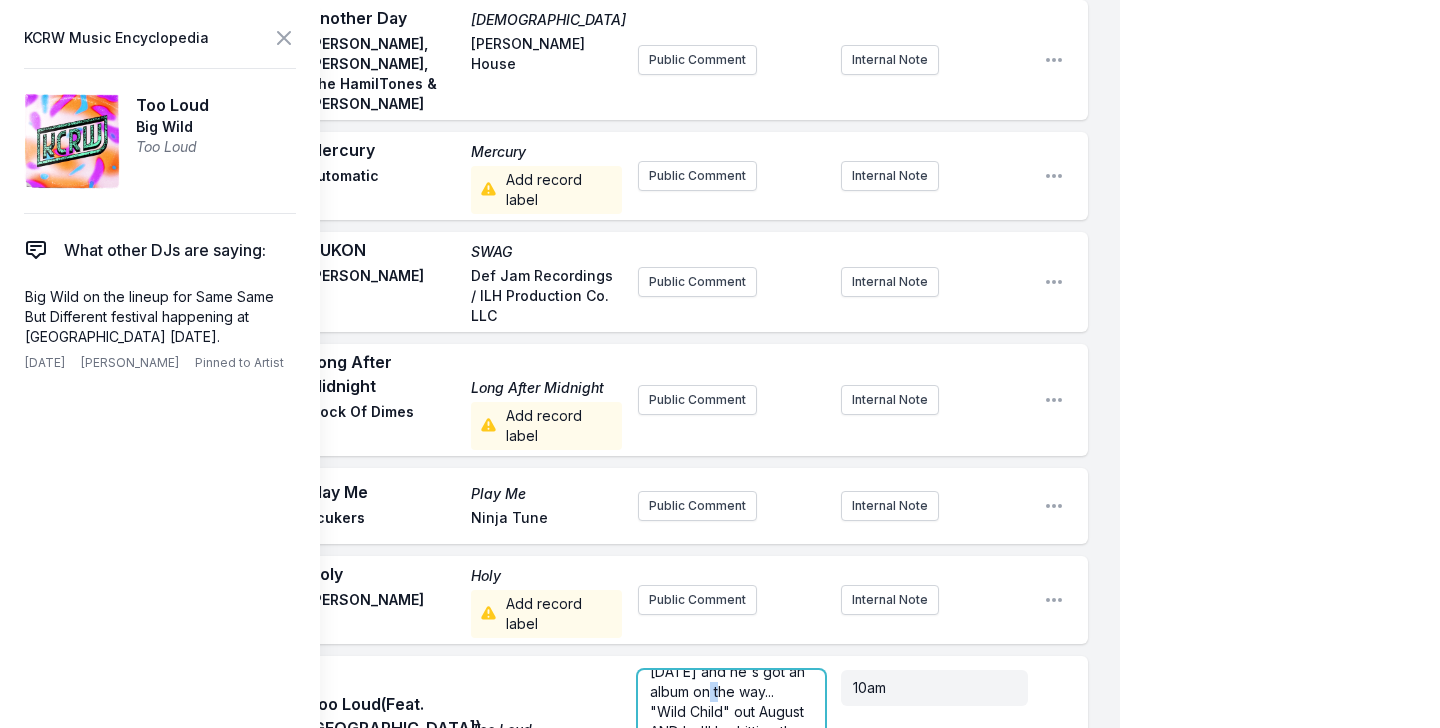scroll, scrollTop: 26, scrollLeft: 0, axis: vertical 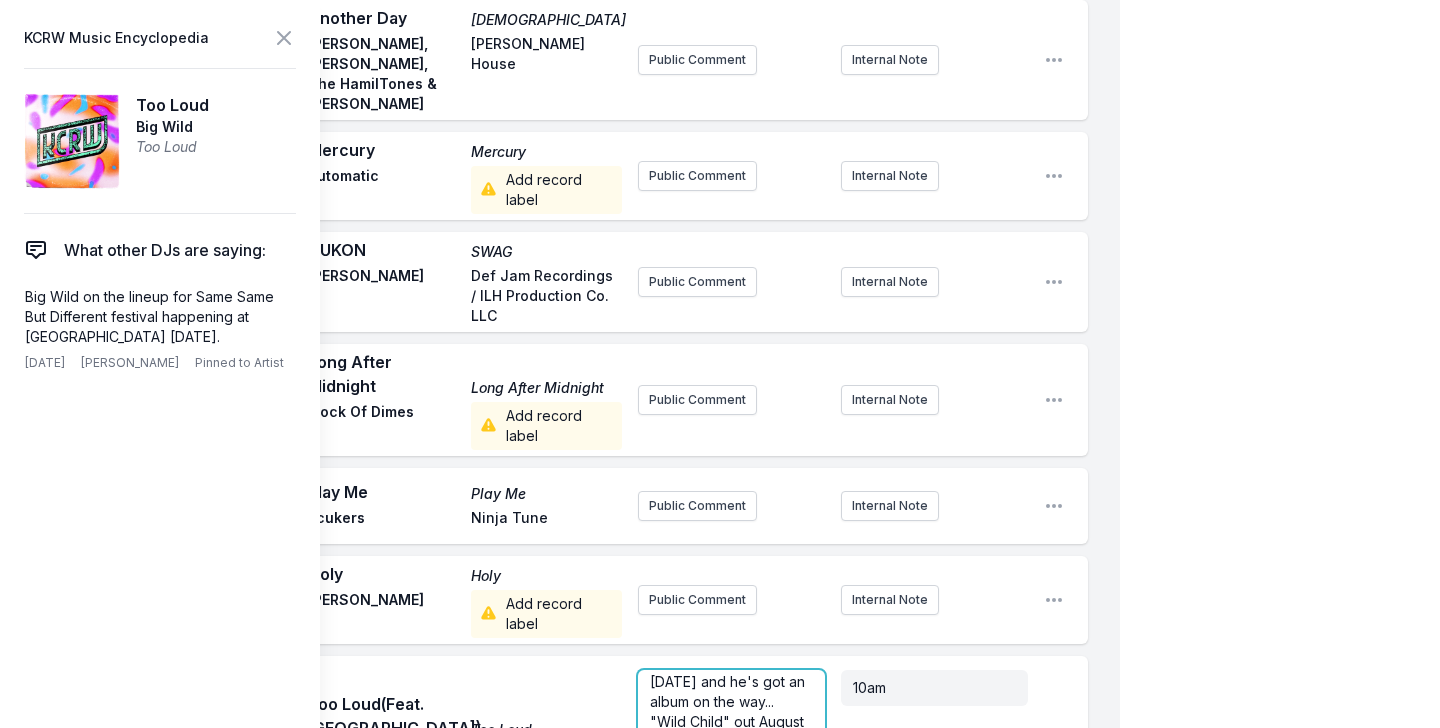 click on "WORLD PREMIERE! Out tomorrow and he's got an album on the way... "Wild Child" out August AND he'll be hitting the road on tour this fall, with a stop in LA on October 4th at The Wiltern" at bounding box center (729, 741) 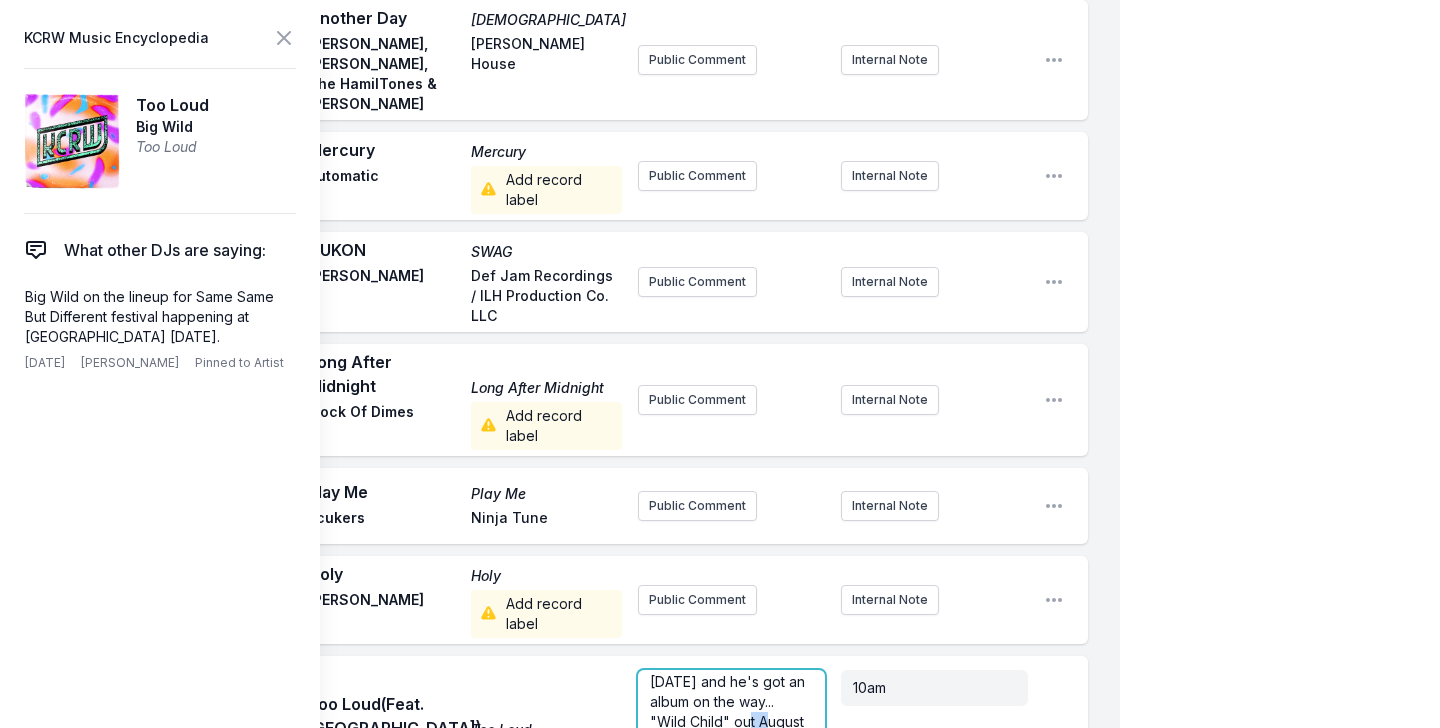 click on "WORLD PREMIERE! Out tomorrow and he's got an album on the way... "Wild Child" out August AND he'll be hitting the road on tour this fall, with a stop in LA on October 4th at The Wiltern" at bounding box center (729, 741) 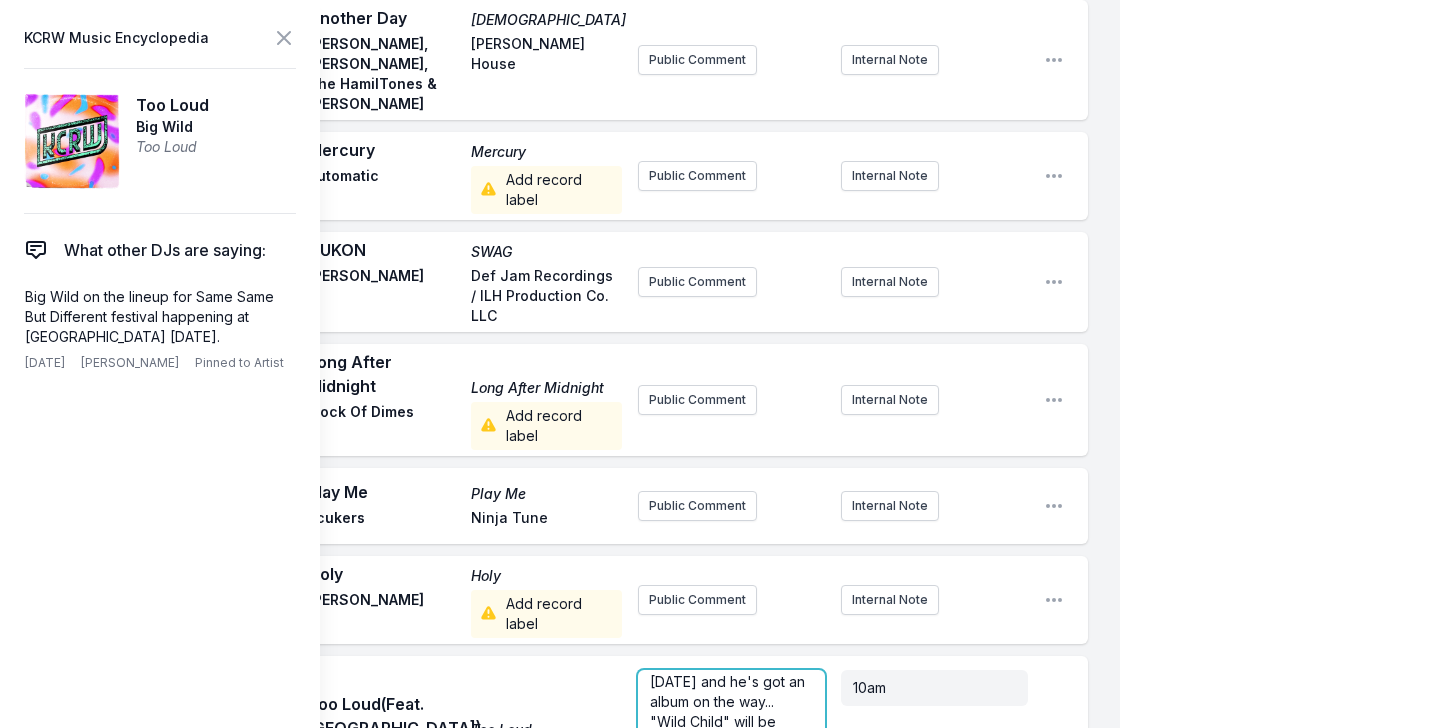 click on "WORLD PREMIERE! Out tomorrow and he's got an album on the way... "Wild Child" will be released August AND he'll be hitting the road on tour this fall, with a stop in LA on October 4th at The Wiltern" at bounding box center (729, 751) 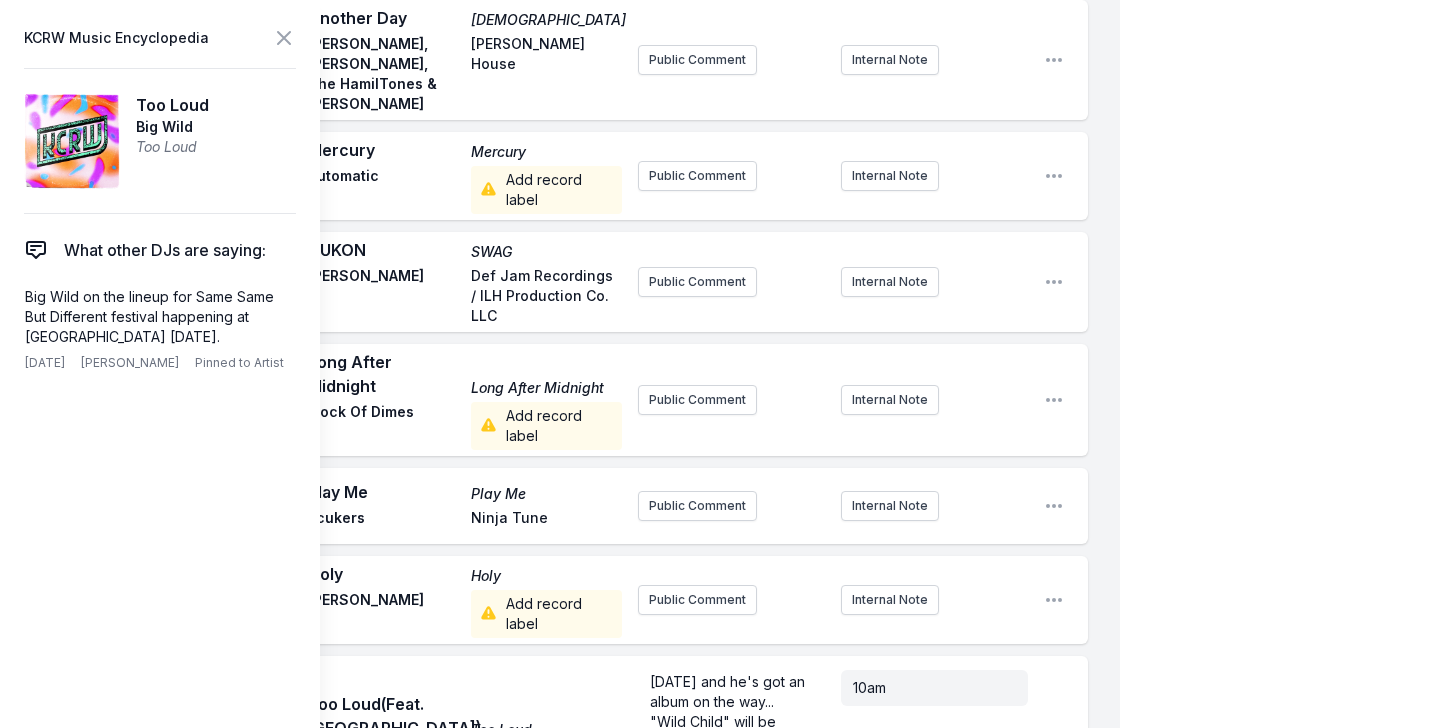 scroll, scrollTop: 0, scrollLeft: 0, axis: both 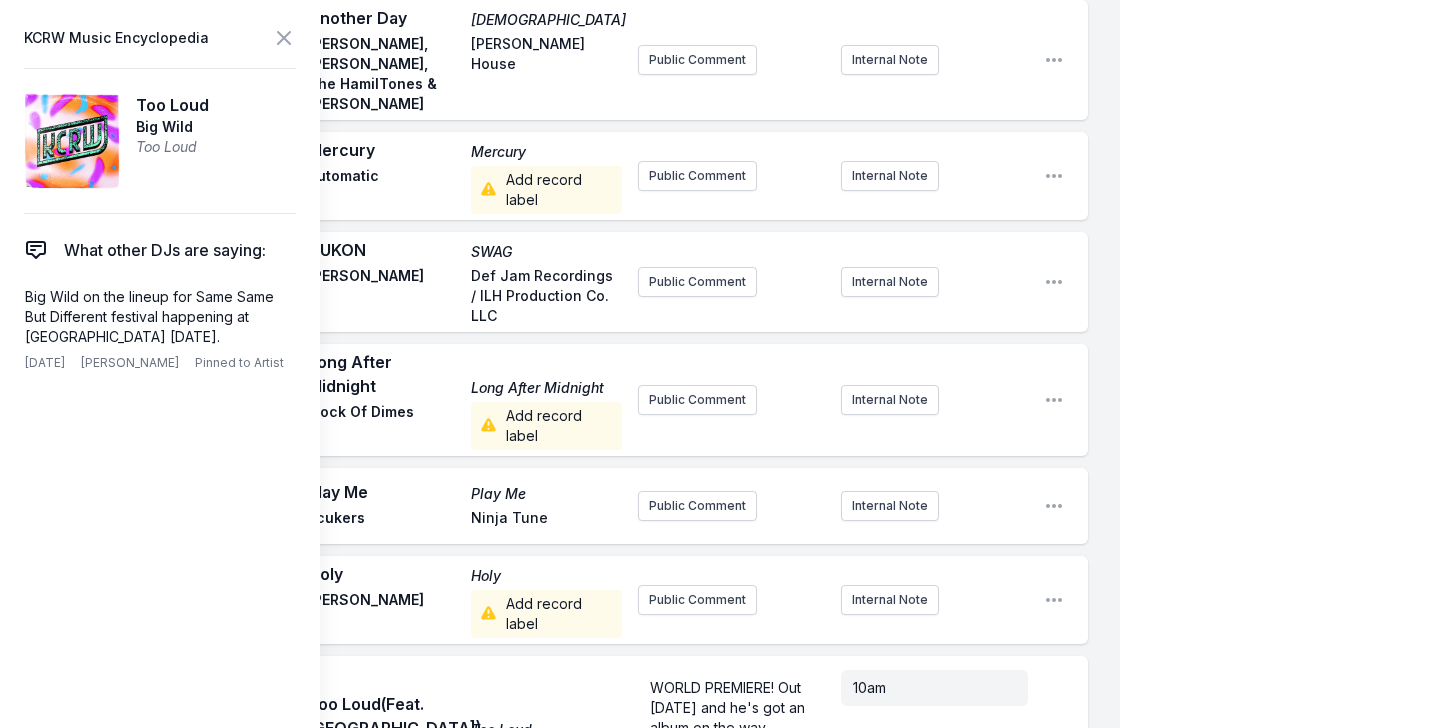 click on "Play My Fisherman (Belú Remix) Ten Views of Music Life Mia Doi Todd Add record label Public Comment Internal Note Open playlist item options Play Another Day Church Cory Henry, John P. Kee, The HamilTones & Jairus Mozee Henry House Public Comment Internal Note Open playlist item options Play Mercury Mercury Automatic Add record label Public Comment Internal Note Open playlist item options Play YUKON SWAG Justin Bieber Def Jam Recordings / ILH Production Co. LLC Public Comment Internal Note Open playlist item options Play Long After Midnight Long After Midnight Flock Of Dimes Add record label Public Comment Internal Note Open playlist item options Play Play Me Play Me Fcukers Ninja Tune Public Comment Internal Note Open playlist item options Play Holy Holy Mac Demarco Add record label Public Comment Internal Note Open playlist item options AC Play Too Loud  (Feat. Phantogram) Too Loud Big Wild Add record label Pin to Track Pin to Artist 10am Open playlist item options Play Break Open playlist item options" at bounding box center (576, 1132) 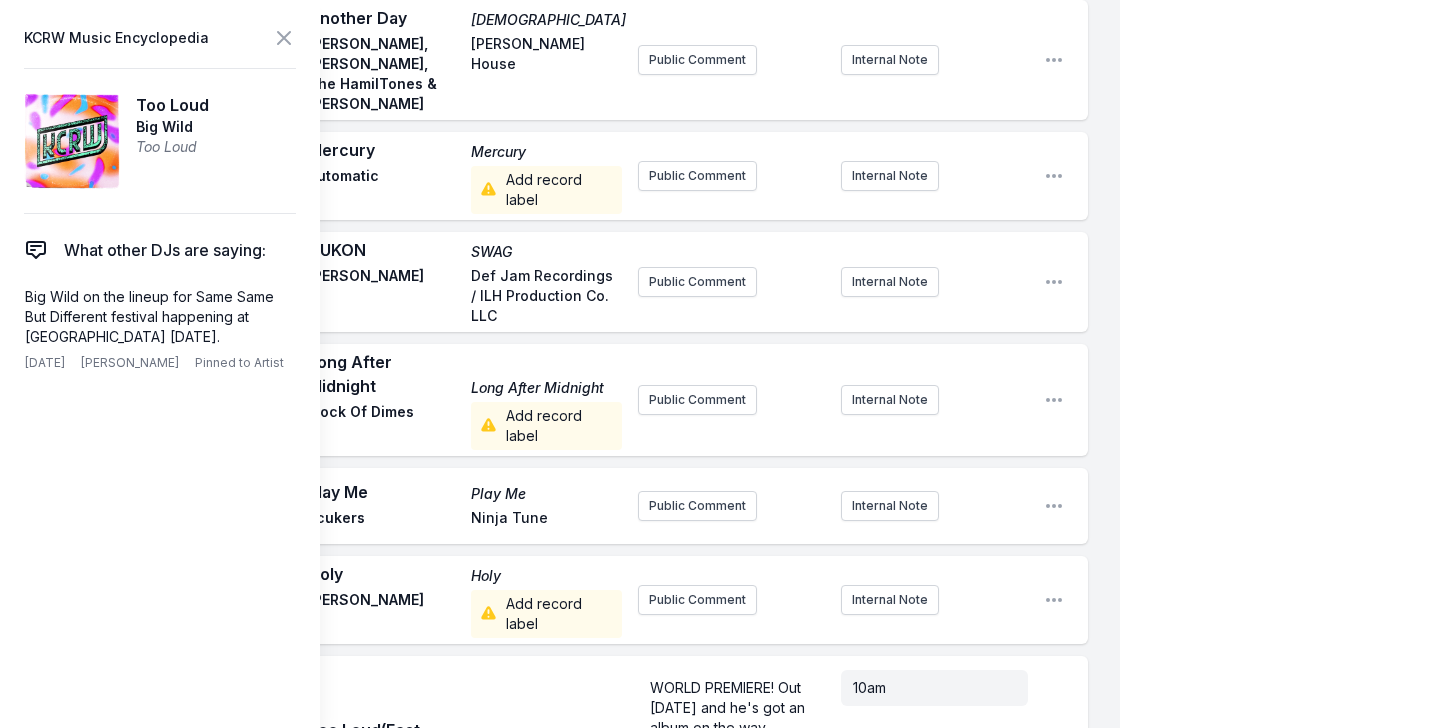 click on "Add record label" at bounding box center (546, 794) 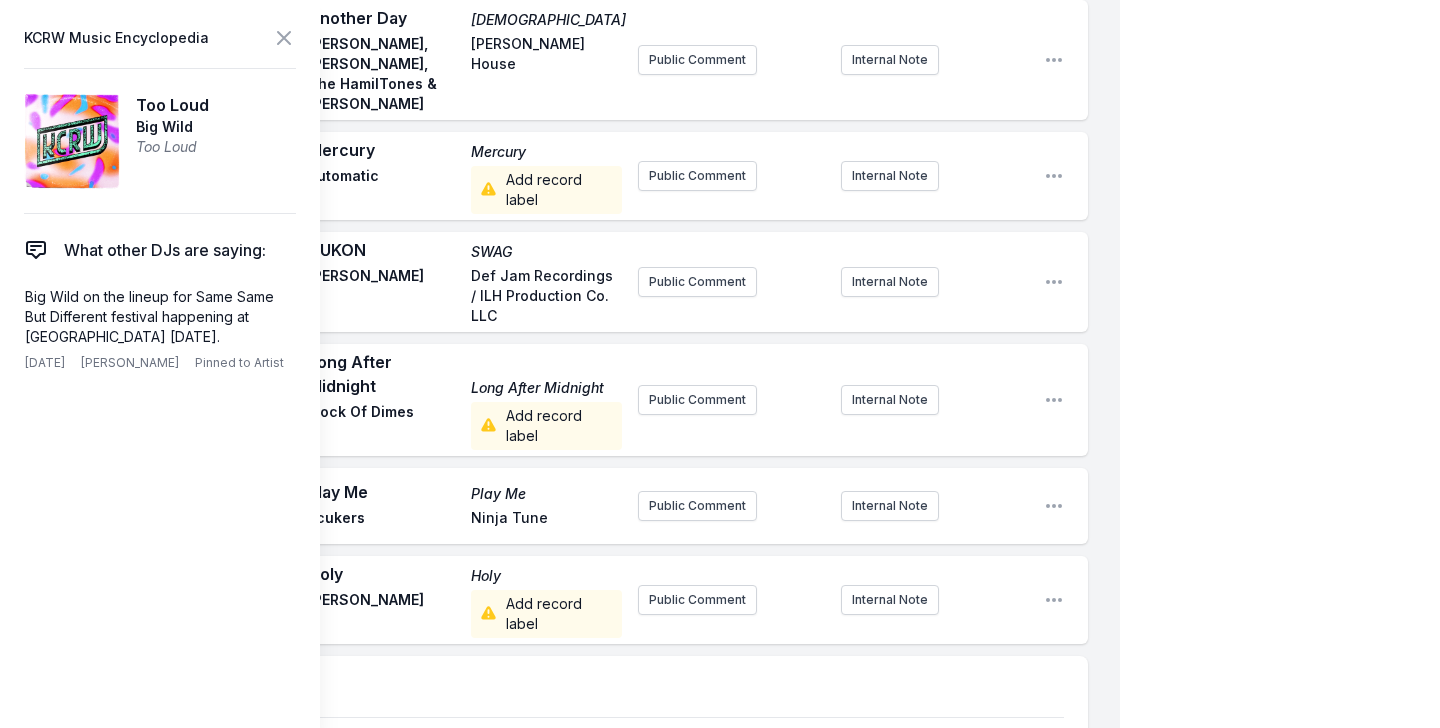 click at bounding box center [826, 873] 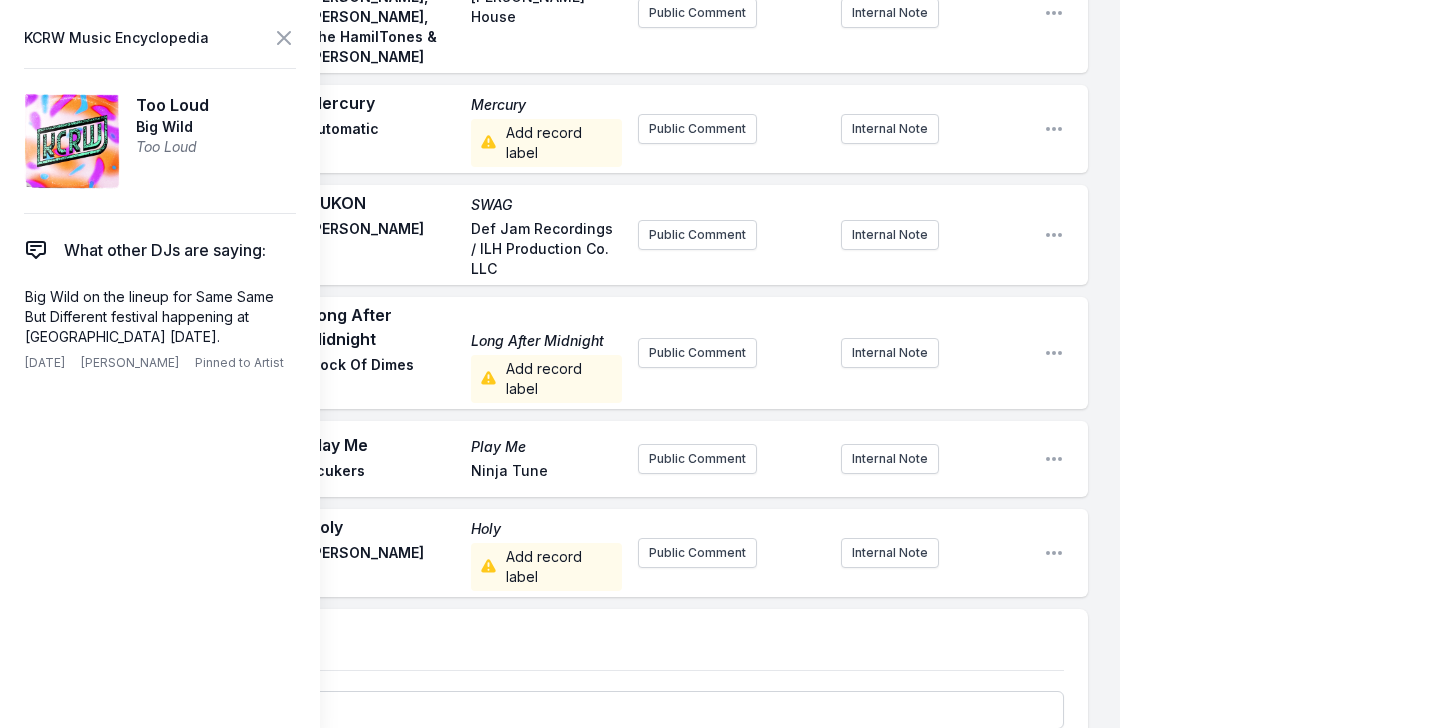 scroll, scrollTop: 2715, scrollLeft: 0, axis: vertical 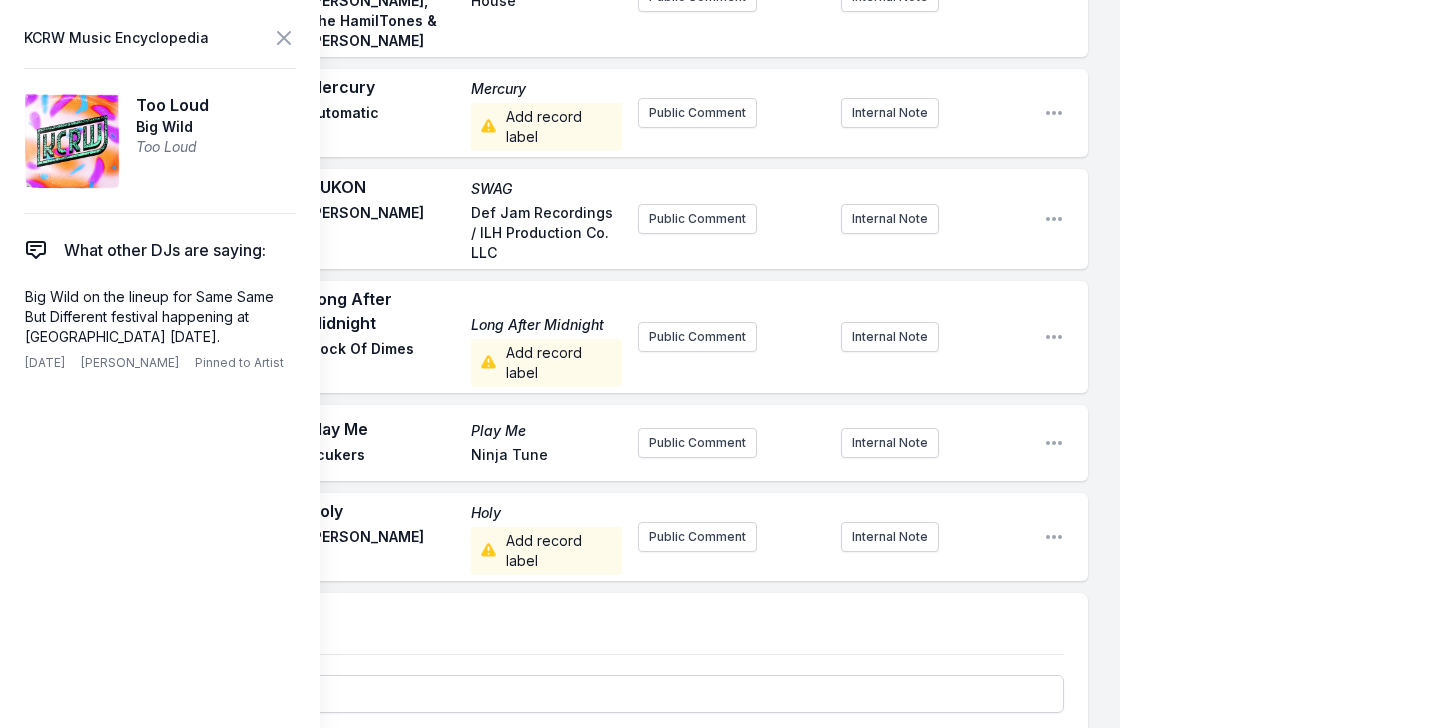 type on "Giant Music" 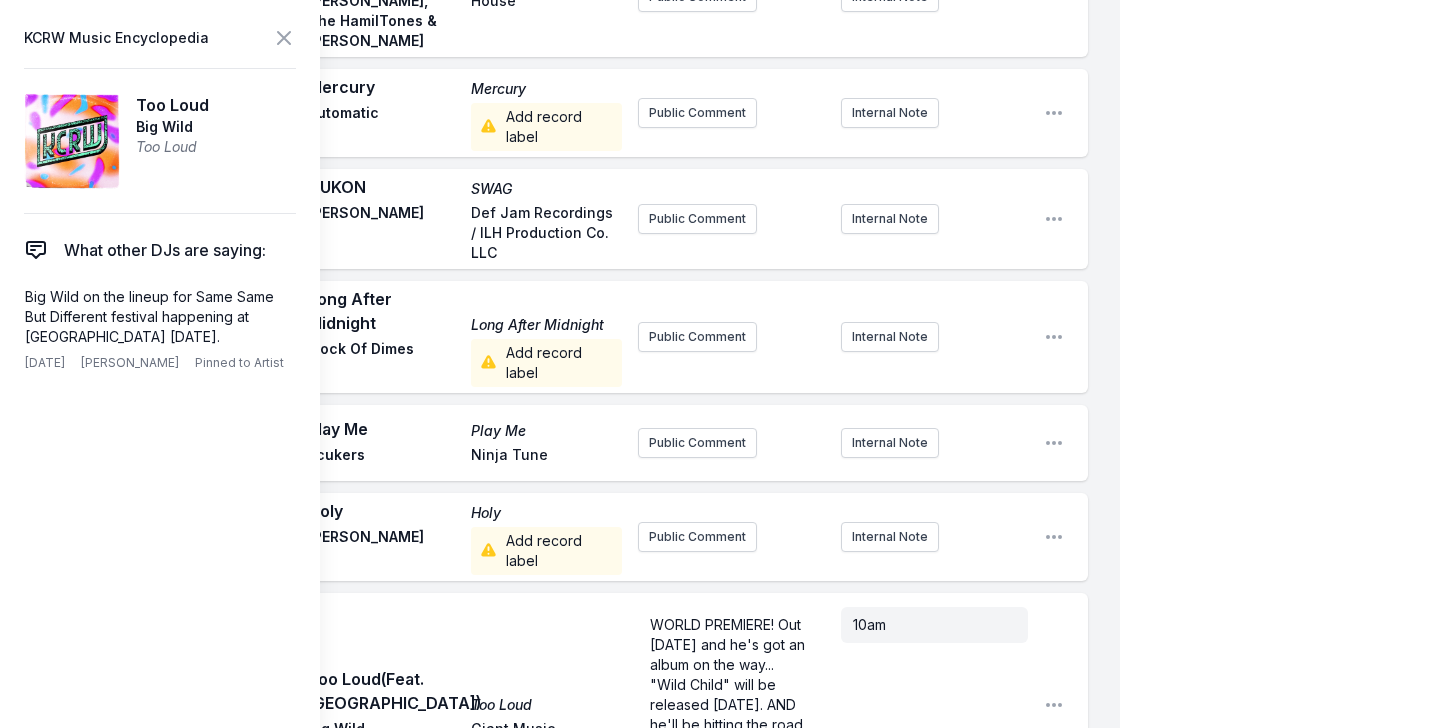 click on "KCRW Music Encyclopedia Too Loud Big Wild Too Loud What other DJs are saying: Big Wild on the lineup for Same Same But Different festival happening at Lake Perris September 28. 7/21/23 Tyler Boudreaux Pinned to Artist Delete Note" at bounding box center [160, 364] 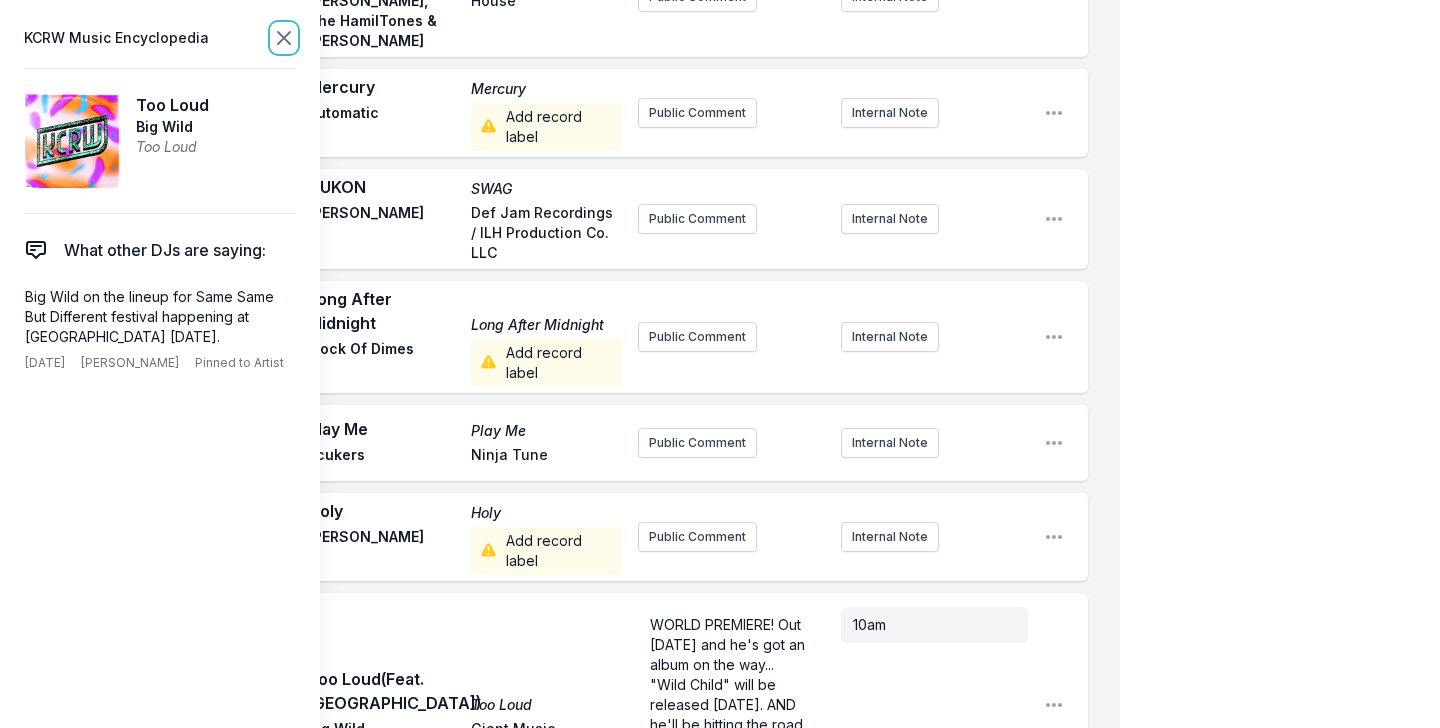 click 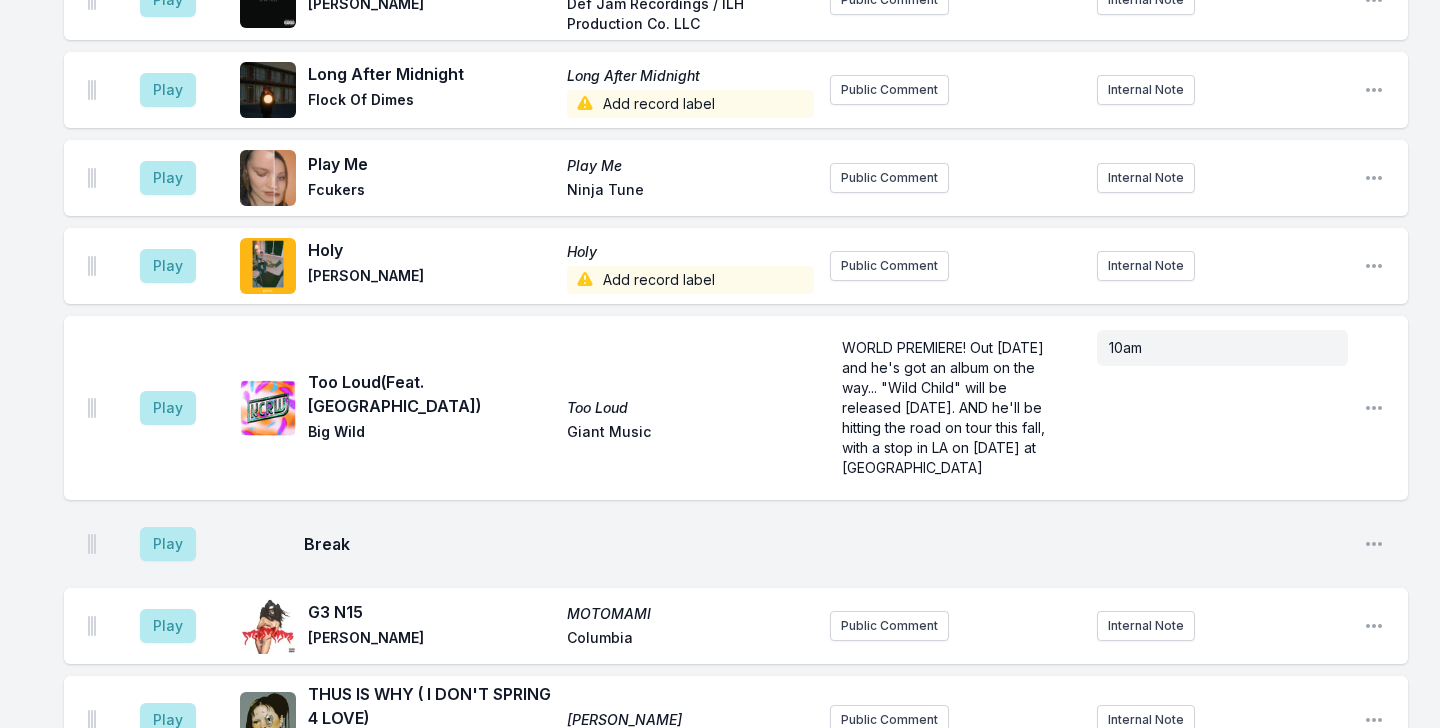 scroll, scrollTop: 2414, scrollLeft: 0, axis: vertical 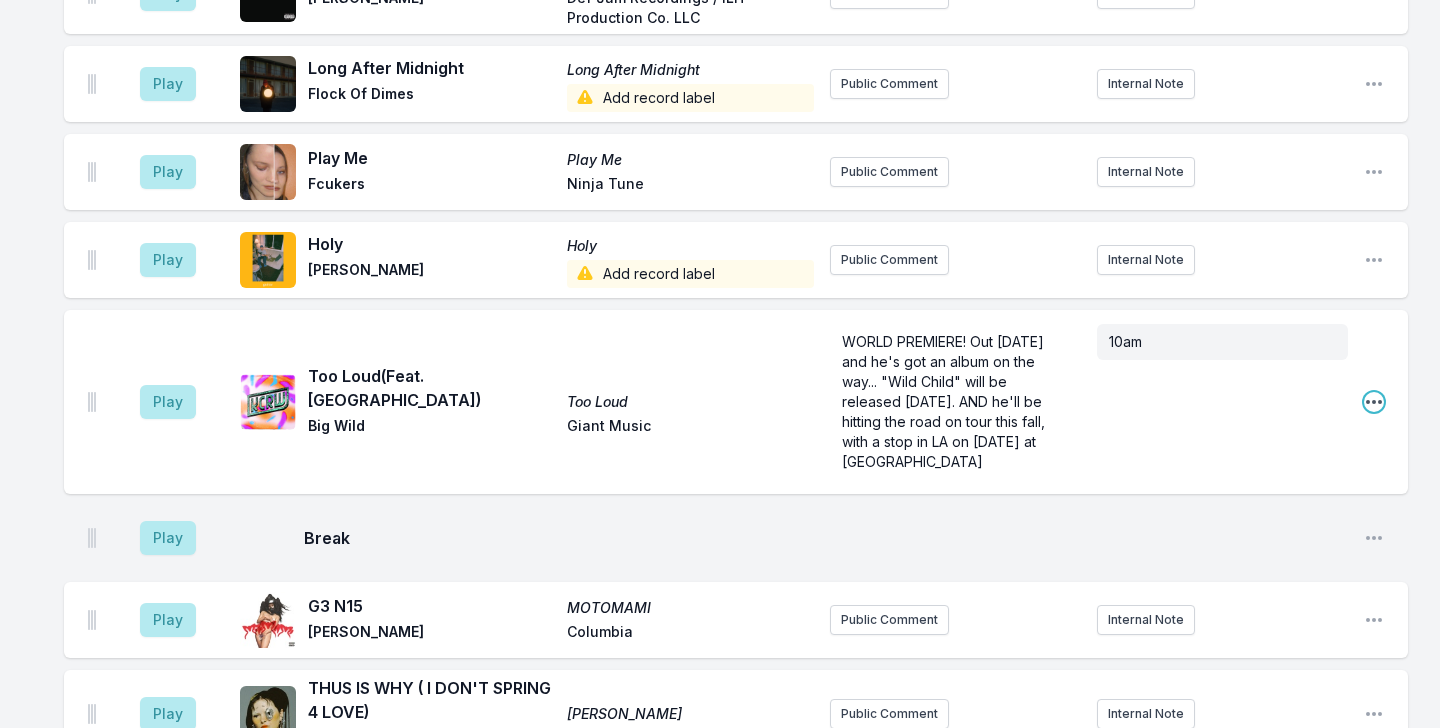 click 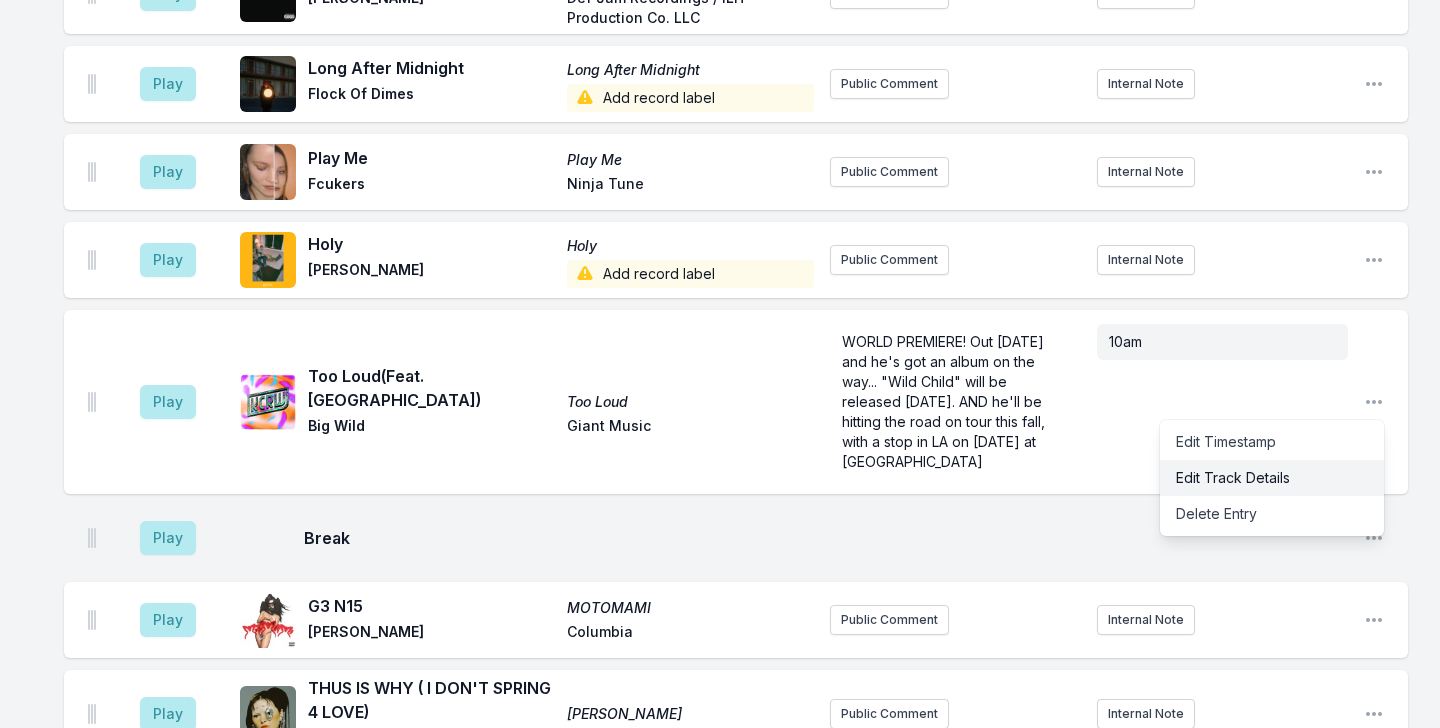 click on "Edit Track Details" at bounding box center (1272, 478) 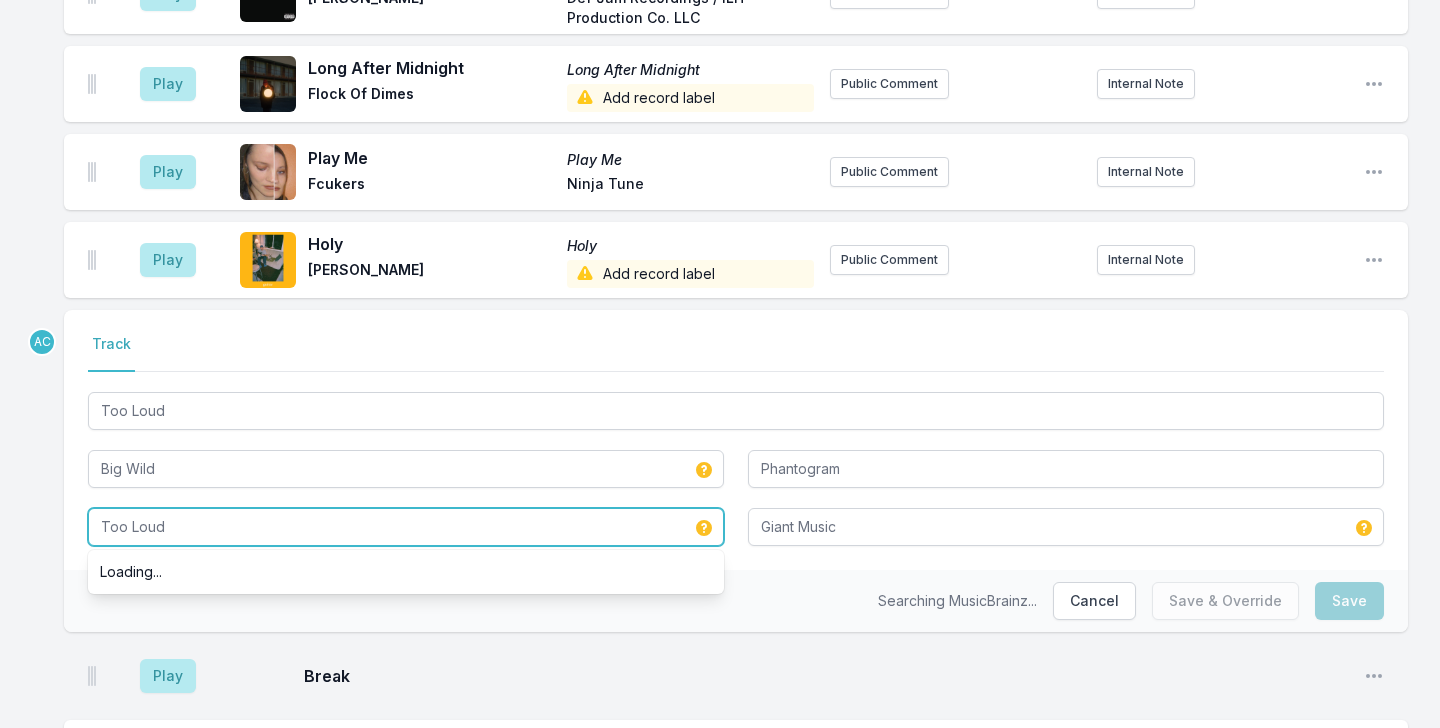click on "Too Loud" at bounding box center (406, 527) 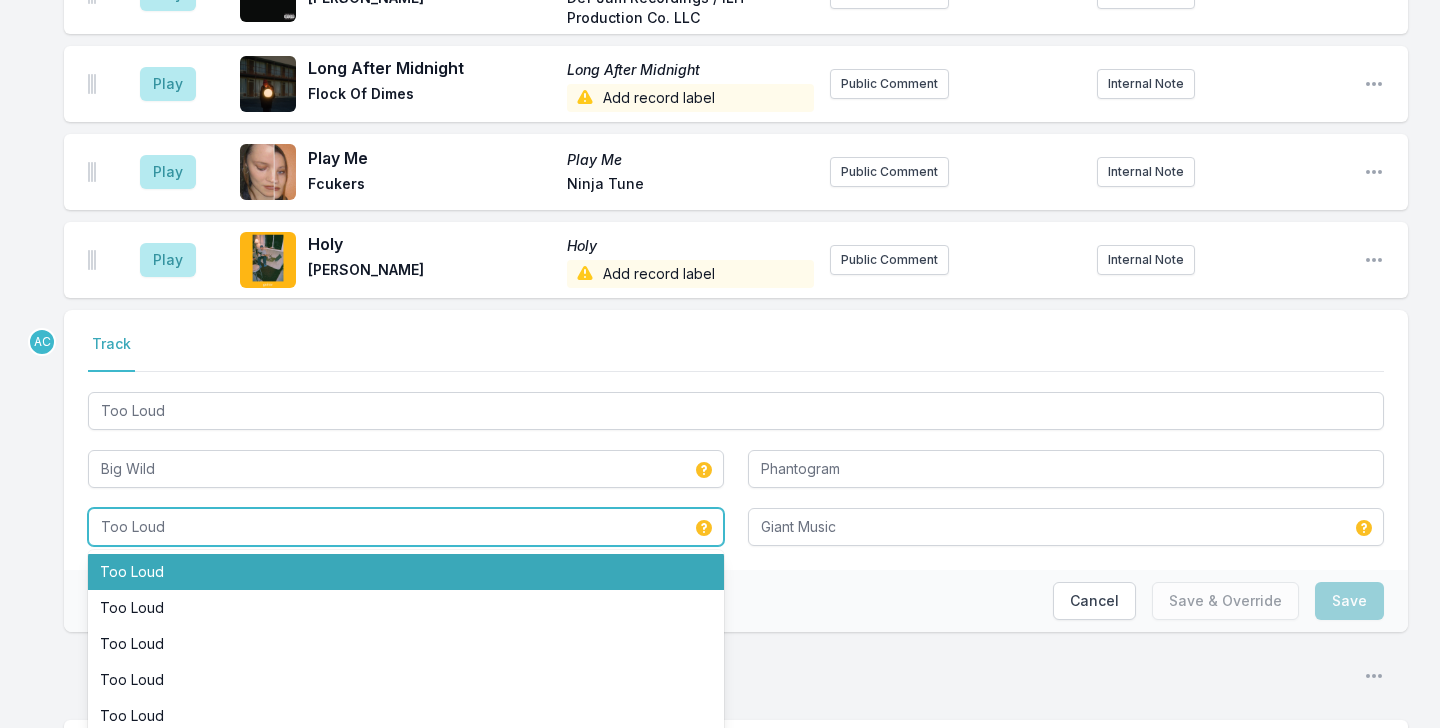 click on "Too Loud" at bounding box center [406, 527] 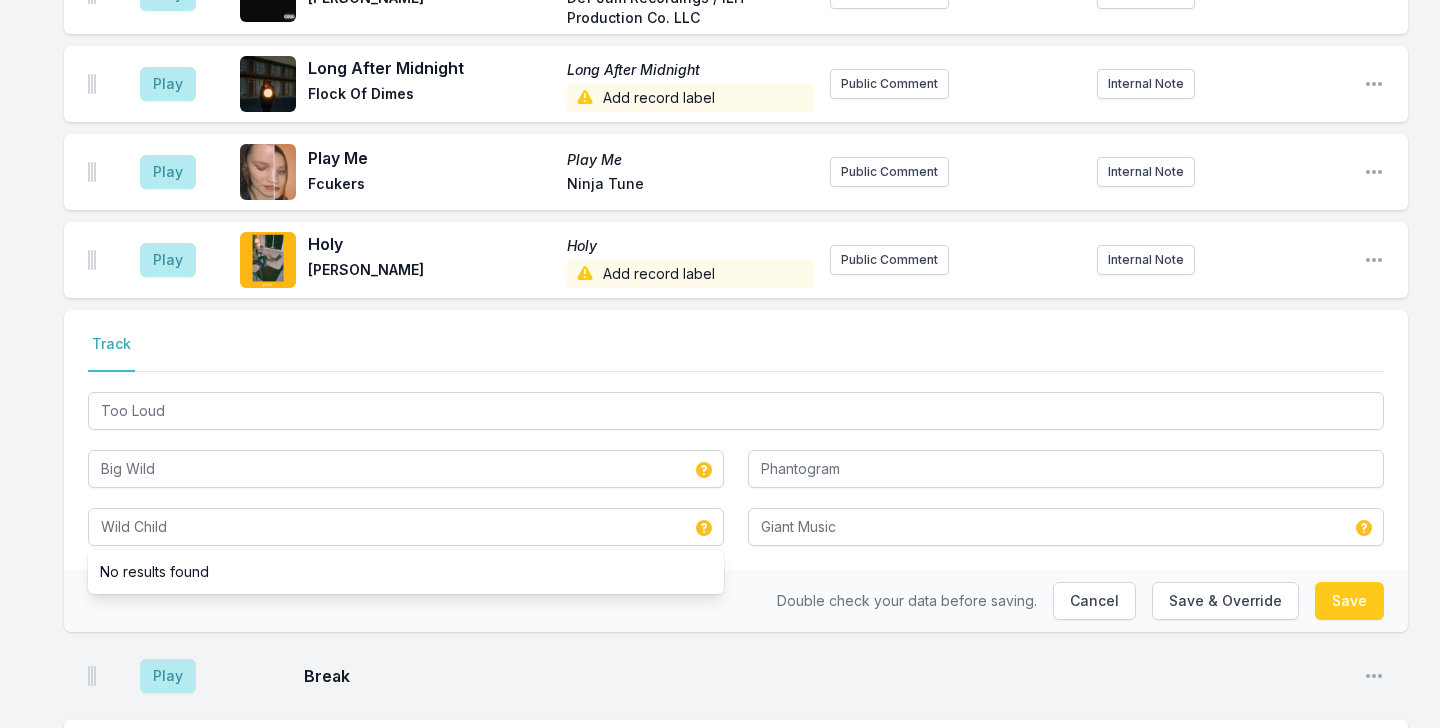 click on "Track" at bounding box center (736, 353) 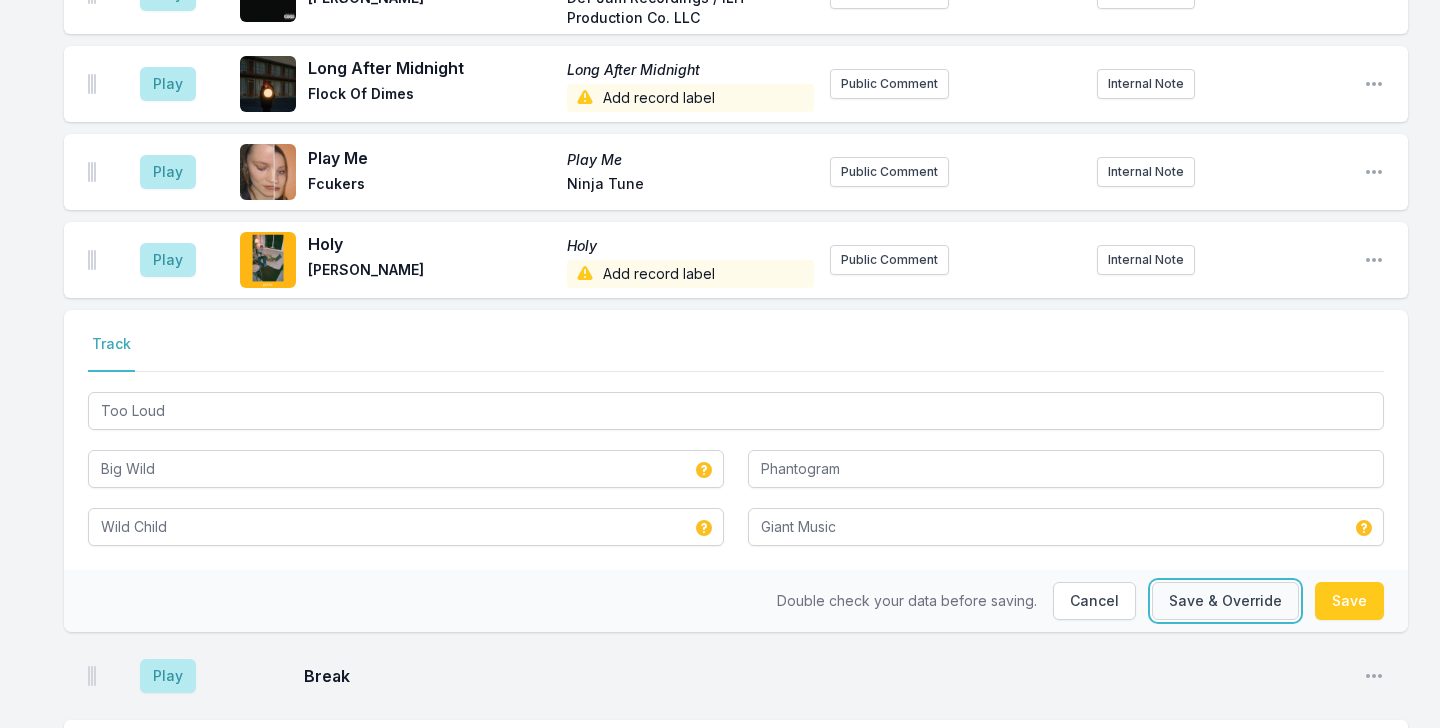 click on "Save & Override" at bounding box center (1225, 601) 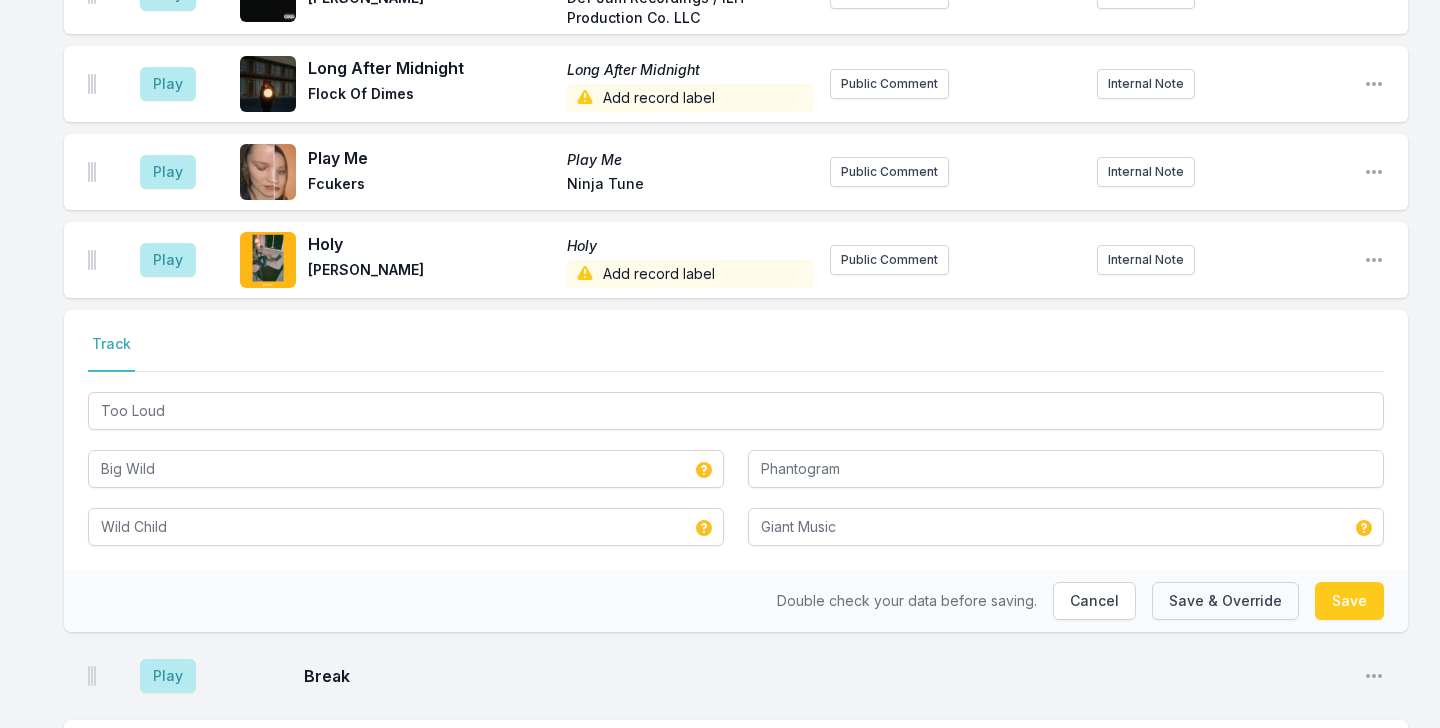 type on "Too Loud" 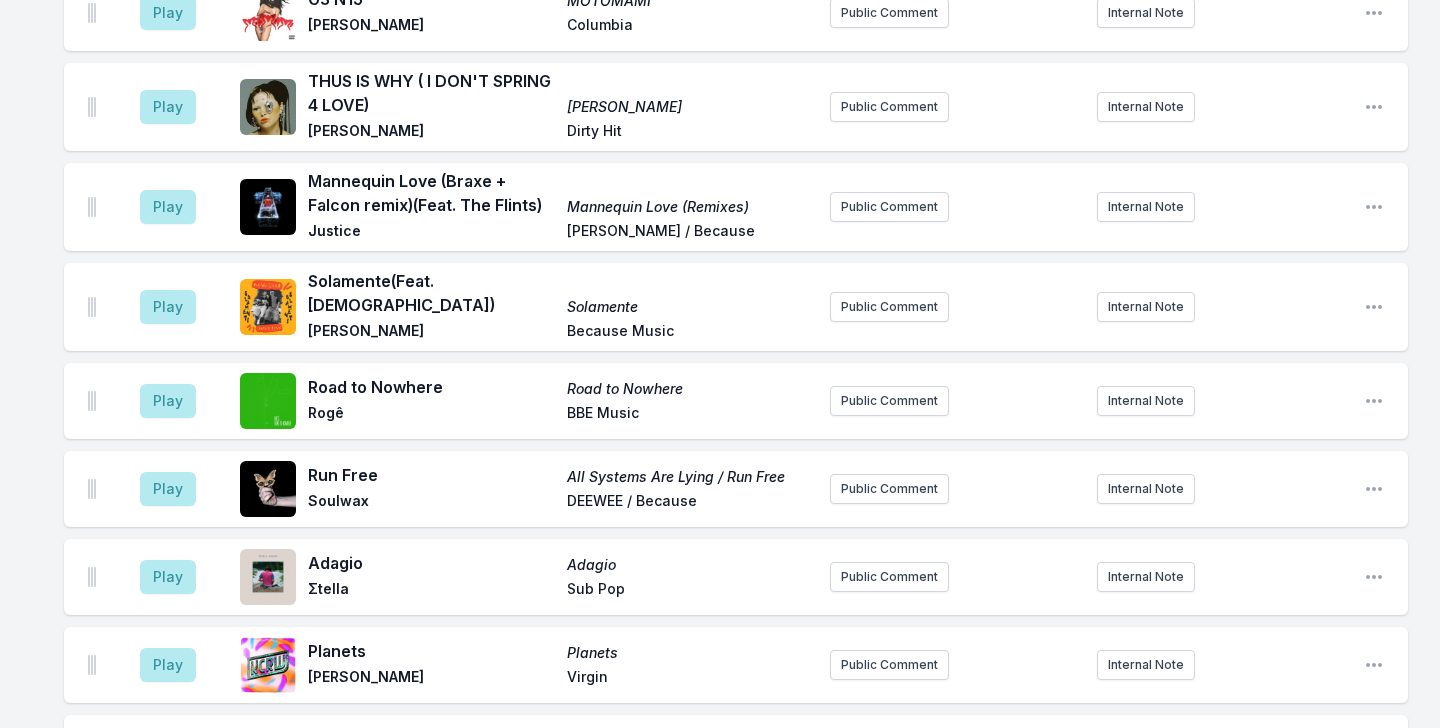 scroll, scrollTop: 4030, scrollLeft: 0, axis: vertical 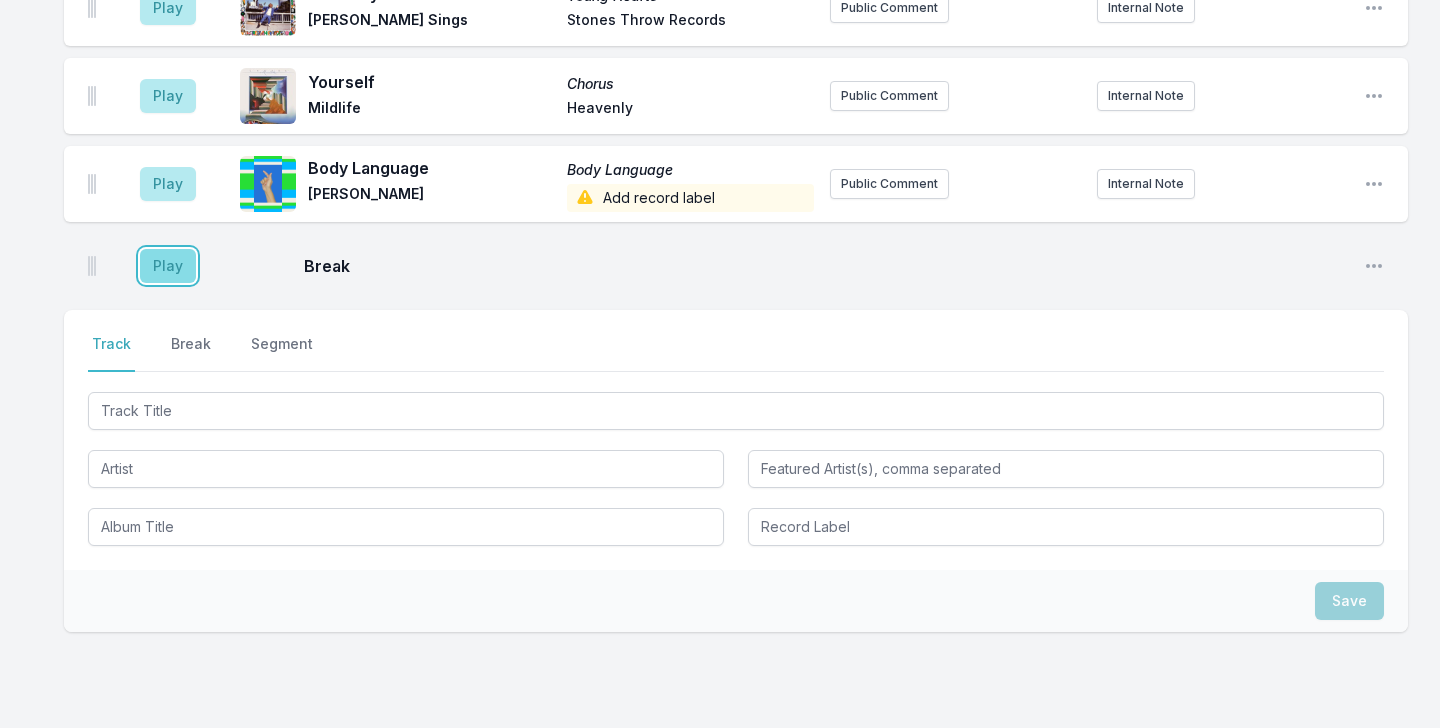 click on "Play" at bounding box center (168, 266) 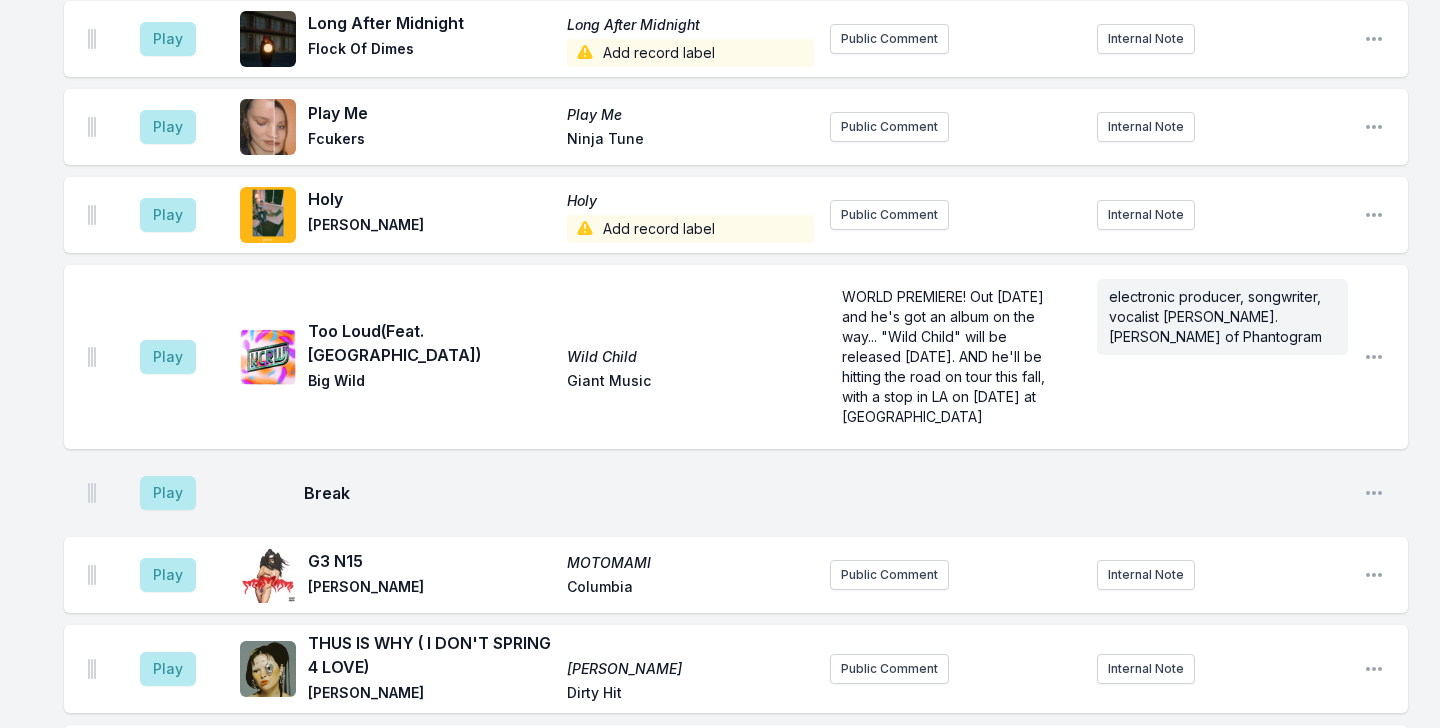 scroll, scrollTop: 2497, scrollLeft: 0, axis: vertical 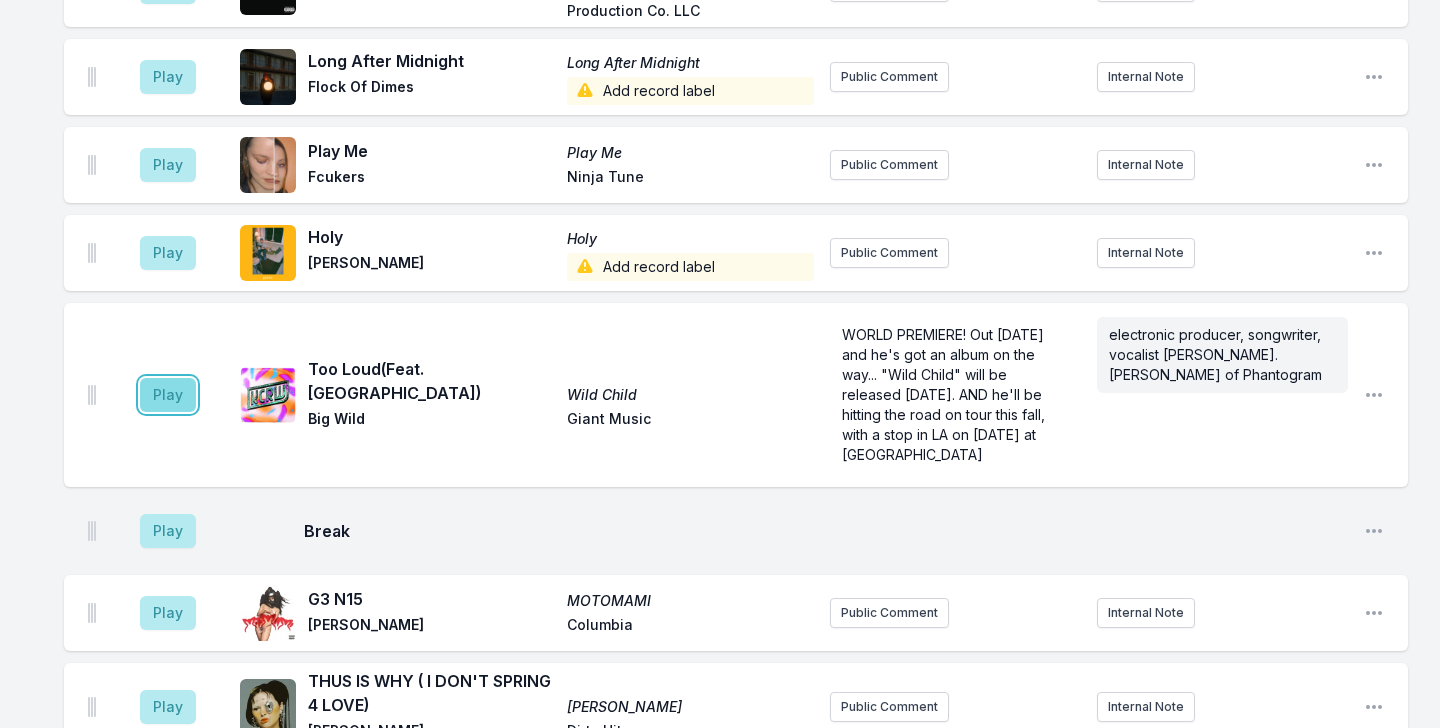 click on "Play" at bounding box center (168, 395) 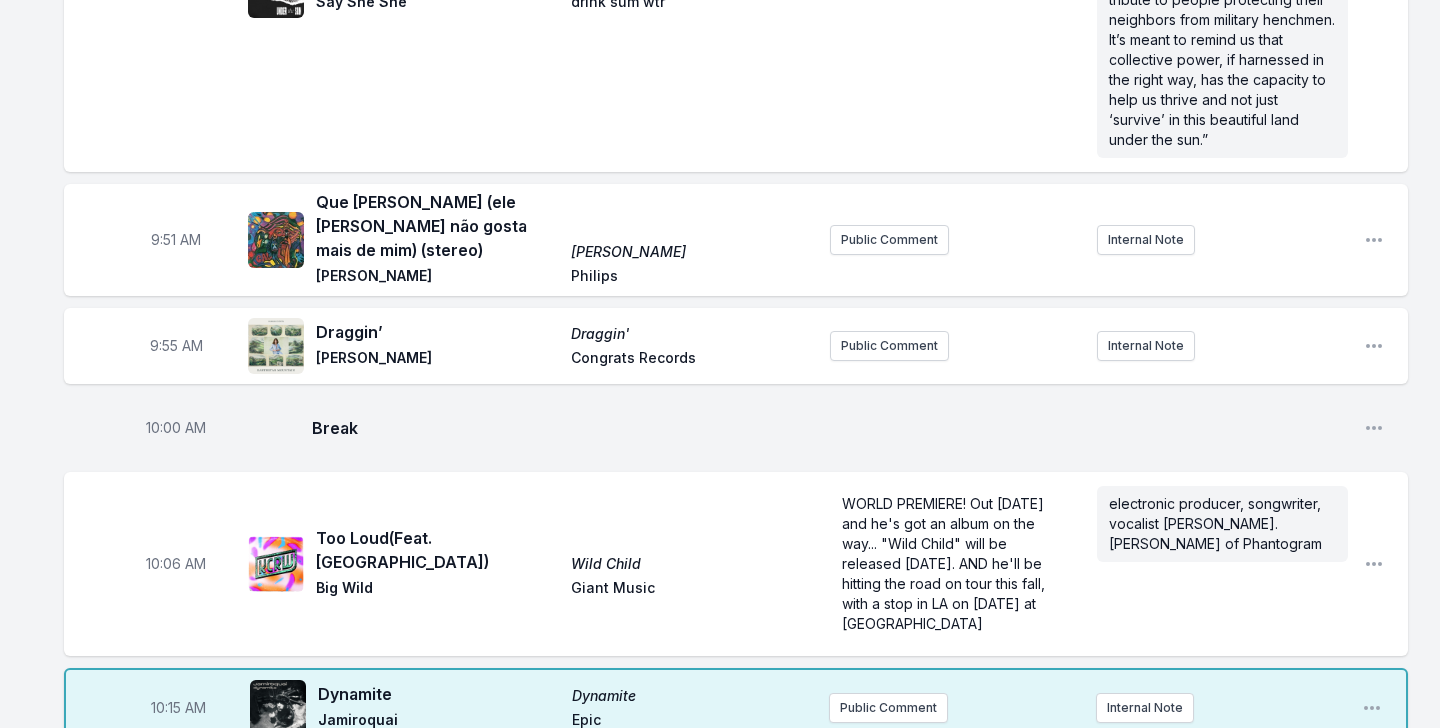 scroll, scrollTop: 1679, scrollLeft: 0, axis: vertical 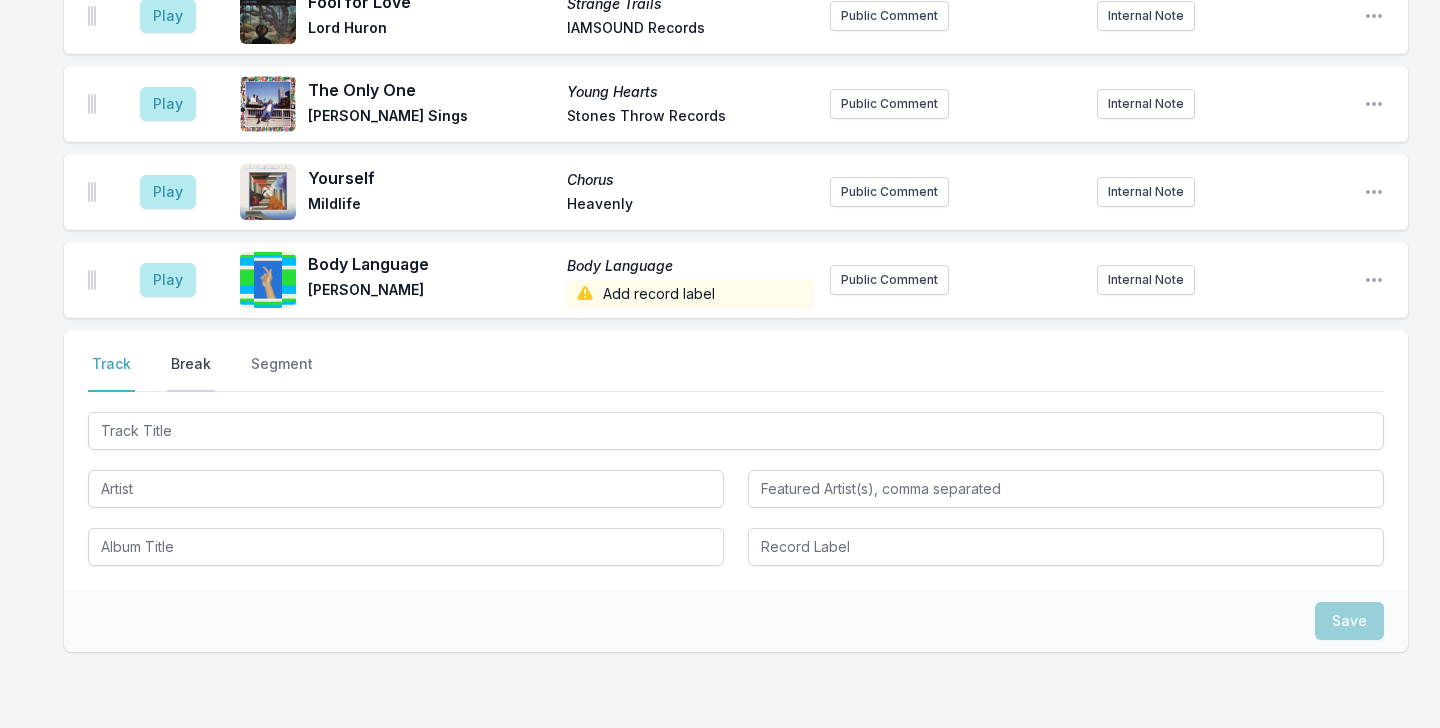 click on "Break" at bounding box center (191, 373) 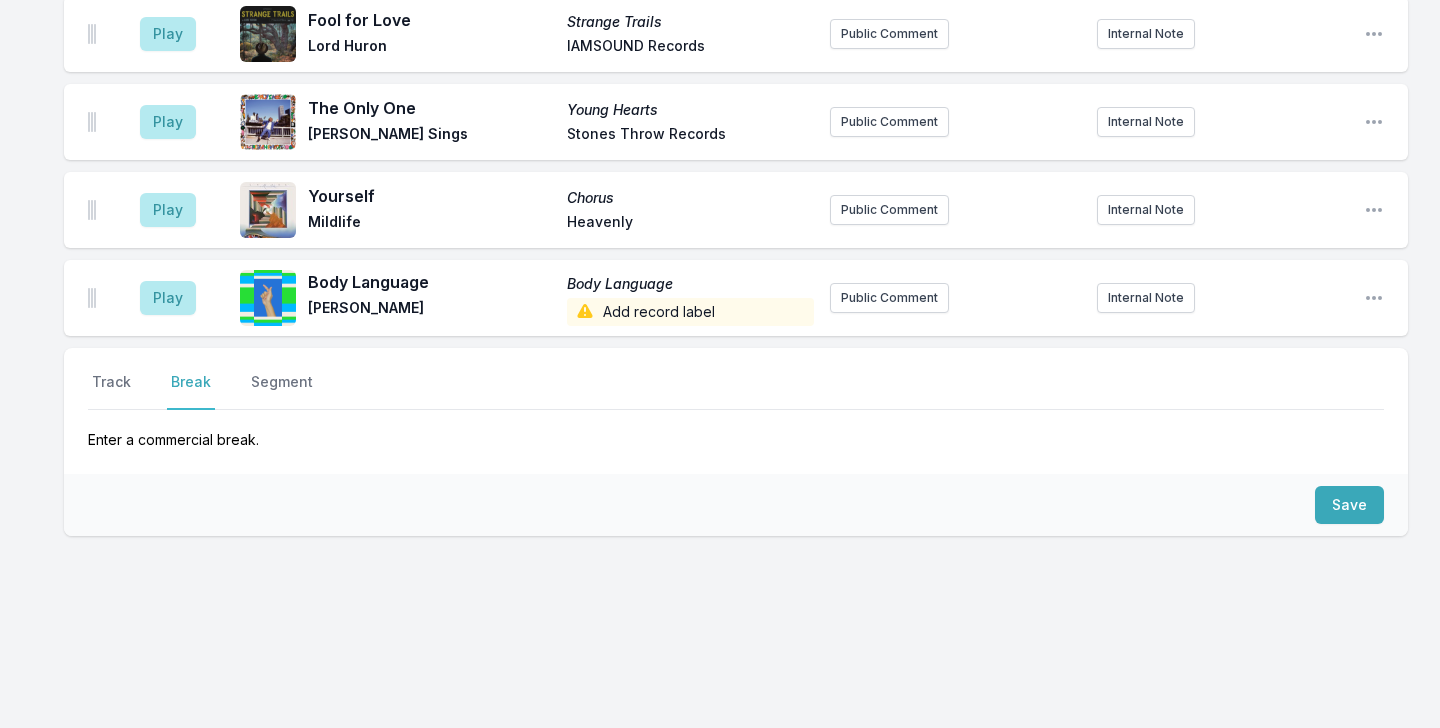 scroll, scrollTop: 4140, scrollLeft: 0, axis: vertical 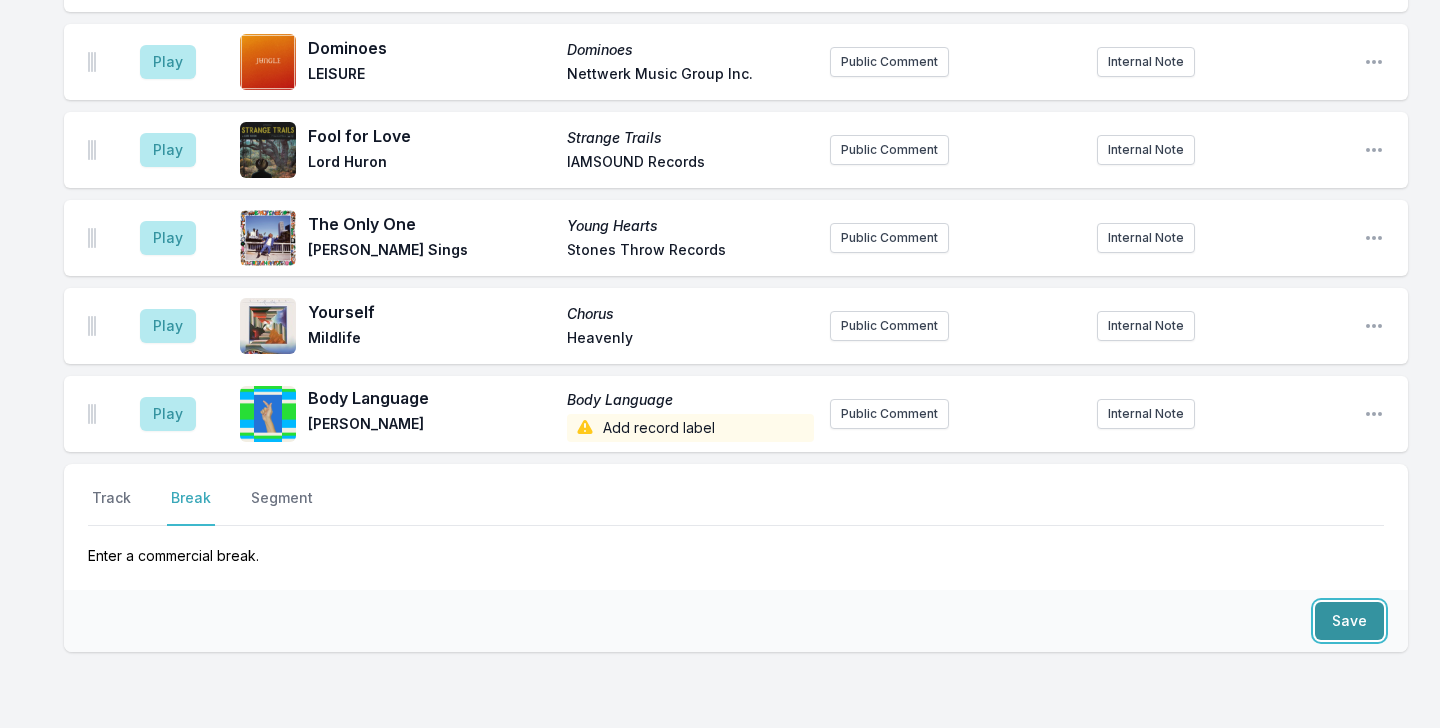 click on "Save" at bounding box center [1349, 621] 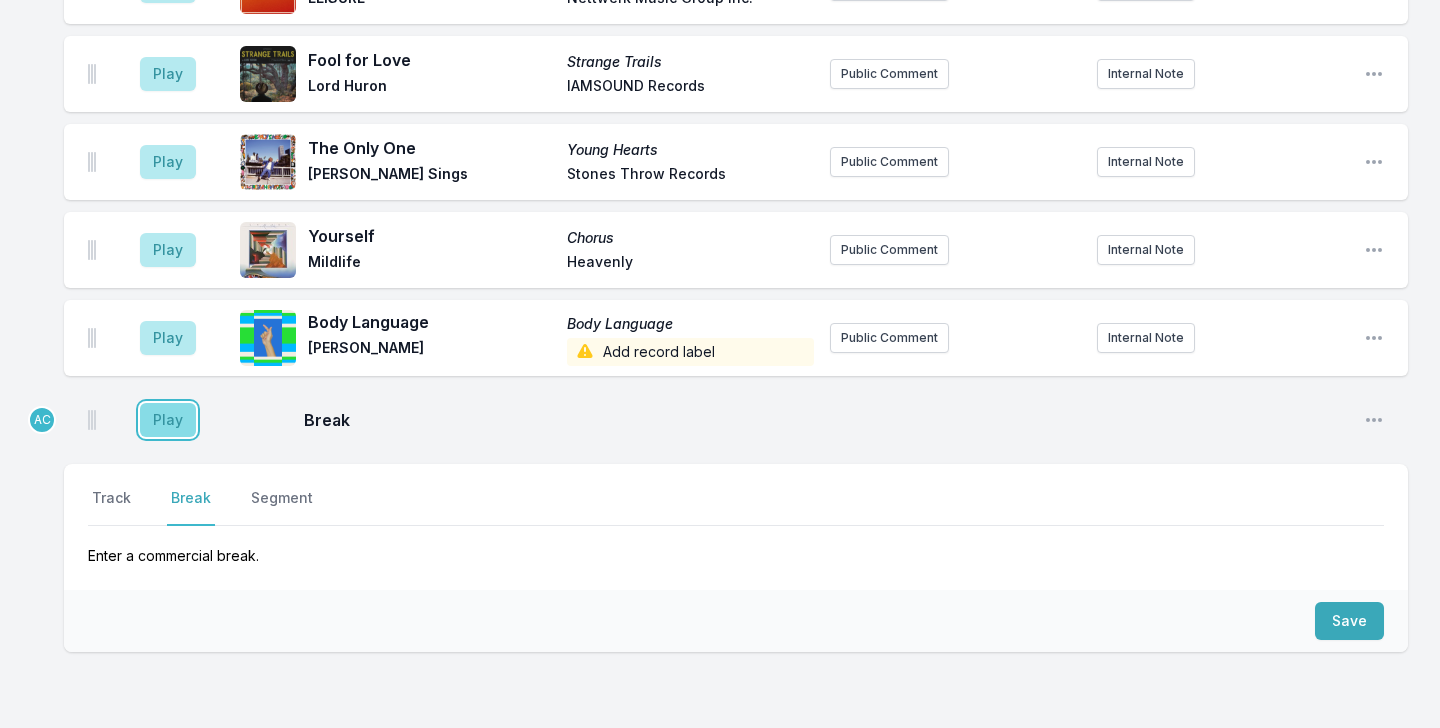 click on "Play" at bounding box center (168, 420) 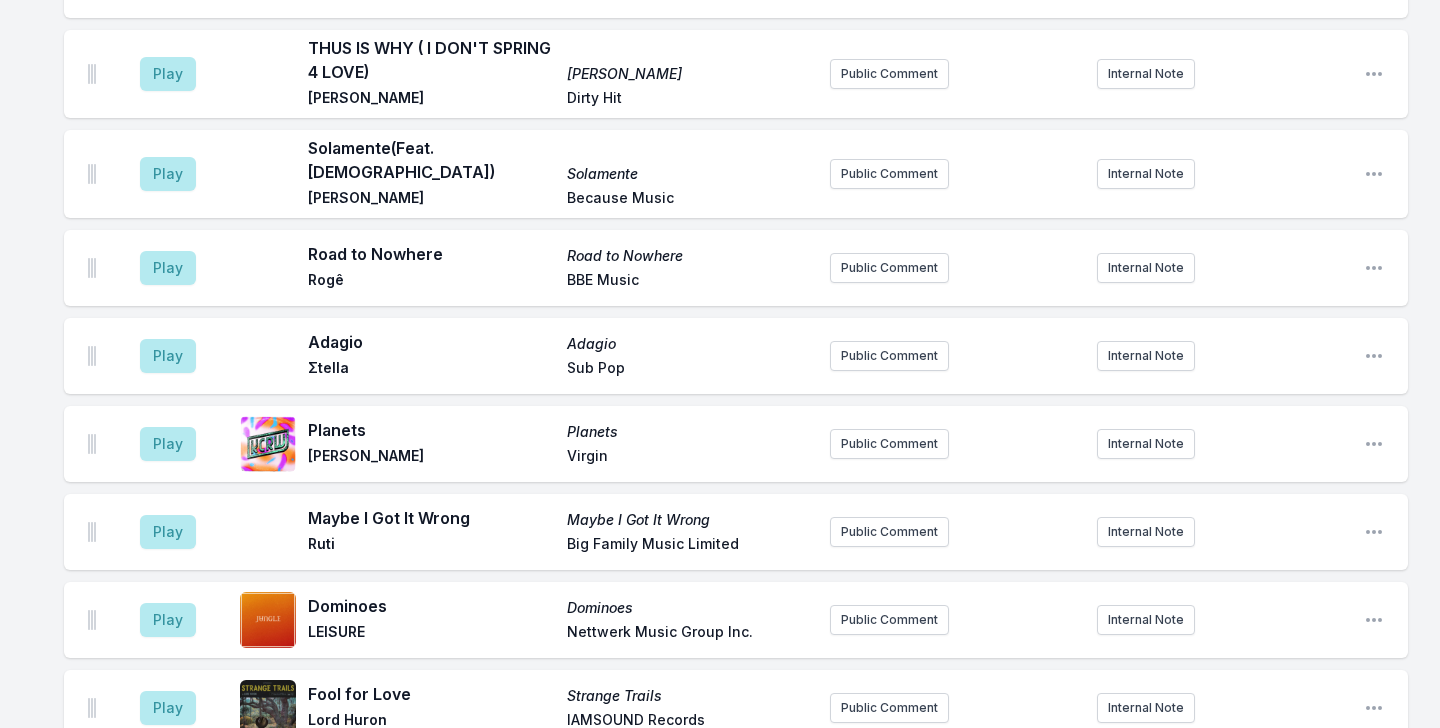 scroll, scrollTop: 4216, scrollLeft: 0, axis: vertical 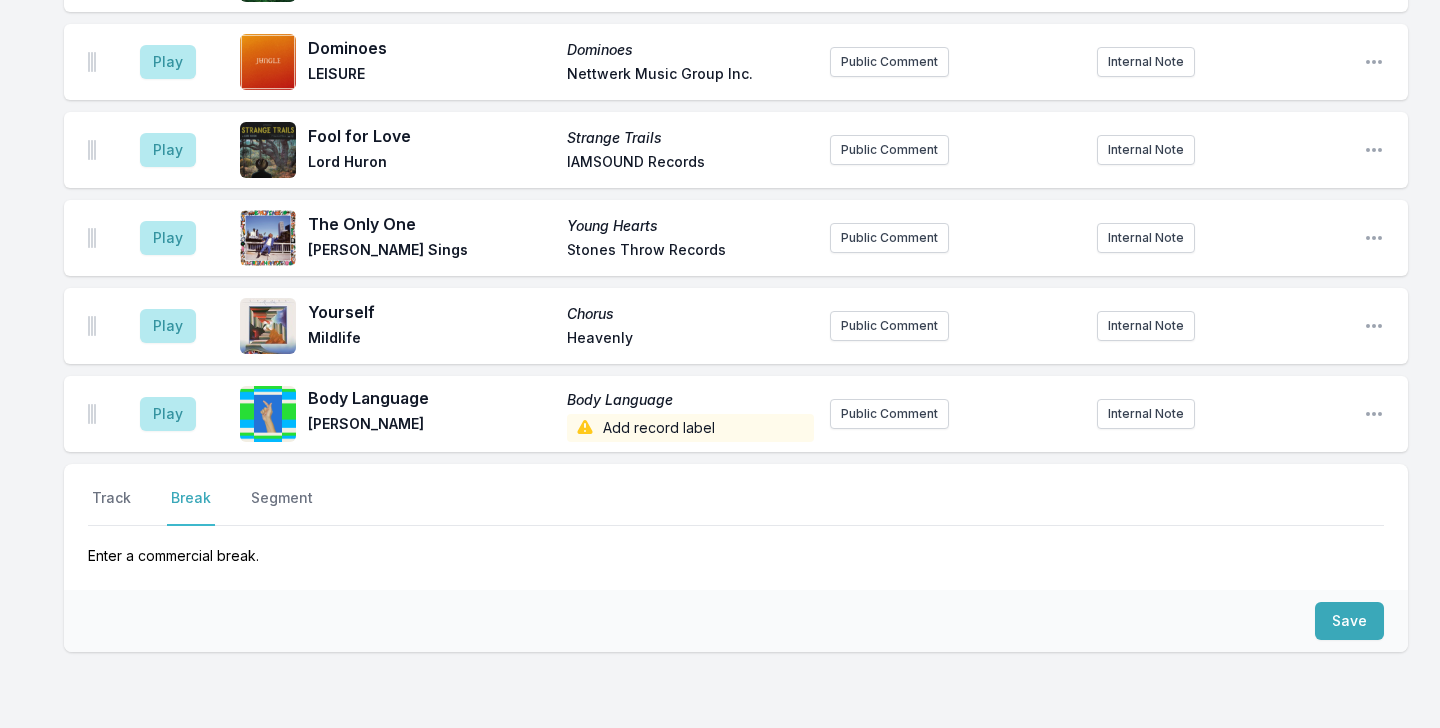 click on "Select a tab Track Break Segment Track Break Segment Enter a commercial break." at bounding box center (736, 527) 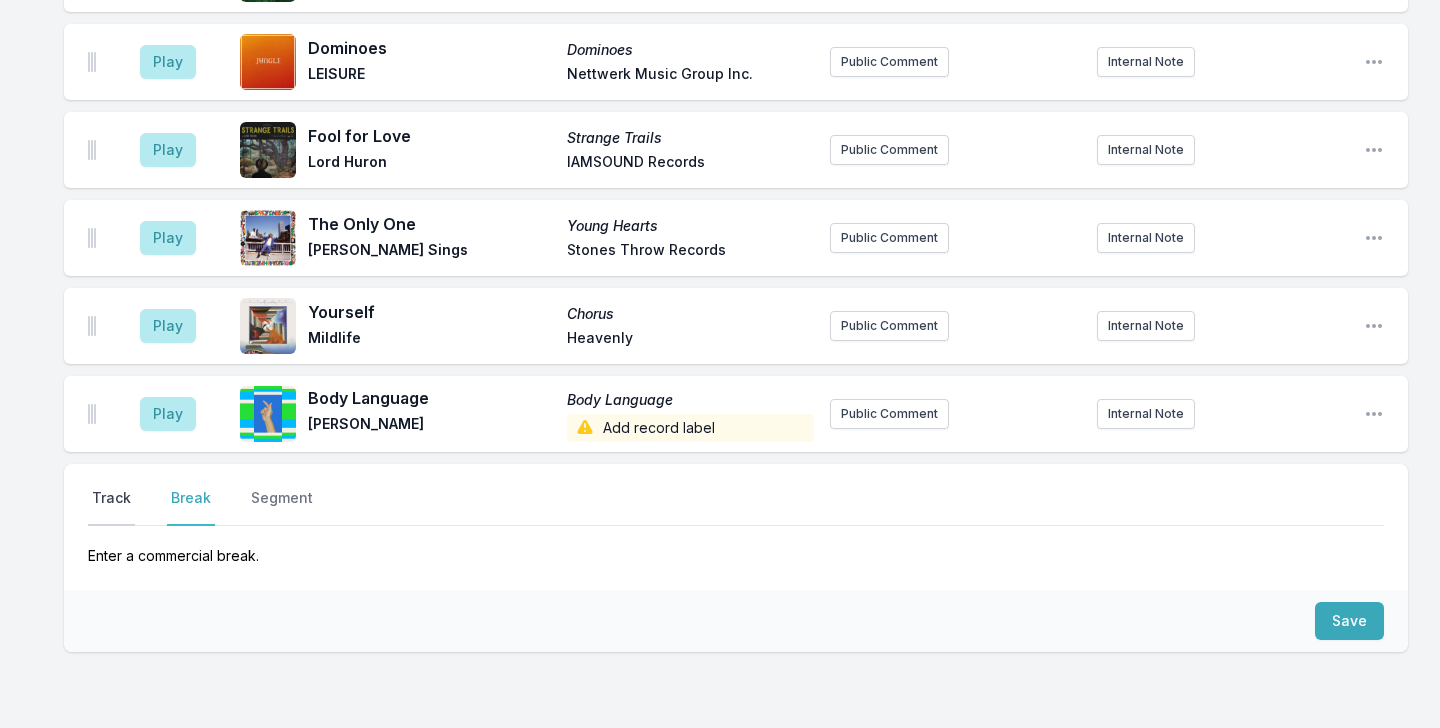 click on "Track" at bounding box center [111, 507] 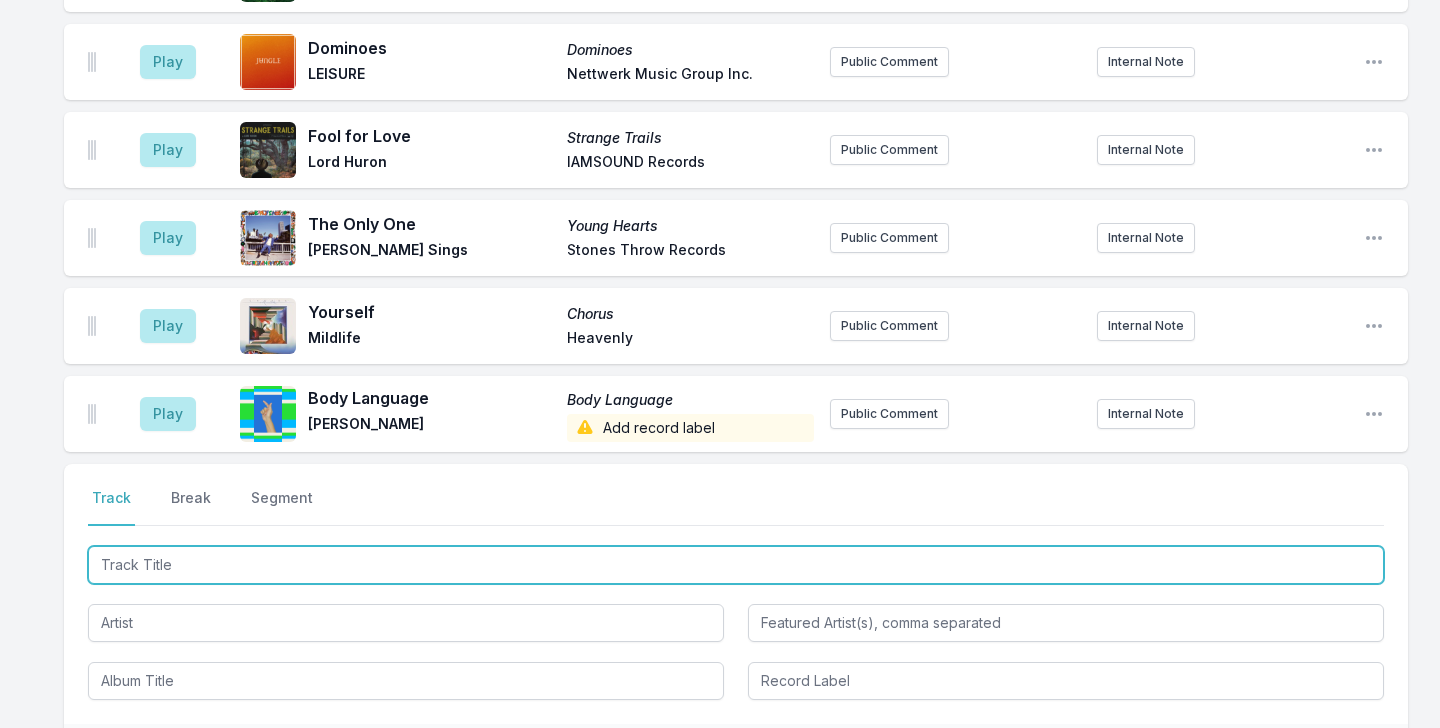 click at bounding box center (736, 565) 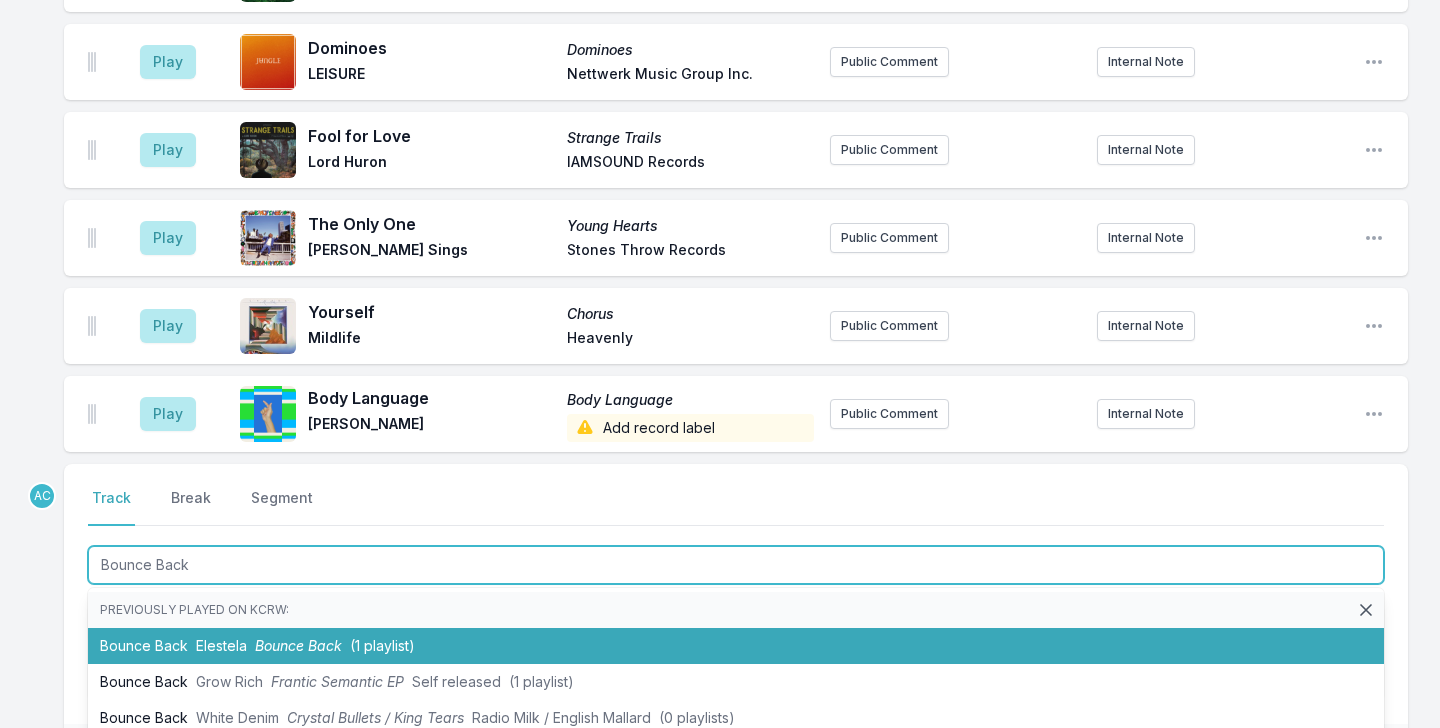 click on "Elestela" at bounding box center [221, 645] 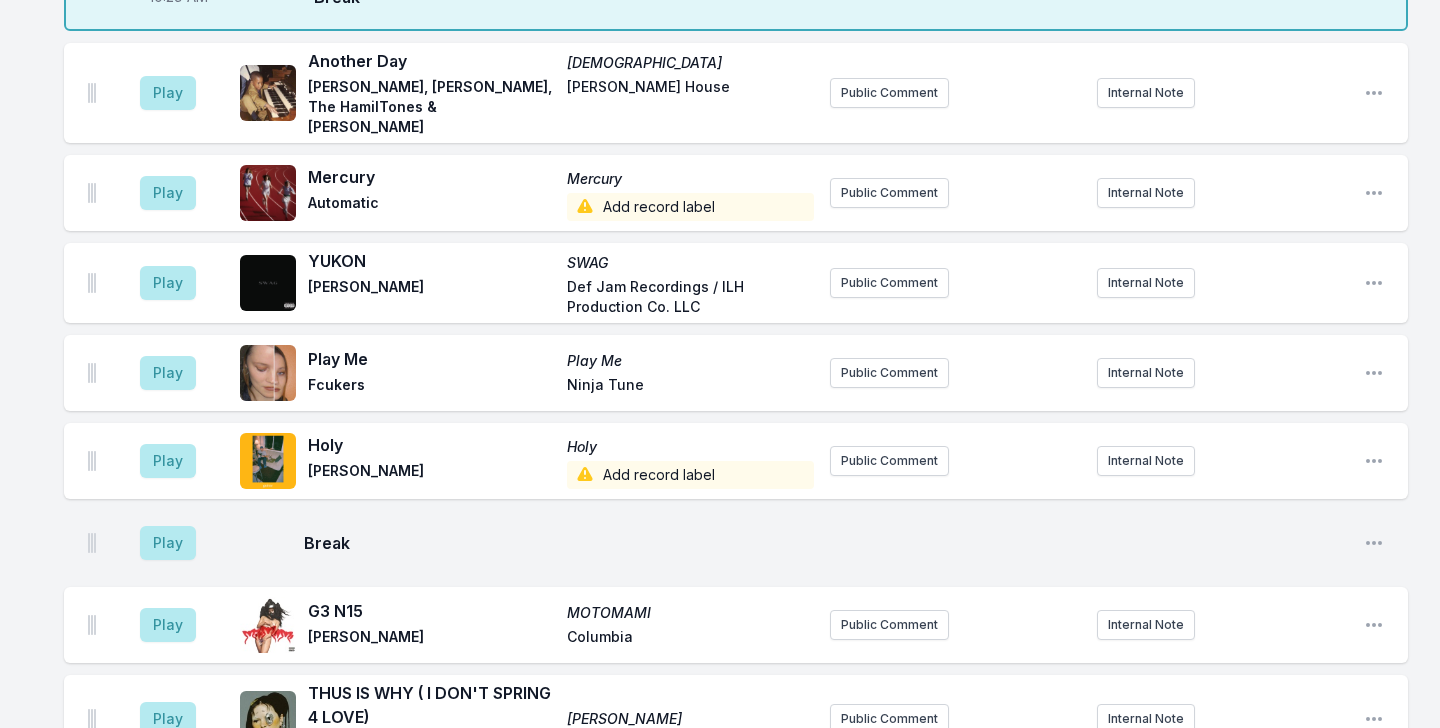 scroll, scrollTop: 3018, scrollLeft: 0, axis: vertical 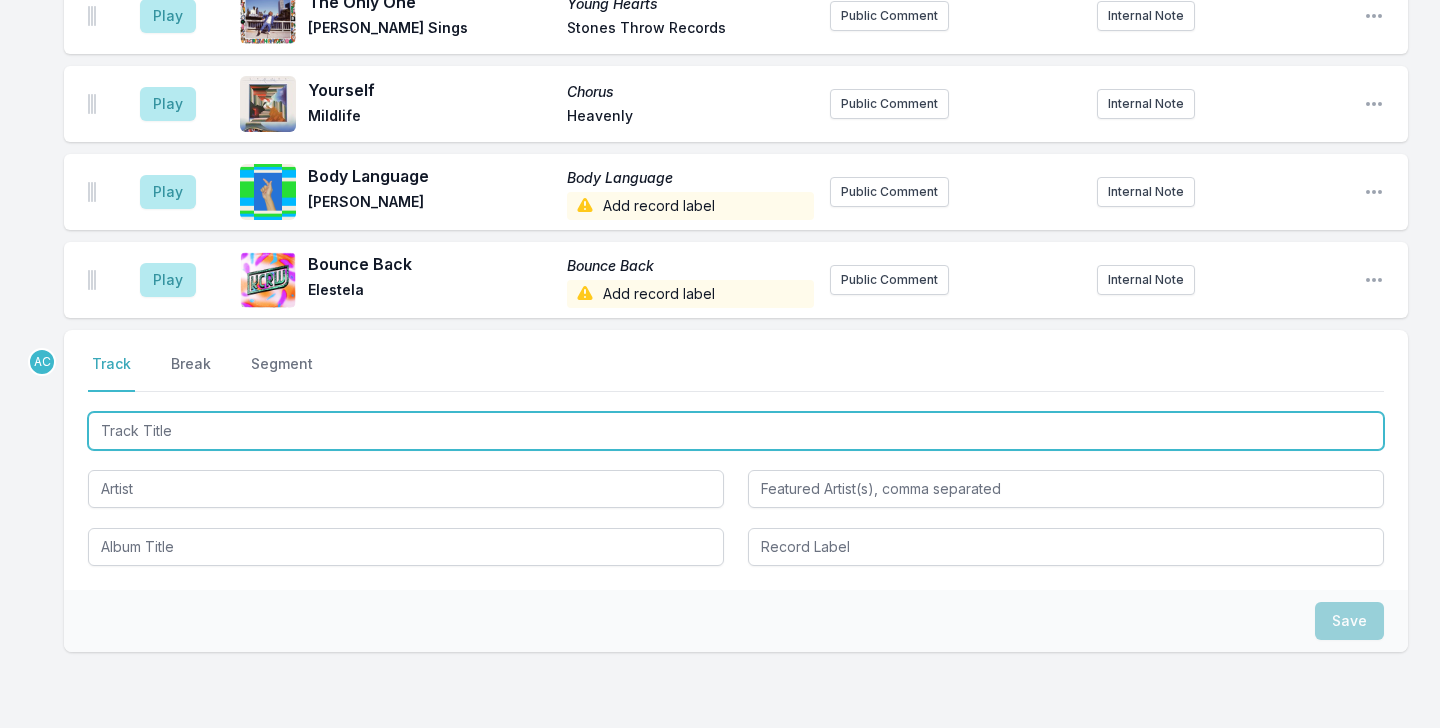 paste 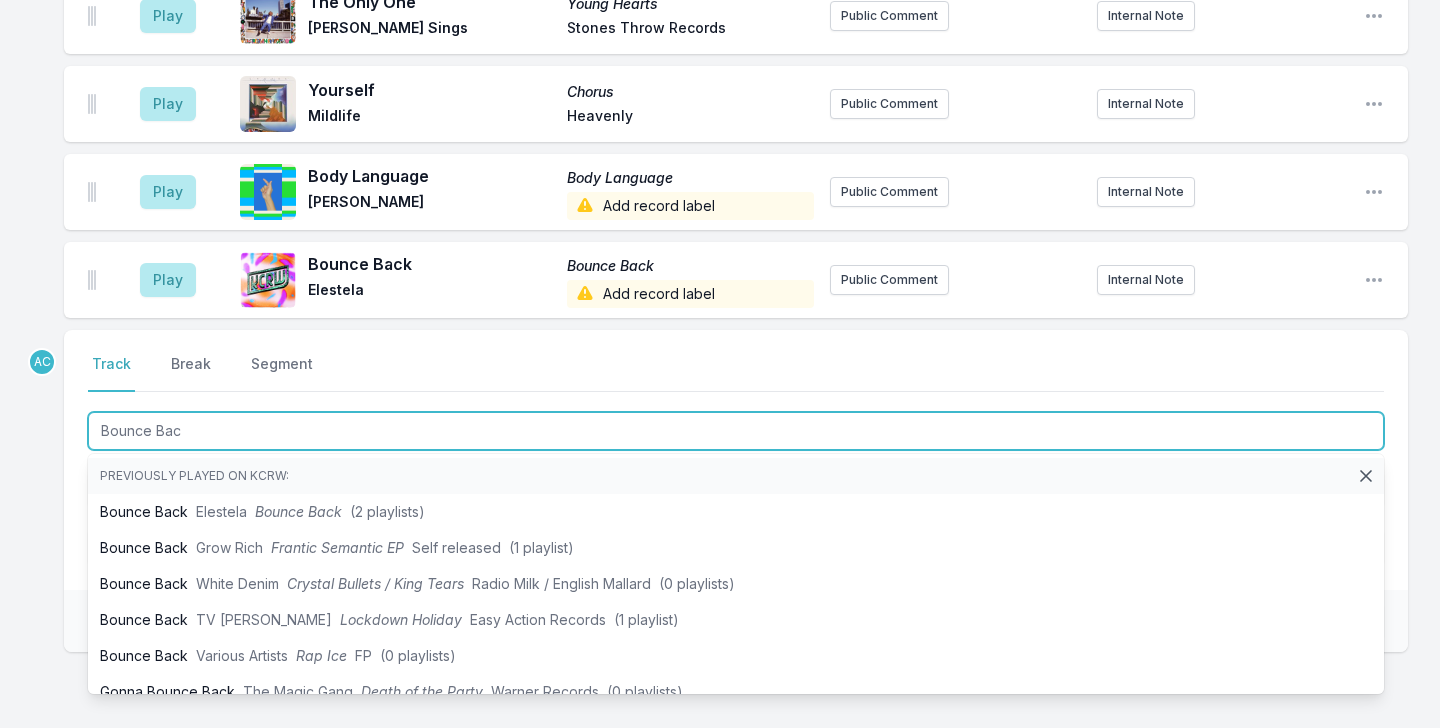 type on "Bounce Bac" 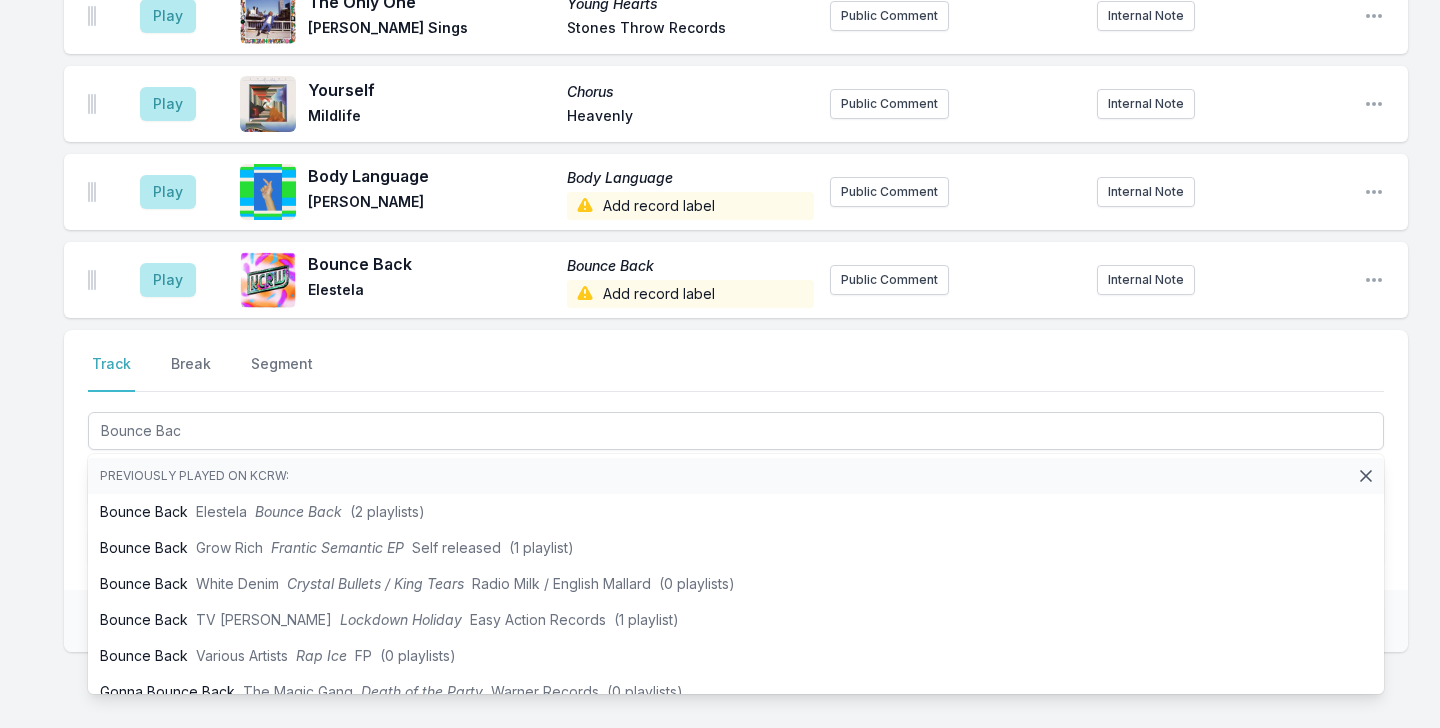 click on "Missing Data Some of your tracks are missing record label information. This info helps artists get paid! It needs to be filled out within 24 hours of showtime. 9:04 AM Full Bloom Liquid / Devotion & Tongue Street Blue Josiah Steinbrick Hands in the Dark Public Comment Internal Note Open playlist item options 9:07 AM Don't Forget Something to Say Cory Henry Henry House Cory Henry joins us today at 11am for a Guest DJ set! Internal Note Open playlist item options Cory Henry joins us today at 11am for a Guest DJ set! 9:09 AM Holy Hell Sundown Eddie Chacon Stones Throw Records Public Comment Internal Note Open playlist item options 9:13 AM My Fisherman (Belú Remix) Ten Views of Music Life Mia Doi Todd Add record label Public Comment Internal Note Open playlist item options 9:18 AM Holy Mountain Paradise Now Obongjayar September Recordings KCRW Presents Obongjayar at The Troubadour July 29th. ﻿ Internal Note Open playlist item options KCRW Presents Obongjayar at The Troubadour July 29th. 9:20 AM Type A Boy ﻿" at bounding box center [720, -1699] 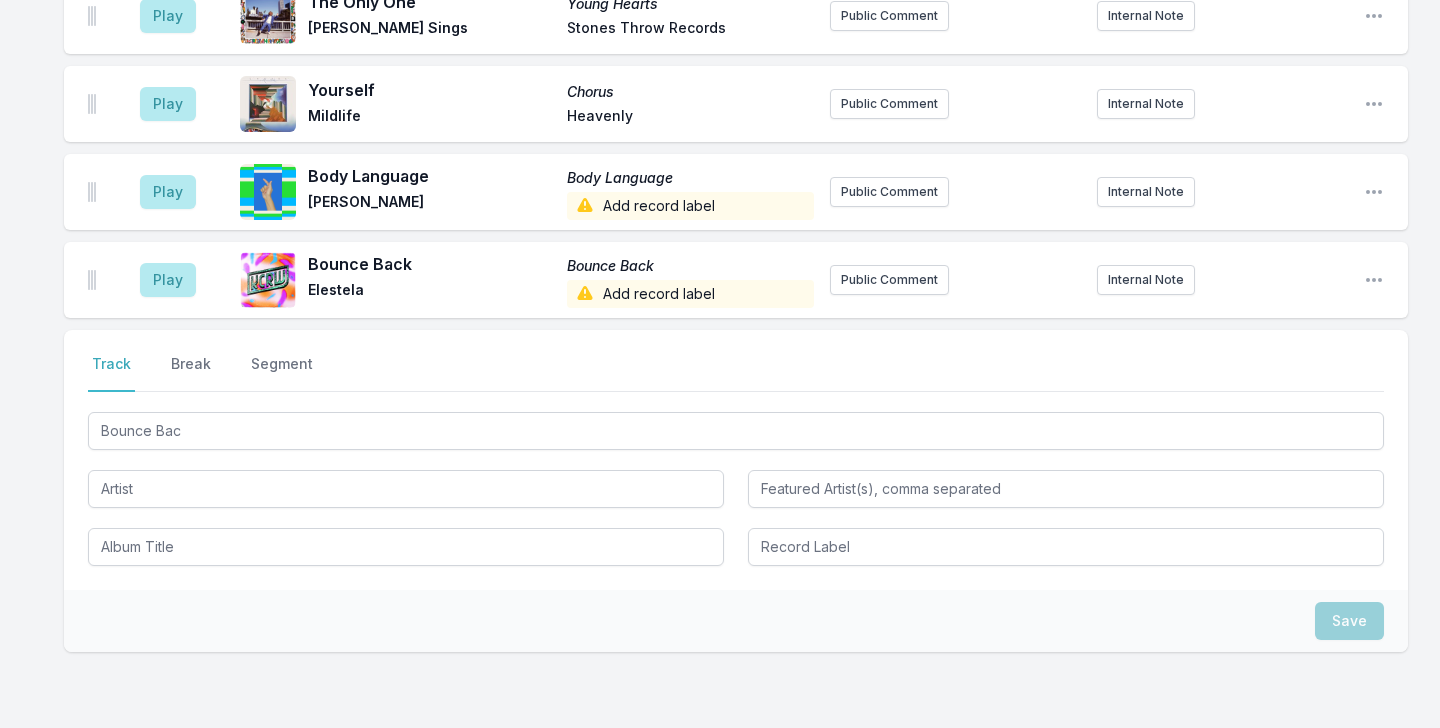 click at bounding box center [406, 487] 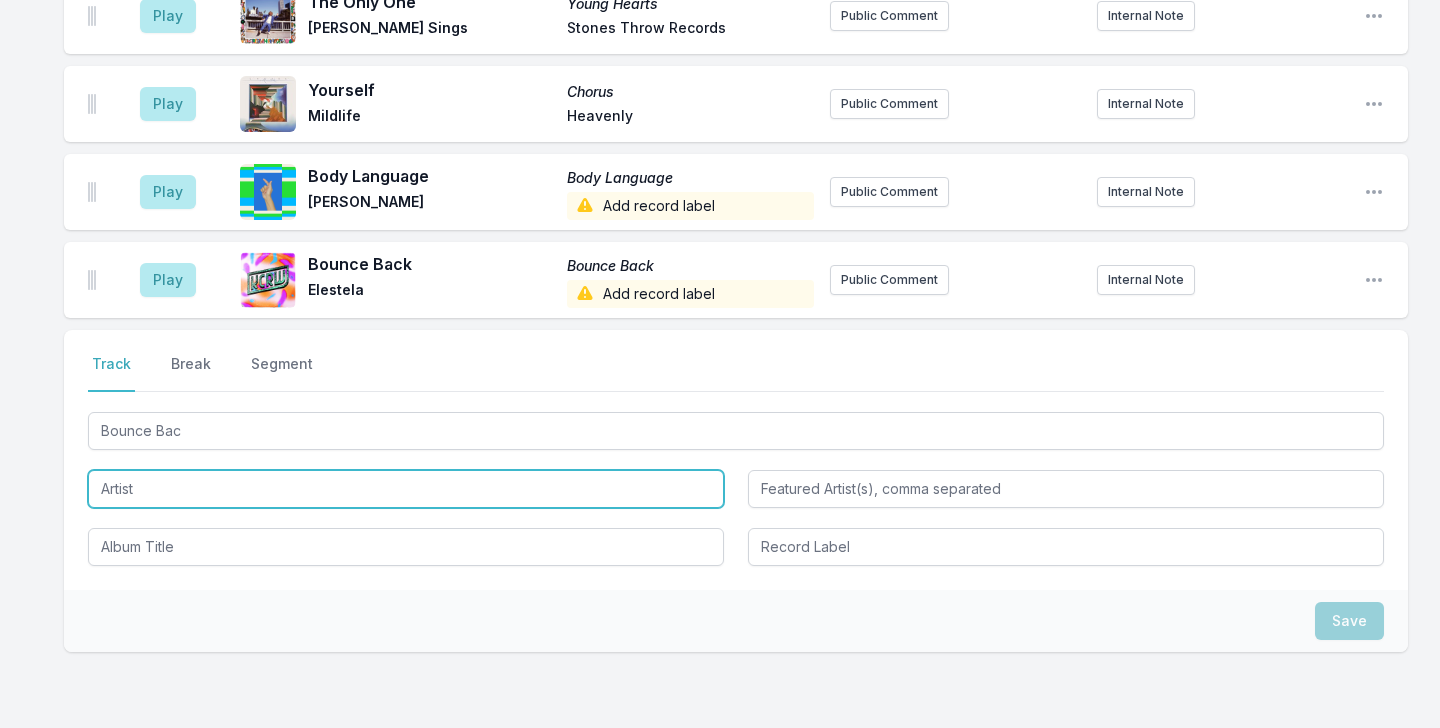 click at bounding box center [406, 489] 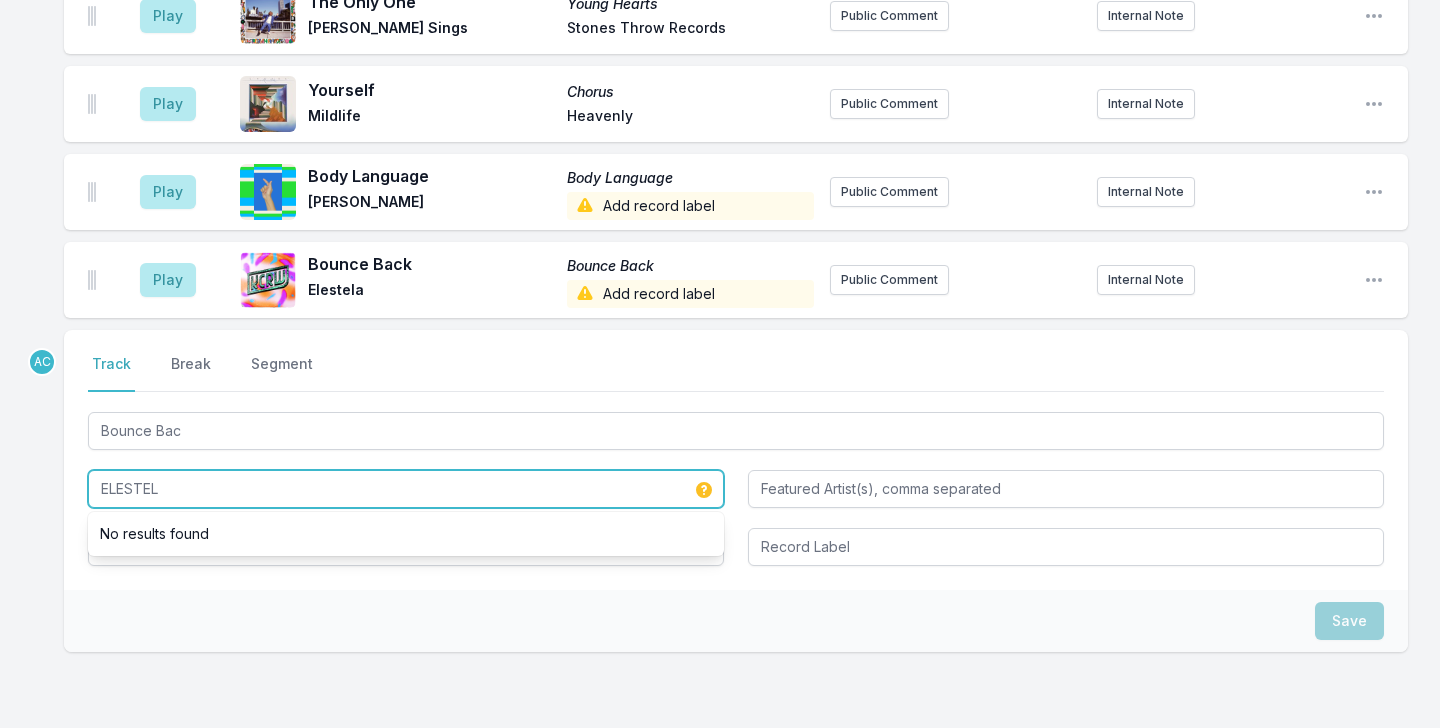 type on "ELESTELA" 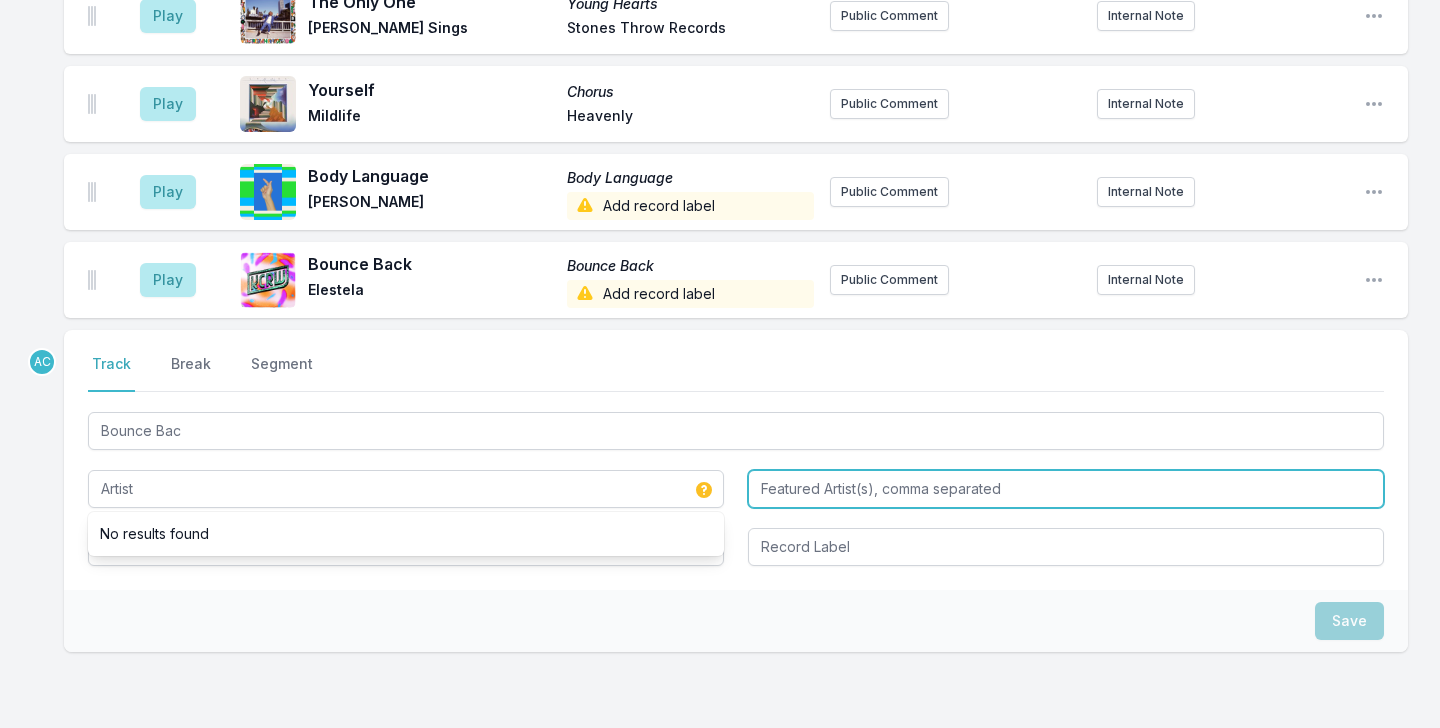 type on "ELESTELA" 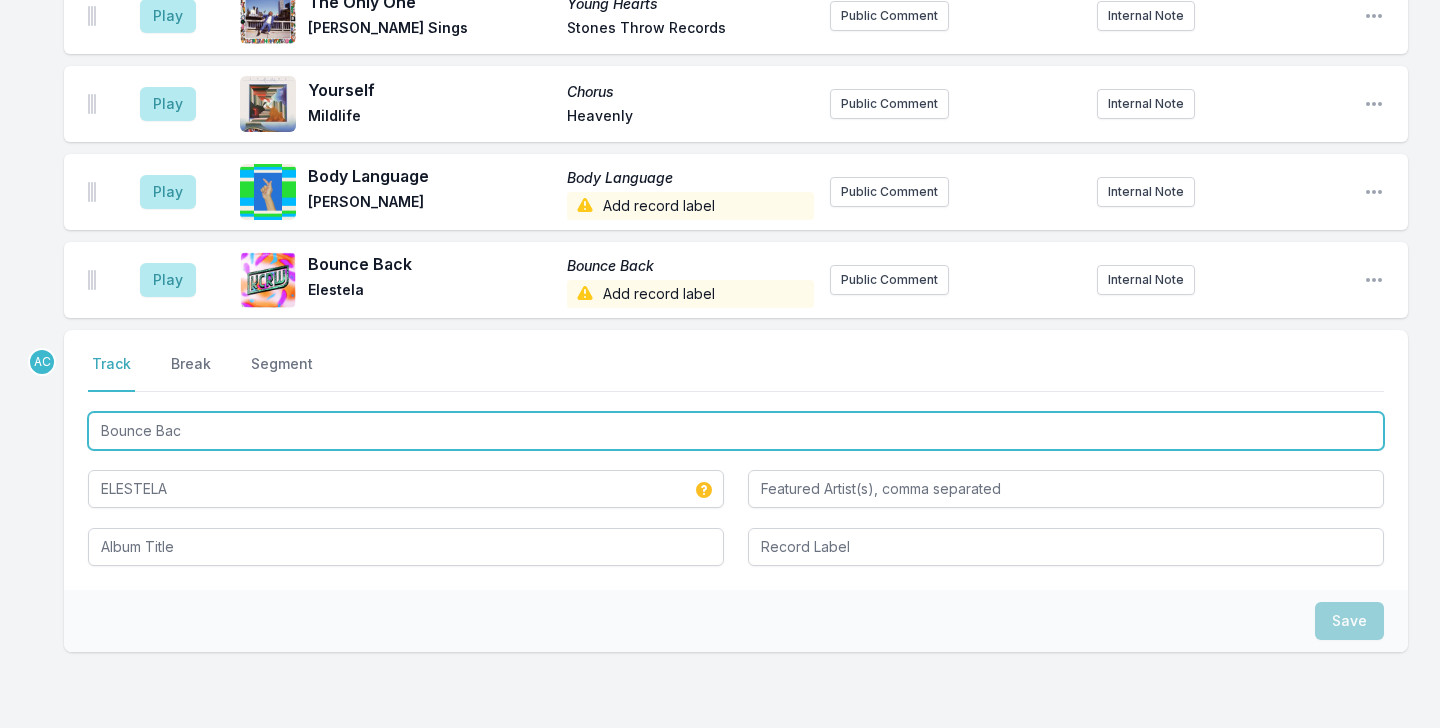 click on "Bounce Bac" at bounding box center (736, 431) 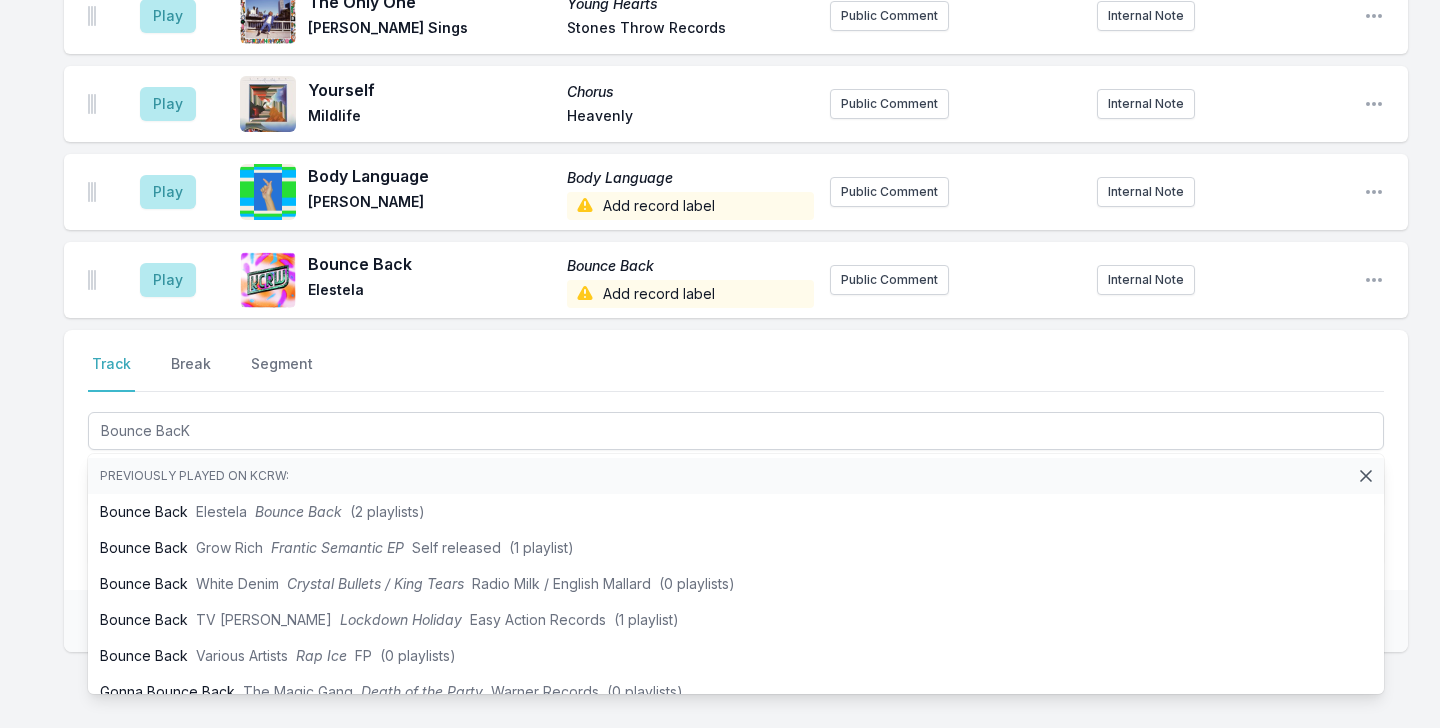 click on "Missing Data Some of your tracks are missing record label information. This info helps artists get paid! It needs to be filled out within 24 hours of showtime. 9:04 AM Full Bloom Liquid / Devotion & Tongue Street Blue Josiah Steinbrick Hands in the Dark Public Comment Internal Note Open playlist item options 9:07 AM Don't Forget Something to Say Cory Henry Henry House Cory Henry joins us today at 11am for a Guest DJ set! Internal Note Open playlist item options Cory Henry joins us today at 11am for a Guest DJ set! 9:09 AM Holy Hell Sundown Eddie Chacon Stones Throw Records Public Comment Internal Note Open playlist item options 9:13 AM My Fisherman (Belú Remix) Ten Views of Music Life Mia Doi Todd Add record label Public Comment Internal Note Open playlist item options 9:18 AM Holy Mountain Paradise Now Obongjayar September Recordings KCRW Presents Obongjayar at The Troubadour July 29th. ﻿ Internal Note Open playlist item options KCRW Presents Obongjayar at The Troubadour July 29th. 9:20 AM Type A Boy ﻿" at bounding box center [720, -1699] 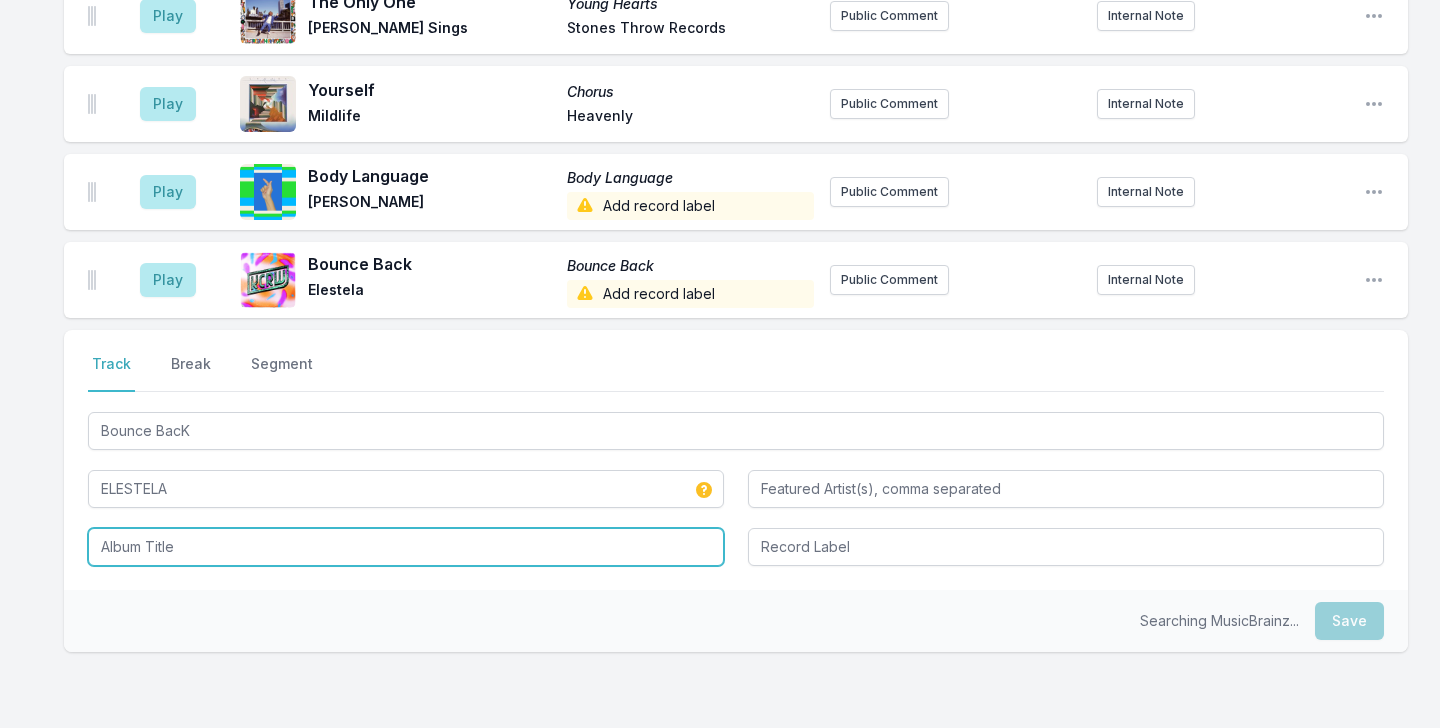 click at bounding box center [406, 547] 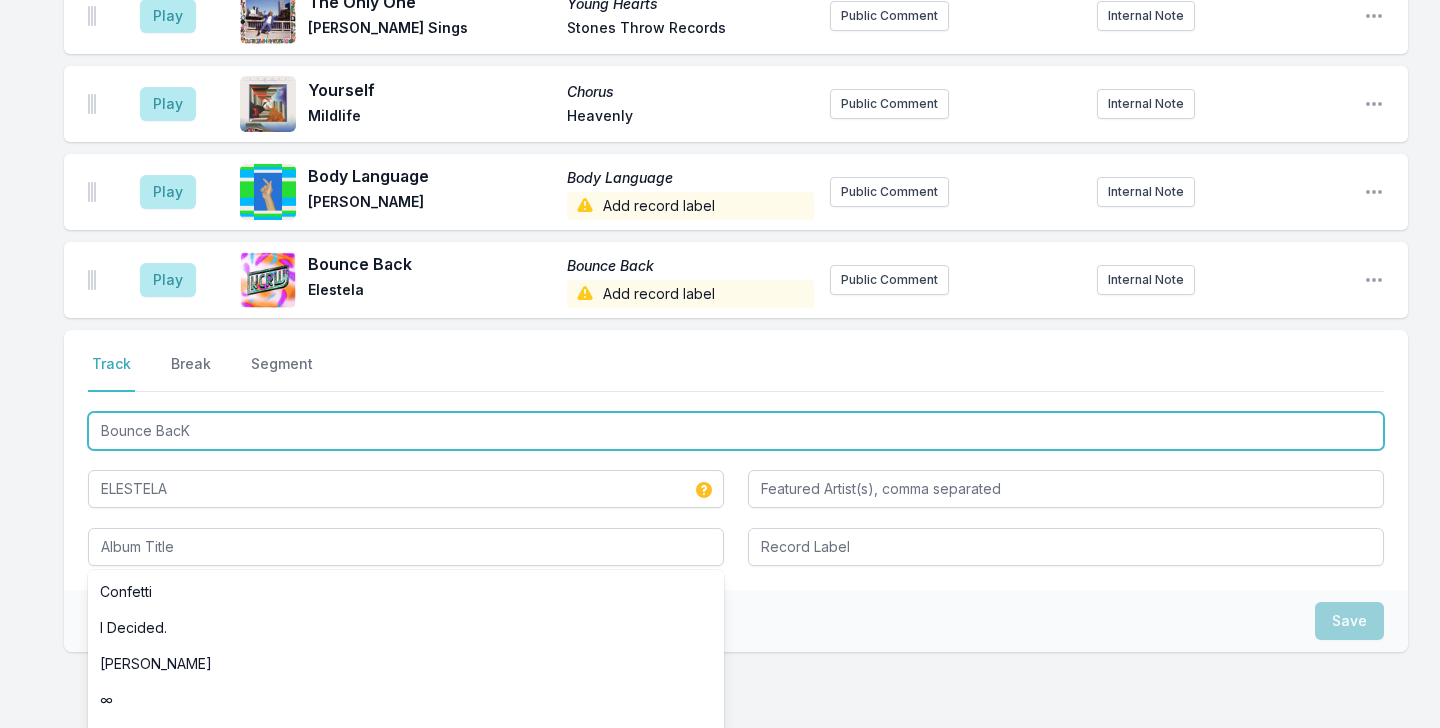click on "Bounce BacK" at bounding box center (736, 431) 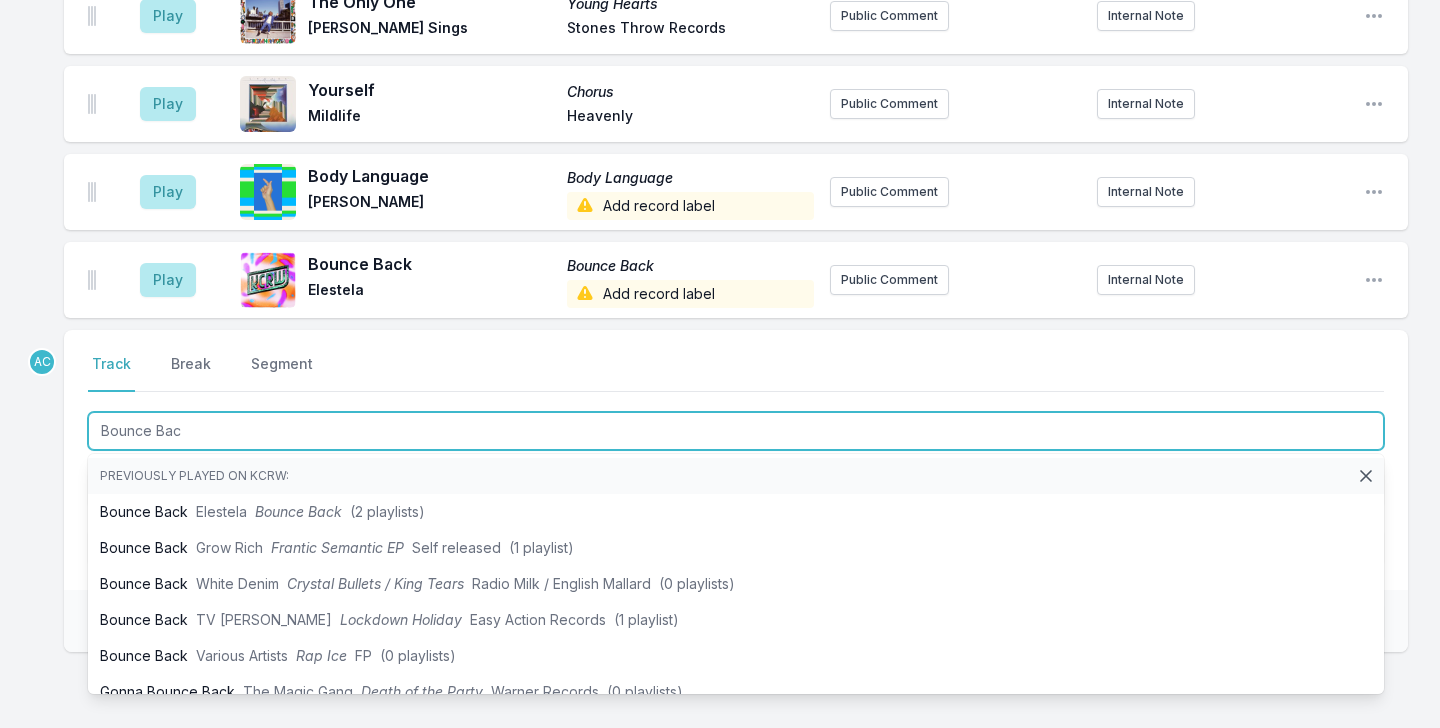 type on "Bounce Bac" 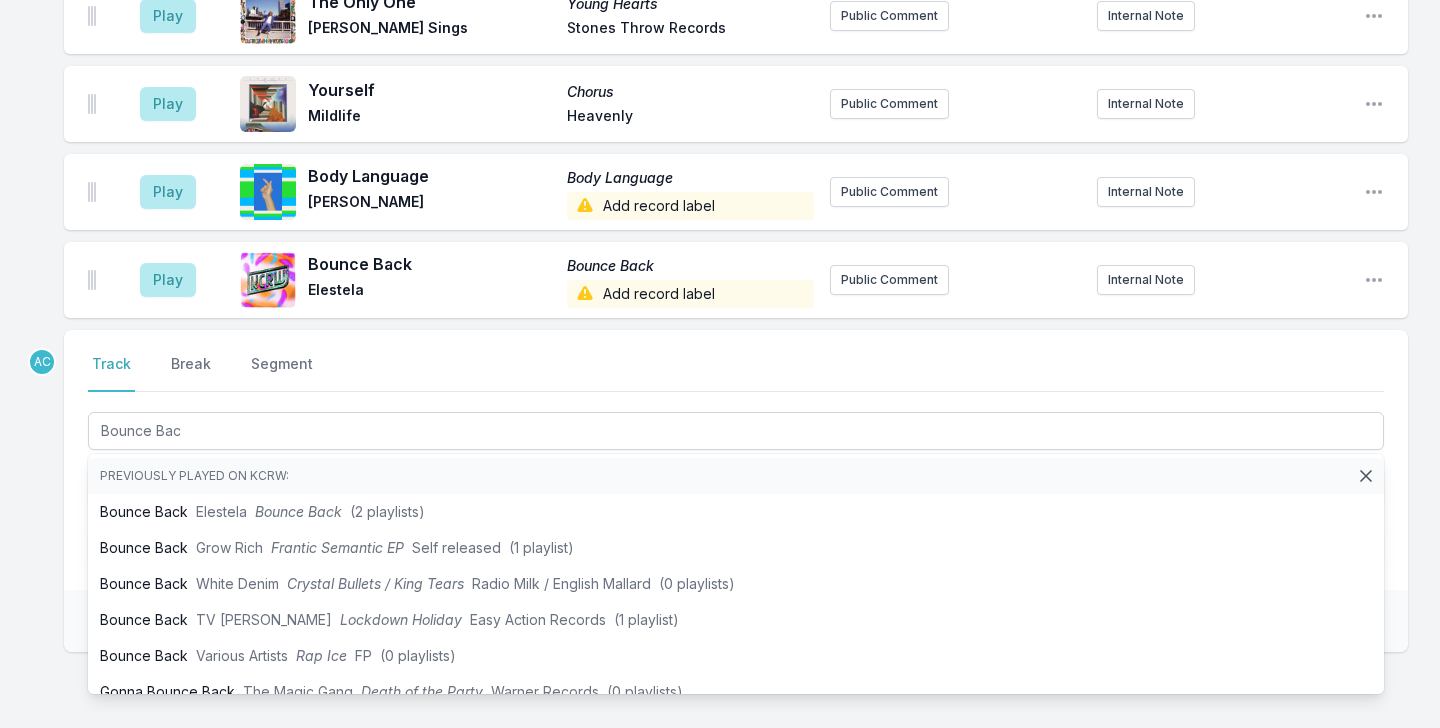 click on "Missing Data Some of your tracks are missing record label information. This info helps artists get paid! It needs to be filled out within 24 hours of showtime. 9:04 AM Full Bloom Liquid / Devotion & Tongue Street Blue Josiah Steinbrick Hands in the Dark Public Comment Internal Note Open playlist item options 9:07 AM Don't Forget Something to Say Cory Henry Henry House Cory Henry joins us today at 11am for a Guest DJ set! Internal Note Open playlist item options Cory Henry joins us today at 11am for a Guest DJ set! 9:09 AM Holy Hell Sundown Eddie Chacon Stones Throw Records Public Comment Internal Note Open playlist item options 9:13 AM My Fisherman (Belú Remix) Ten Views of Music Life Mia Doi Todd Add record label Public Comment Internal Note Open playlist item options 9:18 AM Holy Mountain Paradise Now Obongjayar September Recordings KCRW Presents Obongjayar at The Troubadour July 29th. ﻿ Internal Note Open playlist item options KCRW Presents Obongjayar at The Troubadour July 29th. 9:20 AM Type A Boy ﻿" at bounding box center (720, -1699) 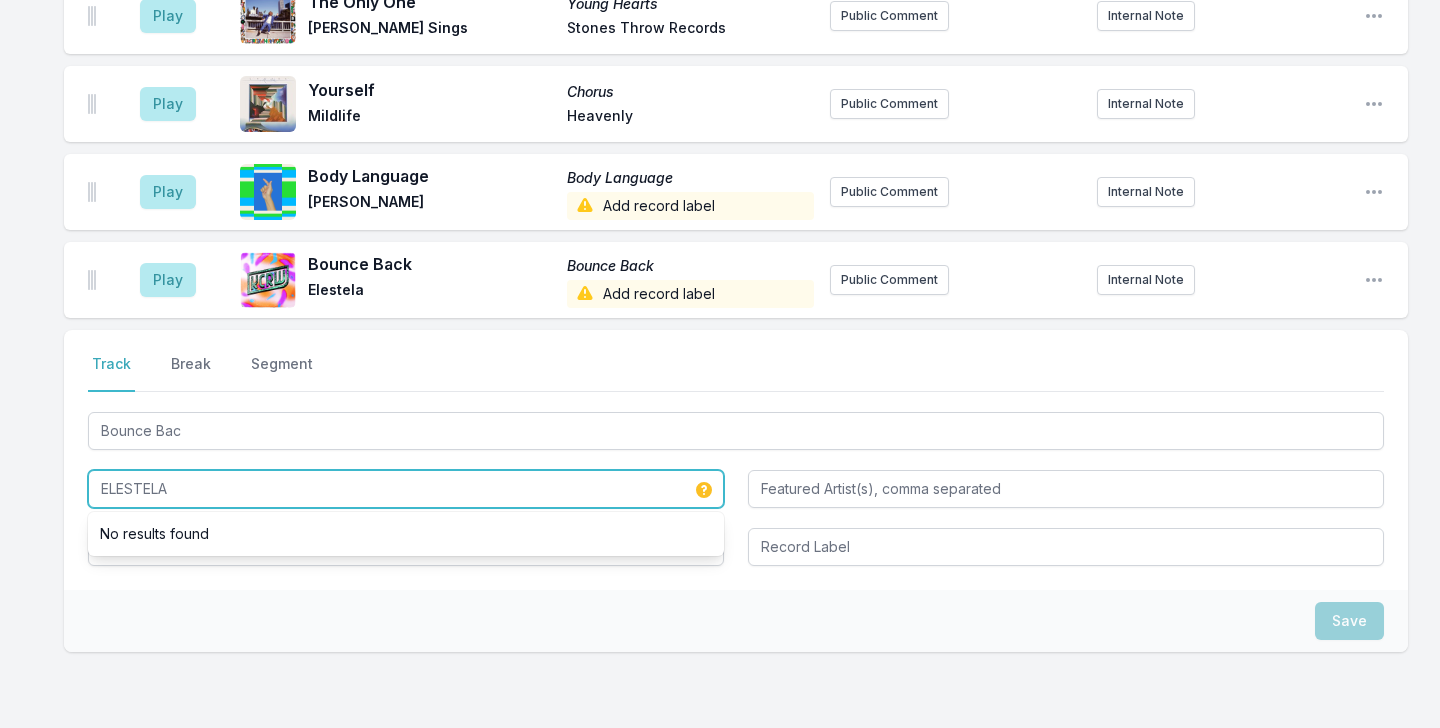 click on "ELESTELA" at bounding box center (406, 489) 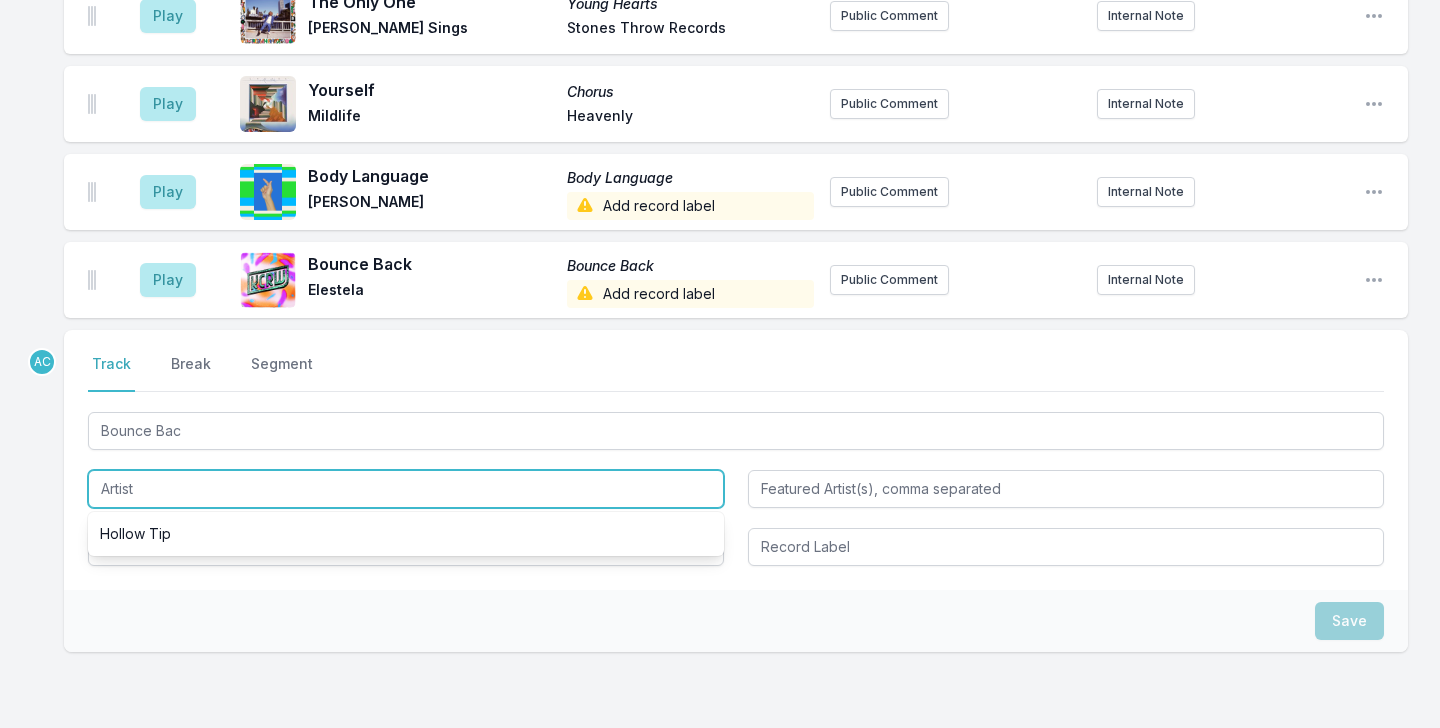 type 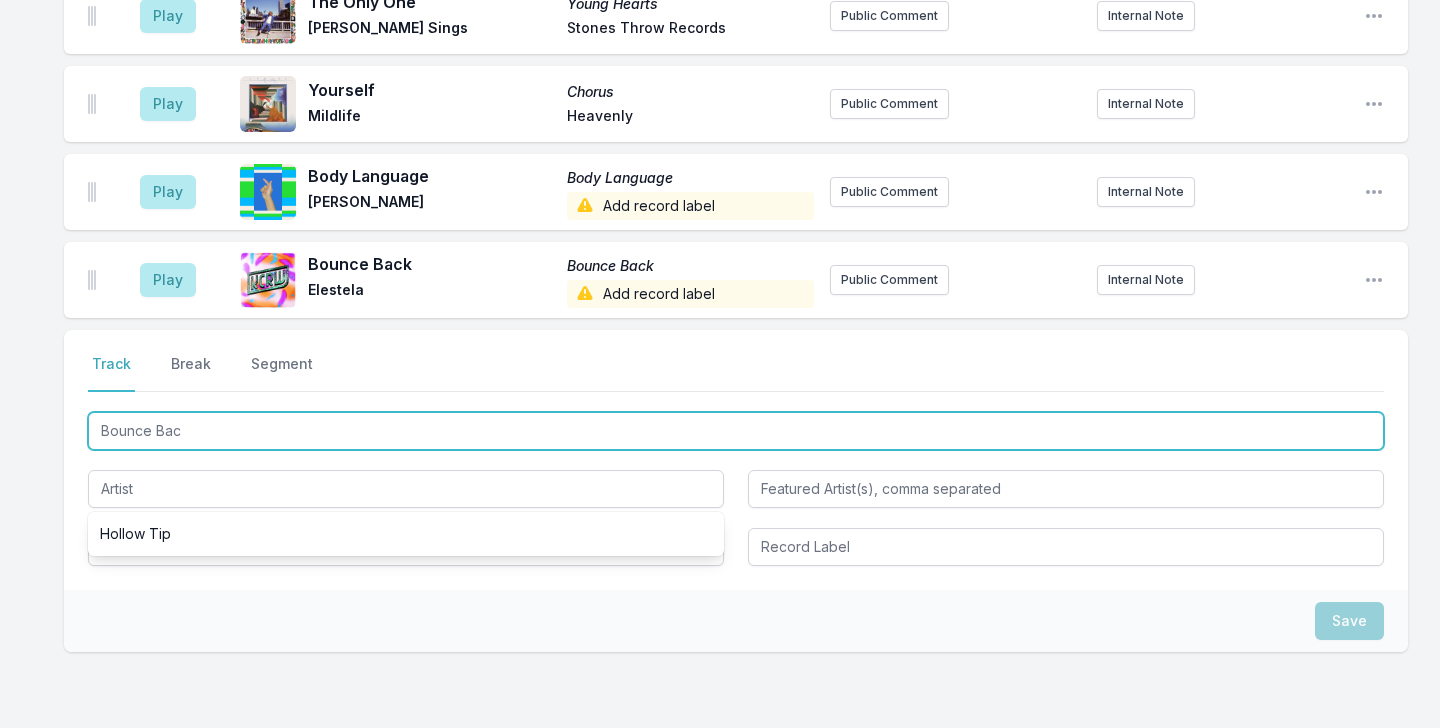 click on "Bounce Bac" at bounding box center [736, 431] 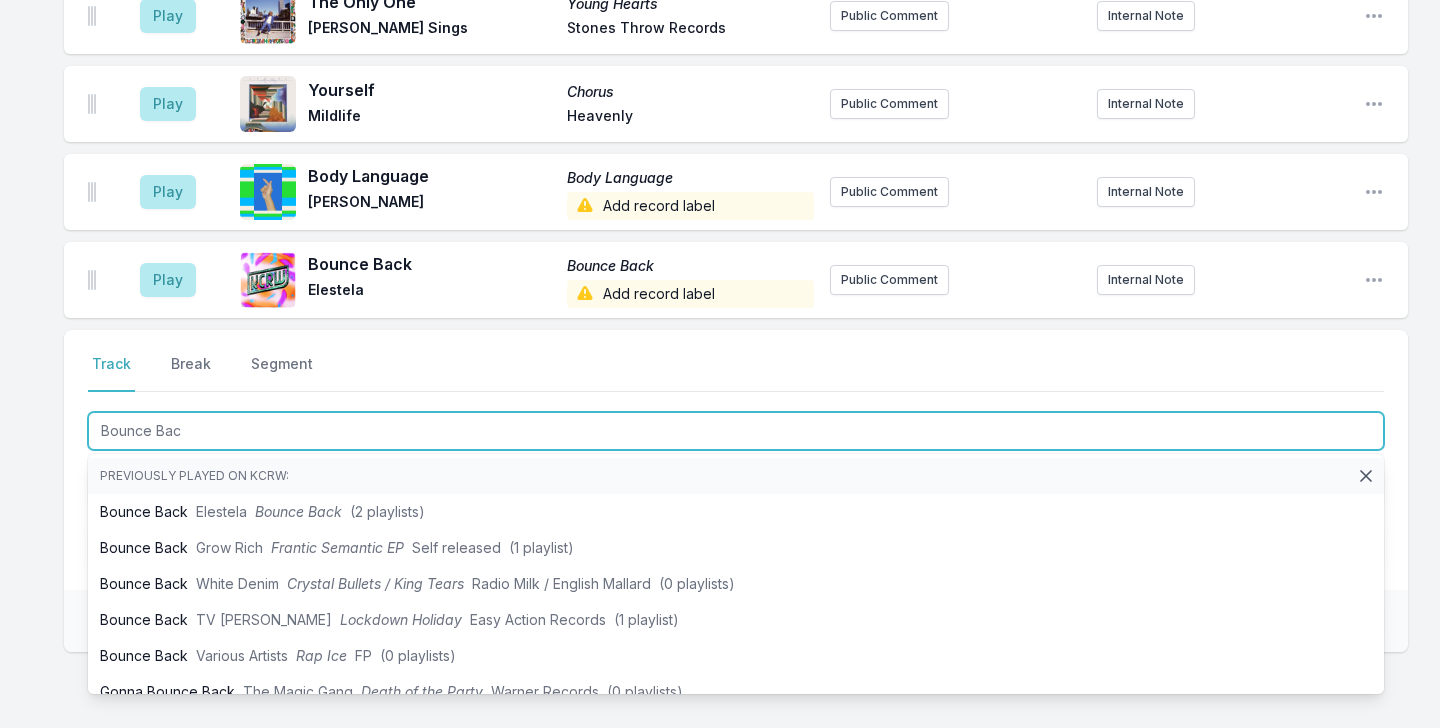 type on "Bounce Bac" 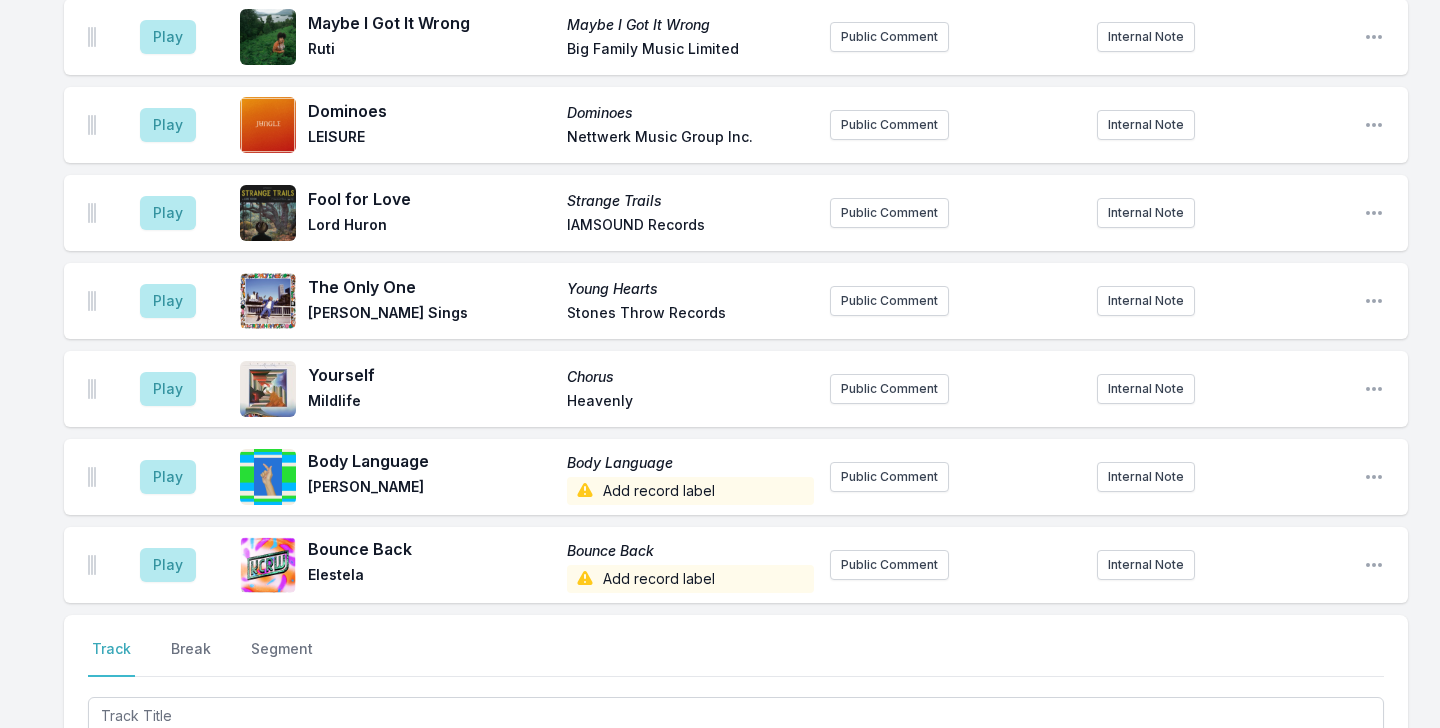 scroll, scrollTop: 4157, scrollLeft: 0, axis: vertical 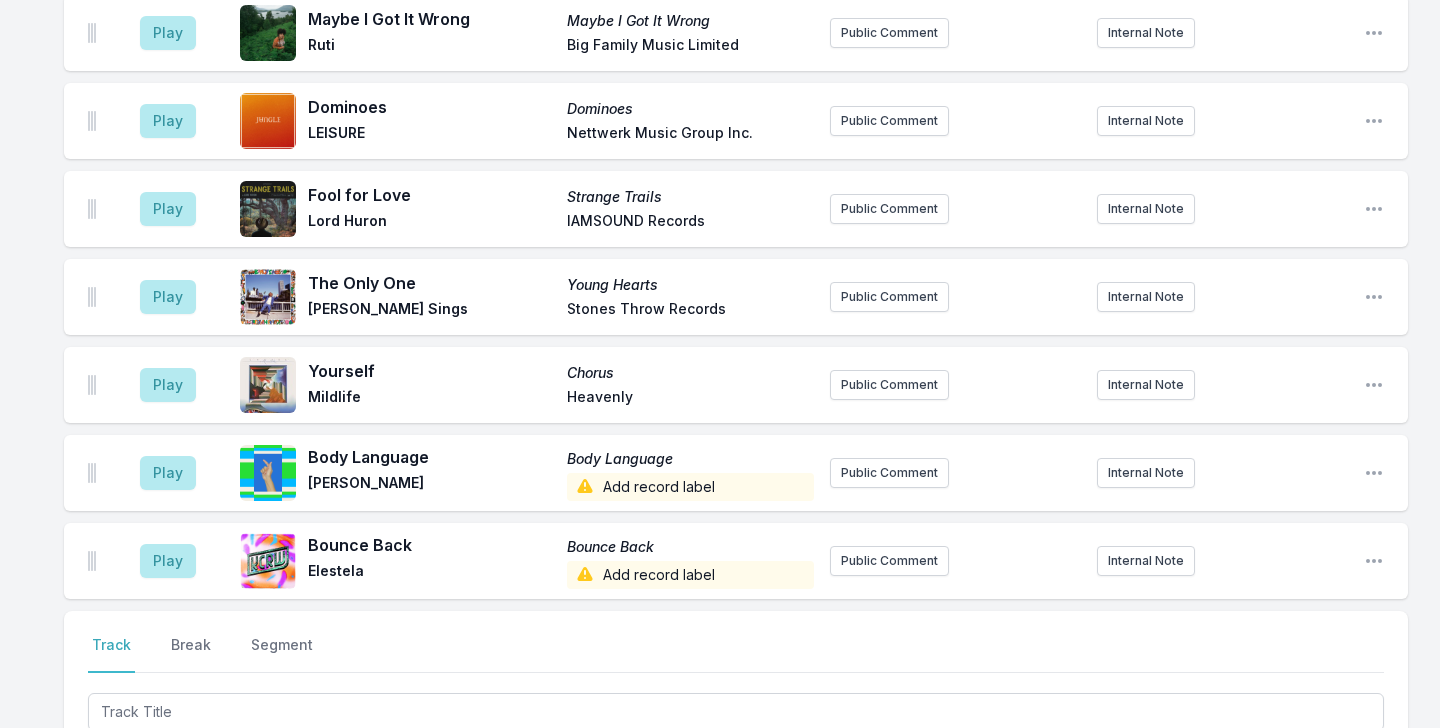click at bounding box center [736, 710] 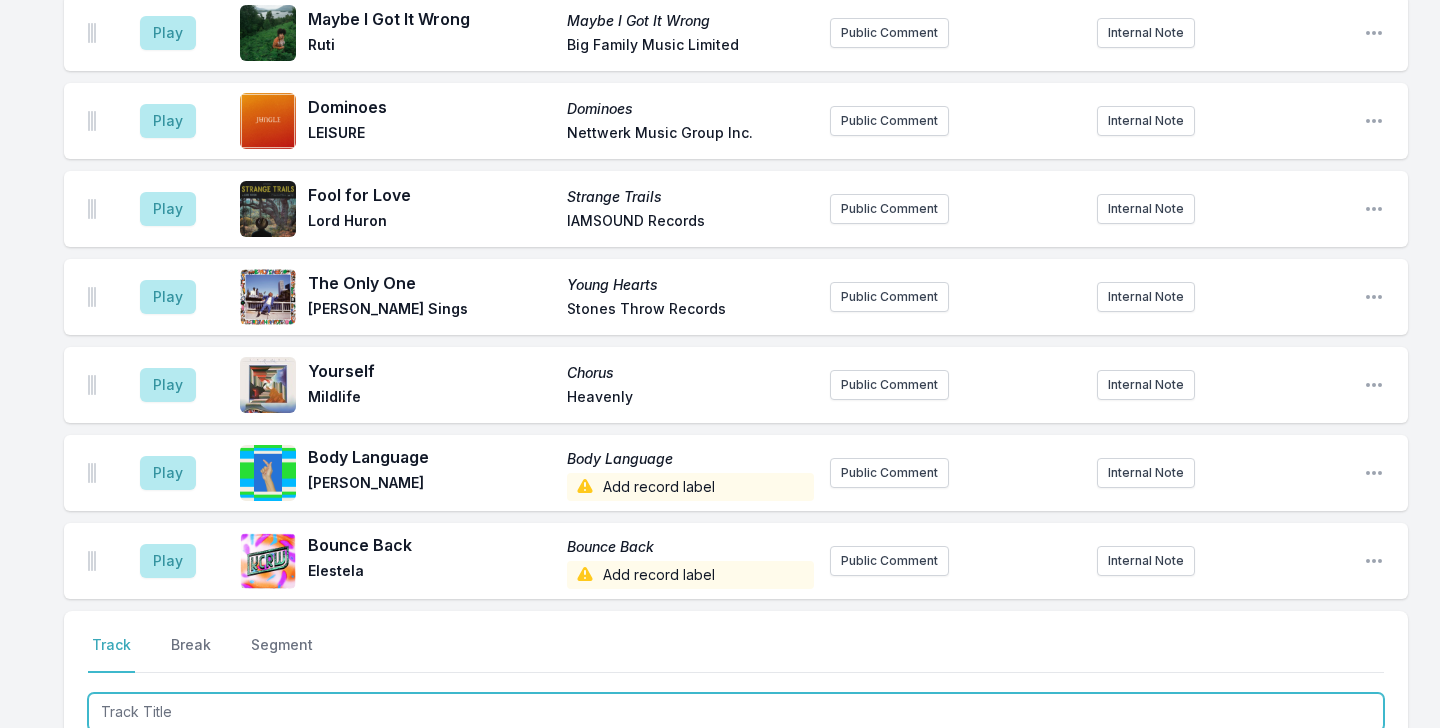 click at bounding box center (736, 712) 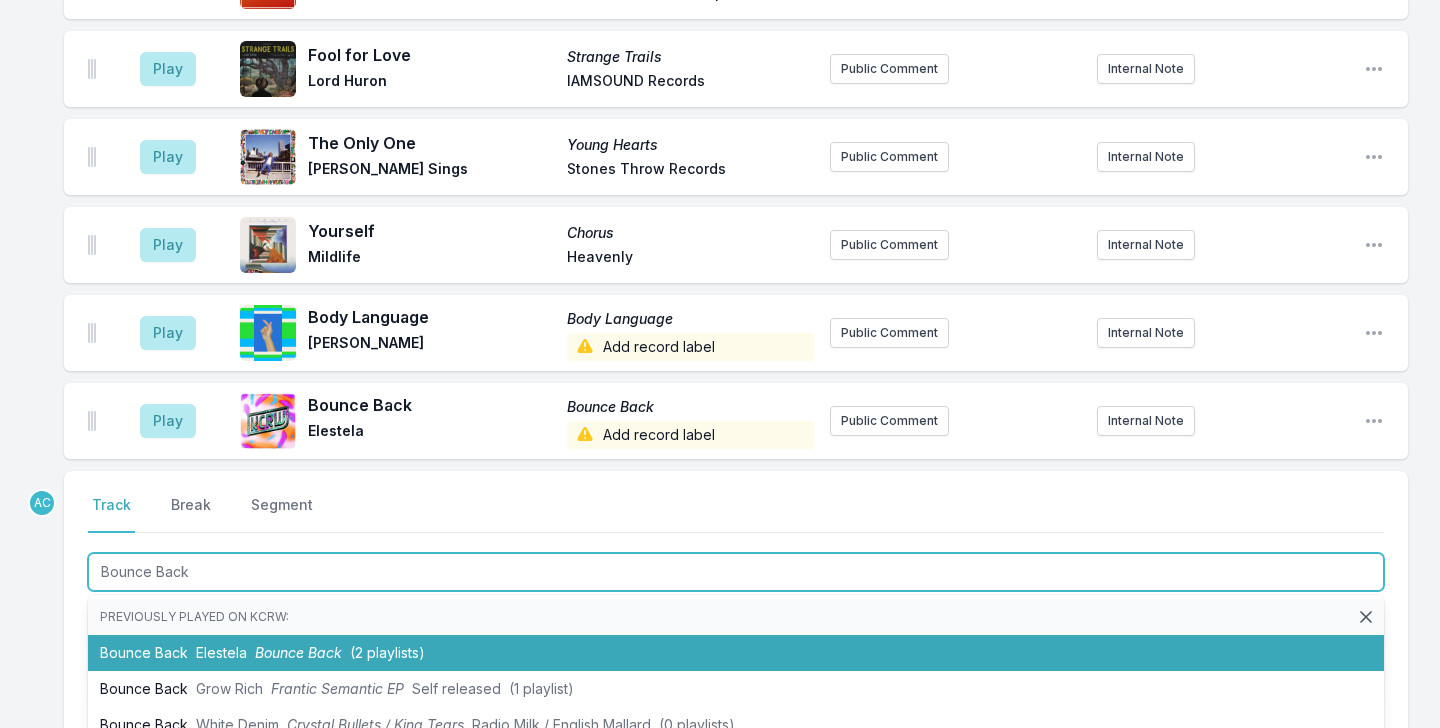 scroll, scrollTop: 4305, scrollLeft: 0, axis: vertical 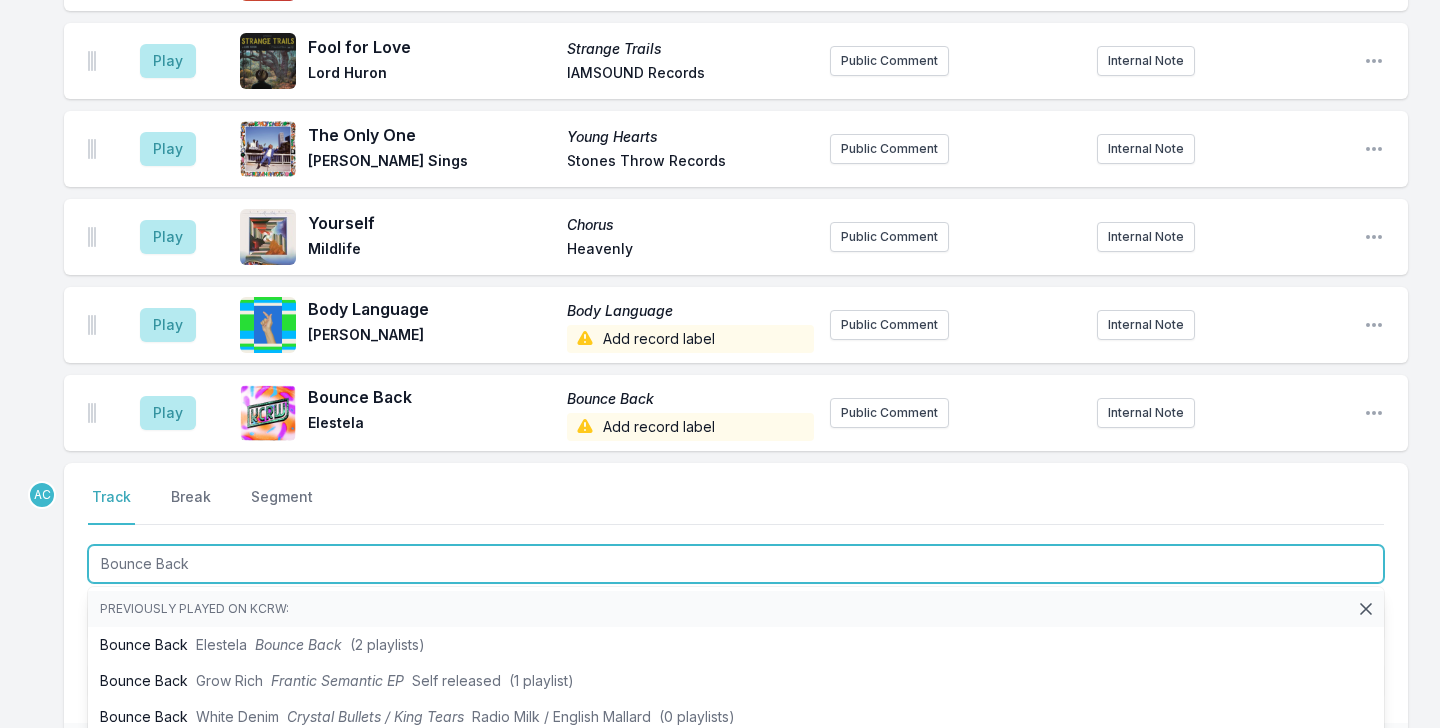 type on "Bounce Back" 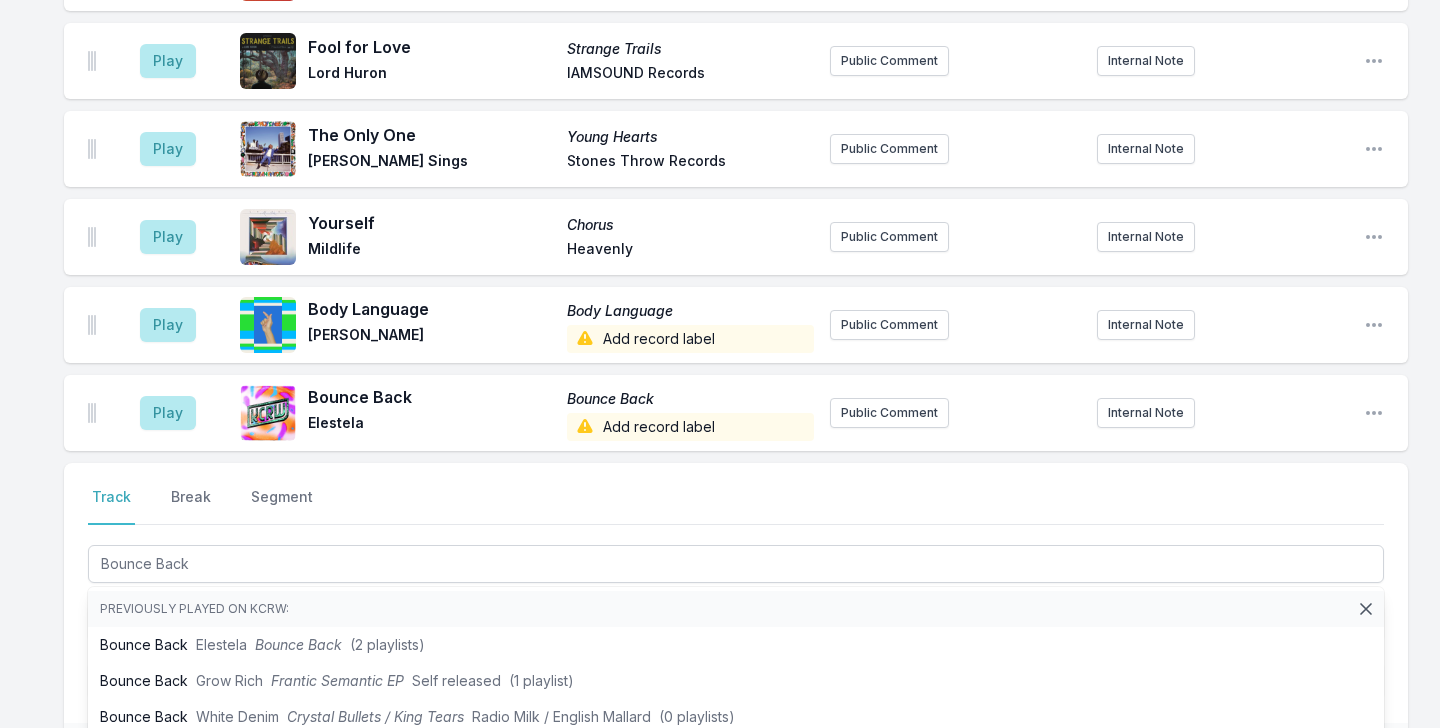 click on "Missing Data Some of your tracks are missing record label information. This info helps artists get paid! It needs to be filled out within 24 hours of showtime. 9:04 AM Full Bloom Liquid / Devotion & Tongue Street Blue Josiah Steinbrick Hands in the Dark Public Comment Internal Note Open playlist item options 9:07 AM Don't Forget Something to Say Cory Henry Henry House Cory Henry joins us today at 11am for a Guest DJ set! Internal Note Open playlist item options Cory Henry joins us today at 11am for a Guest DJ set! 9:09 AM Holy Hell Sundown Eddie Chacon Stones Throw Records Public Comment Internal Note Open playlist item options 9:13 AM My Fisherman (Belú Remix) Ten Views of Music Life Mia Doi Todd Add record label Public Comment Internal Note Open playlist item options 9:18 AM Holy Mountain Paradise Now Obongjayar September Recordings KCRW Presents Obongjayar at The Troubadour July 29th. ﻿ Internal Note Open playlist item options KCRW Presents Obongjayar at The Troubadour July 29th. 9:20 AM Type A Boy ﻿" at bounding box center [720, -1566] 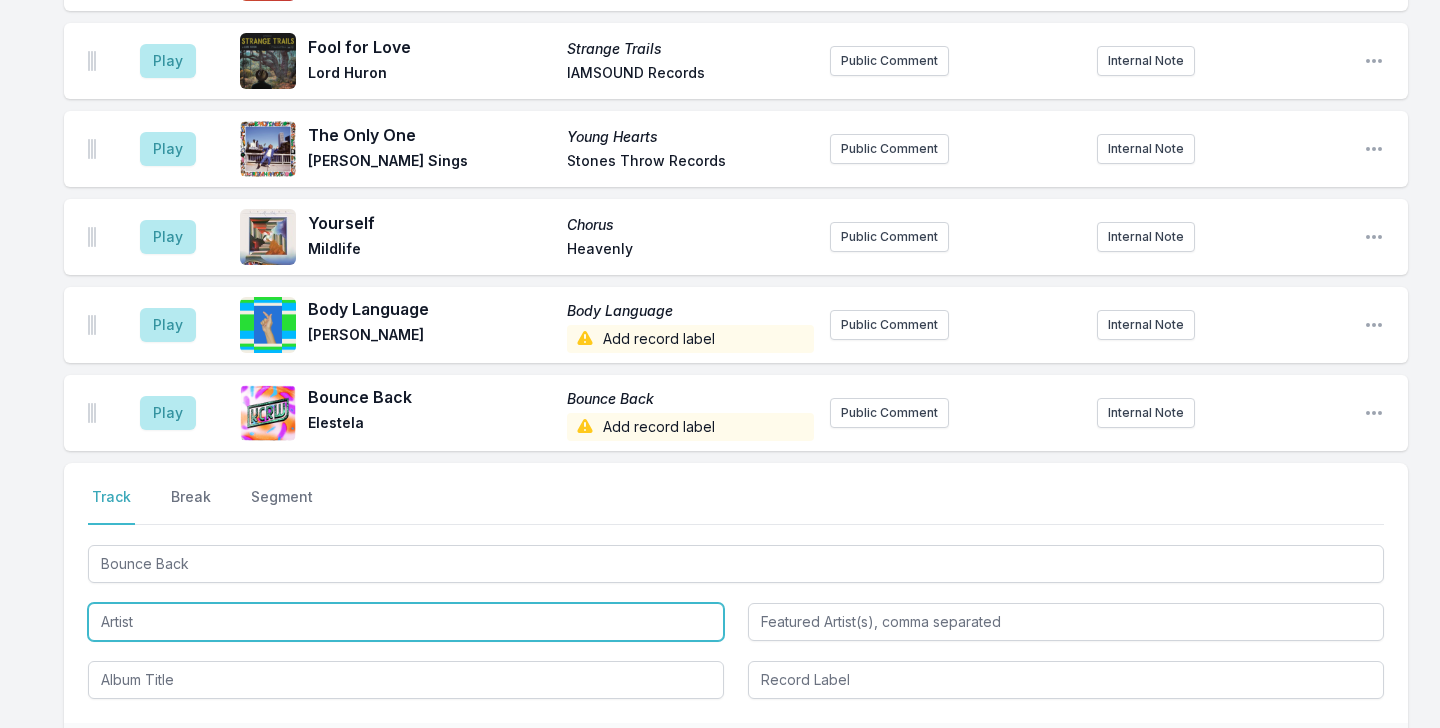 click at bounding box center (406, 622) 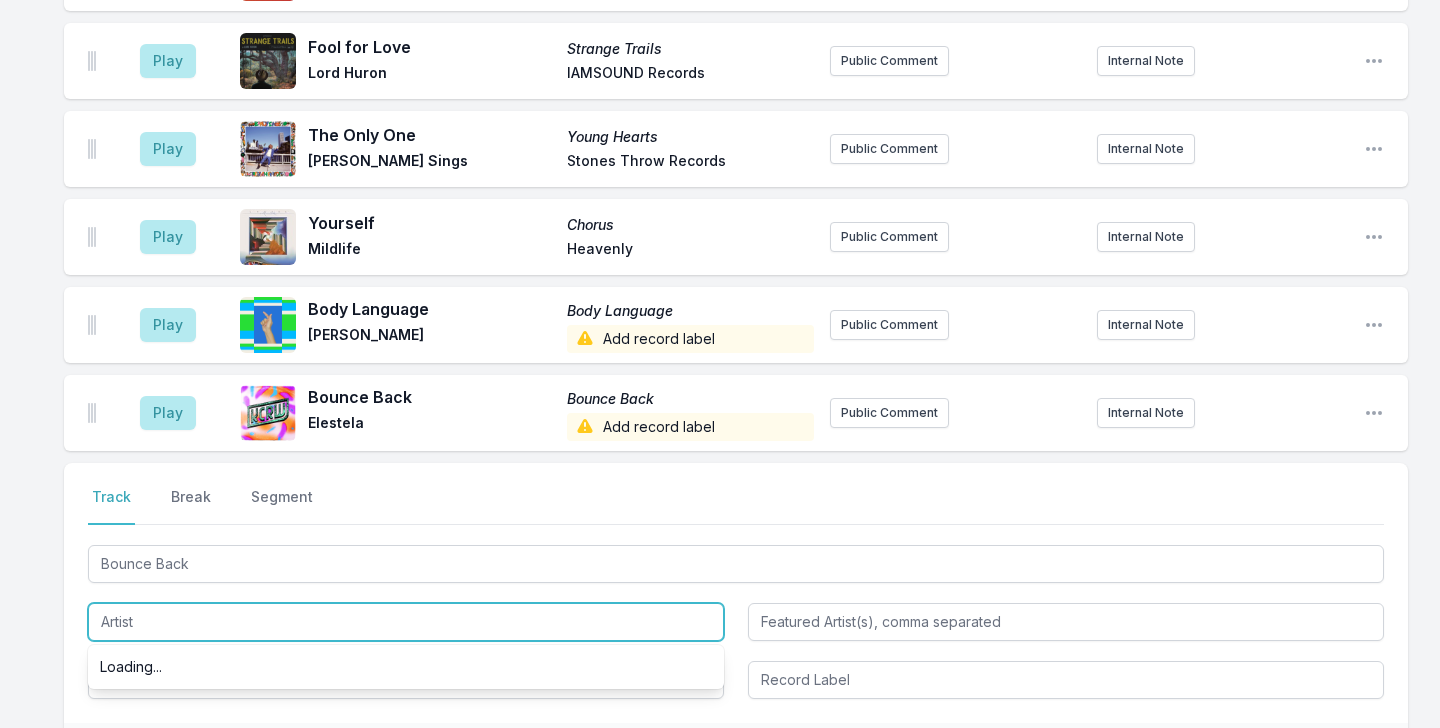paste on "ELESTELA" 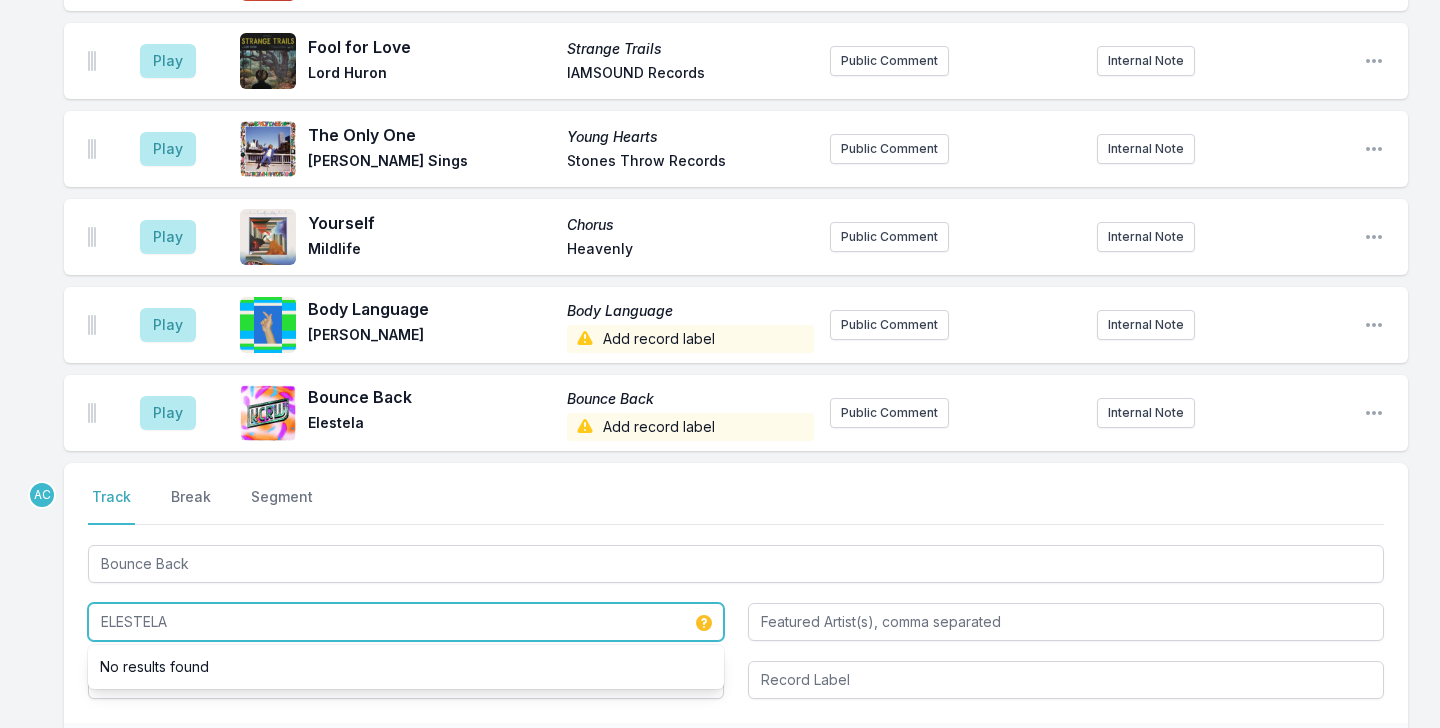 type on "ELESTELA" 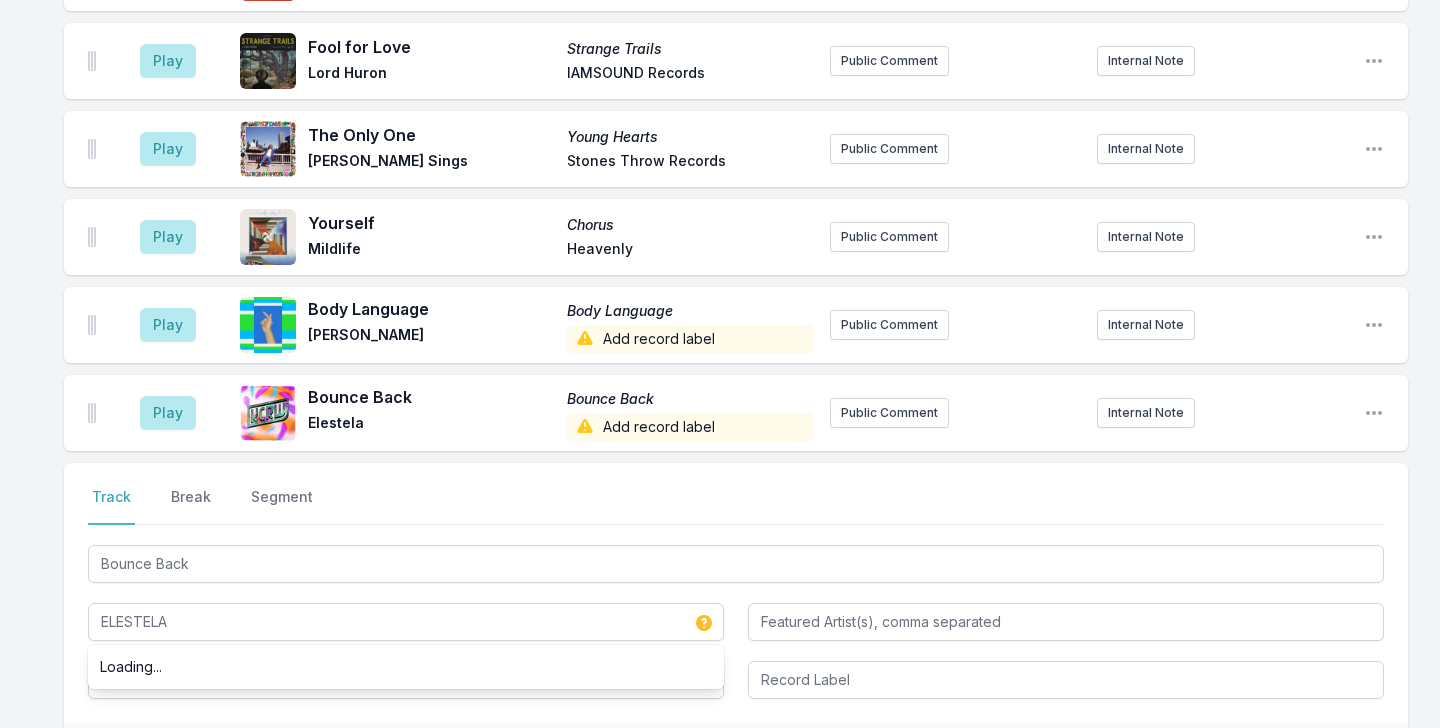 click on "Missing Data Some of your tracks are missing record label information. This info helps artists get paid! It needs to be filled out within 24 hours of showtime. 9:04 AM Full Bloom Liquid / Devotion & Tongue Street Blue Josiah Steinbrick Hands in the Dark Public Comment Internal Note Open playlist item options 9:07 AM Don't Forget Something to Say Cory Henry Henry House Cory Henry joins us today at 11am for a Guest DJ set! Internal Note Open playlist item options Cory Henry joins us today at 11am for a Guest DJ set! 9:09 AM Holy Hell Sundown Eddie Chacon Stones Throw Records Public Comment Internal Note Open playlist item options 9:13 AM My Fisherman (Belú Remix) Ten Views of Music Life Mia Doi Todd Add record label Public Comment Internal Note Open playlist item options 9:18 AM Holy Mountain Paradise Now Obongjayar September Recordings KCRW Presents Obongjayar at The Troubadour July 29th. ﻿ Internal Note Open playlist item options KCRW Presents Obongjayar at The Troubadour July 29th. 9:20 AM Type A Boy ﻿" at bounding box center [720, -1566] 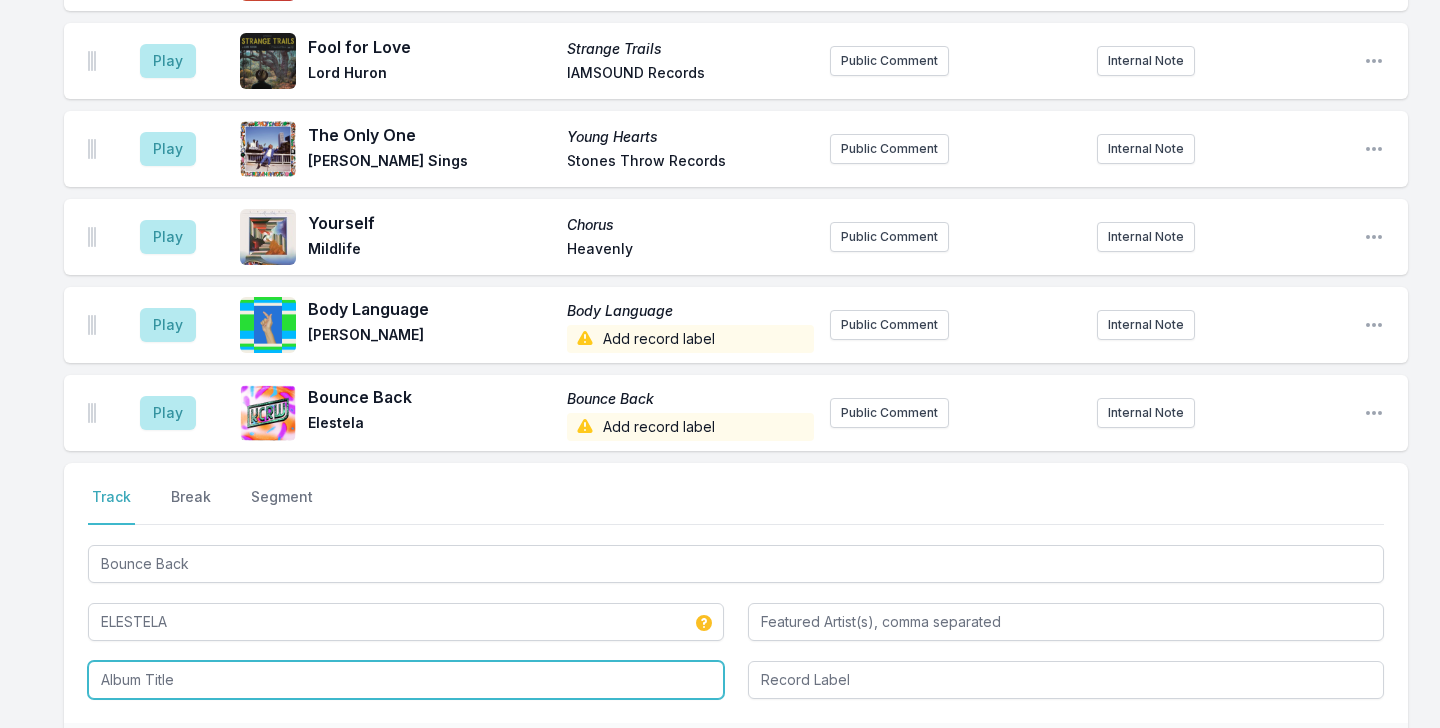 click at bounding box center [406, 680] 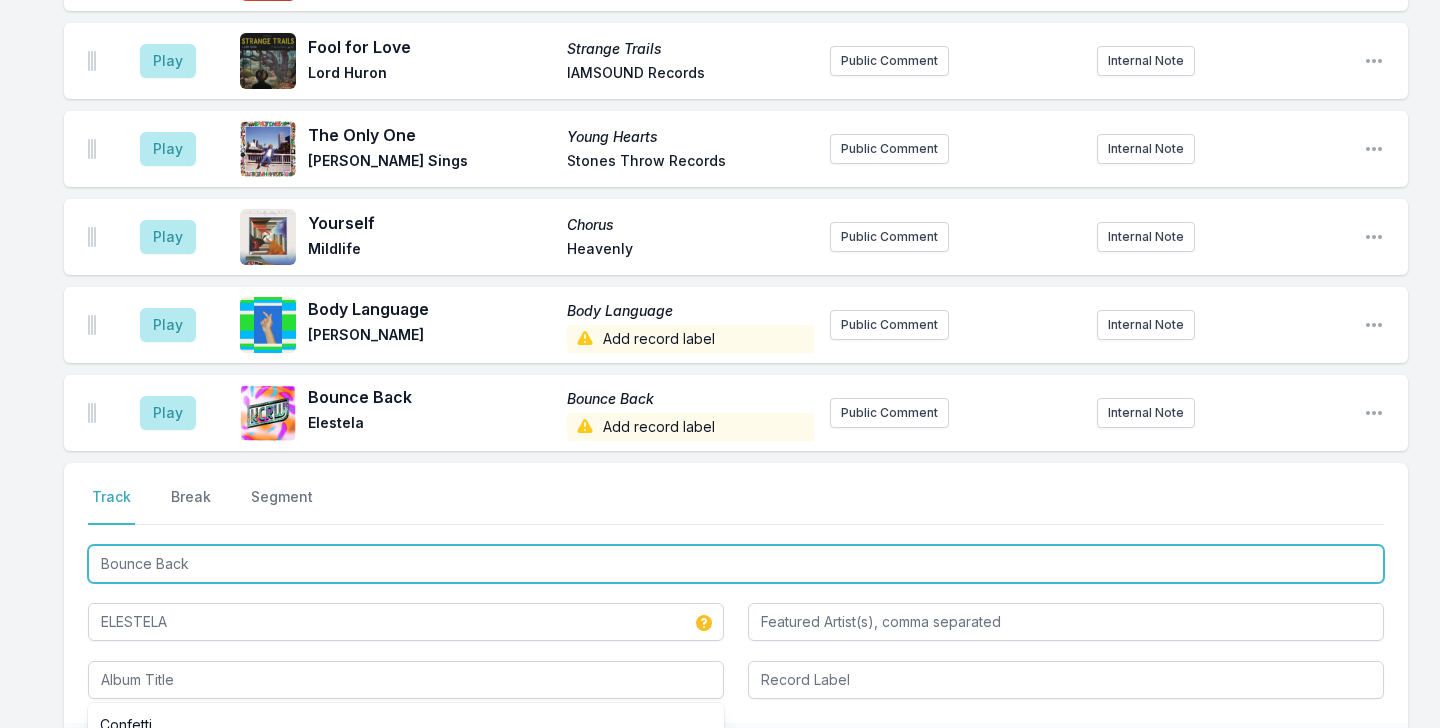 click on "Bounce Back" at bounding box center [736, 564] 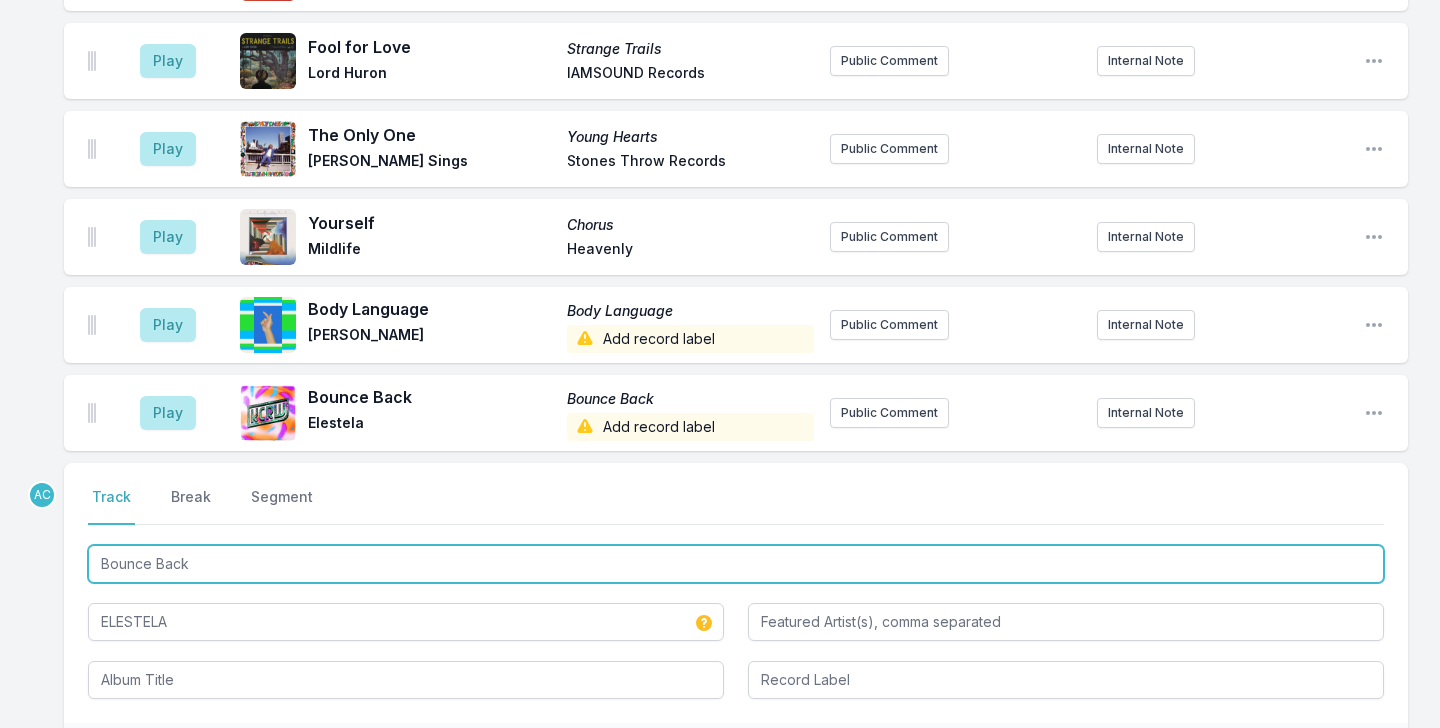 click on "Bounce Back" at bounding box center (736, 564) 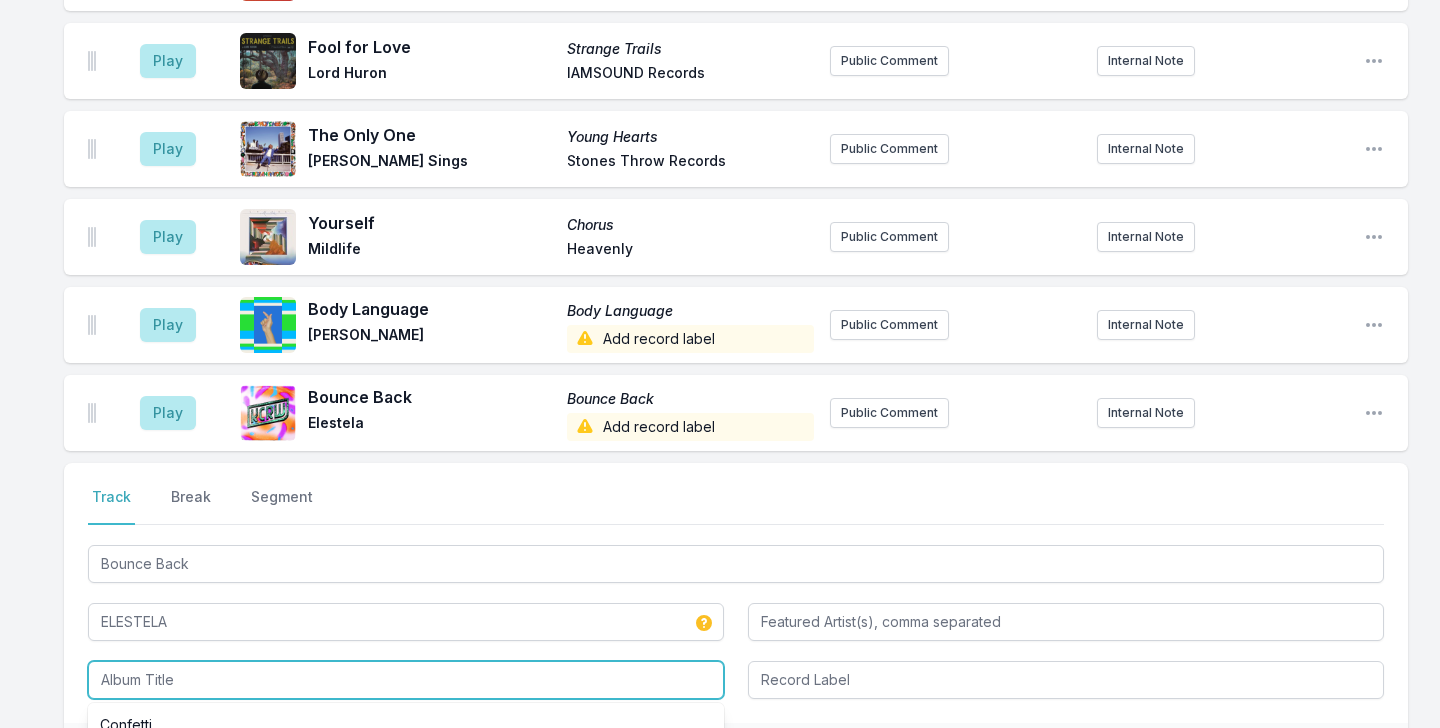 click at bounding box center [406, 680] 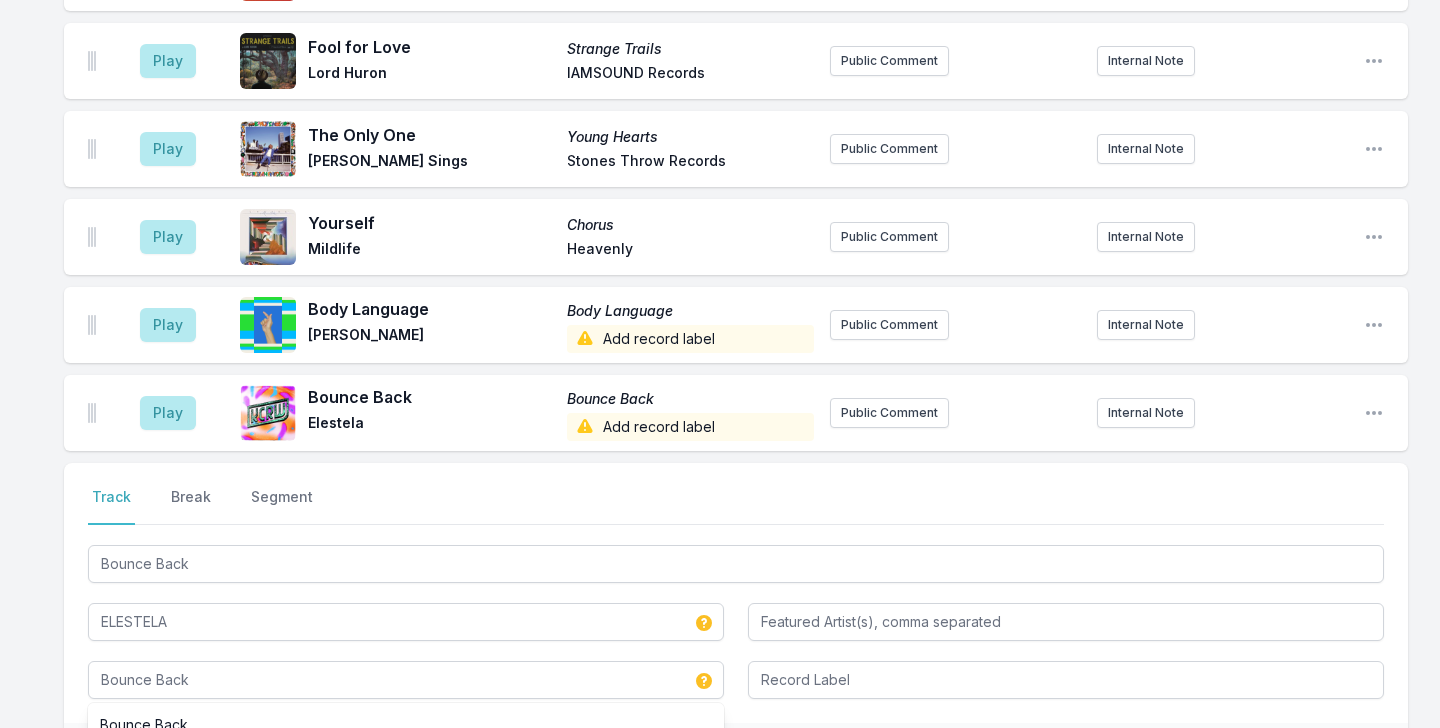 type on "Bounce Back" 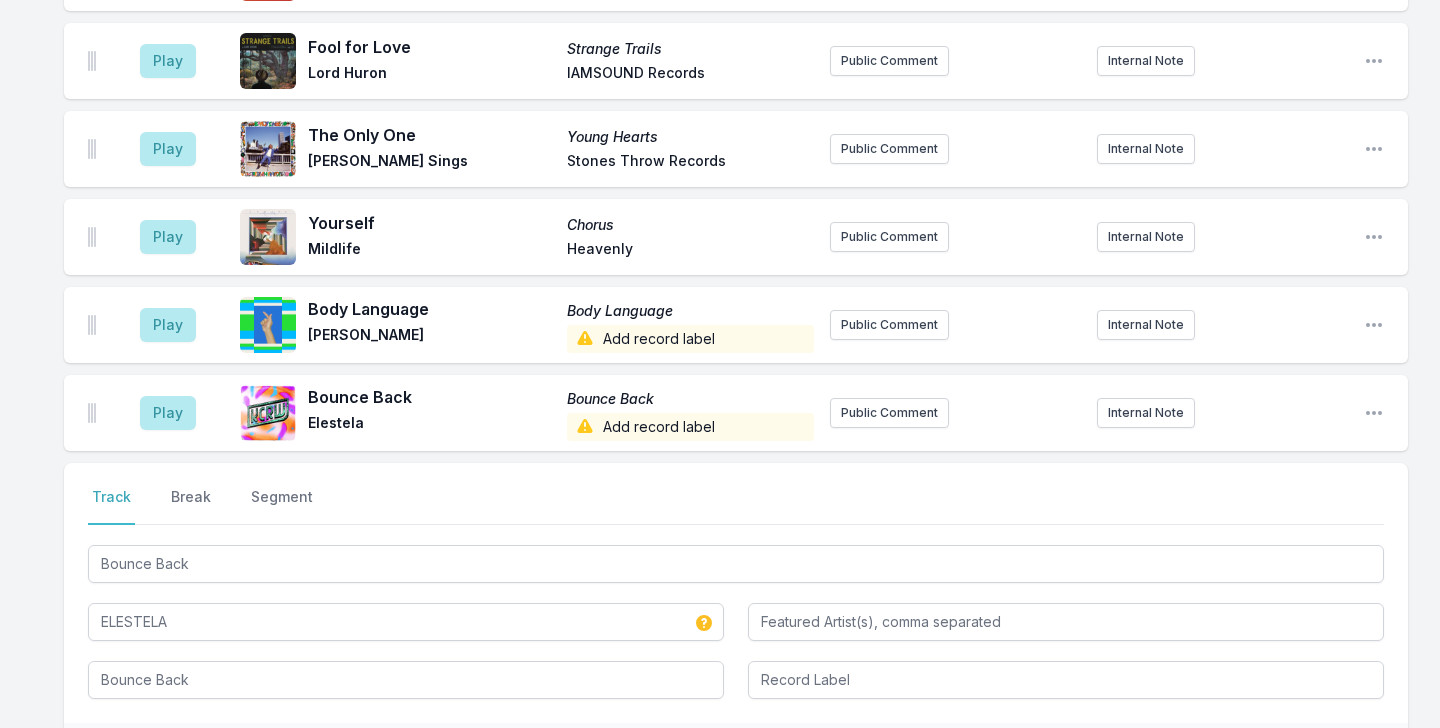 click on "Save" at bounding box center [1349, 754] 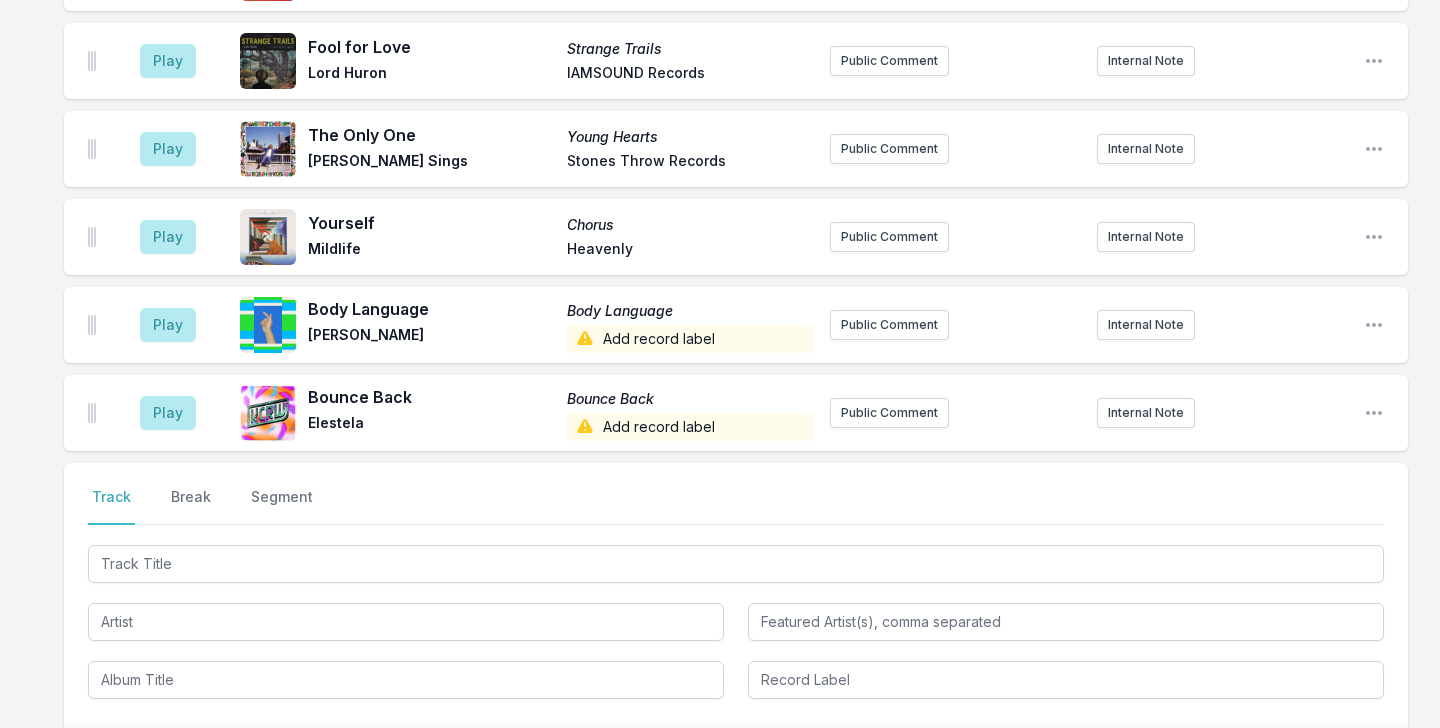 scroll, scrollTop: 4393, scrollLeft: 0, axis: vertical 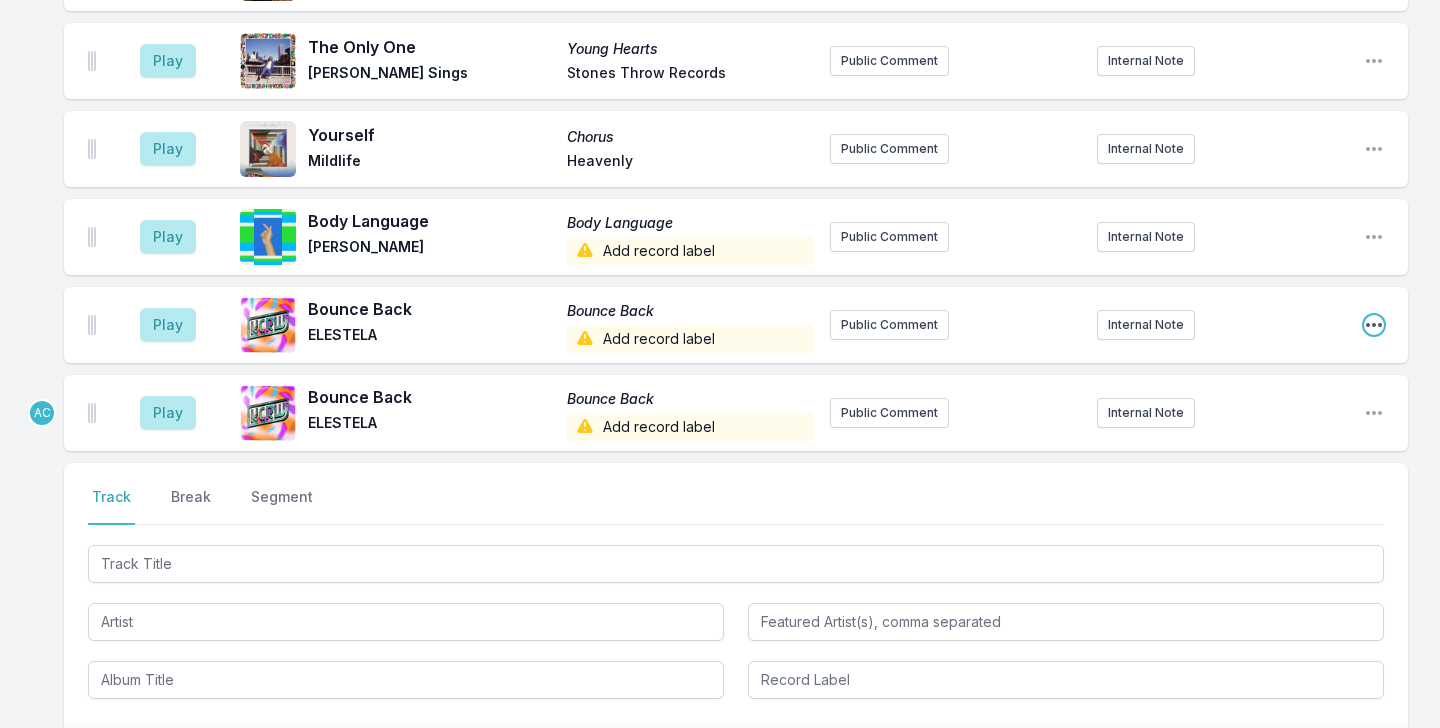 click 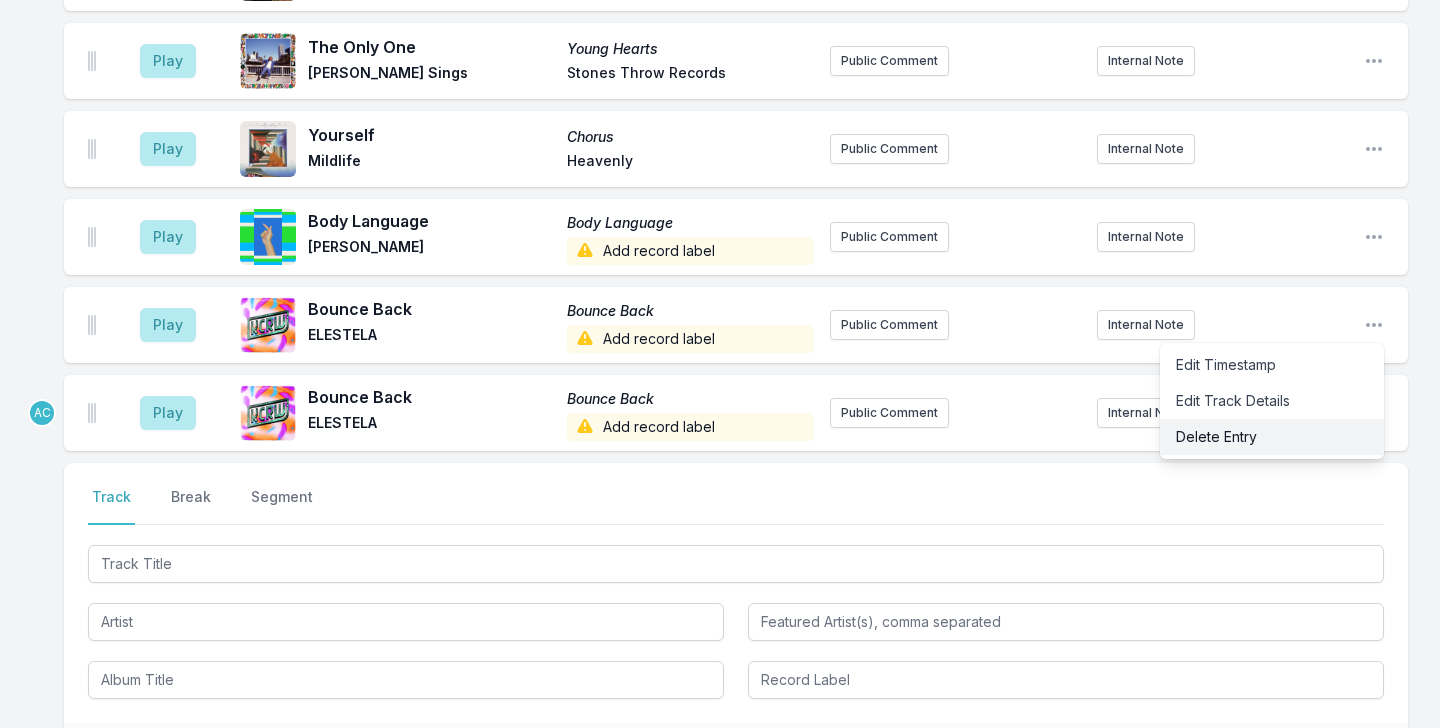 click on "Delete Entry" at bounding box center [1272, 437] 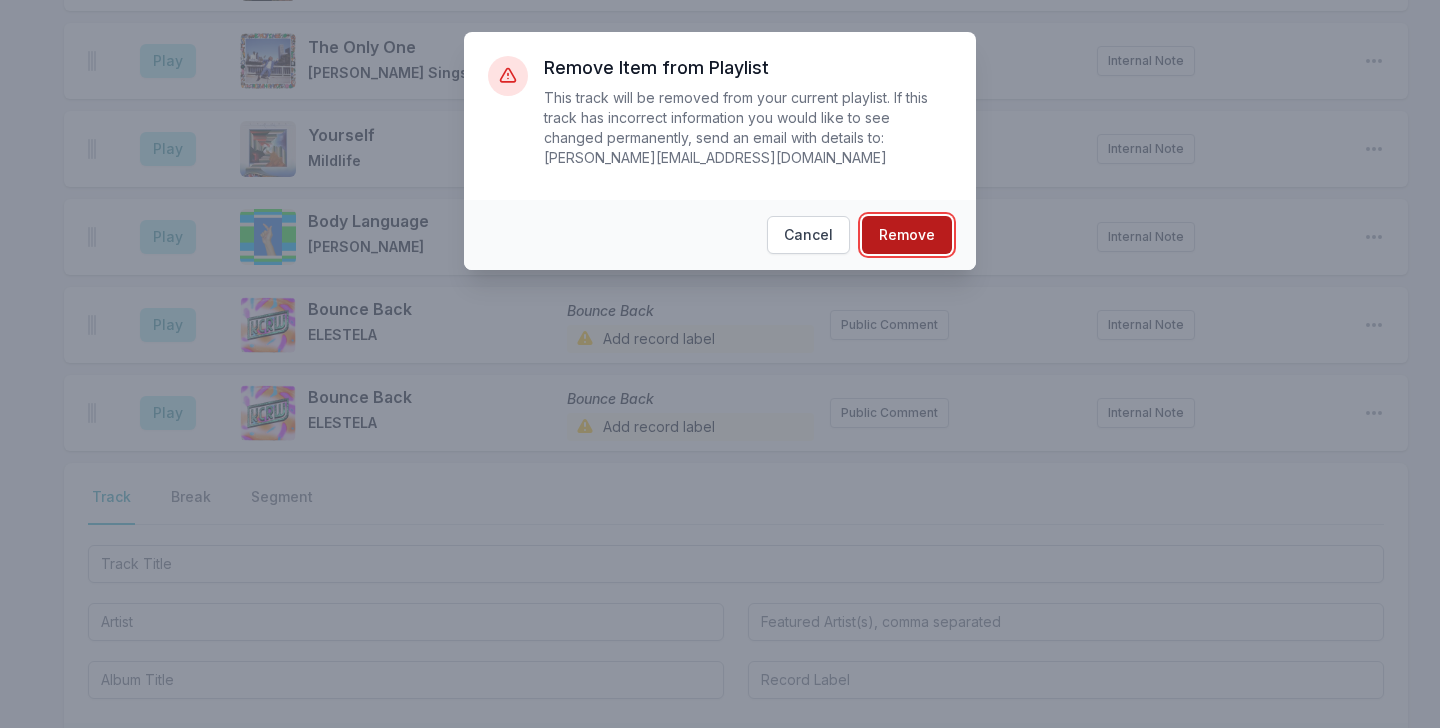 click on "Remove" at bounding box center [907, 235] 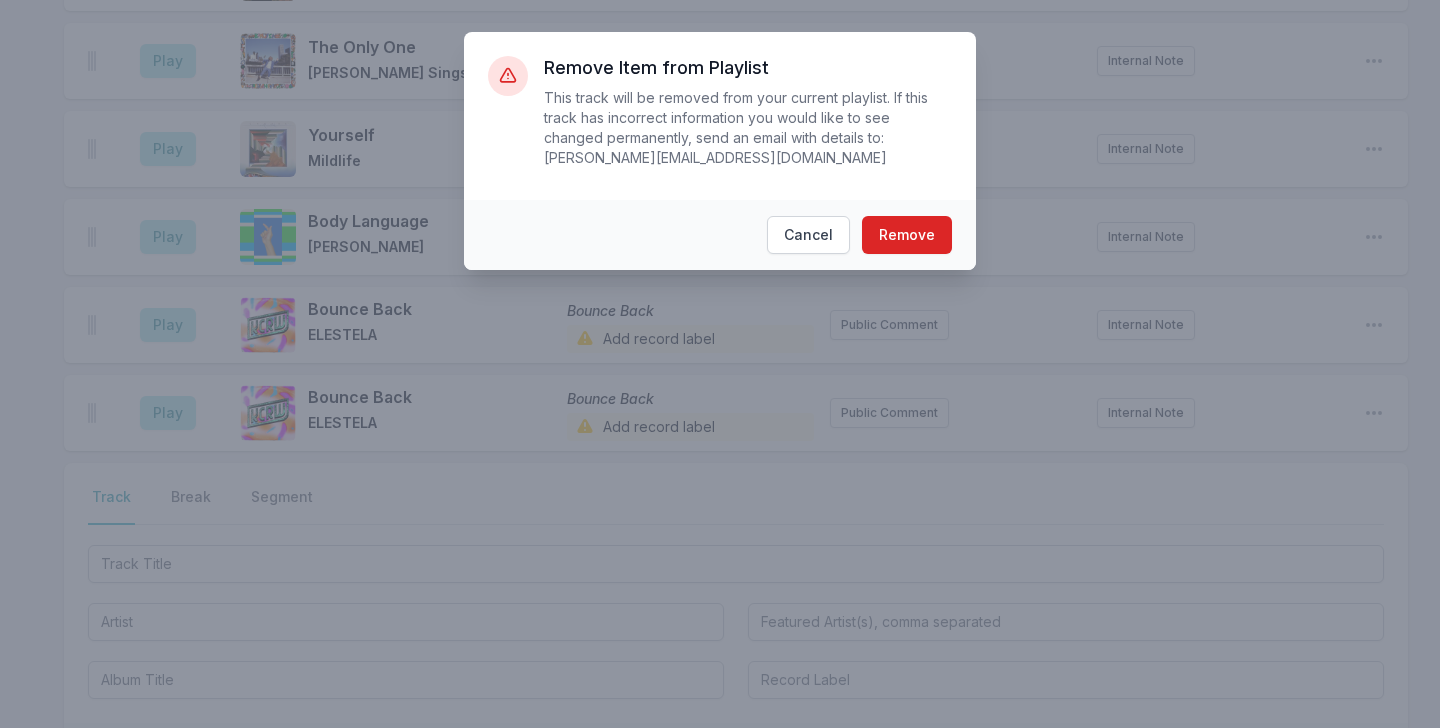 scroll, scrollTop: 4305, scrollLeft: 0, axis: vertical 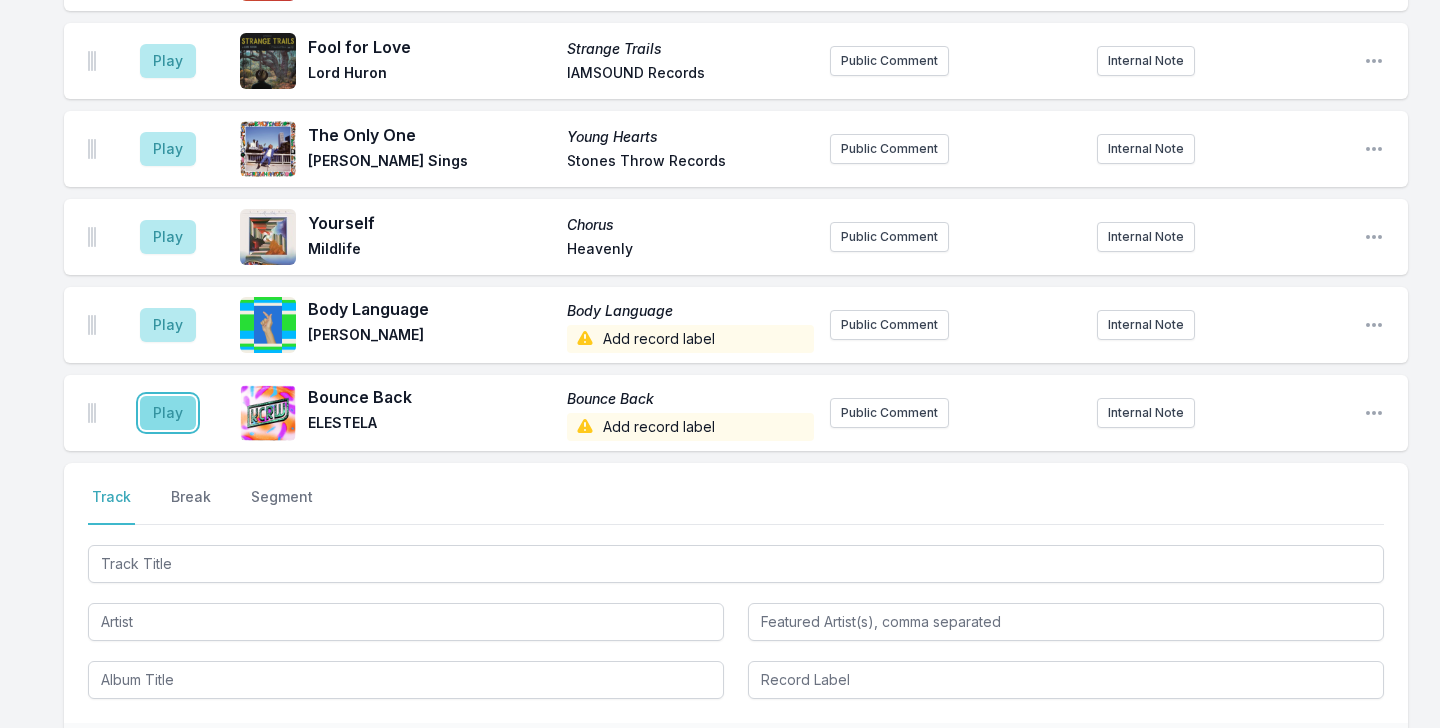 click on "Play" at bounding box center (168, 413) 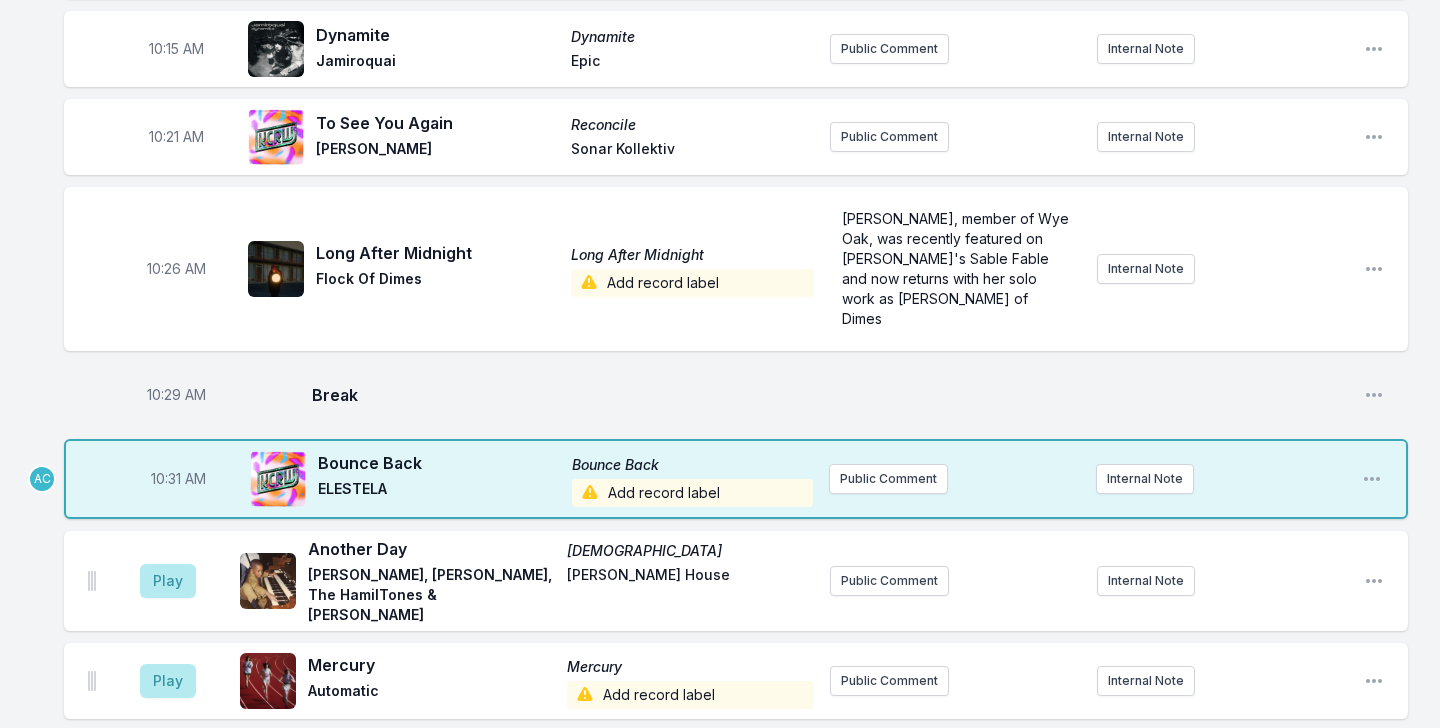 scroll, scrollTop: 2660, scrollLeft: 0, axis: vertical 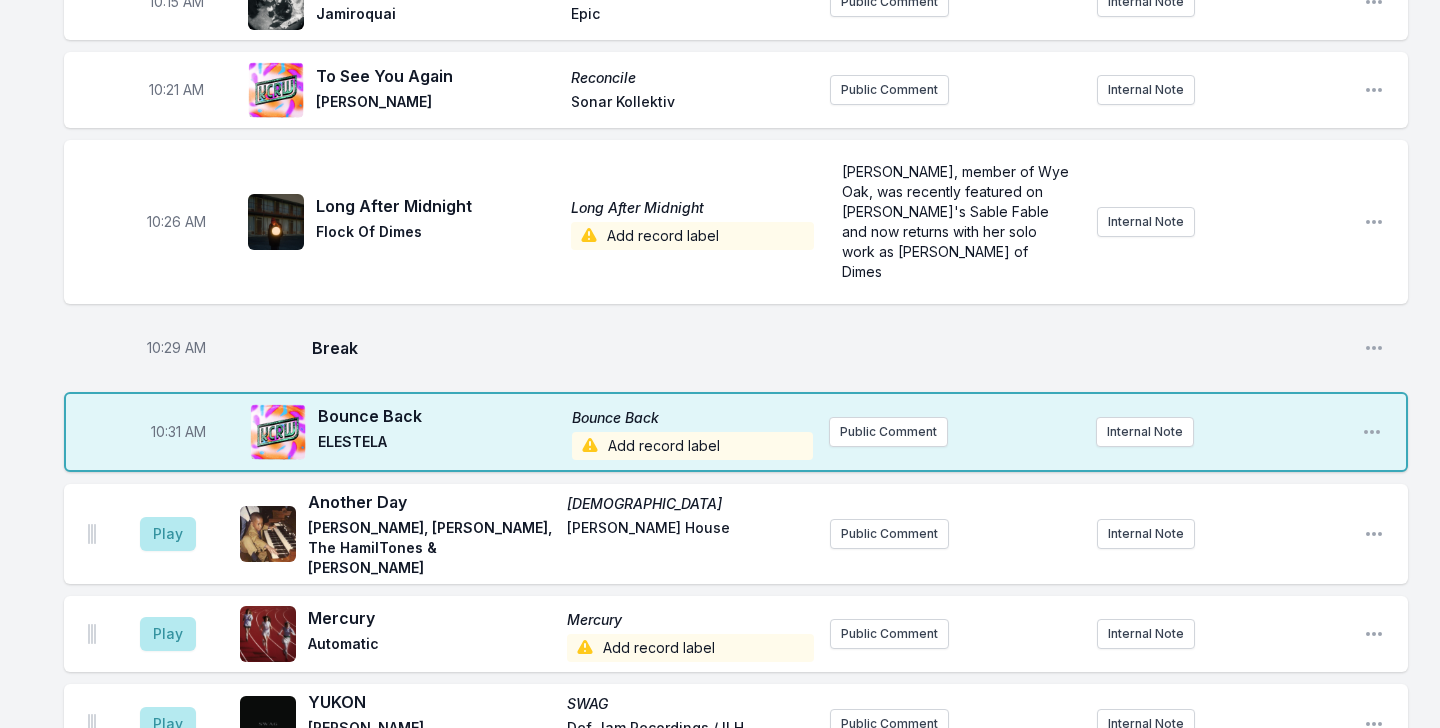 click on "Add record label" at bounding box center (693, 446) 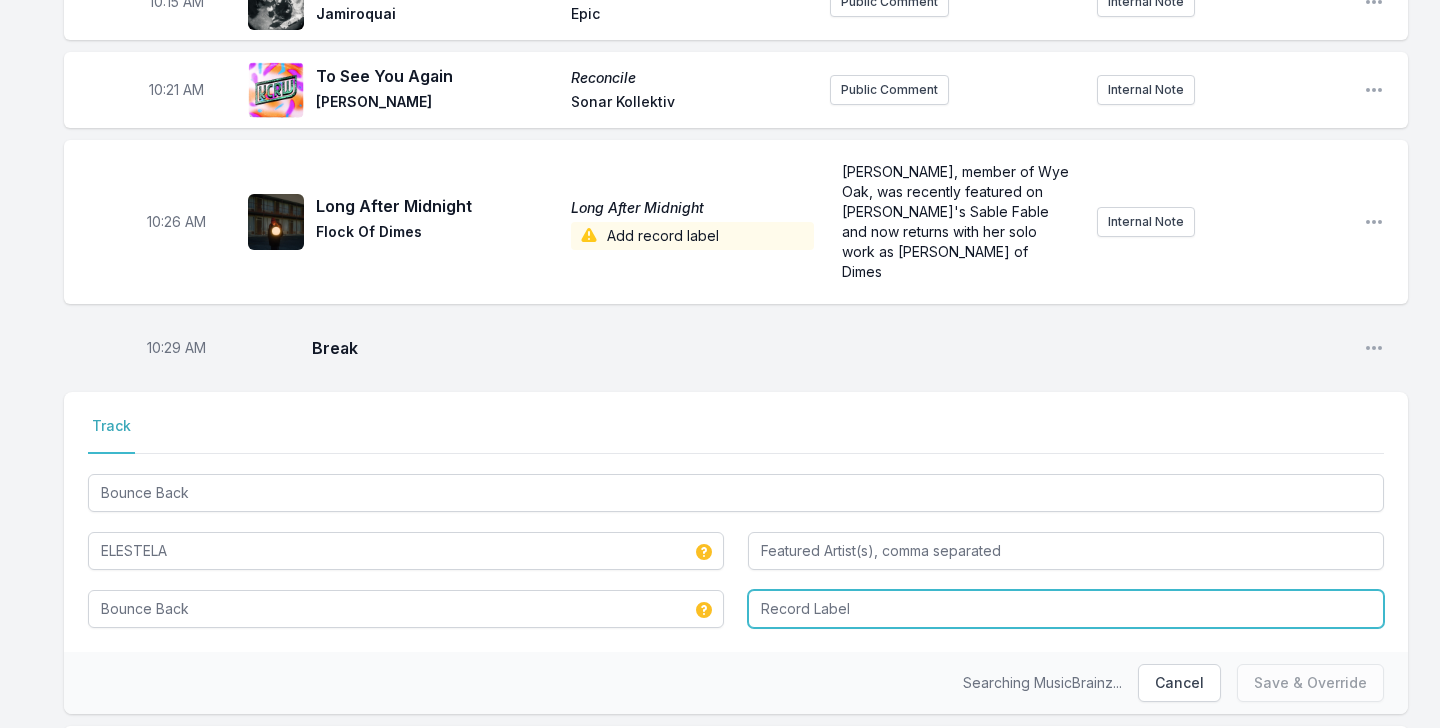 click at bounding box center [1066, 609] 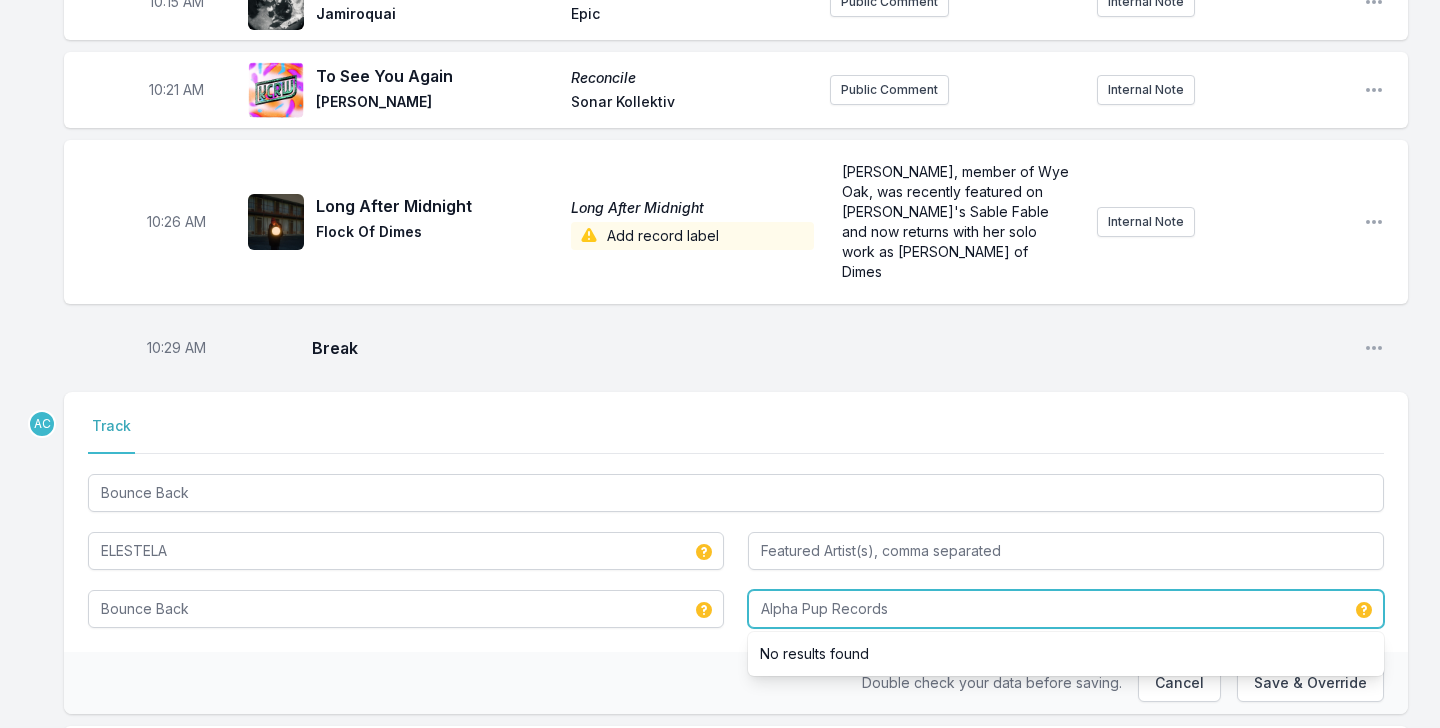 type on "Alpha Pup Records" 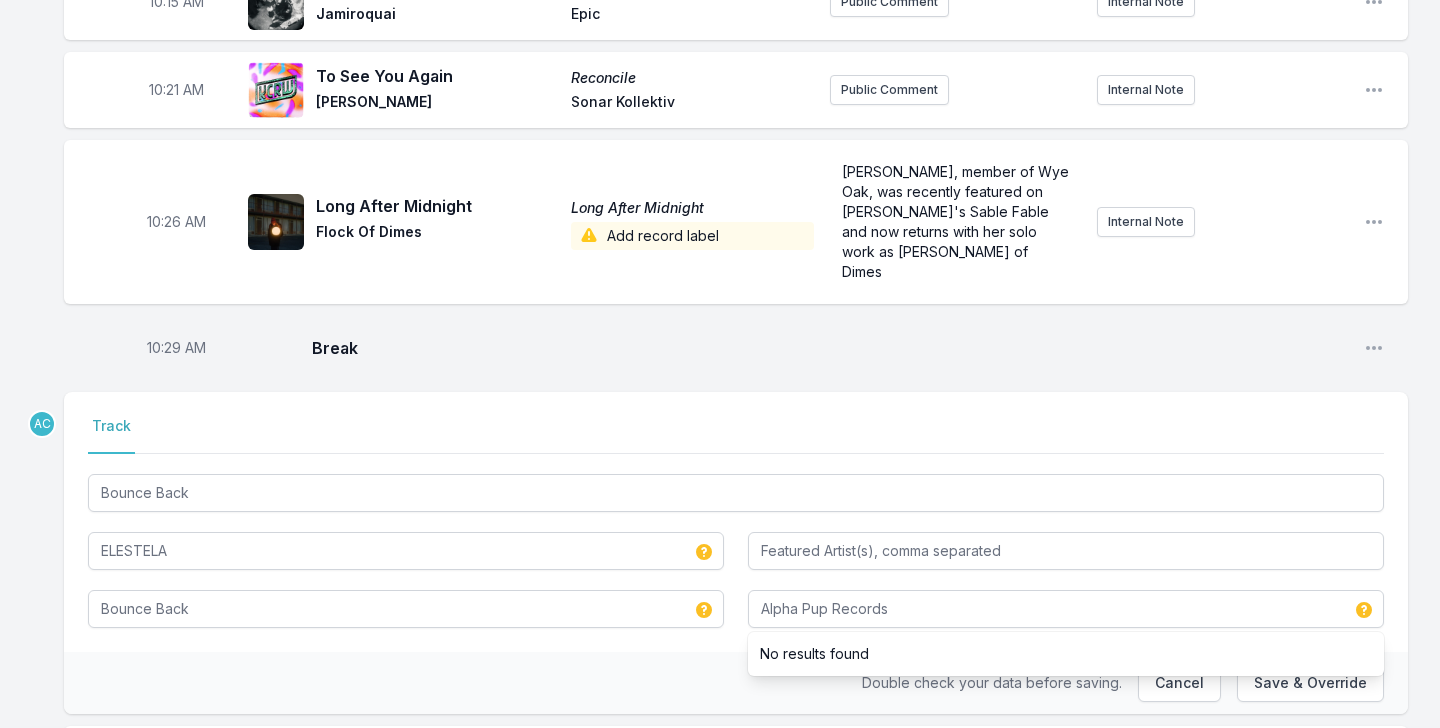 click on "Break" at bounding box center (830, 348) 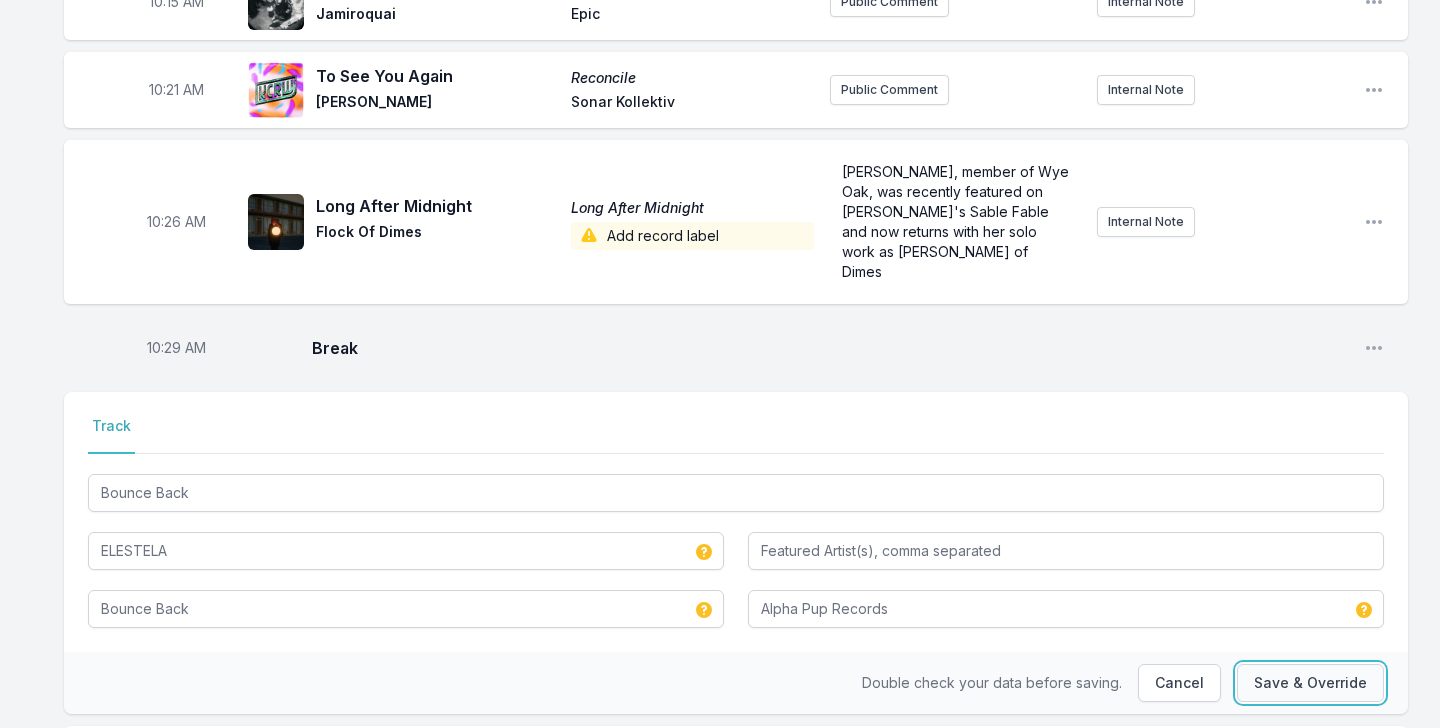 click on "Save & Override" at bounding box center (1310, 683) 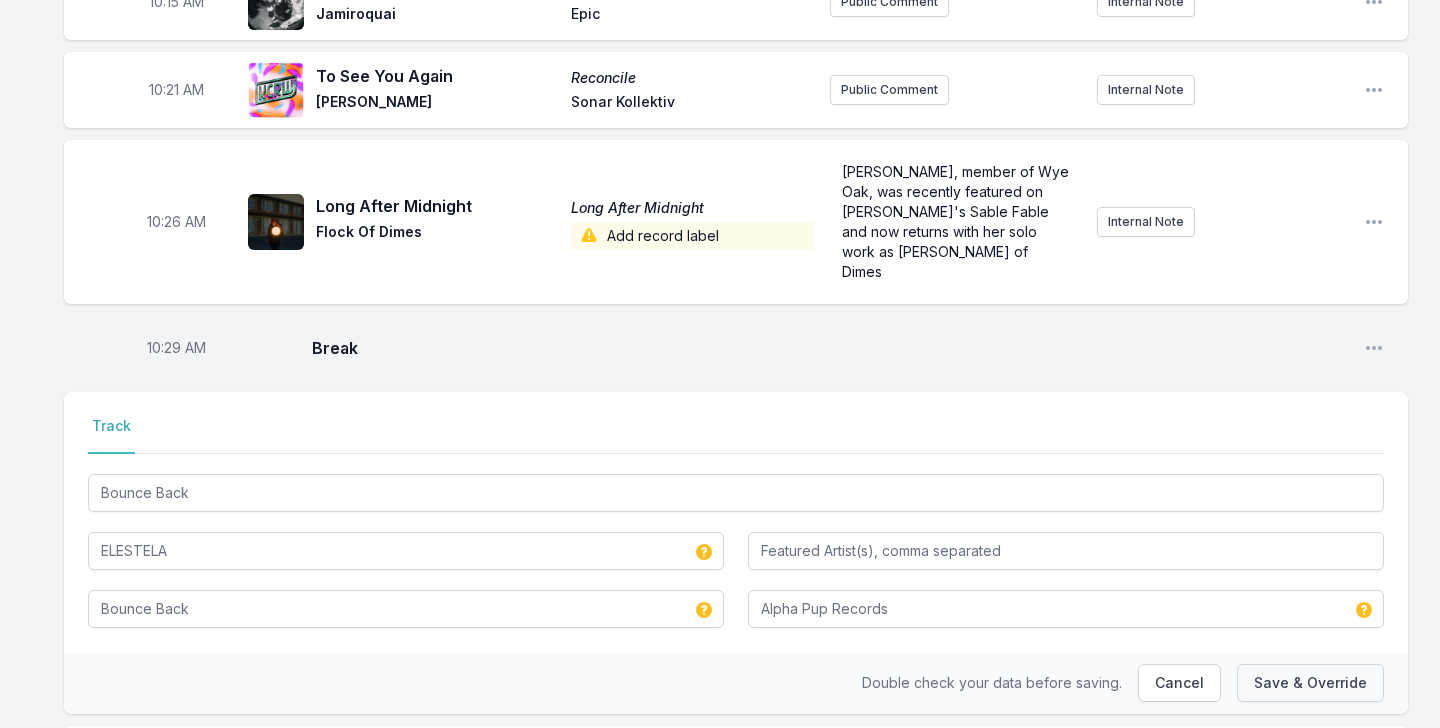 type 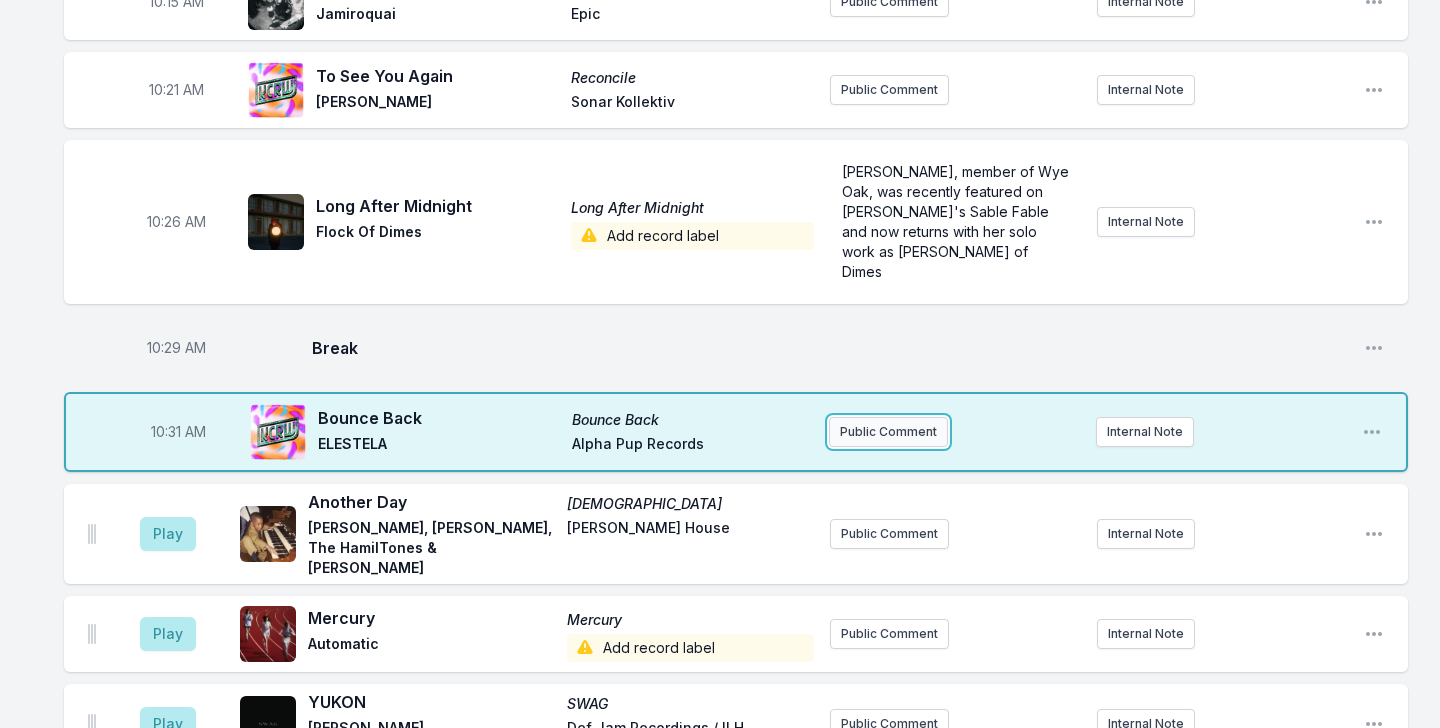 click on "Public Comment" at bounding box center [888, 432] 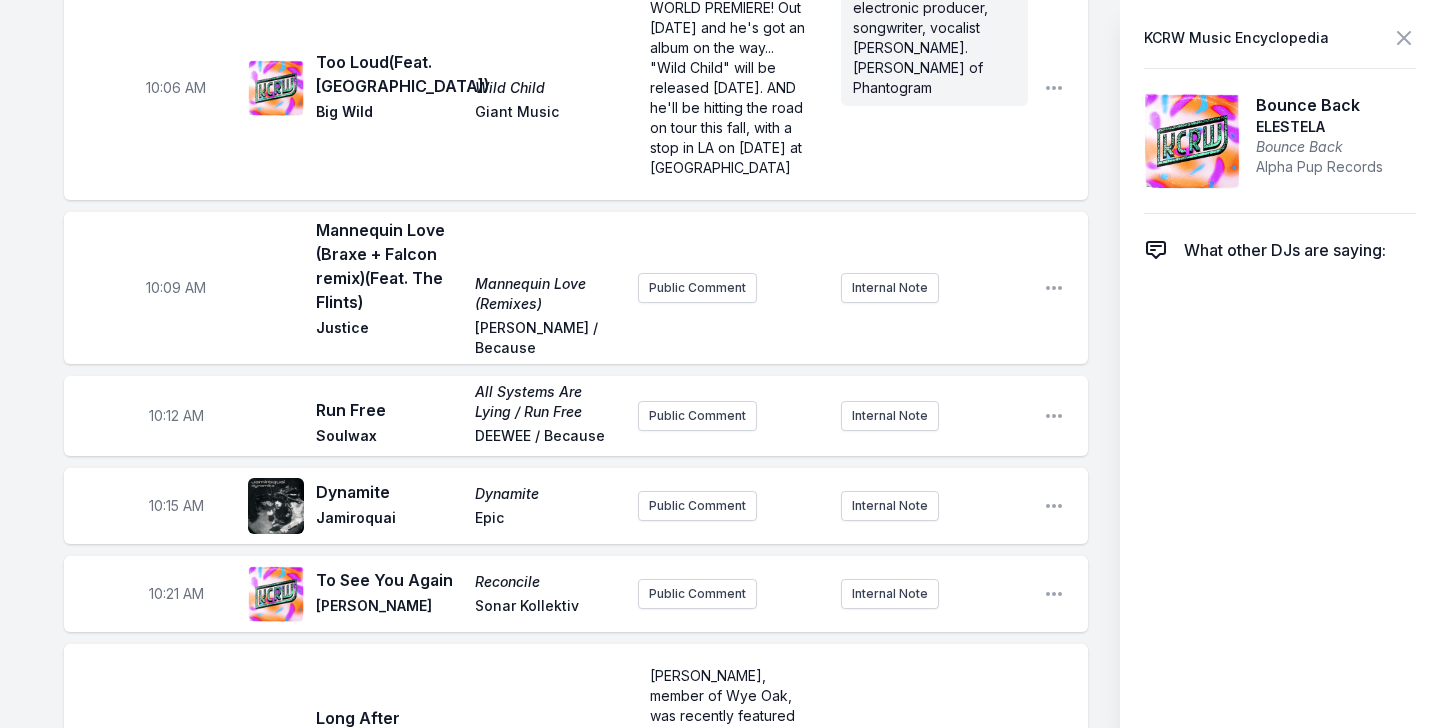 scroll, scrollTop: 3070, scrollLeft: 0, axis: vertical 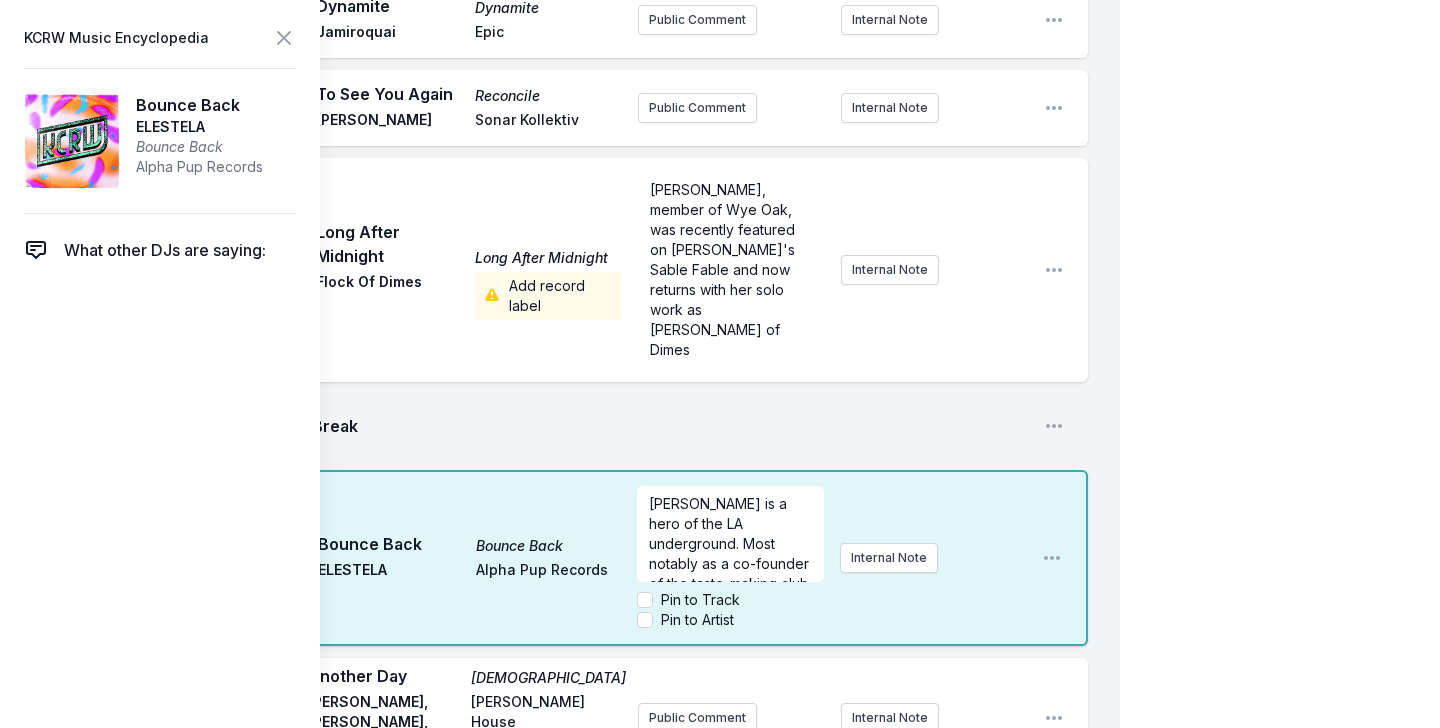 click on "Elvin Estela is a hero of the LA underground. Most notably as a co-founder of the taste-making club night Low End Theory, and producing boundary-expanding beats as Nobody. Now he’s enjoying a vibrant new chapter as ELESTELA as he plunges the depths of the LA house music scene. Need an entry point? Check out the thick bass notes, crunchy beats, and dance-floor readiness of “Bounce Back.”" at bounding box center (730, 534) 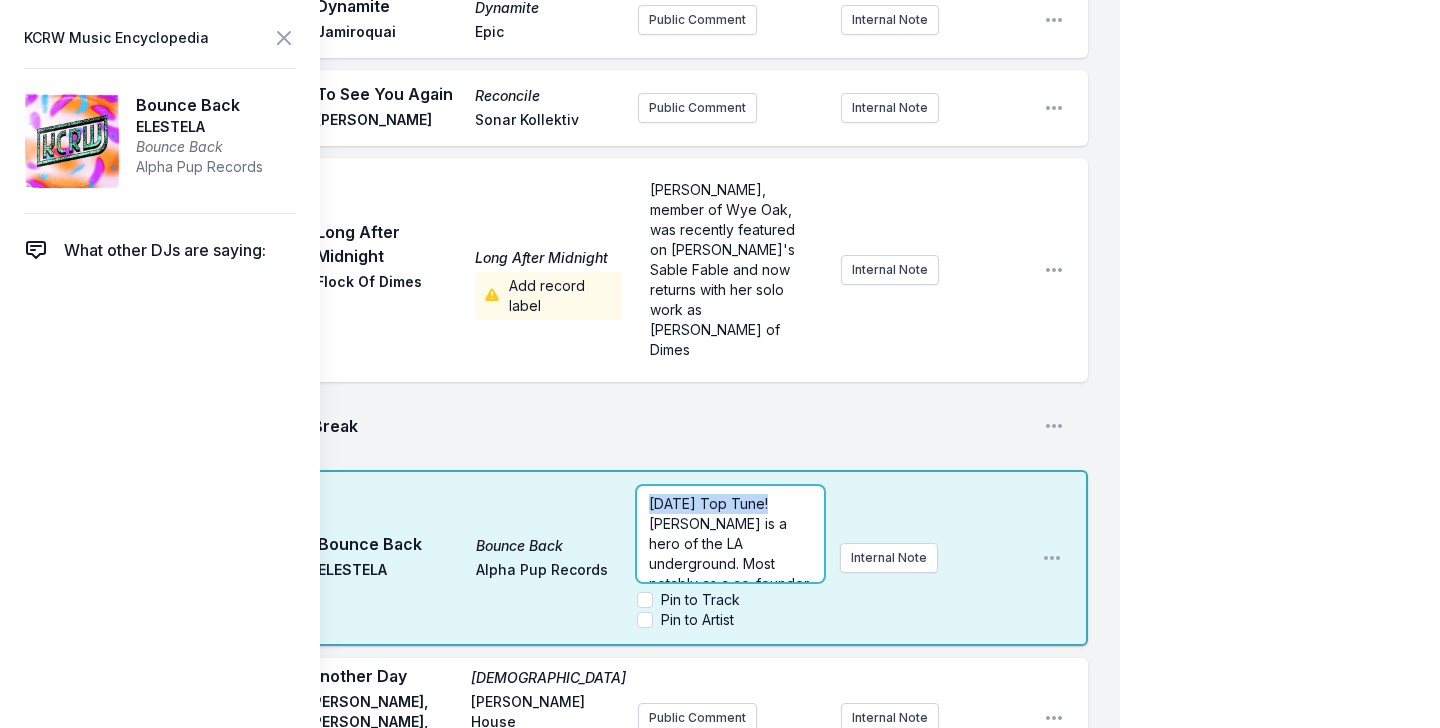 drag, startPoint x: 767, startPoint y: 298, endPoint x: 554, endPoint y: 292, distance: 213.08449 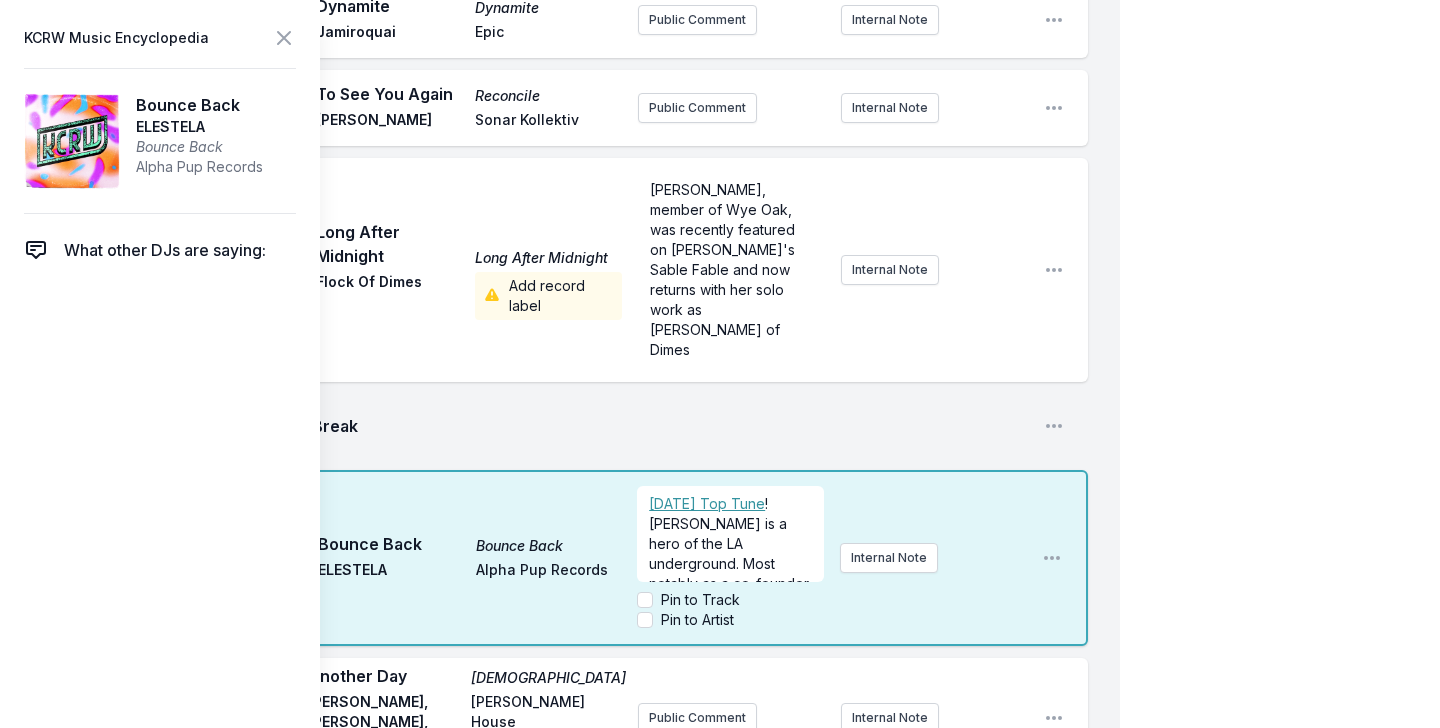 click on "10:31 AM Bounce Back Bounce Back ELESTELA Alpha Pup Records ﻿ Today's Top Tune ! Elvin Estela is a hero of the LA underground. Most notably as a co-founder of the taste-making club night Low End Theory, and producing boundary-expanding beats as Nobody. Now he’s enjoying a vibrant new chapter as ELESTELA as he plunges the depths of the LA house music scene. Need an entry point? Check out the thick bass notes, crunchy beats, and dance-floor readiness of “Bounce Back.” Pin to Track Pin to Artist Internal Note Open playlist item options" at bounding box center (576, 558) 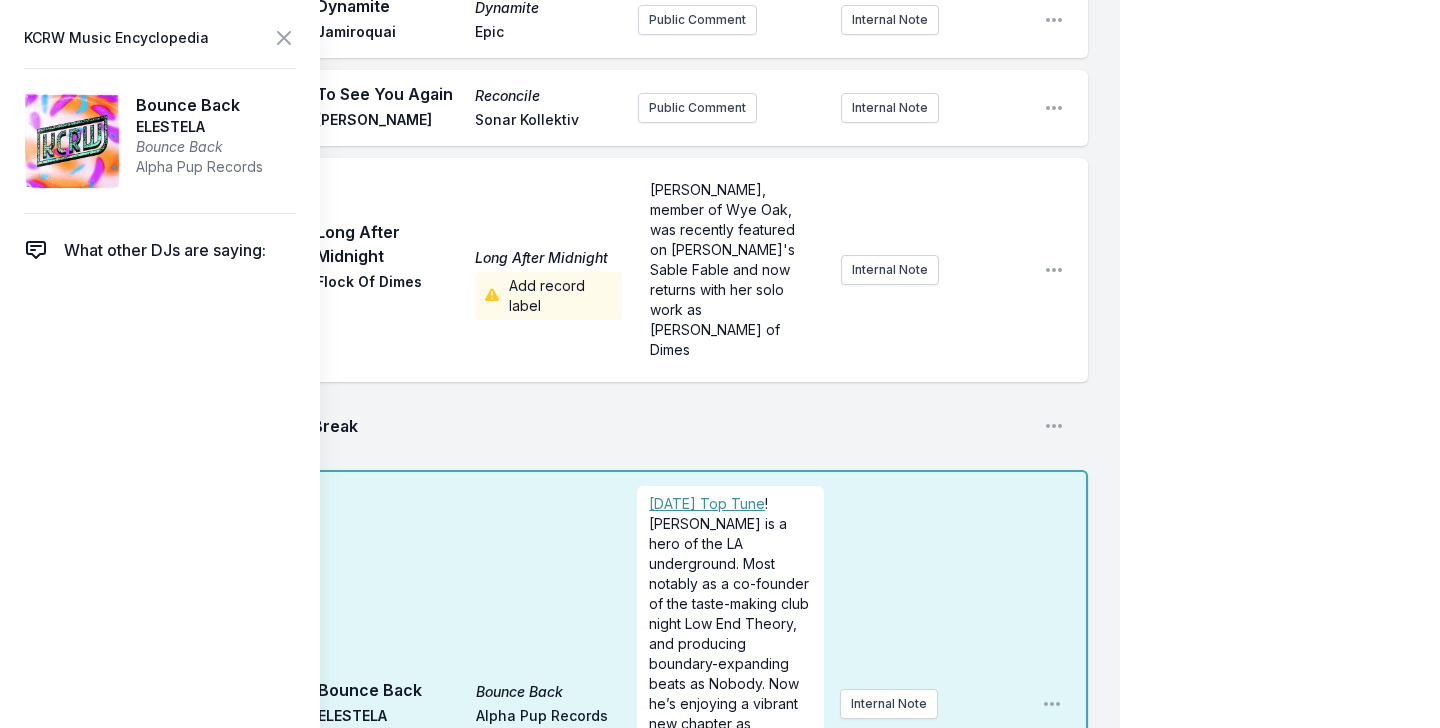 click on "KCRW Music Encyclopedia Bounce Back ELESTELA Bounce Back Alpha Pup Records What other DJs are saying:" at bounding box center (160, 364) 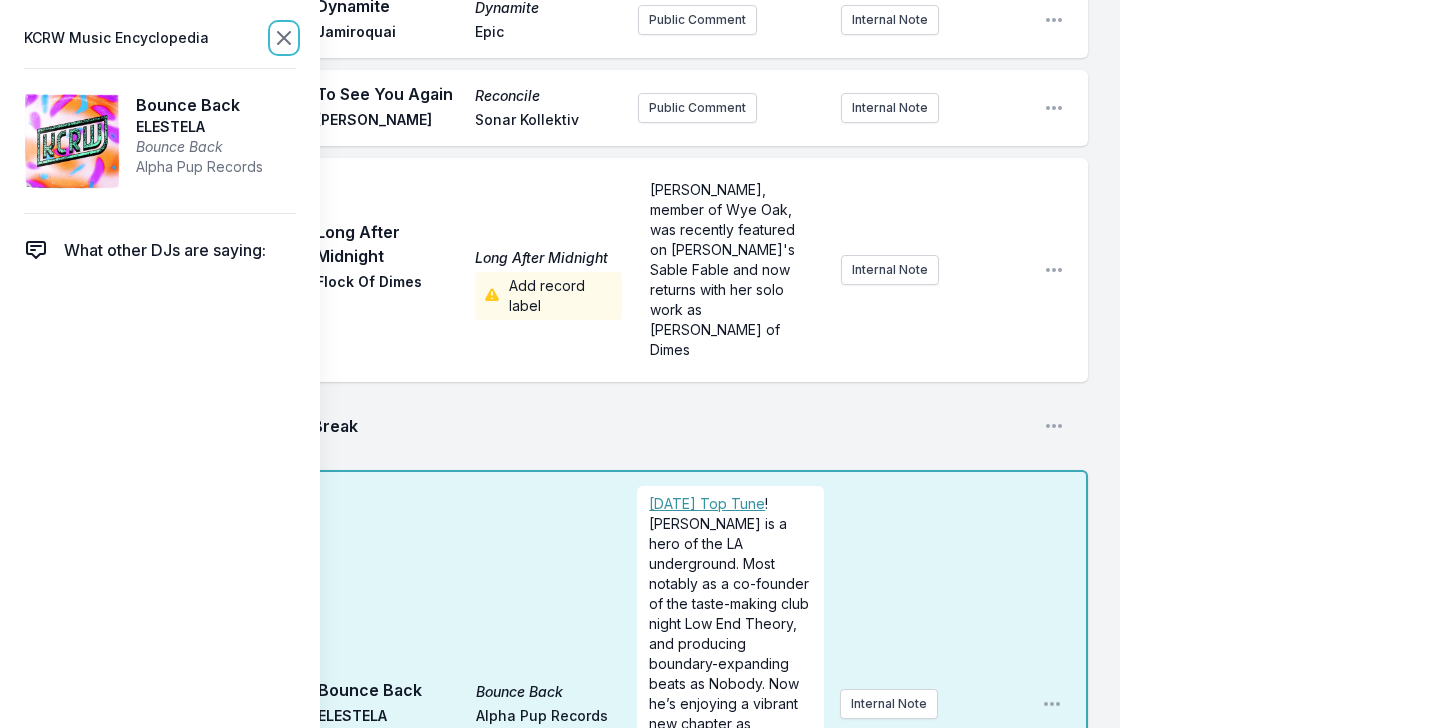 click 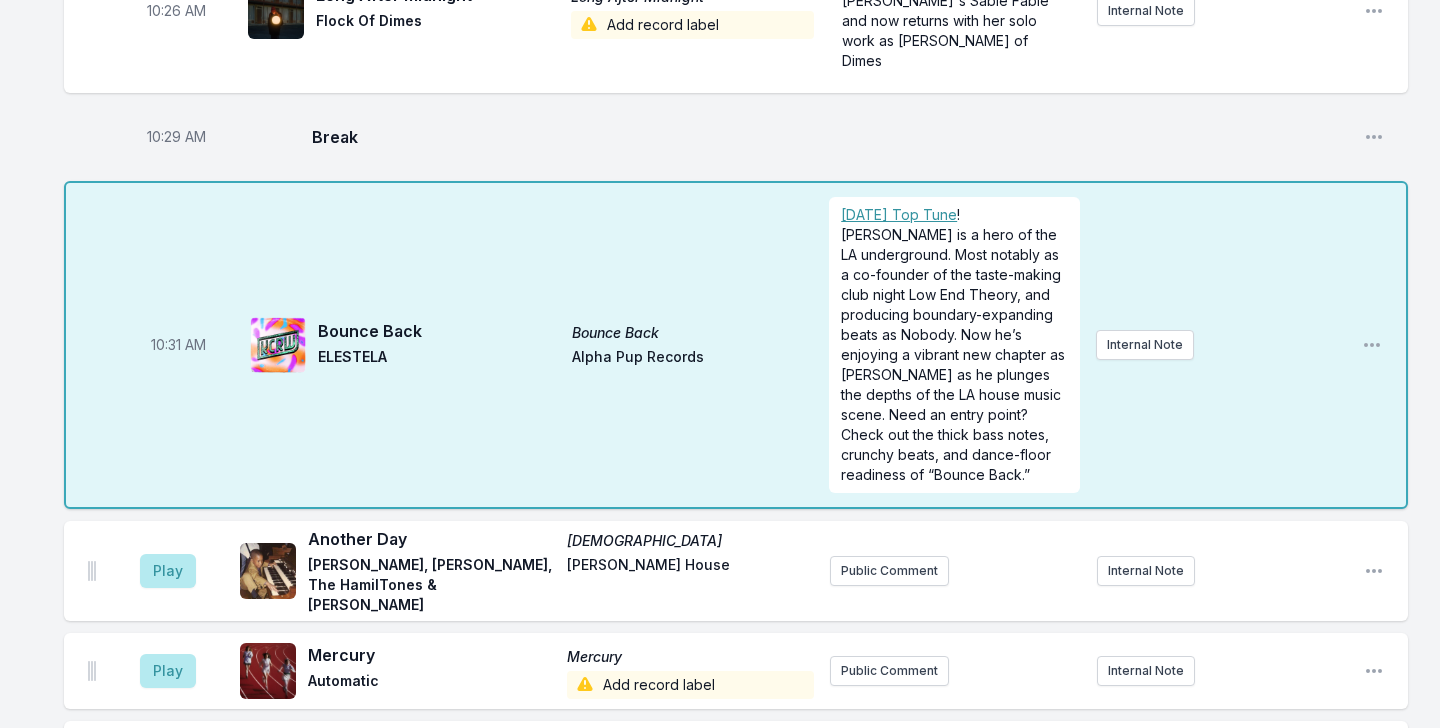 scroll, scrollTop: 2876, scrollLeft: 0, axis: vertical 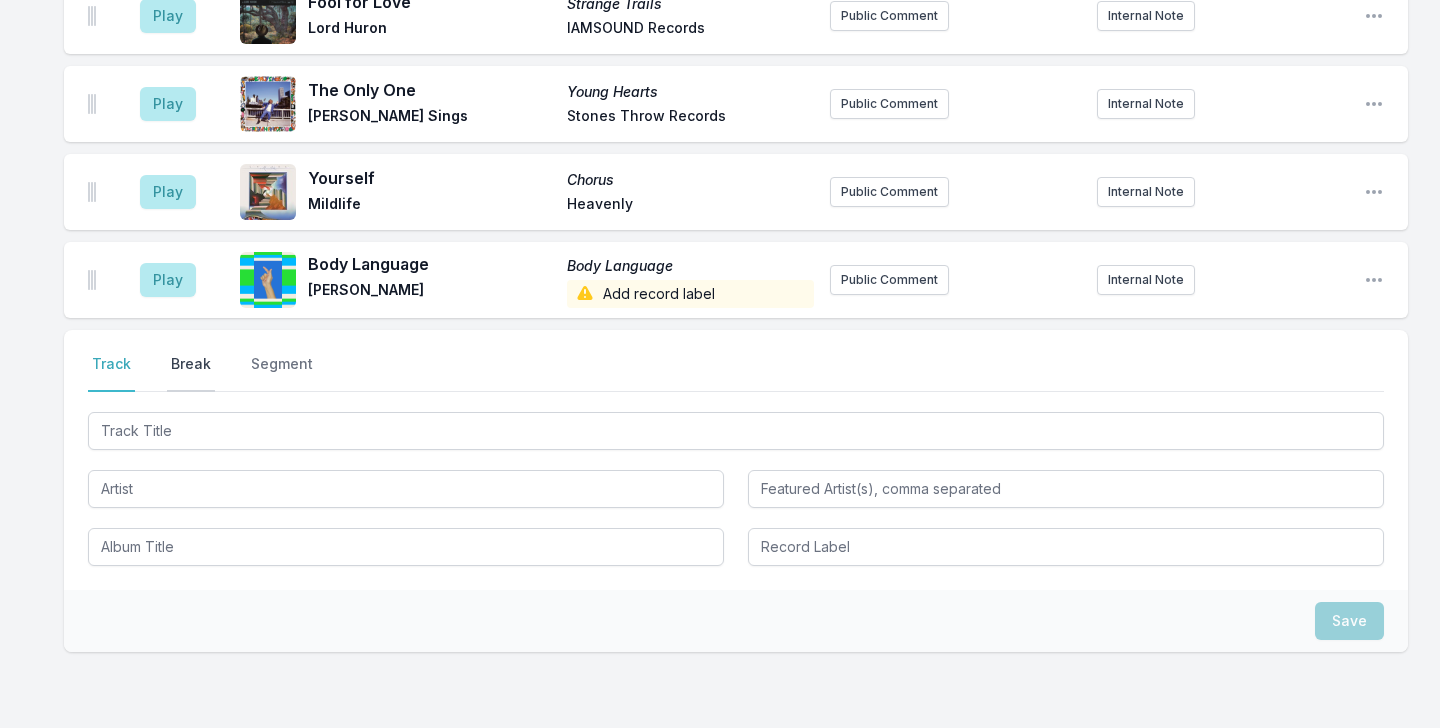 click on "Break" at bounding box center (191, 373) 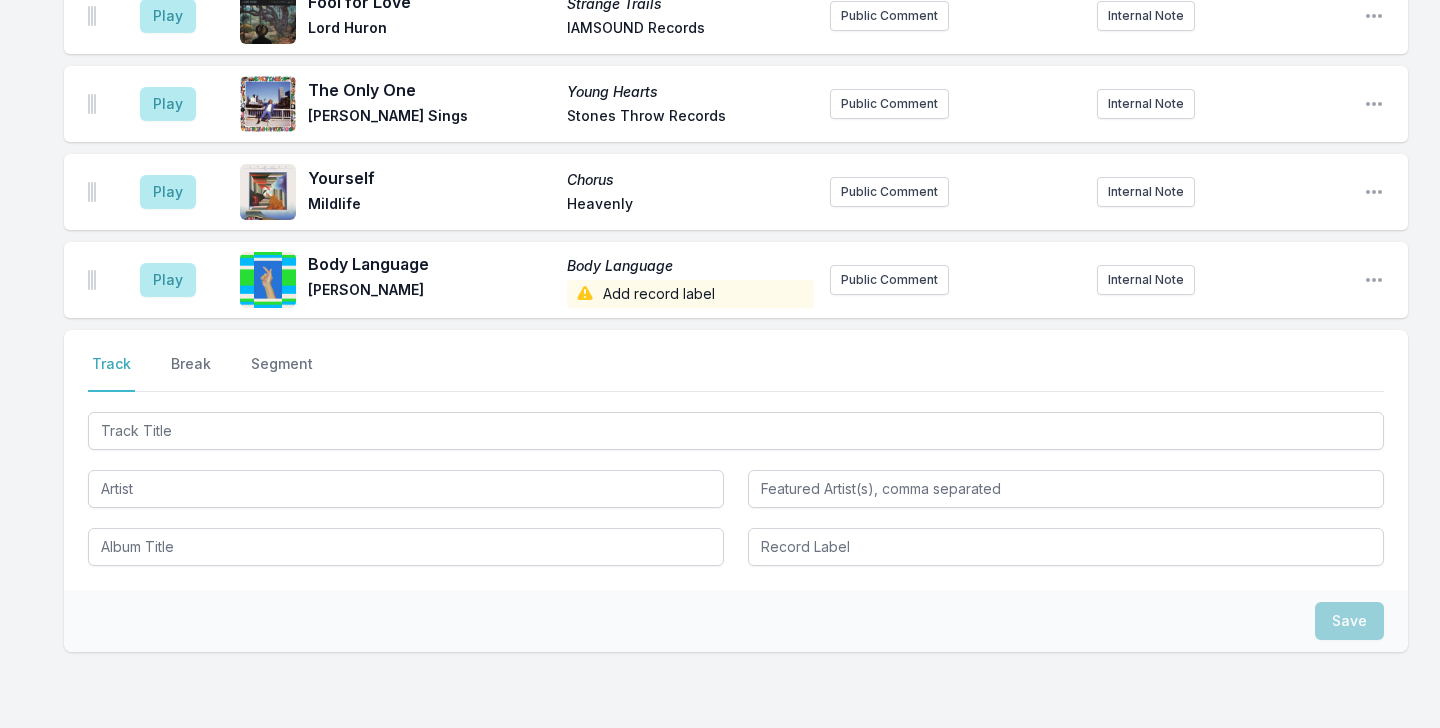 scroll, scrollTop: 4892, scrollLeft: 0, axis: vertical 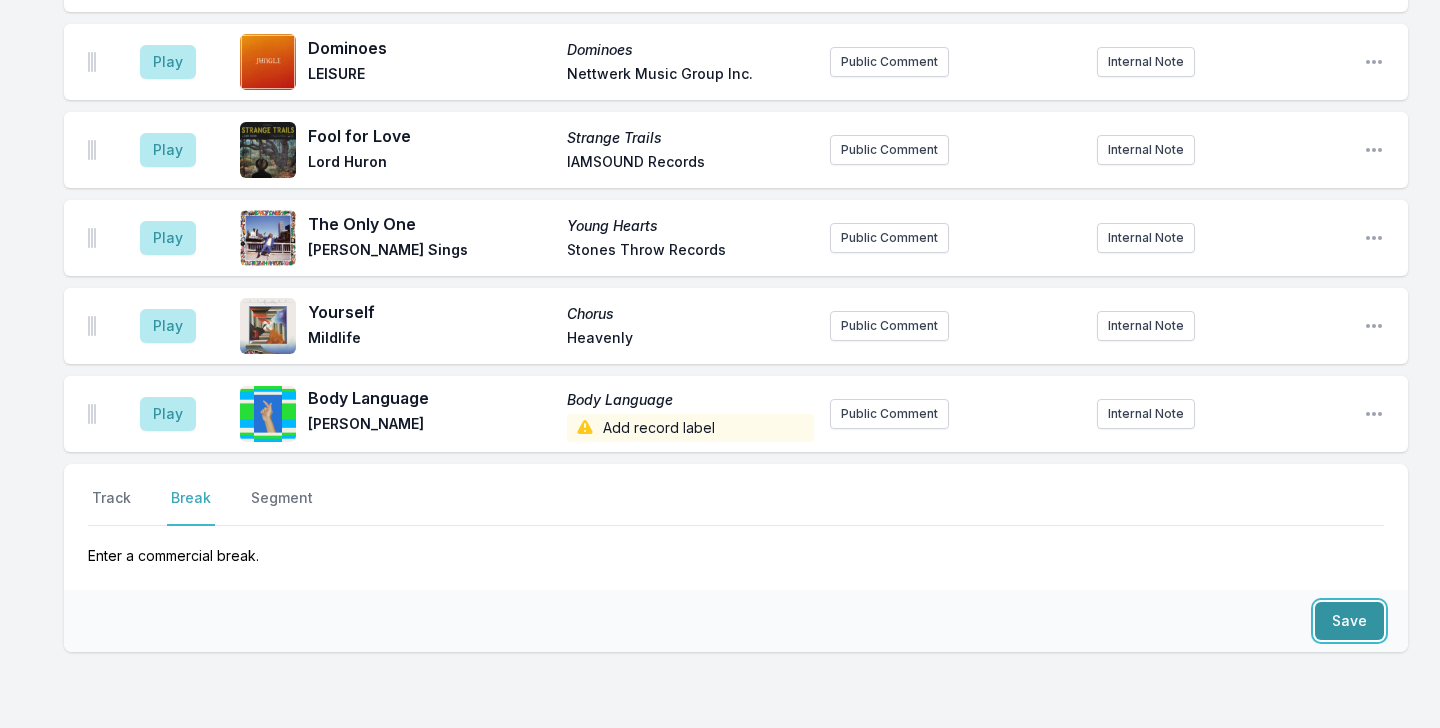 click on "Save" at bounding box center (1349, 621) 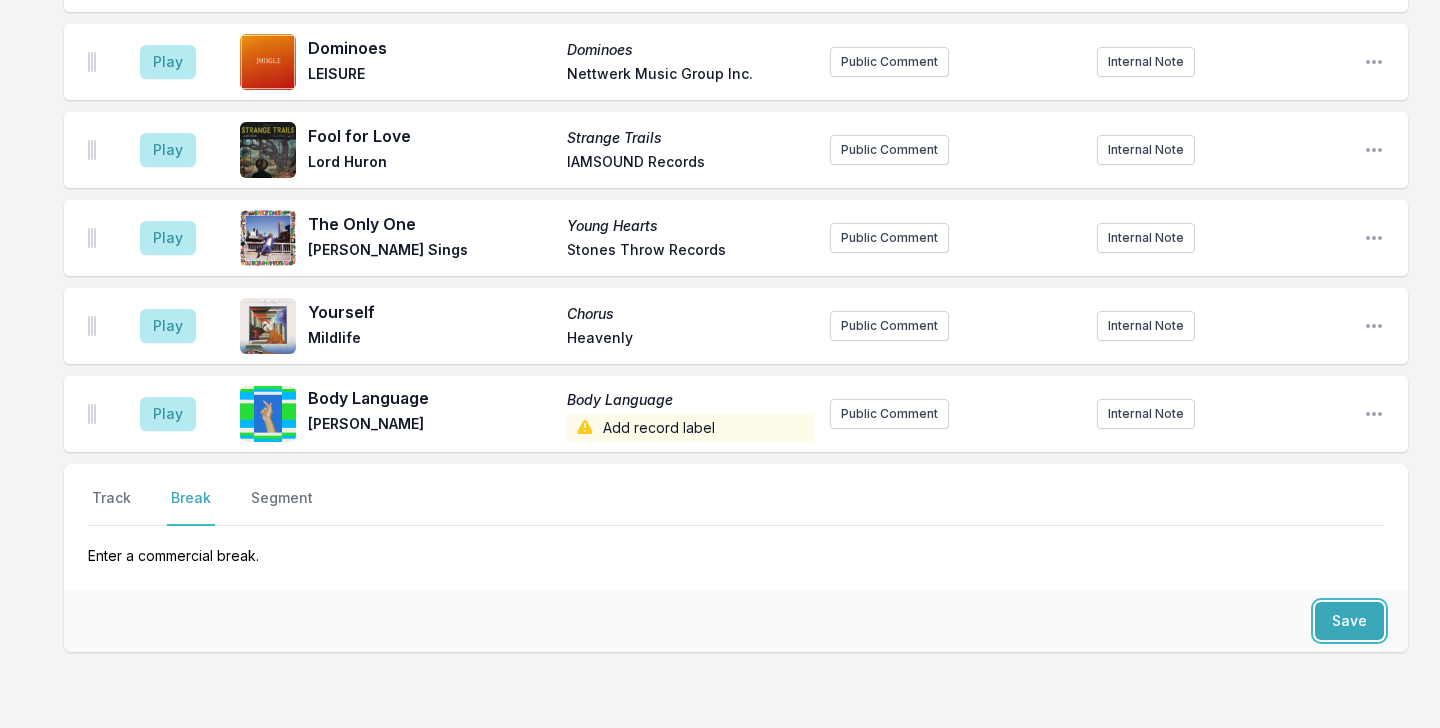 scroll, scrollTop: 4968, scrollLeft: 0, axis: vertical 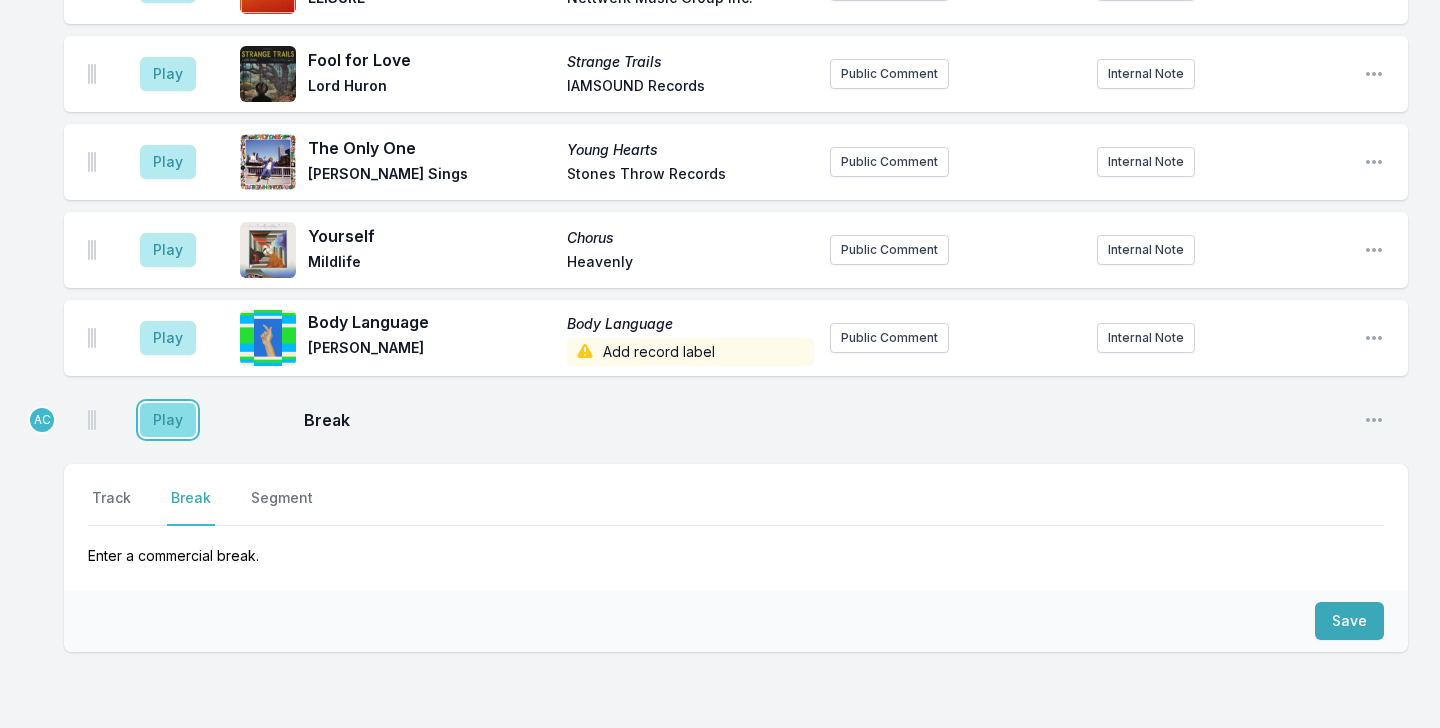 click on "Play" at bounding box center [168, 420] 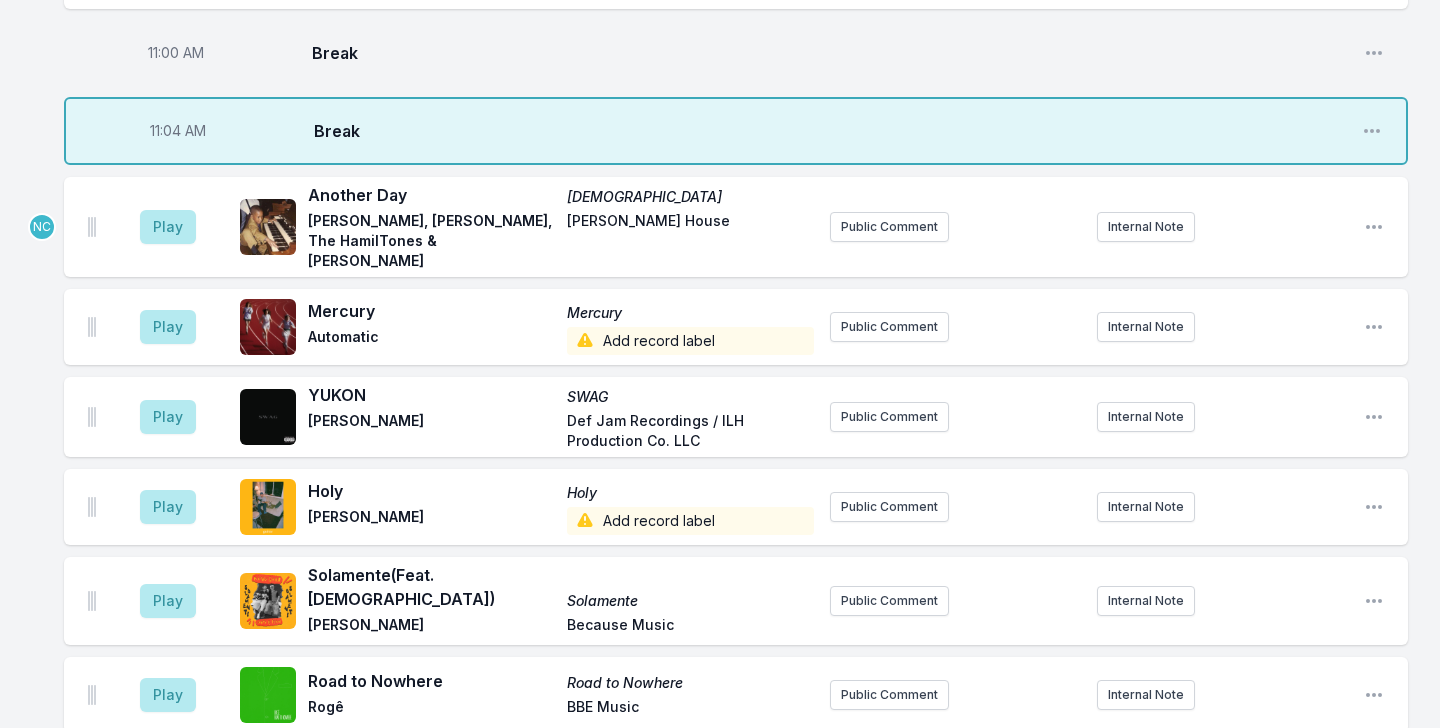 scroll, scrollTop: 3976, scrollLeft: 0, axis: vertical 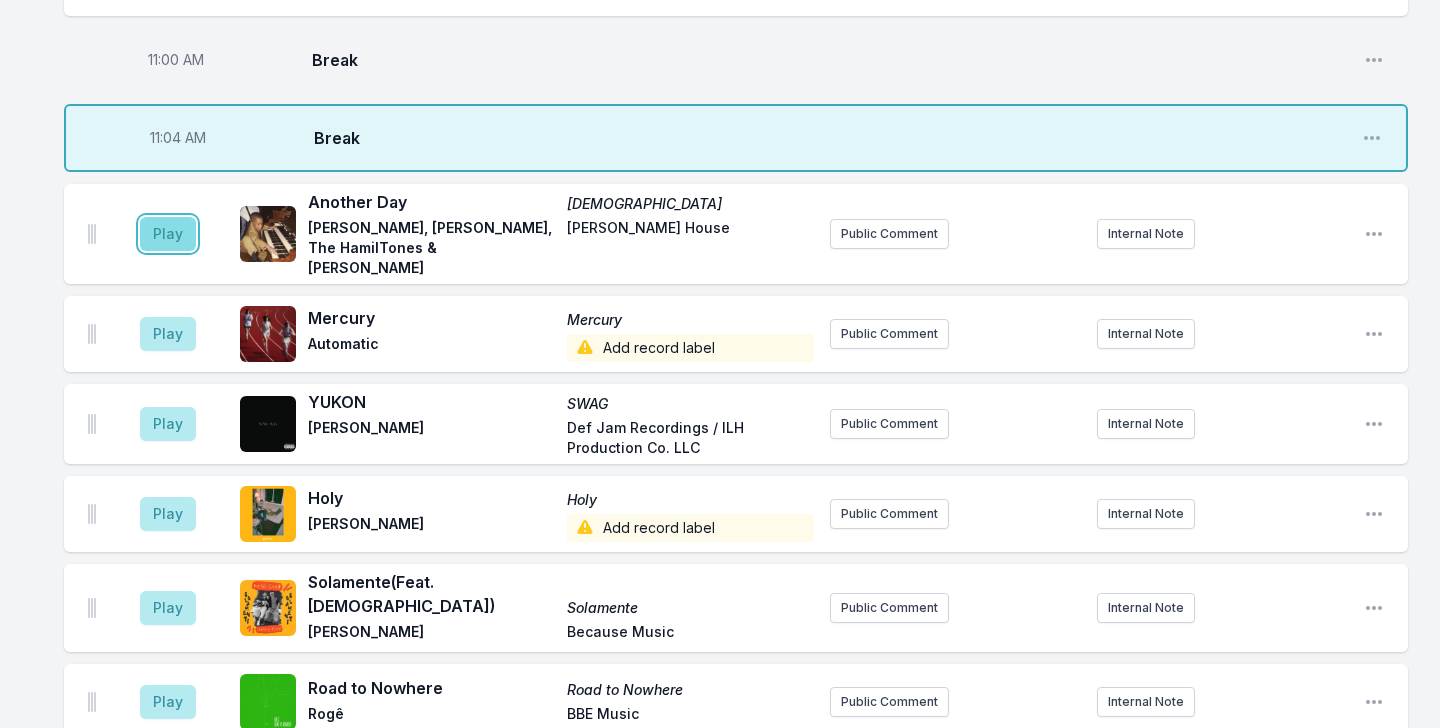 click on "Play" at bounding box center [168, 234] 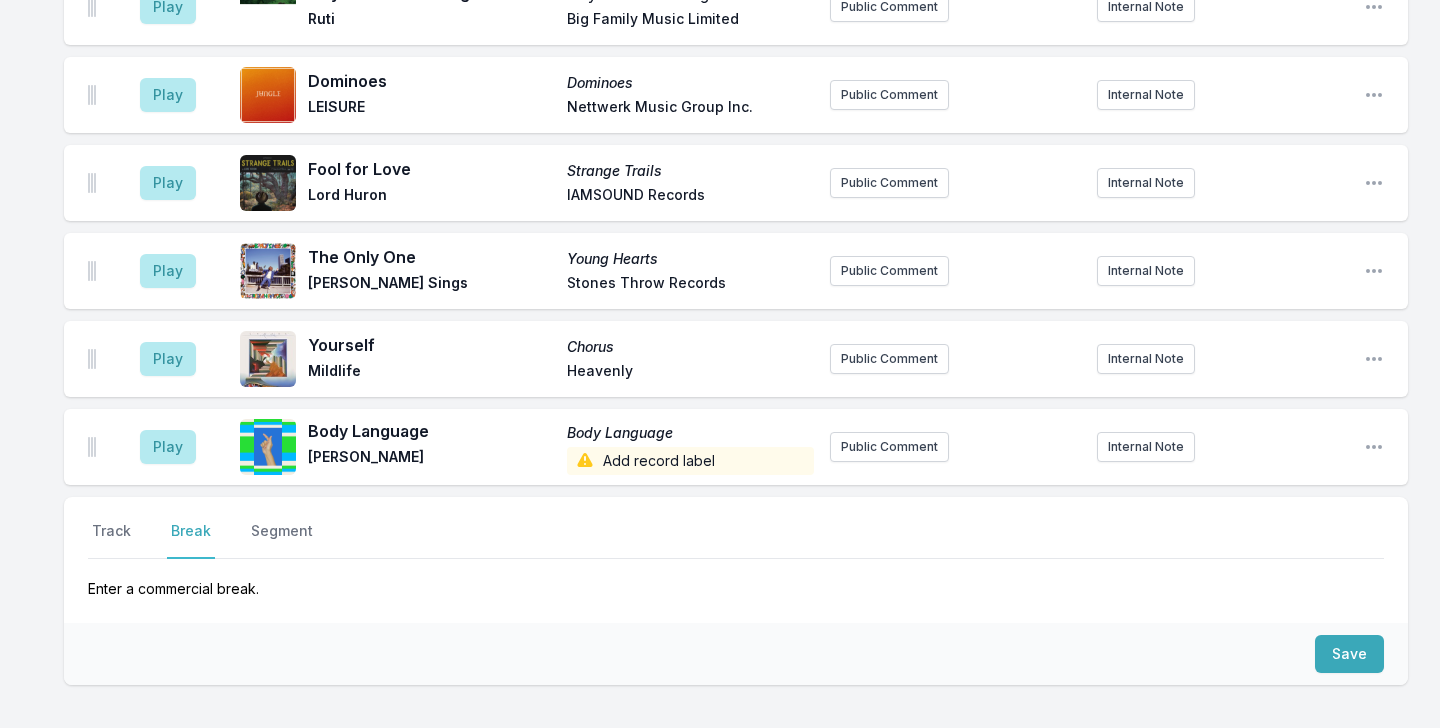 scroll, scrollTop: 4892, scrollLeft: 0, axis: vertical 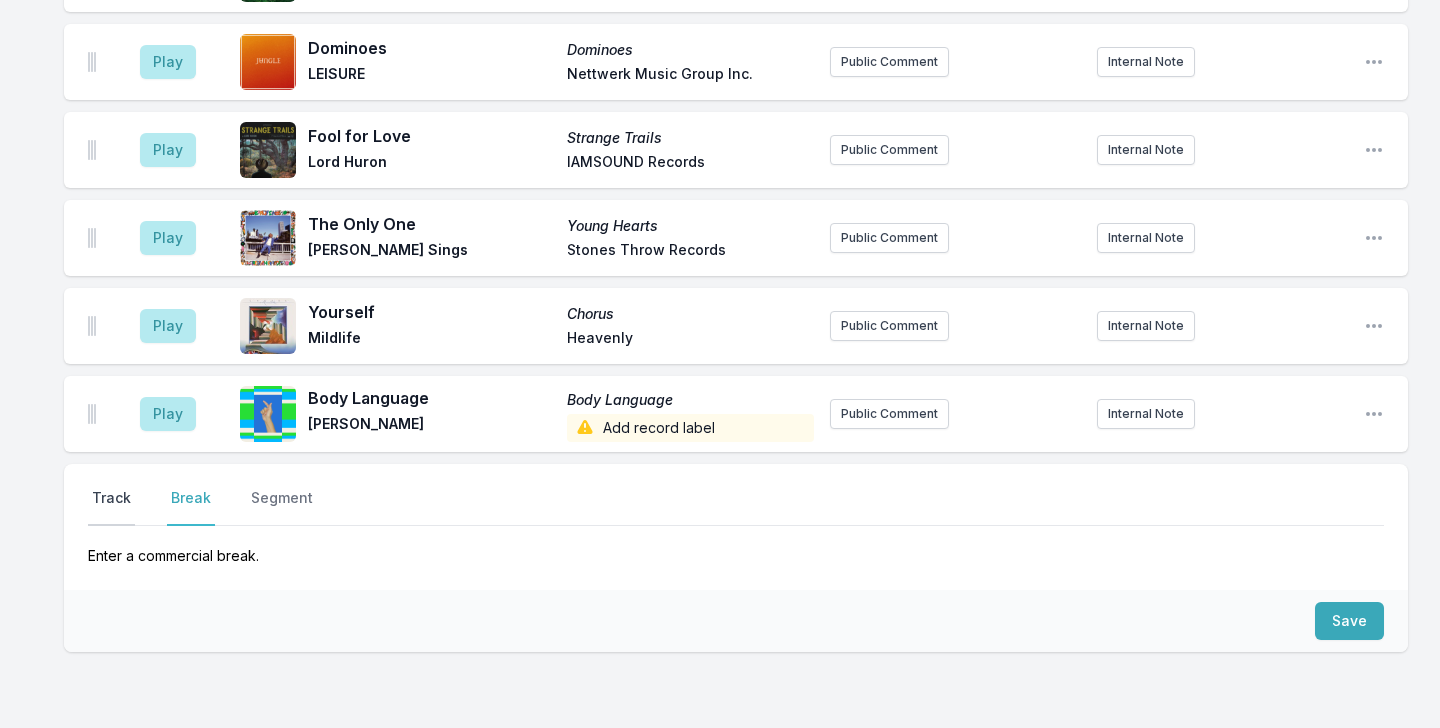 click on "Track" at bounding box center (111, 507) 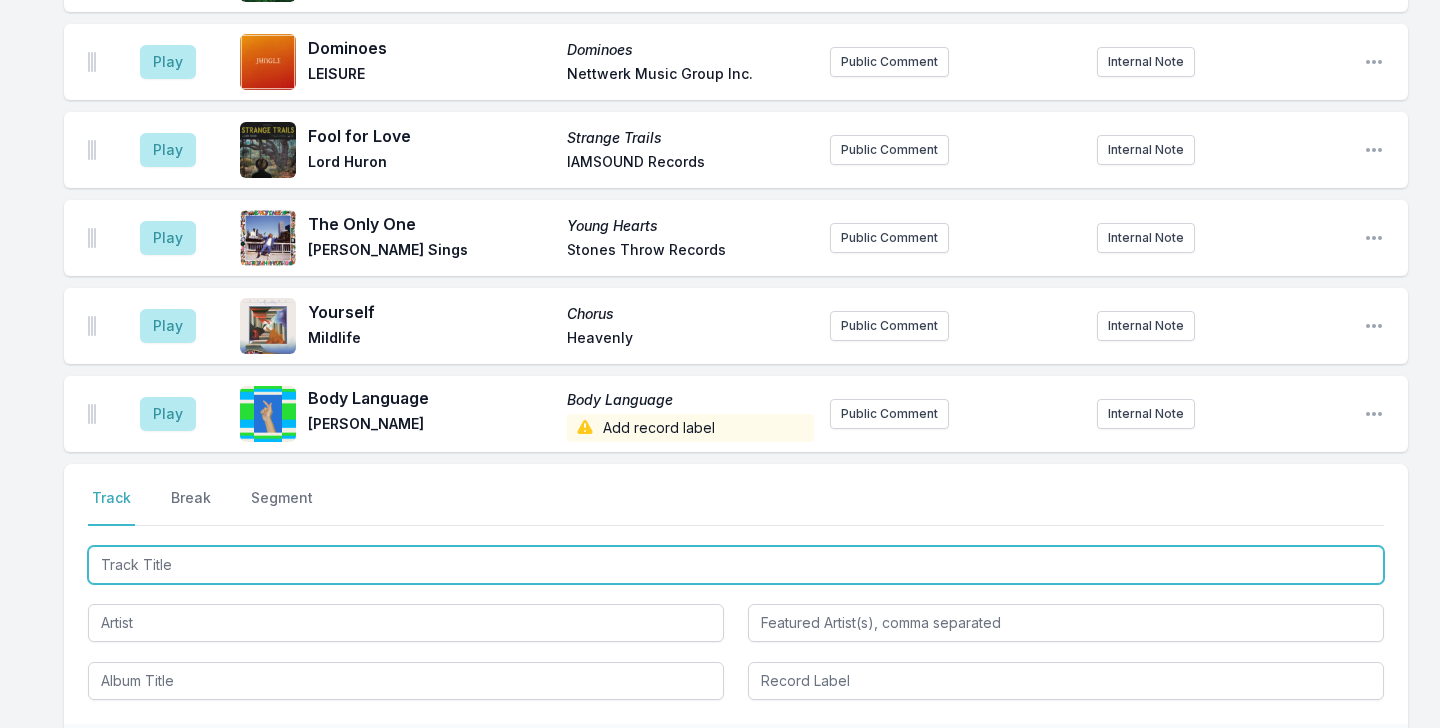 click at bounding box center [736, 565] 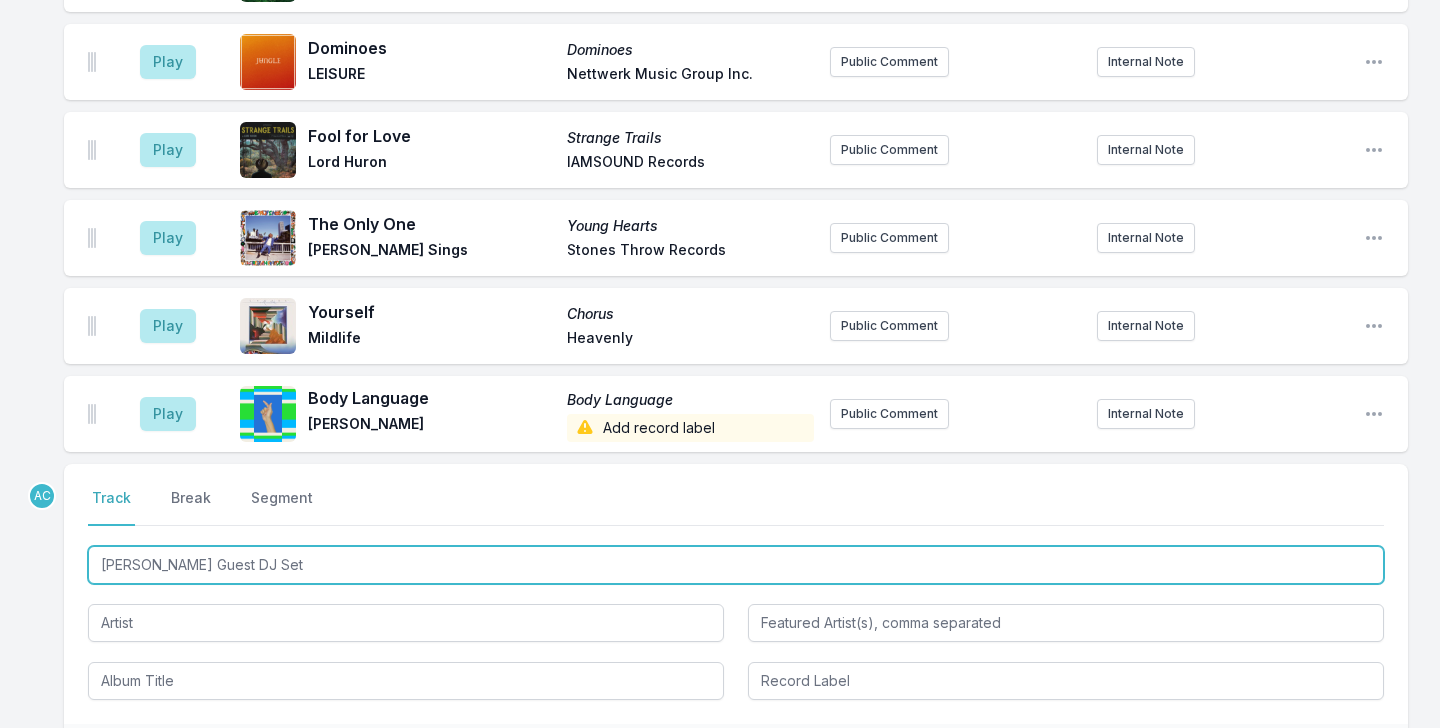 type on "[PERSON_NAME] Guest DJ Set" 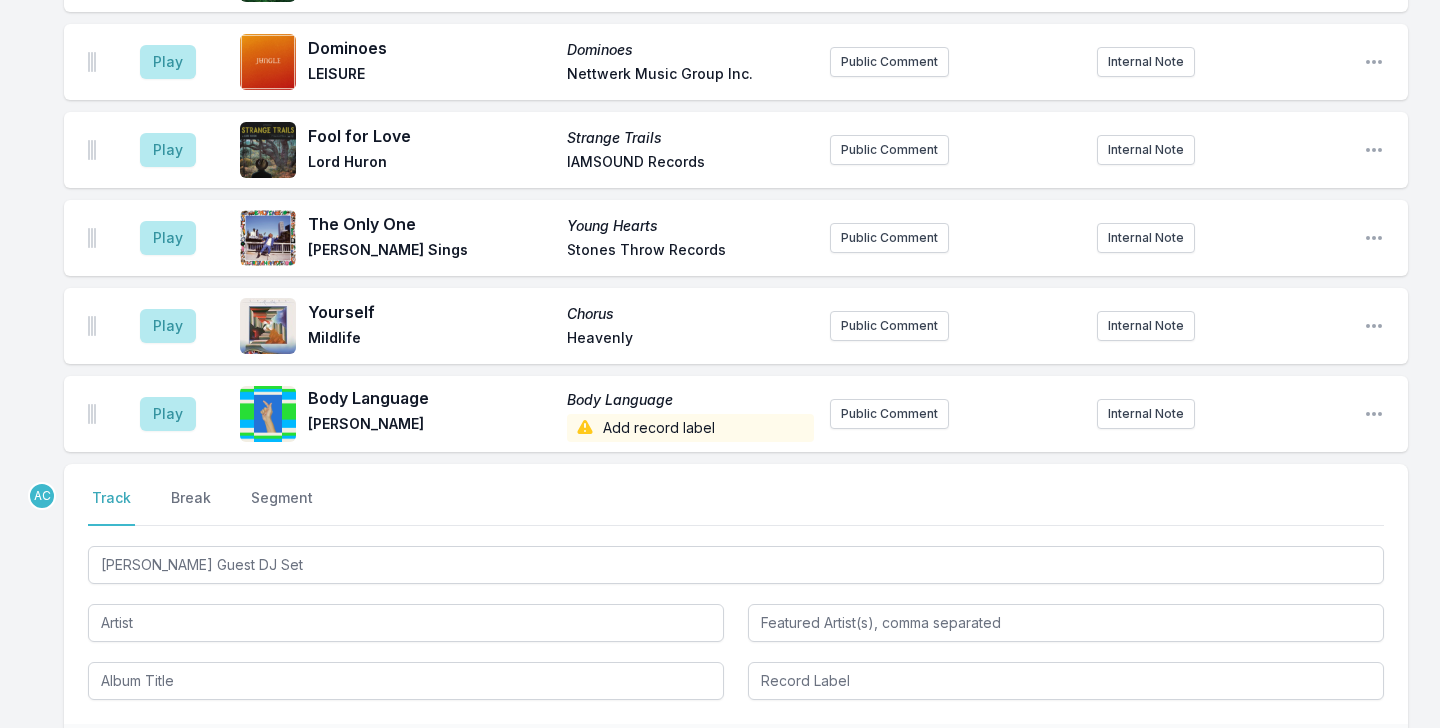 click on "[PERSON_NAME] Guest DJ Set" at bounding box center [736, 621] 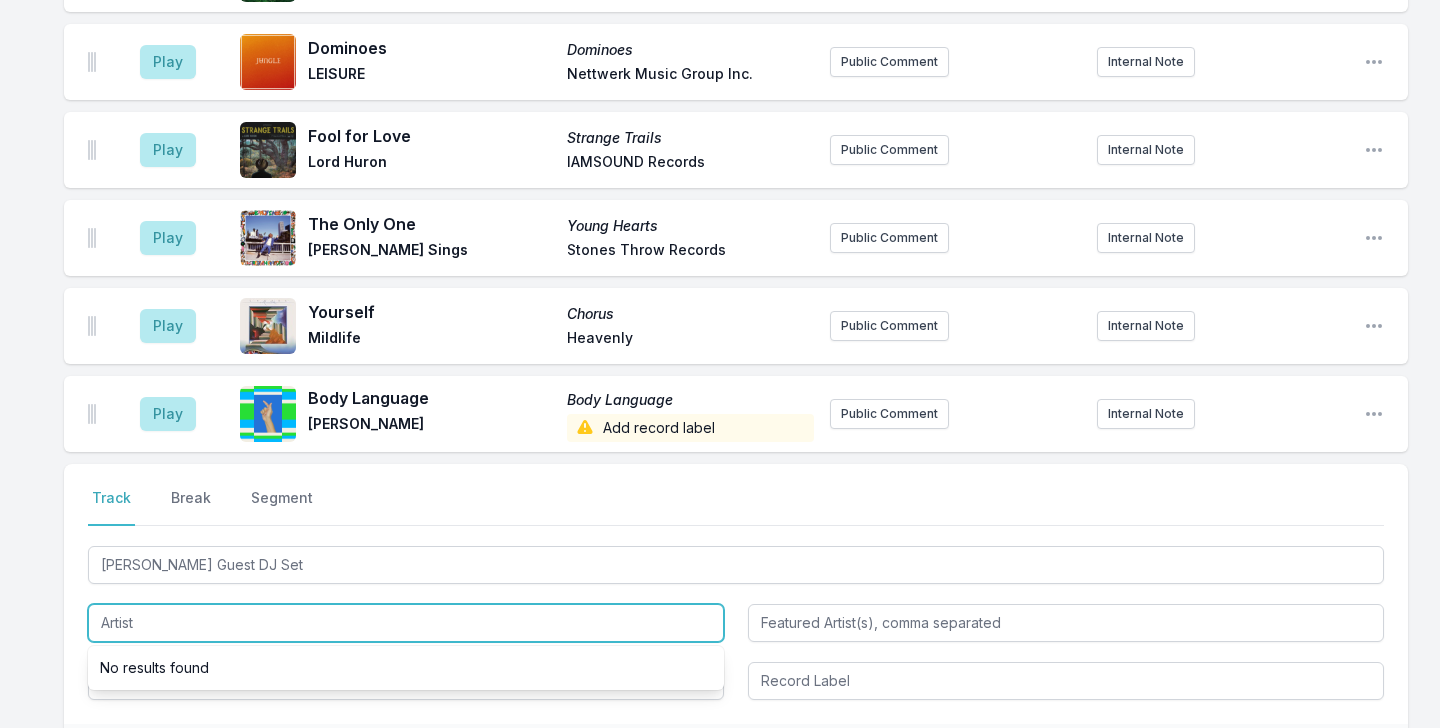 click at bounding box center [406, 623] 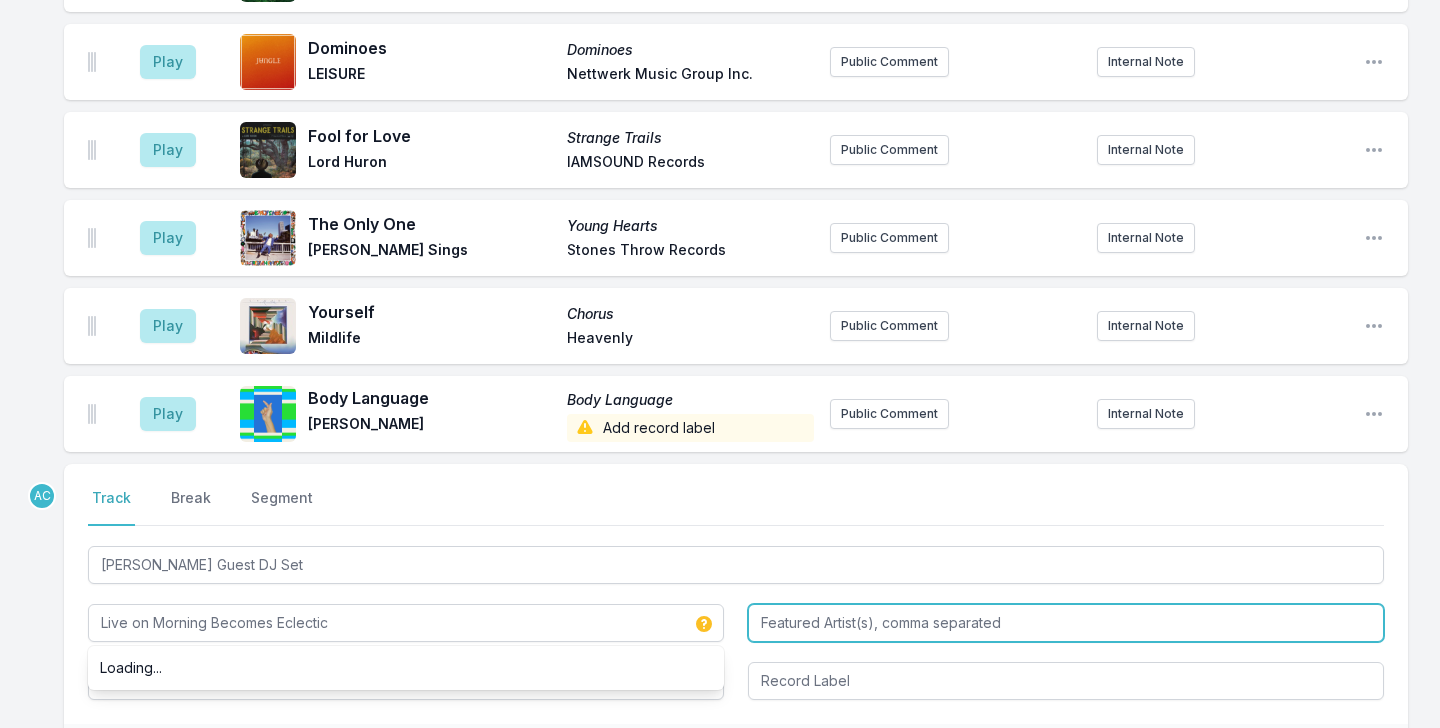 type on "Live on Morning Becomes Eclectic" 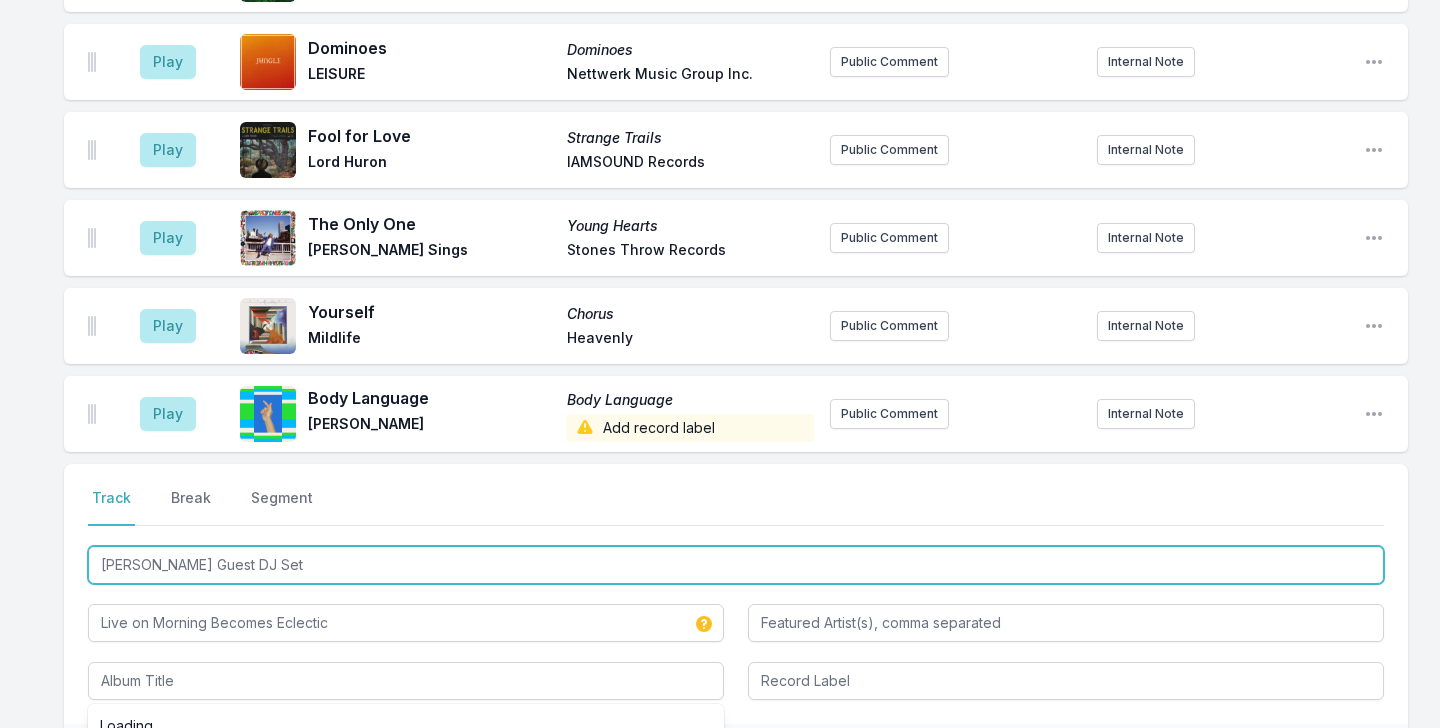 click on "[PERSON_NAME] Guest DJ Set" at bounding box center (736, 565) 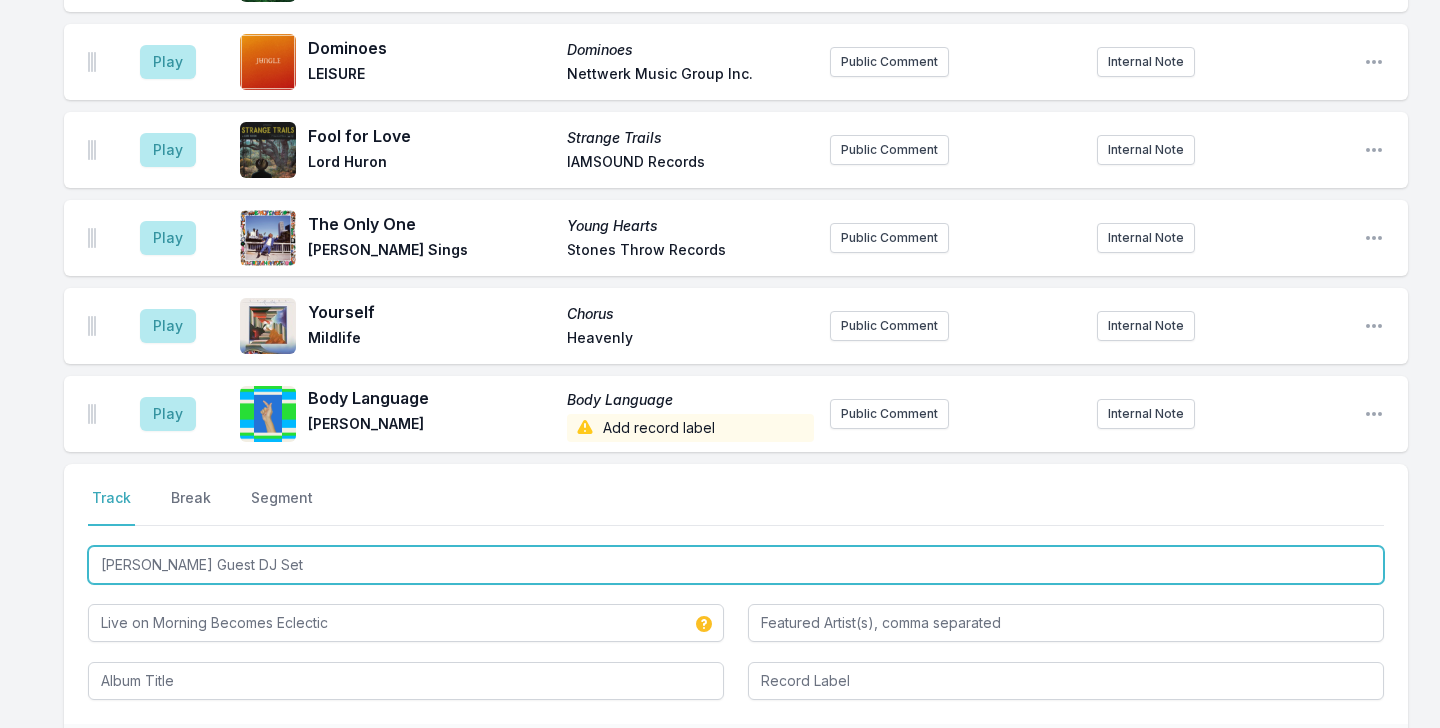 click on "[PERSON_NAME] Guest DJ Set" at bounding box center (736, 565) 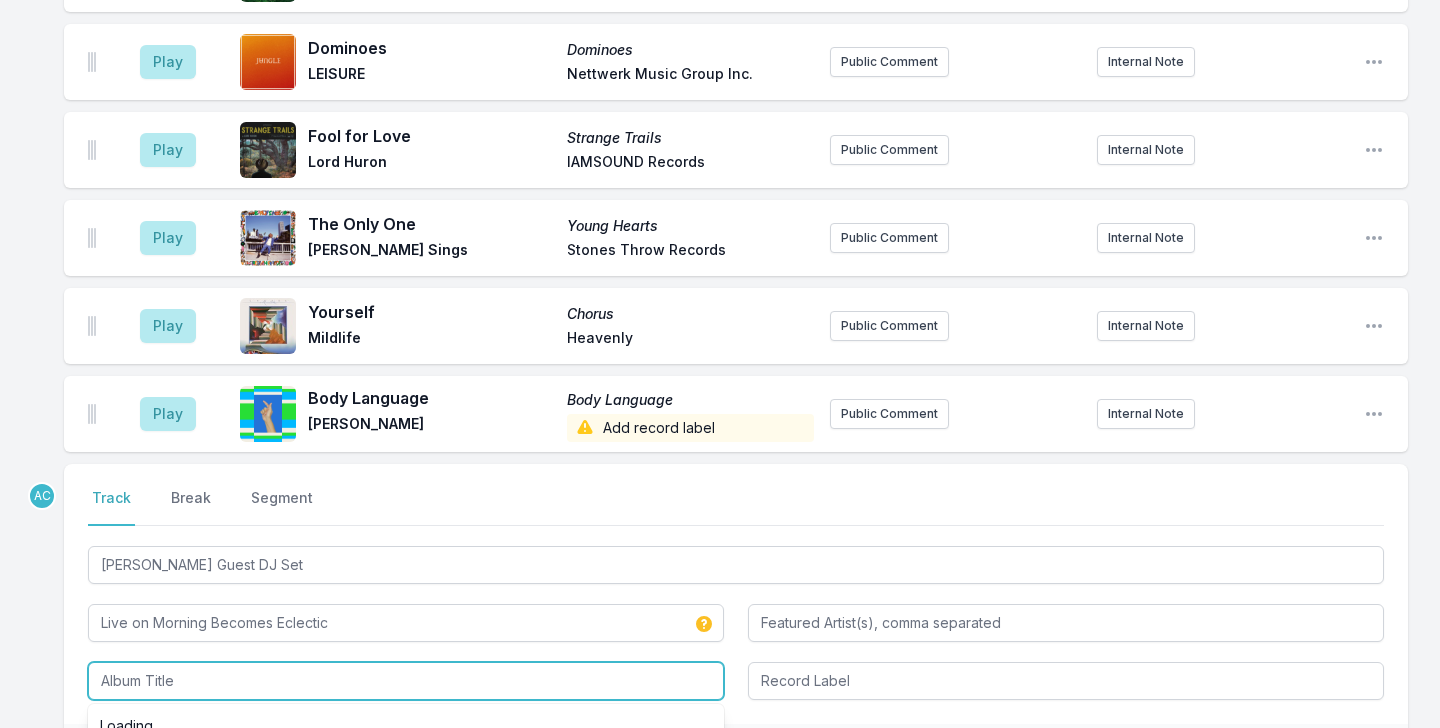 click at bounding box center [406, 681] 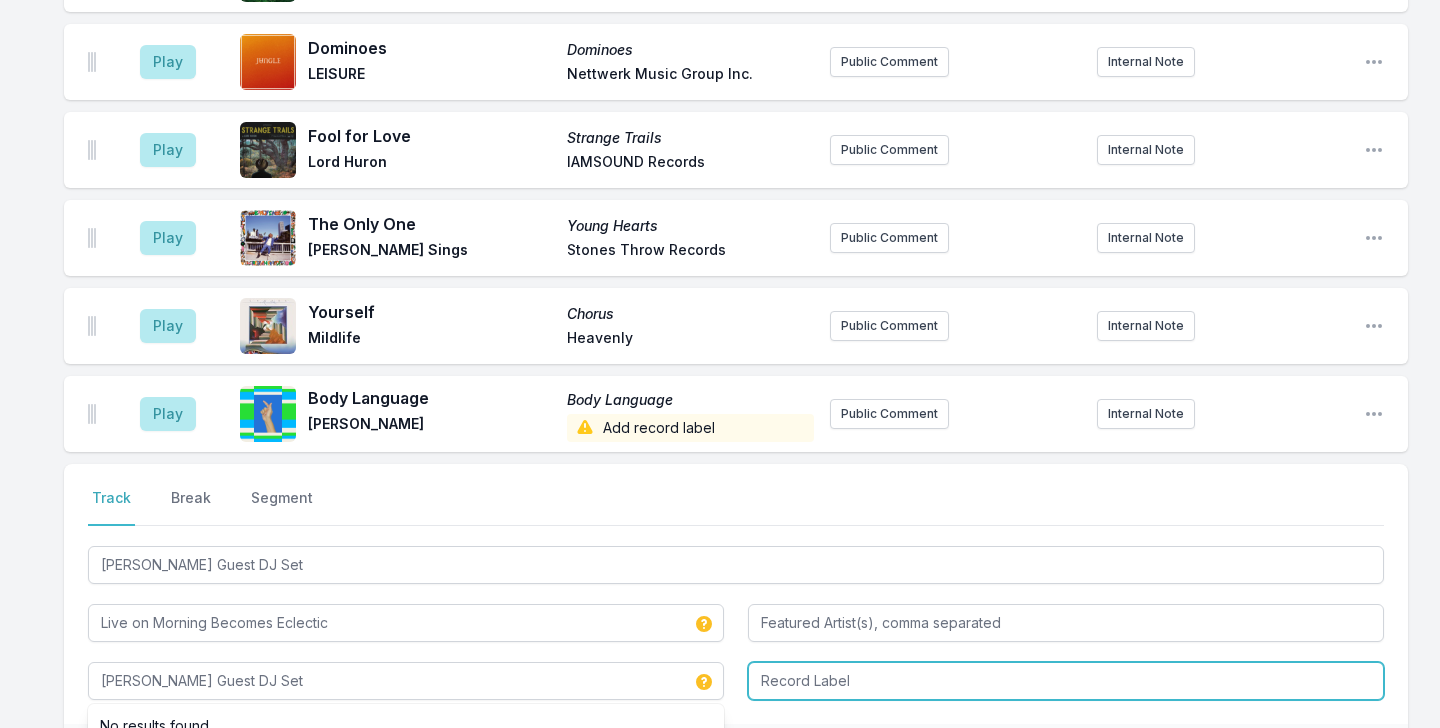 type on "[PERSON_NAME] Guest DJ Set" 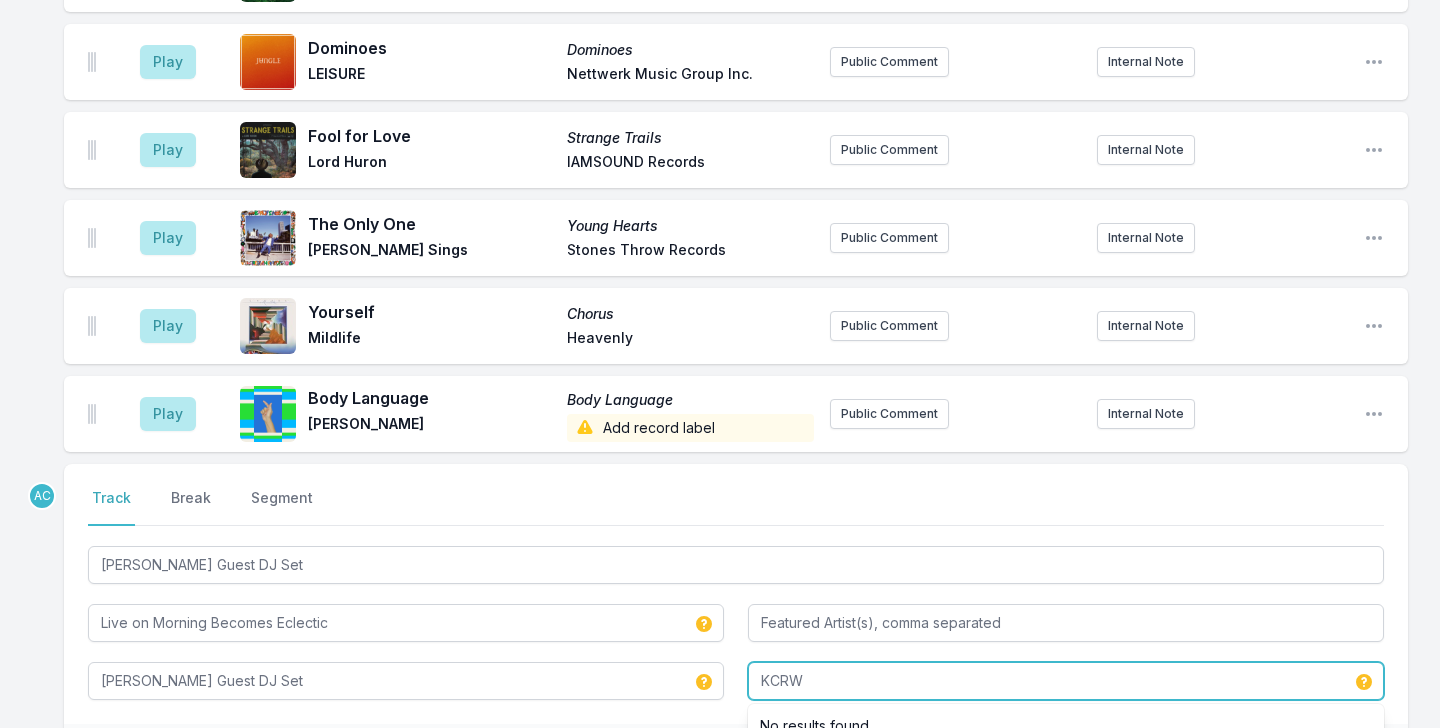 type on "KCRW" 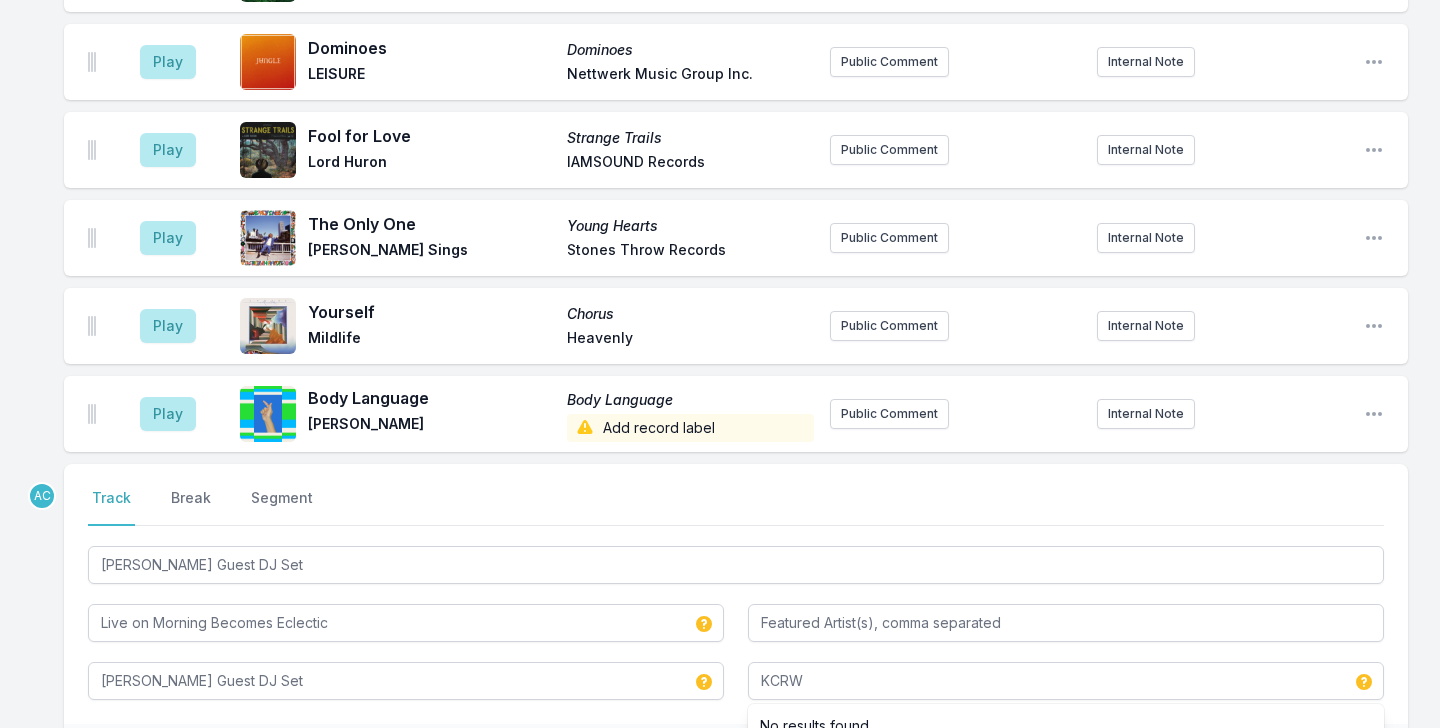 click on "Double check your data before saving. Save" at bounding box center (736, 755) 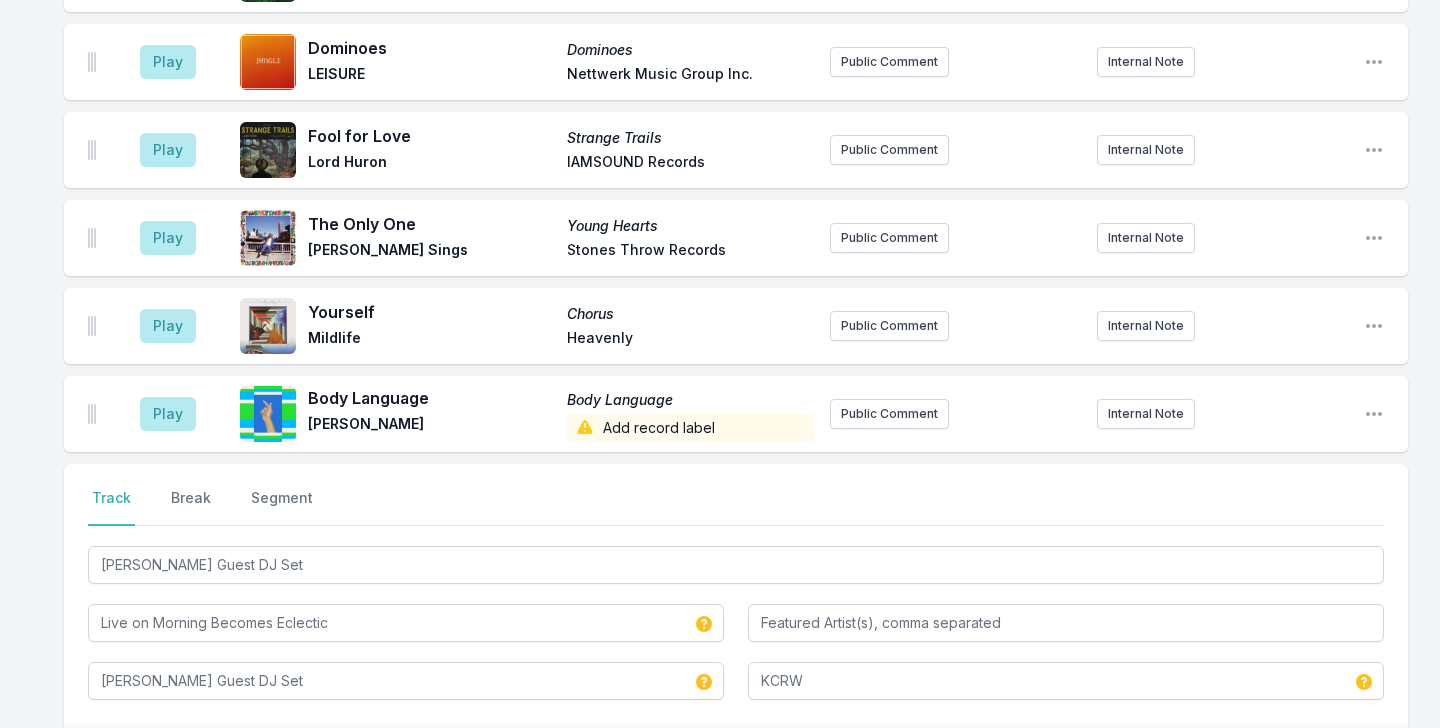 click on "Save" at bounding box center (1349, 755) 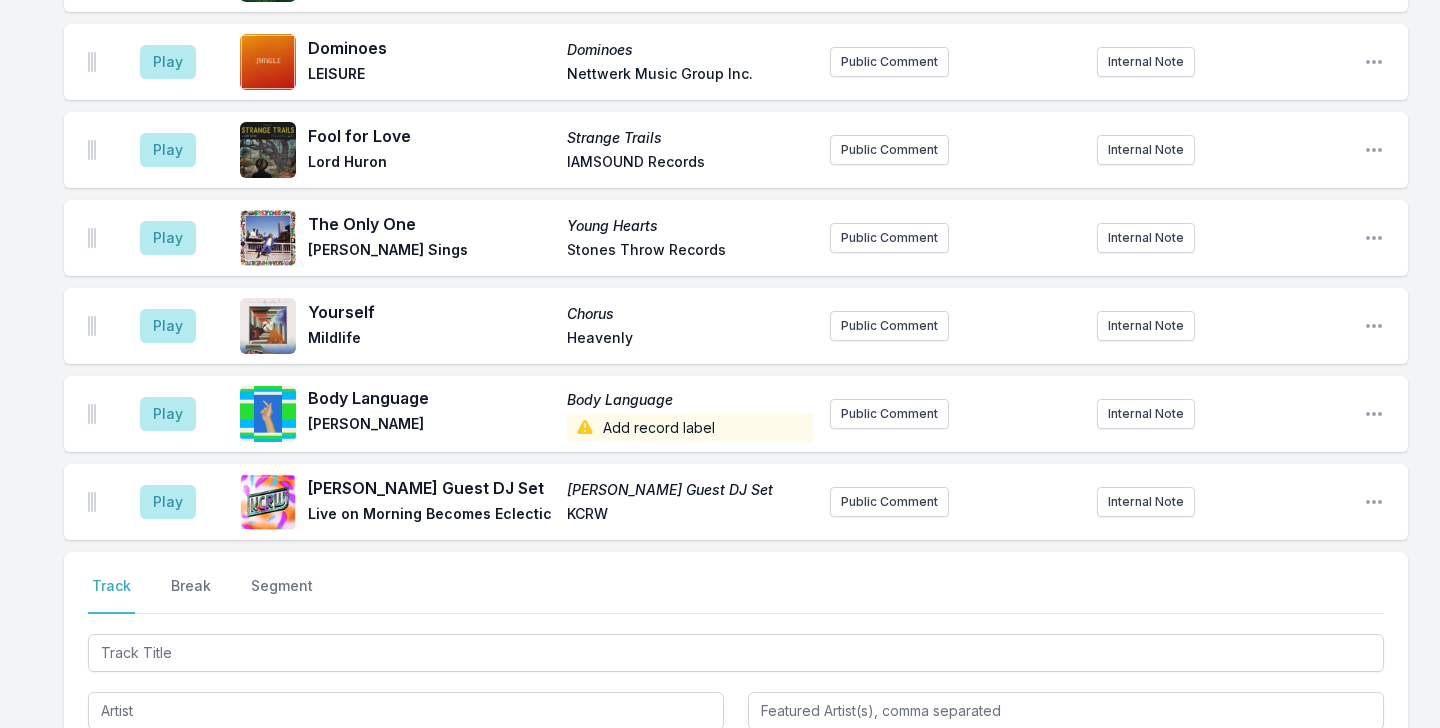 scroll, scrollTop: 4980, scrollLeft: 0, axis: vertical 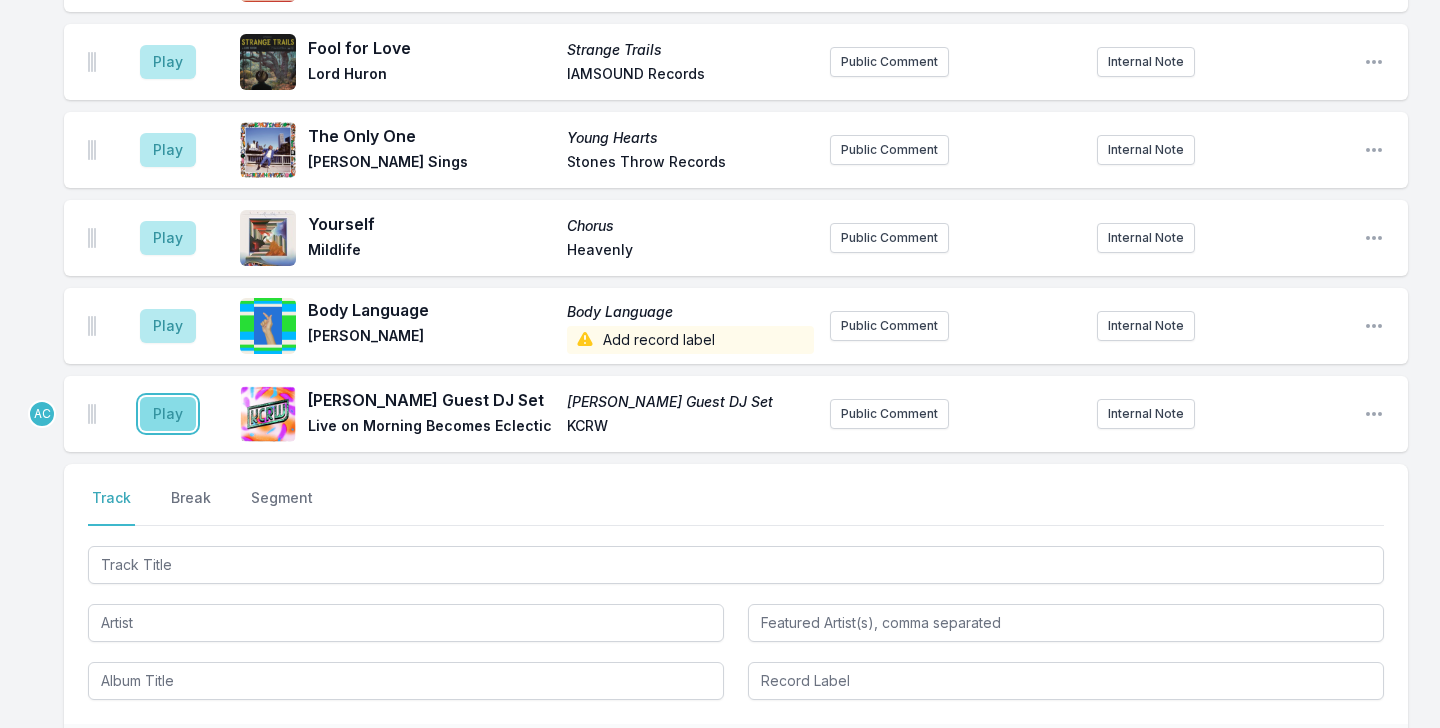 click on "Play" at bounding box center [168, 414] 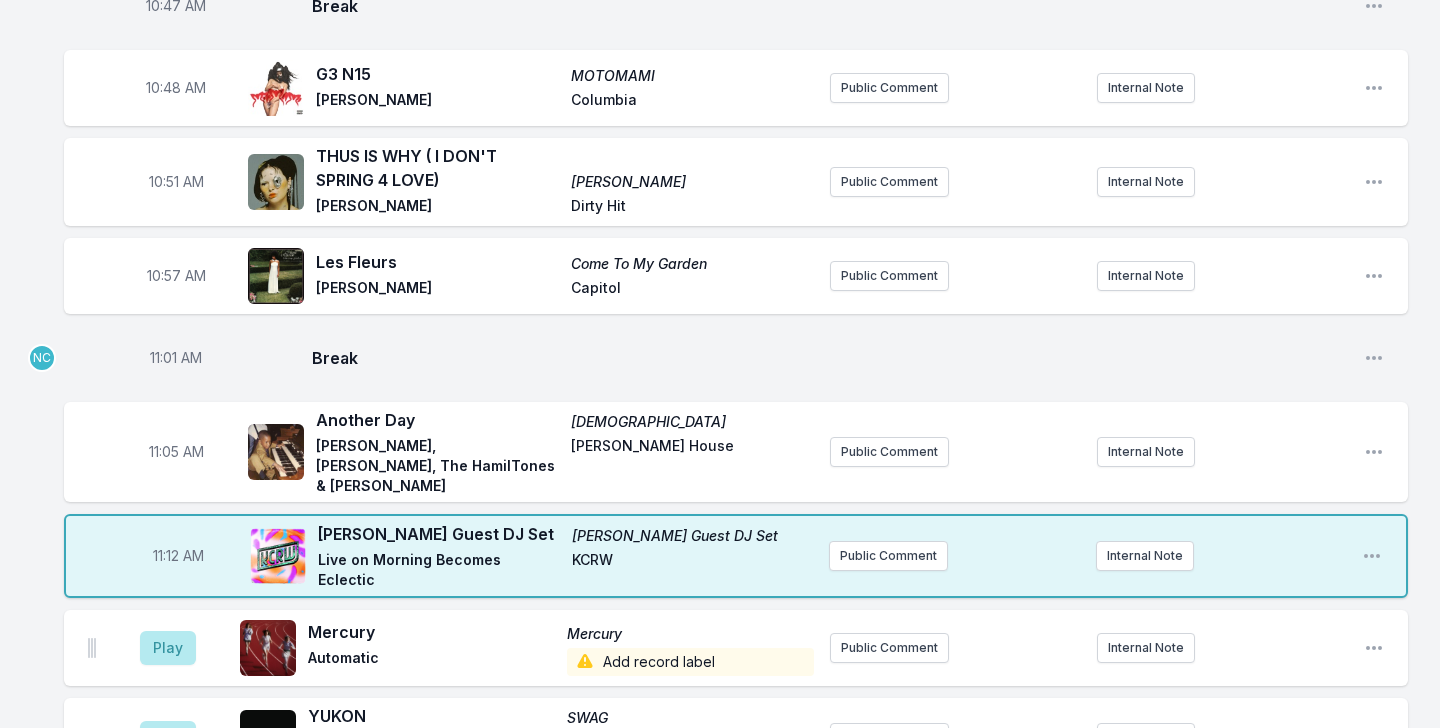 scroll, scrollTop: 3750, scrollLeft: 0, axis: vertical 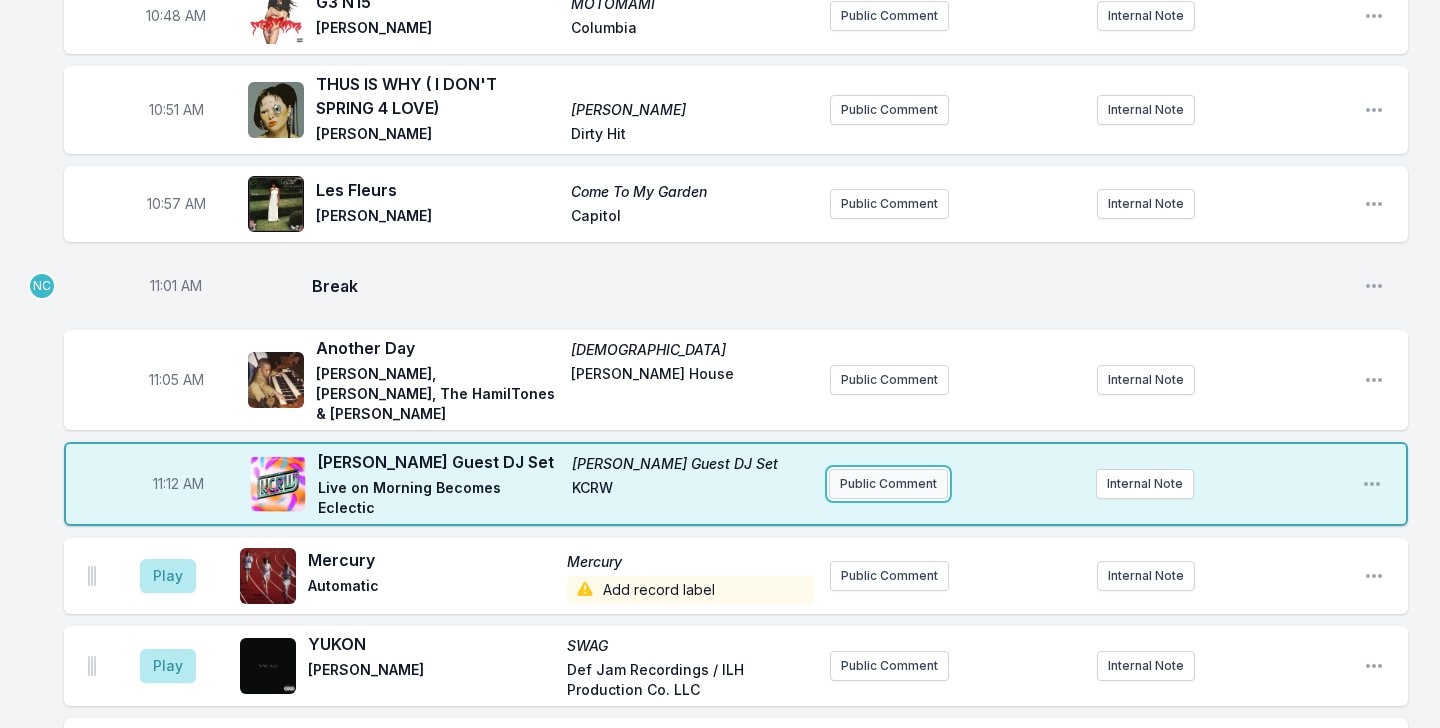 click on "Public Comment" at bounding box center [888, 484] 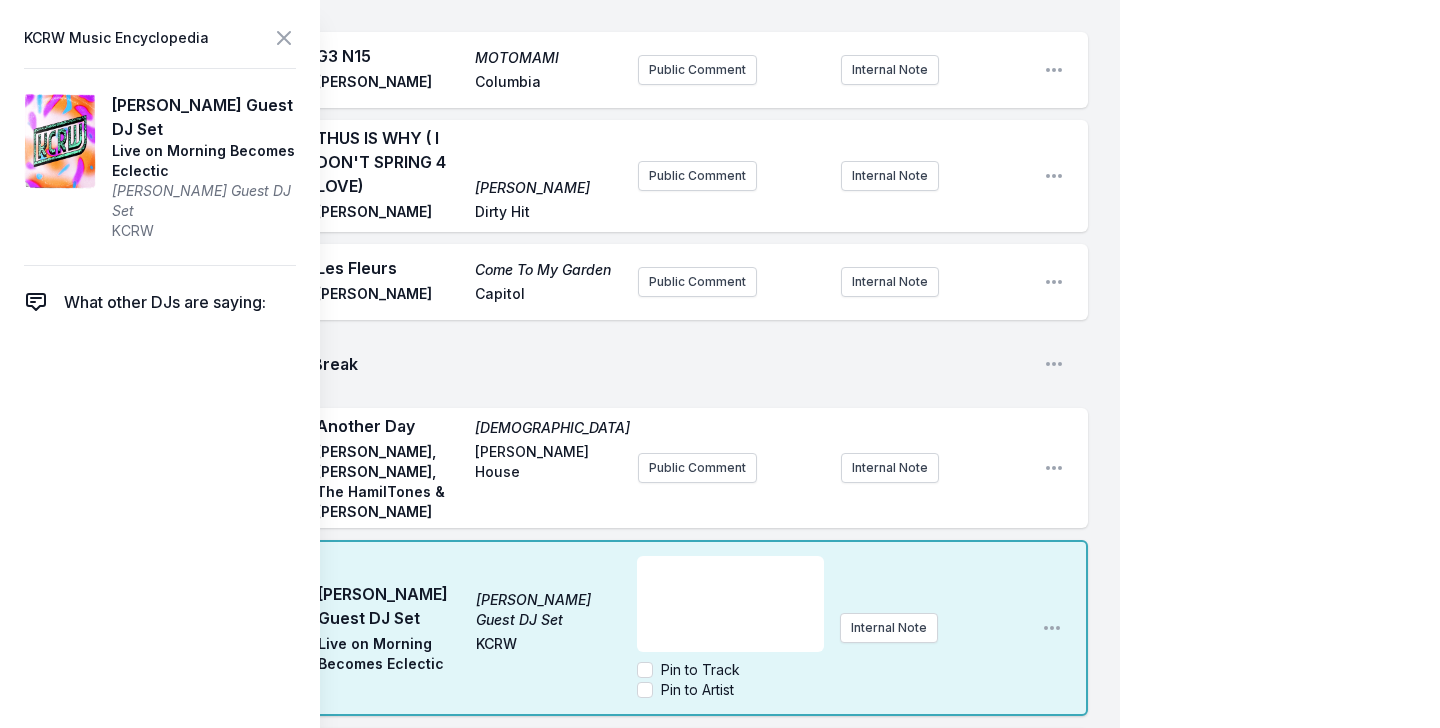 scroll, scrollTop: 4653, scrollLeft: 0, axis: vertical 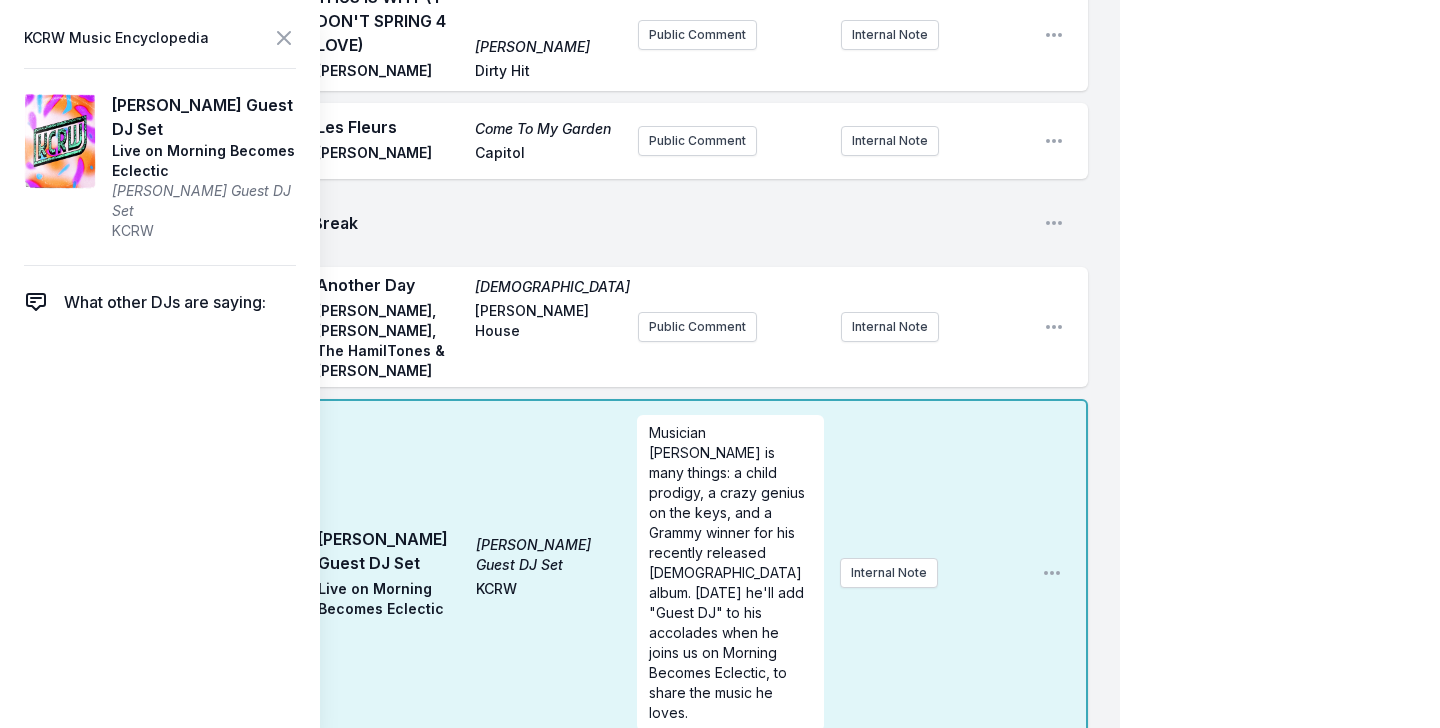 click on "11:12 AM [PERSON_NAME] Guest DJ Set [PERSON_NAME] Guest DJ Set Live on Morning Becomes Eclectic KCRW Musician [PERSON_NAME] is many things: a child prodigy, a crazy genius on the keys, and a Grammy winner for his recently released gospel album. [DATE] he'll add "Guest DJ" to his accolades when he joins us on Morning Becomes Eclectic, to share the music he loves.  Internal Note Open playlist item options" at bounding box center (576, 573) 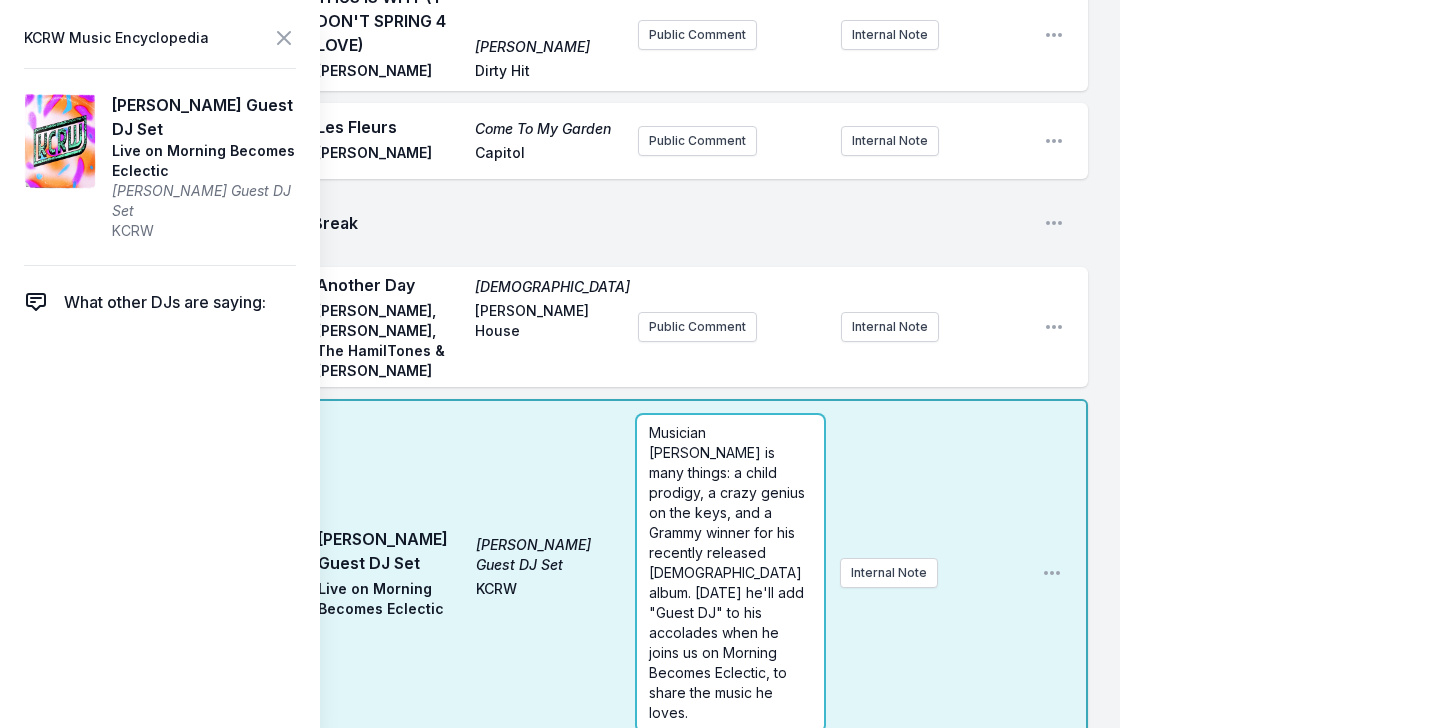 click on "Missing Data Some of your tracks are missing record label information. This info helps artists get paid! It needs to be filled out within 24 hours of showtime. 9:04 AM Full Bloom Liquid / Devotion & Tongue Street Blue [PERSON_NAME] Hands in the Dark Public Comment Internal Note Open playlist item options 9:07 AM Don't Forget Something to Say [PERSON_NAME] House [PERSON_NAME] joins us [DATE] at 11am for a Guest DJ set! Internal Note Open playlist item options [PERSON_NAME] joins us [DATE] at 11am for a Guest DJ set! 9:09 AM Holy Hell Sundown [PERSON_NAME] Stones Throw Records Public Comment Internal Note Open playlist item options 9:13 AM My Fisherman (Belú Remix) Ten Views of Music Life [PERSON_NAME] [PERSON_NAME] Add record label Public Comment Internal Note Open playlist item options 9:18 AM Holy Mountain Paradise Now Obongjayar September Recordings KCRW Presents Obongjayar at The Troubadour [DATE]. ﻿ Internal Note Open playlist item options KCRW Presents Obongjayar at The Troubadour [DATE]. 9:20 AM Type A Boy ﻿" at bounding box center (560, -966) 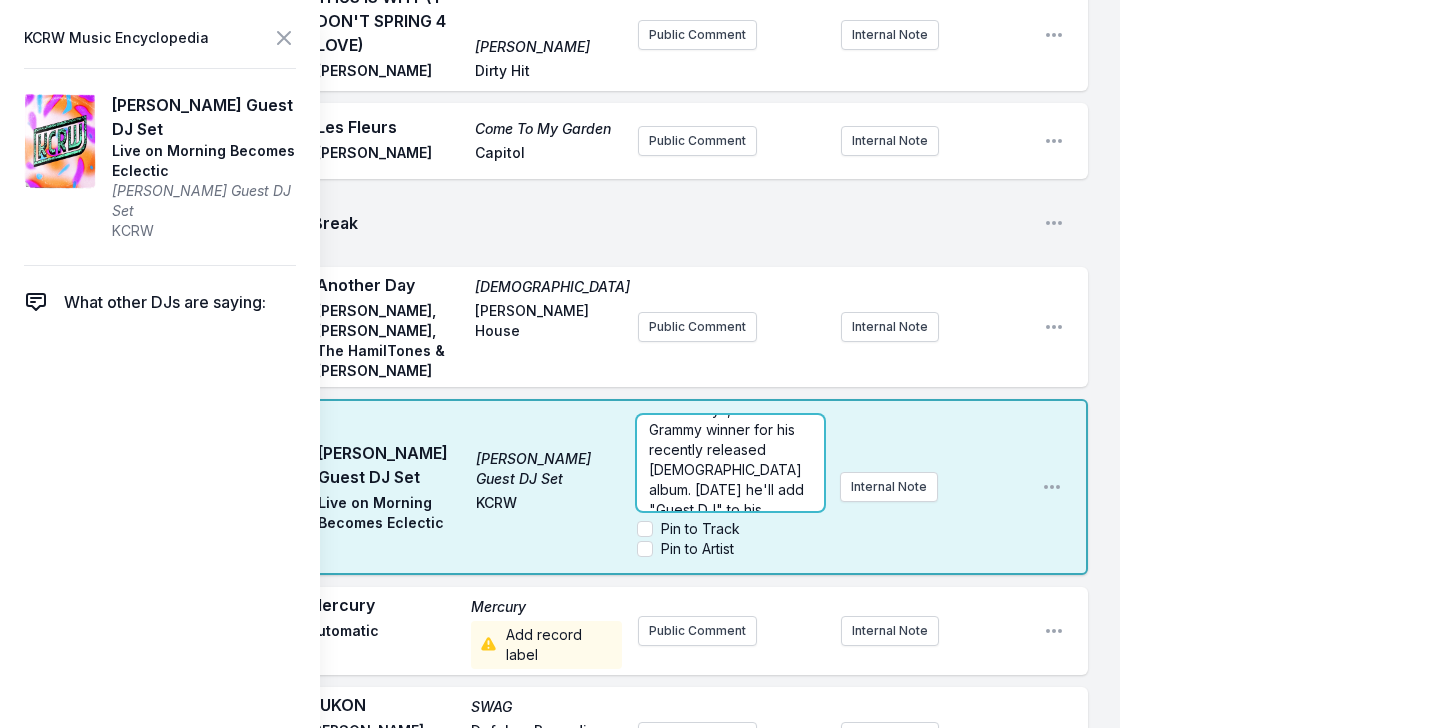 scroll, scrollTop: 106, scrollLeft: 0, axis: vertical 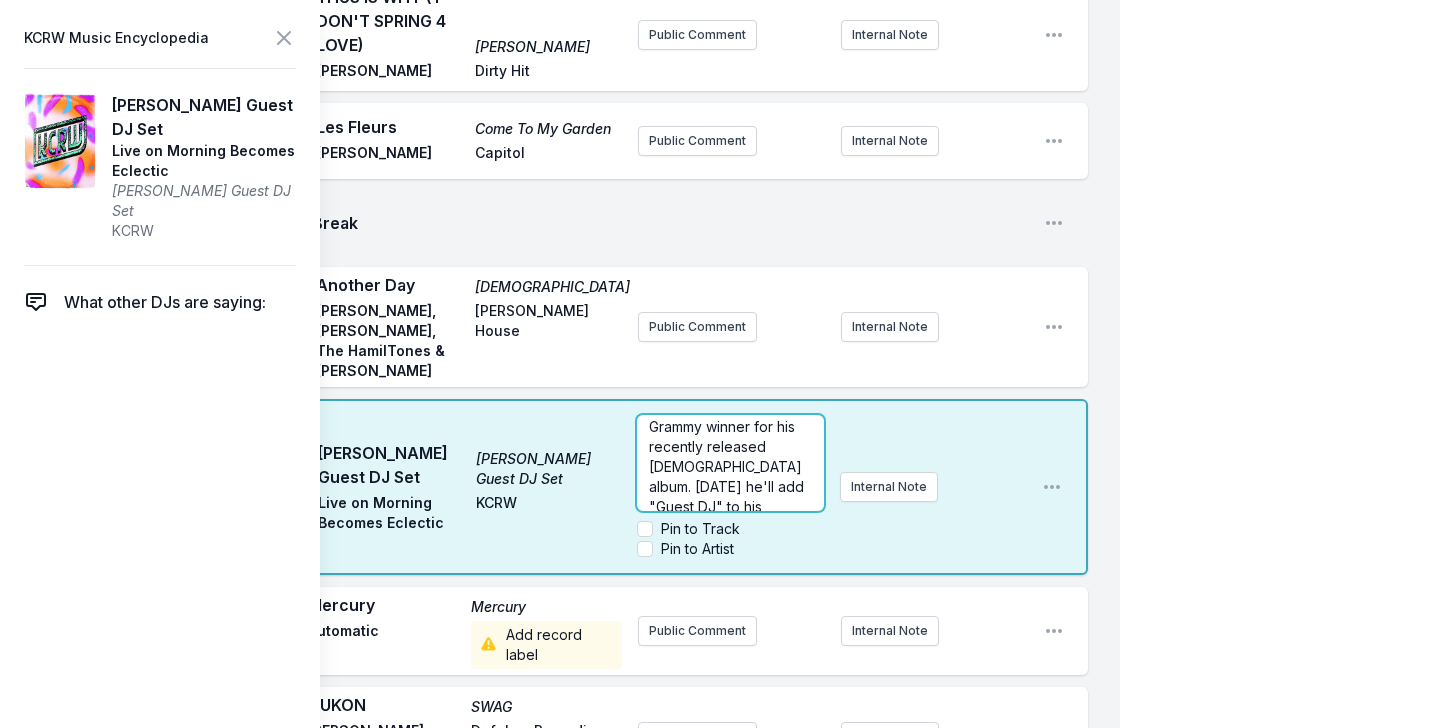 click on "Musician [PERSON_NAME] is many things: a child prodigy, a crazy genius on the keys, and a Grammy winner for his recently released [DEMOGRAPHIC_DATA] album. [DATE] he'll add "Guest DJ" to his accolades when he joins us on Morning Becomes Eclectic, to share the music he loves." at bounding box center [729, 466] 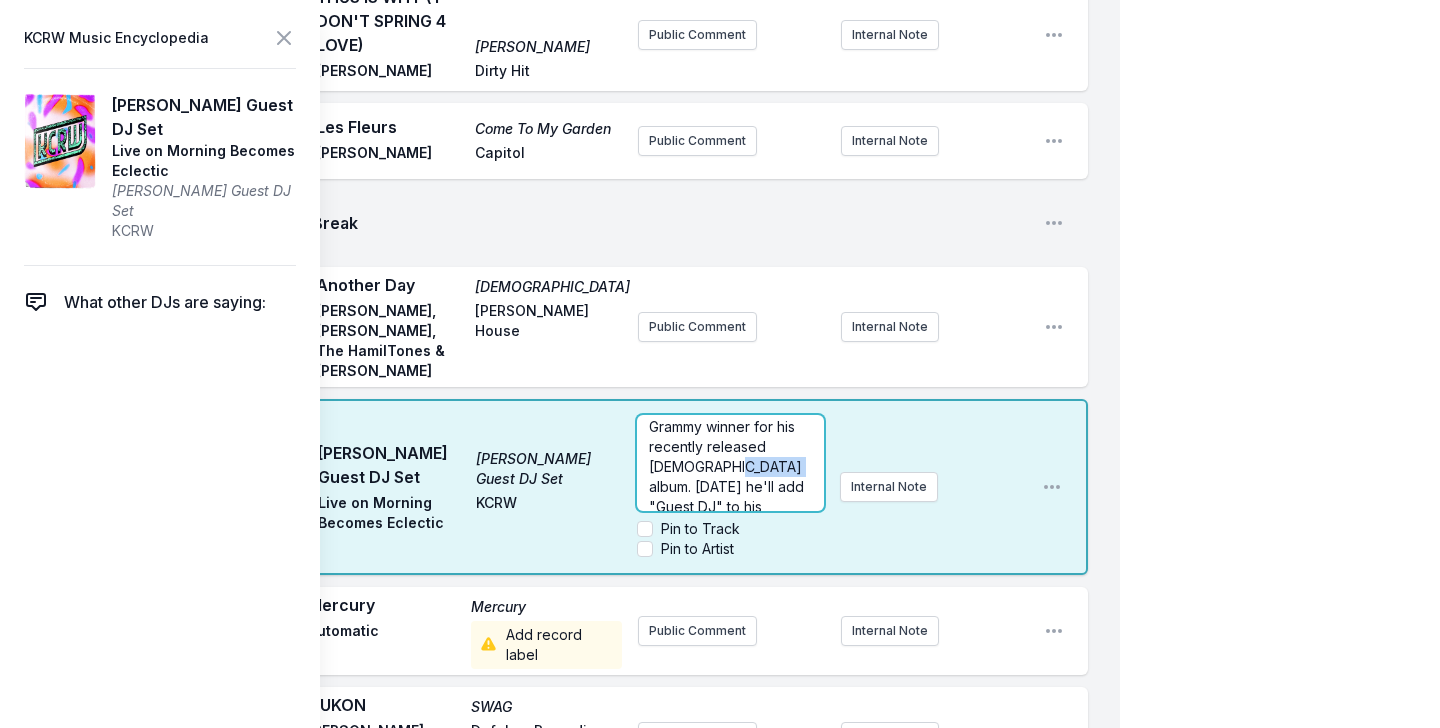 click on "Musician [PERSON_NAME] is many things: a child prodigy, a crazy genius on the keys, and a Grammy winner for his recently released [DEMOGRAPHIC_DATA] album. [DATE] he'll add "Guest DJ" to his accolades when he joins us on Morning Becomes Eclectic, to share the music he loves." at bounding box center (729, 466) 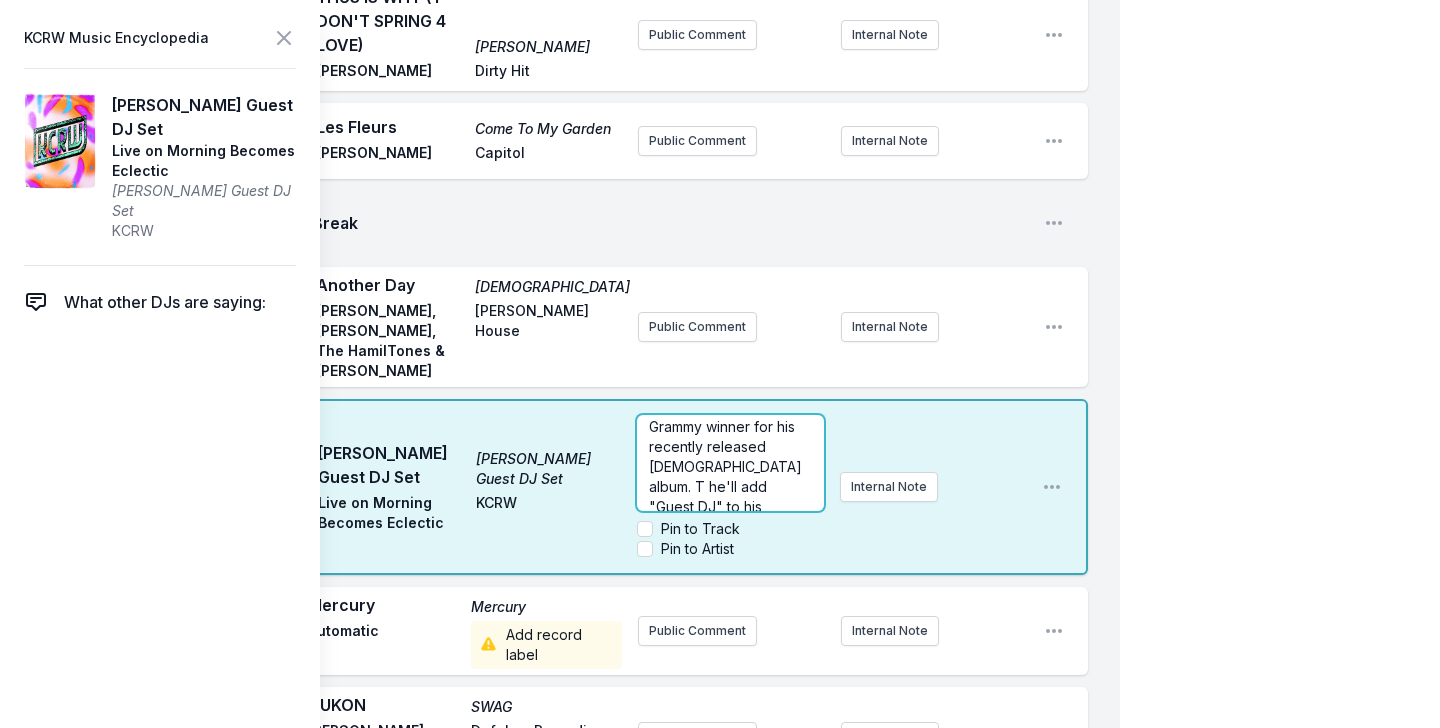 type 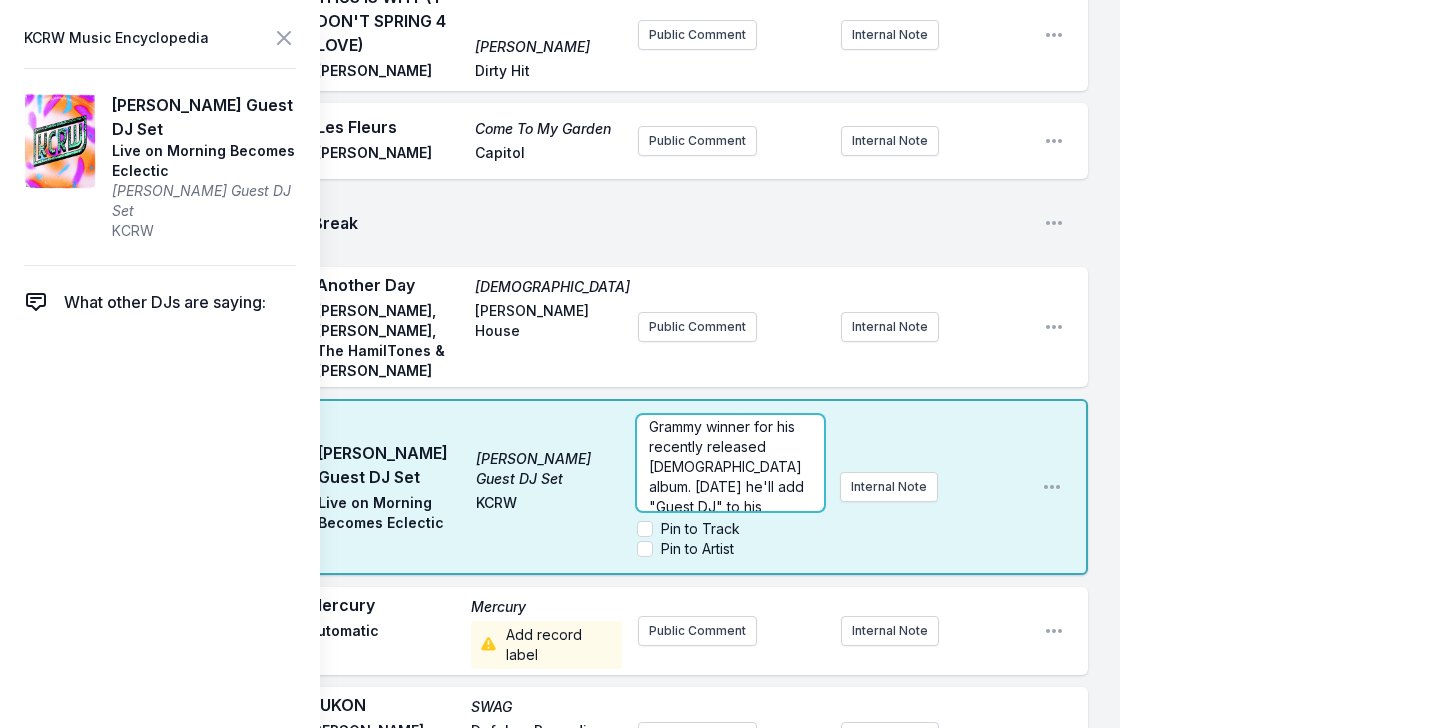 click on "Musician [PERSON_NAME] is many things: a child prodigy, a crazy genius on the keys, and a Grammy winner for his recently released [DEMOGRAPHIC_DATA] album. [DATE] he'll add "Guest DJ" to his accolades when he joins us on Morning Becomes Eclectic, to share the music he loves." at bounding box center (729, 466) 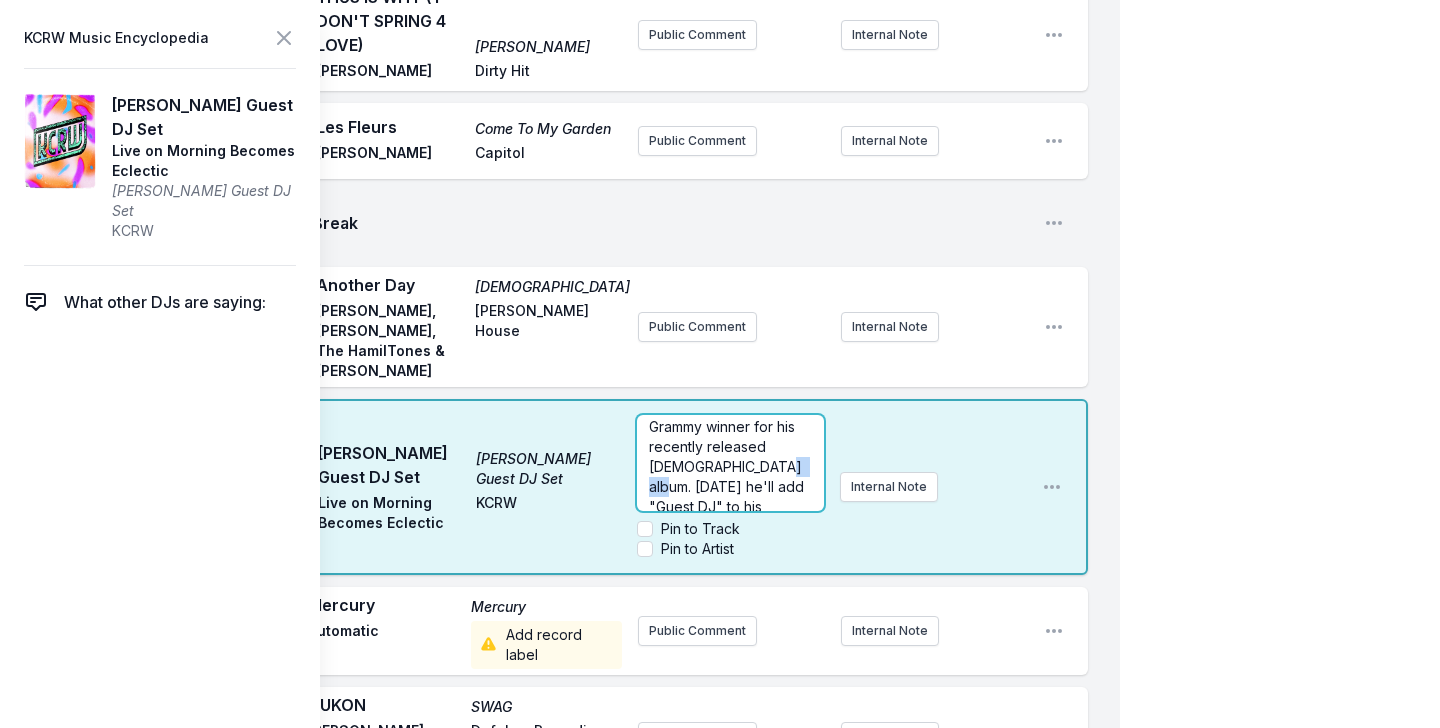 click on "Musician [PERSON_NAME] is many things: a child prodigy, a crazy genius on the keys, and a Grammy winner for his recently released [DEMOGRAPHIC_DATA] album. [DATE] he'll add "Guest DJ" to his accolades when he joins us on Morning Becomes Eclectic, to share the music he loves." at bounding box center (729, 466) 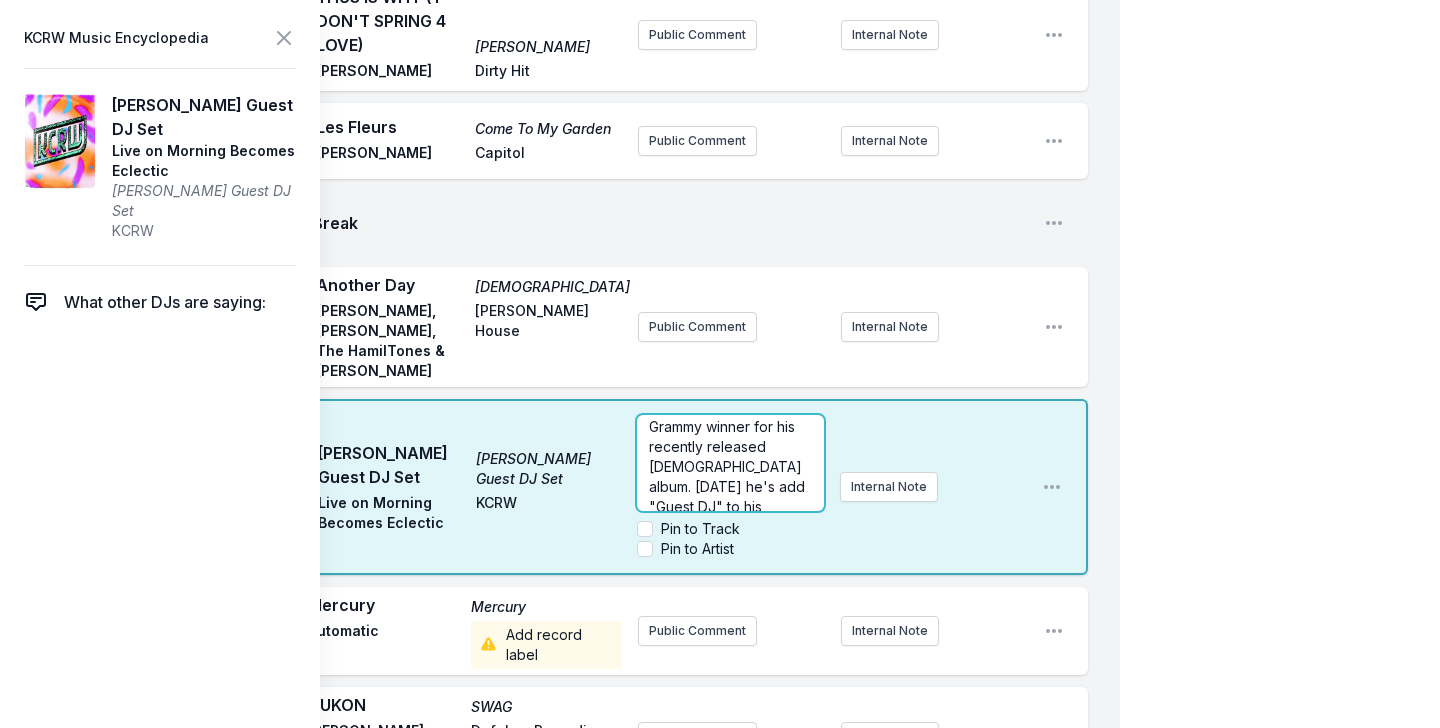 click on "Musician [PERSON_NAME] is many things: a child prodigy, a crazy genius on the keys, and a Grammy winner for his recently released [DEMOGRAPHIC_DATA] album. [DATE] he's add "Guest DJ" to his accolades when he joins us on Morning Becomes Eclectic, to share the music he loves." at bounding box center [729, 466] 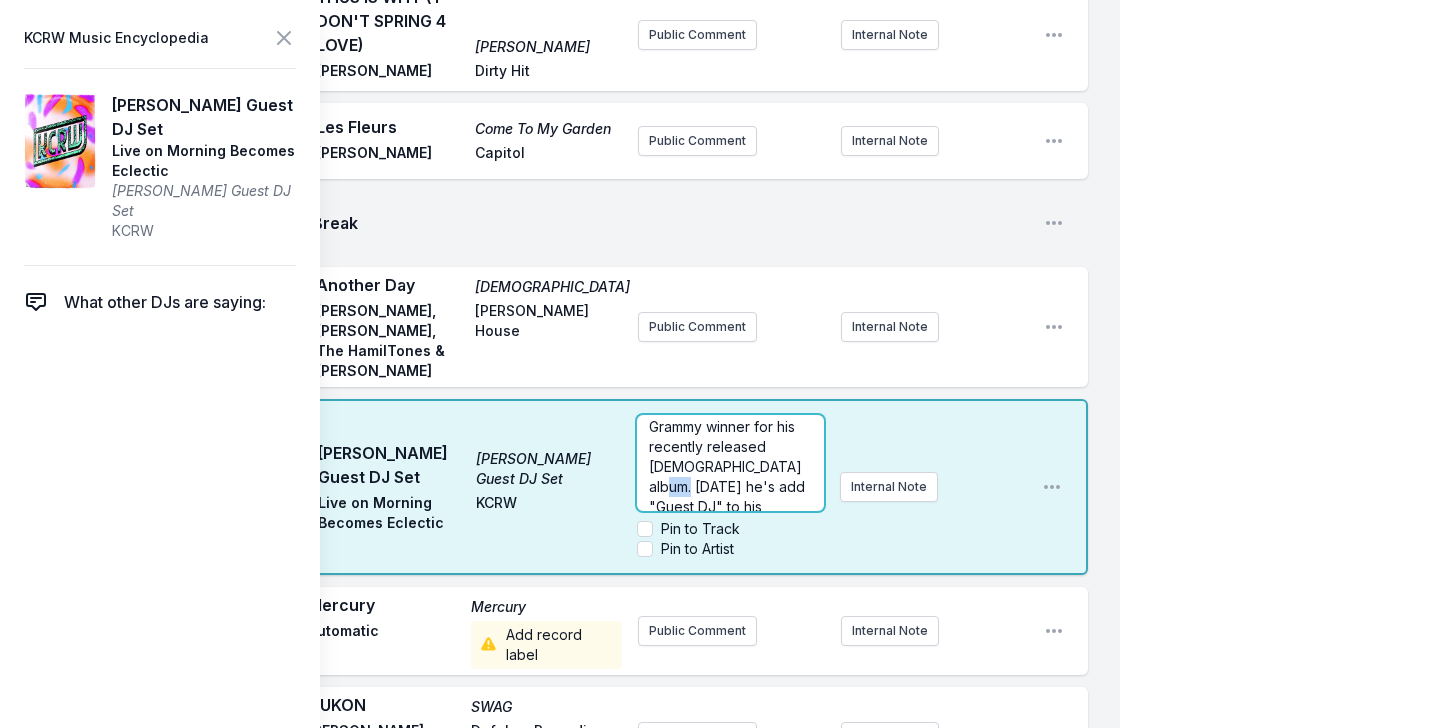 click on "Musician [PERSON_NAME] is many things: a child prodigy, a crazy genius on the keys, and a Grammy winner for his recently released [DEMOGRAPHIC_DATA] album. [DATE] he's add "Guest DJ" to his accolades when he joins us on Morning Becomes Eclectic, to share the music he loves." at bounding box center [729, 466] 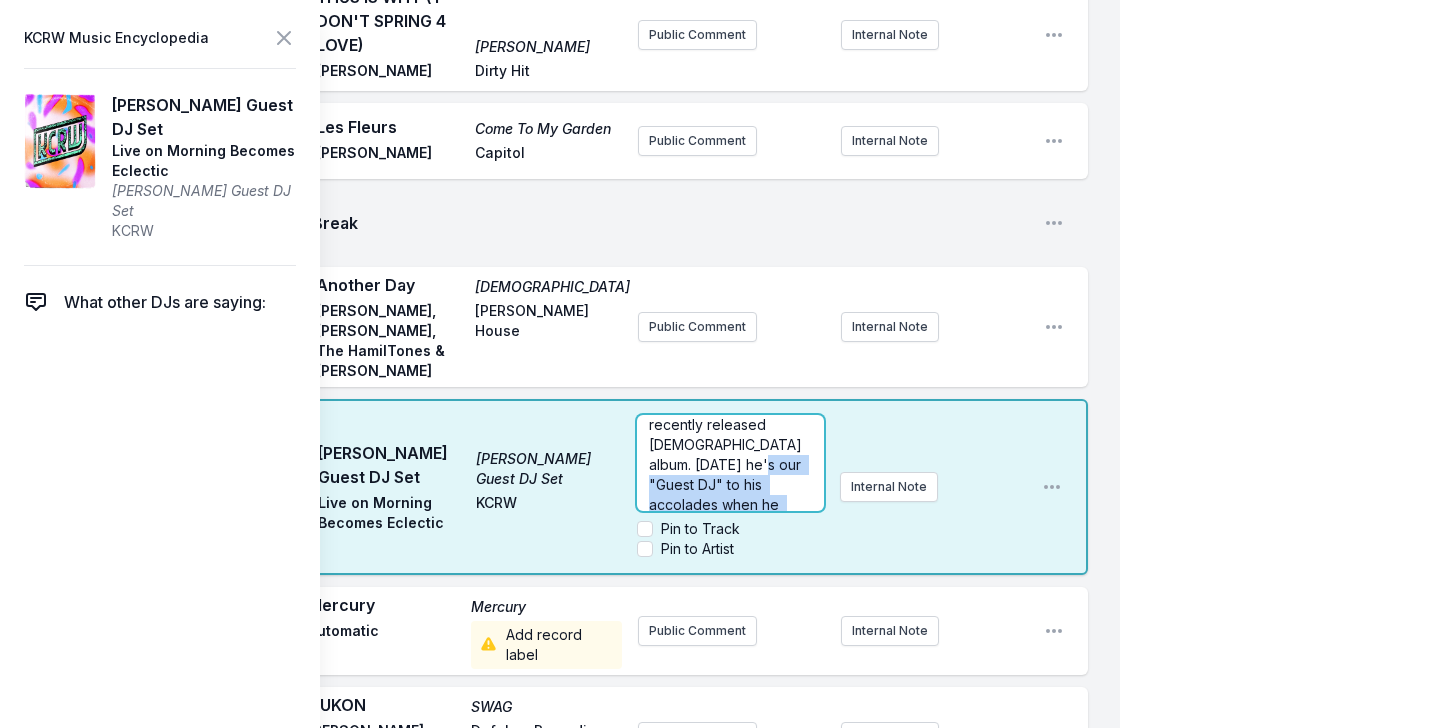 scroll, scrollTop: 180, scrollLeft: 0, axis: vertical 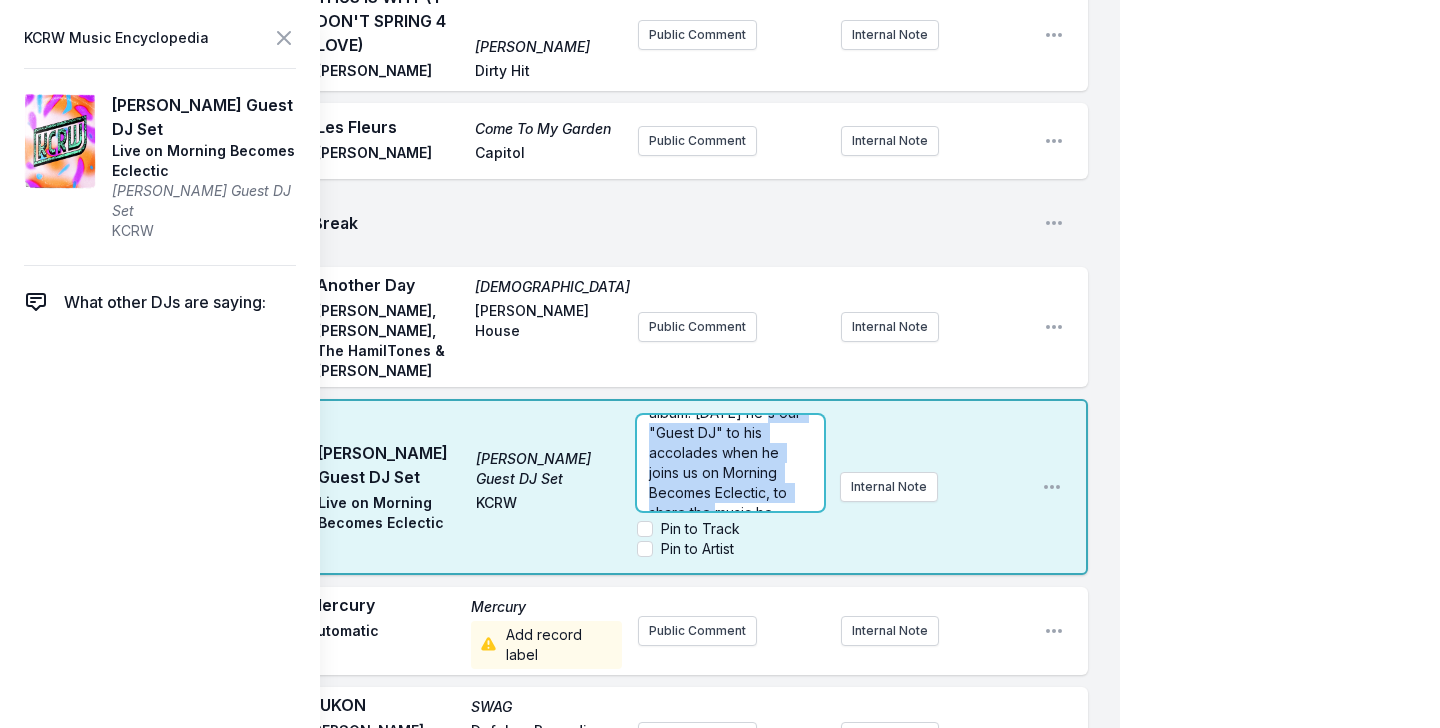 drag, startPoint x: 778, startPoint y: 227, endPoint x: 779, endPoint y: 265, distance: 38.013157 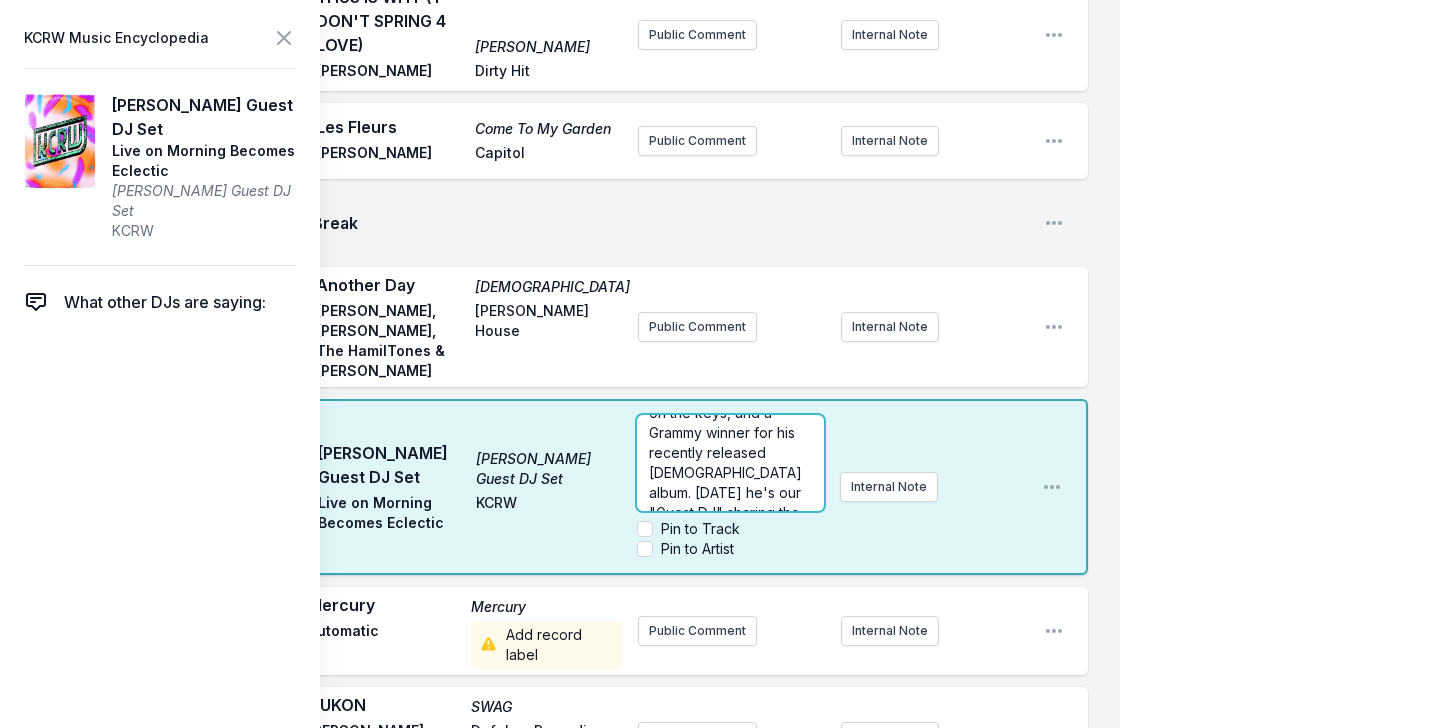 scroll, scrollTop: 120, scrollLeft: 0, axis: vertical 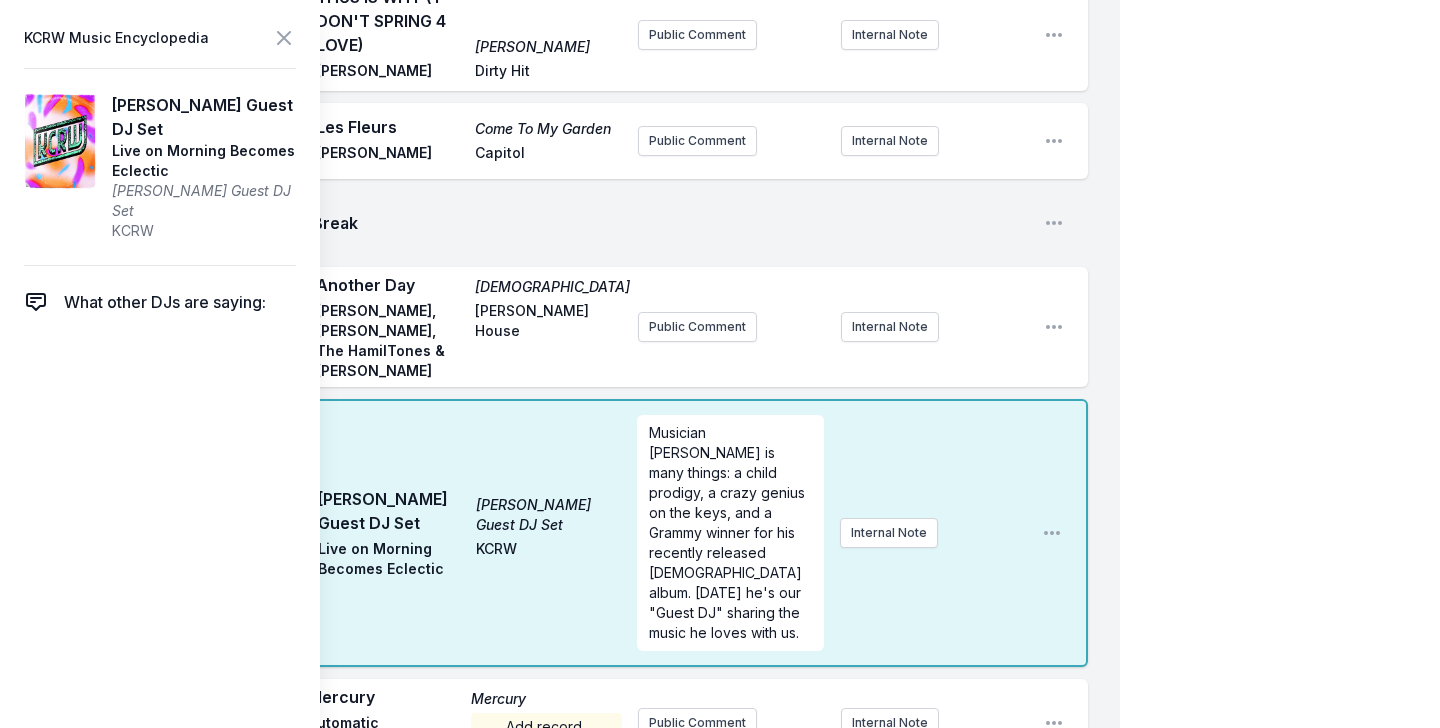 click on "Missing Data Some of your tracks are missing record label information. This info helps artists get paid! It needs to be filled out within 24 hours of showtime. 9:04 AM Full Bloom Liquid / Devotion & Tongue Street Blue [PERSON_NAME] Hands in the Dark Public Comment Internal Note Open playlist item options 9:07 AM Don't Forget Something to Say [PERSON_NAME] House [PERSON_NAME] joins us [DATE] at 11am for a Guest DJ set! Internal Note Open playlist item options [PERSON_NAME] joins us [DATE] at 11am for a Guest DJ set! 9:09 AM Holy Hell Sundown [PERSON_NAME] Stones Throw Records Public Comment Internal Note Open playlist item options 9:13 AM My Fisherman (Belú Remix) Ten Views of Music Life [PERSON_NAME] [PERSON_NAME] Add record label Public Comment Internal Note Open playlist item options 9:18 AM Holy Mountain Paradise Now Obongjayar September Recordings KCRW Presents Obongjayar at The Troubadour [DATE]. ﻿ Internal Note Open playlist item options KCRW Presents Obongjayar at The Troubadour [DATE]. 9:20 AM Type A Boy ﻿" at bounding box center (560, -1006) 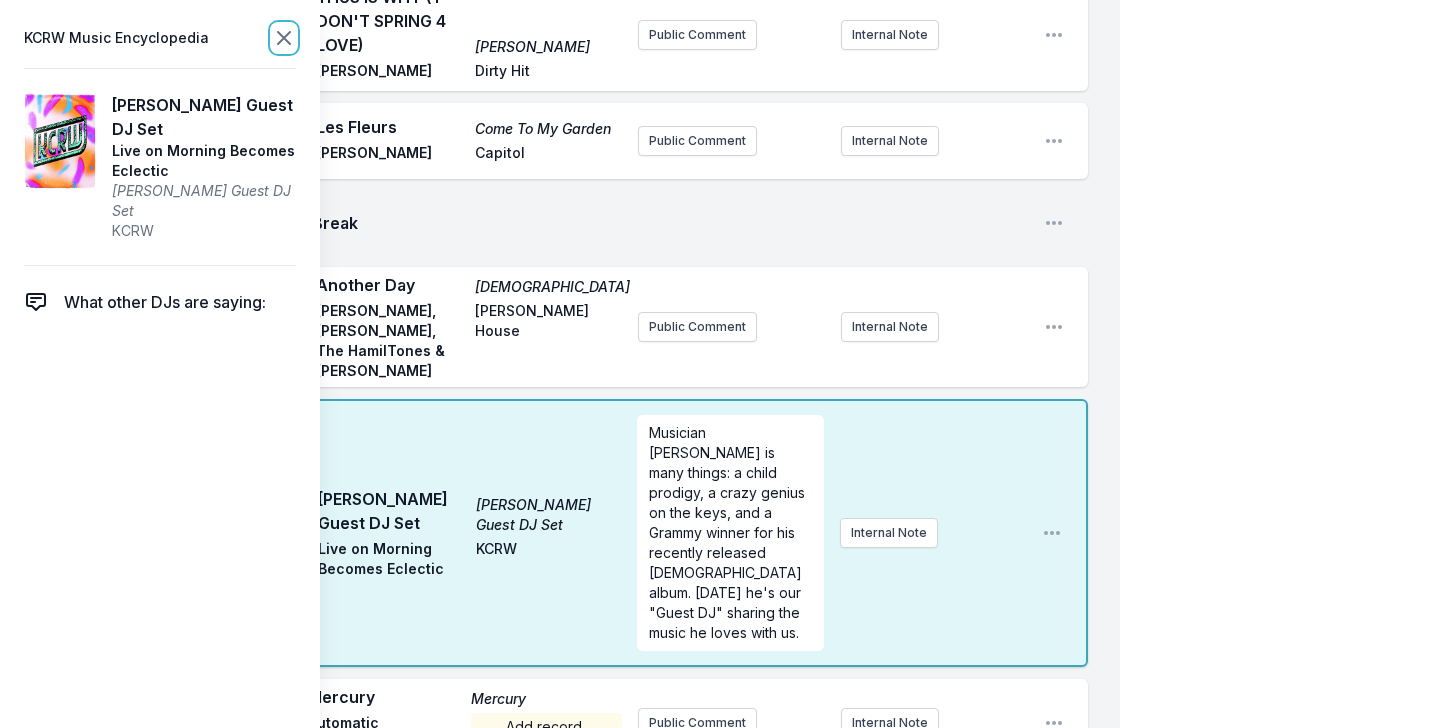 click 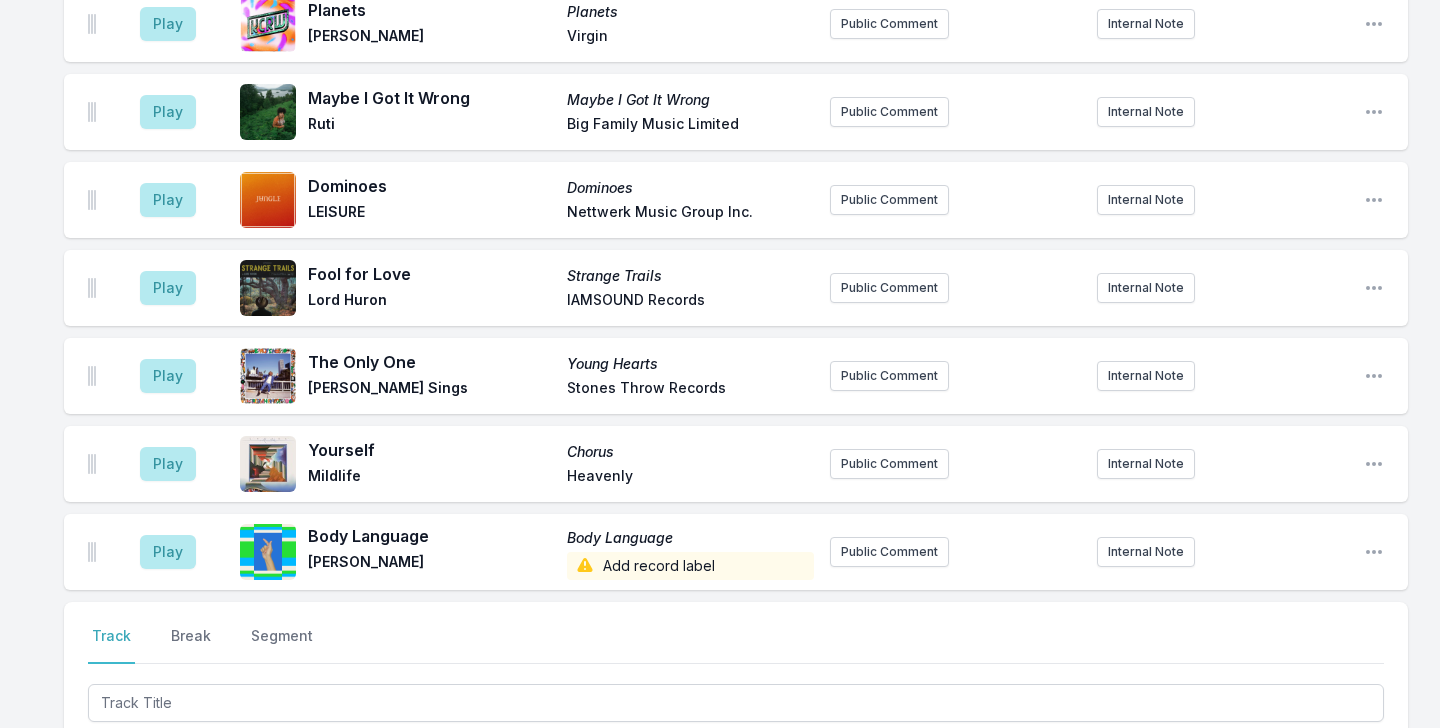 scroll, scrollTop: 4993, scrollLeft: 0, axis: vertical 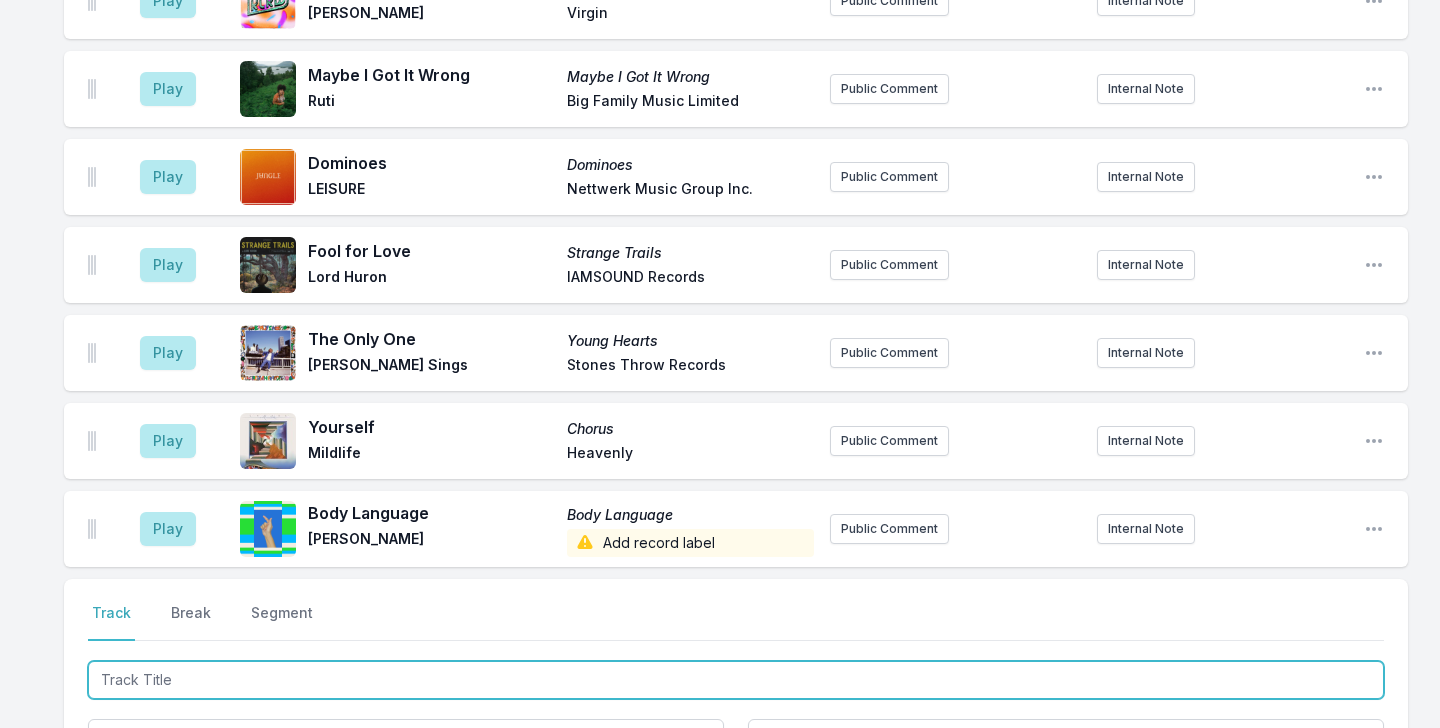 click at bounding box center [736, 680] 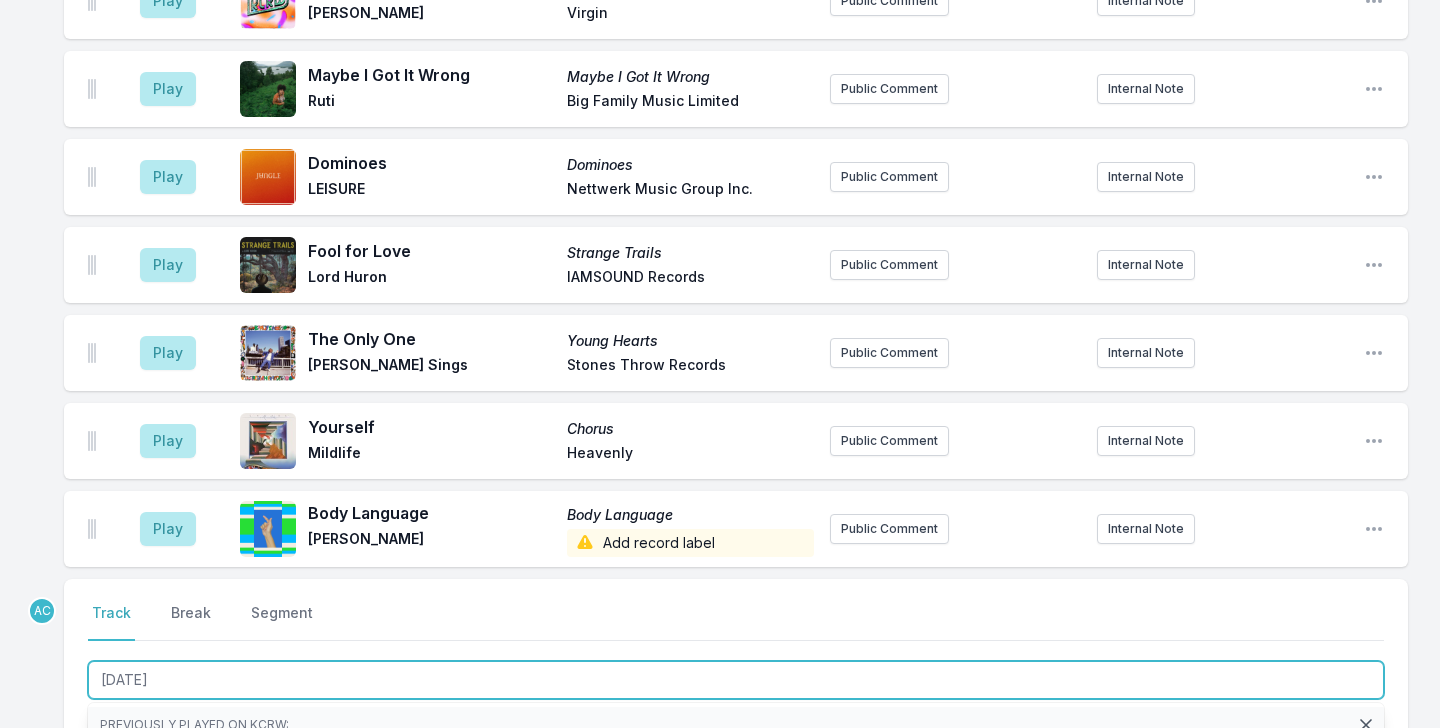type on "[DATE]" 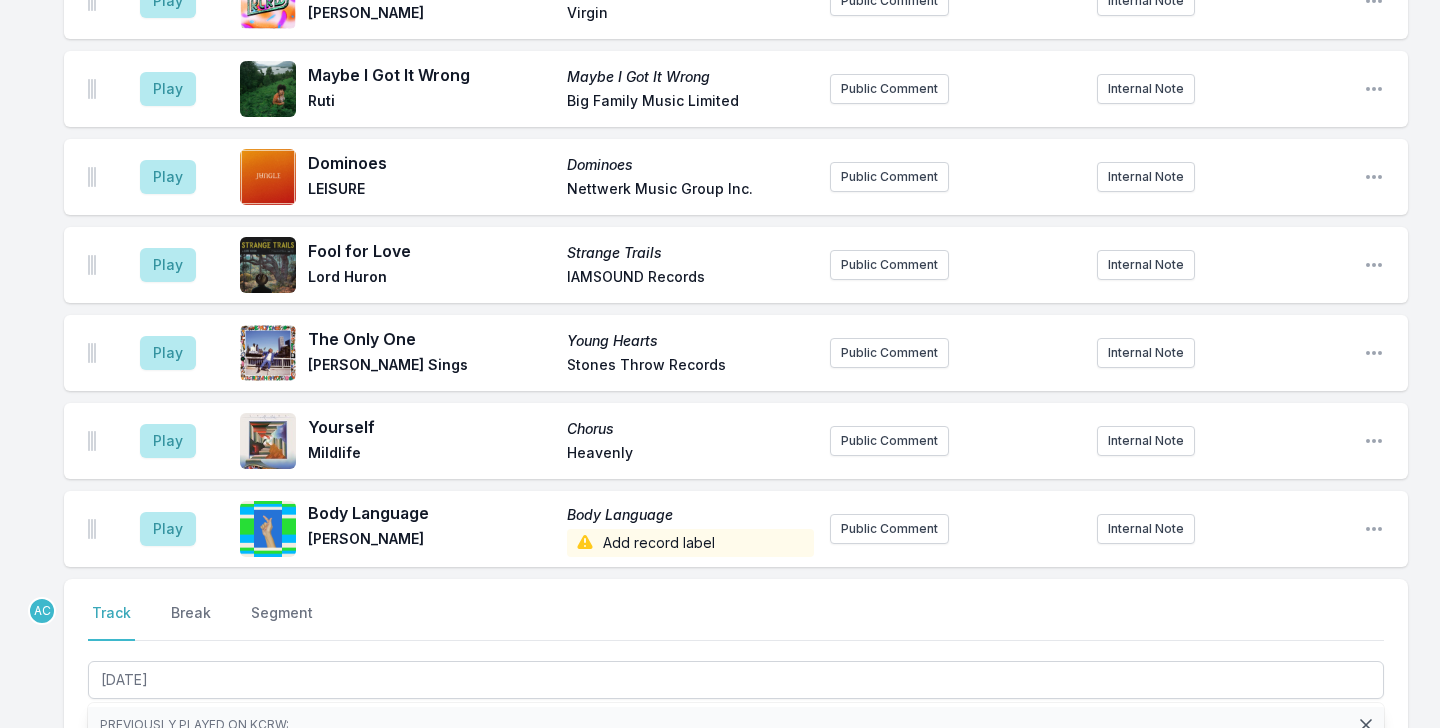click on "Missing Data Some of your tracks are missing record label information. This info helps artists get paid! It needs to be filled out within 24 hours of showtime. 9:04 AM Full Bloom Liquid / Devotion & Tongue Street Blue [PERSON_NAME] Hands in the Dark Public Comment Internal Note Open playlist item options 9:07 AM Don't Forget Something to Say [PERSON_NAME] House [PERSON_NAME] joins us [DATE] at 11am for a Guest DJ set! Internal Note Open playlist item options [PERSON_NAME] joins us [DATE] at 11am for a Guest DJ set! 9:09 AM Holy Hell Sundown [PERSON_NAME] Stones Throw Records Public Comment Internal Note Open playlist item options 9:13 AM My Fisherman (Belú Remix) Ten Views of Music Life [PERSON_NAME] [PERSON_NAME] Add record label Public Comment Internal Note Open playlist item options 9:18 AM Holy Mountain Paradise Now Obongjayar September Recordings KCRW Presents Obongjayar at The Troubadour [DATE]. ﻿ Internal Note Open playlist item options KCRW Presents Obongjayar at The Troubadour [DATE]. 9:20 AM Type A Boy ﻿" at bounding box center (720, -1852) 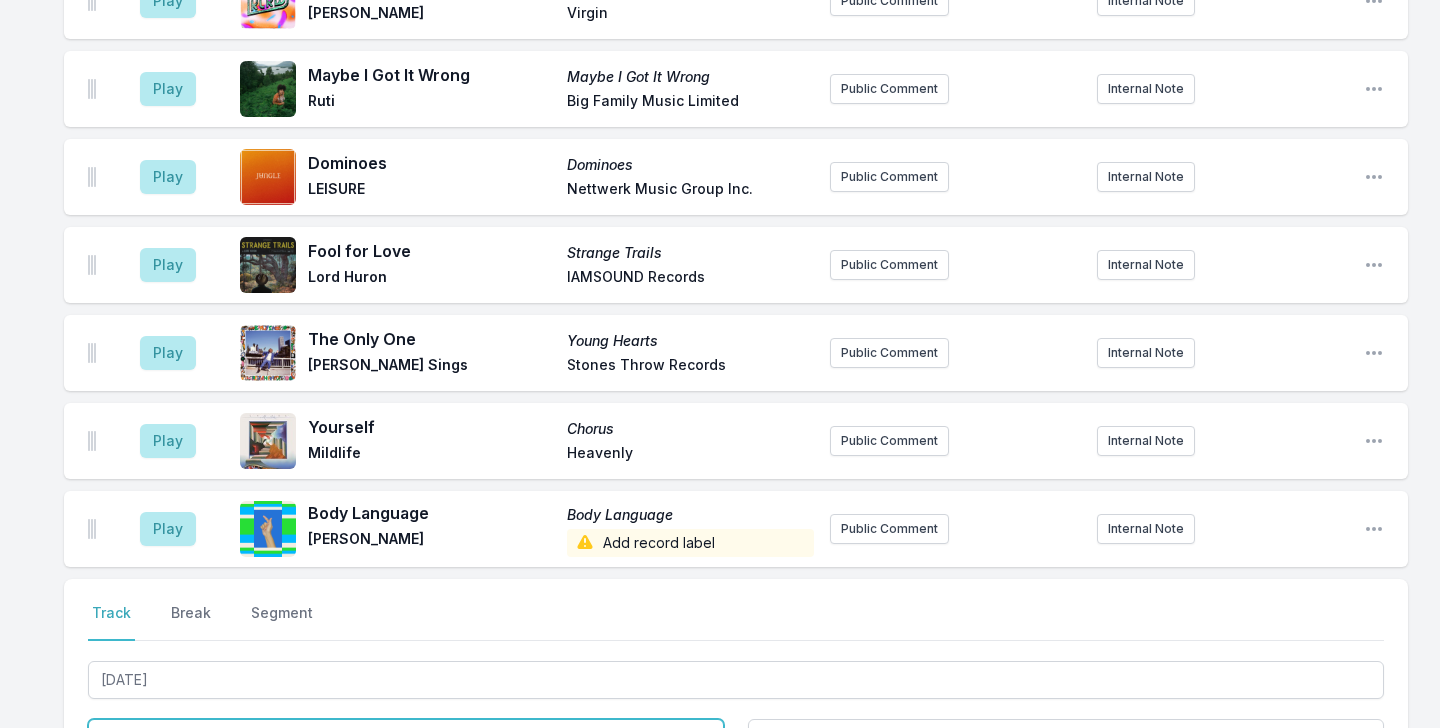 click at bounding box center [406, 738] 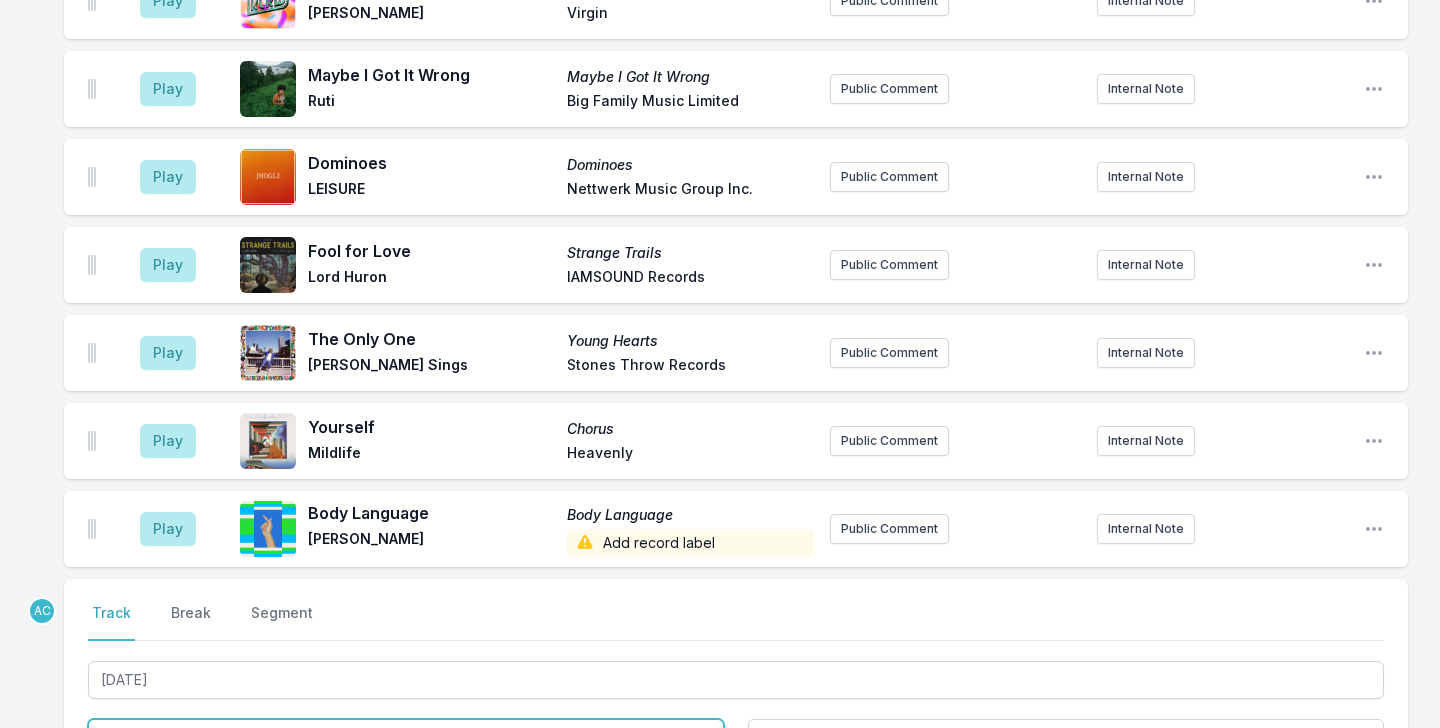 type on "B" 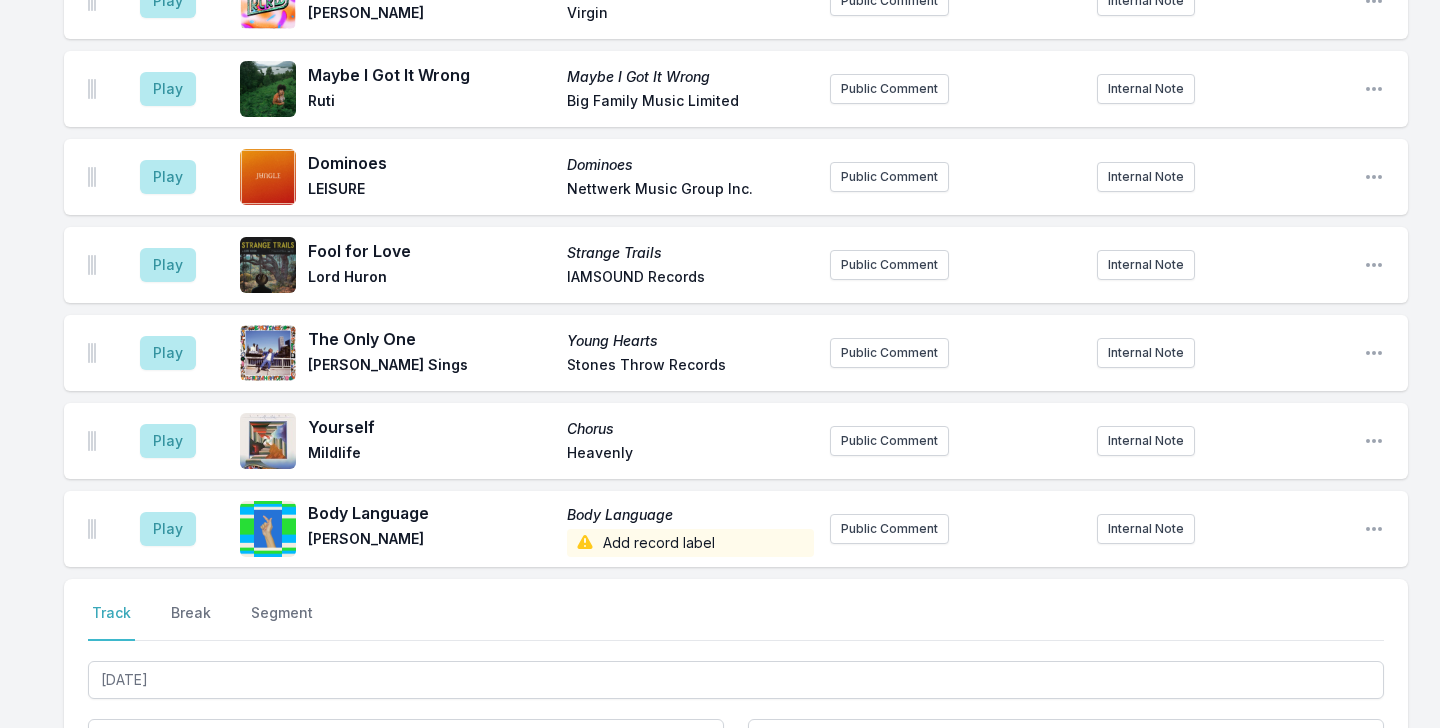 click at bounding box center (406, 796) 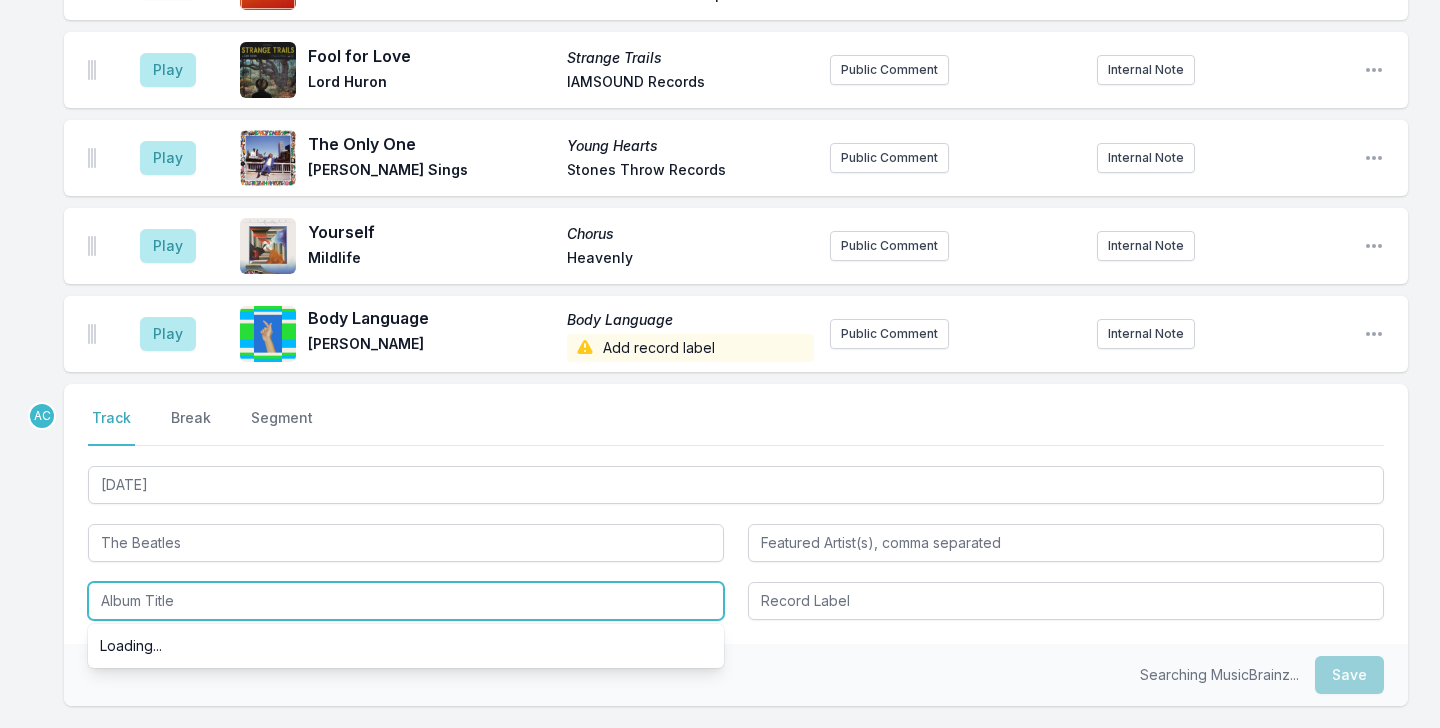 scroll, scrollTop: 5222, scrollLeft: 0, axis: vertical 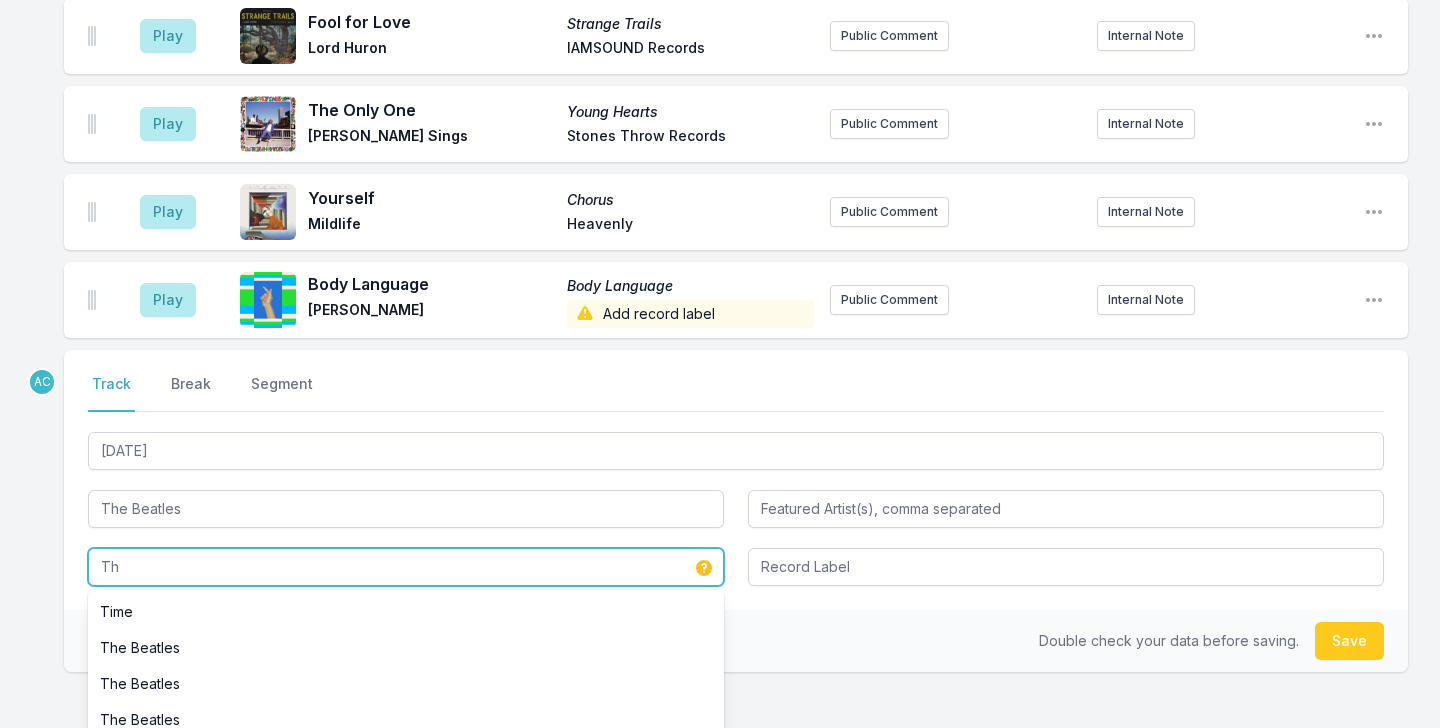 type on "T" 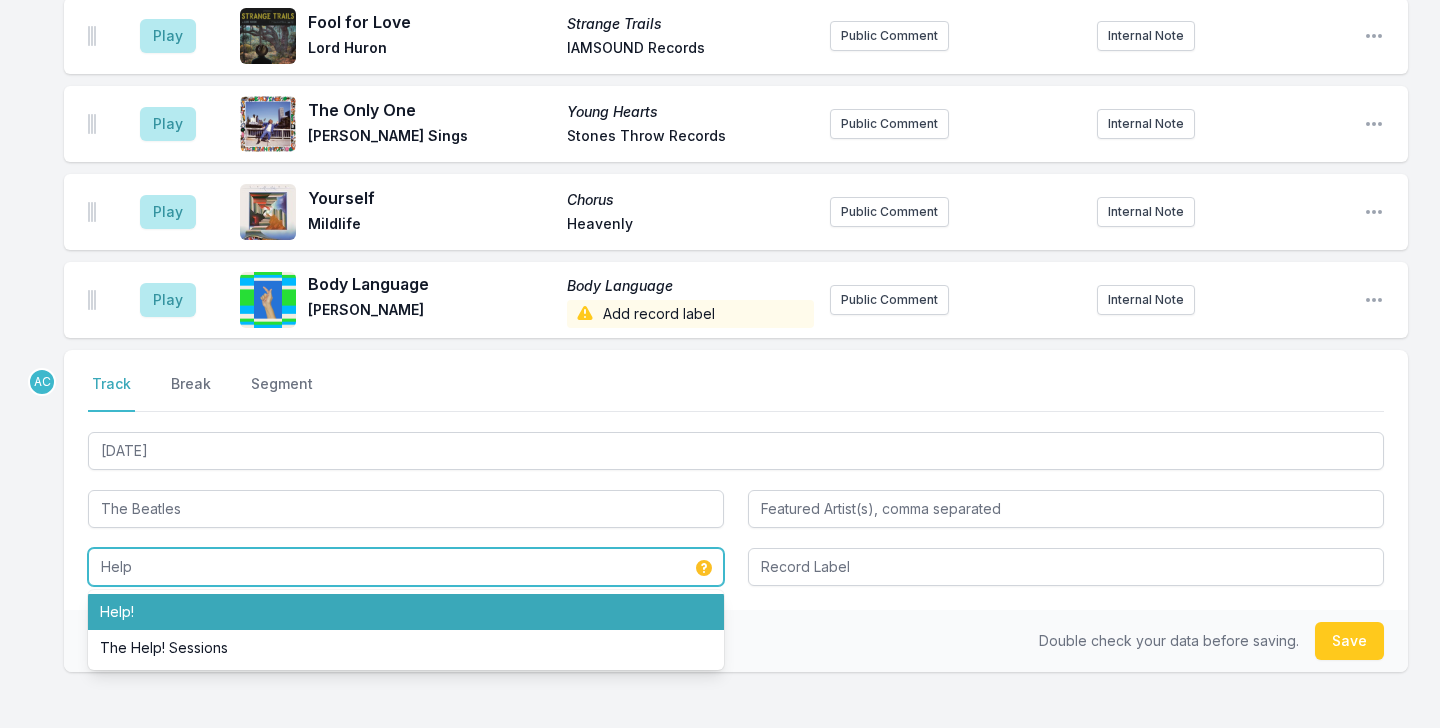 click on "Help!" at bounding box center (406, 612) 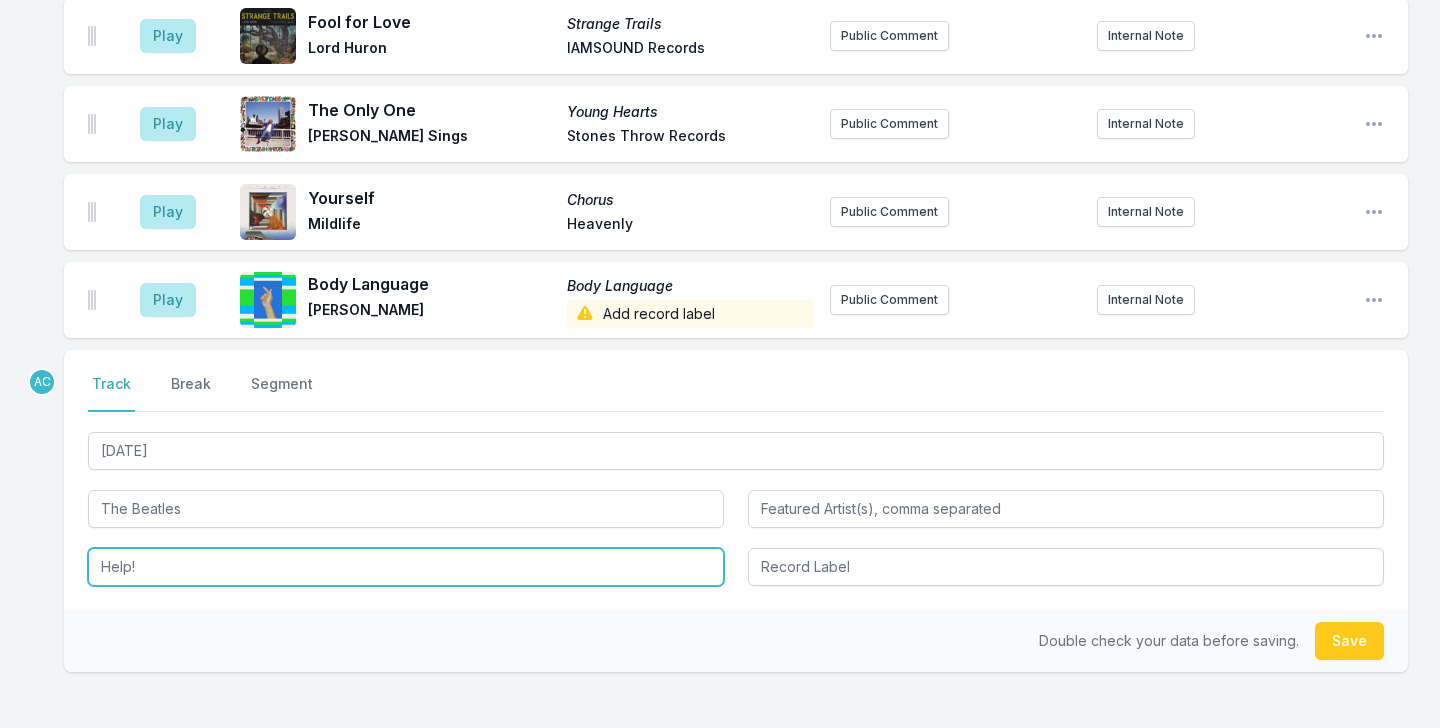 type on "Help!" 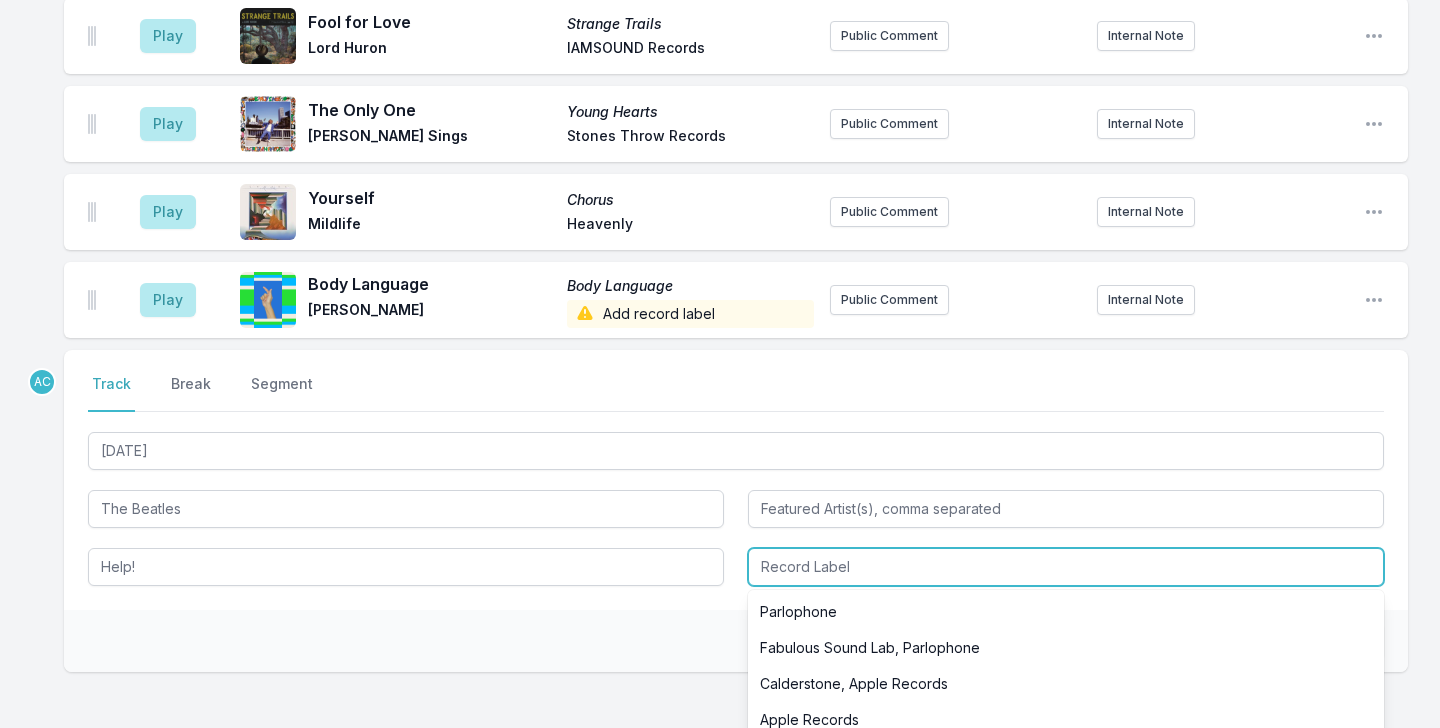 click at bounding box center (1066, 567) 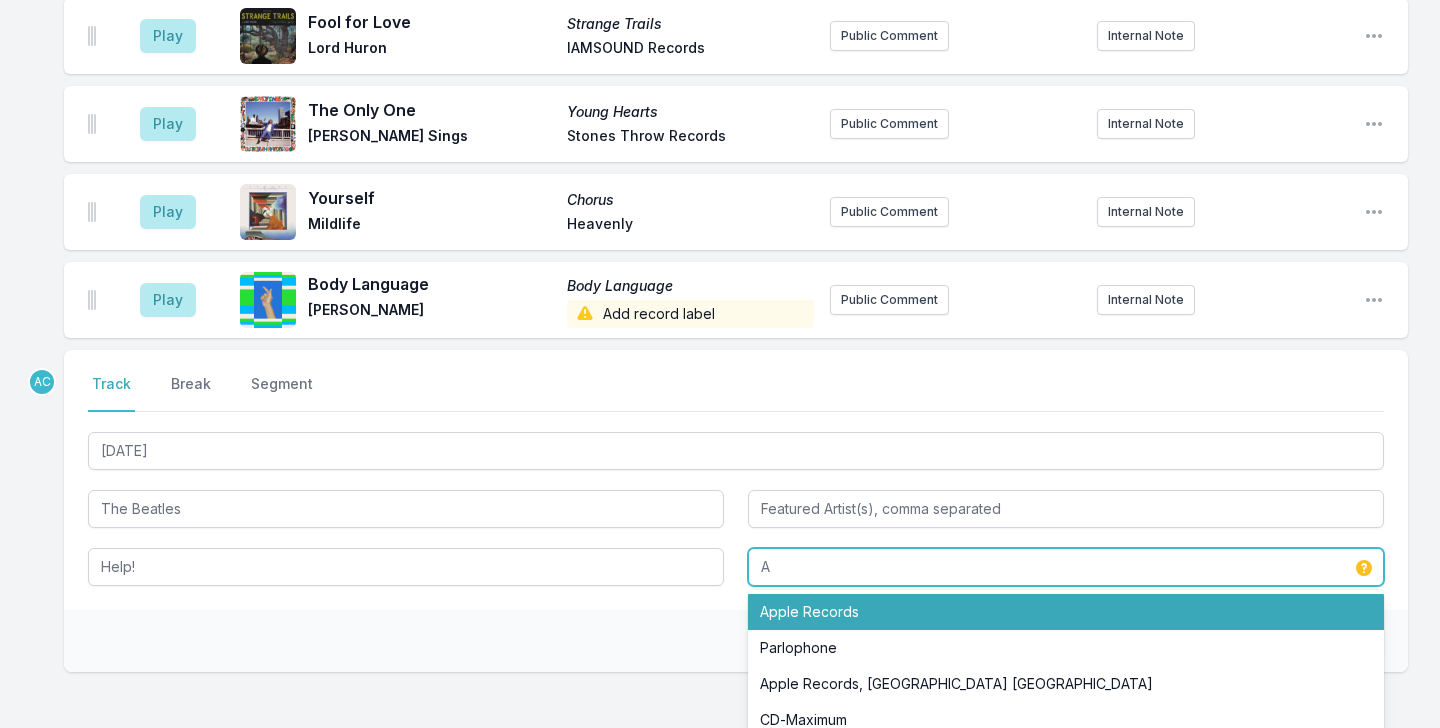 click on "Apple Records" at bounding box center (1066, 612) 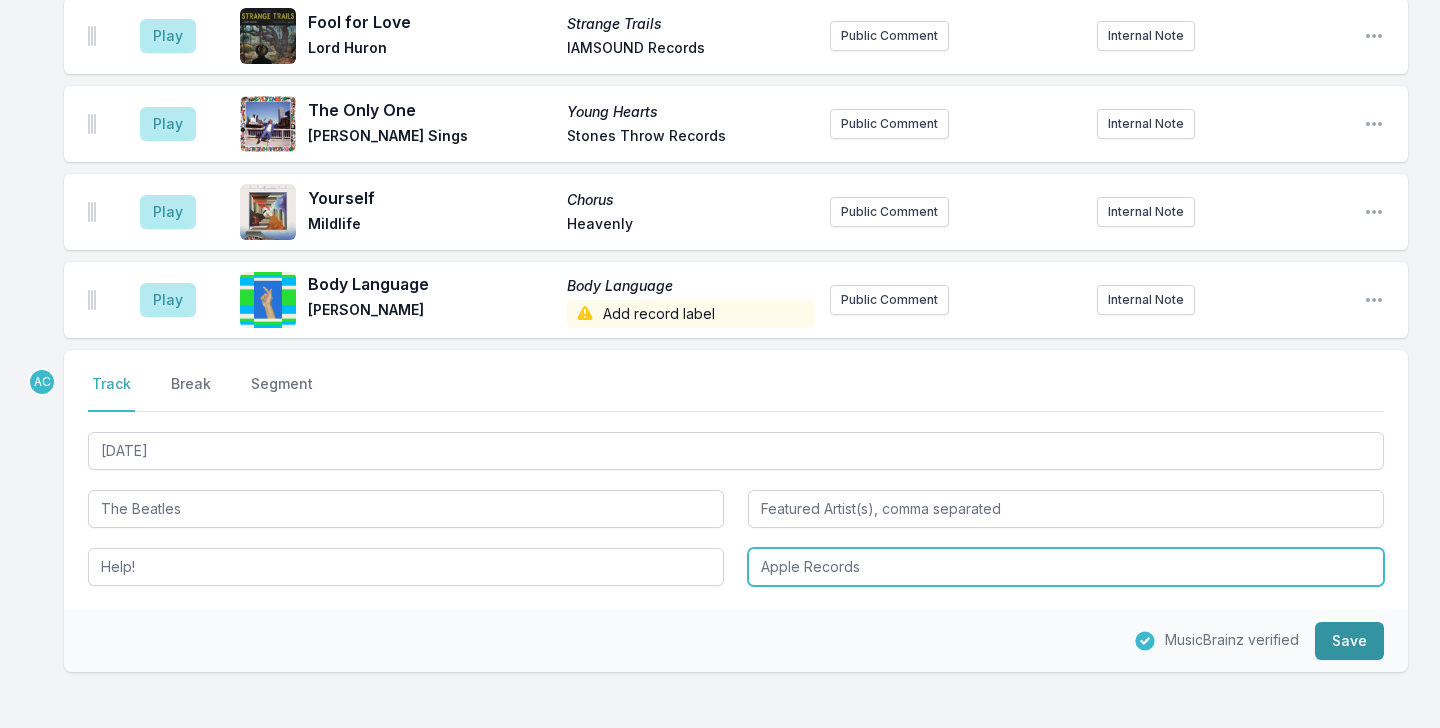 type on "Apple Records" 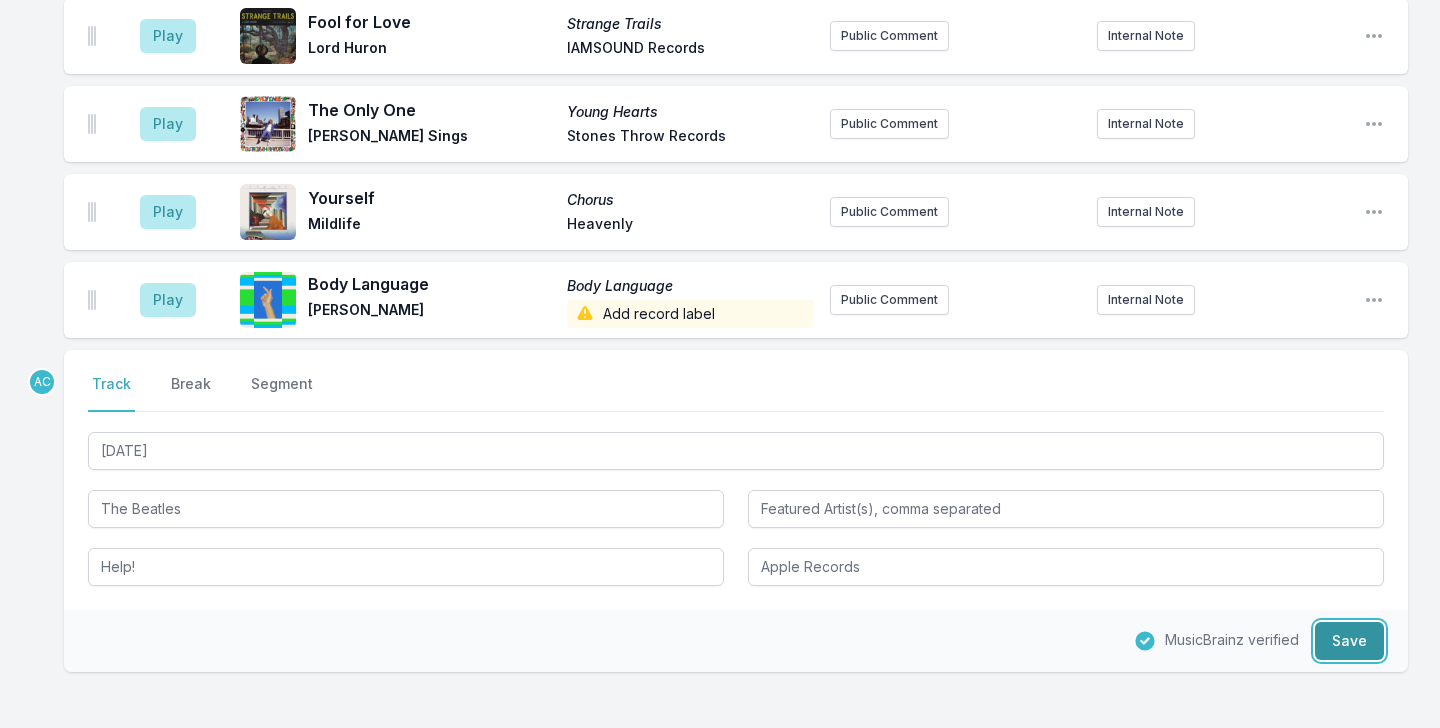 click on "Save" at bounding box center [1349, 641] 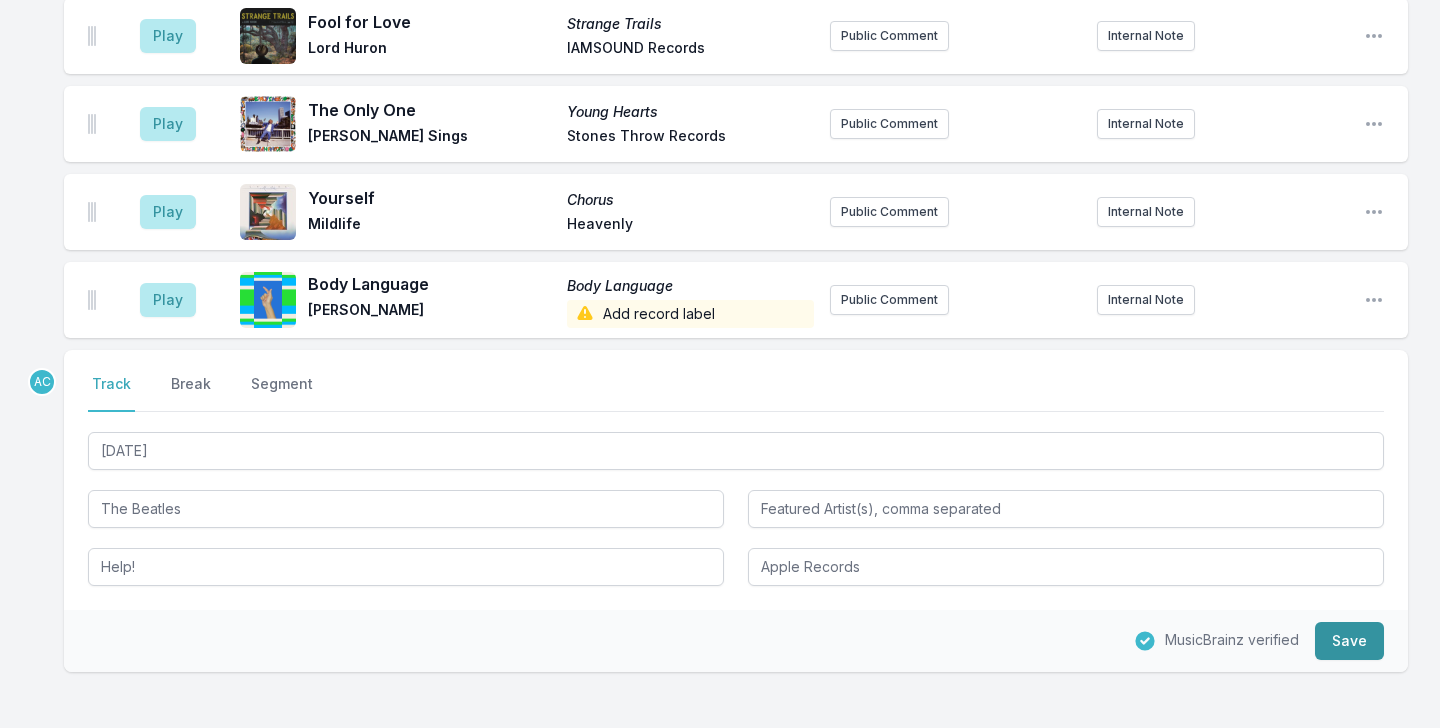 type 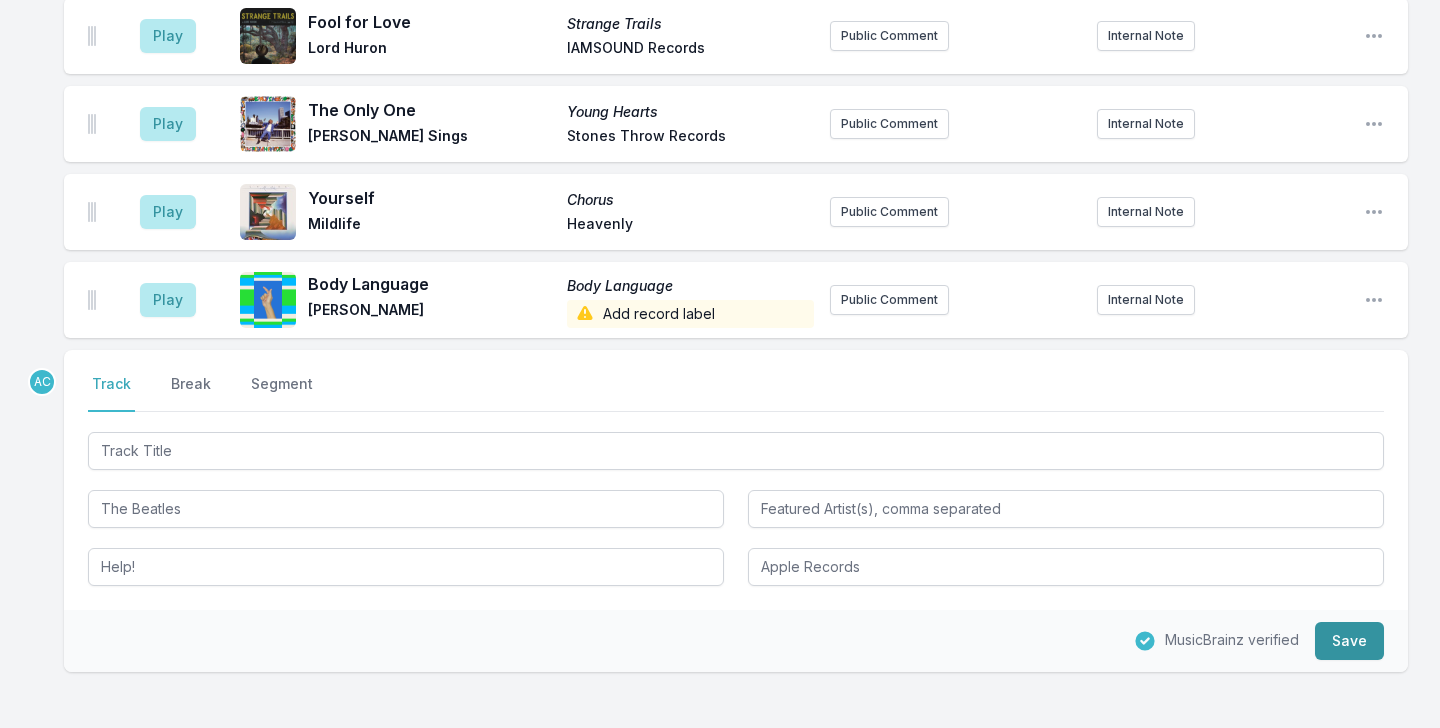 type 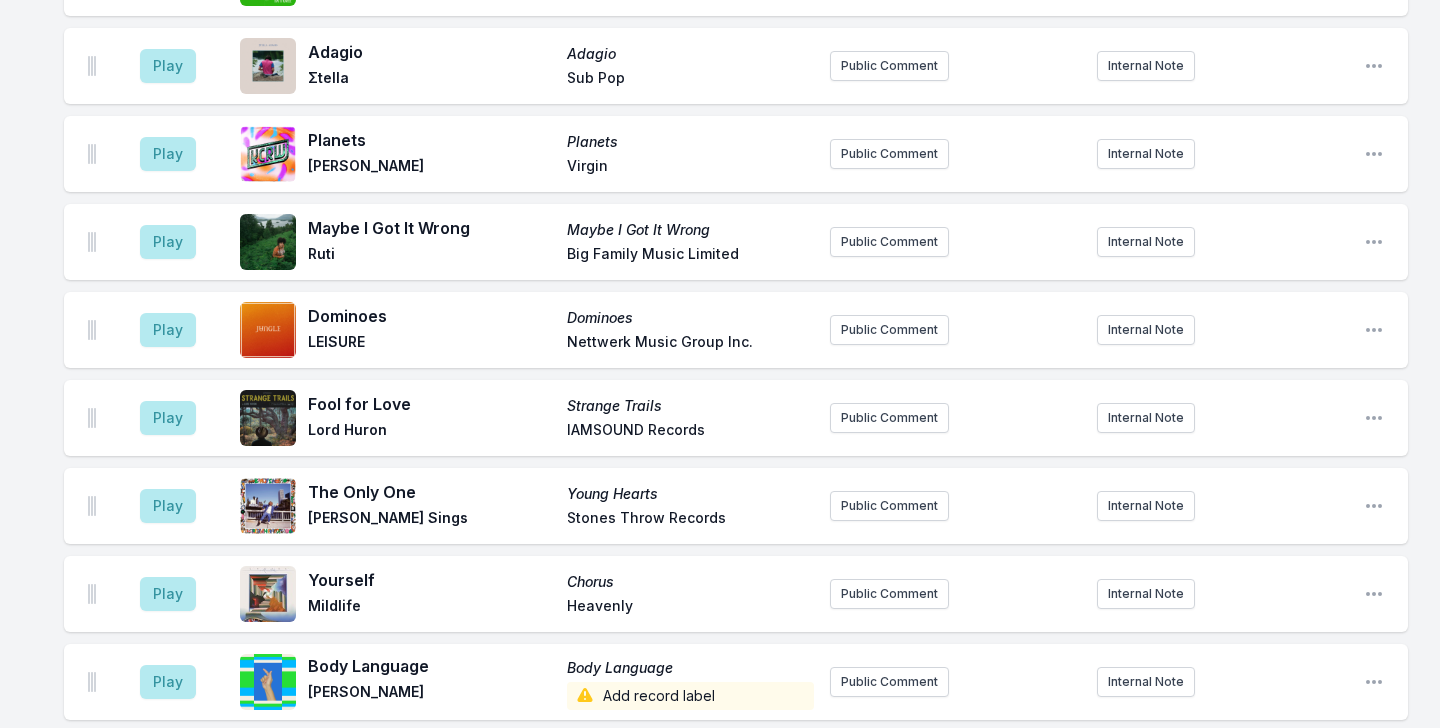 scroll, scrollTop: 5010, scrollLeft: 0, axis: vertical 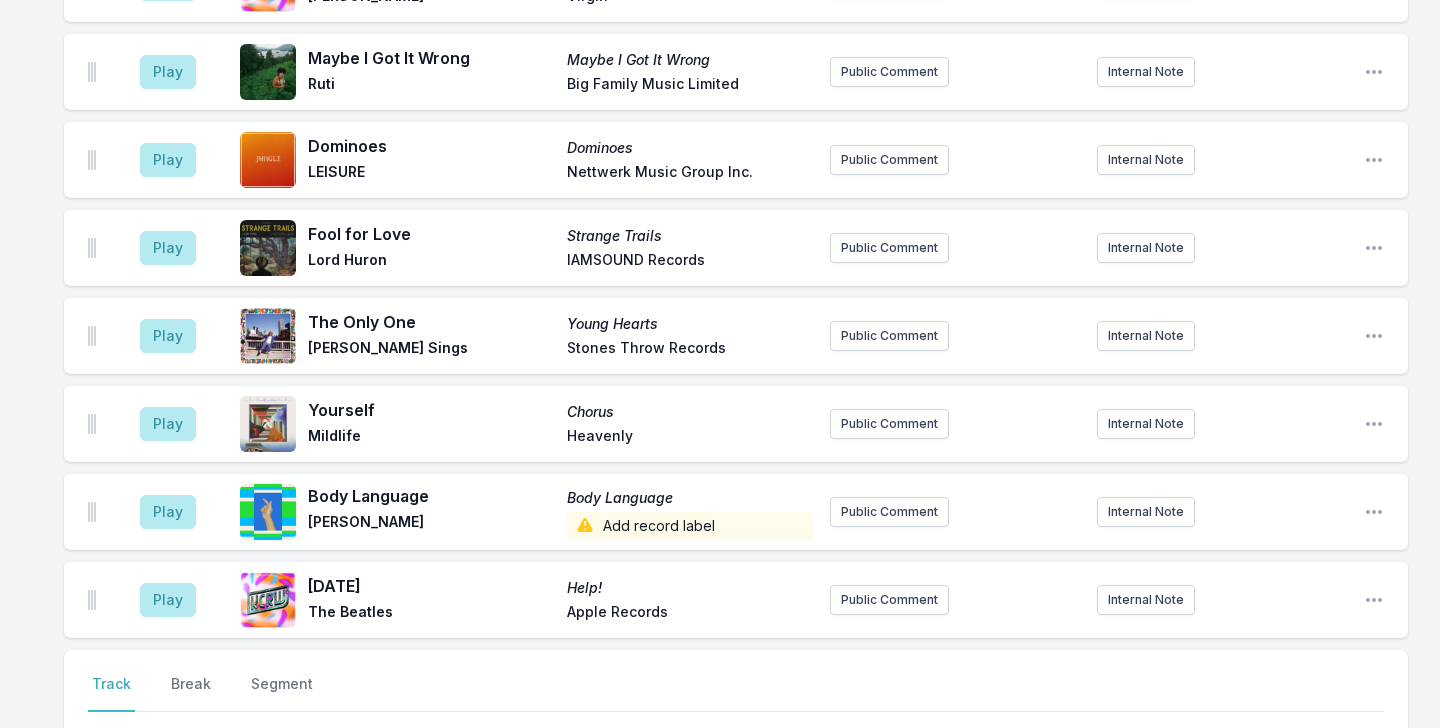 click at bounding box center (736, 751) 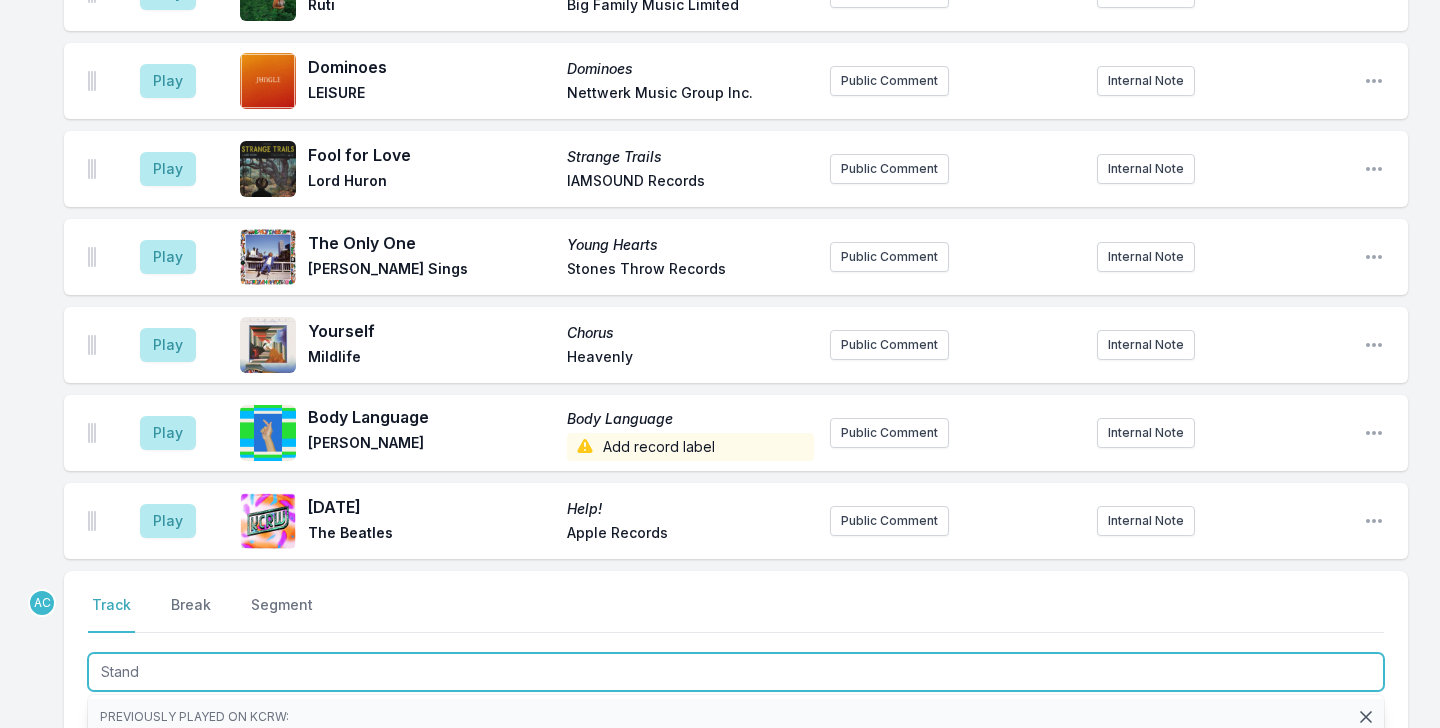 scroll, scrollTop: 5094, scrollLeft: 0, axis: vertical 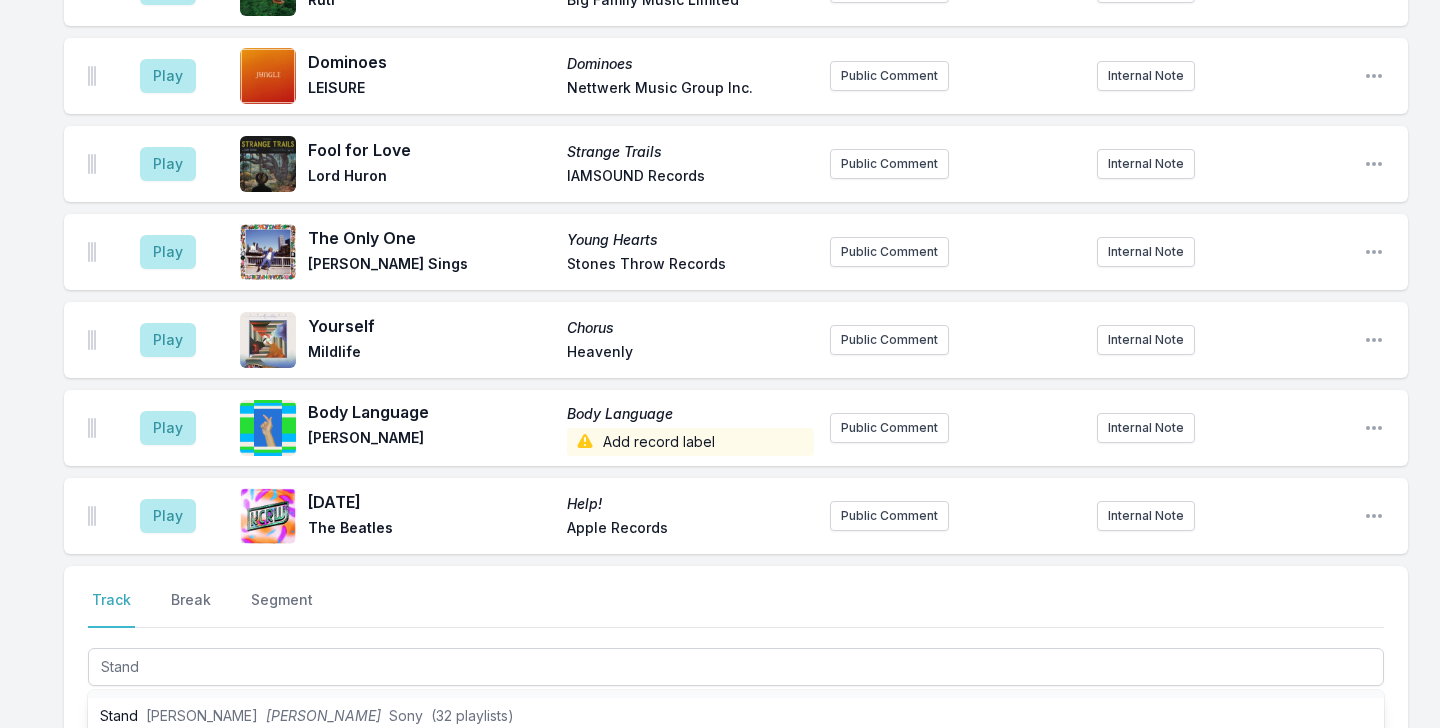 click on "Missing Data Some of your tracks are missing record label information. This info helps artists get paid! It needs to be filled out within 24 hours of showtime. 9:04 AM Full Bloom Liquid / Devotion & Tongue Street Blue [PERSON_NAME] Hands in the Dark Public Comment Internal Note Open playlist item options 9:07 AM Don't Forget Something to Say [PERSON_NAME] House [PERSON_NAME] joins us [DATE] at 11am for a Guest DJ set! Internal Note Open playlist item options [PERSON_NAME] joins us [DATE] at 11am for a Guest DJ set! 9:09 AM Holy Hell Sundown [PERSON_NAME] Stones Throw Records Public Comment Internal Note Open playlist item options 9:13 AM My Fisherman (Belú Remix) Ten Views of Music Life [PERSON_NAME] [PERSON_NAME] Add record label Public Comment Internal Note Open playlist item options 9:18 AM Holy Mountain Paradise Now Obongjayar September Recordings KCRW Presents Obongjayar at The Troubadour [DATE]. ﻿ Internal Note Open playlist item options KCRW Presents Obongjayar at The Troubadour [DATE]. 9:20 AM Type A Boy ﻿" at bounding box center (720, -1909) 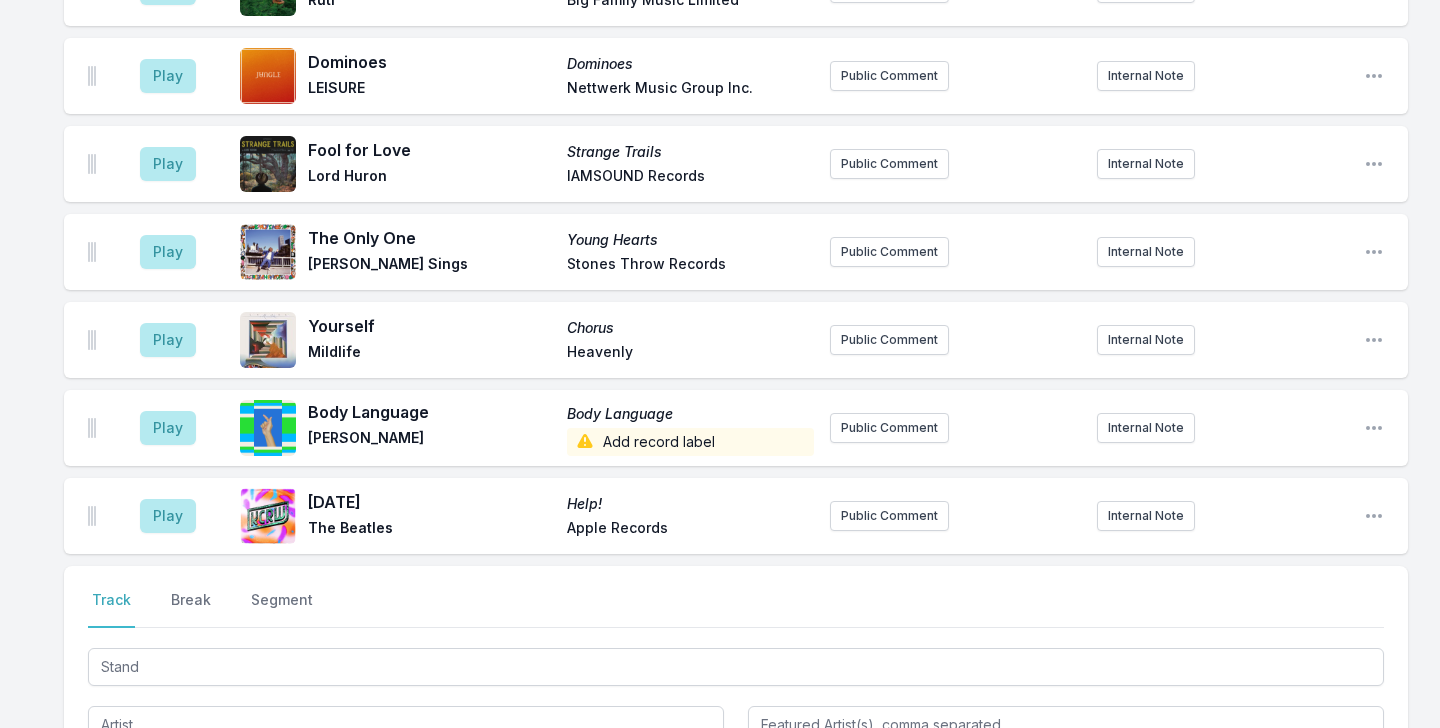 click at bounding box center [406, 723] 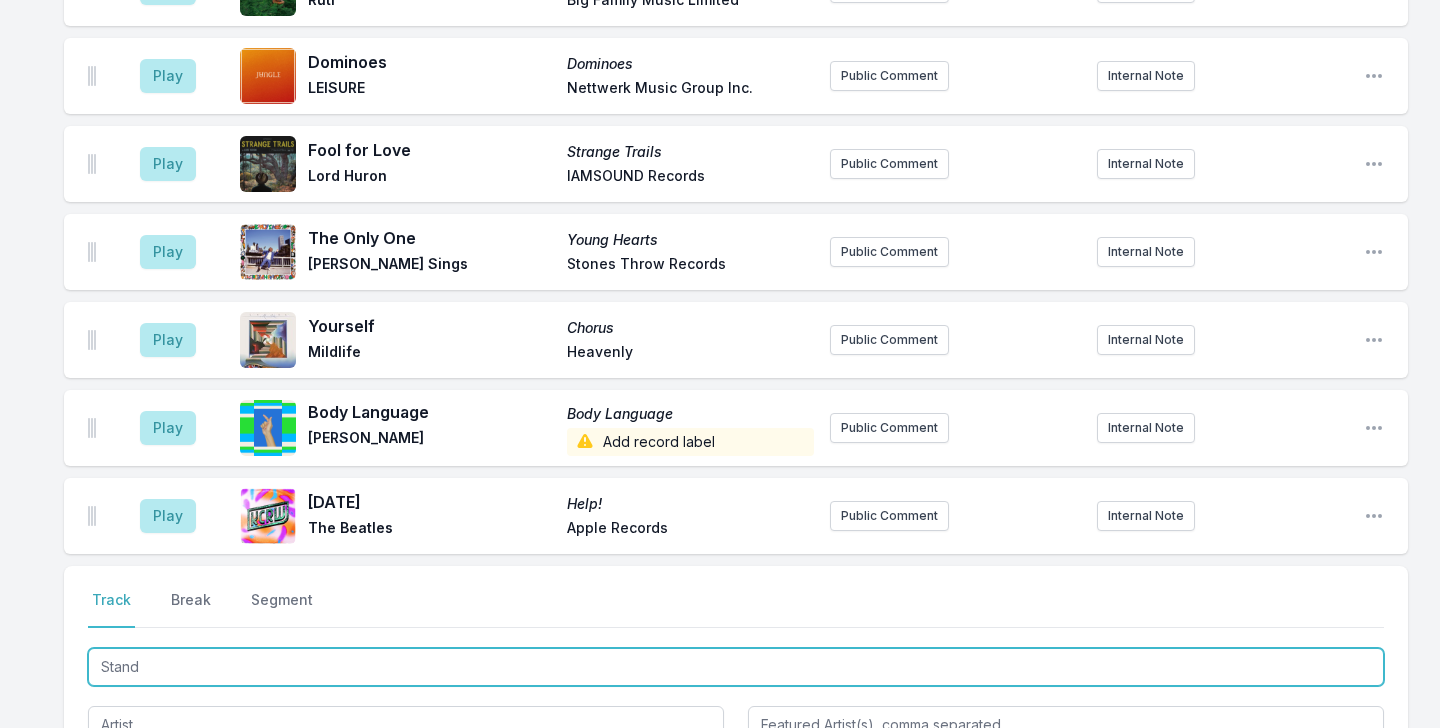 click on "Stand" at bounding box center [736, 667] 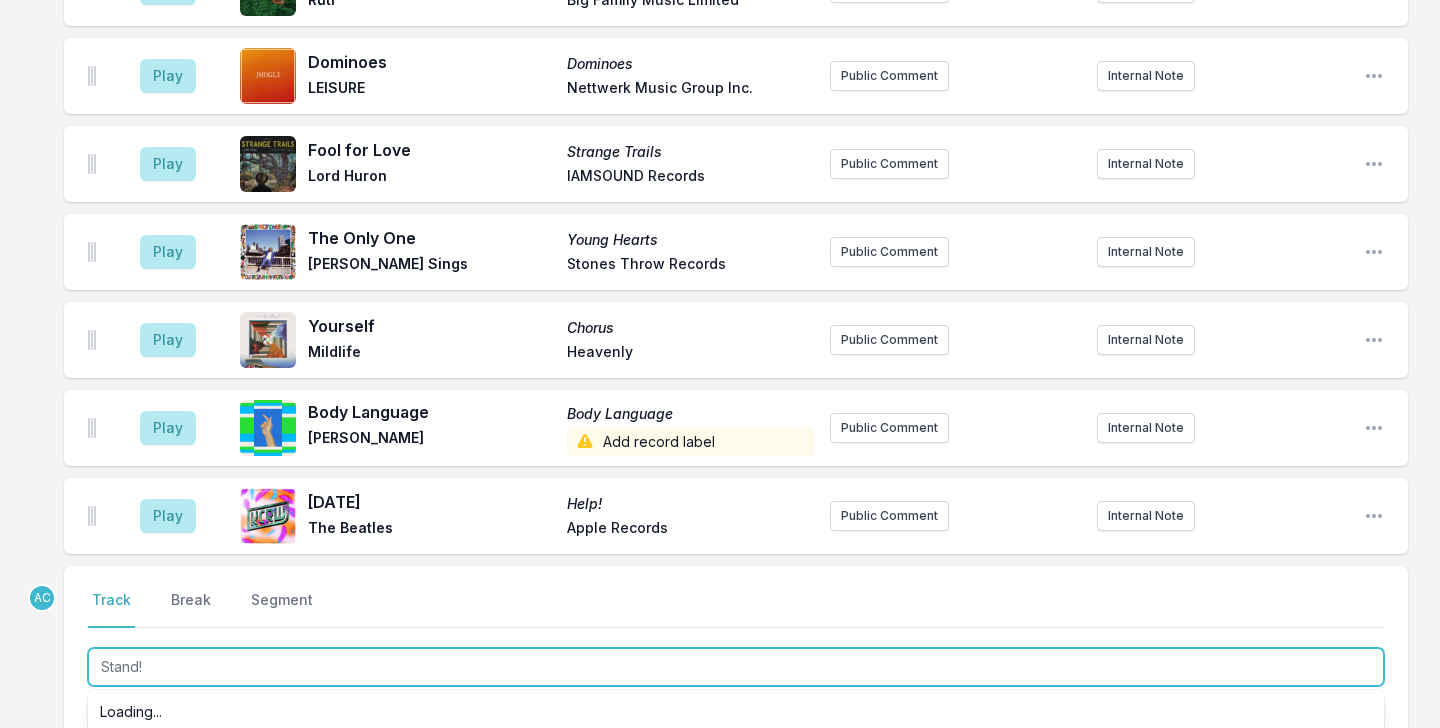 scroll, scrollTop: 0, scrollLeft: 0, axis: both 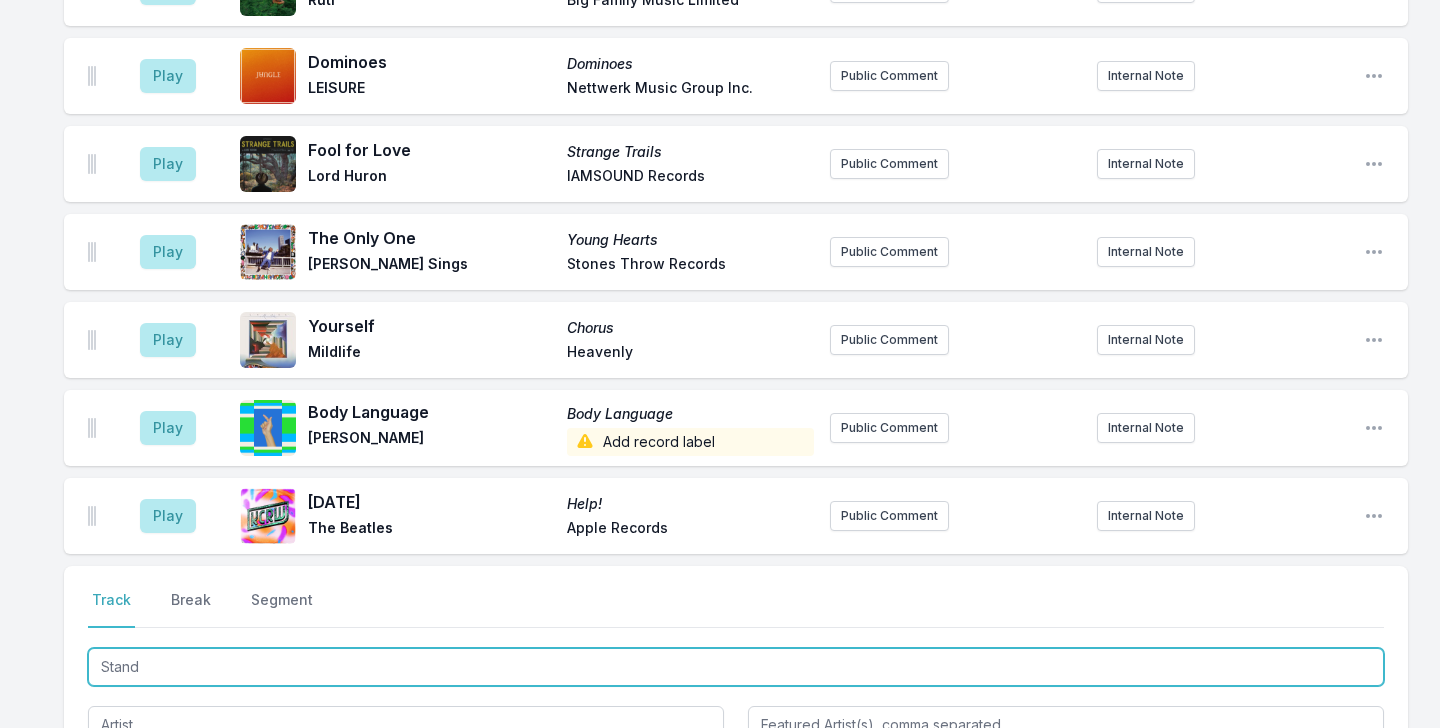click on "Stand" at bounding box center (736, 667) 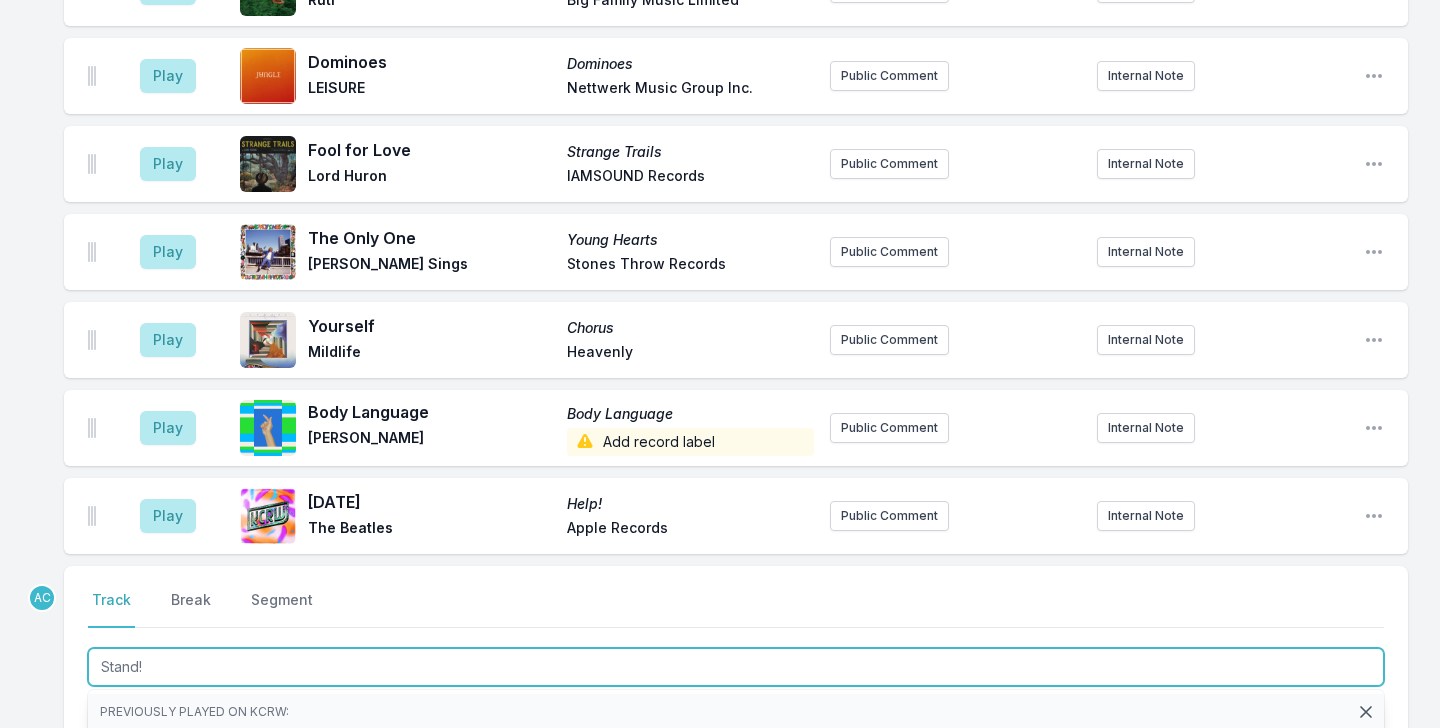 type on "Stand!" 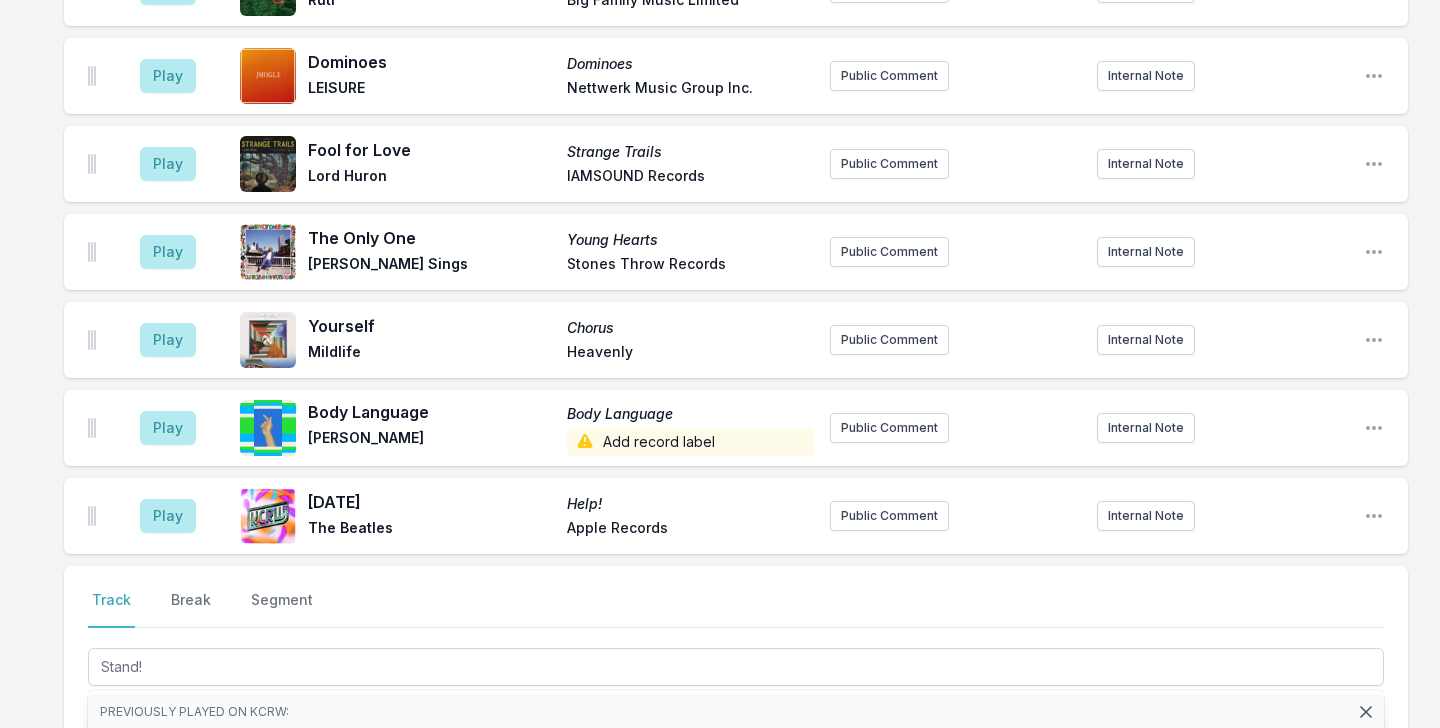 click on "Missing Data Some of your tracks are missing record label information. This info helps artists get paid! It needs to be filled out within 24 hours of showtime. 9:04 AM Full Bloom Liquid / Devotion & Tongue Street Blue [PERSON_NAME] Hands in the Dark Public Comment Internal Note Open playlist item options 9:07 AM Don't Forget Something to Say [PERSON_NAME] House [PERSON_NAME] joins us [DATE] at 11am for a Guest DJ set! Internal Note Open playlist item options [PERSON_NAME] joins us [DATE] at 11am for a Guest DJ set! 9:09 AM Holy Hell Sundown [PERSON_NAME] Stones Throw Records Public Comment Internal Note Open playlist item options 9:13 AM My Fisherman (Belú Remix) Ten Views of Music Life [PERSON_NAME] [PERSON_NAME] Add record label Public Comment Internal Note Open playlist item options 9:18 AM Holy Mountain Paradise Now Obongjayar September Recordings KCRW Presents Obongjayar at The Troubadour [DATE]. ﻿ Internal Note Open playlist item options KCRW Presents Obongjayar at The Troubadour [DATE]. 9:20 AM Type A Boy ﻿" at bounding box center [720, -1909] 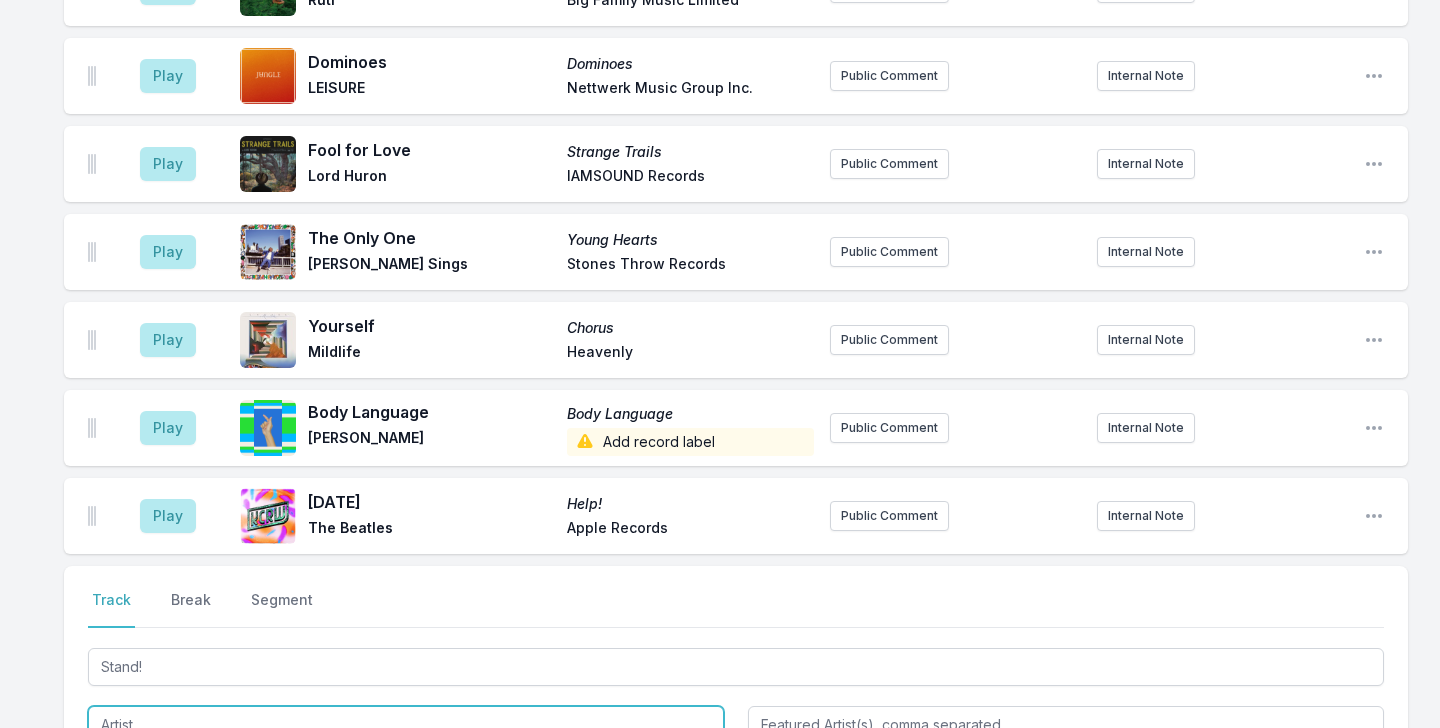 click at bounding box center (406, 725) 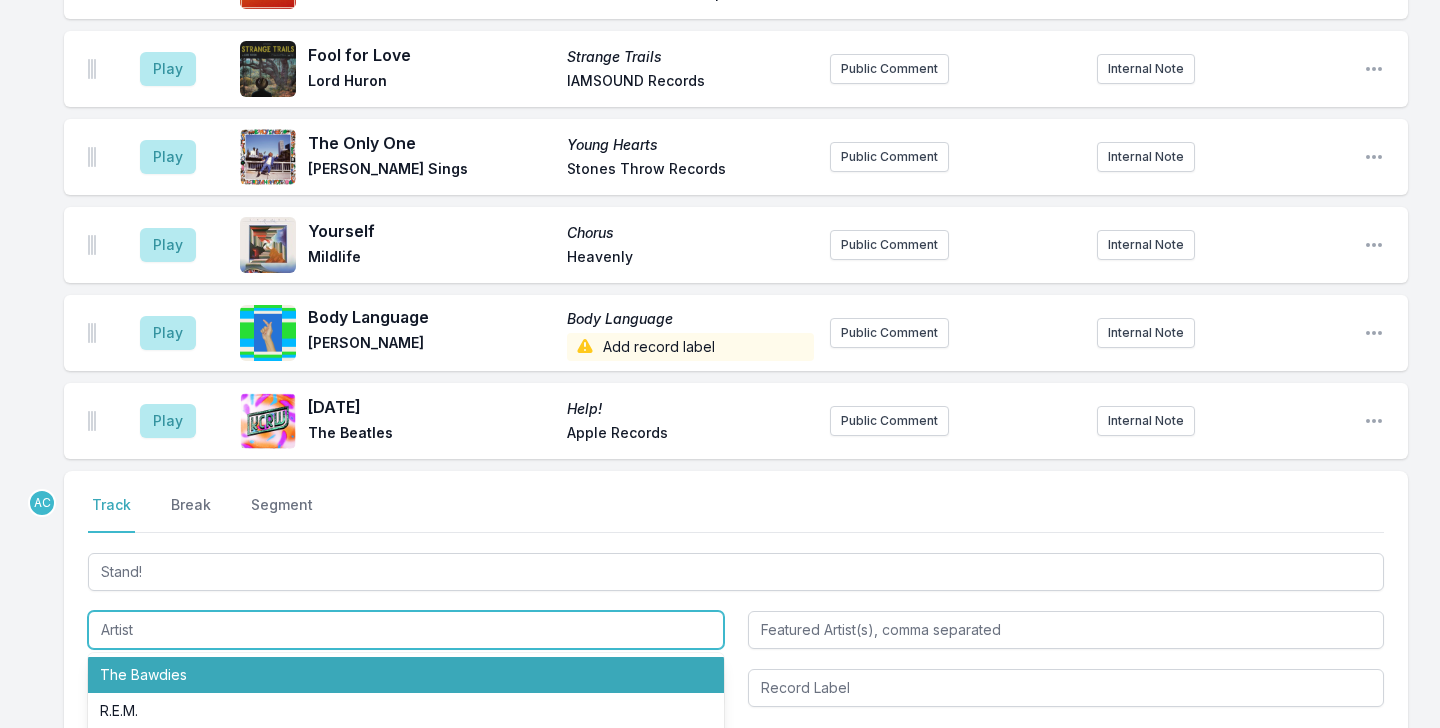 scroll, scrollTop: 5192, scrollLeft: 0, axis: vertical 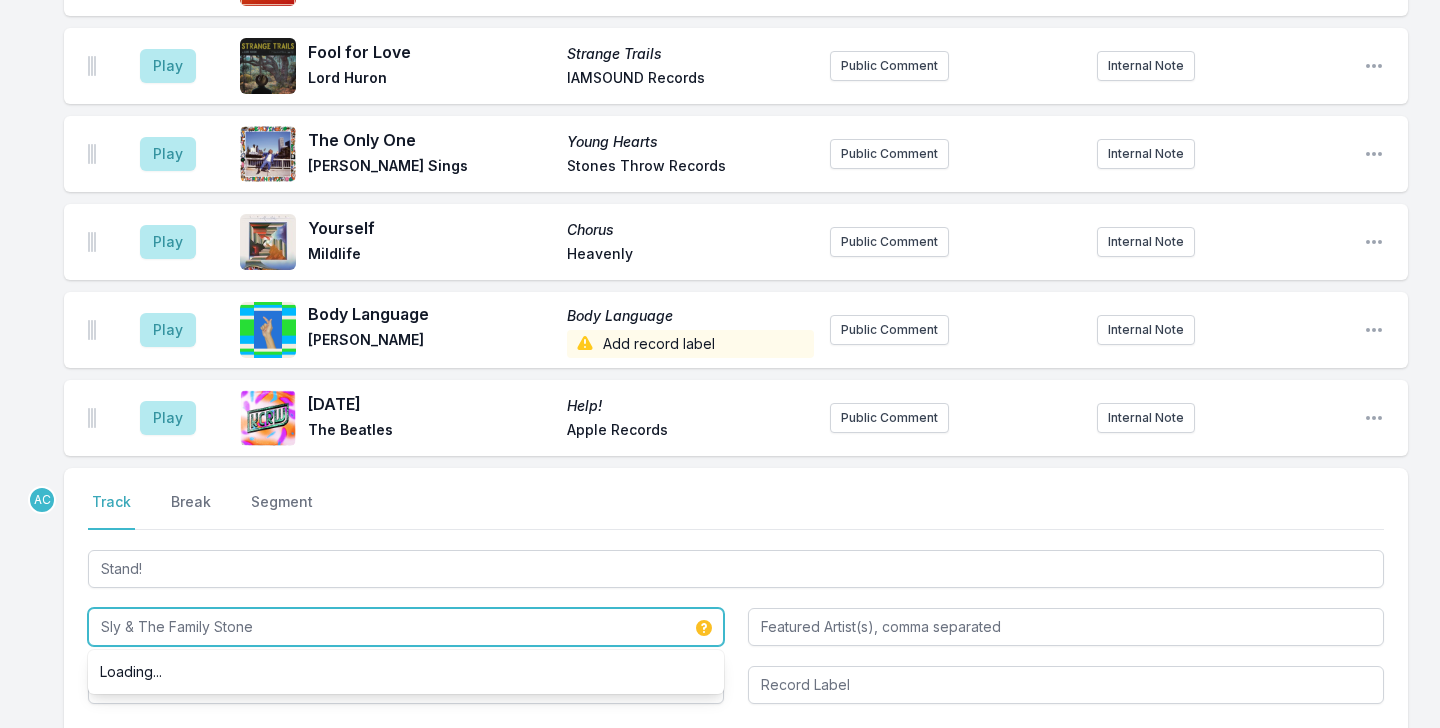 type on "Sly & The Family Stone" 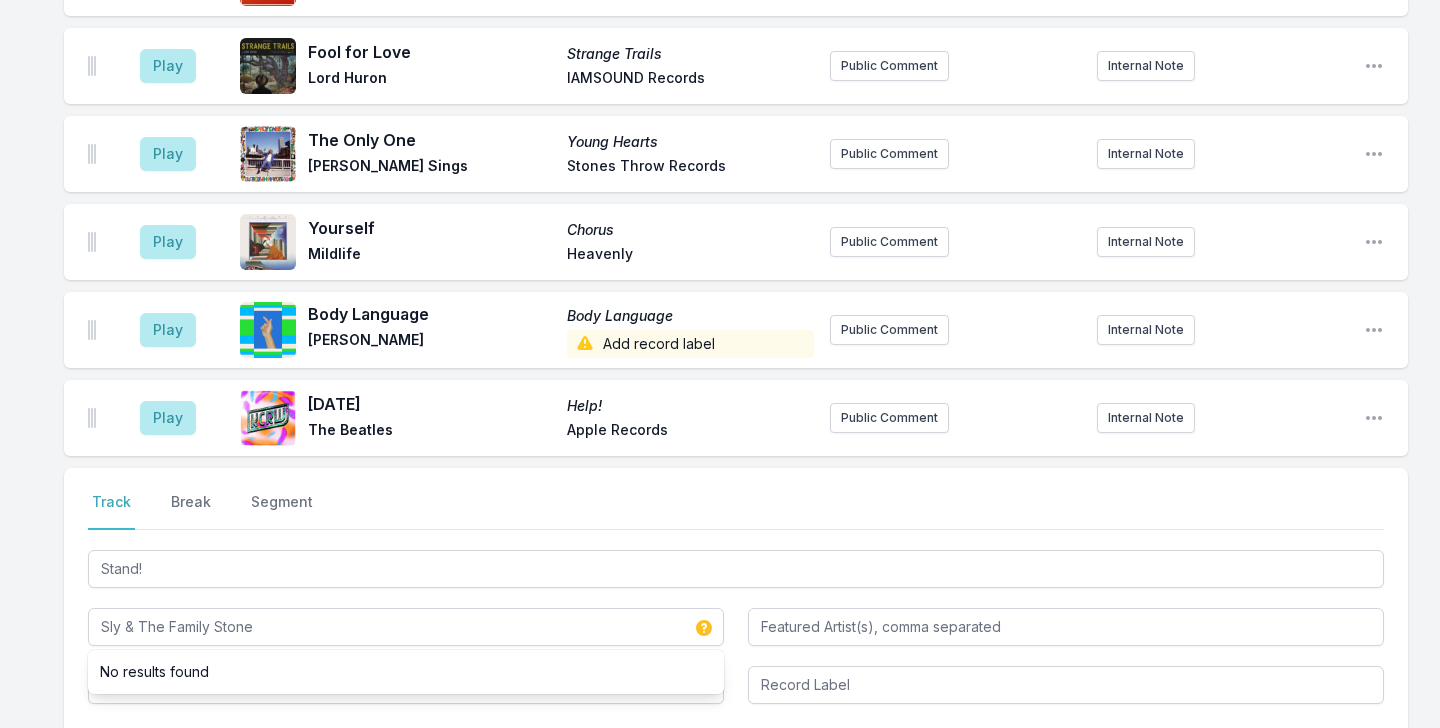 click on "Save" at bounding box center (736, 759) 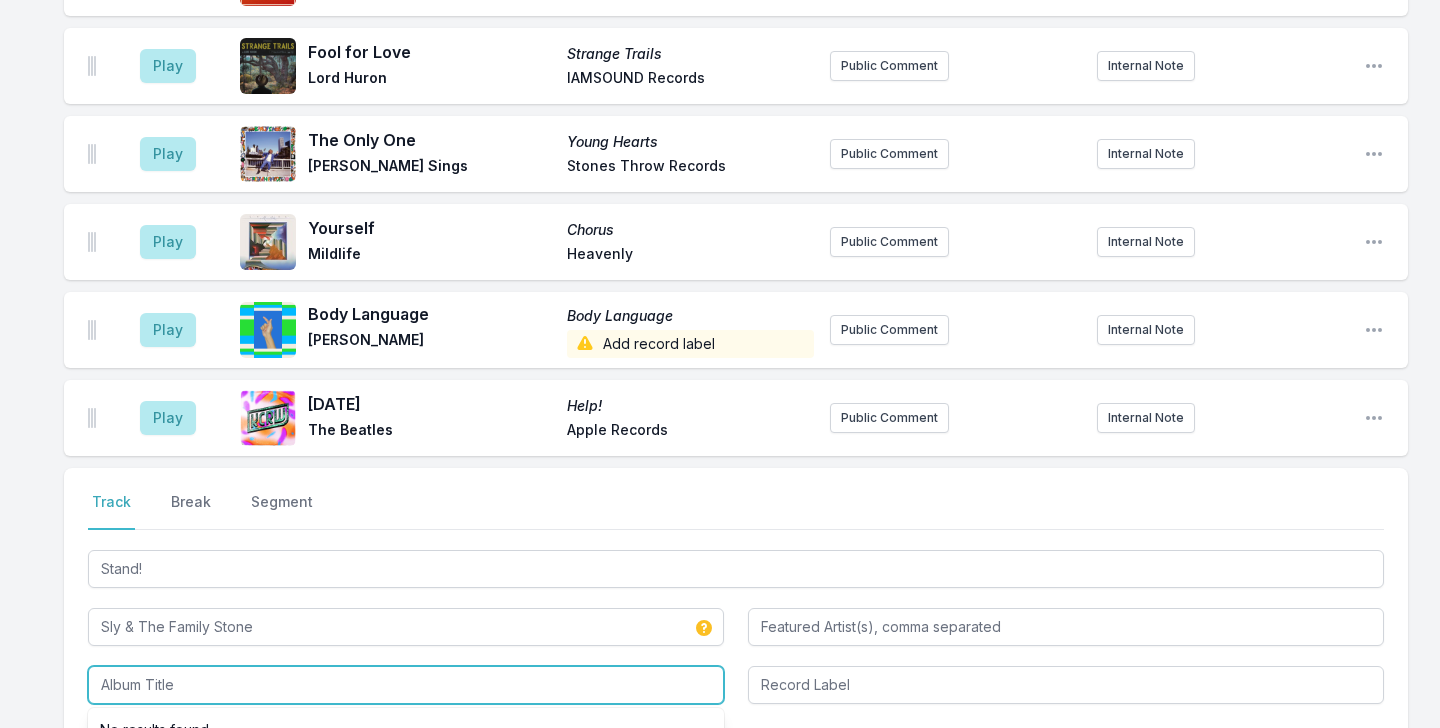 click at bounding box center [406, 685] 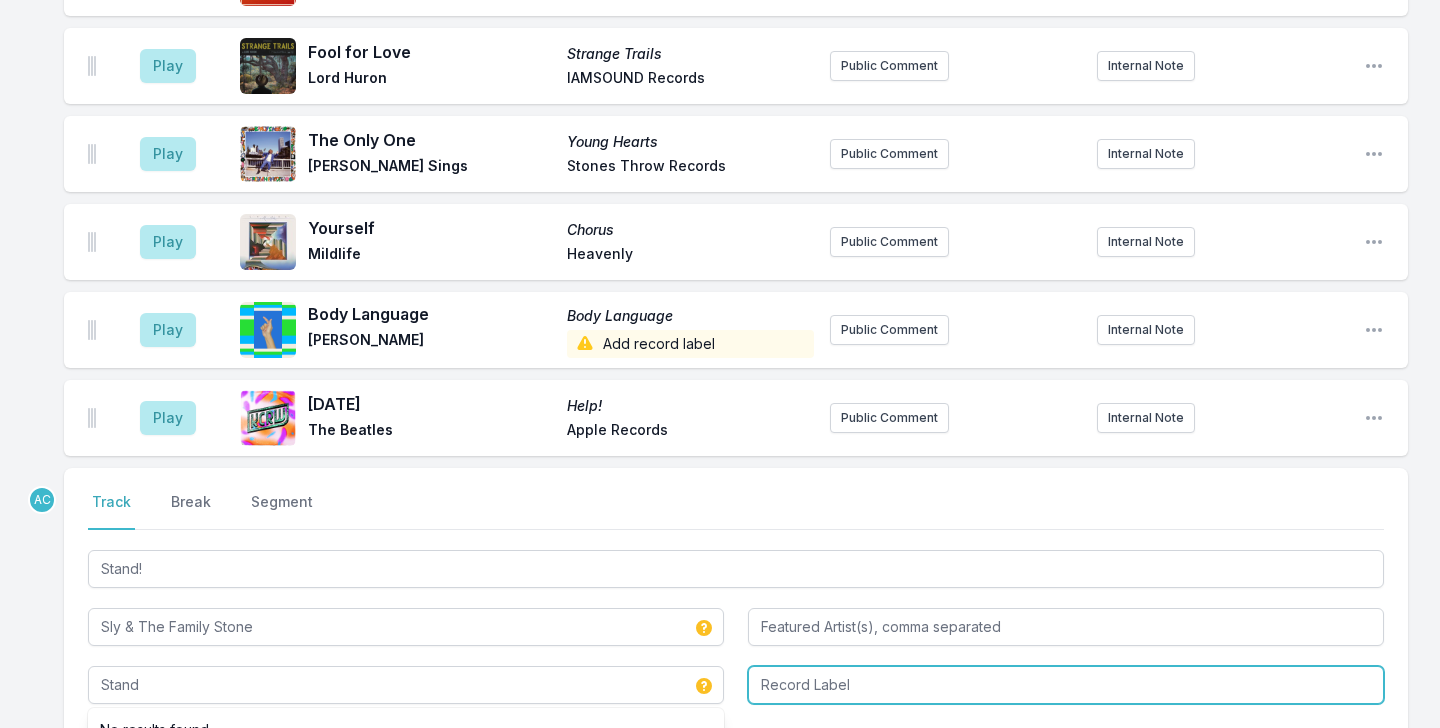 type on "Stand" 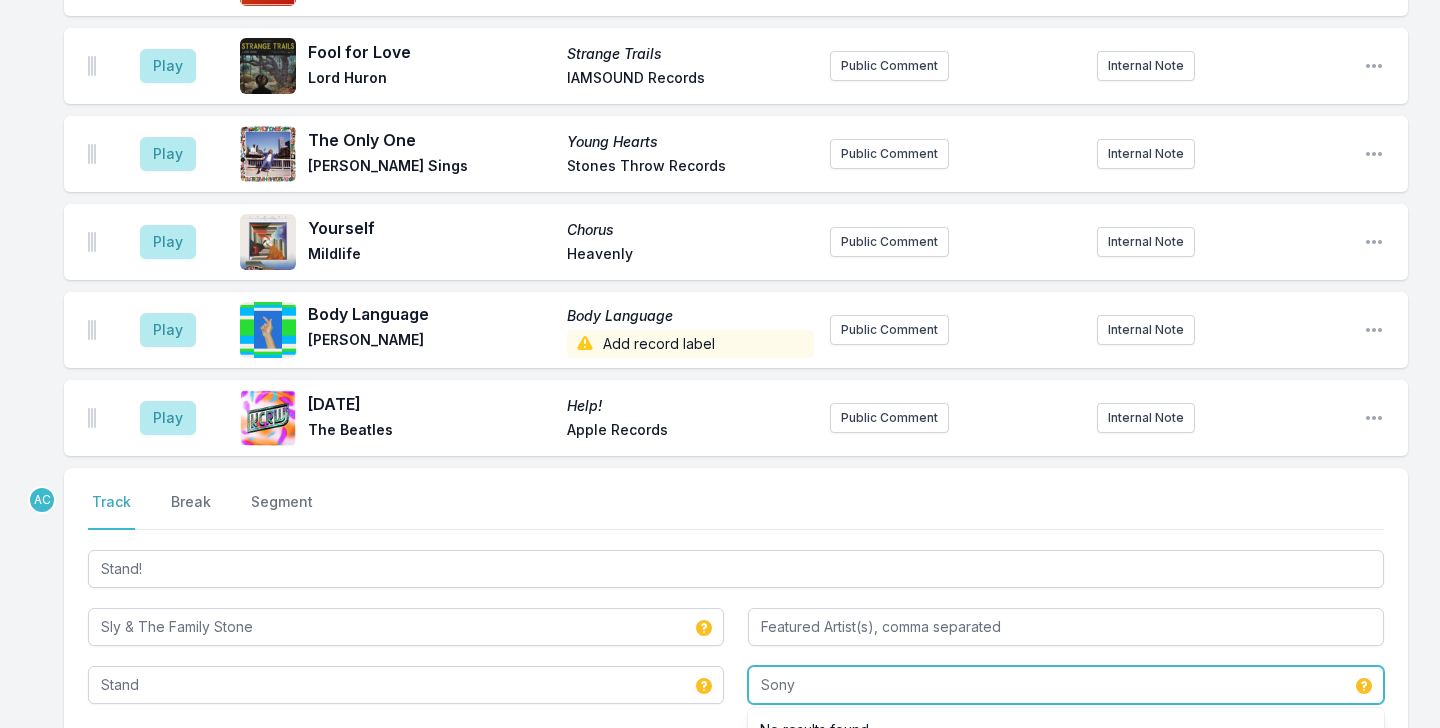 type on "Sony" 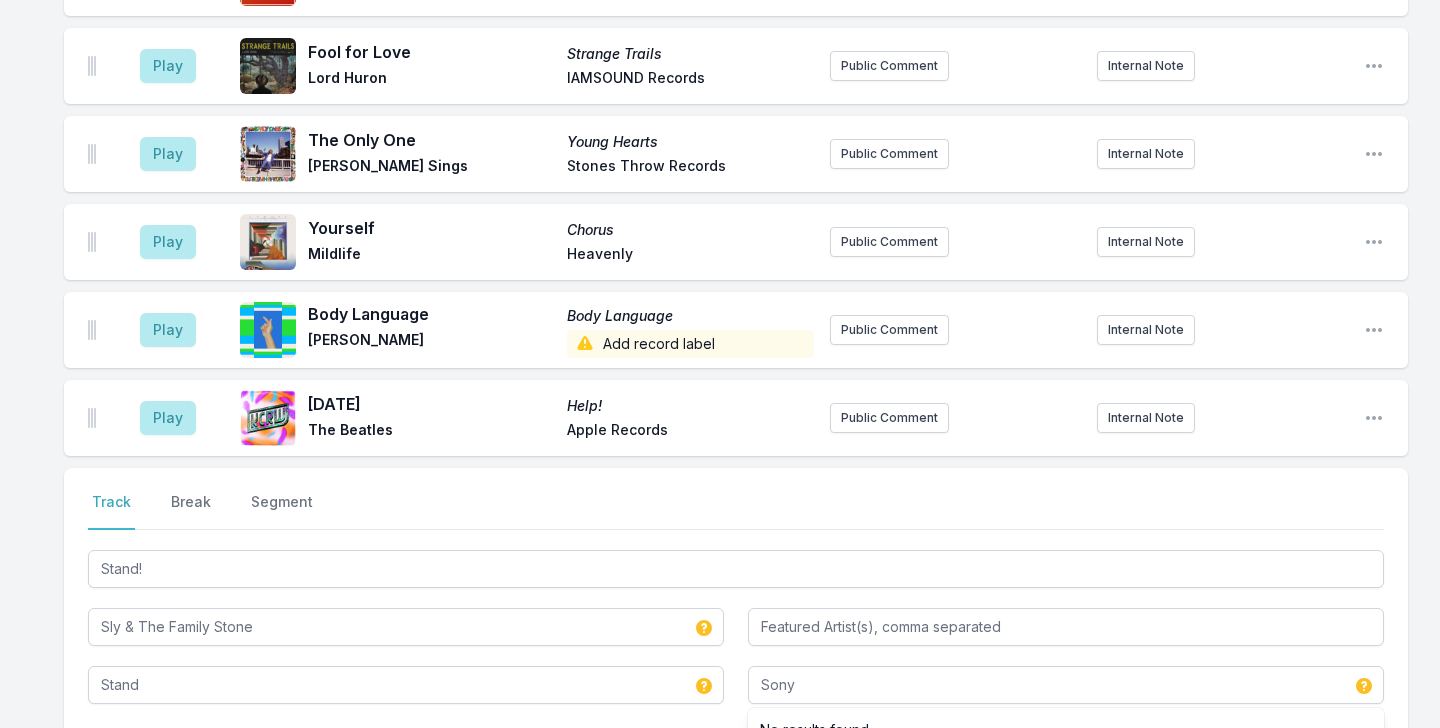 click on "Track Break Segment" at bounding box center (736, 511) 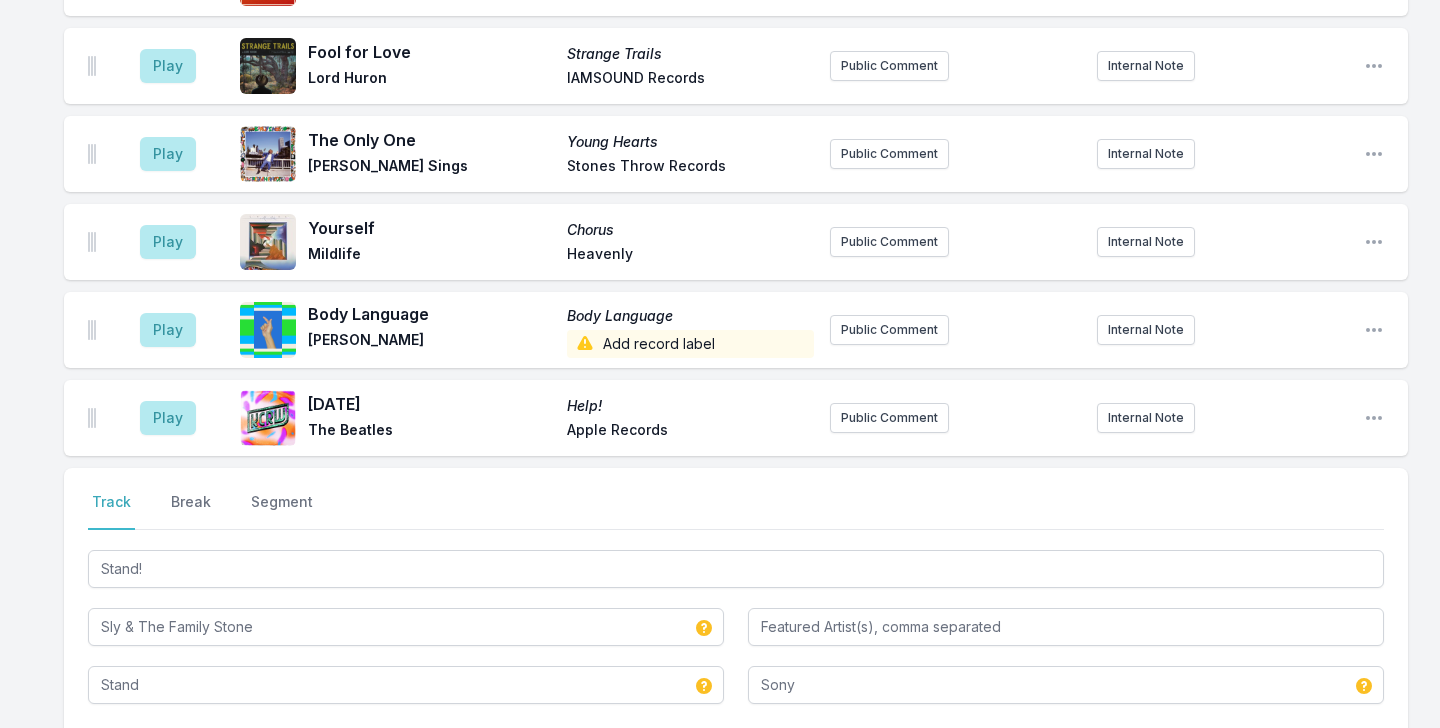 click on "Save" at bounding box center [1349, 759] 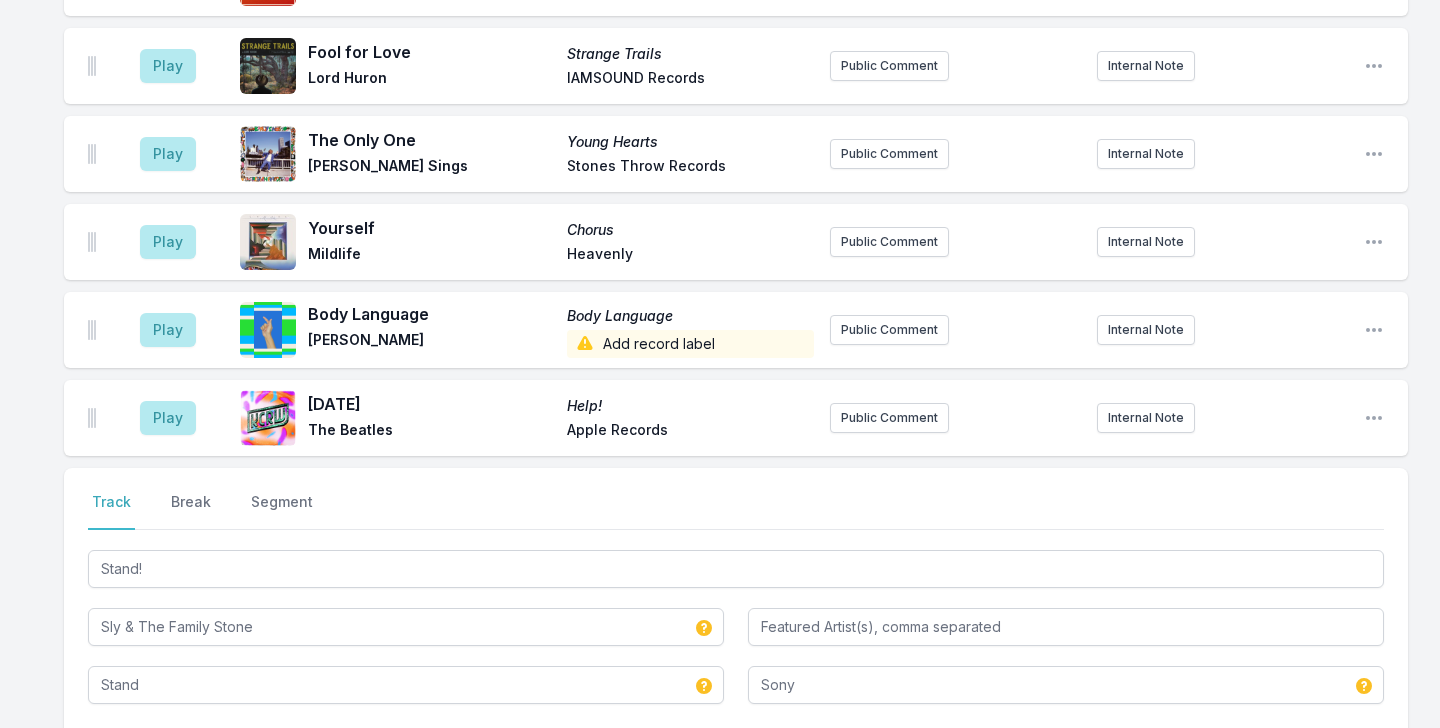type 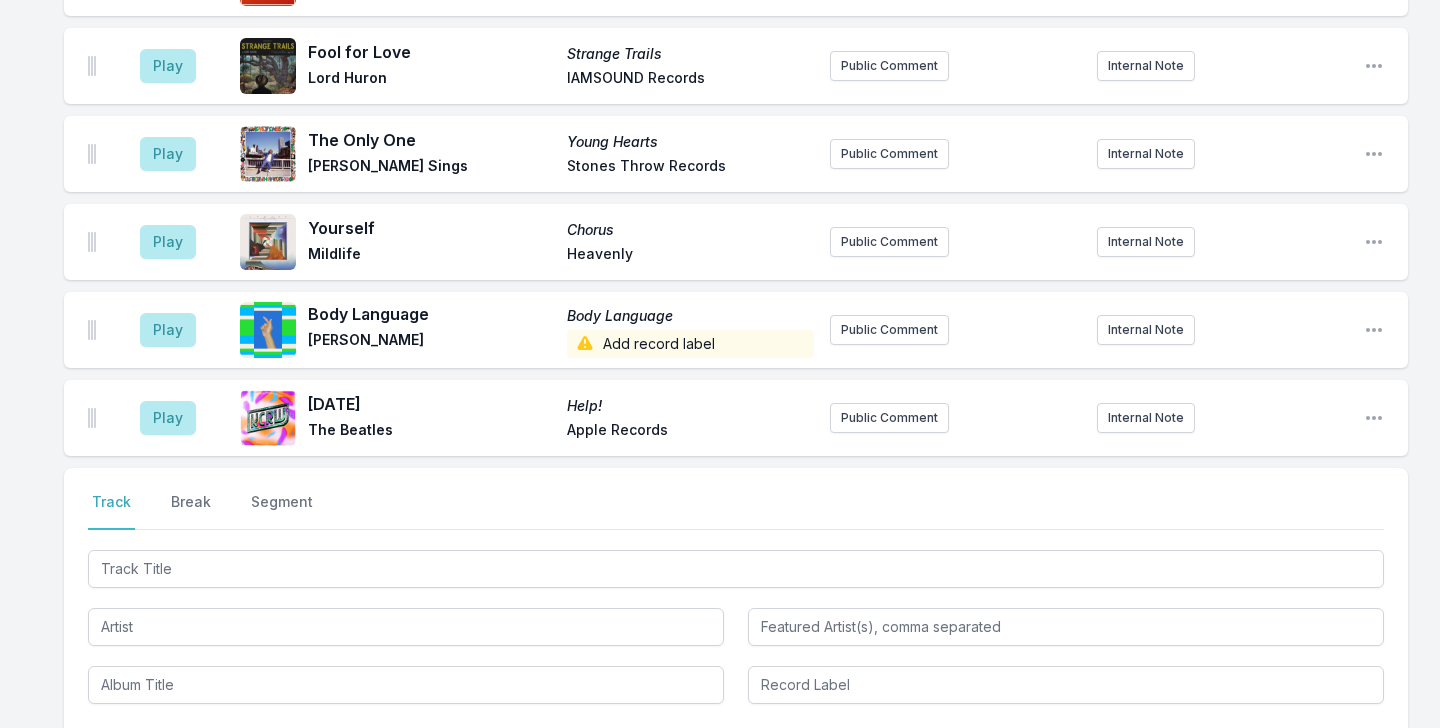 scroll, scrollTop: 5280, scrollLeft: 0, axis: vertical 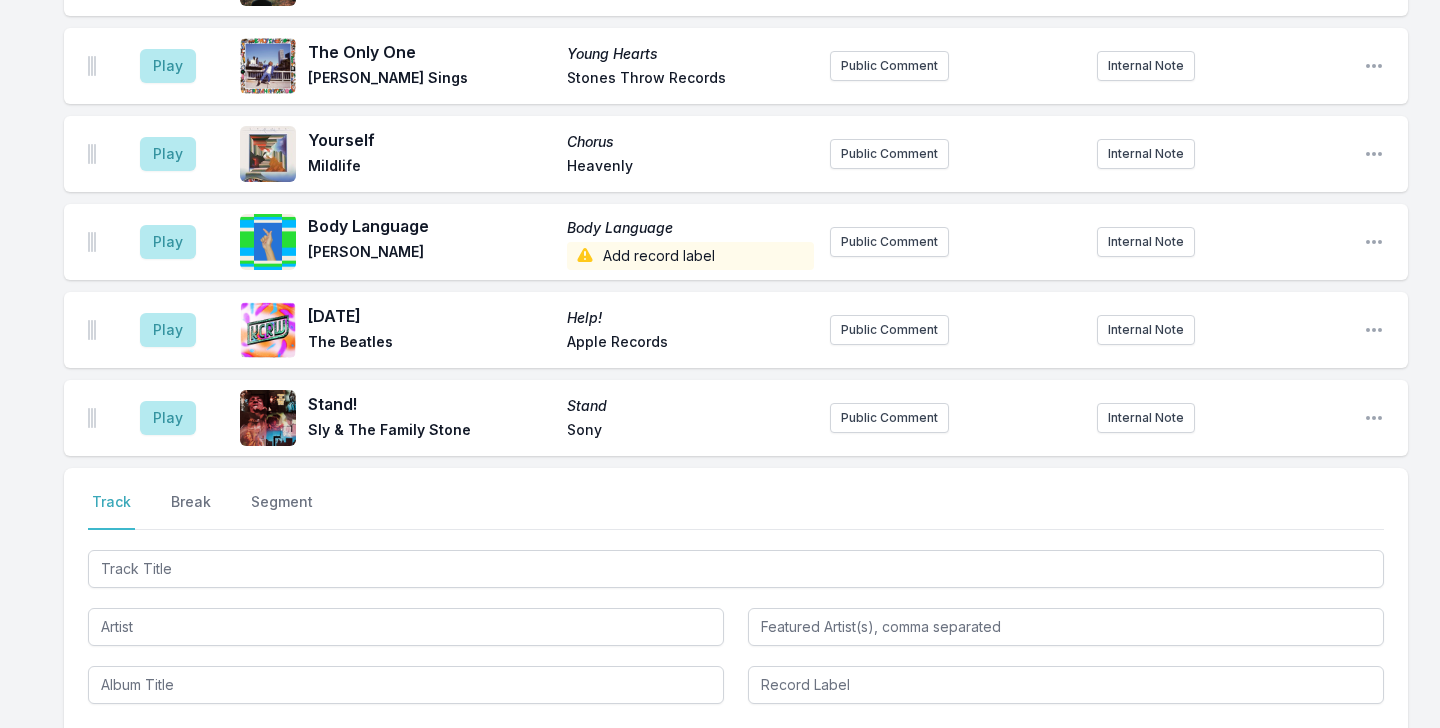 click at bounding box center [736, 625] 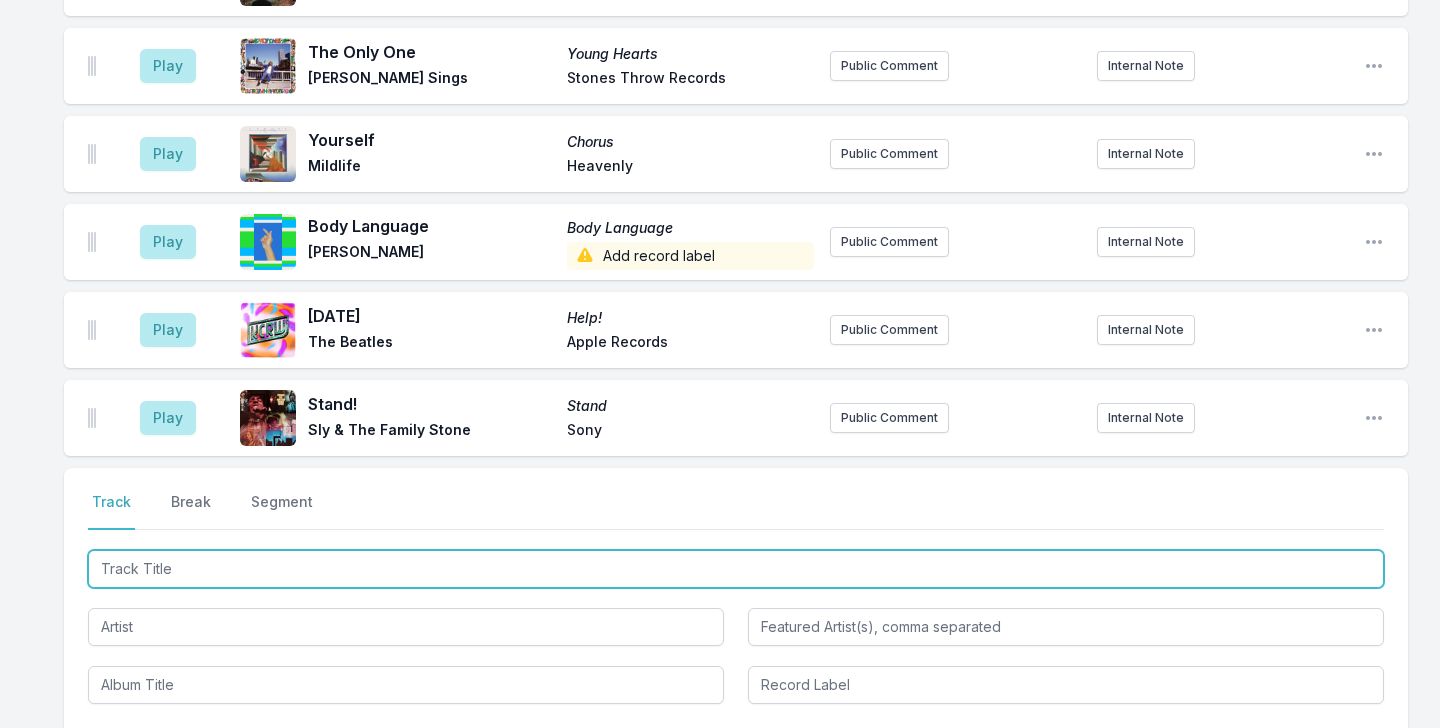 click at bounding box center (736, 569) 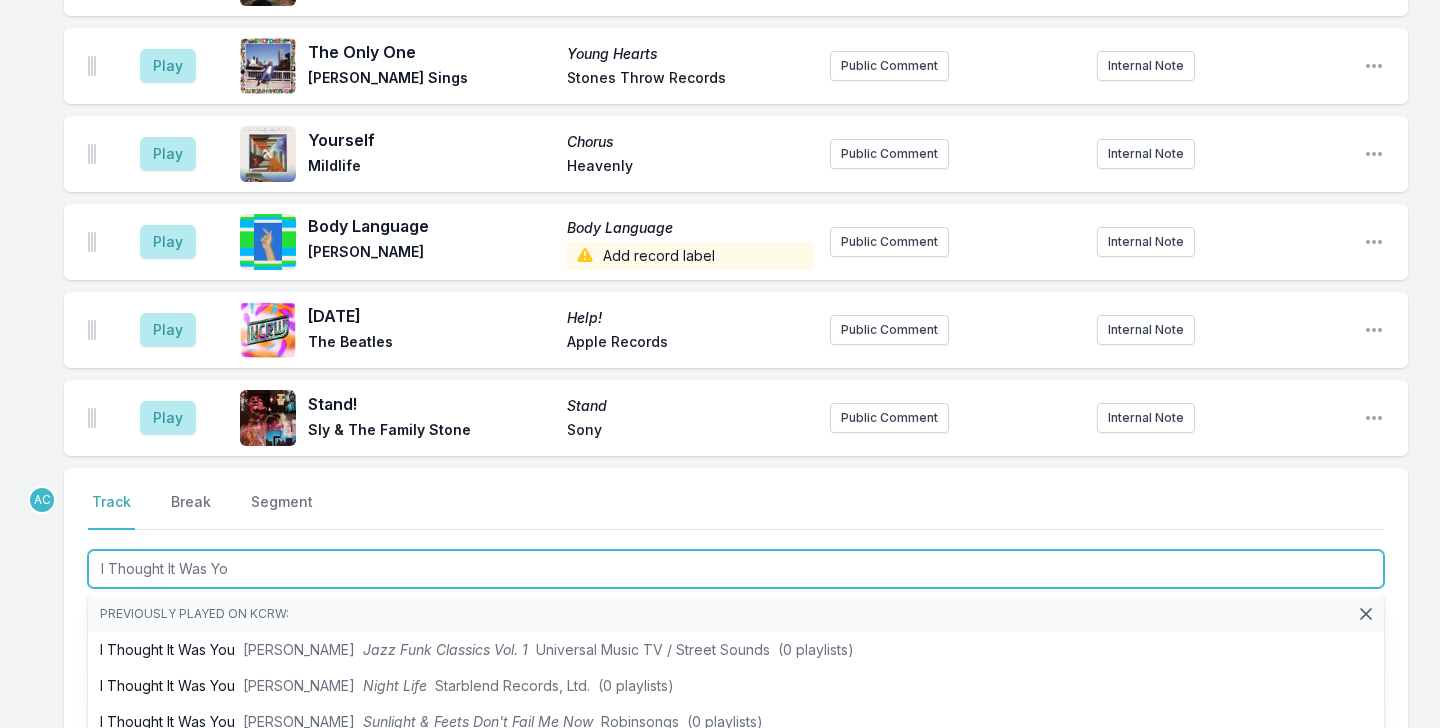 type on "I Thought It Was You" 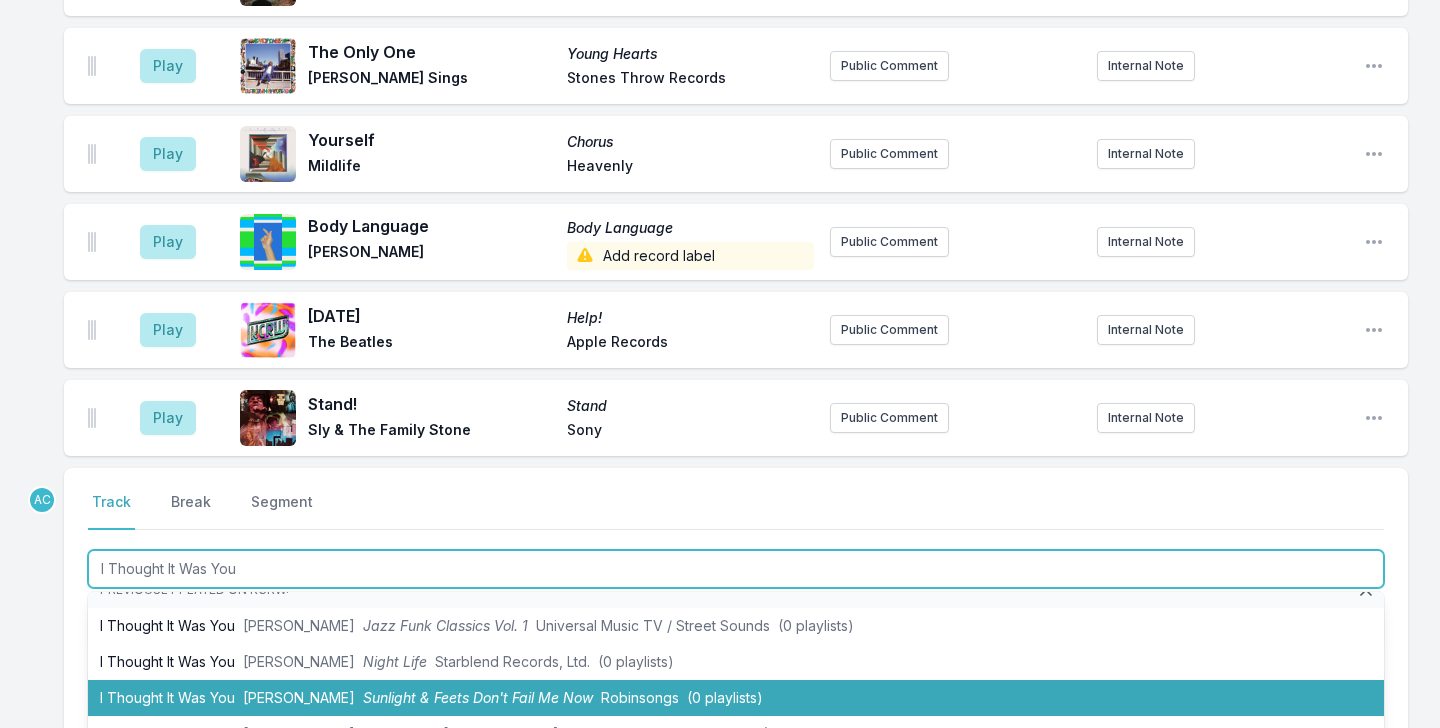 scroll, scrollTop: 25, scrollLeft: 0, axis: vertical 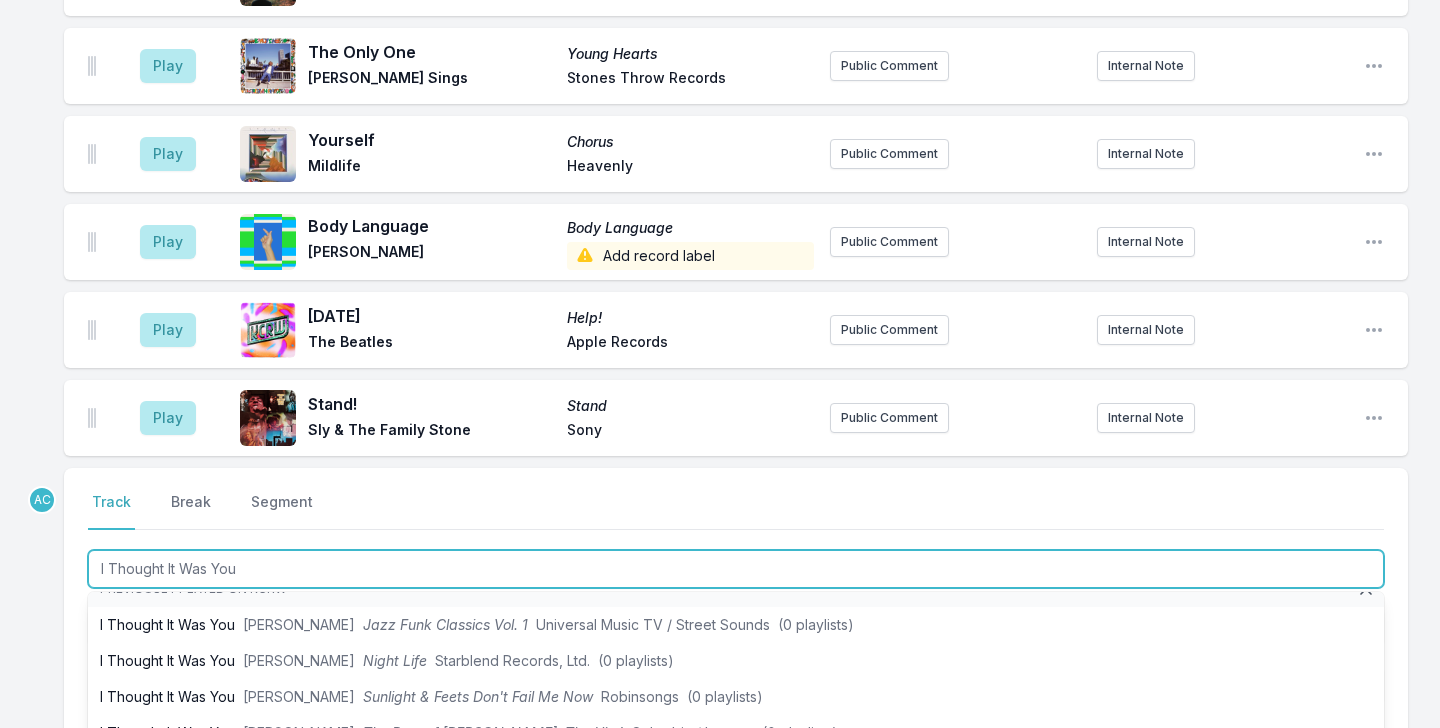 click on "I Thought It Was You [PERSON_NAME] Sunlight Columbia (3 playlists)" at bounding box center [736, 805] 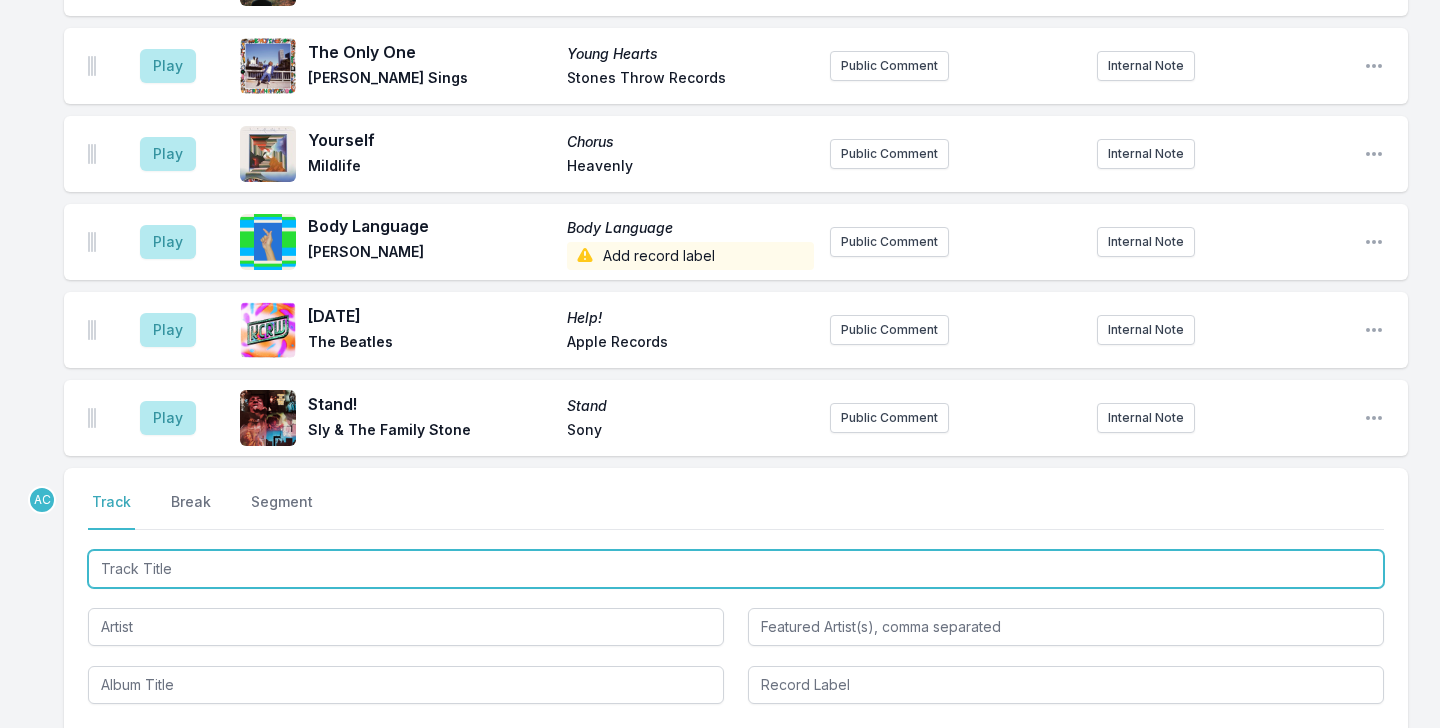 scroll, scrollTop: 5368, scrollLeft: 0, axis: vertical 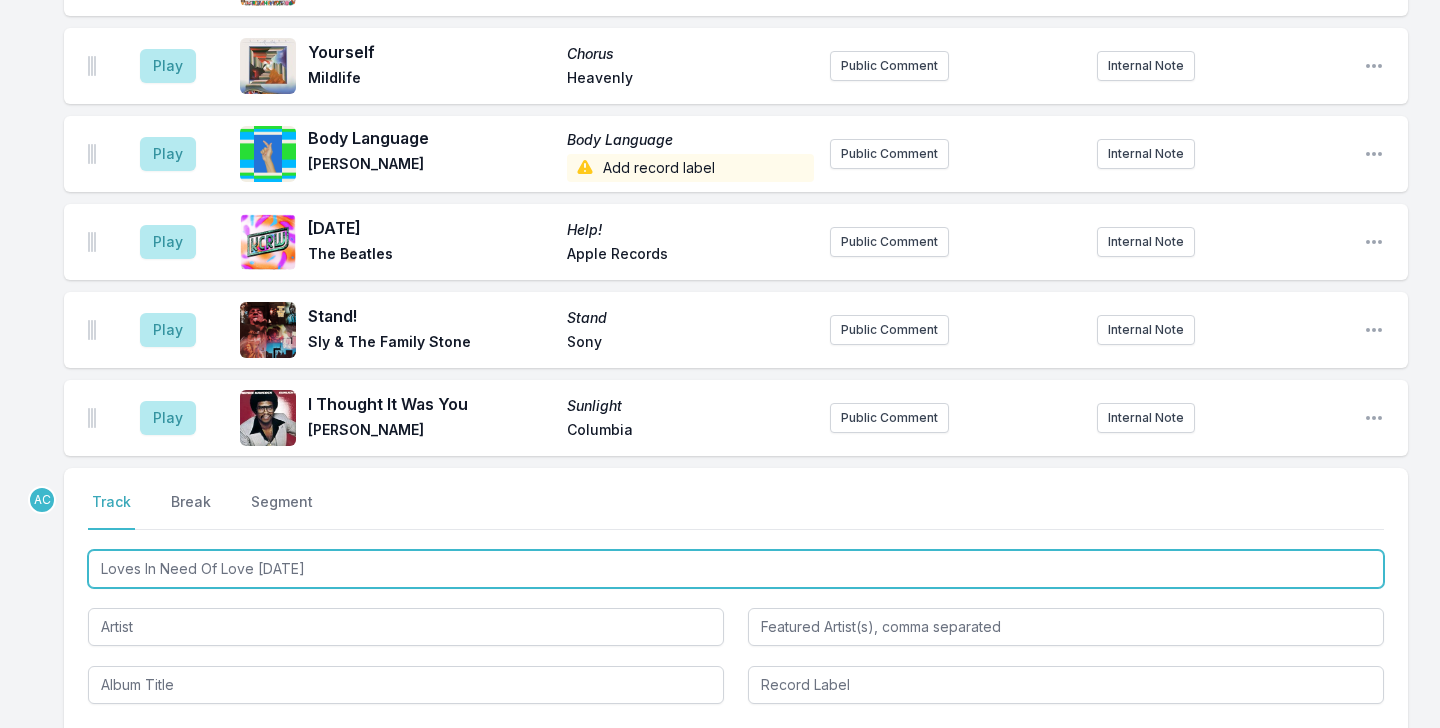click on "Loves In Need Of Love [DATE]" at bounding box center (736, 569) 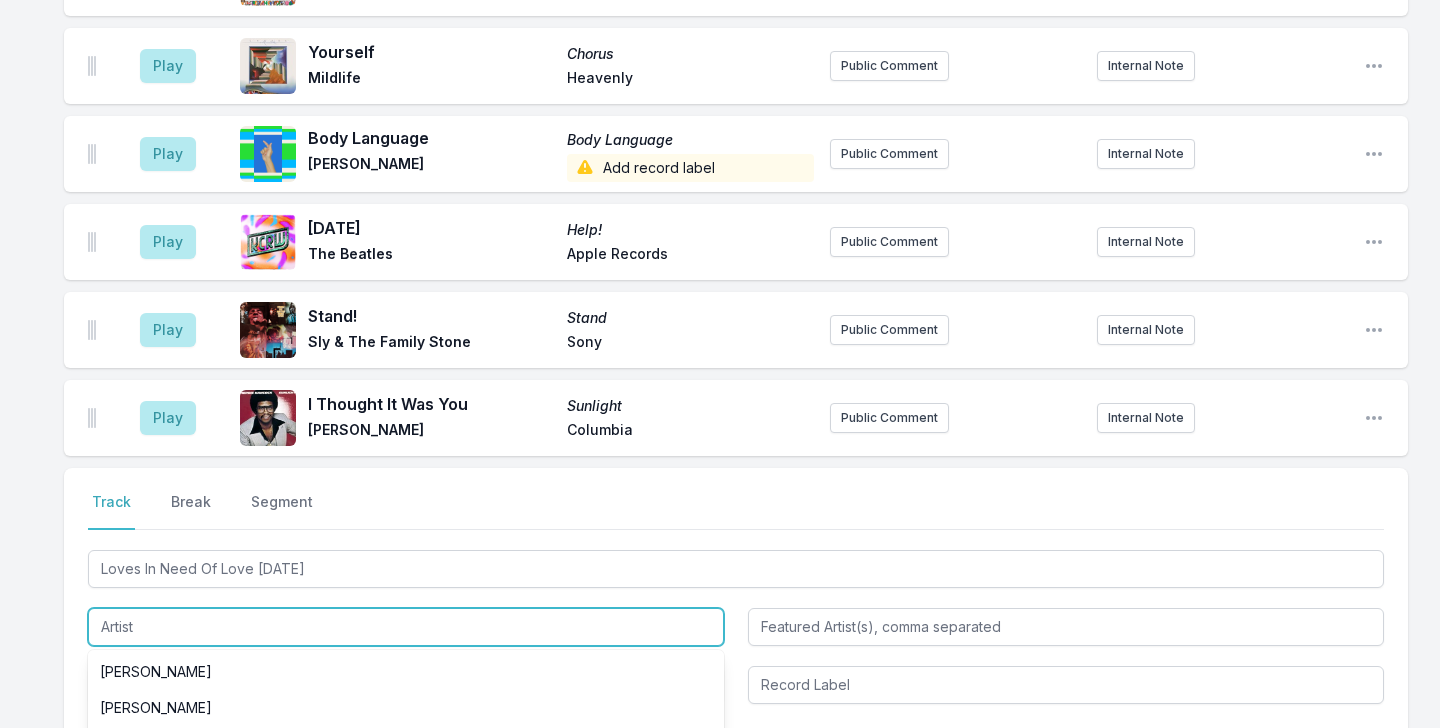 click at bounding box center (406, 627) 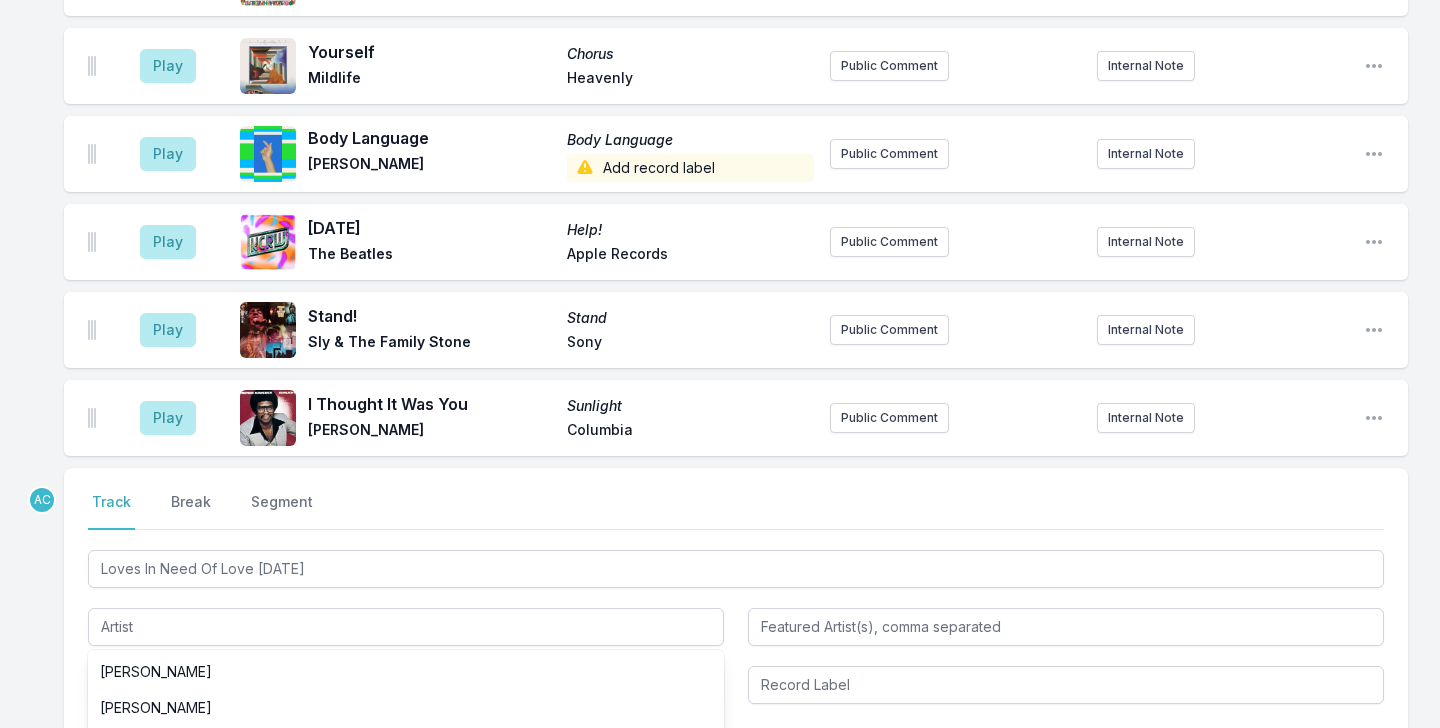 click on "Loves In Need Of Love [DATE] [PERSON_NAME] [PERSON_NAME] [PERSON_NAME] [PERSON_NAME] [PERSON_NAME] [PERSON_NAME] [PERSON_NAME] [PERSON_NAME] [PERSON_NAME] Giorgia [PERSON_NAME]’ Big Bone Band Soulounge feat. [PERSON_NAME] & [PERSON_NAME] Sons of the [PERSON_NAME] & [PERSON_NAME] Presents [PERSON_NAME], [PERSON_NAME] & [PERSON_NAME] [PERSON_NAME] New Century Jazz Quintet Ultrablue [PERSON_NAME] [PERSON_NAME] avec [PERSON_NAME], [PERSON_NAME] & [PERSON_NAME] Scary Pockets feat. [PERSON_NAME] [PERSON_NAME], [PERSON_NAME] & [PERSON_NAME]- [PERSON_NAME] FrauContraBass The Hyannis Sound [PERSON_NAME] [PERSON_NAME] [PERSON_NAME] Take 6 [PERSON_NAME] [PERSON_NAME] [PERSON_NAME] Family Company [PERSON_NAME] [PERSON_NAME] NOMOIDA Liberty Singers The Sachal Ensemble feat. [PERSON_NAME] [PERSON_NAME] feat. Take 6 [PERSON_NAME] [PERSON_NAME] [PERSON_NAME] & [PERSON_NAME] [PERSON_NAME] [PERSON_NAME] feat. [PERSON_NAME] [PERSON_NAME] St. [PERSON_NAME] Dub Society [PERSON_NAME] [PERSON_NAME]" at bounding box center [736, 625] 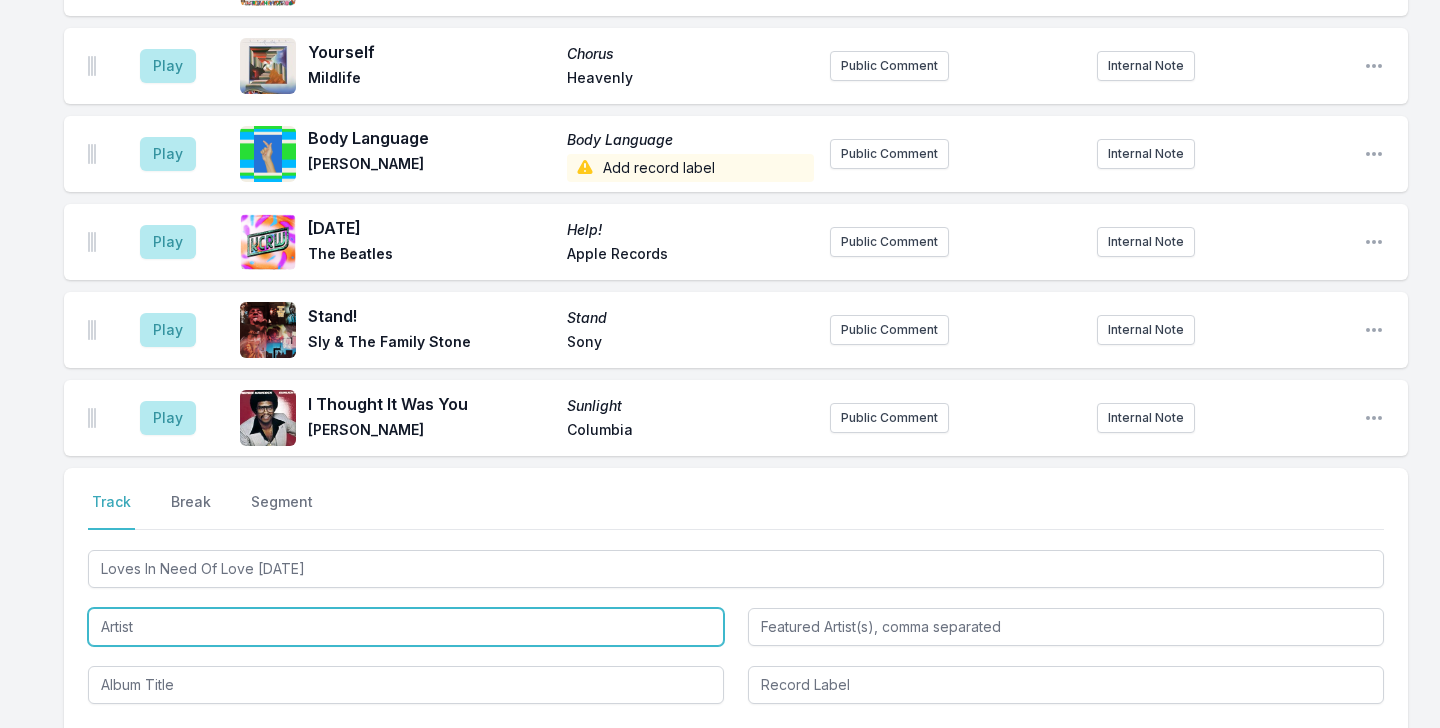 click at bounding box center (406, 627) 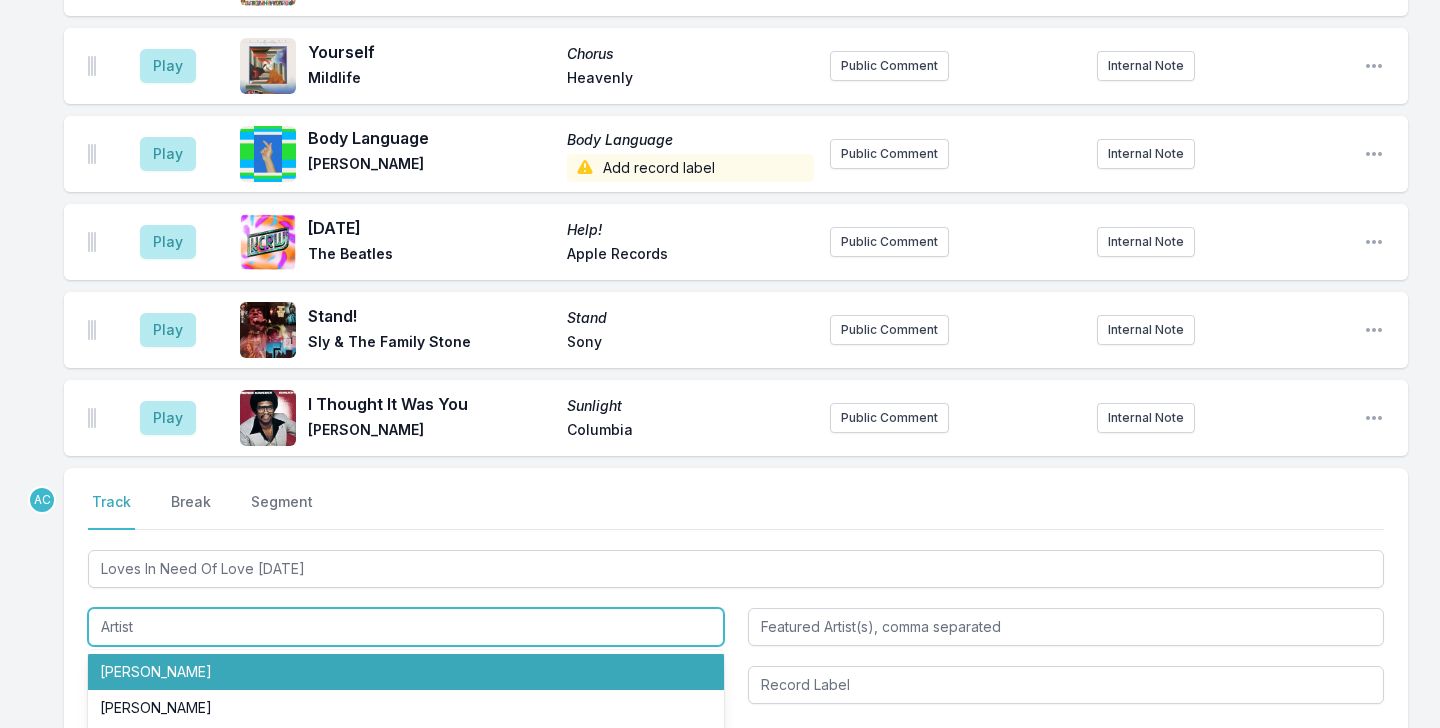 click on "[PERSON_NAME]" at bounding box center [406, 672] 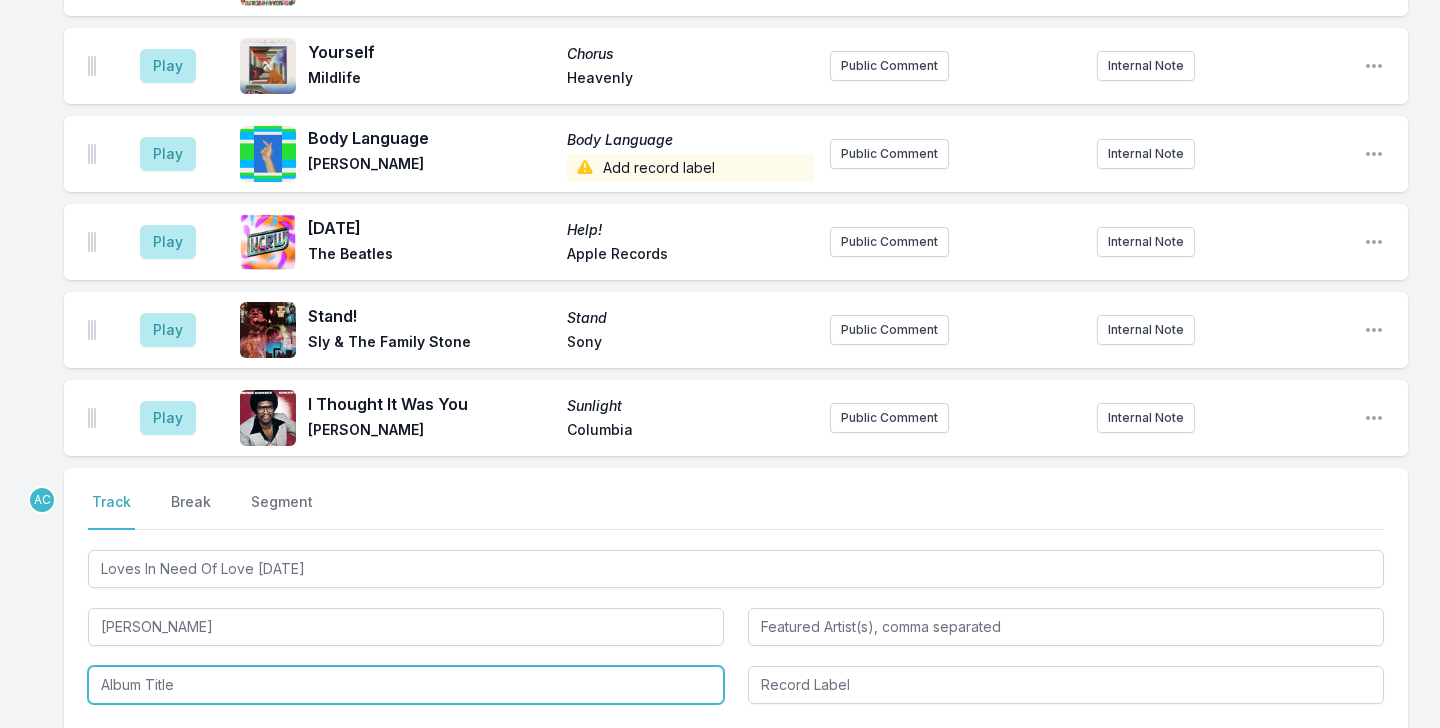 click at bounding box center (406, 685) 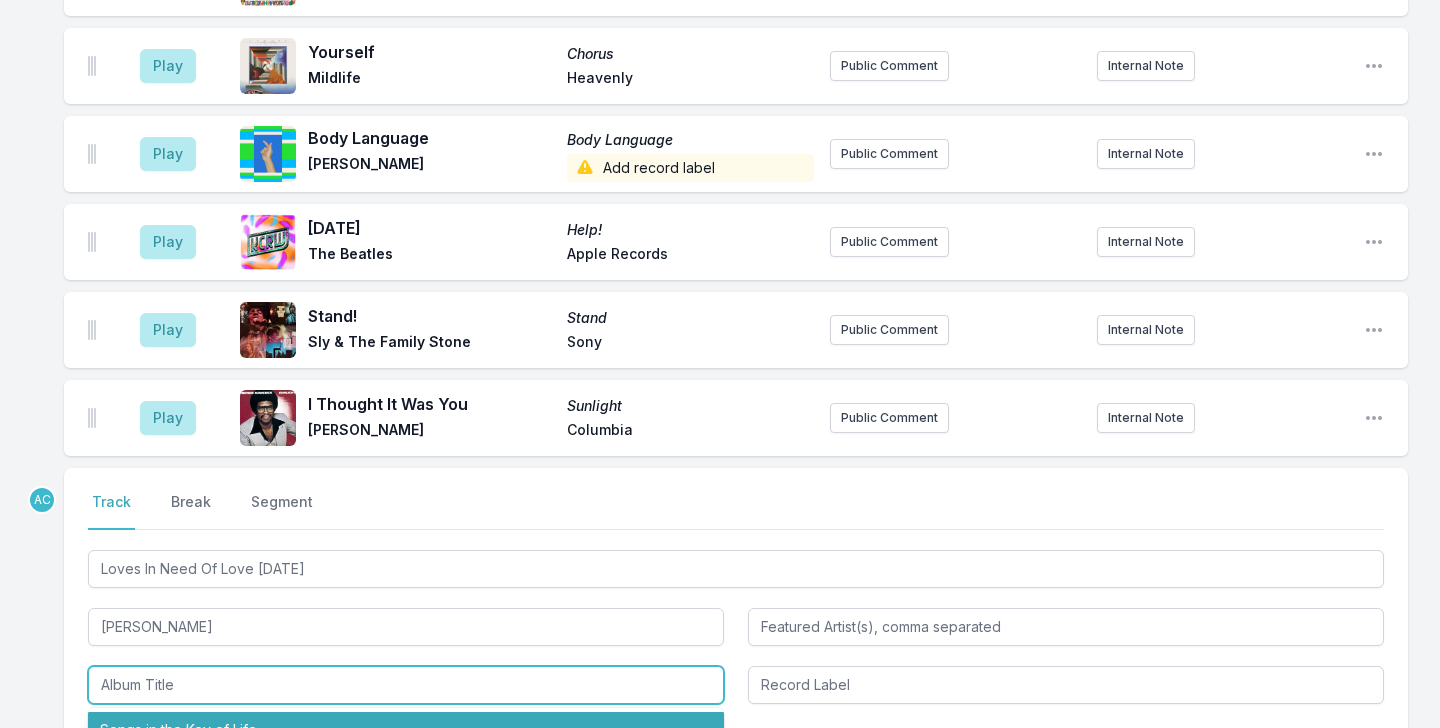 click on "Songs in the Key of Life" at bounding box center (406, 730) 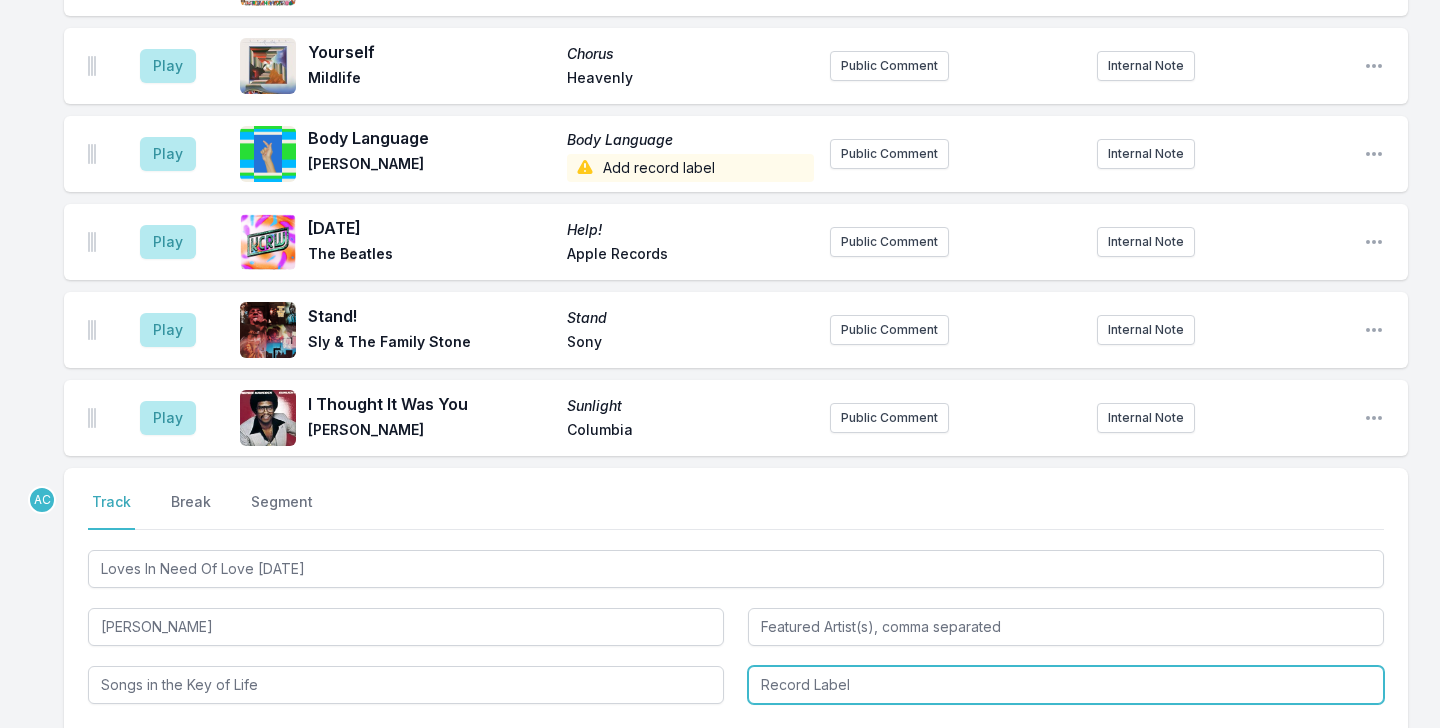 click at bounding box center [1066, 685] 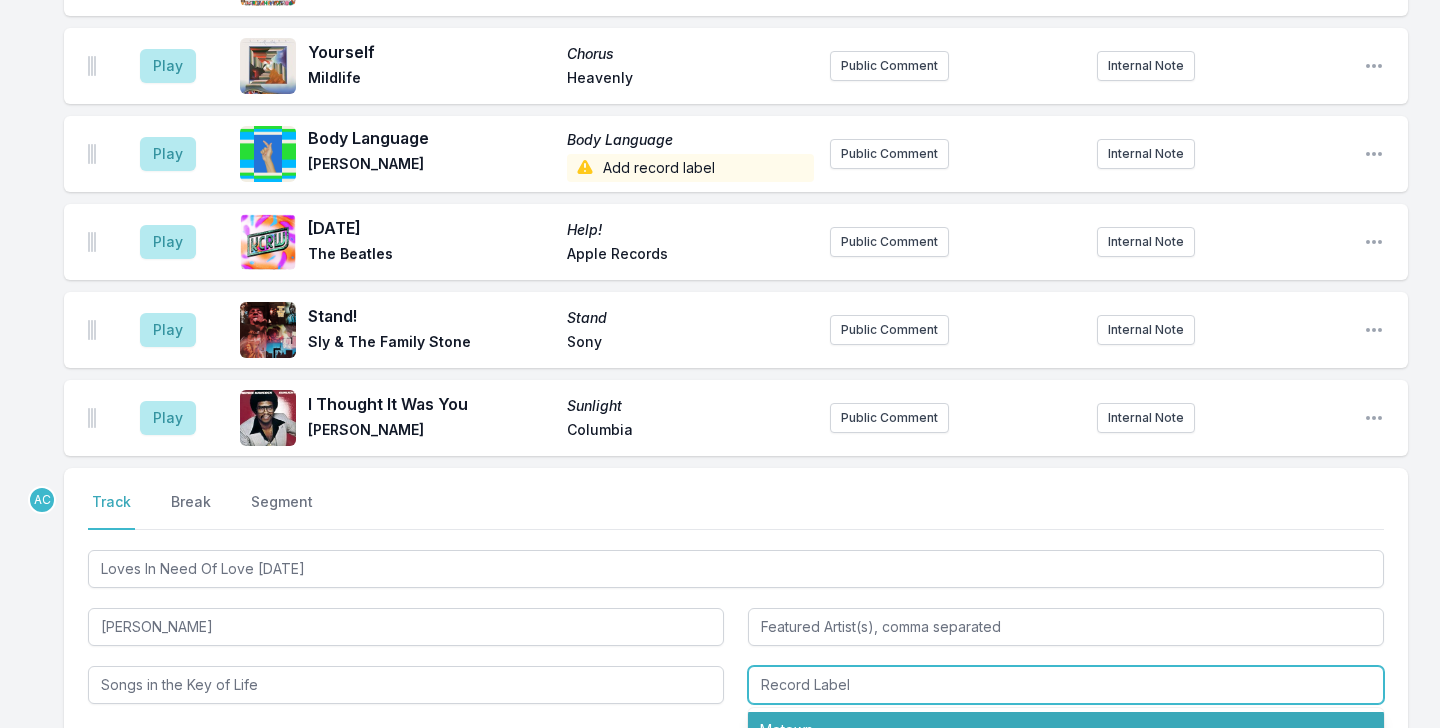 click on "Motown" at bounding box center (1066, 730) 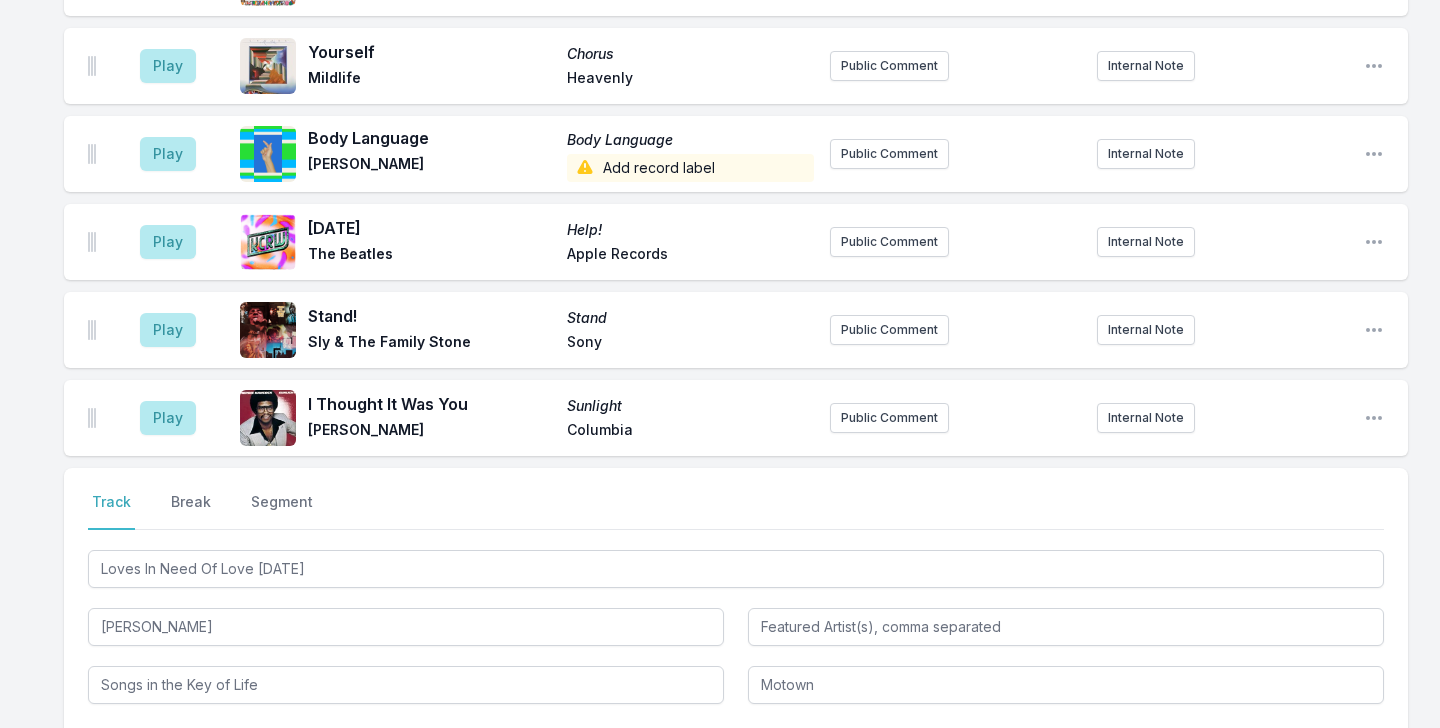 click on "Save" at bounding box center [1349, 759] 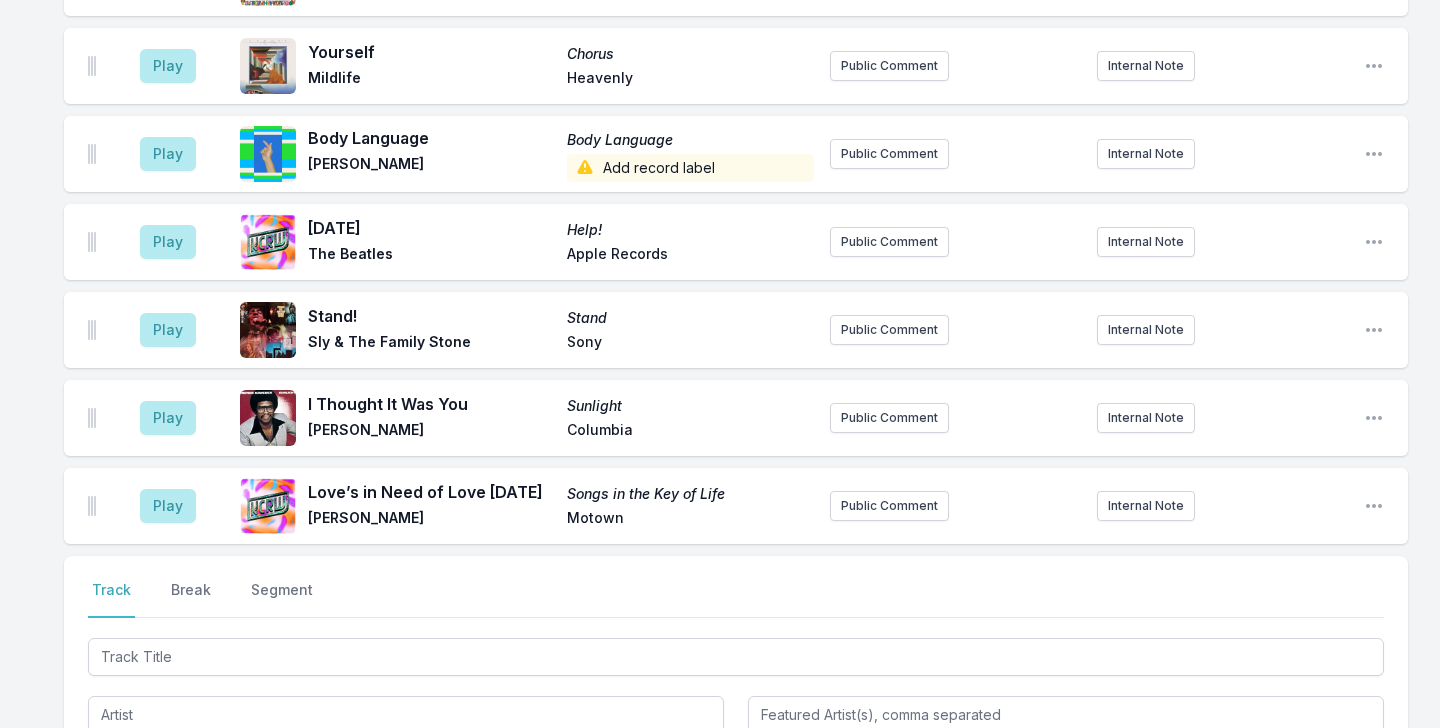 scroll, scrollTop: 5456, scrollLeft: 0, axis: vertical 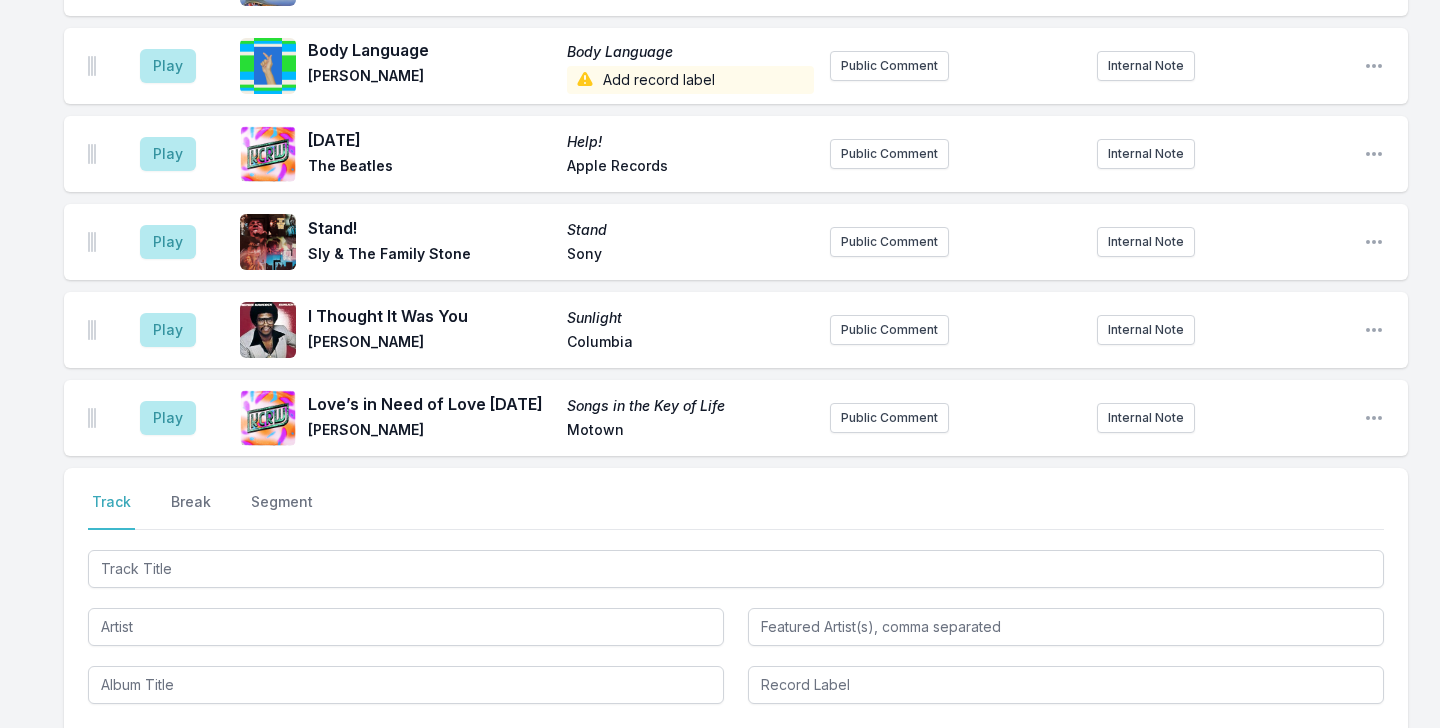 click on "Play Love’s in Need of Love [DATE] Songs in the Key of Life [PERSON_NAME] Motown Public Comment Internal Note Open playlist item options" at bounding box center [736, 418] 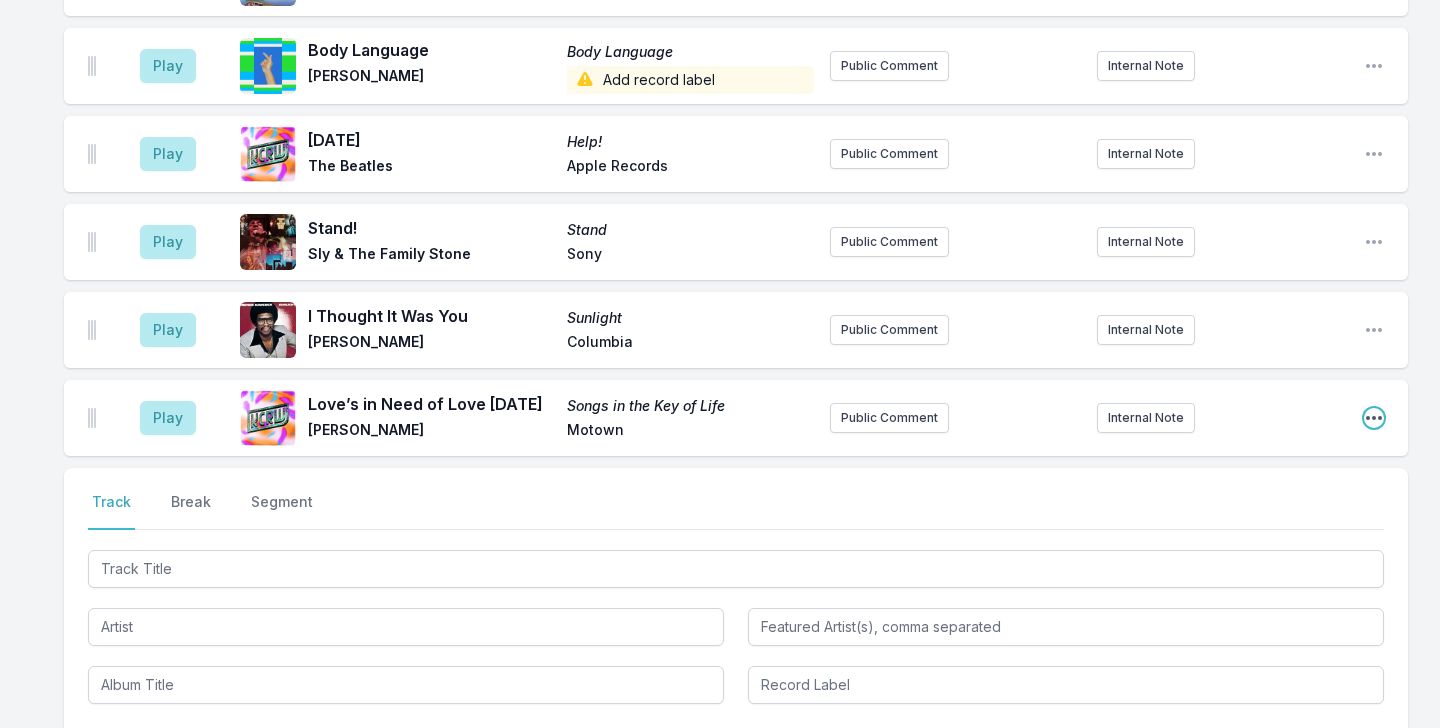 click 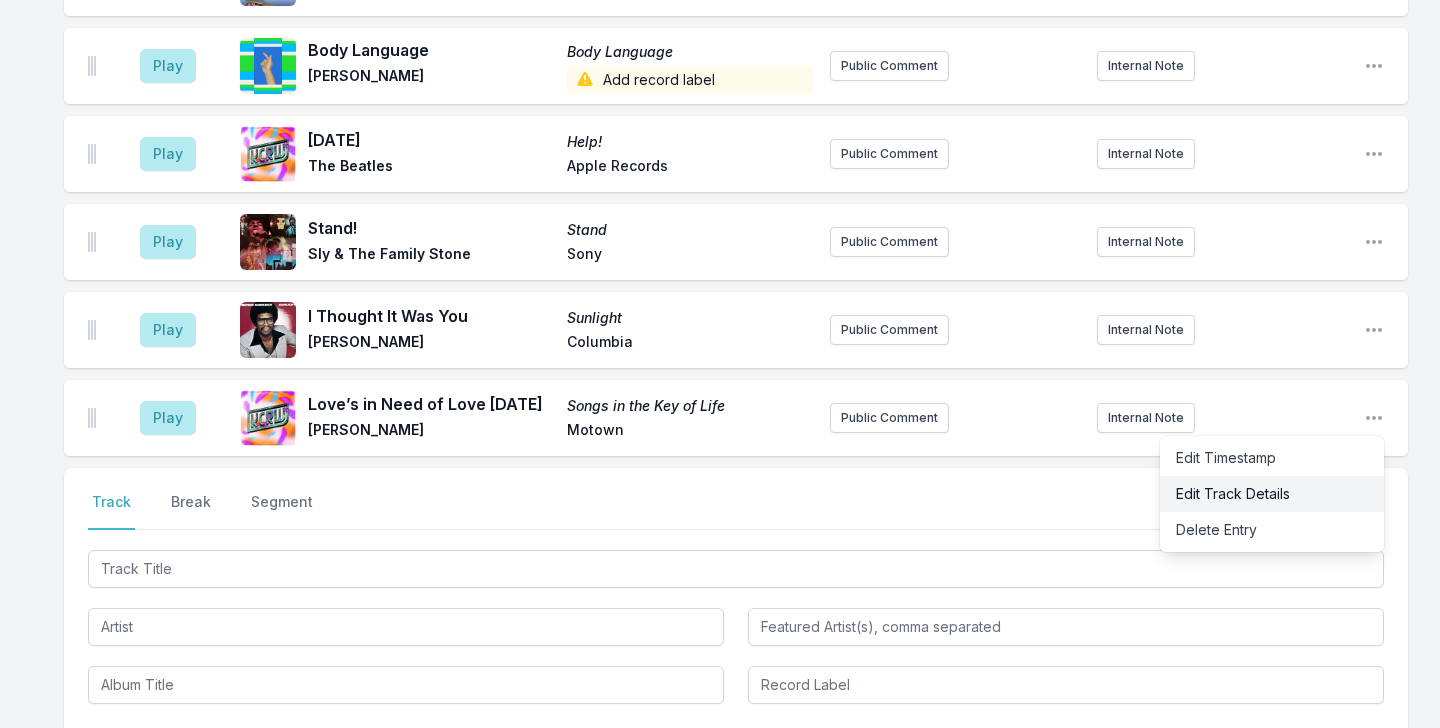 click on "Edit Track Details" at bounding box center (1272, 494) 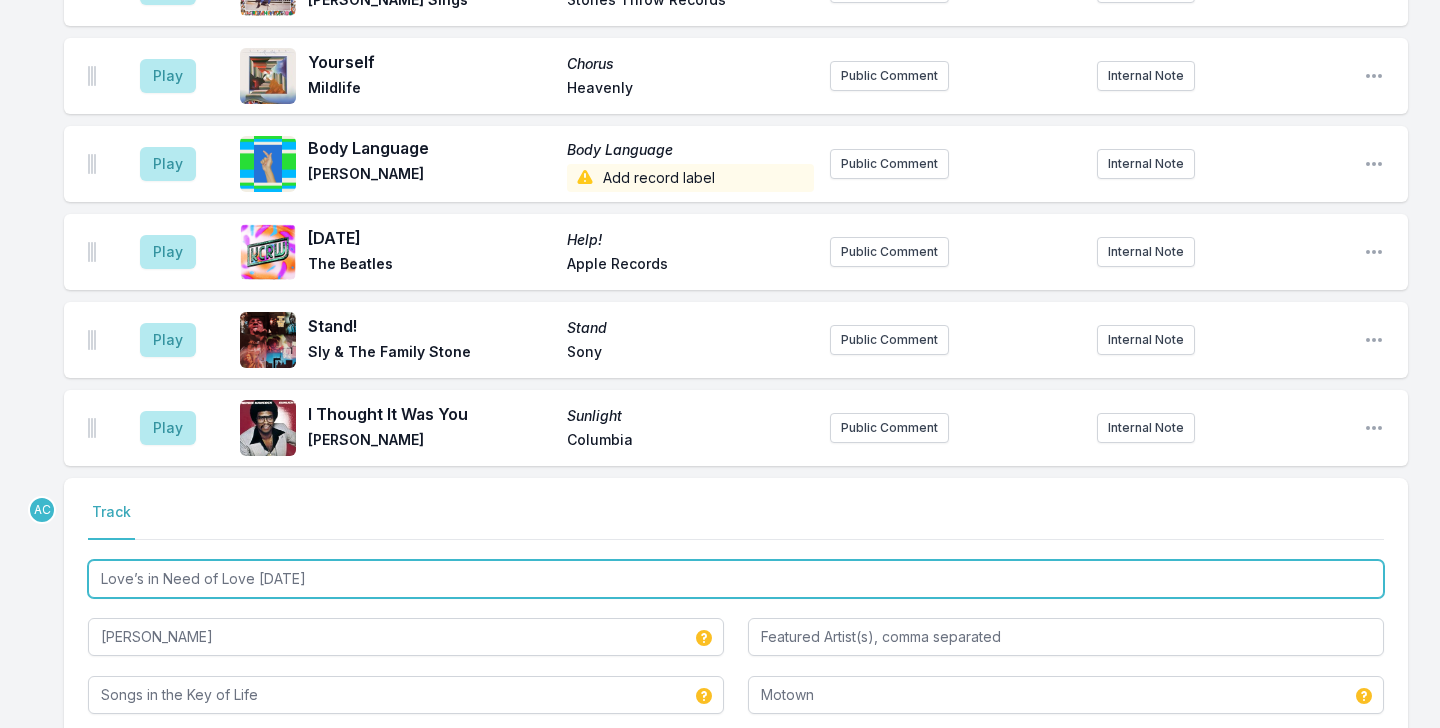 click on "Love’s in Need of Love [DATE]" at bounding box center (736, 579) 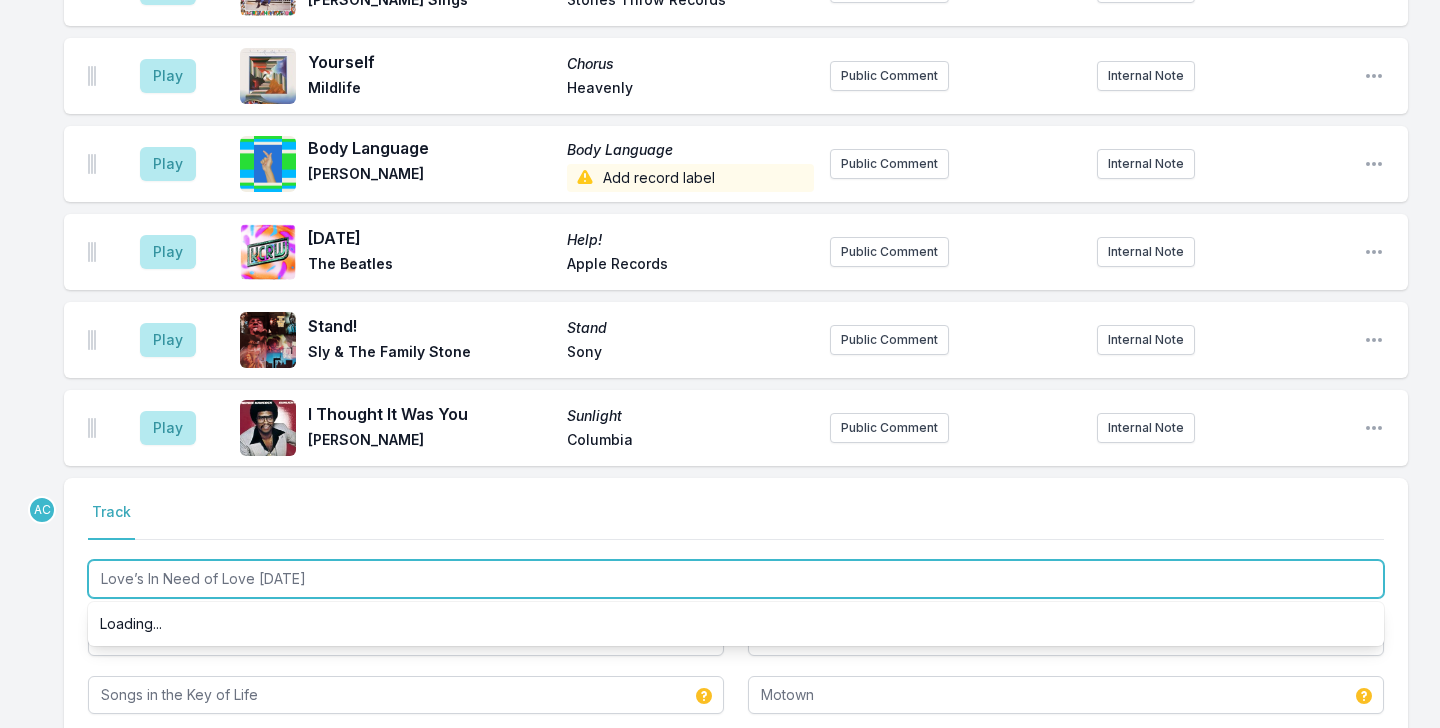 type on "Love’s In Need of Love [DATE]" 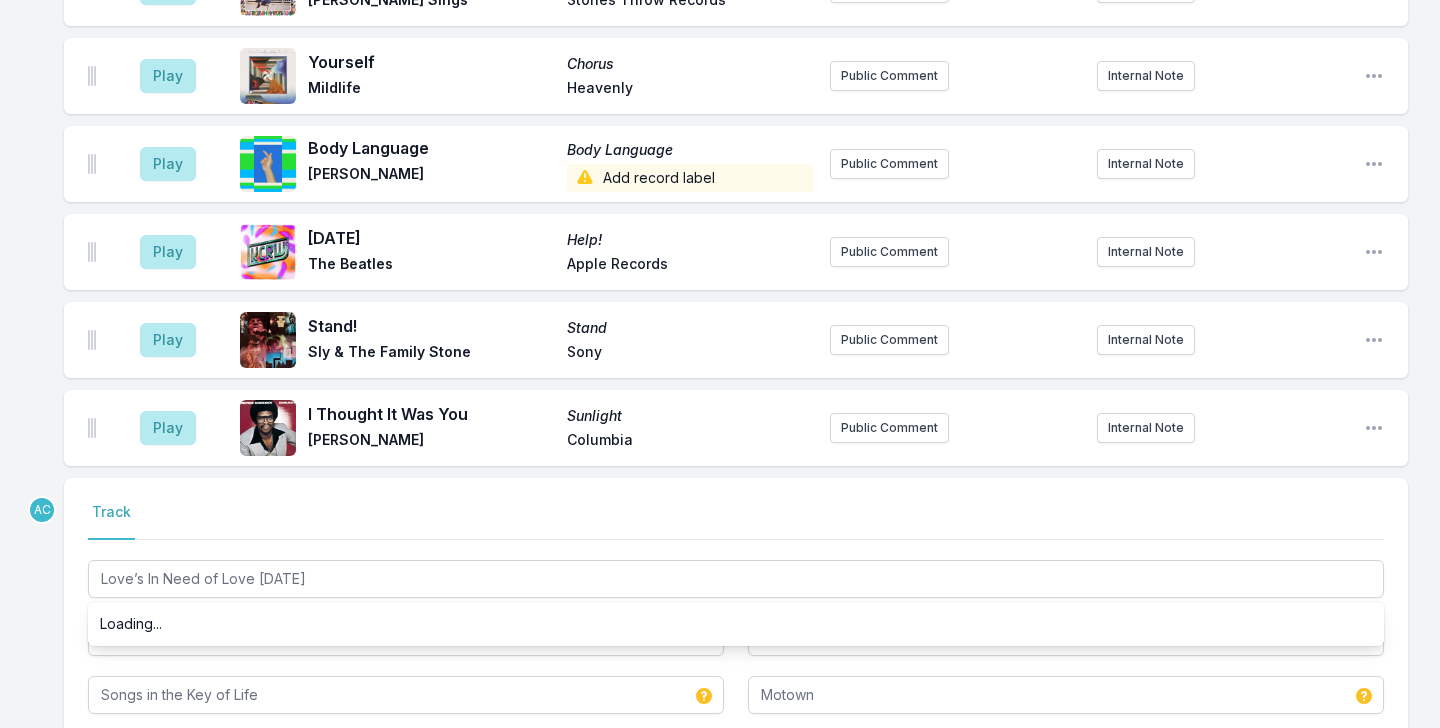 click on "Track" at bounding box center [736, 521] 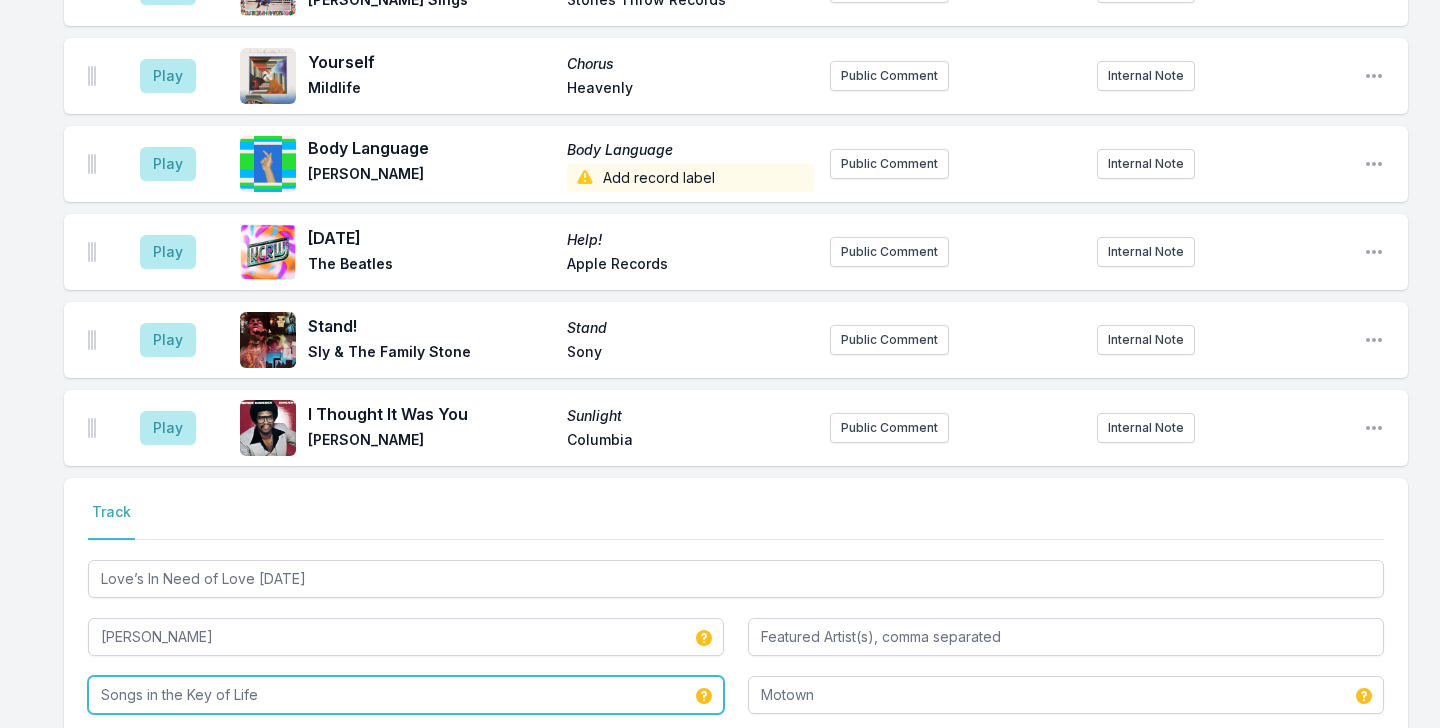 click on "Songs in the Key of Life" at bounding box center [406, 695] 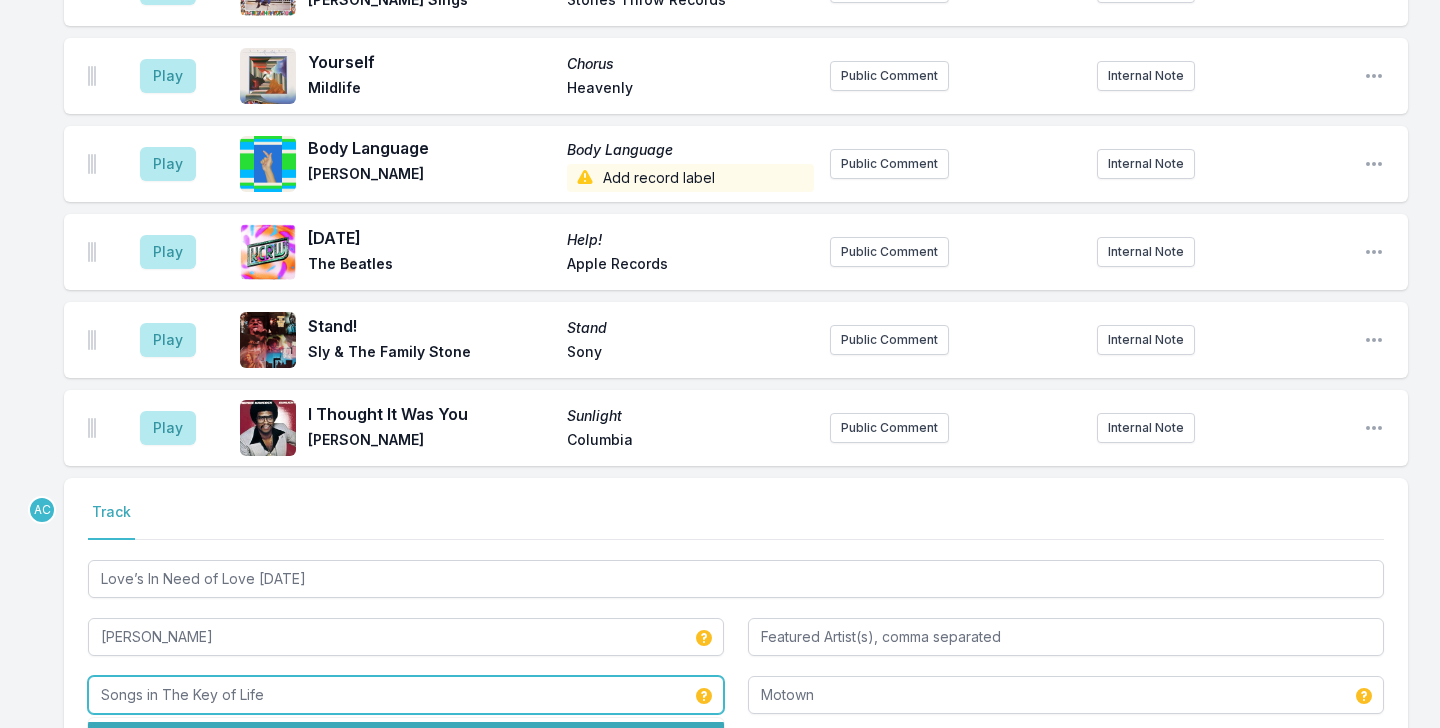 click on "Songs in The Key of Life" at bounding box center (406, 695) 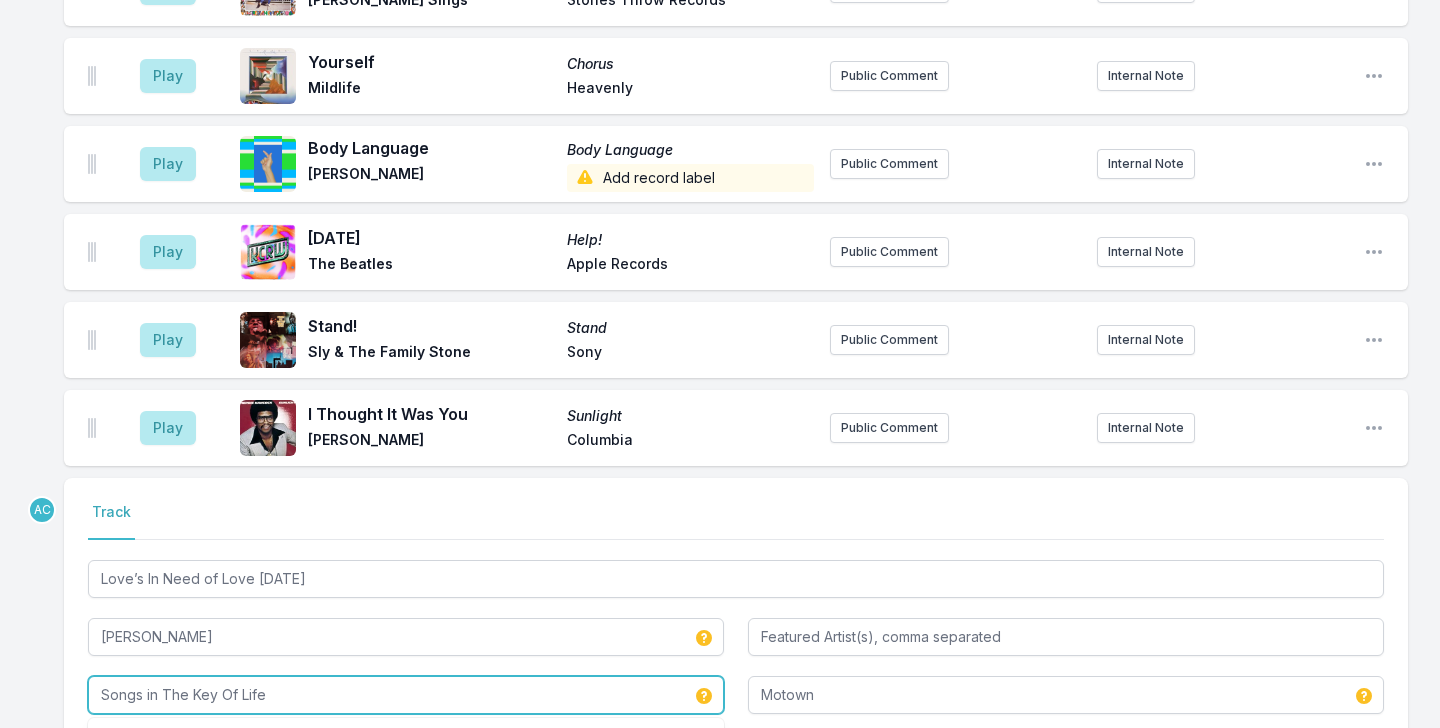 type on "Songs in The Key Of Life" 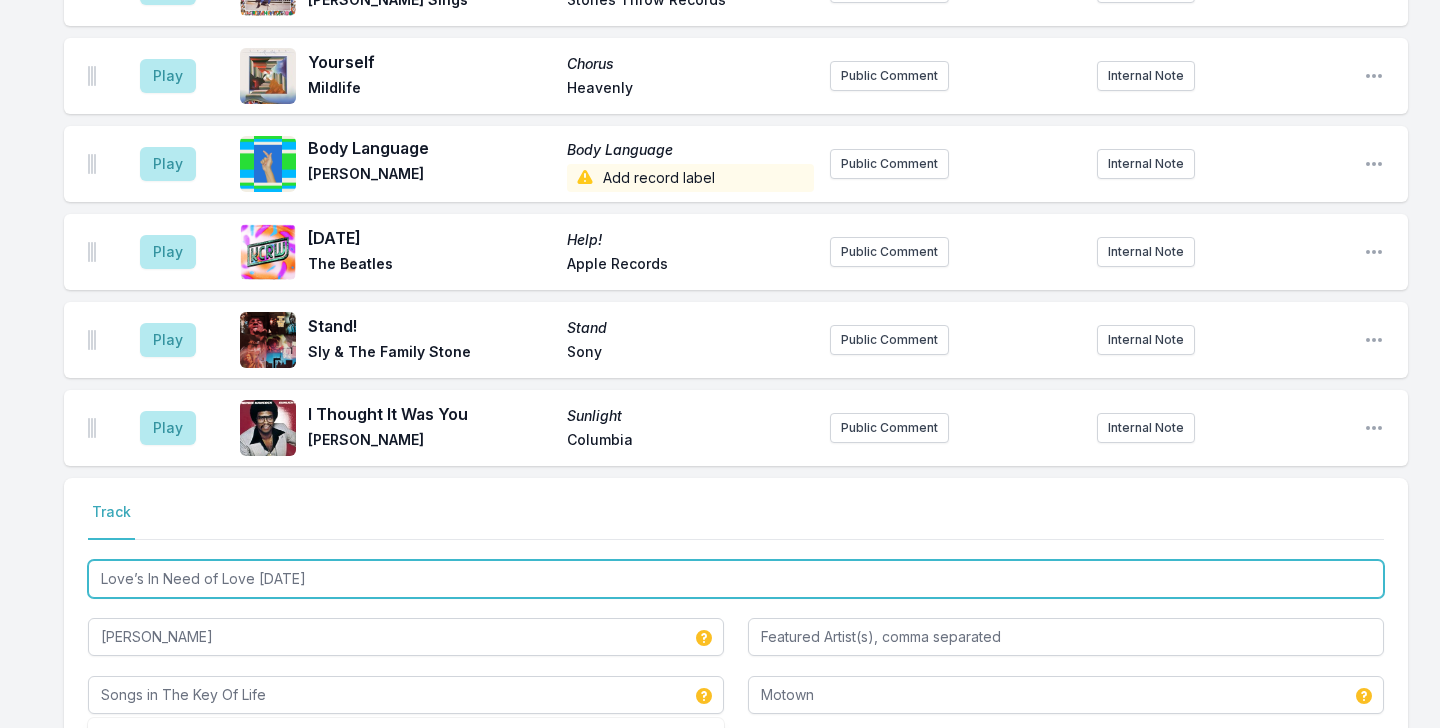 click on "Love’s In Need of Love [DATE]" at bounding box center [736, 579] 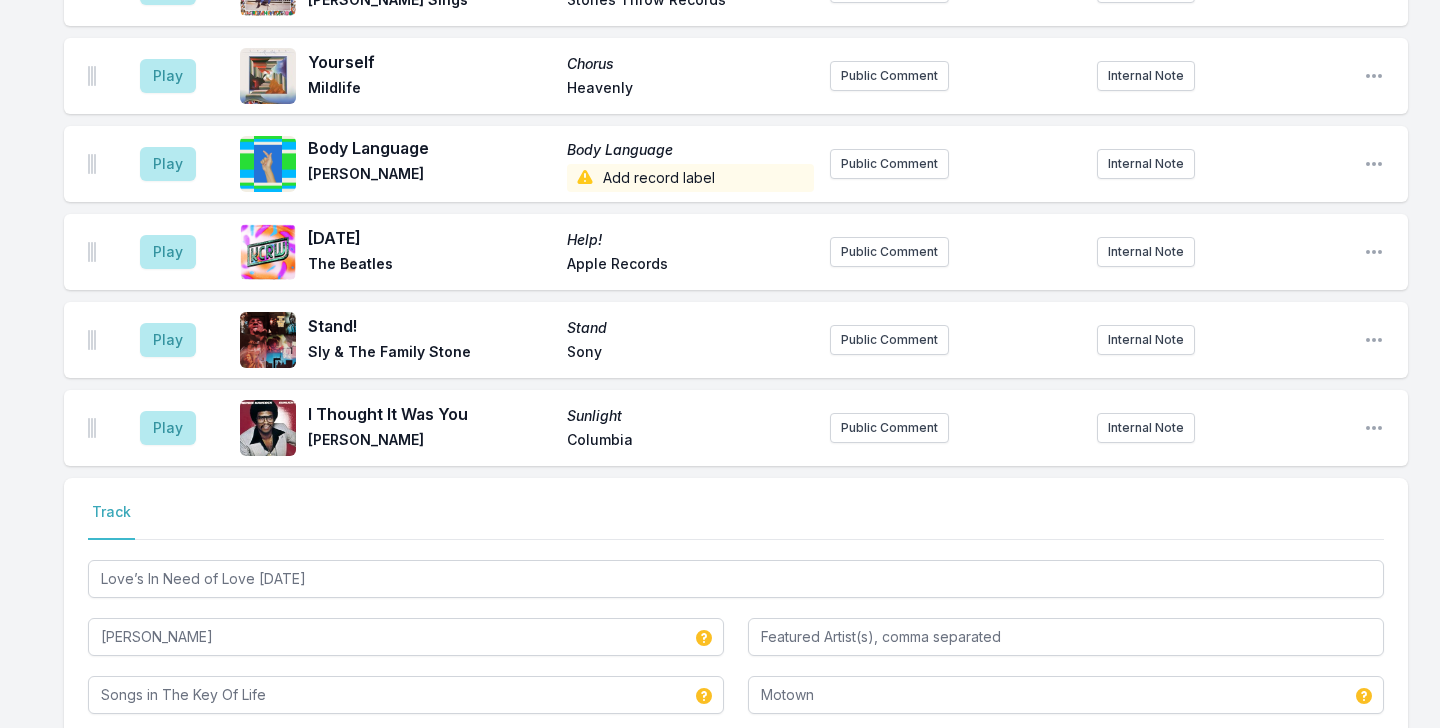 click on "Save & Override" at bounding box center [1225, 769] 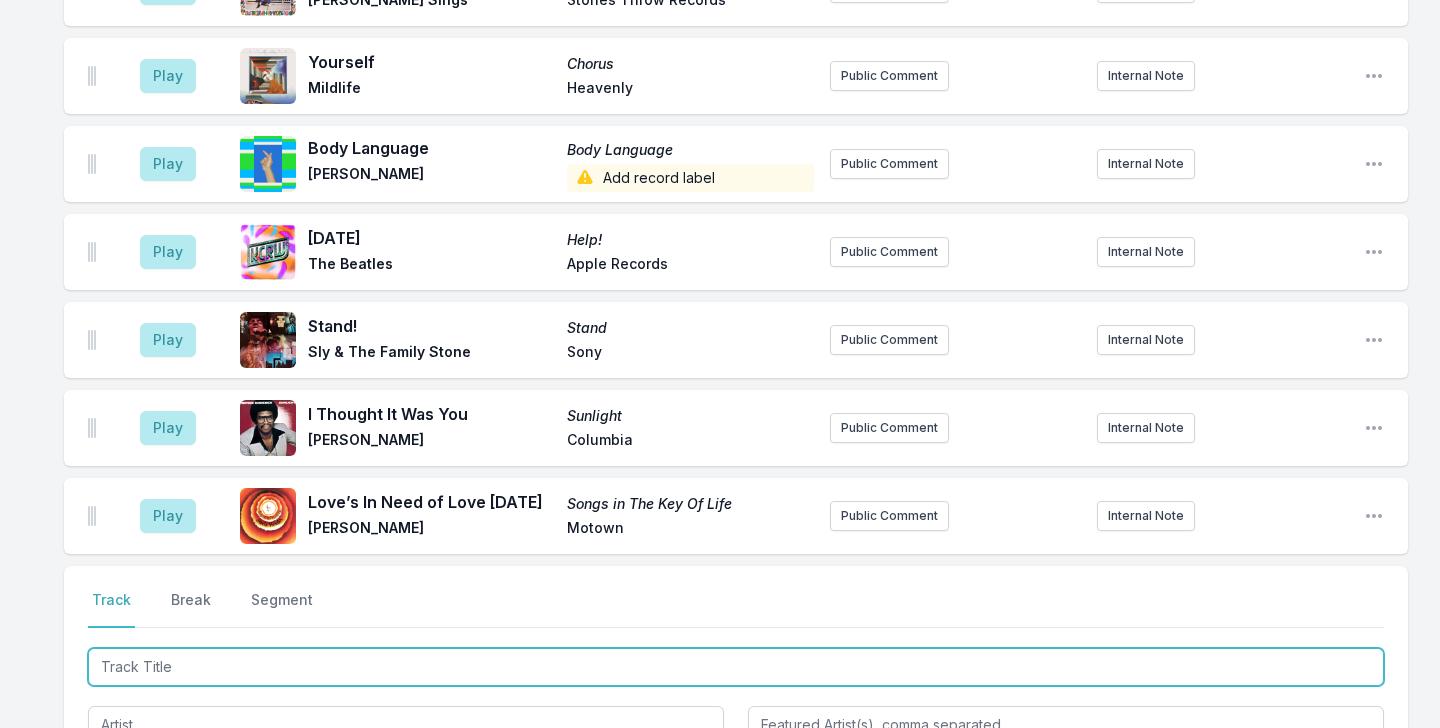 click at bounding box center [736, 667] 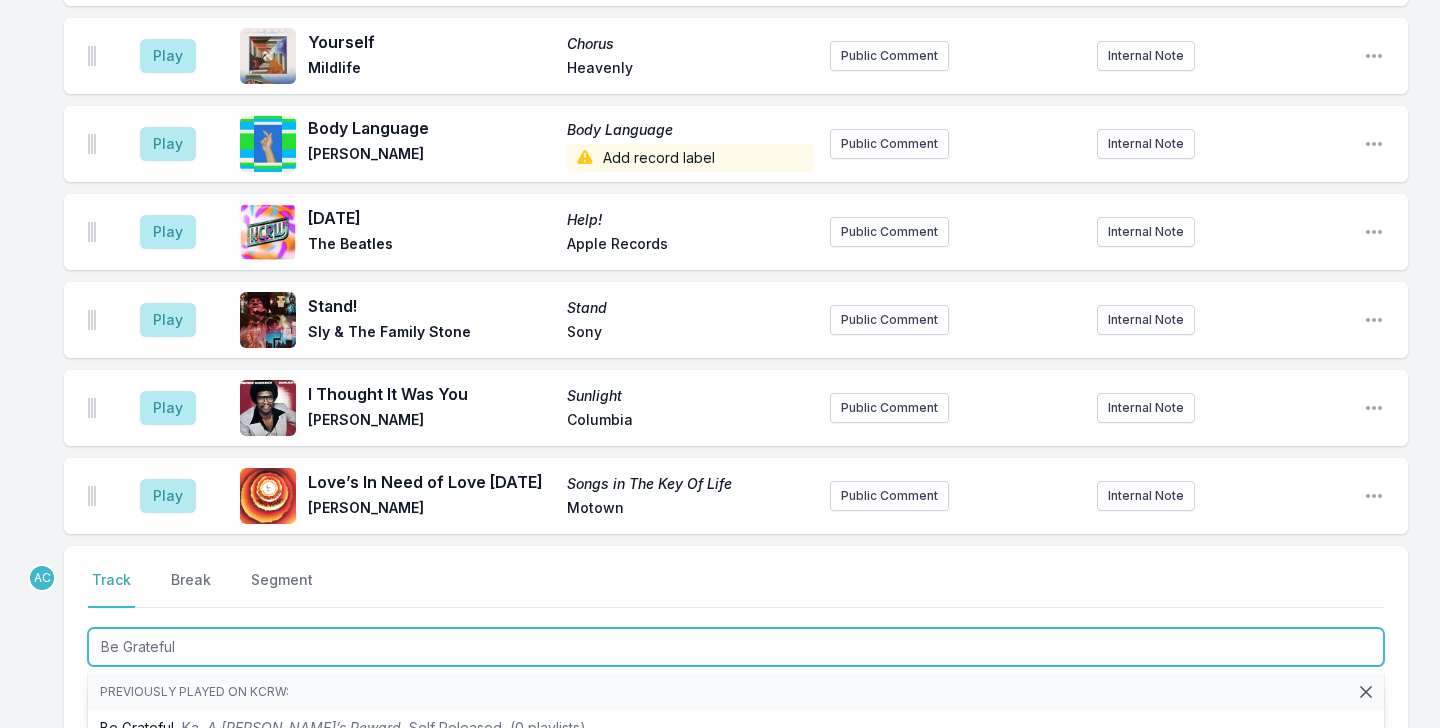 scroll, scrollTop: 5381, scrollLeft: 0, axis: vertical 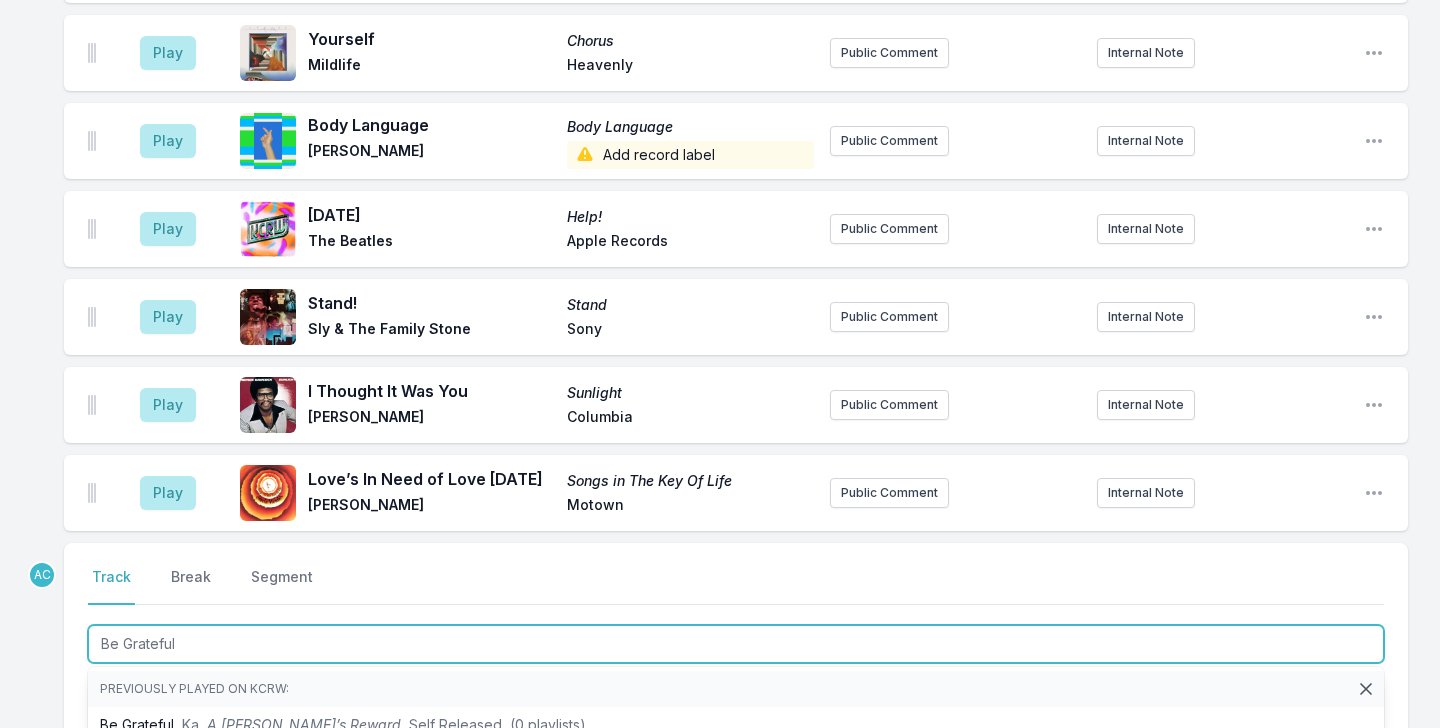 type on "Be Grateful" 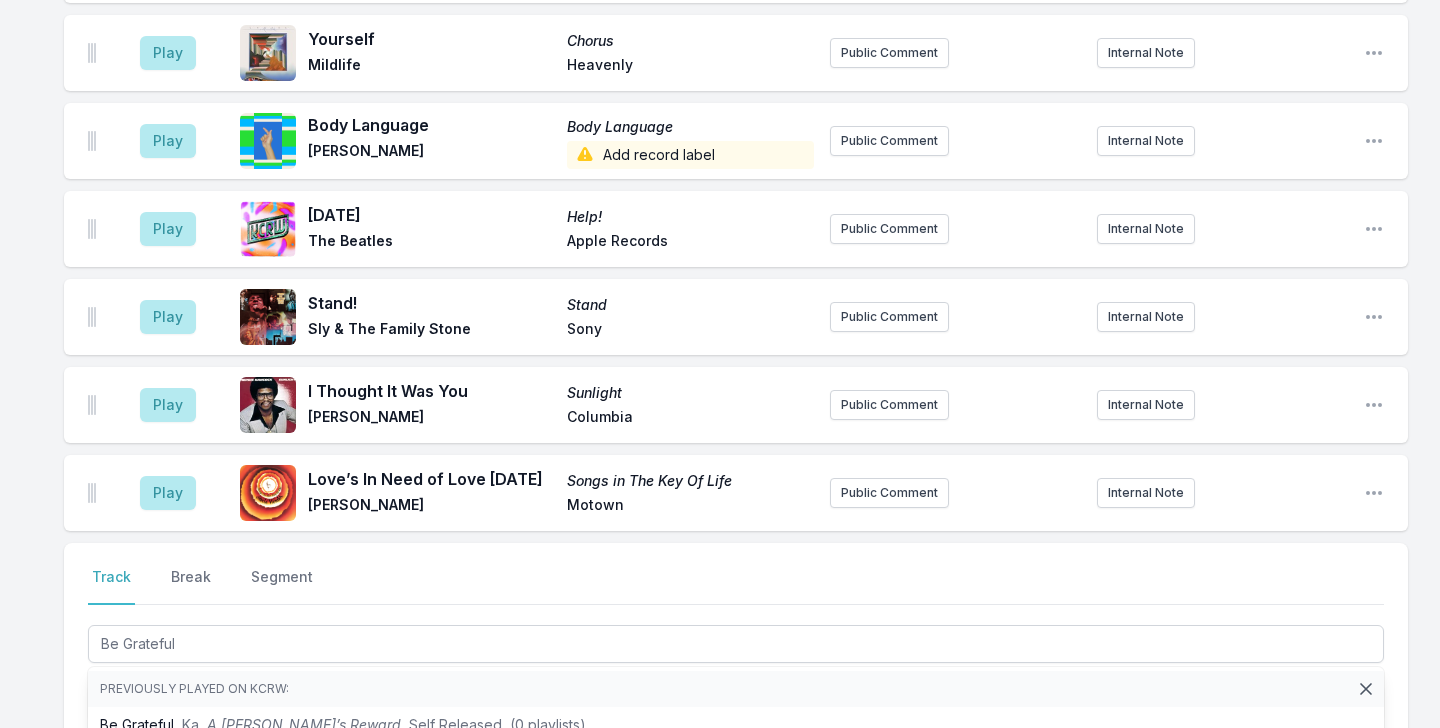 click on "Missing Data Some of your tracks are missing record label information. This info helps artists get paid! It needs to be filled out within 24 hours of showtime. 9:04 AM Full Bloom Liquid / Devotion & Tongue Street Blue [PERSON_NAME] Hands in the Dark Public Comment Internal Note Open playlist item options 9:07 AM Don't Forget Something to Say [PERSON_NAME] House [PERSON_NAME] joins us [DATE] at 11am for a Guest DJ set! Internal Note Open playlist item options [PERSON_NAME] joins us [DATE] at 11am for a Guest DJ set! 9:09 AM Holy Hell Sundown [PERSON_NAME] Stones Throw Records Public Comment Internal Note Open playlist item options 9:13 AM My Fisherman (Belú Remix) Ten Views of Music Life [PERSON_NAME] [PERSON_NAME] Add record label Public Comment Internal Note Open playlist item options 9:18 AM Holy Mountain Paradise Now Obongjayar September Recordings KCRW Presents Obongjayar at The Troubadour [DATE]. ﻿ Internal Note Open playlist item options KCRW Presents Obongjayar at The Troubadour [DATE]. 9:20 AM Type A Boy ﻿" at bounding box center (720, -2064) 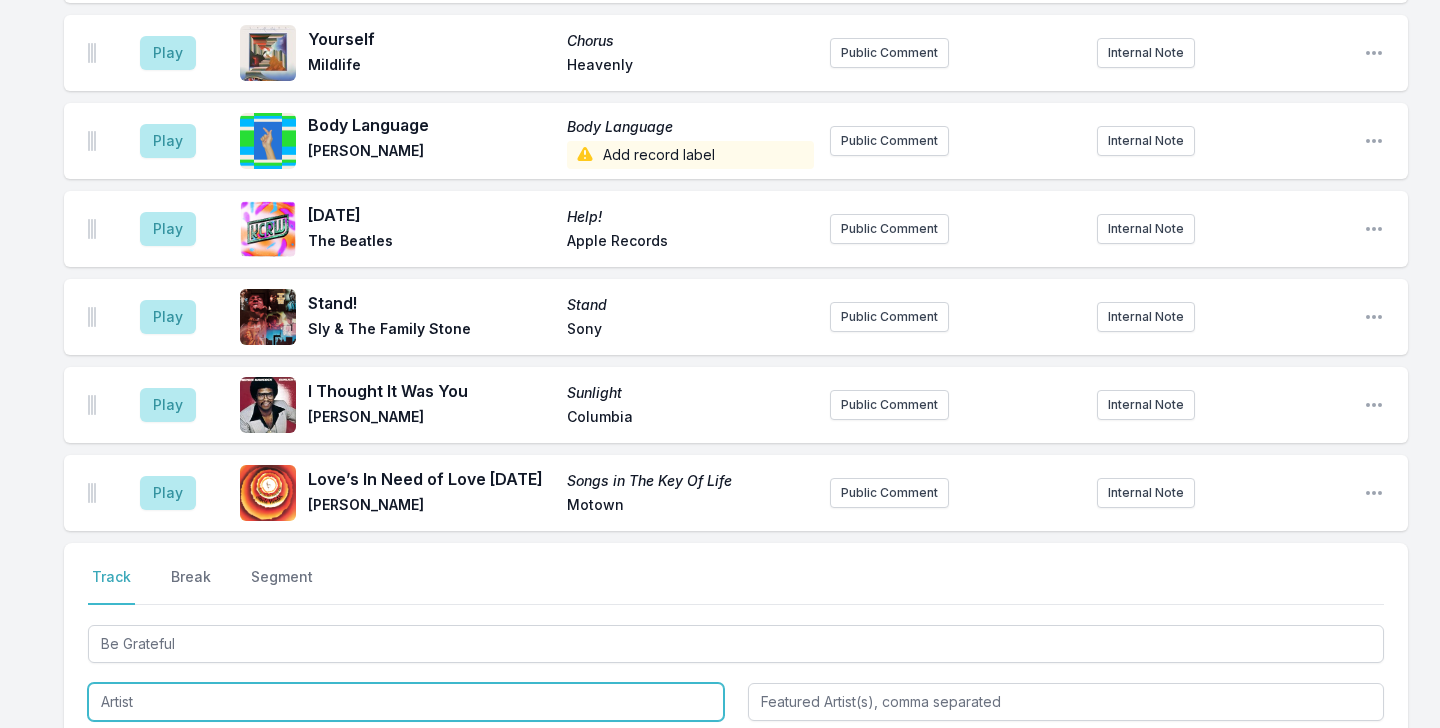 click at bounding box center (406, 702) 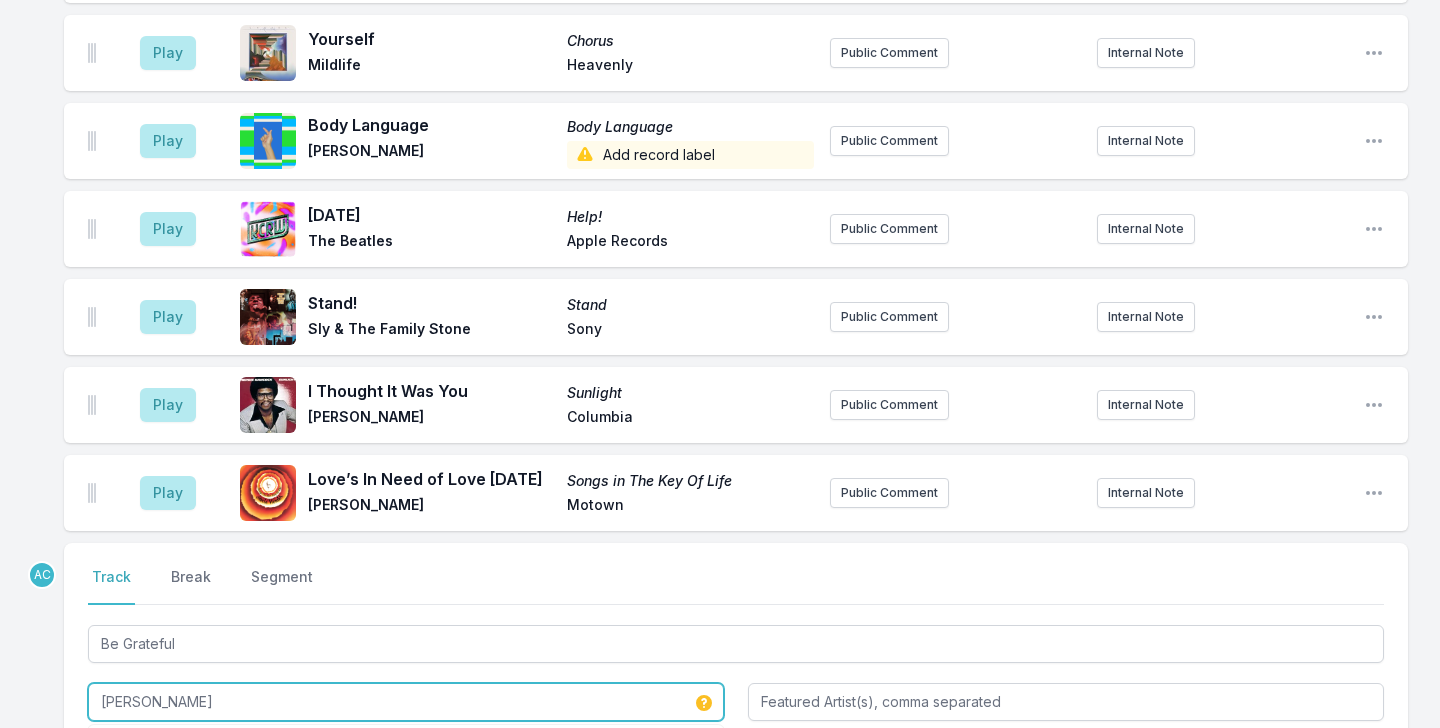 click on "[PERSON_NAME]" at bounding box center (406, 747) 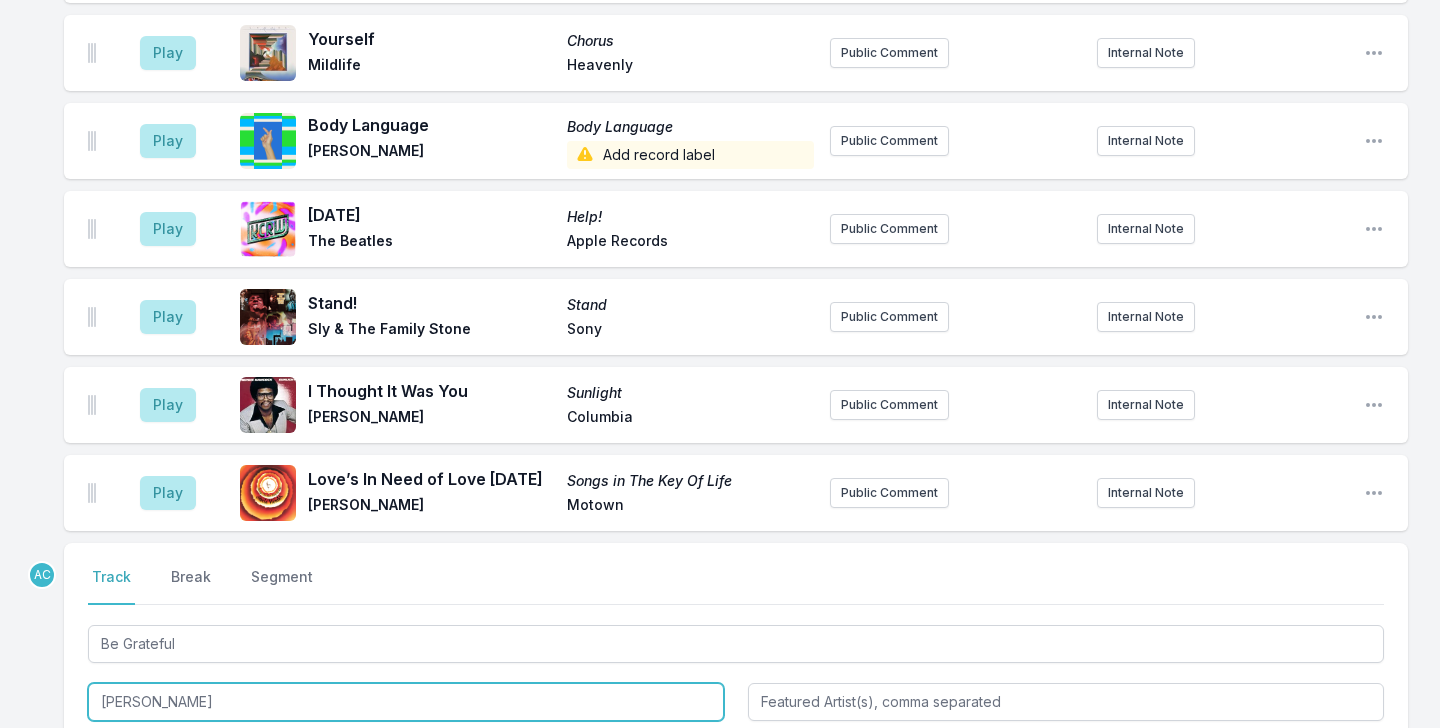type on "[PERSON_NAME]" 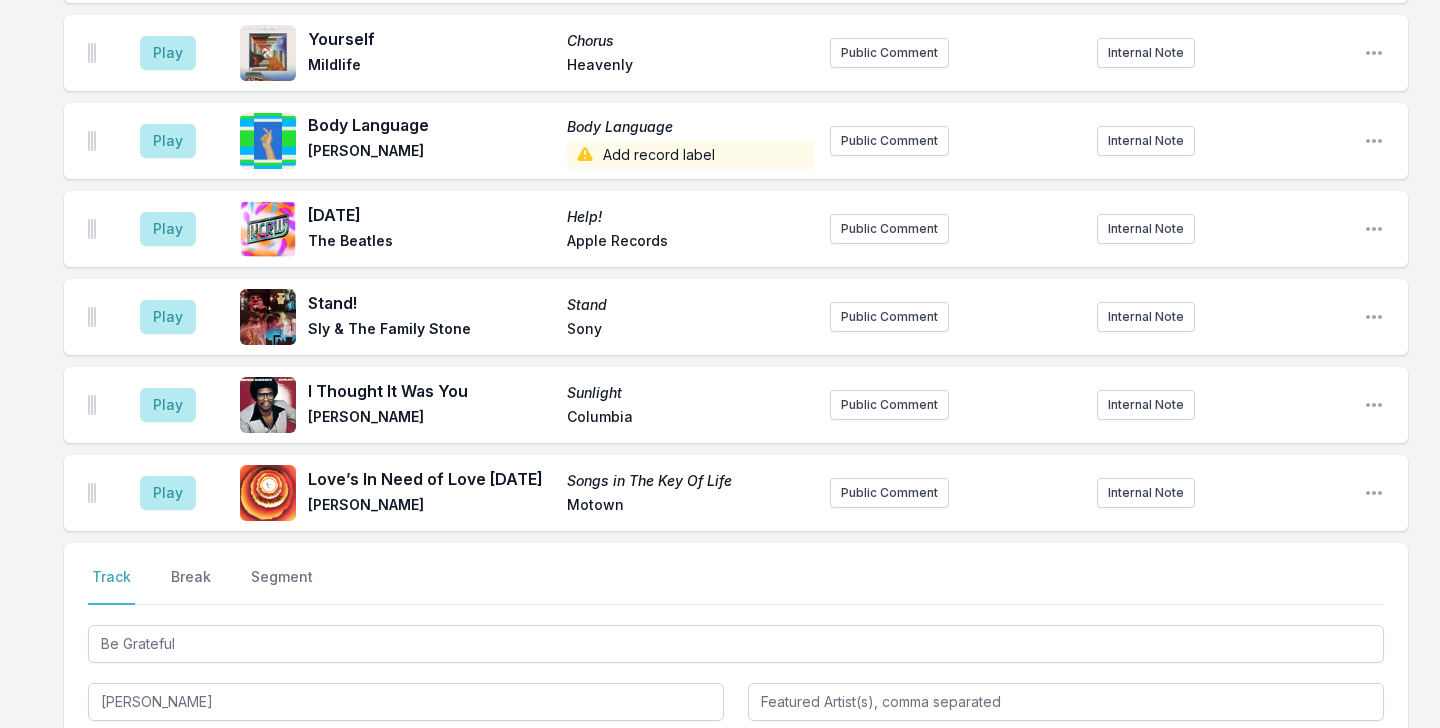 click at bounding box center (406, 760) 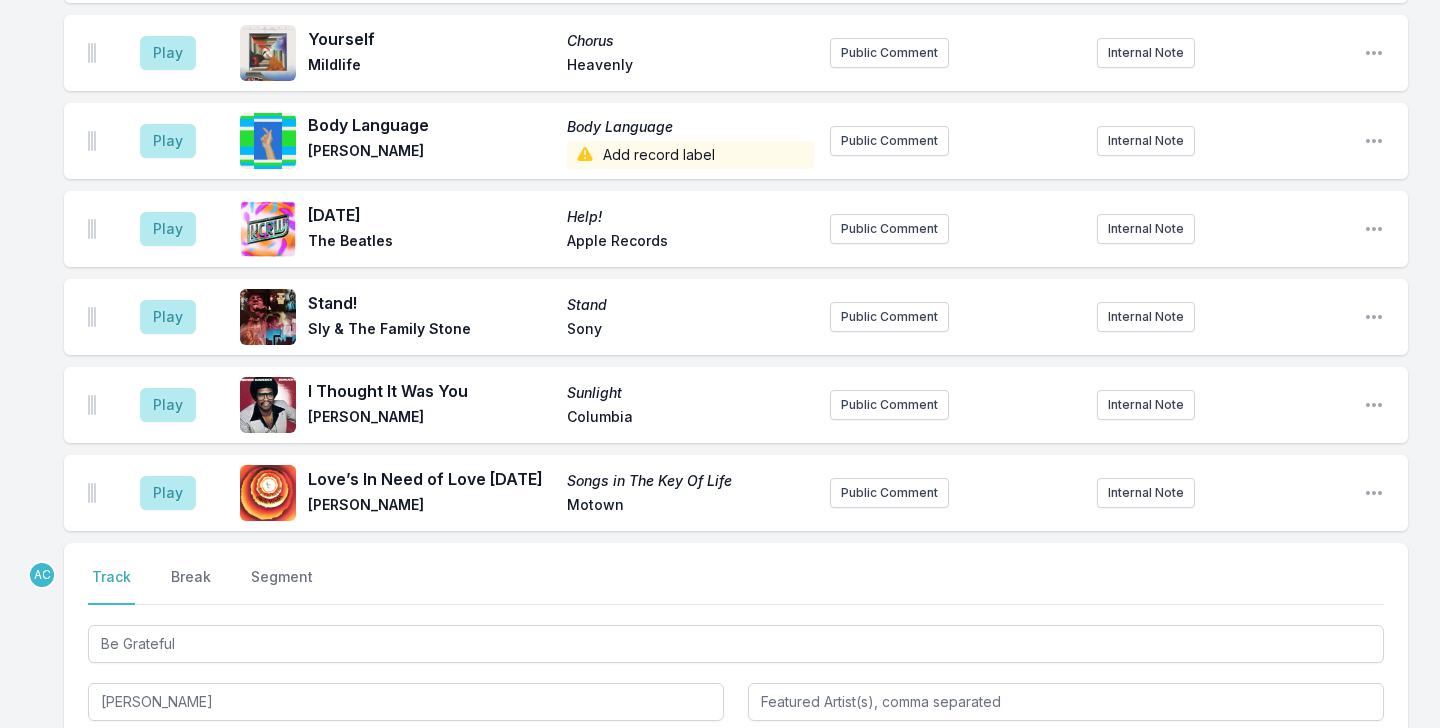 click on "Love Alive II" at bounding box center [406, 805] 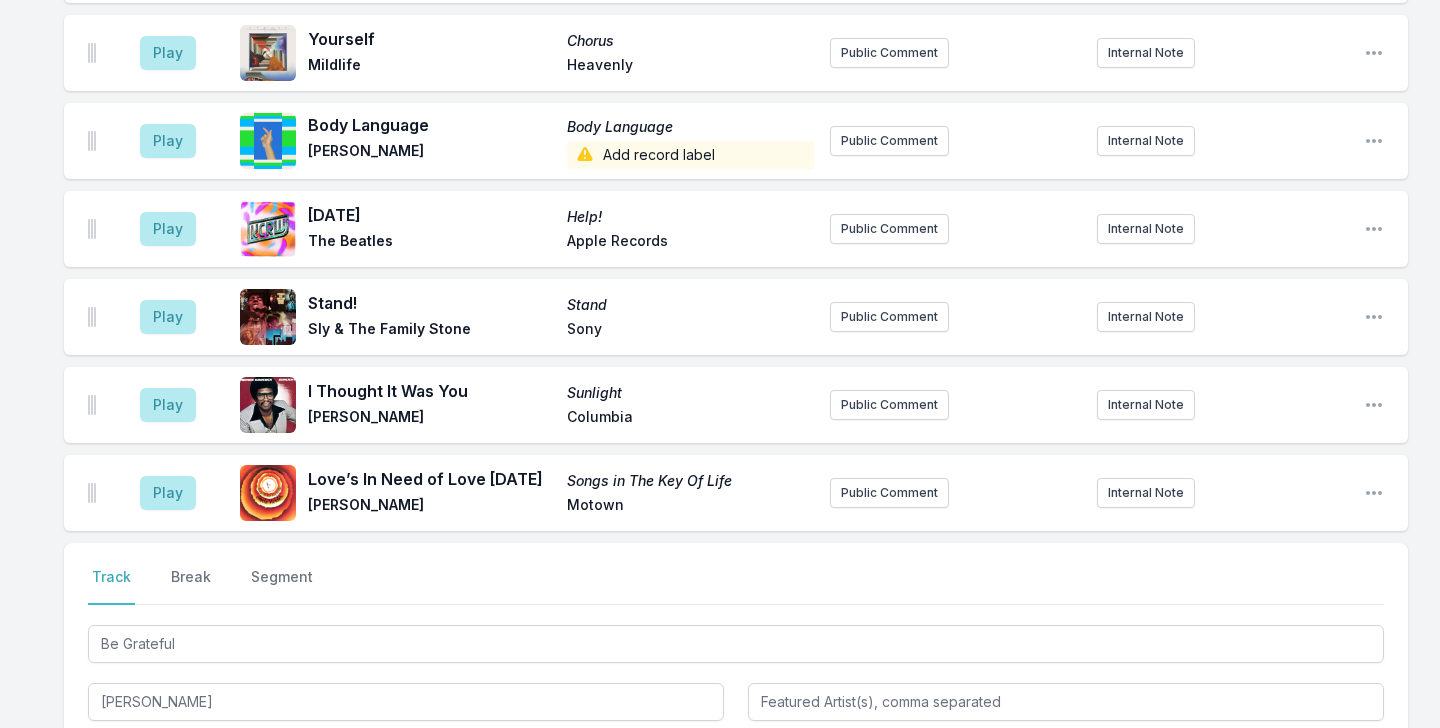 click at bounding box center (1066, 760) 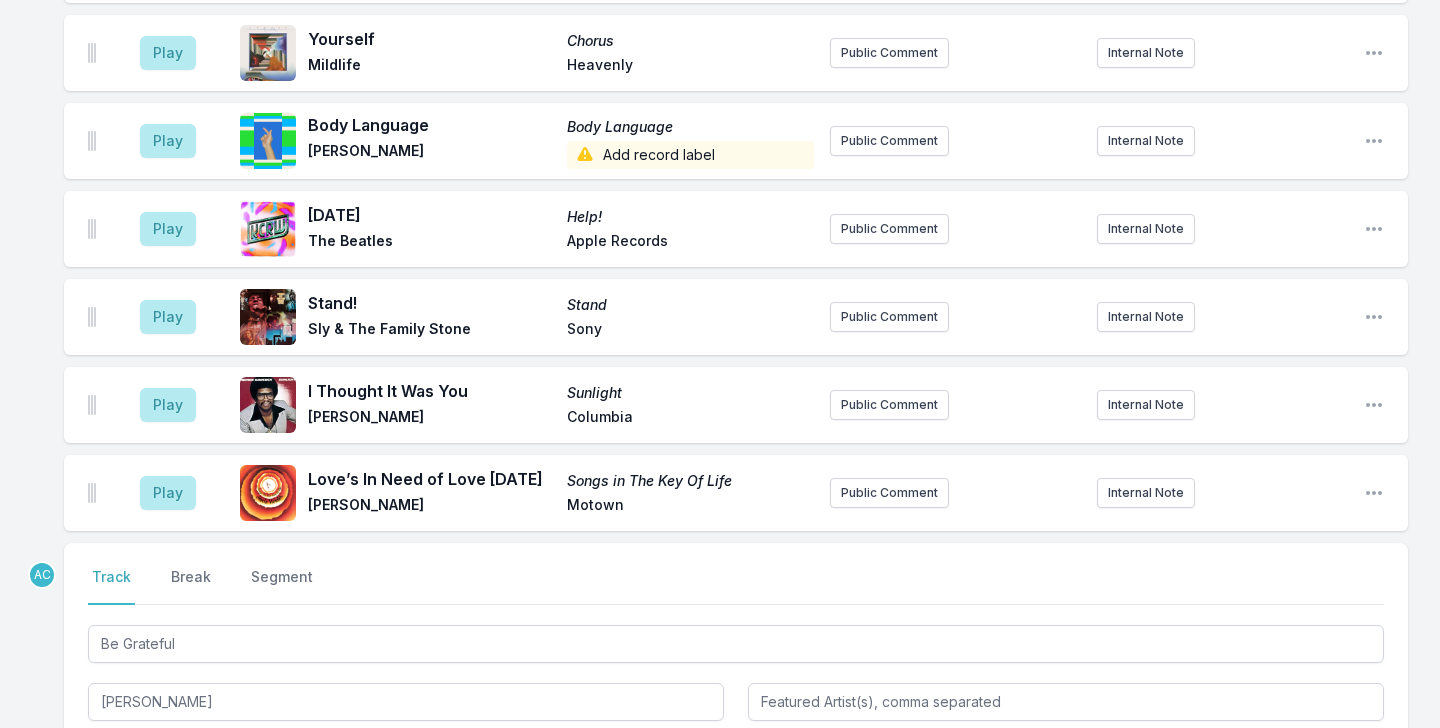 type on "Light Records" 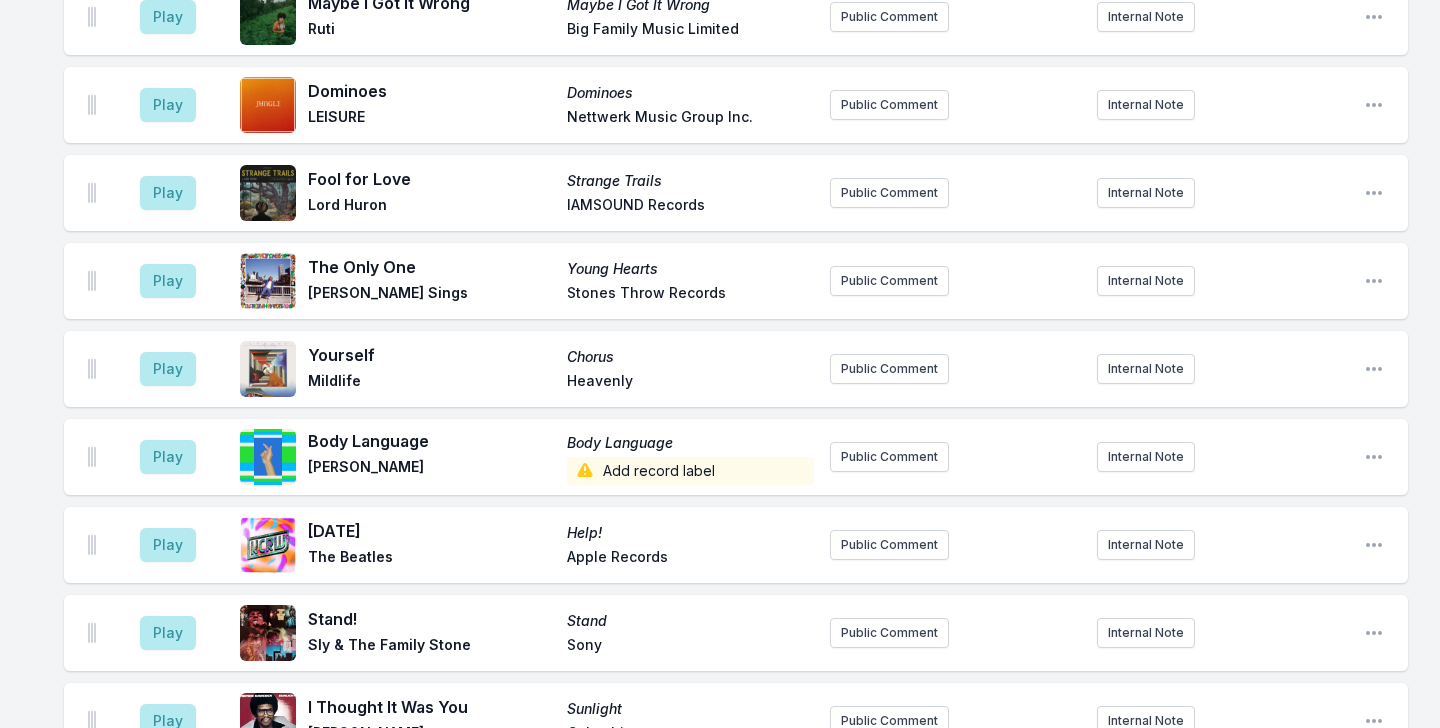 scroll, scrollTop: 5067, scrollLeft: 0, axis: vertical 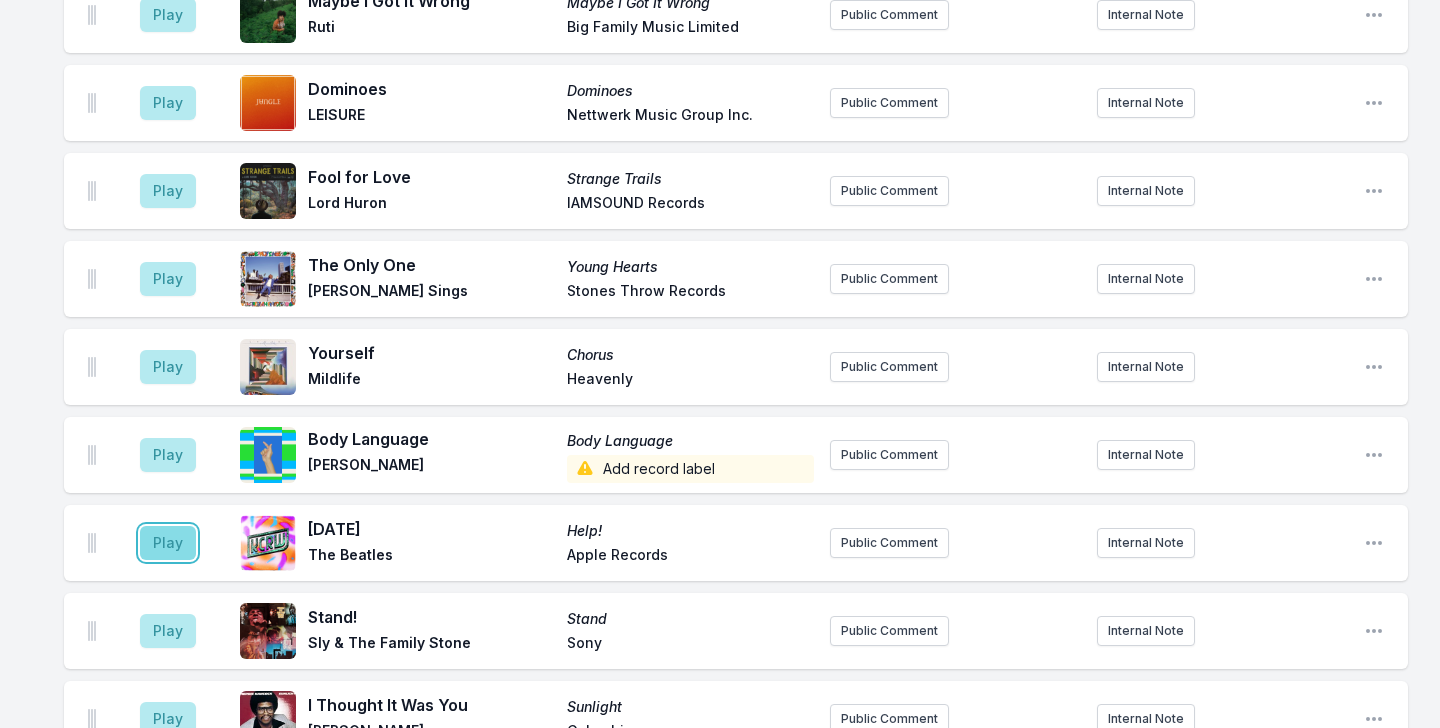 click on "Play" at bounding box center (168, 543) 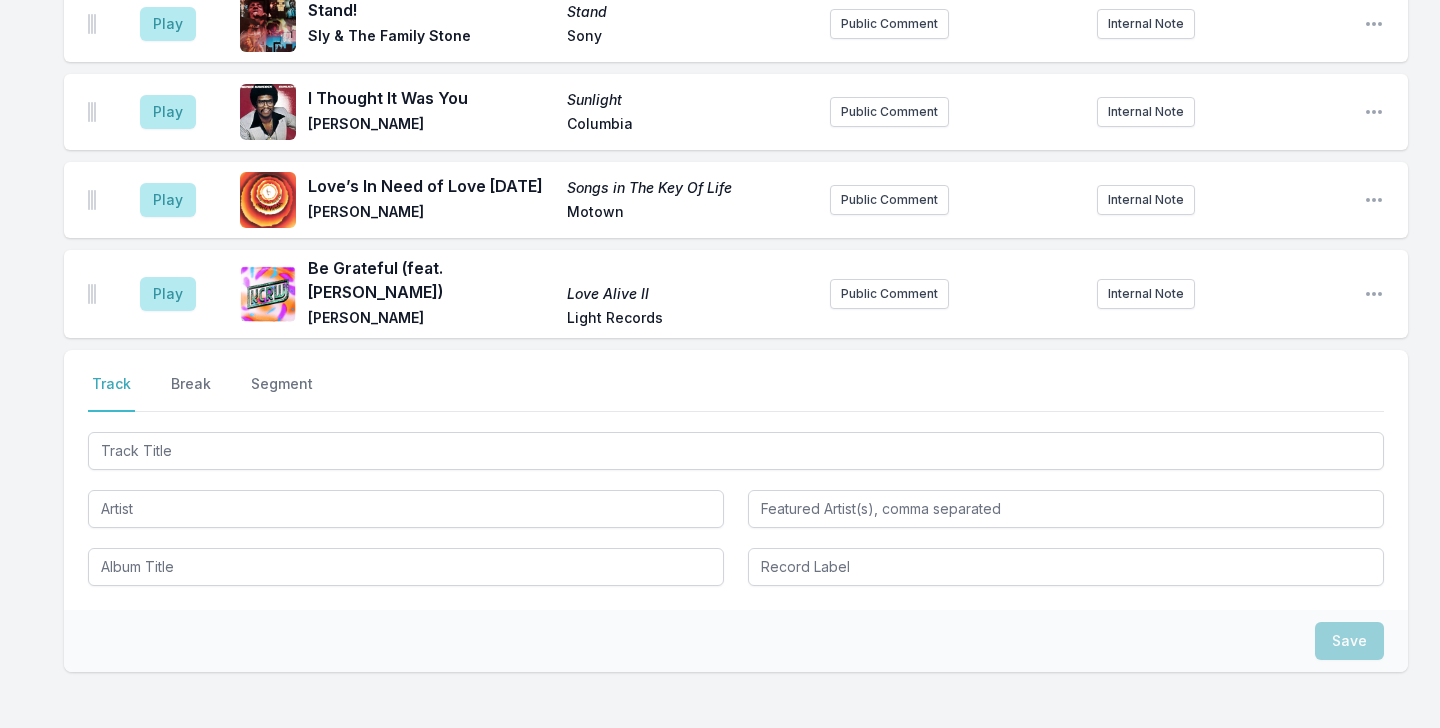 scroll, scrollTop: 5457, scrollLeft: 0, axis: vertical 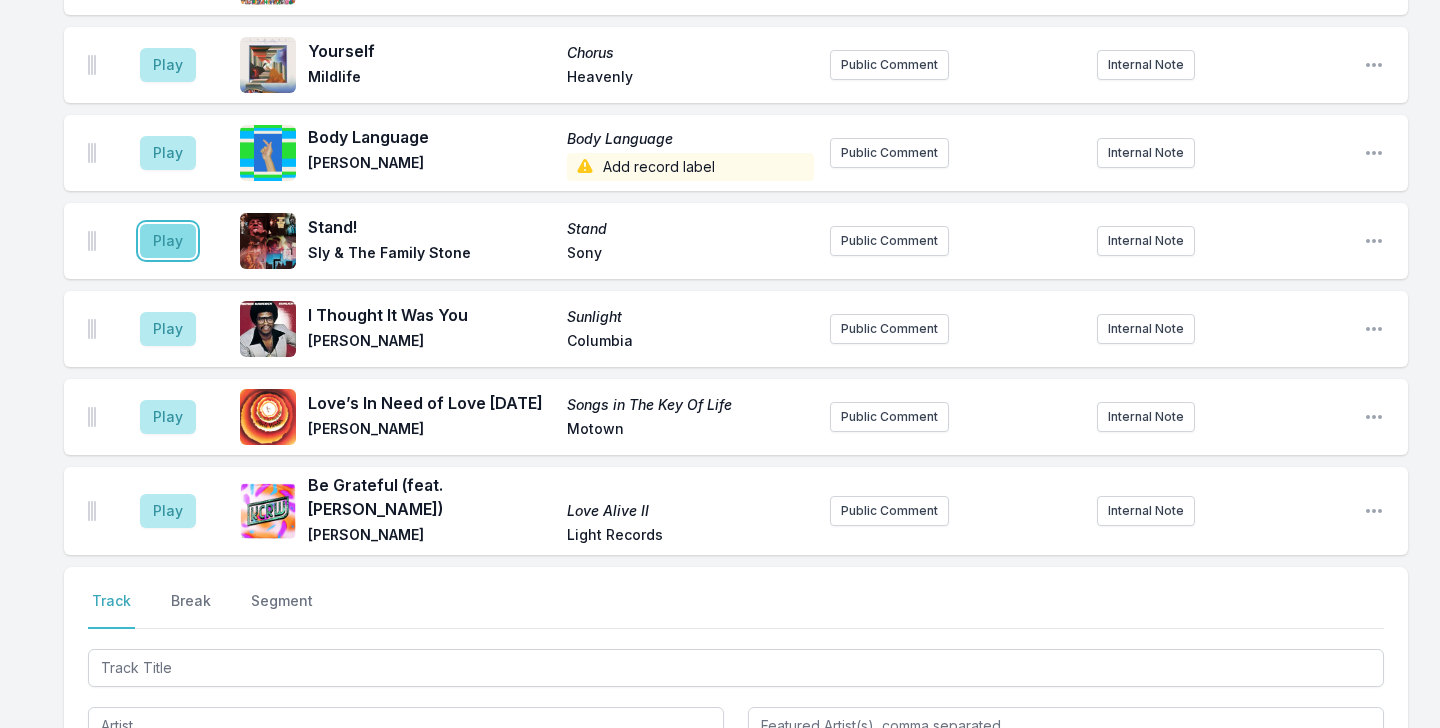 click on "Play" at bounding box center (168, 241) 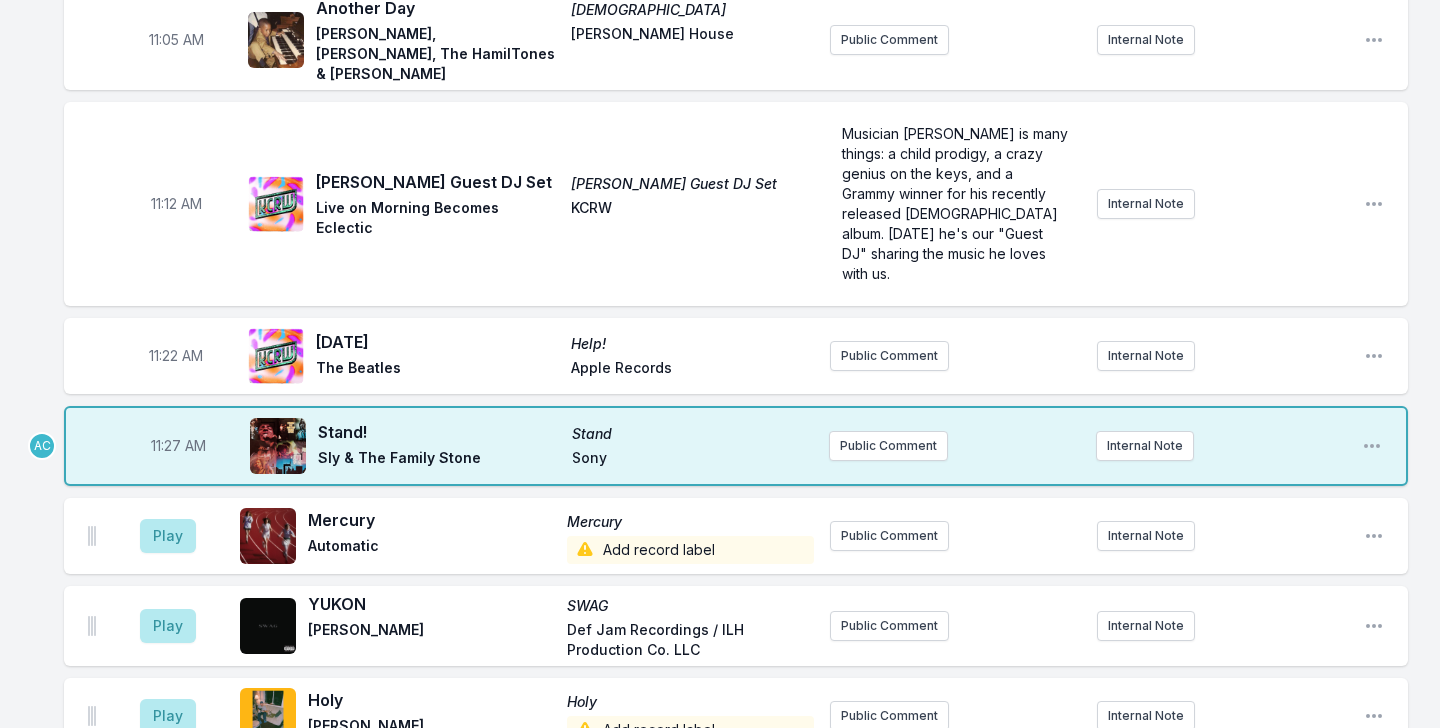 scroll, scrollTop: 3899, scrollLeft: 0, axis: vertical 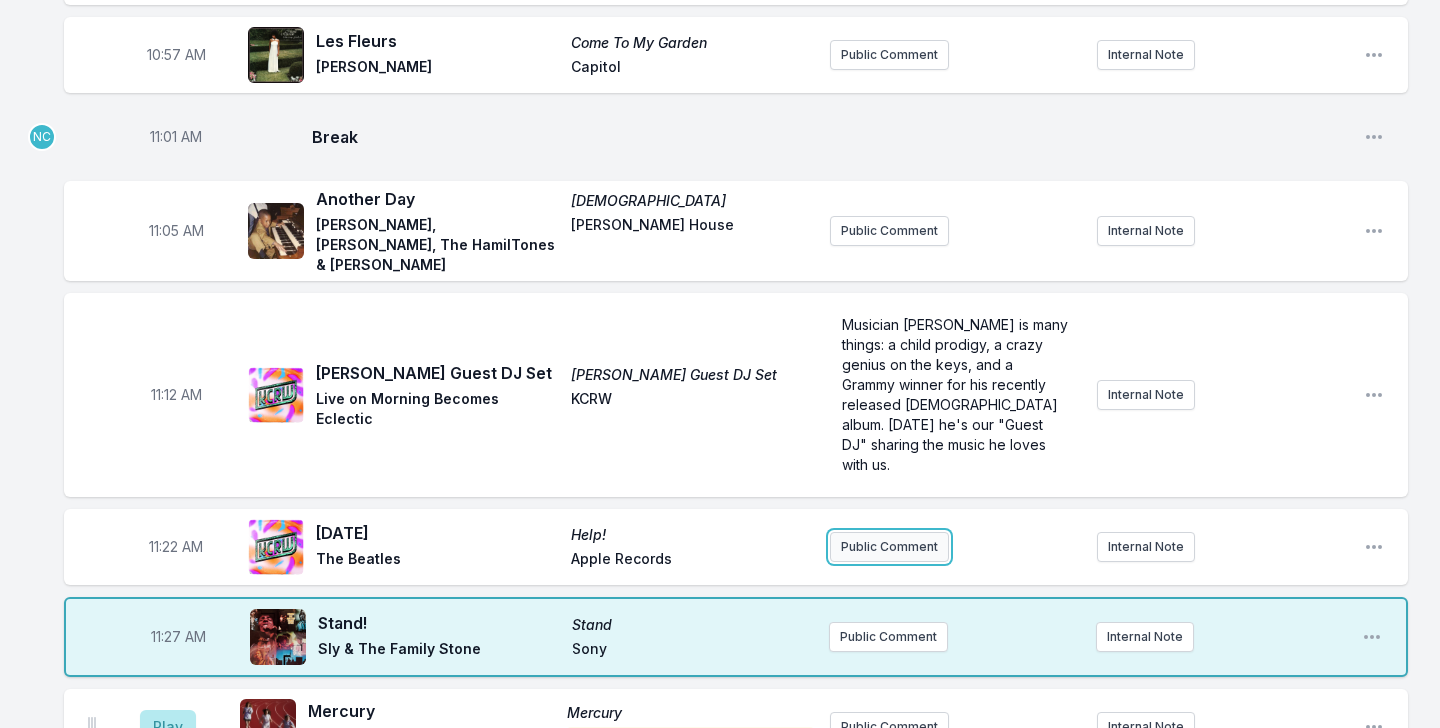 click on "Public Comment" at bounding box center [889, 547] 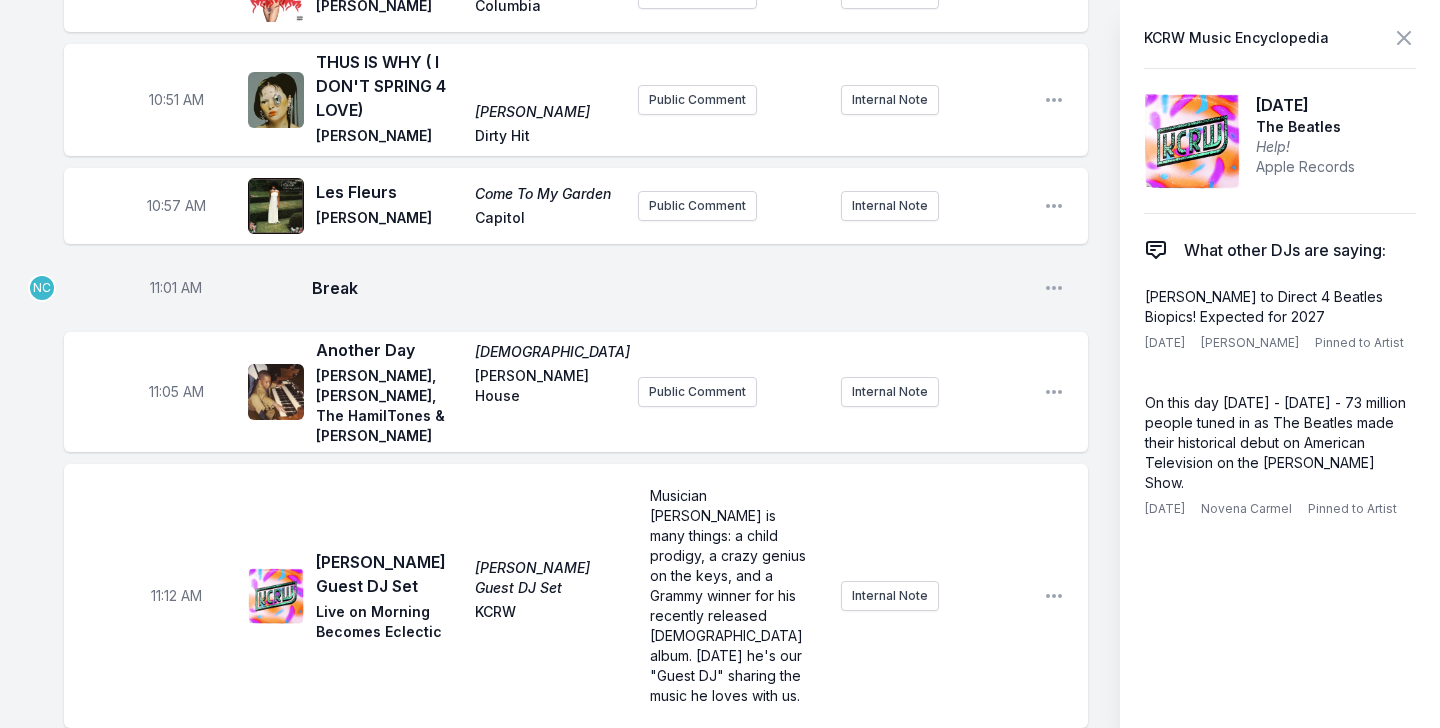 type 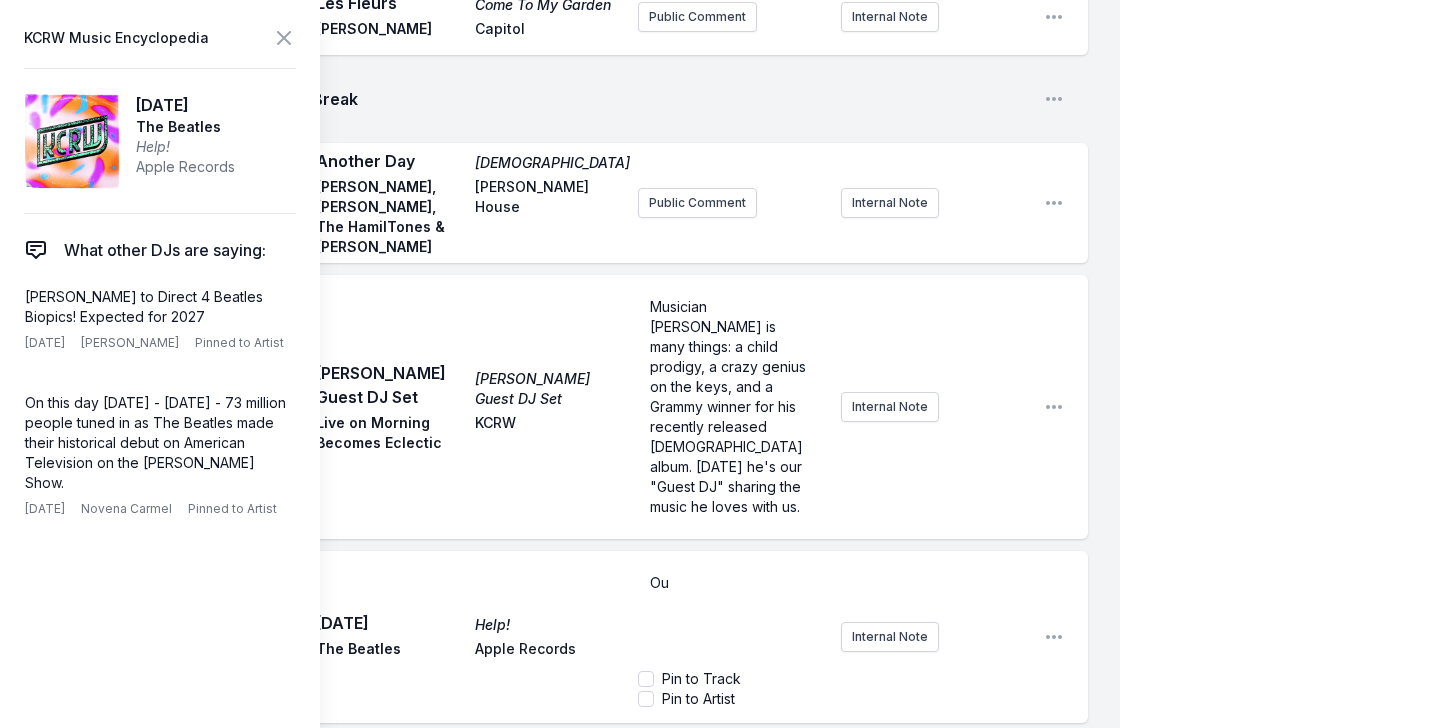scroll, scrollTop: 4938, scrollLeft: 0, axis: vertical 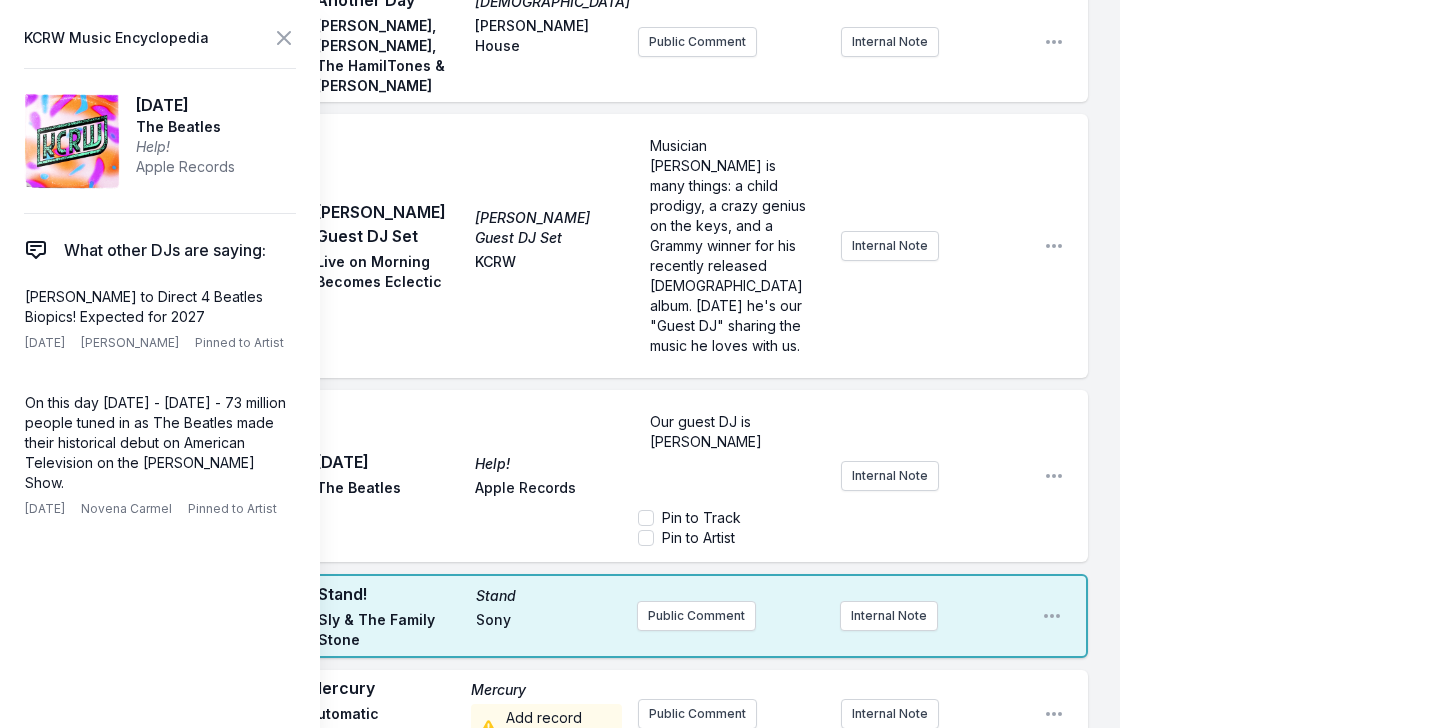 click on "Our guest DJ is [PERSON_NAME]" at bounding box center [706, 431] 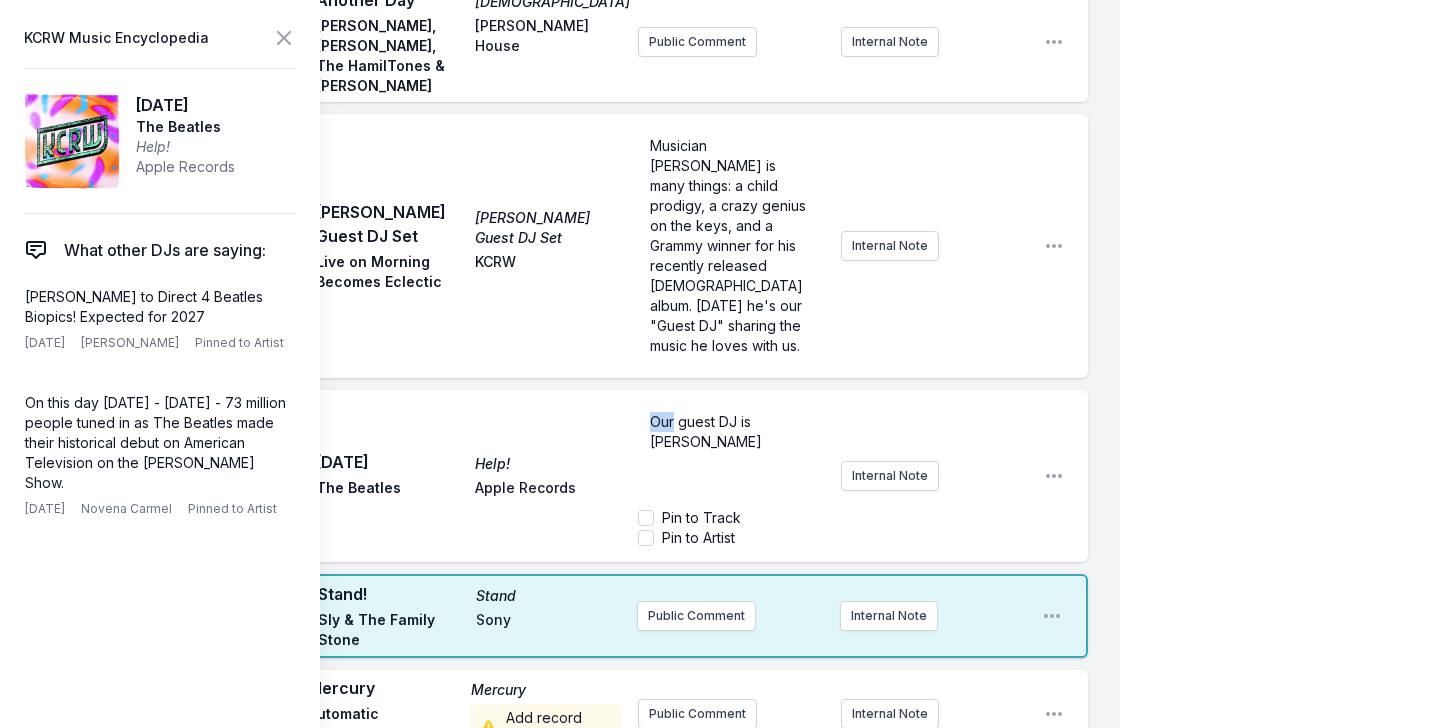 click on "Our guest DJ is [PERSON_NAME]" at bounding box center [706, 431] 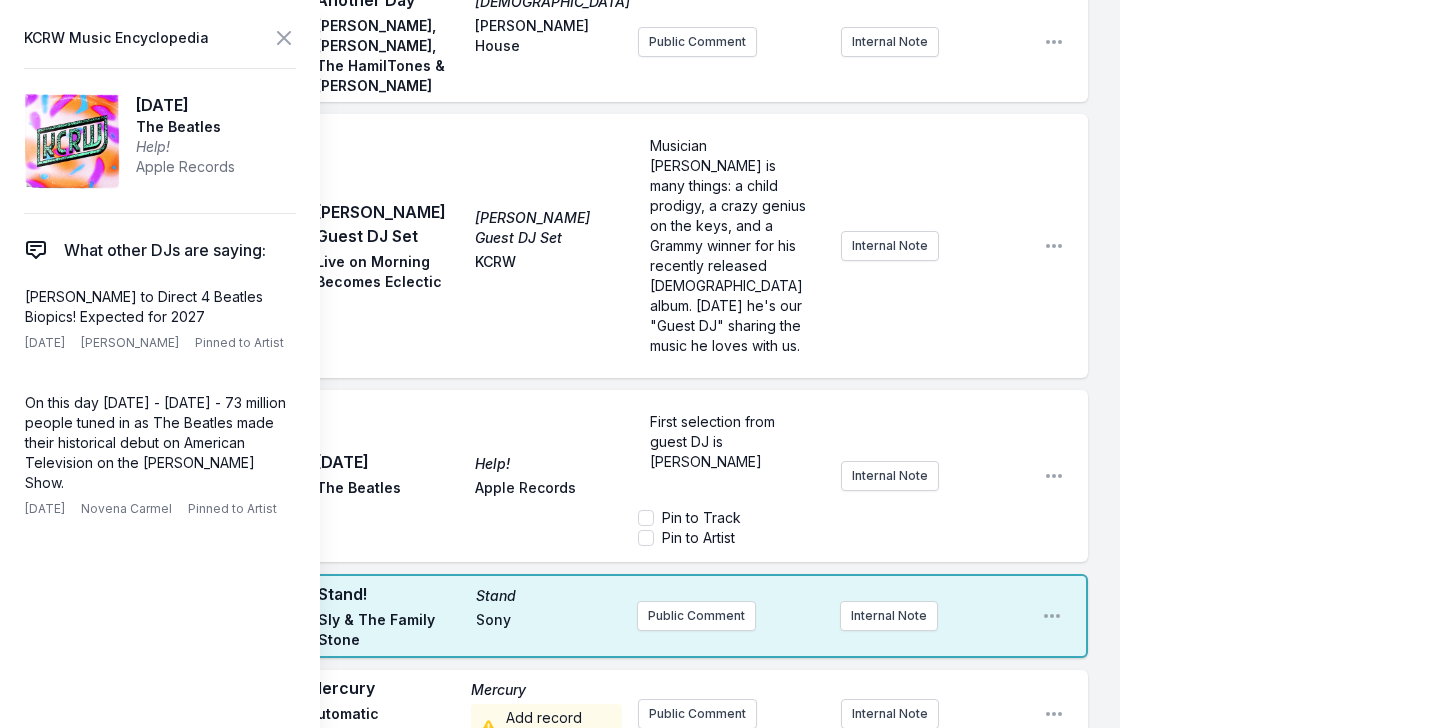 click on "First selection from guest DJ is [PERSON_NAME]" at bounding box center (731, 452) 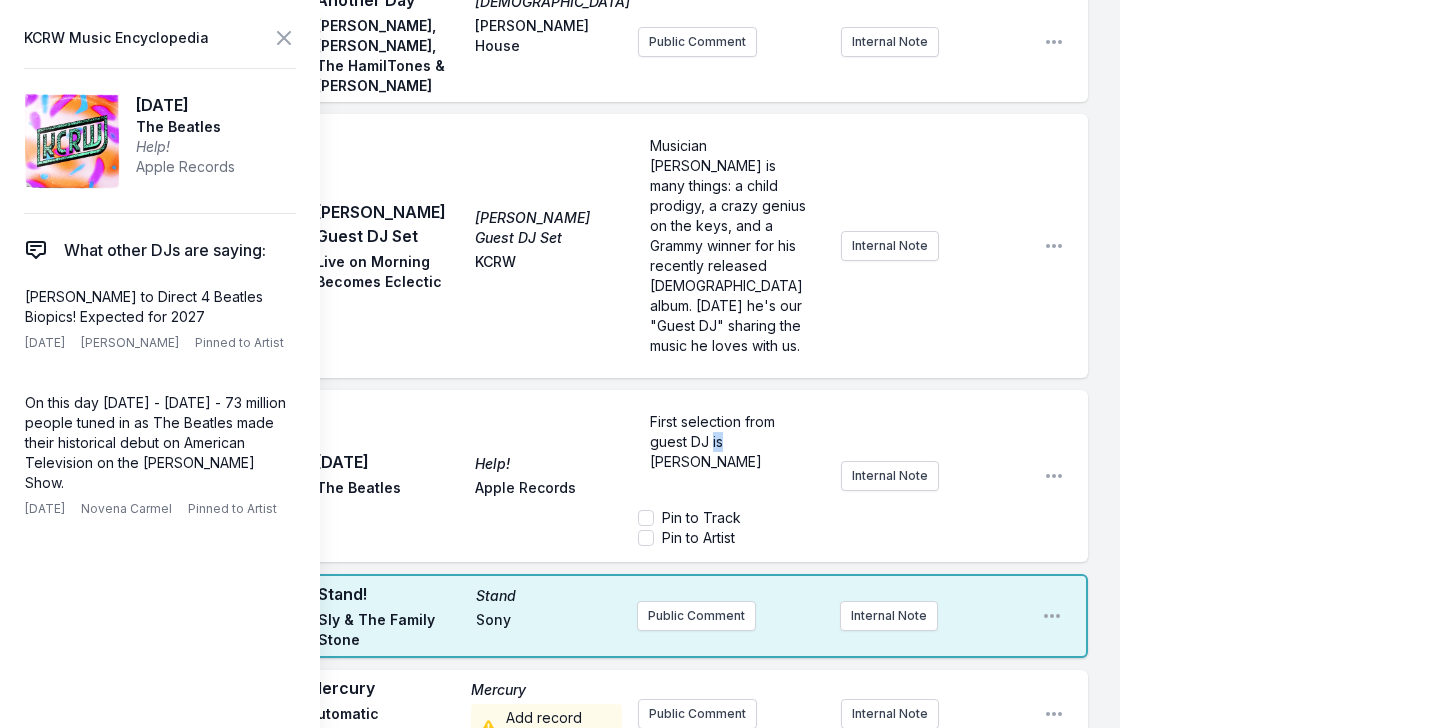 click on "First selection from guest DJ is [PERSON_NAME]" at bounding box center [714, 441] 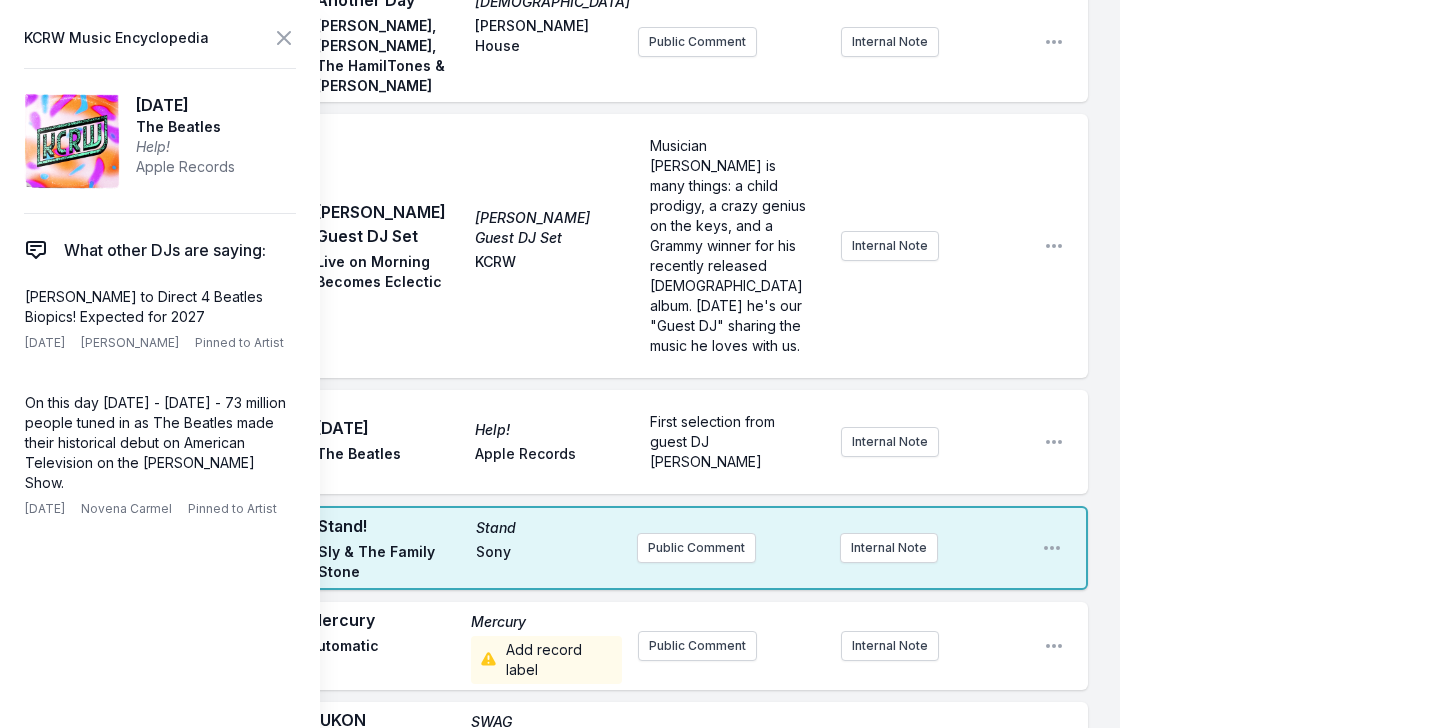 click on "11:22 AM [DATE] Help! The Beatles Apple Records First selection from guest DJ  [PERSON_NAME]  Internal Note Open playlist item options" at bounding box center (576, 442) 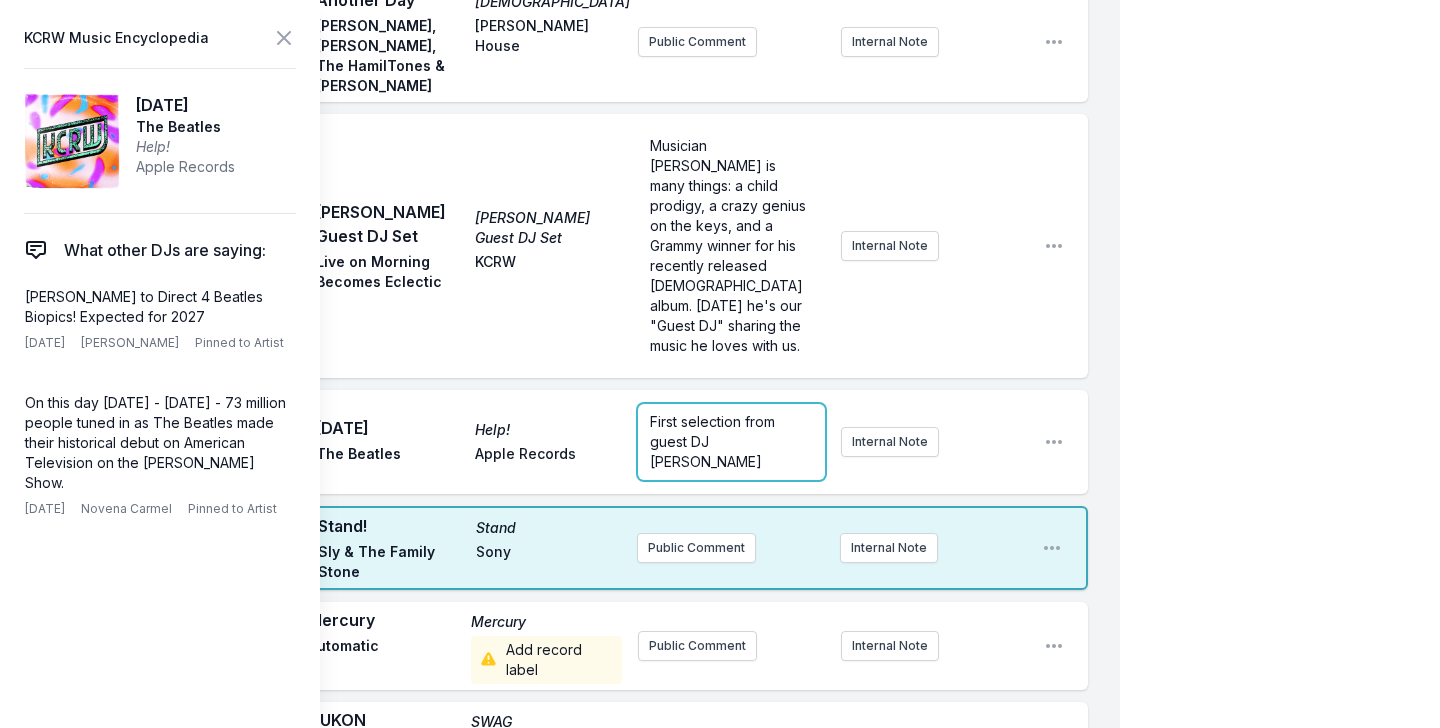 click on "First selection from guest DJ  [PERSON_NAME]" at bounding box center (714, 441) 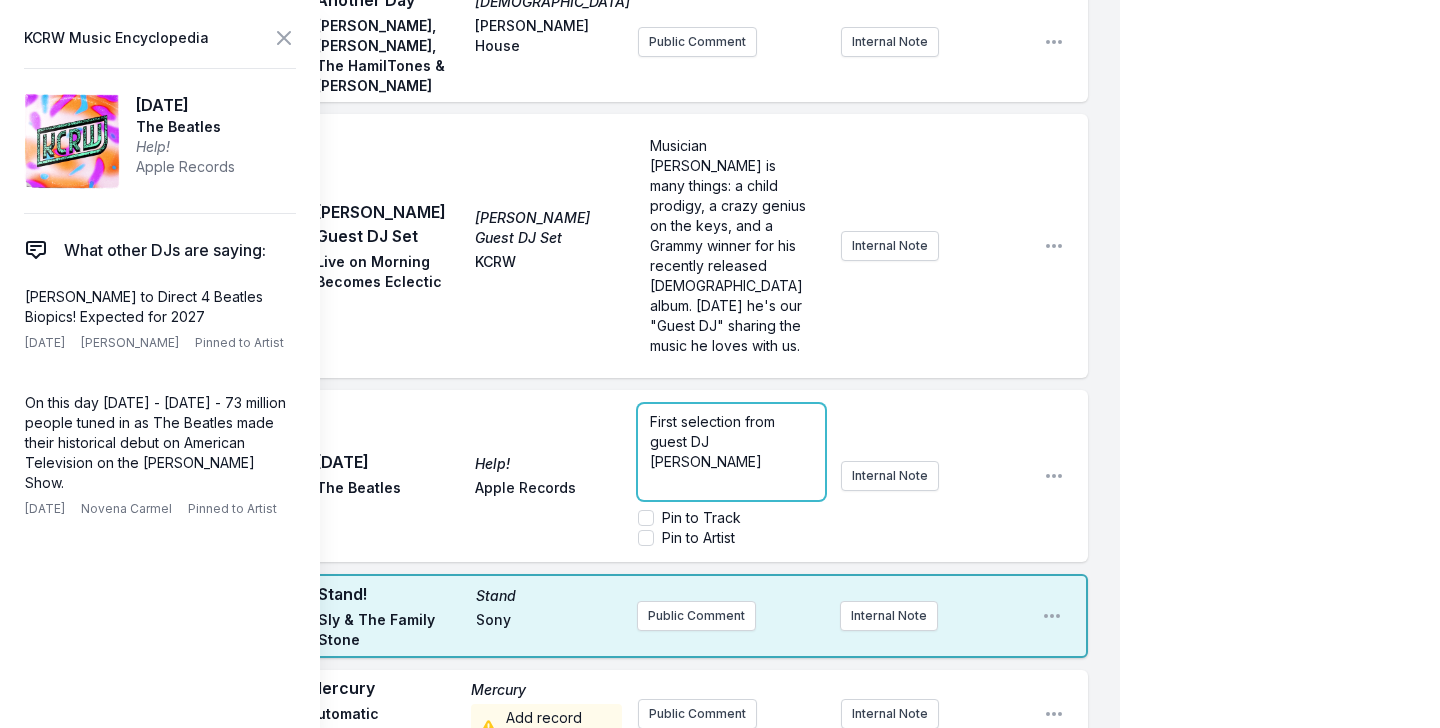 click on "First selection from guest DJ  [PERSON_NAME]" at bounding box center (714, 441) 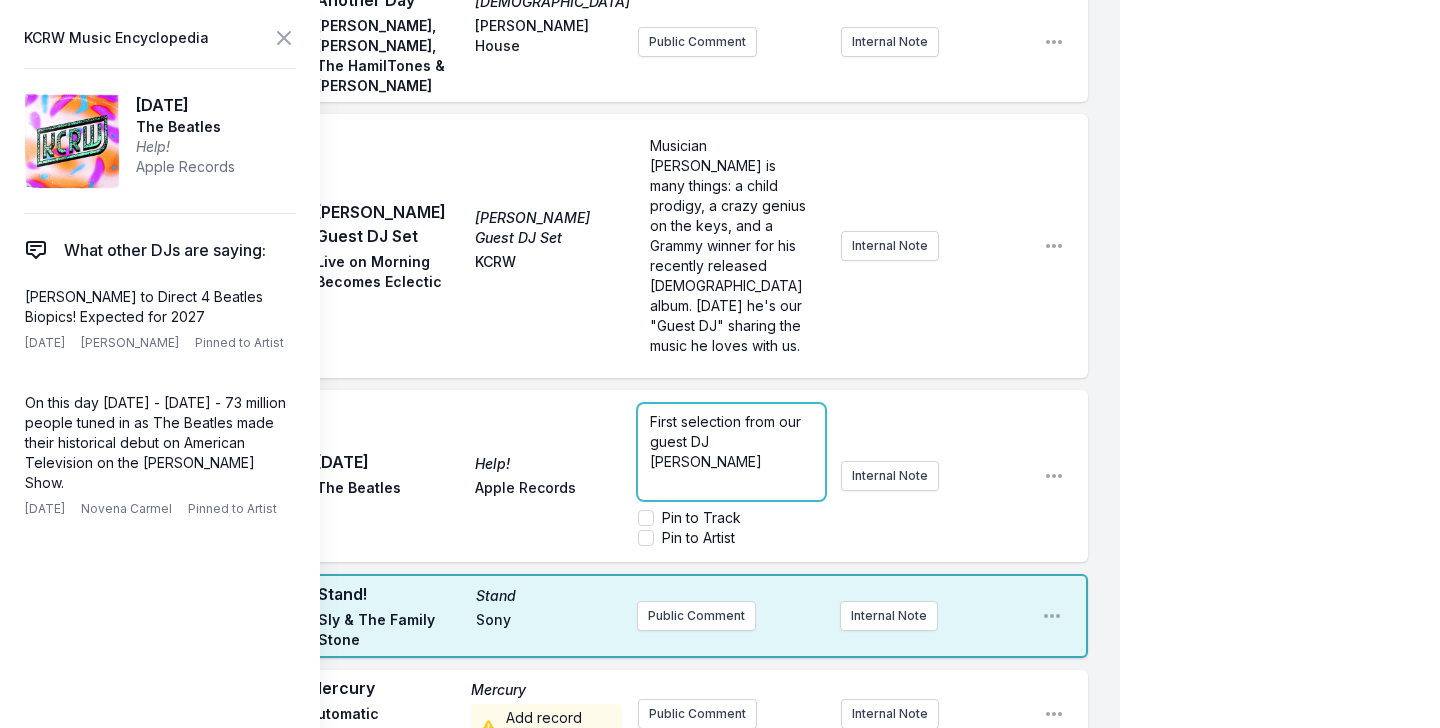 click on "First selection from our guest DJ  [PERSON_NAME]" at bounding box center [727, 441] 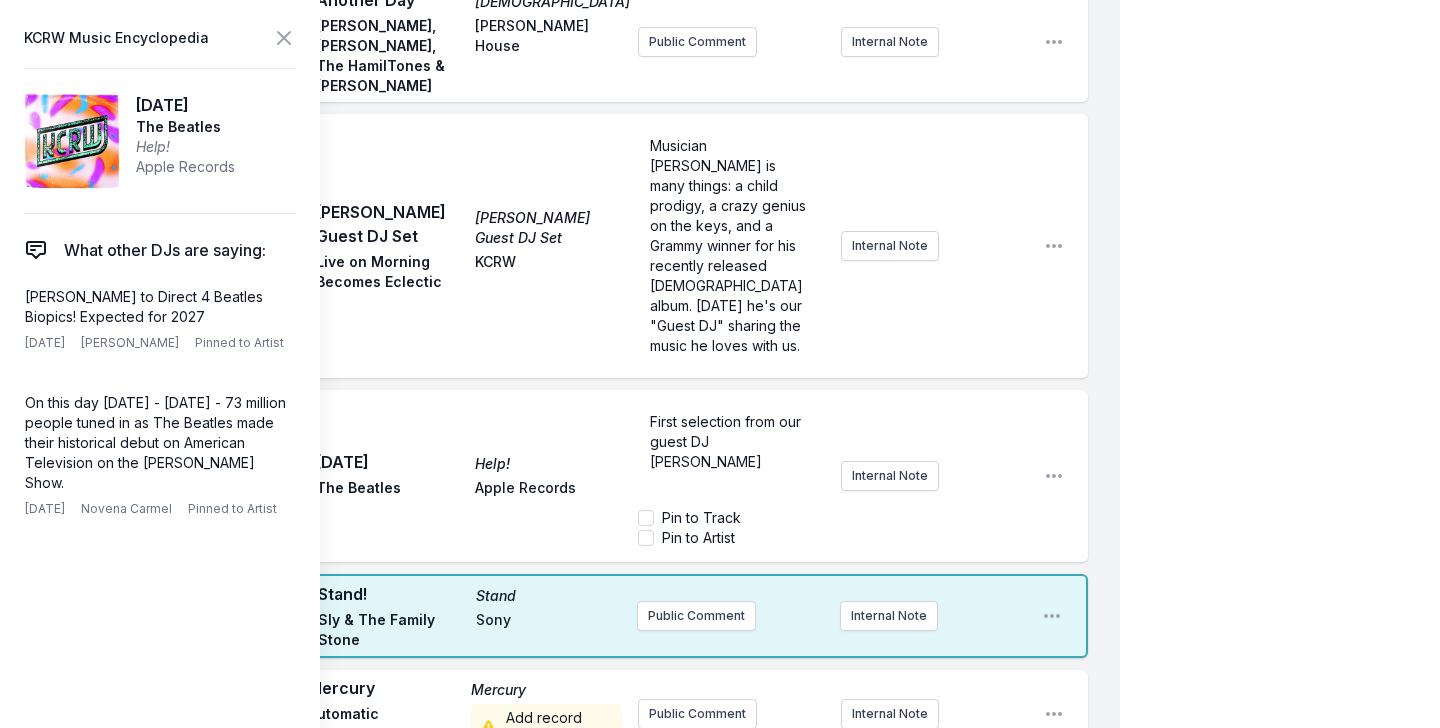 click on "11:22 AM [DATE] Help! The Beatles Apple Records First selection from our guest DJ [PERSON_NAME]  Pin to Track Pin to Artist Internal Note Open playlist item options" at bounding box center (576, 476) 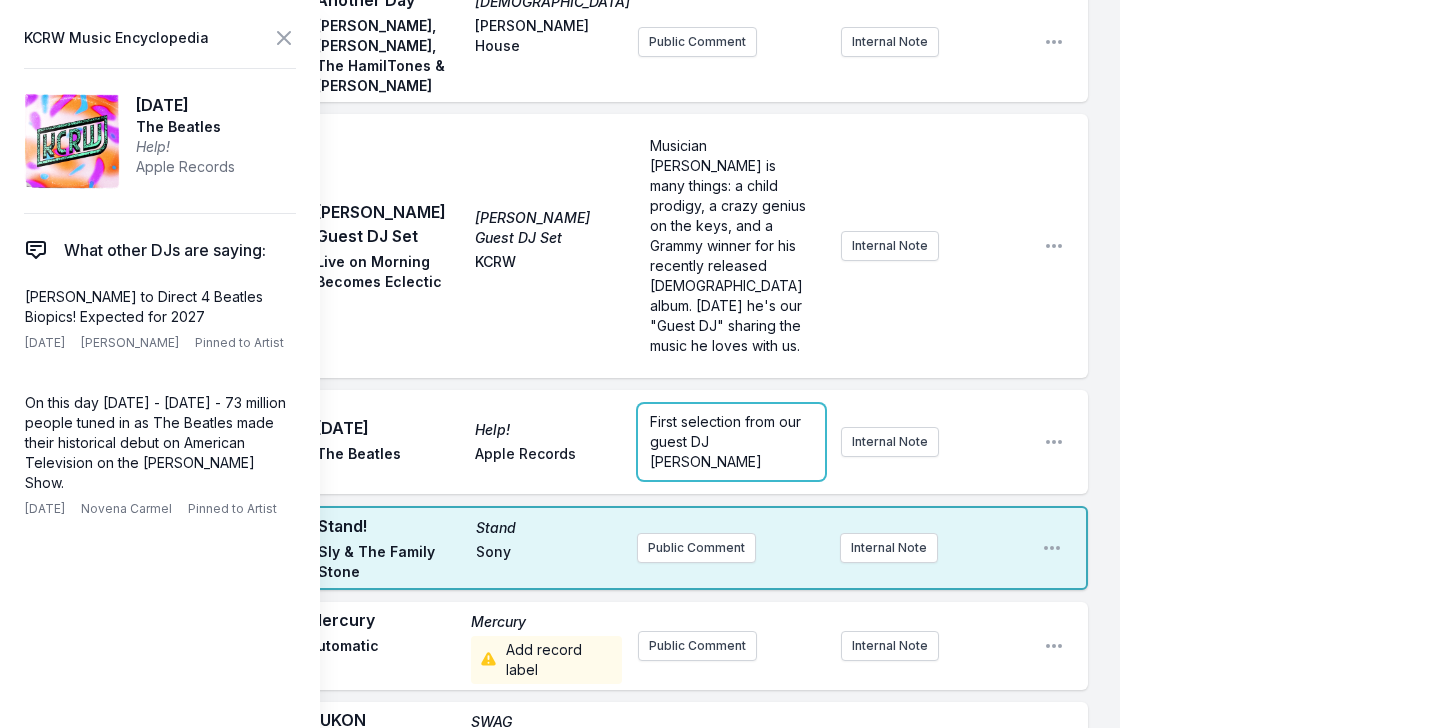 click on "First selection from our guest DJ [PERSON_NAME]" at bounding box center (727, 441) 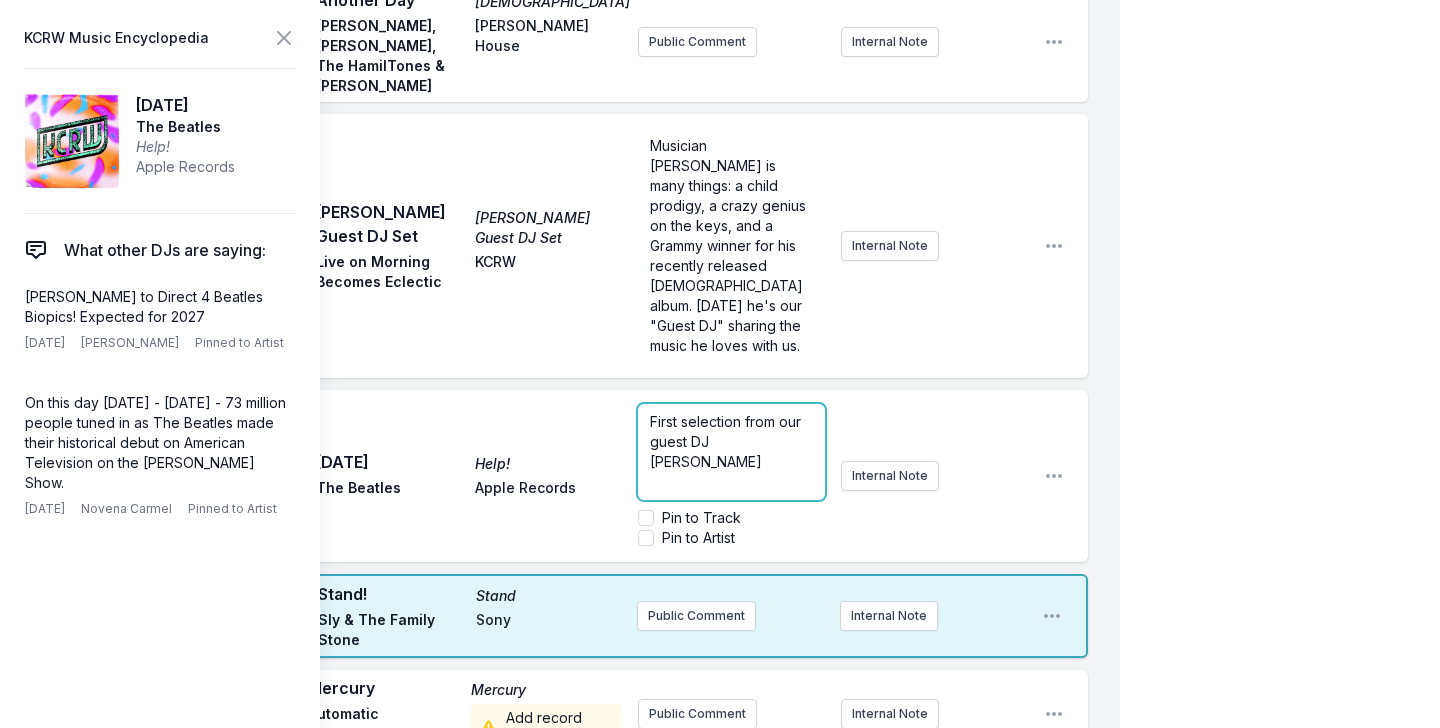 click on "First selection from our guest DJ [PERSON_NAME]" at bounding box center [727, 441] 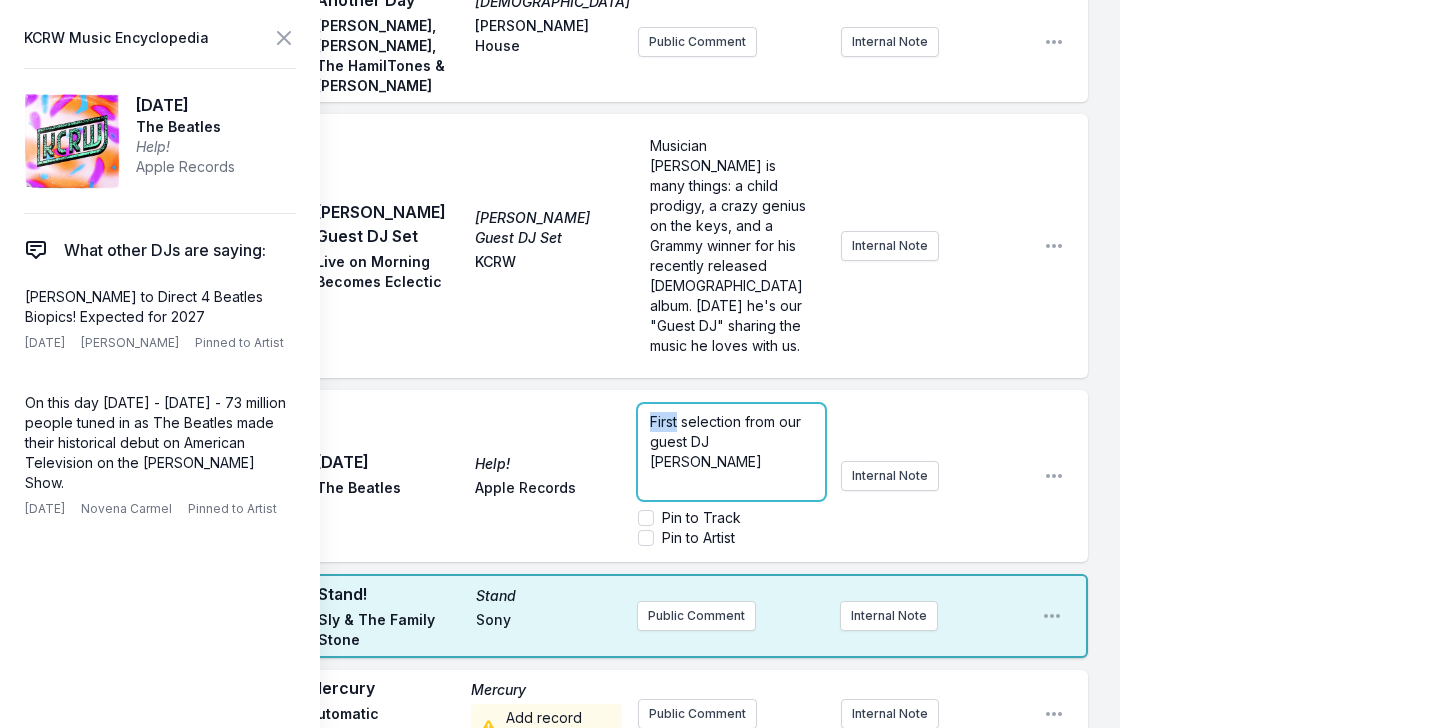 click on "First selection from our guest DJ [PERSON_NAME]" at bounding box center [727, 441] 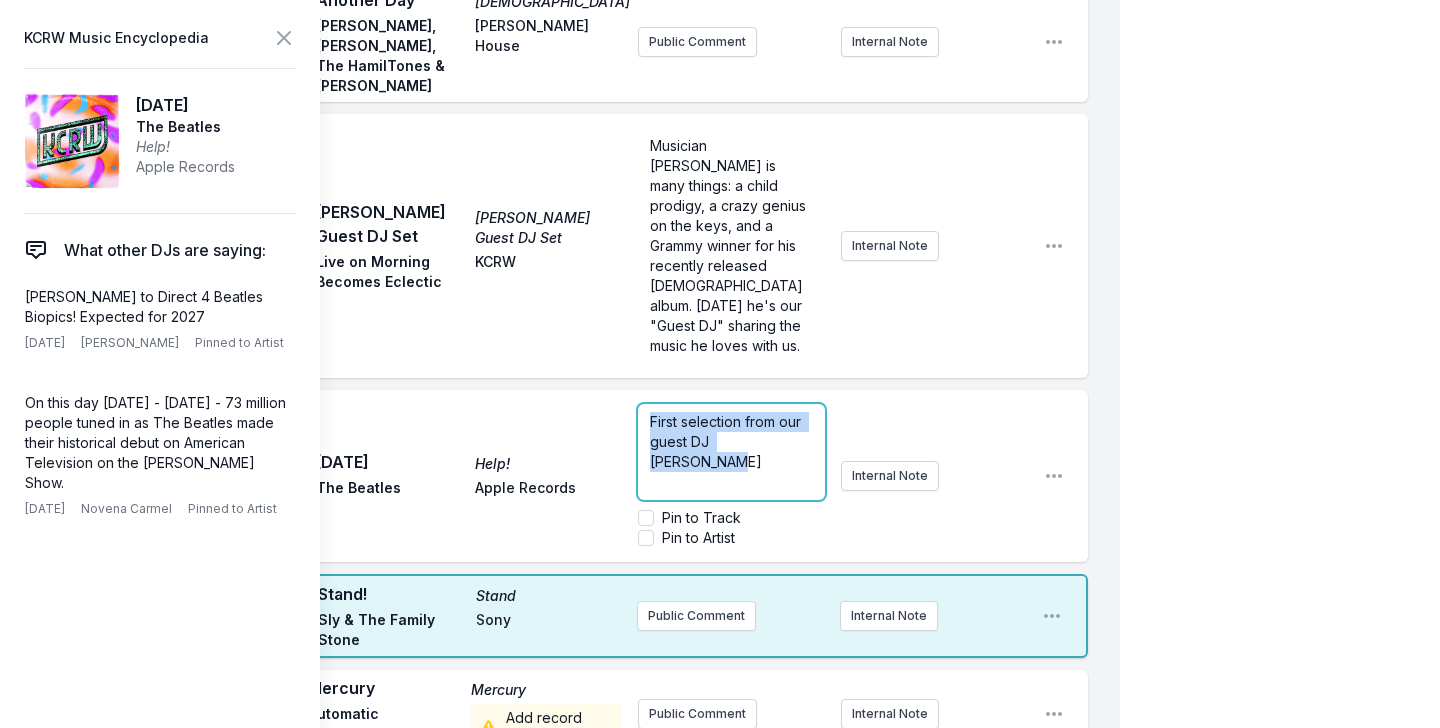 click on "First selection from our guest DJ [PERSON_NAME]" at bounding box center (727, 441) 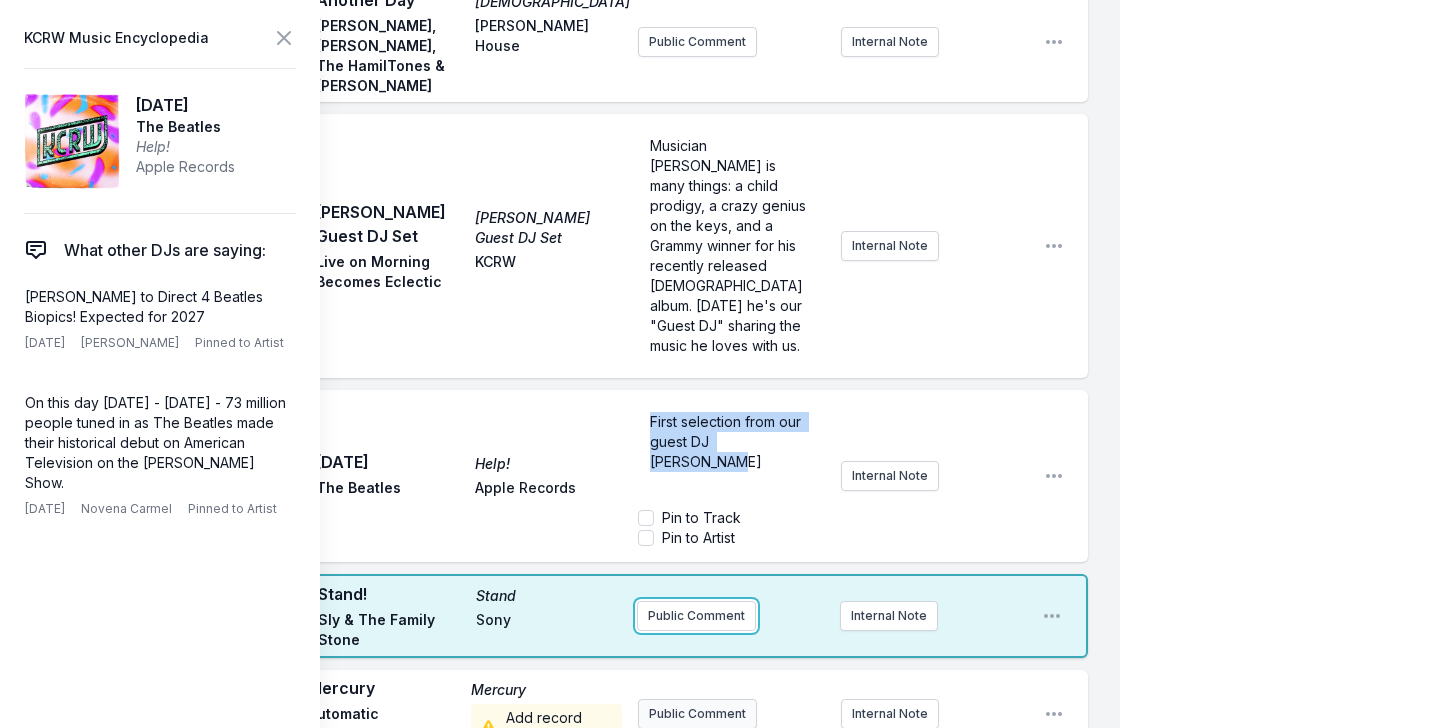 click on "Missing Data Some of your tracks are missing record label information. This info helps artists get paid! It needs to be filled out within 24 hours of showtime. 9:04 AM Full Bloom Liquid / Devotion & Tongue Street Blue [PERSON_NAME] Hands in the Dark Public Comment Internal Note Open playlist item options 9:07 AM Don't Forget Something to Say [PERSON_NAME] House [PERSON_NAME] joins us [DATE] at 11am for a Guest DJ set! Internal Note Open playlist item options [PERSON_NAME] joins us [DATE] at 11am for a Guest DJ set! 9:09 AM Holy Hell Sundown [PERSON_NAME] Stones Throw Records Public Comment Internal Note Open playlist item options 9:13 AM My Fisherman (Belú Remix) Ten Views of Music Life [PERSON_NAME] [PERSON_NAME] Add record label Public Comment Internal Note Open playlist item options 9:18 AM Holy Mountain Paradise Now Obongjayar September Recordings KCRW Presents Obongjayar at The Troubadour [DATE]. ﻿ Internal Note Open playlist item options KCRW Presents Obongjayar at The Troubadour [DATE]. 9:20 AM Type A Boy ﻿" at bounding box center (560, -1003) 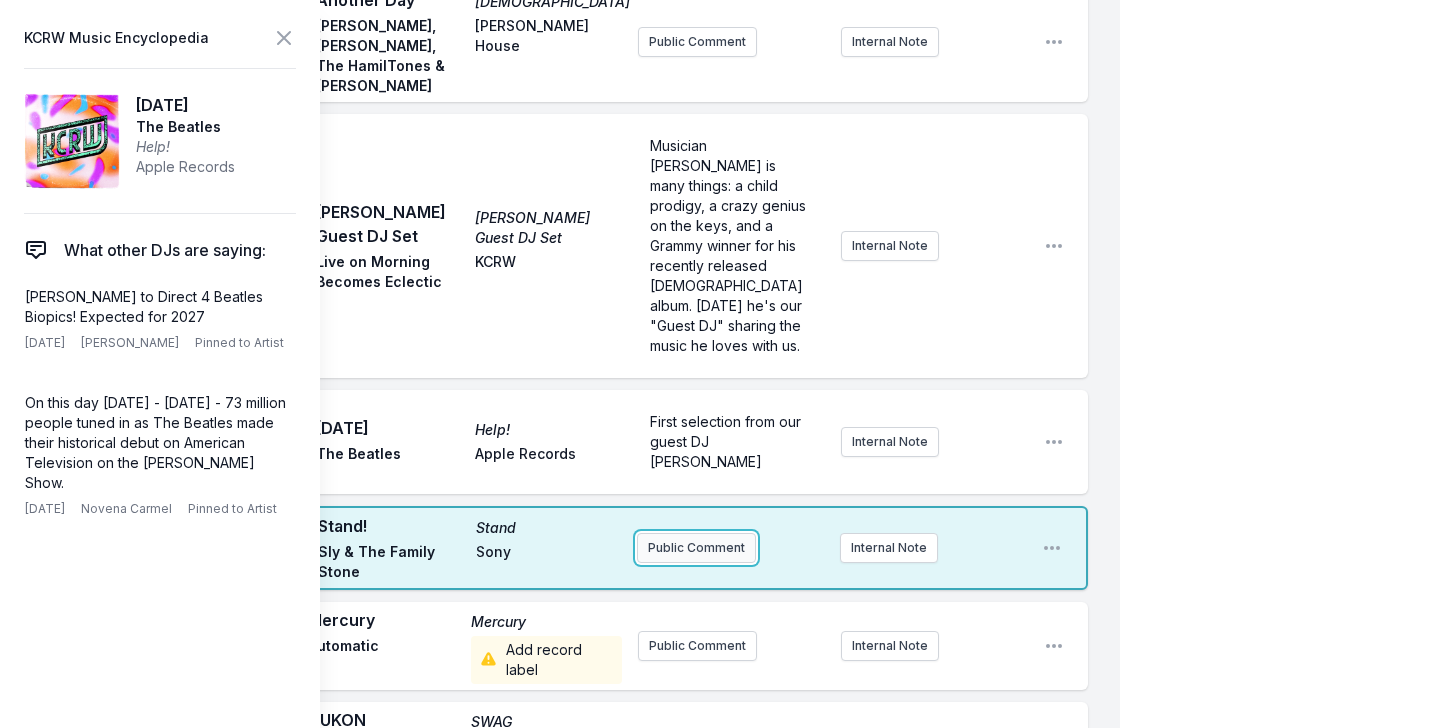click on "Public Comment" at bounding box center (696, 548) 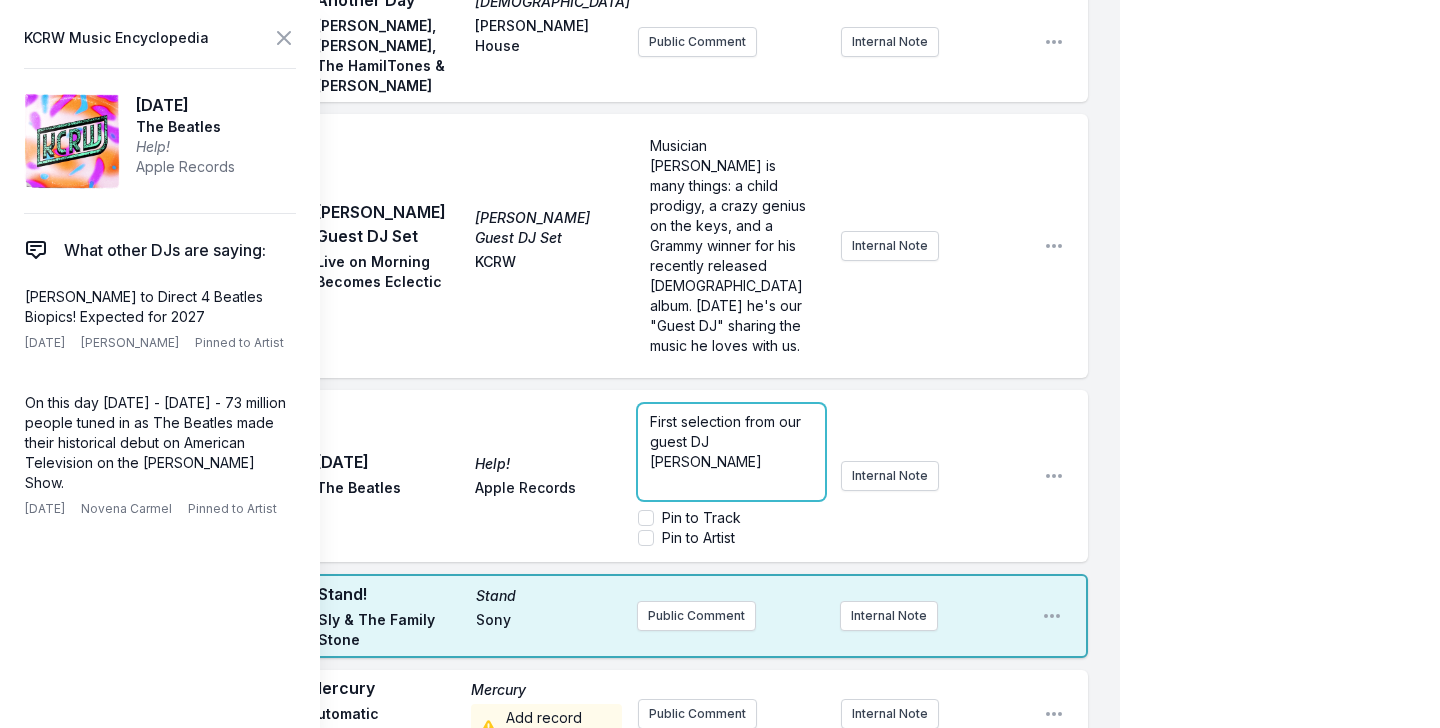 click on "First selection from our guest DJ [PERSON_NAME]" at bounding box center [731, 442] 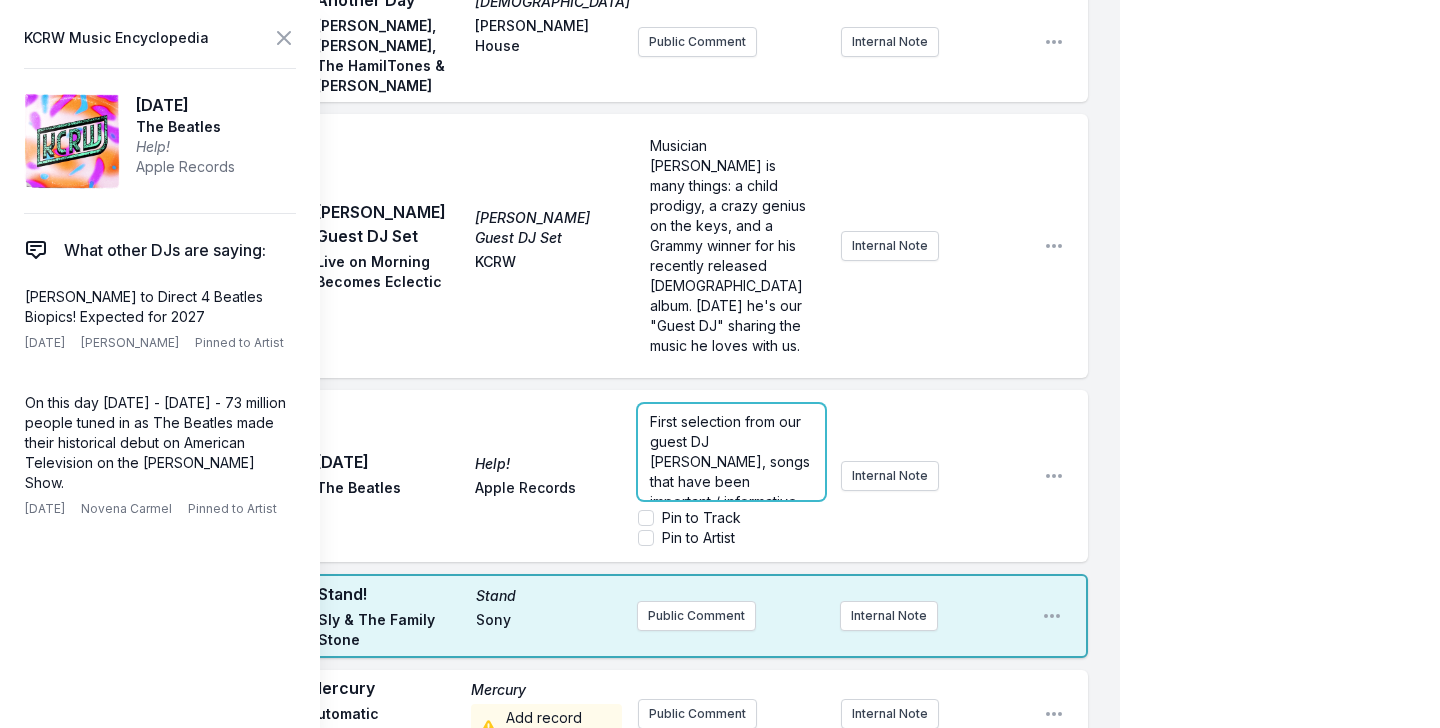 scroll, scrollTop: 10, scrollLeft: 0, axis: vertical 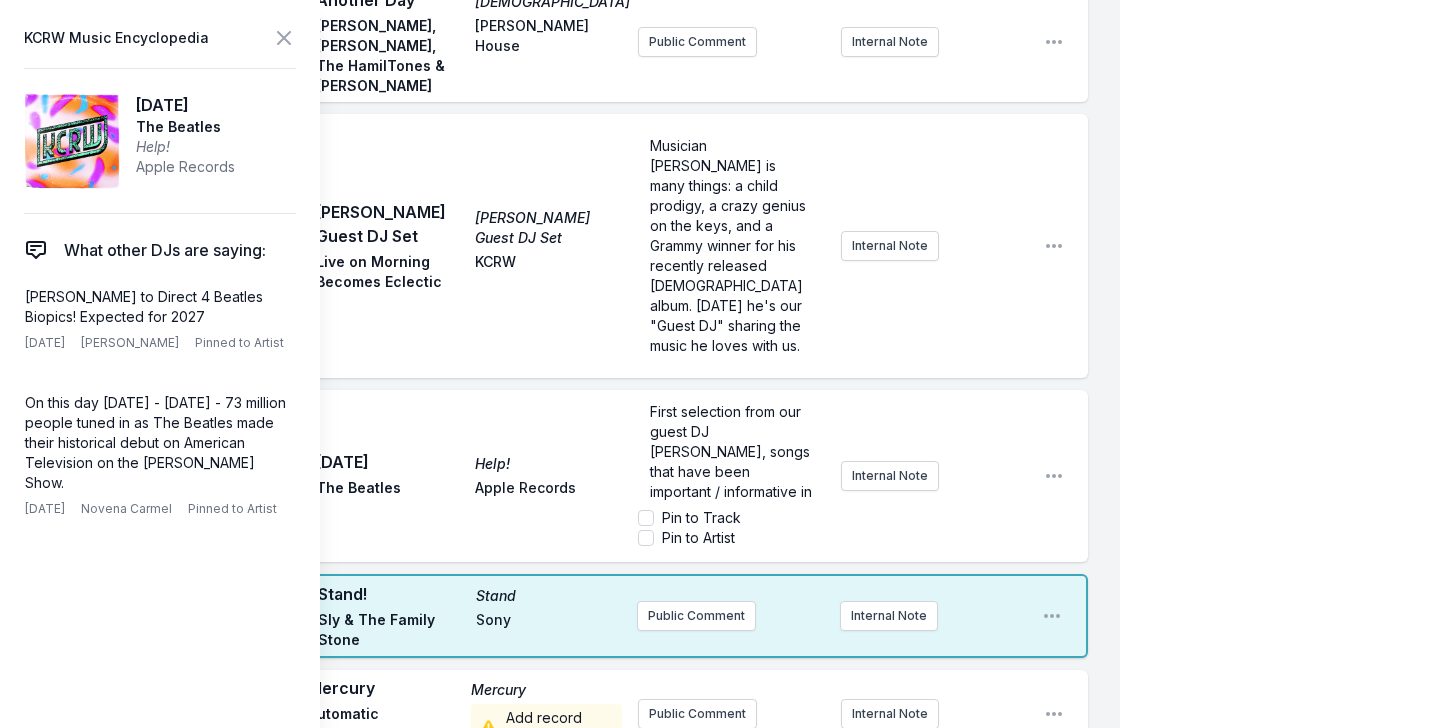 click on "11:22 AM [DATE] Help! The Beatles Apple Records First selection from our guest DJ [PERSON_NAME], songs that have been important / informative in his life Pin to Track Pin to Artist Internal Note Open playlist item options" at bounding box center [576, 476] 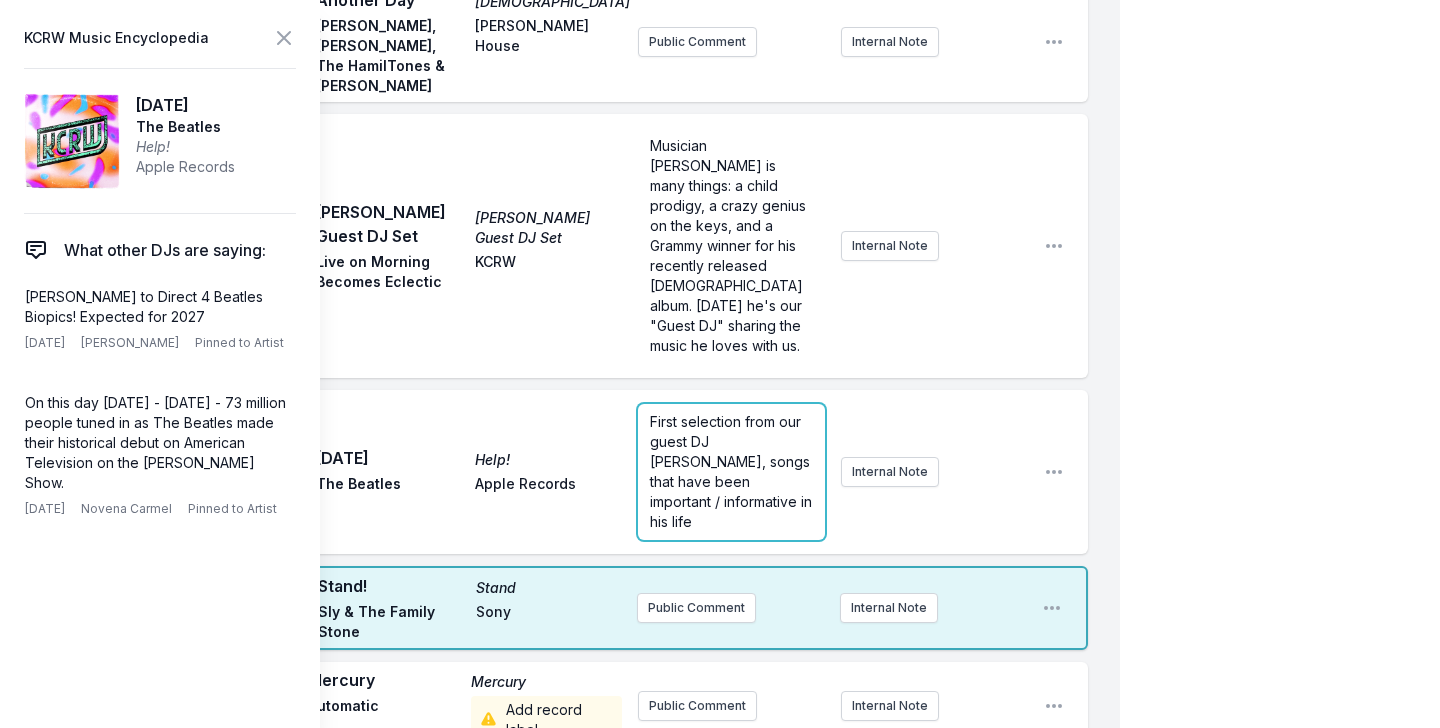 click on "First selection from our guest DJ [PERSON_NAME], songs that have been important / informative in his life" at bounding box center (733, 471) 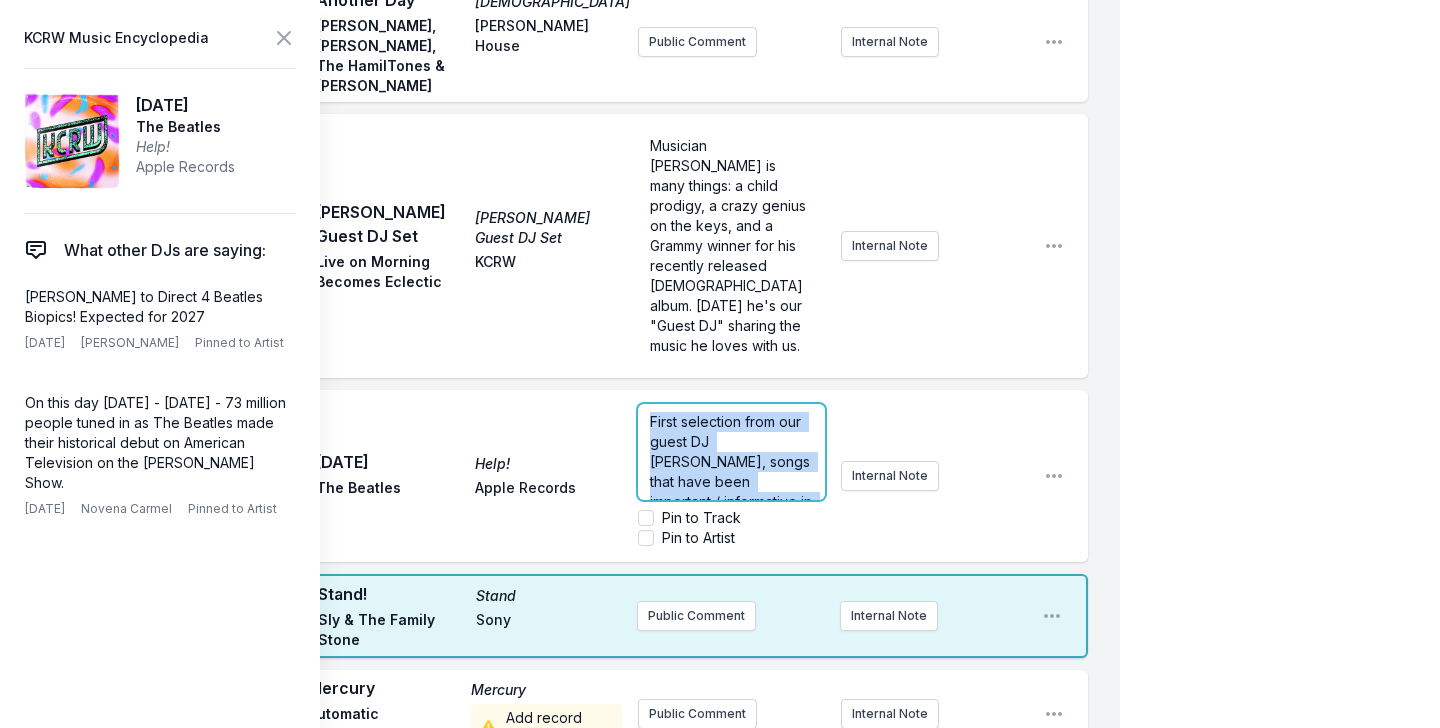 copy on "First selection from our guest DJ [PERSON_NAME], songs that have been important / informative in his life" 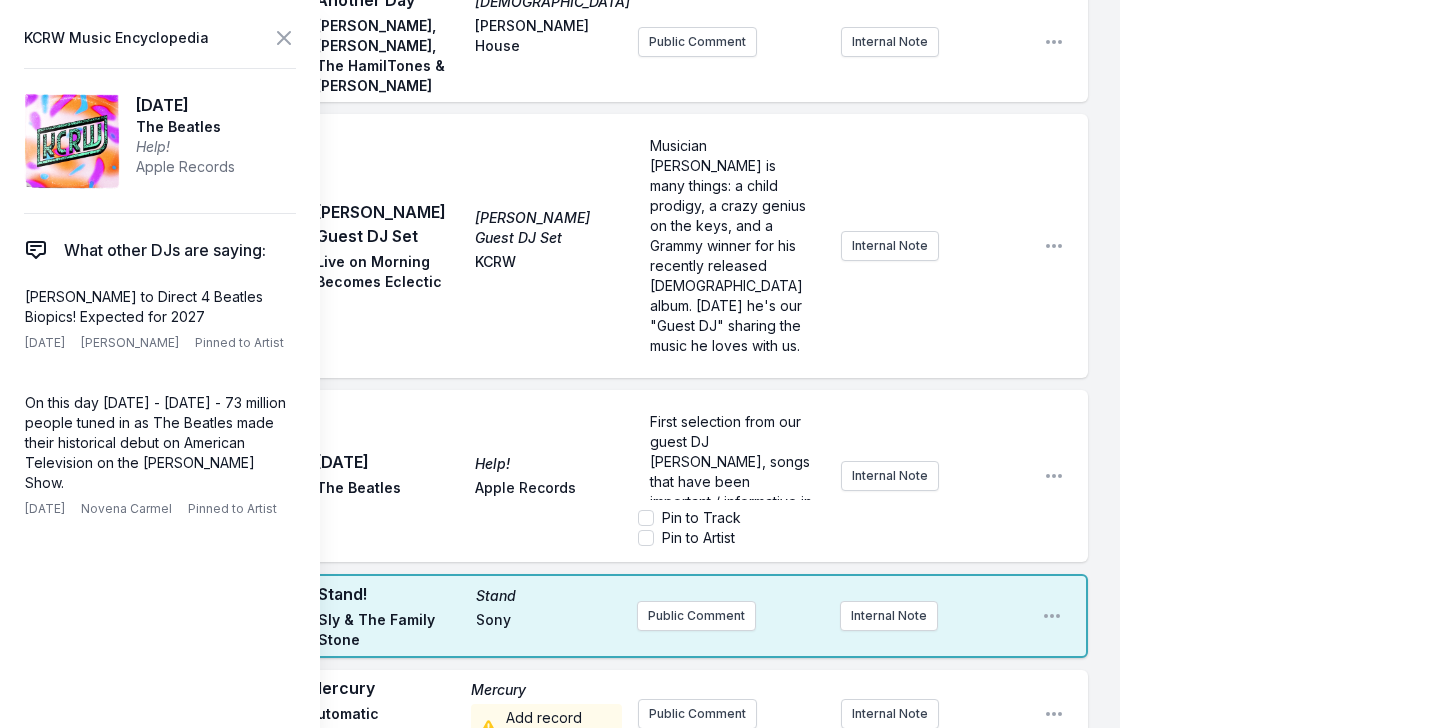 click on "11:22 AM [DATE] Help! The Beatles Apple Records First selection from our guest DJ [PERSON_NAME], songs that have been important / informative in his life Pin to Track Pin to Artist Internal Note Open playlist item options" at bounding box center [576, 476] 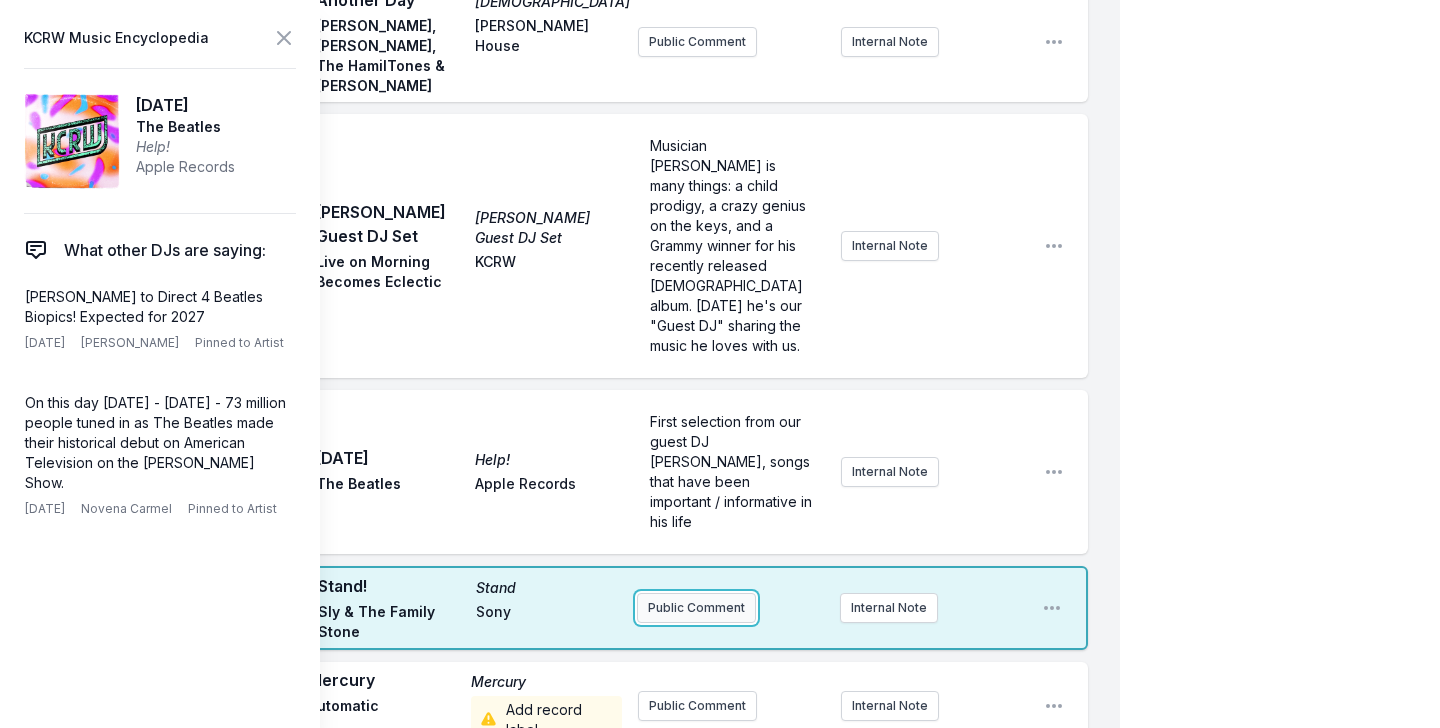click on "Public Comment" at bounding box center (696, 608) 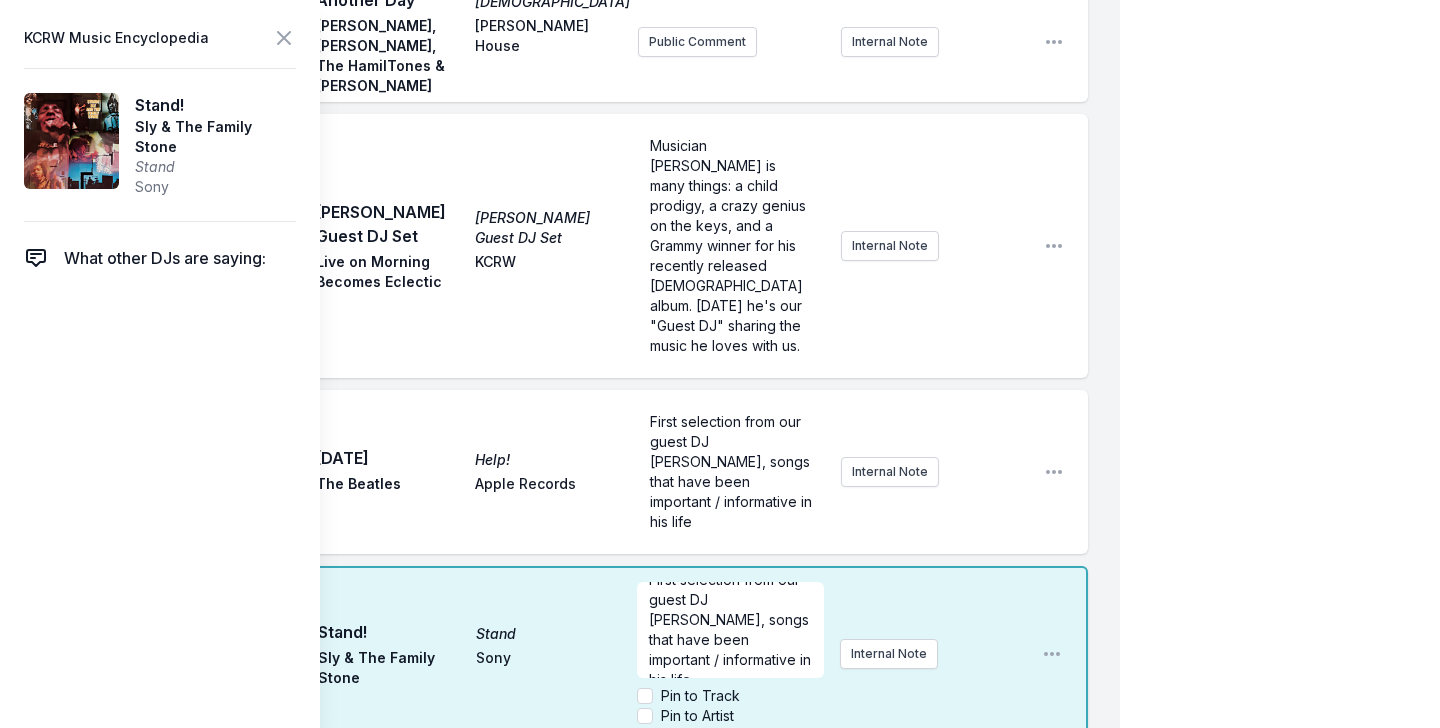 scroll, scrollTop: 0, scrollLeft: 0, axis: both 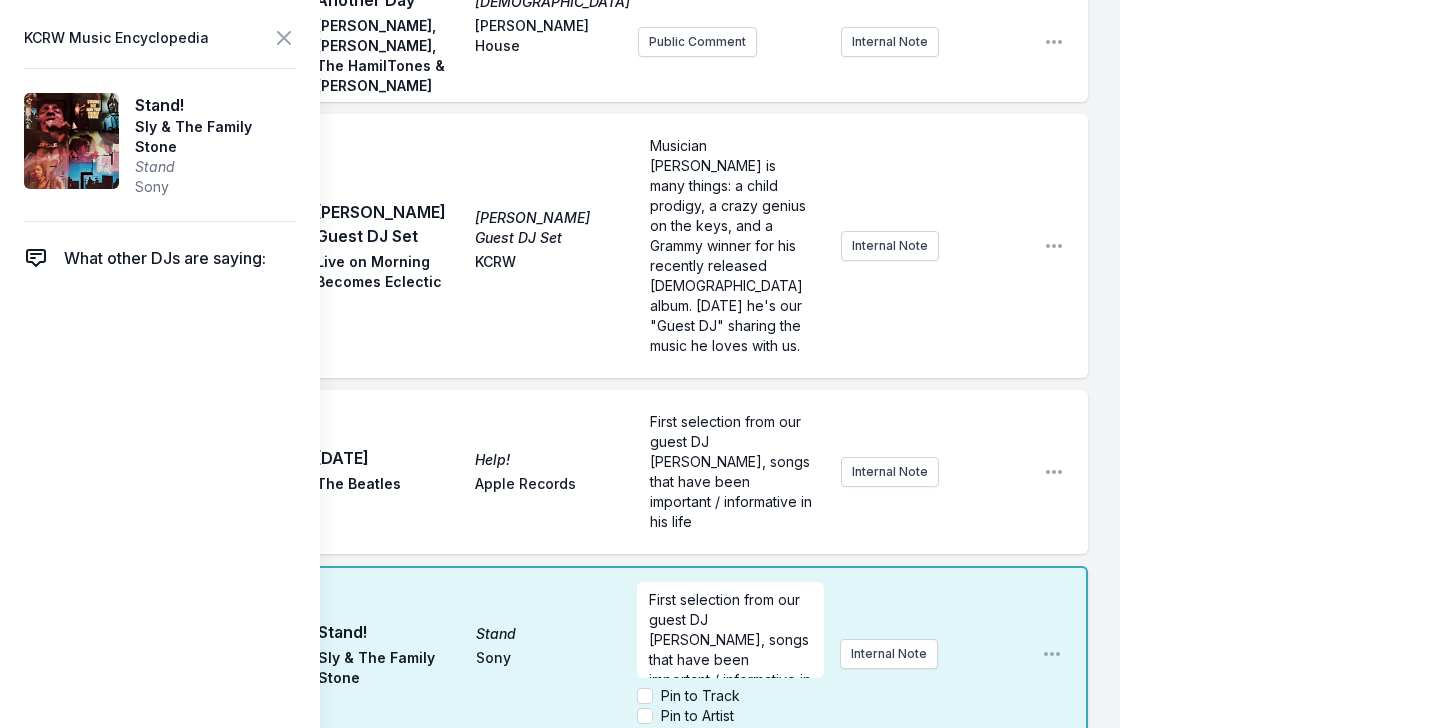 click on "First selection from our guest DJ [PERSON_NAME], songs that have been important / informative in his life" at bounding box center (732, 649) 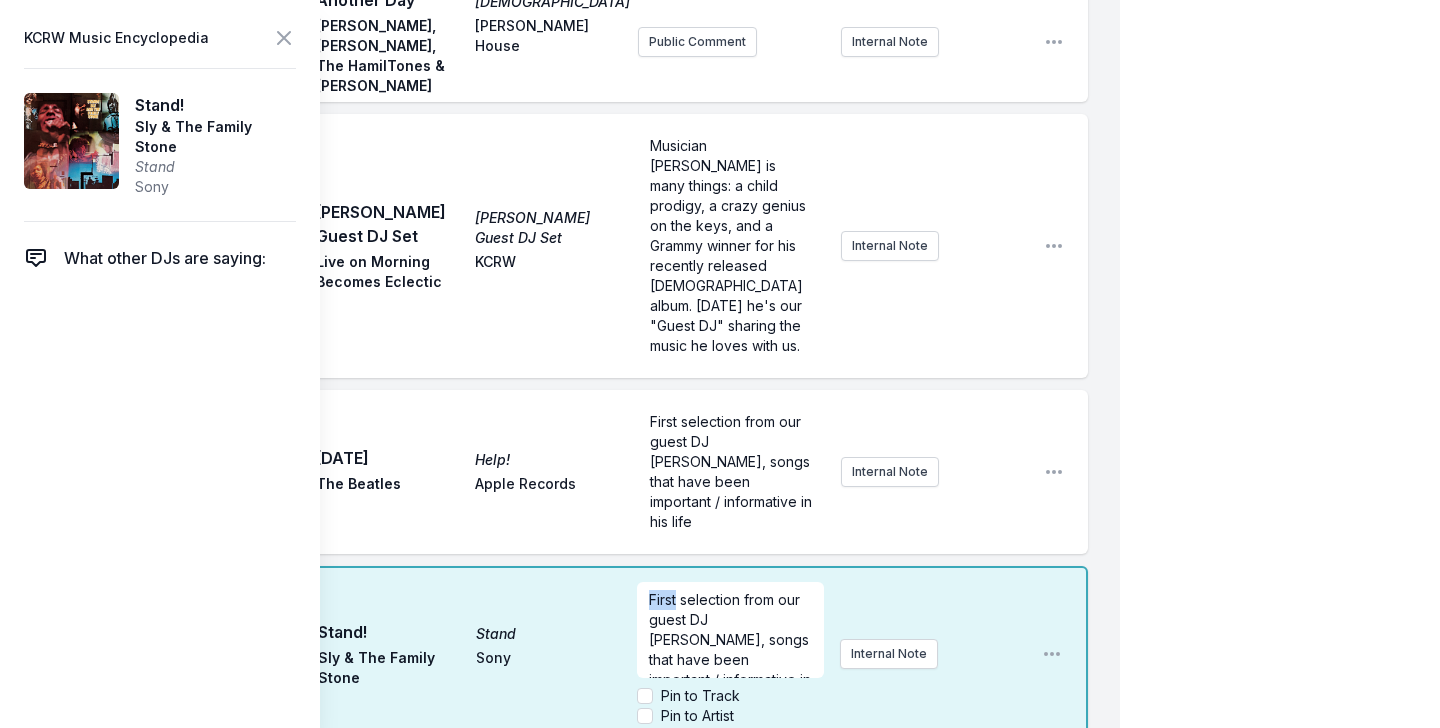 click on "First selection from our guest DJ [PERSON_NAME], songs that have been important / informative in his life" at bounding box center (732, 649) 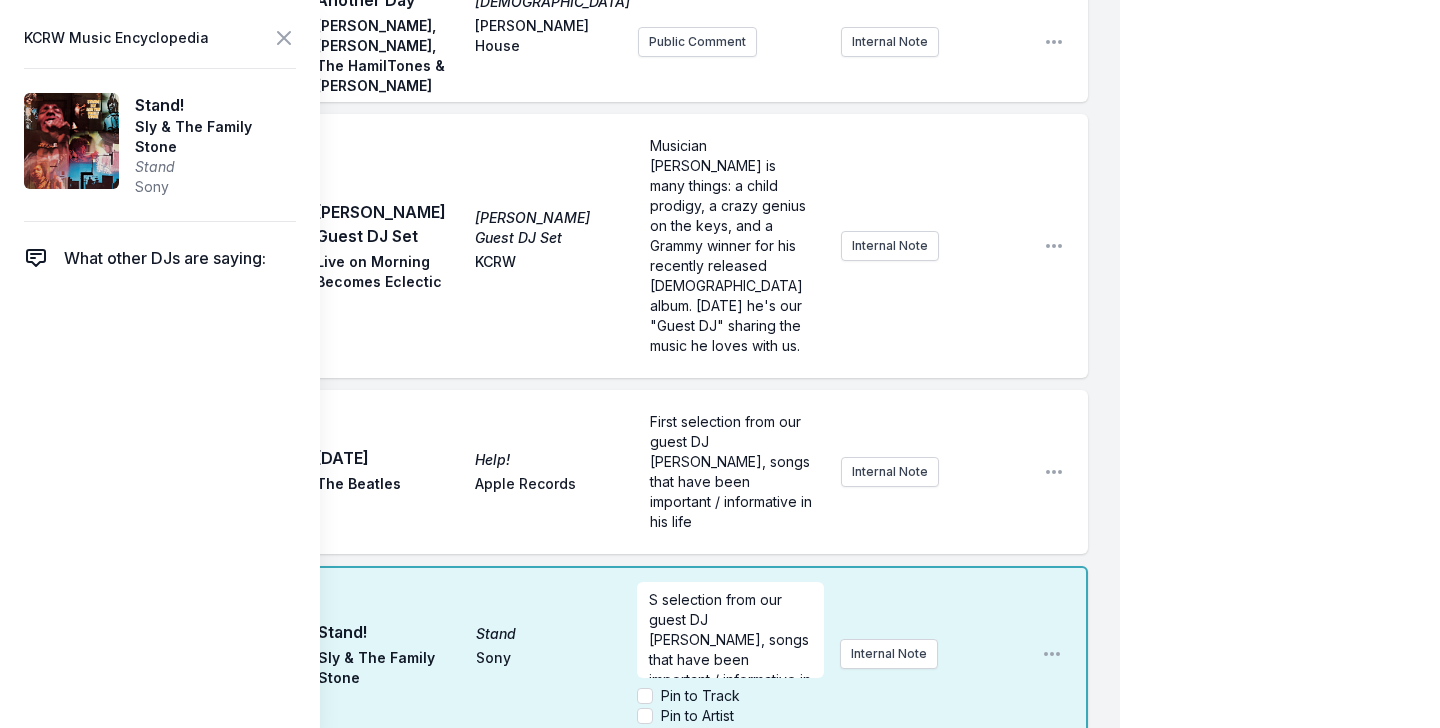 type 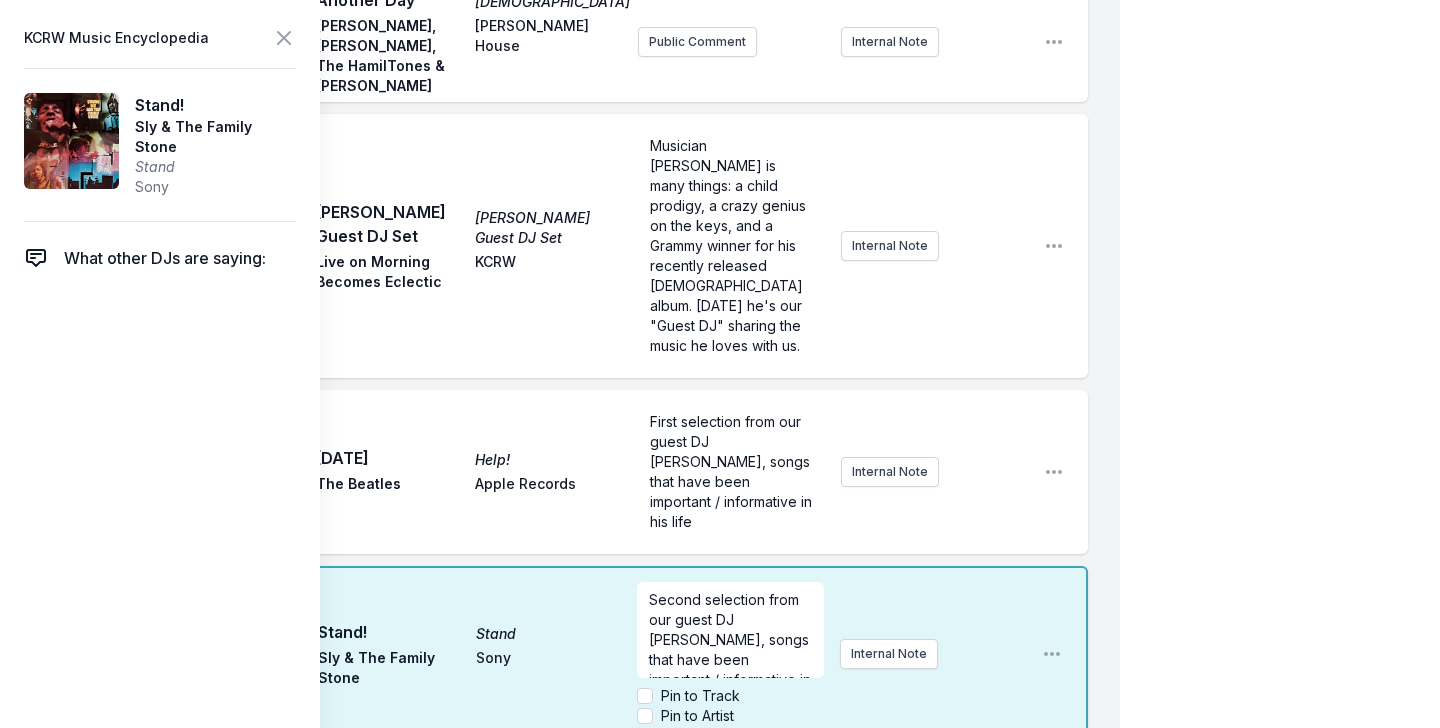 click on "11:27 AM Stand! Stand Sly & The Family Stone Sony Second selection from our guest DJ [PERSON_NAME], songs that have been important / informative in his life Pin to Track Pin to Artist Internal Note Open playlist item options" at bounding box center [576, 654] 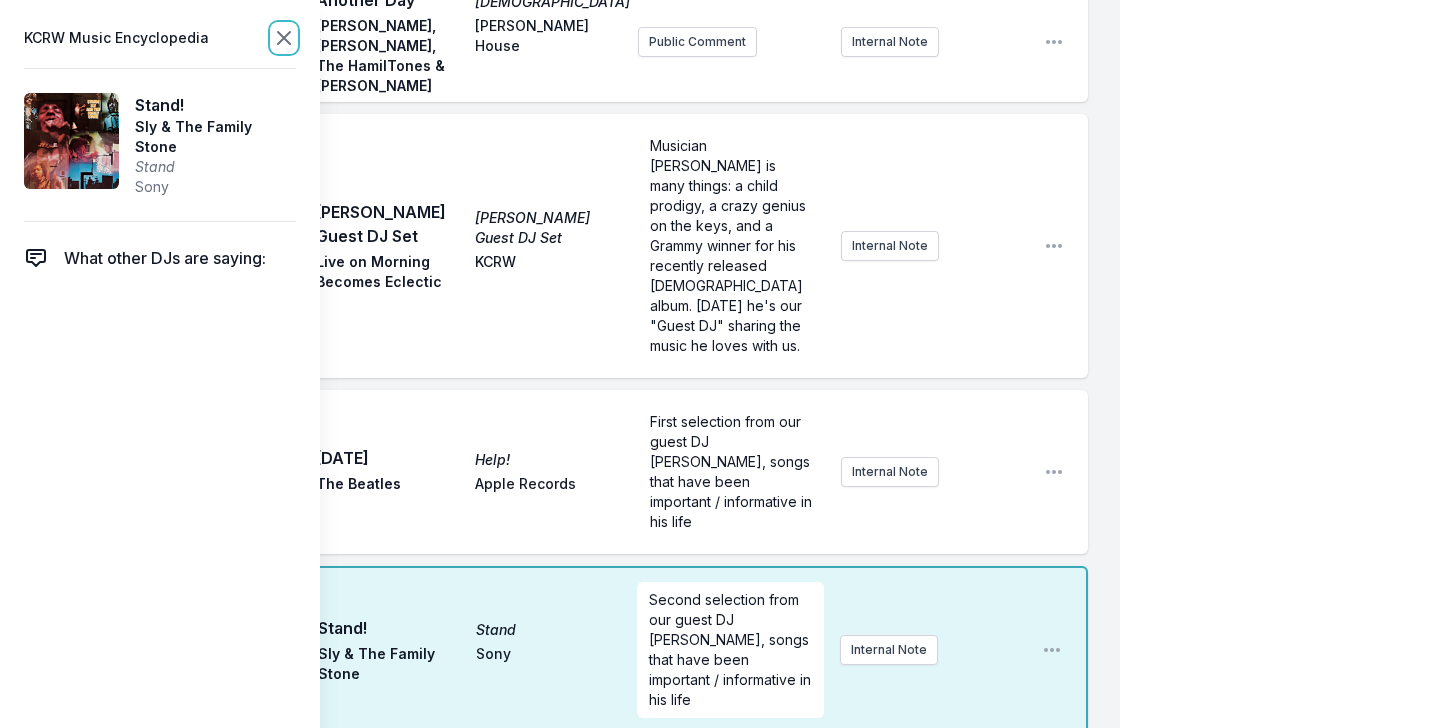 click 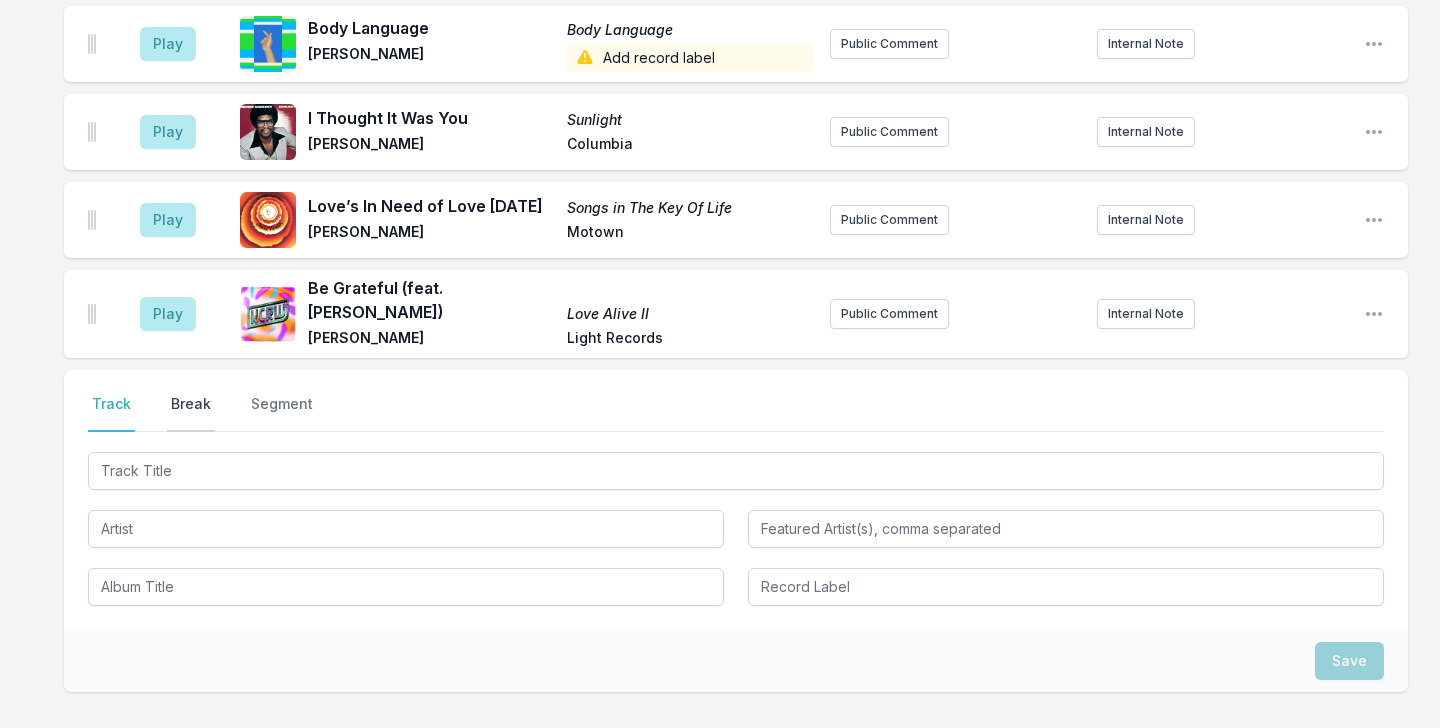click on "Break" at bounding box center [191, 413] 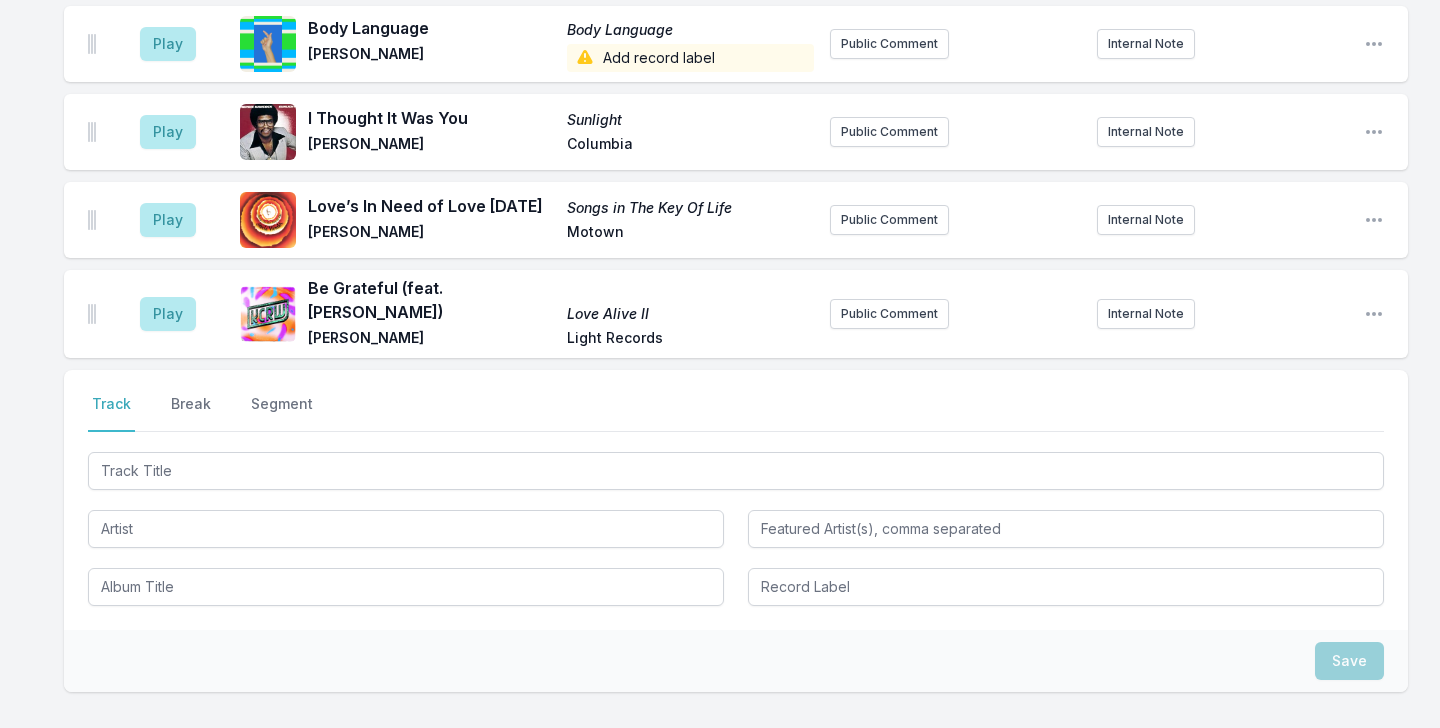 scroll, scrollTop: 5616, scrollLeft: 0, axis: vertical 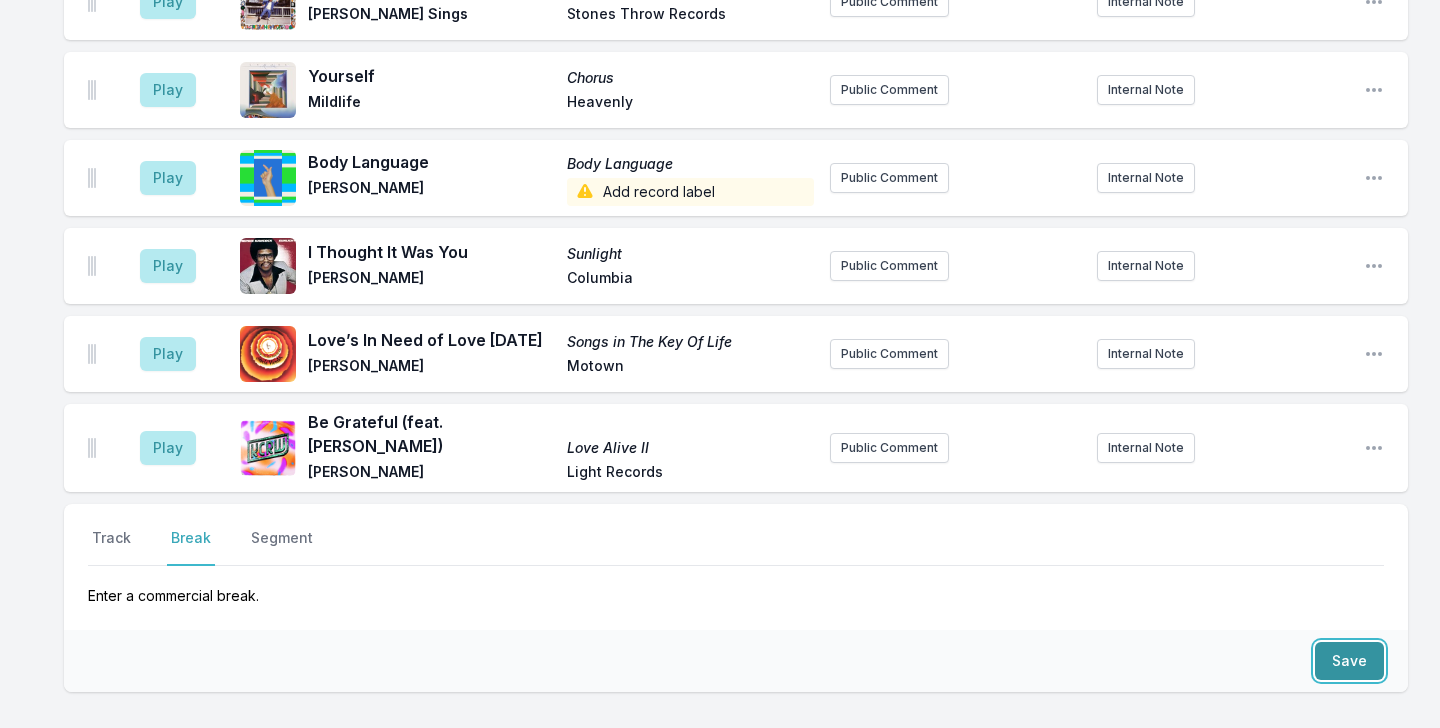 click on "Save" at bounding box center [1349, 661] 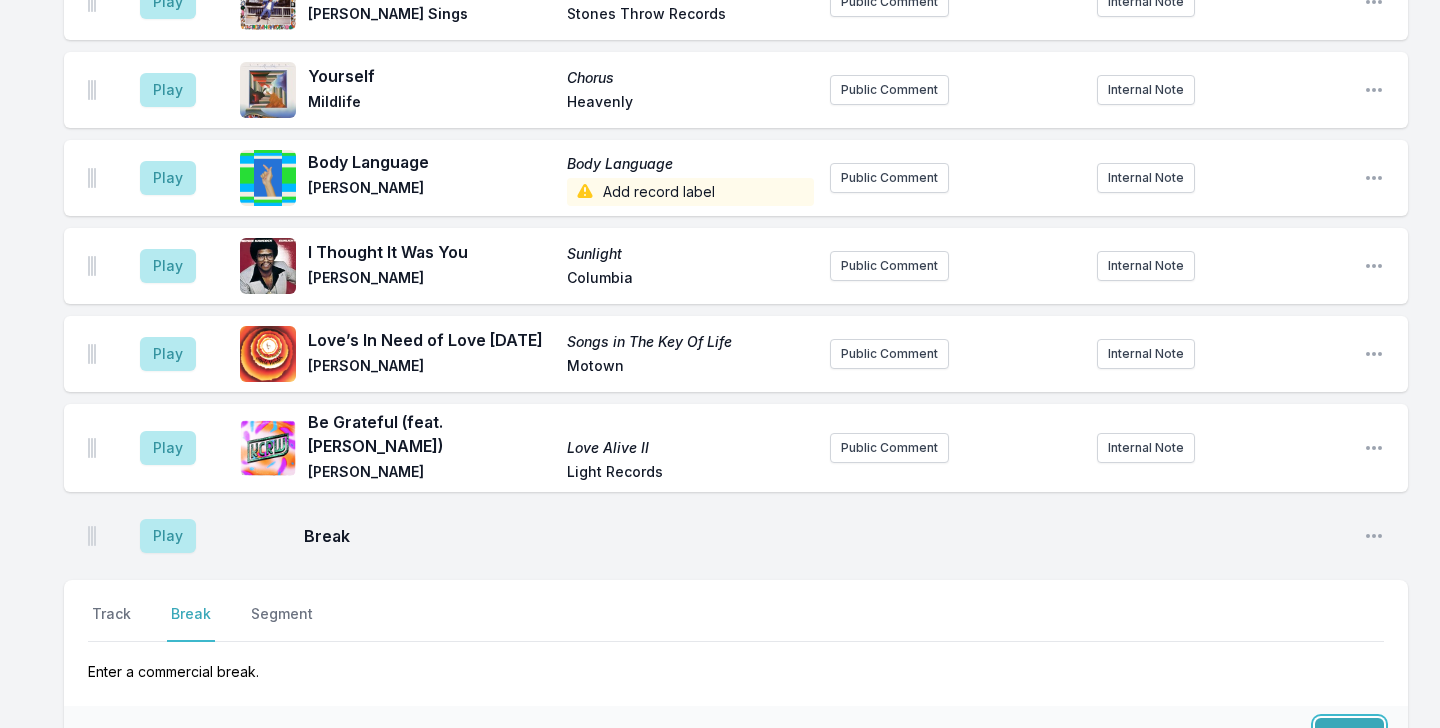 scroll, scrollTop: 5692, scrollLeft: 0, axis: vertical 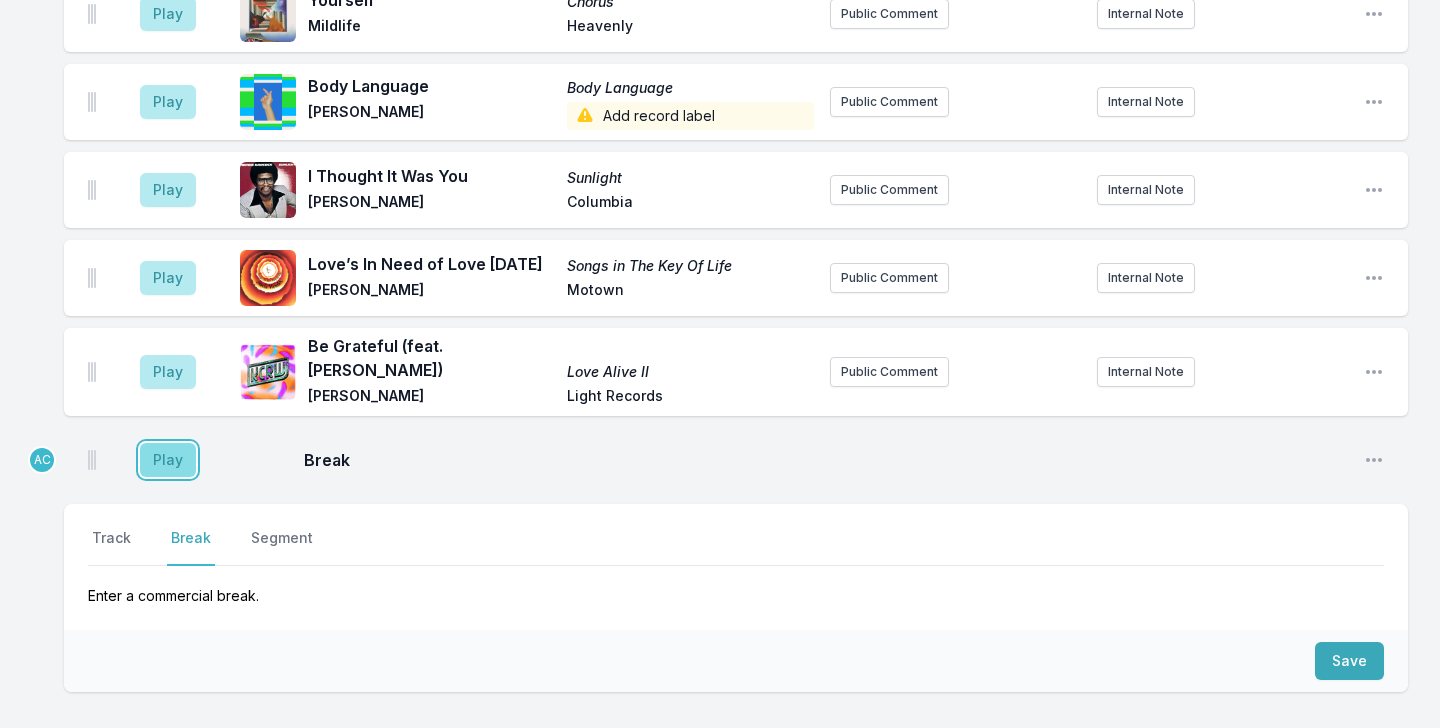 click on "Play" at bounding box center (168, 460) 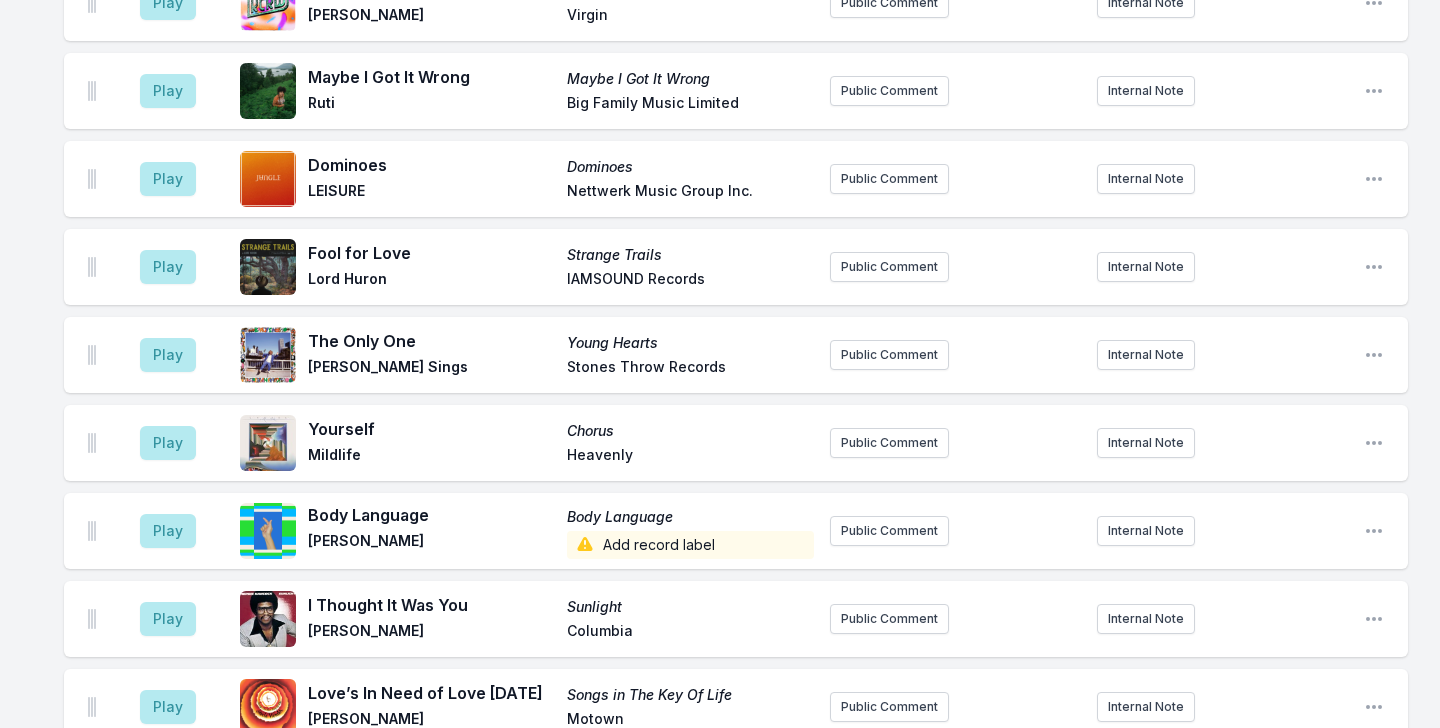 scroll, scrollTop: 5474, scrollLeft: 0, axis: vertical 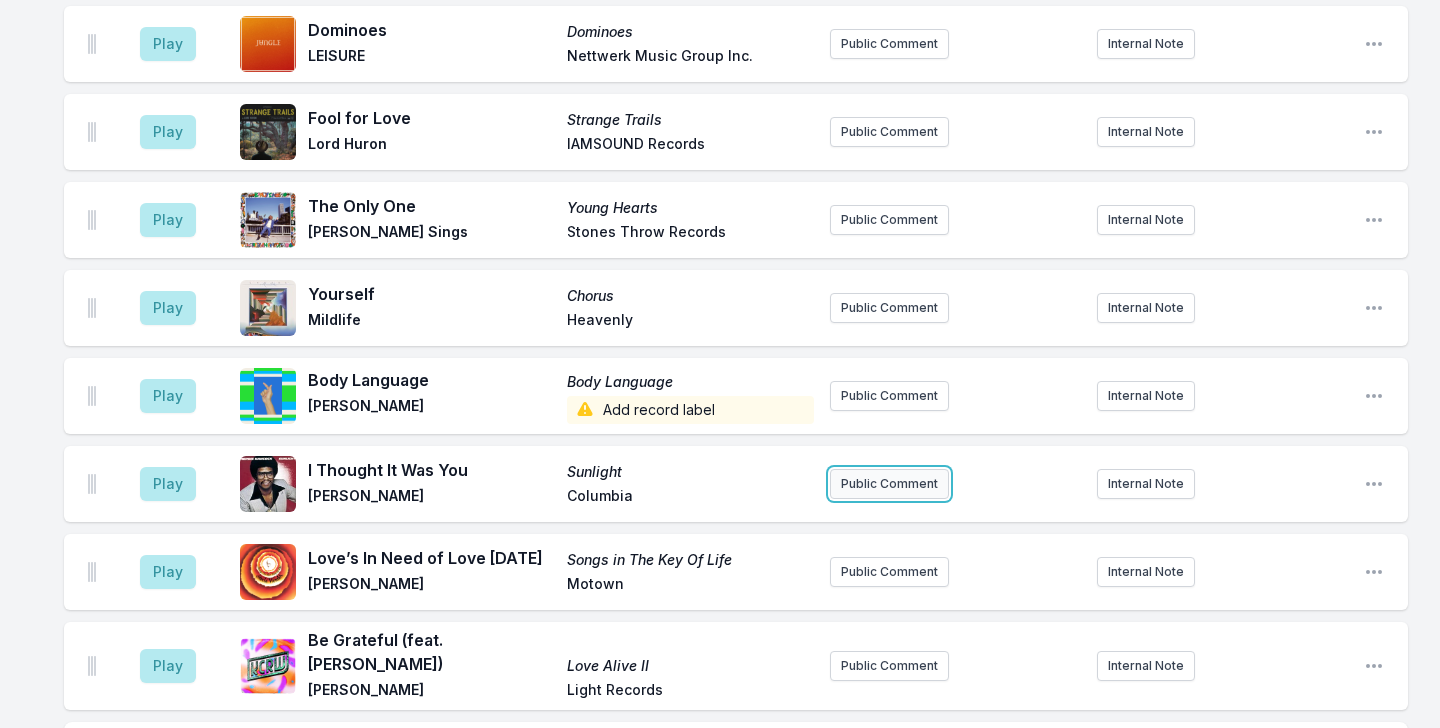 click on "Public Comment" at bounding box center [889, 484] 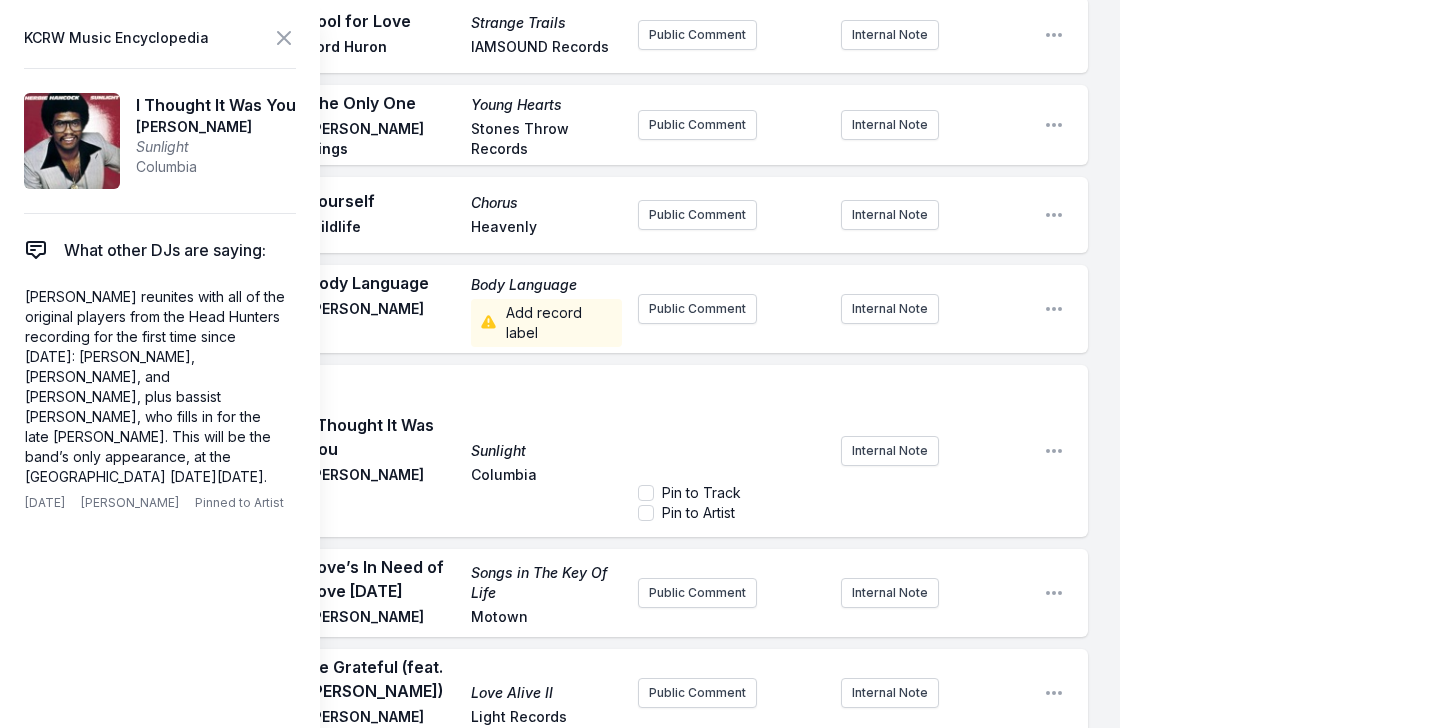 scroll, scrollTop: 6648, scrollLeft: 0, axis: vertical 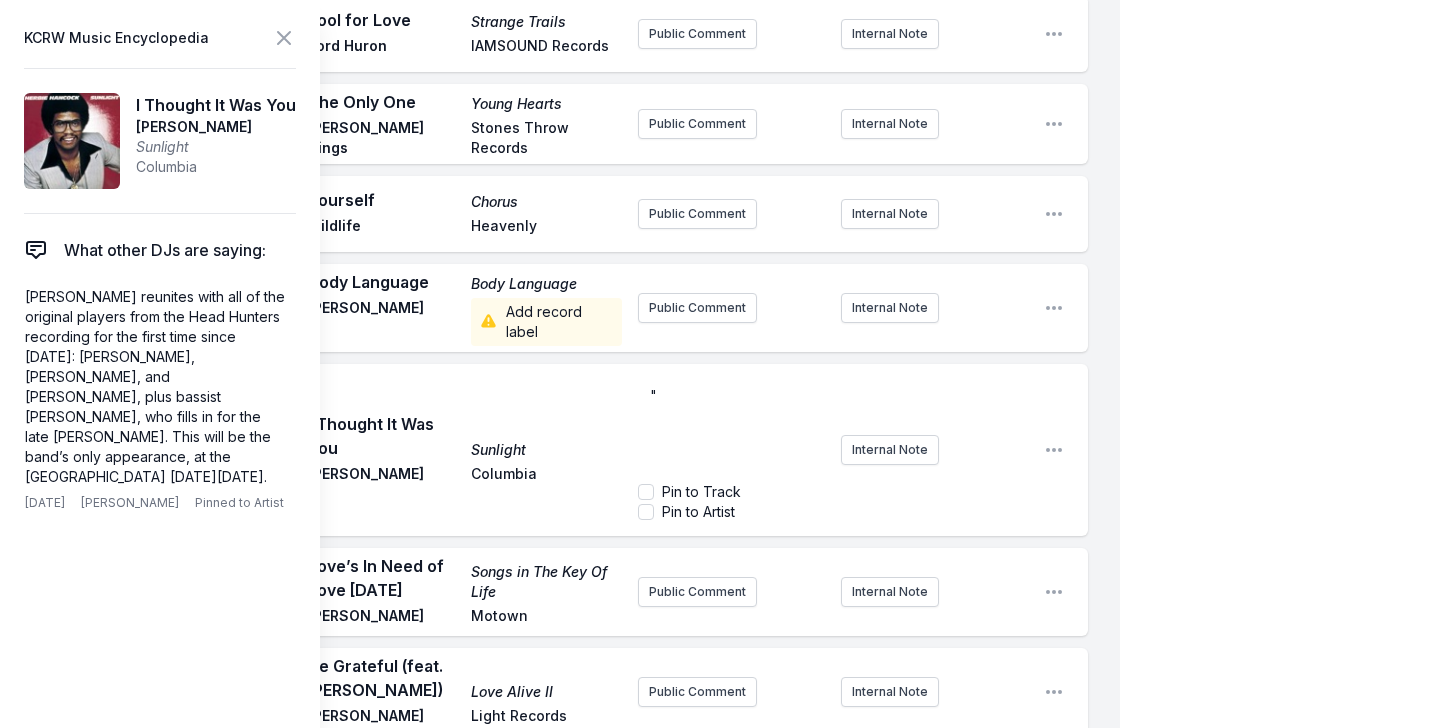 type 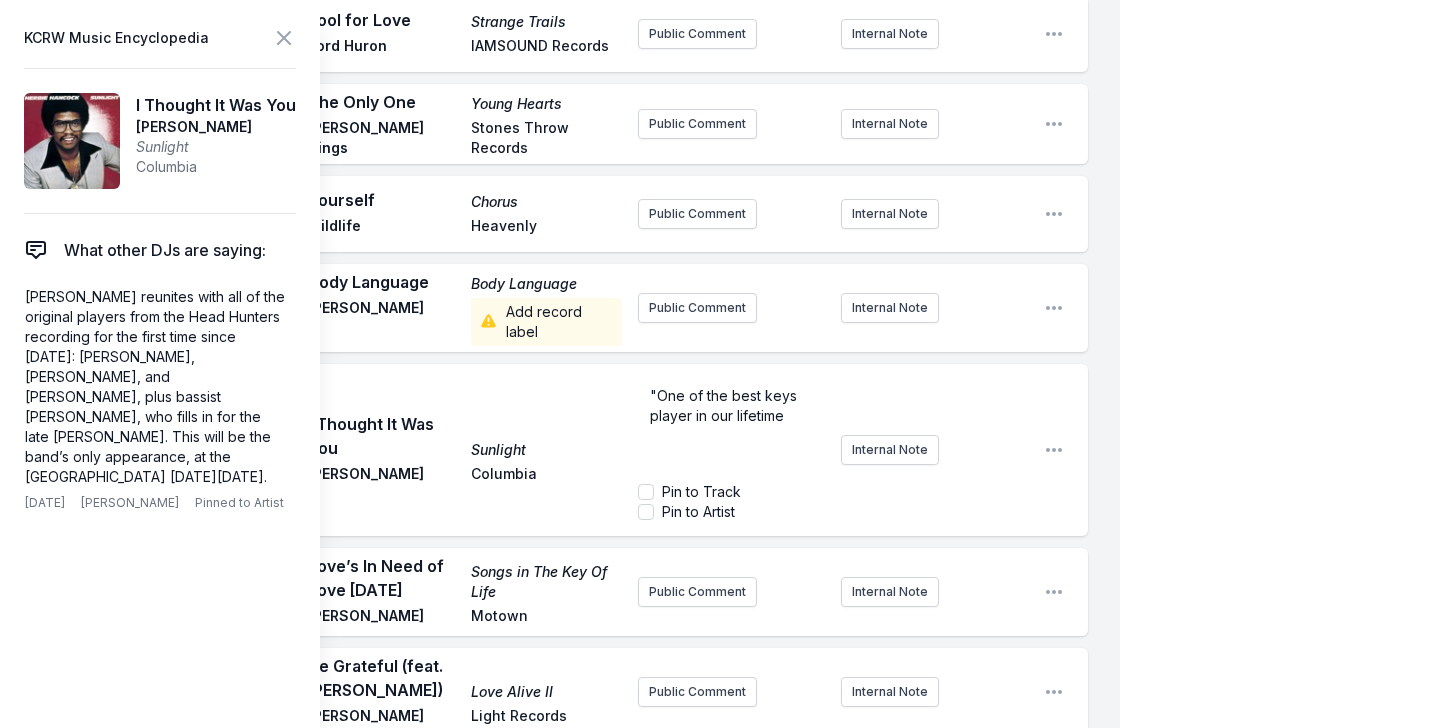 click on ""One of the best keys player in our lifetime" at bounding box center [725, 405] 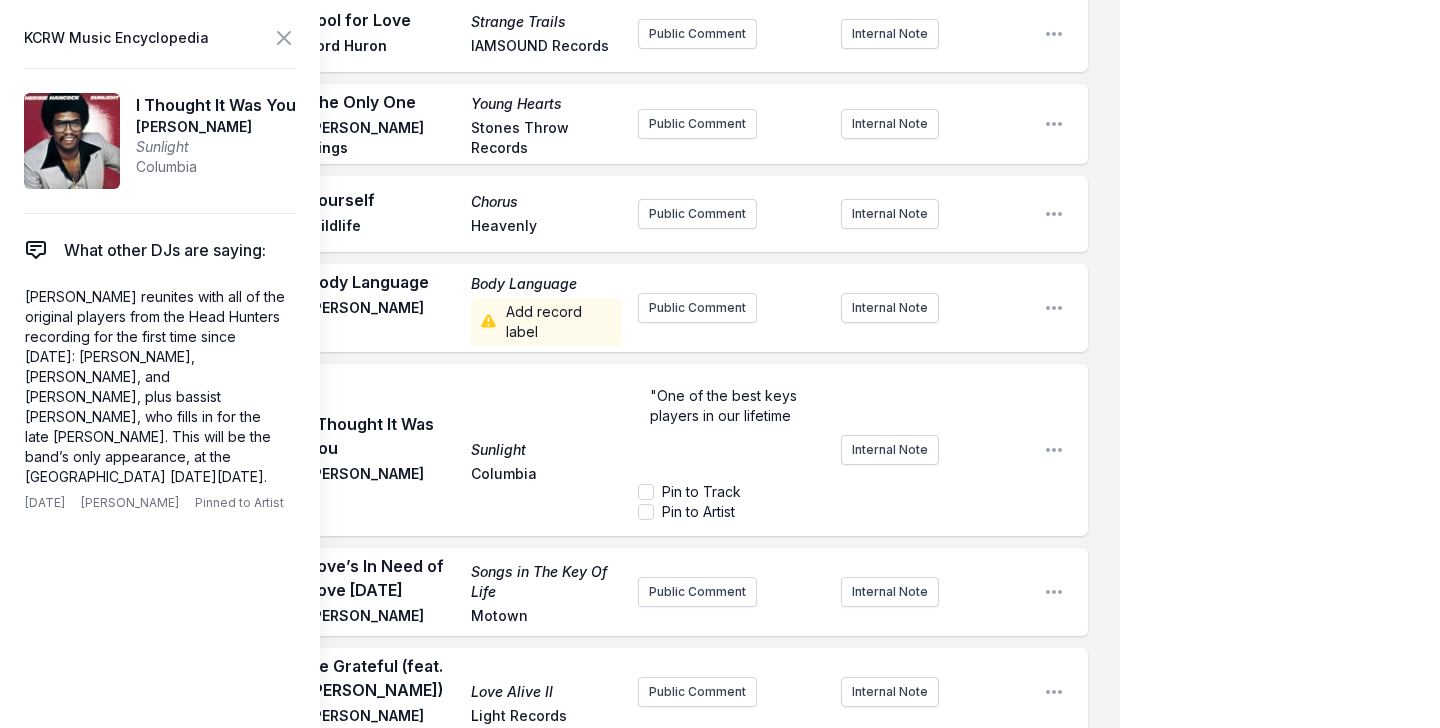 click on ""One of the best keys players in our lifetime" at bounding box center [731, 406] 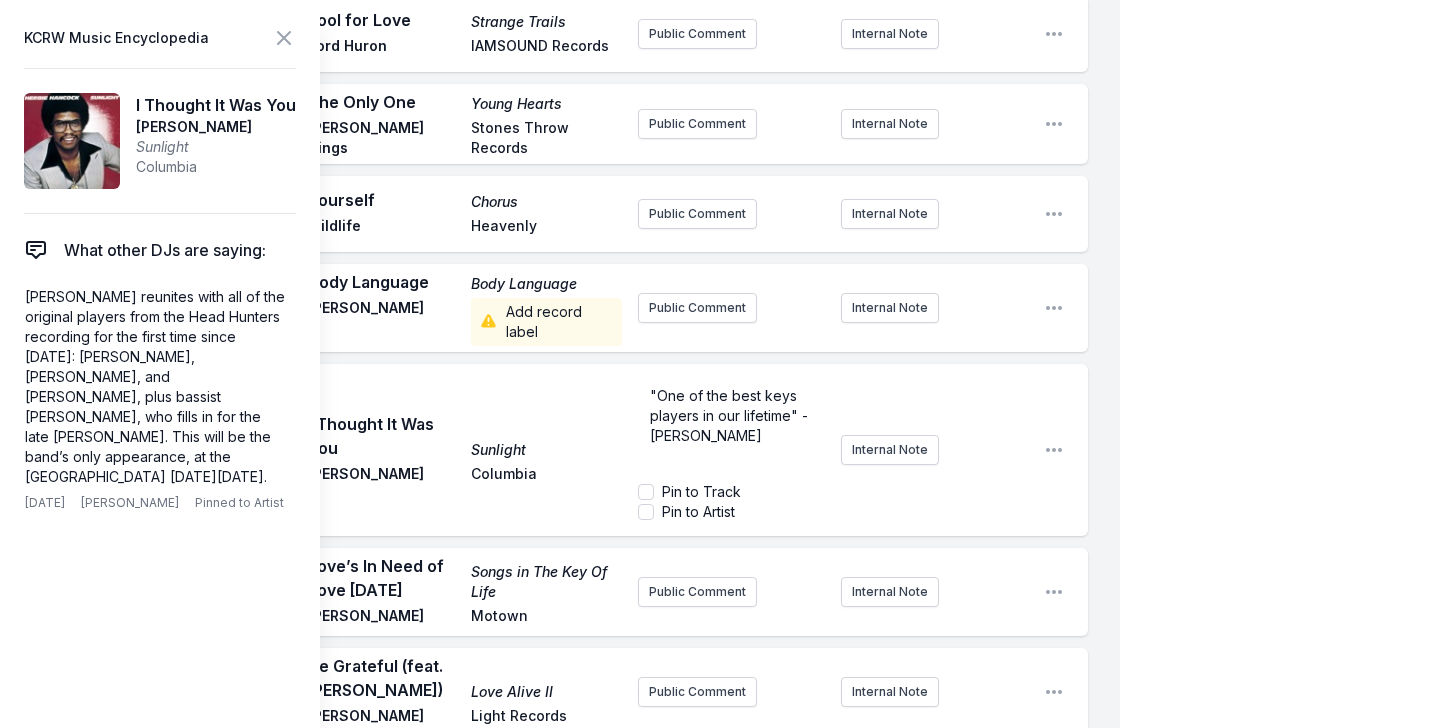 click on "Play I Thought It Was You Sunlight [PERSON_NAME] Columbia "One of the best keys players in our lifetime" - [PERSON_NAME]  Pin to Track Pin to Artist Internal Note Open playlist item options" at bounding box center (576, 450) 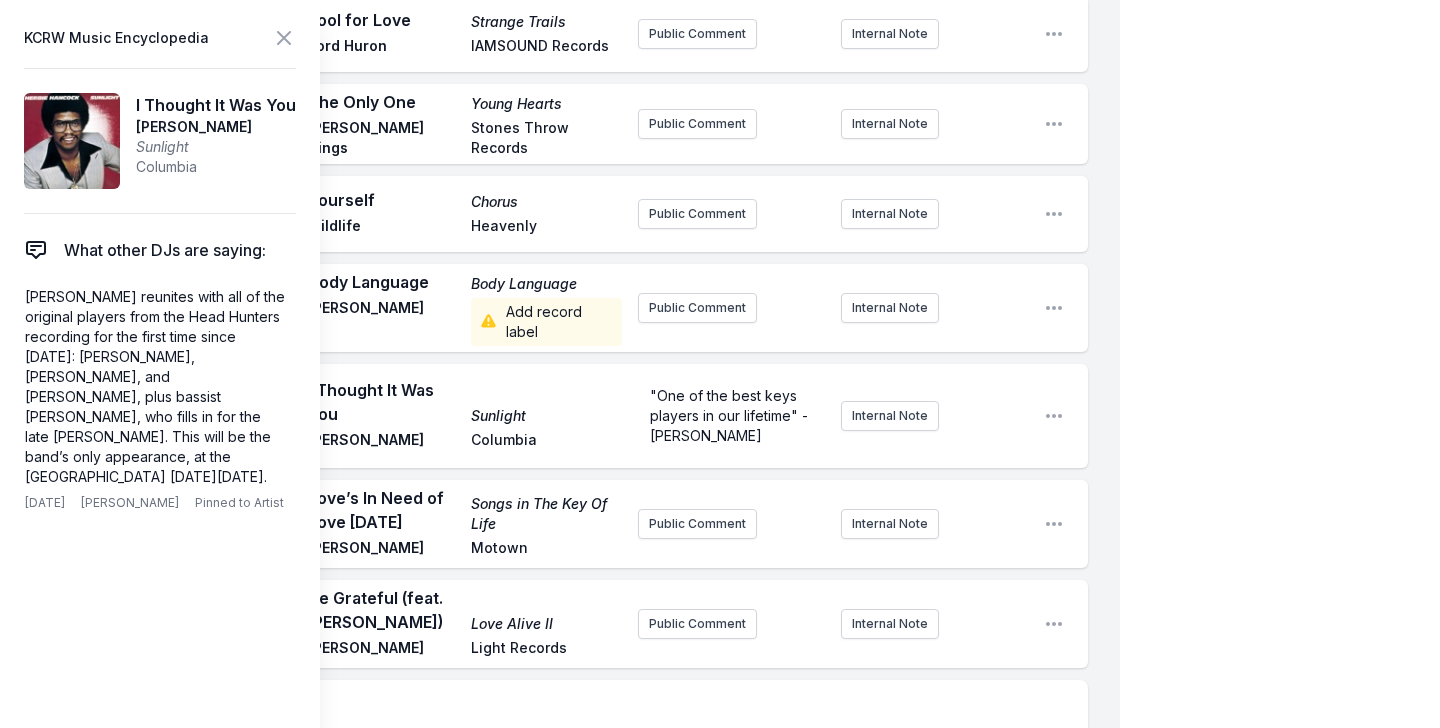scroll, scrollTop: 6580, scrollLeft: 0, axis: vertical 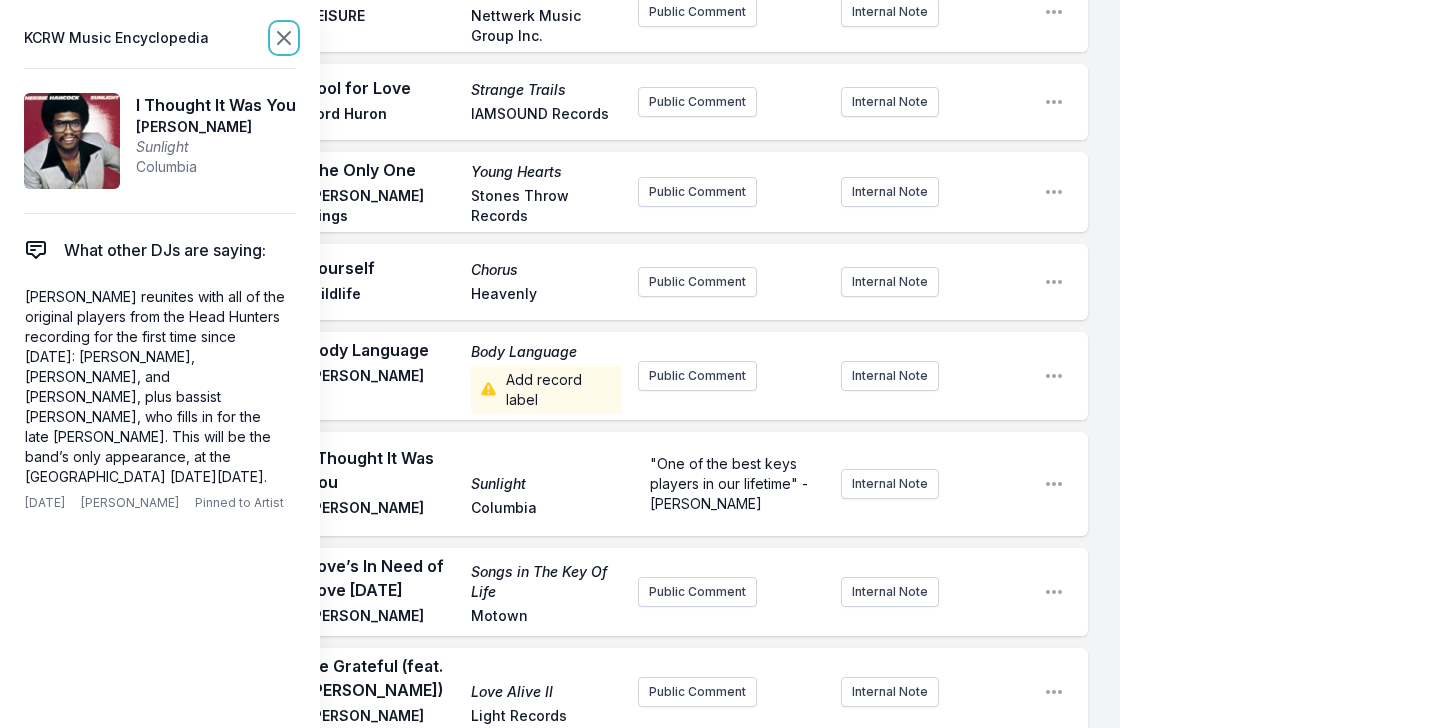click 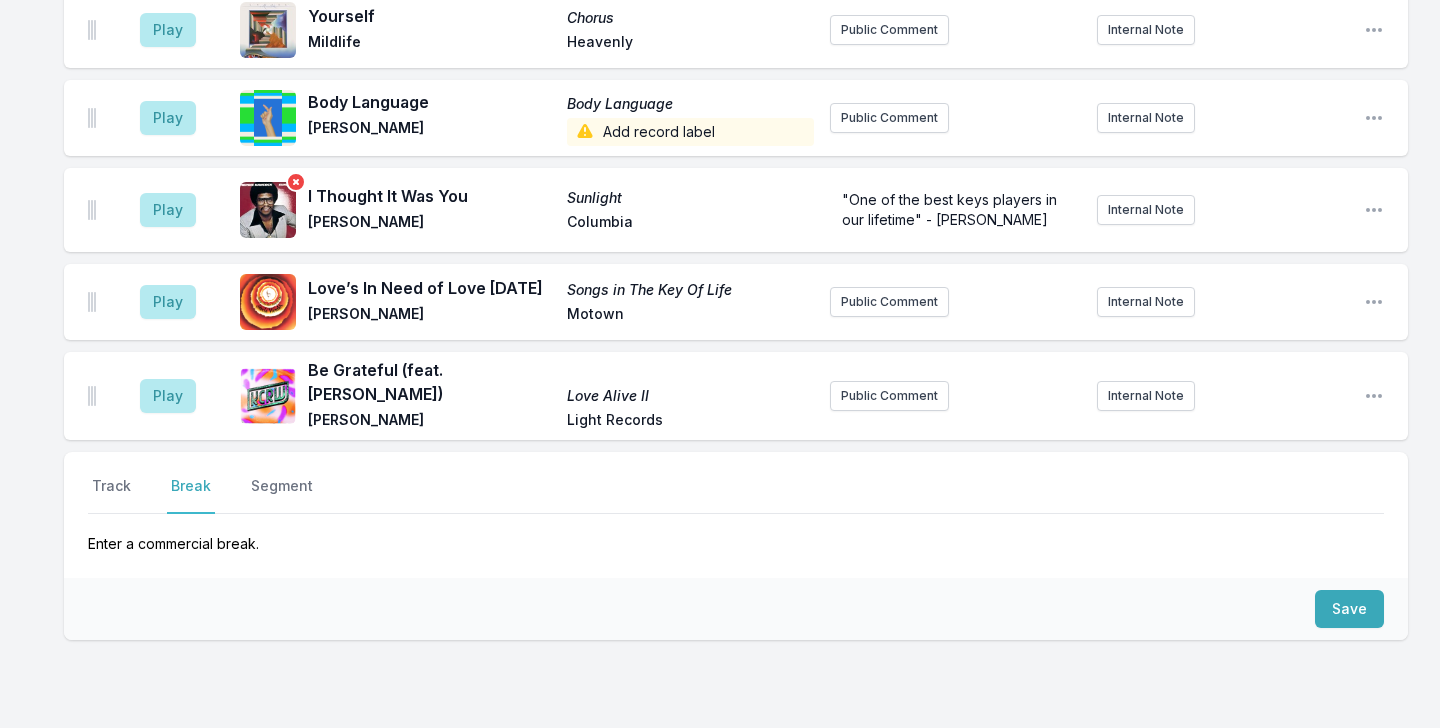 scroll, scrollTop: 5700, scrollLeft: 0, axis: vertical 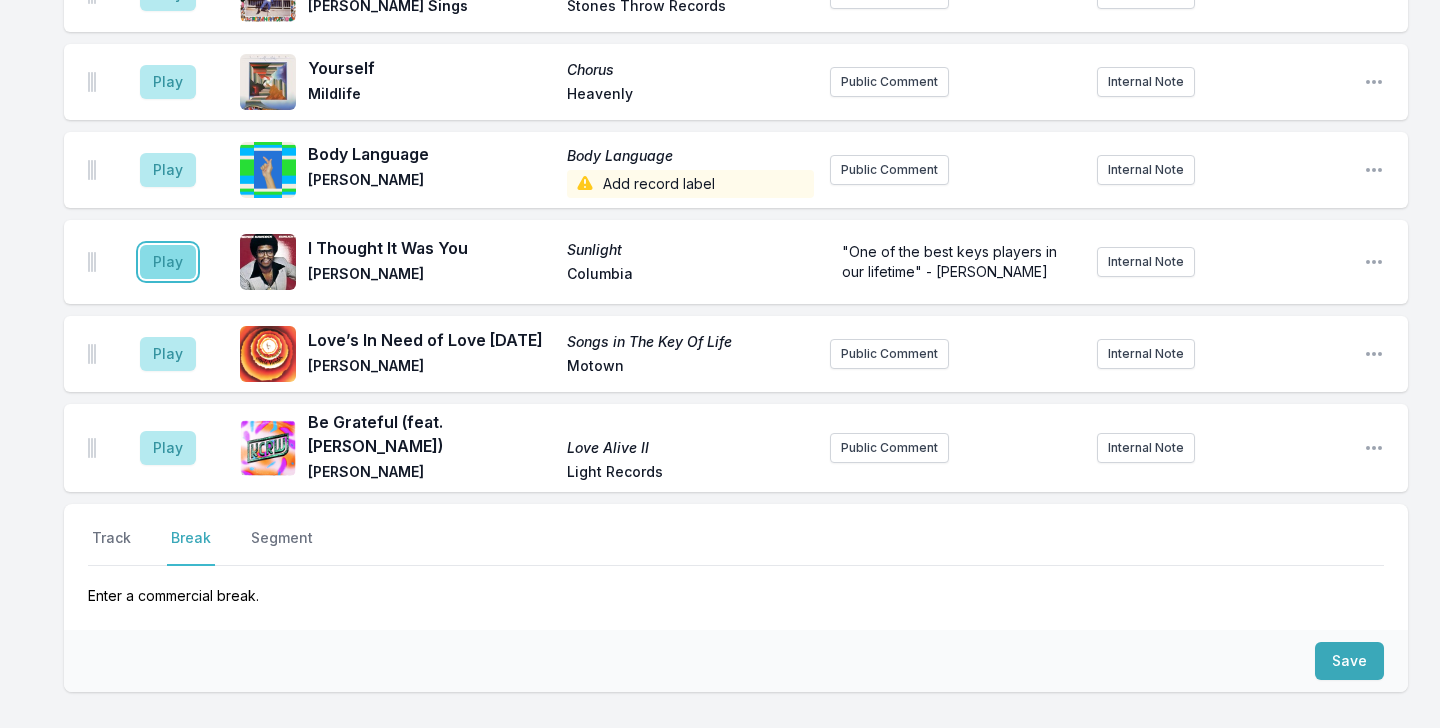 click on "Play" at bounding box center [168, 262] 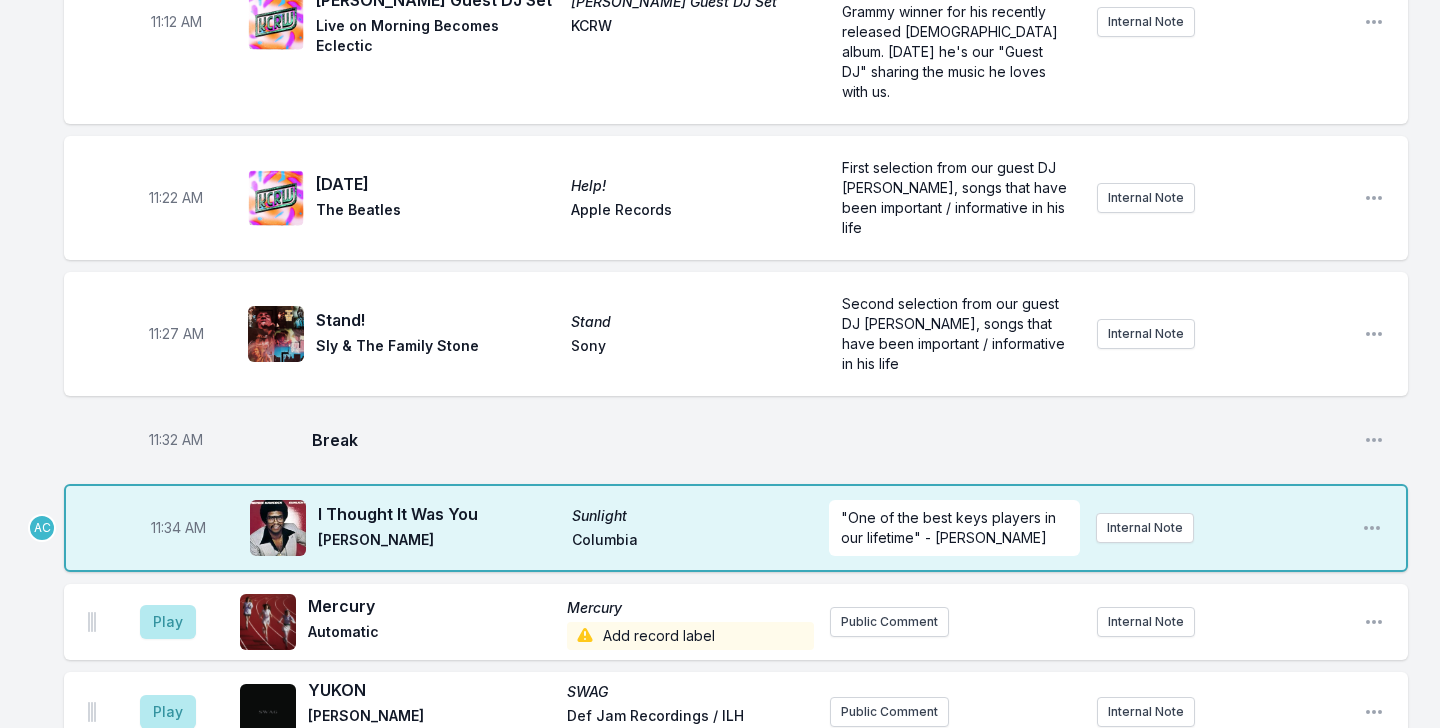 scroll, scrollTop: 4327, scrollLeft: 0, axis: vertical 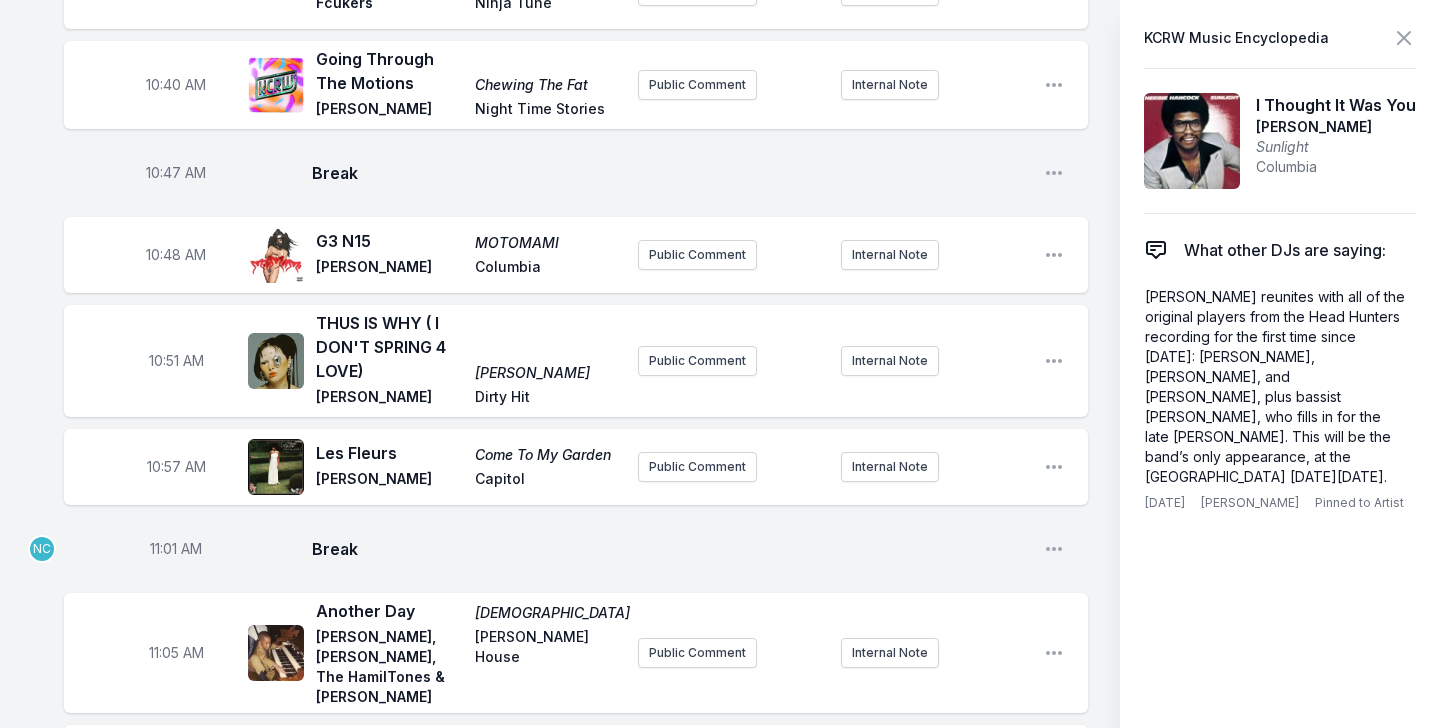 click on ""One of the best keys players in our lifetime" - [PERSON_NAME]" at bounding box center [730, 1493] 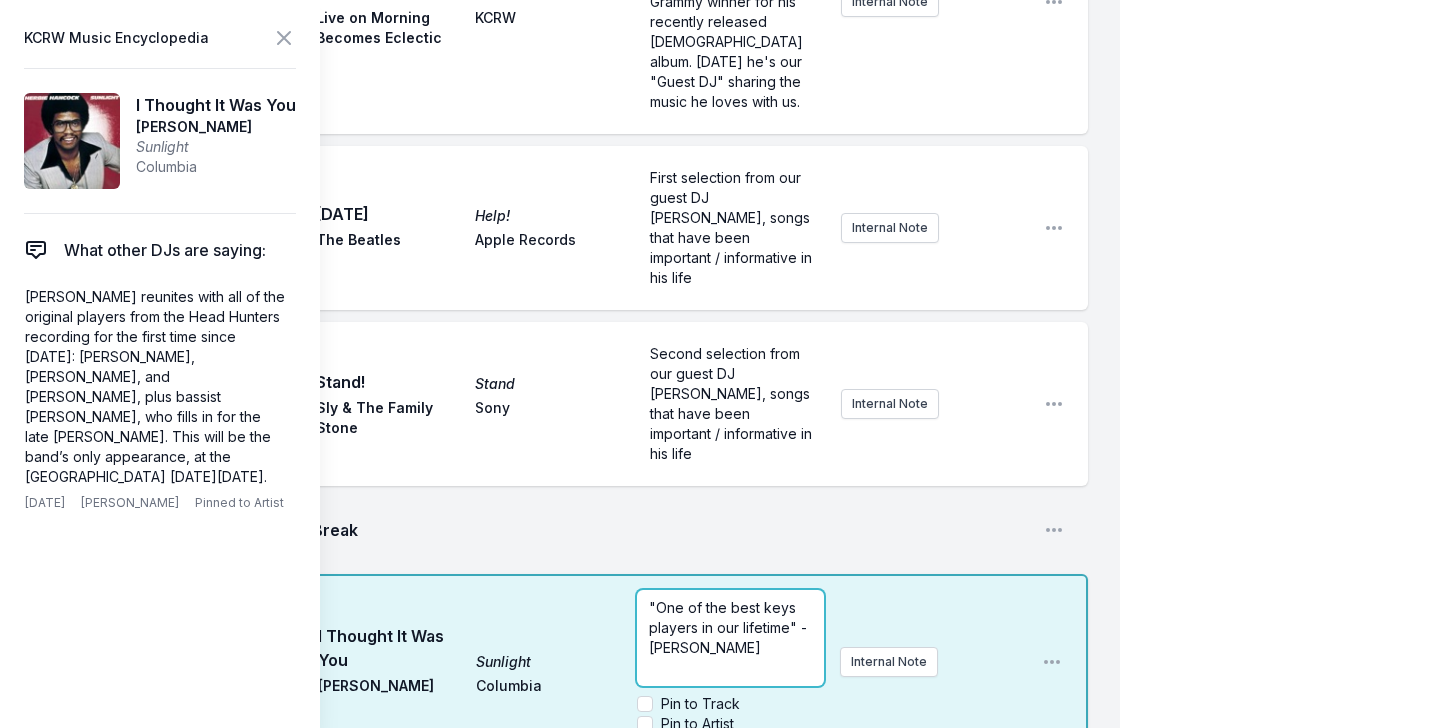 scroll, scrollTop: 5185, scrollLeft: 0, axis: vertical 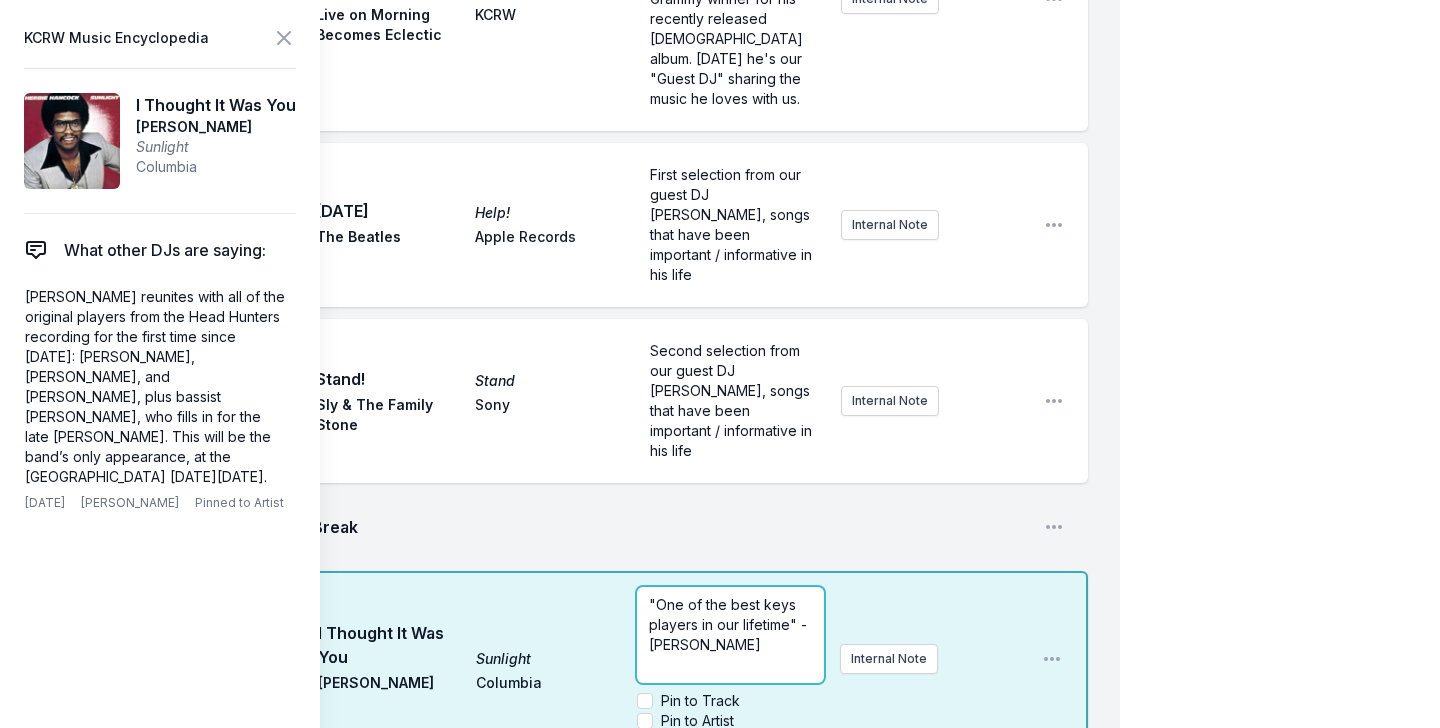 click on ""One of the best keys players in our lifetime" - [PERSON_NAME]" at bounding box center [730, 625] 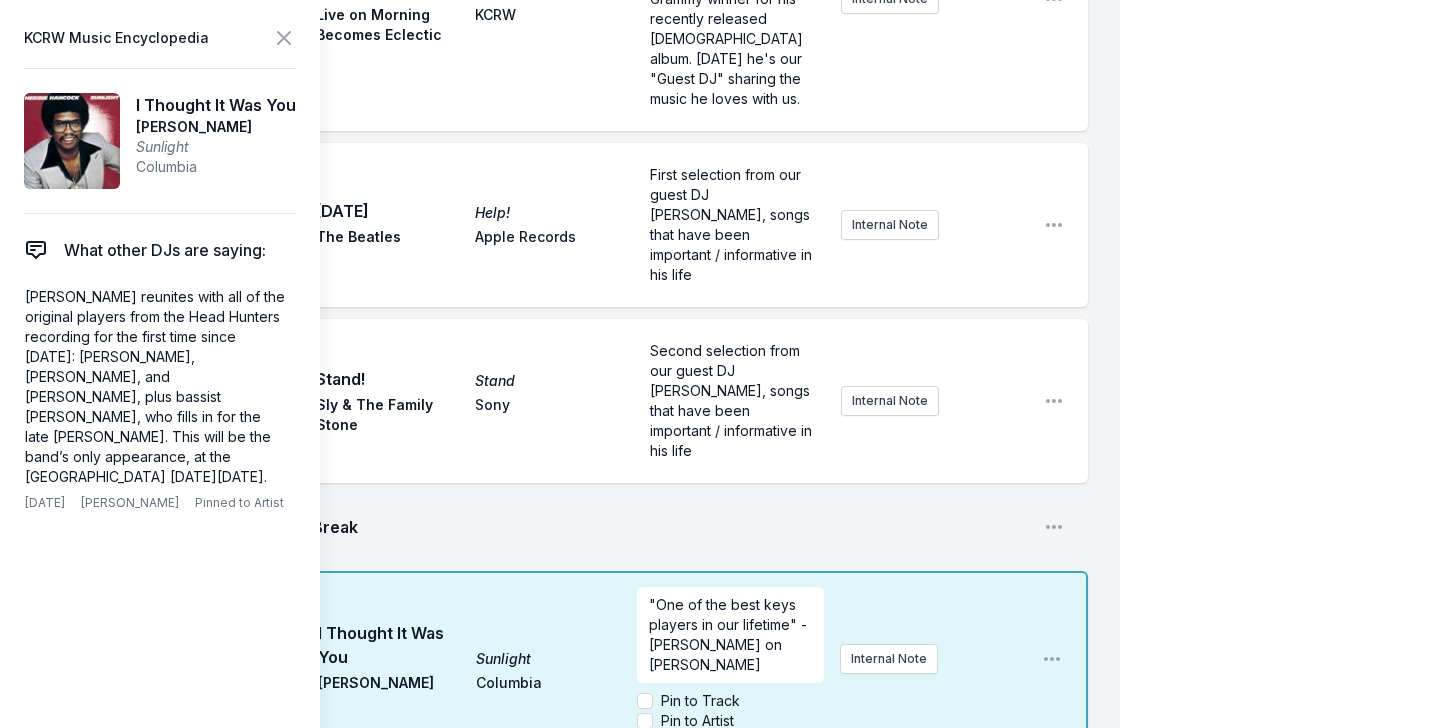 click on "11:34 AM I Thought It Was You Sunlight [PERSON_NAME] Columbia "One of the best keys players in our lifetime" - [PERSON_NAME] on [PERSON_NAME] Pin to Track Pin to Artist Internal Note Open playlist item options" at bounding box center [576, 659] 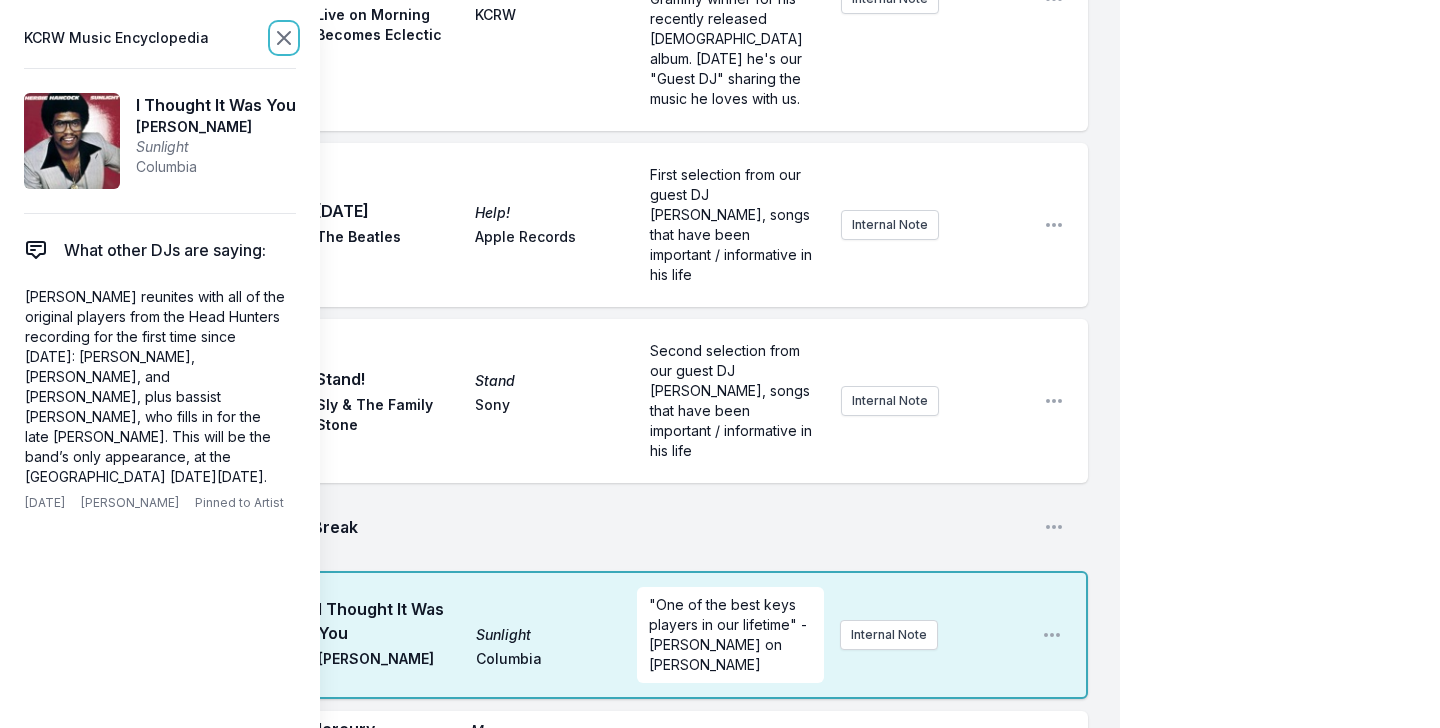 click 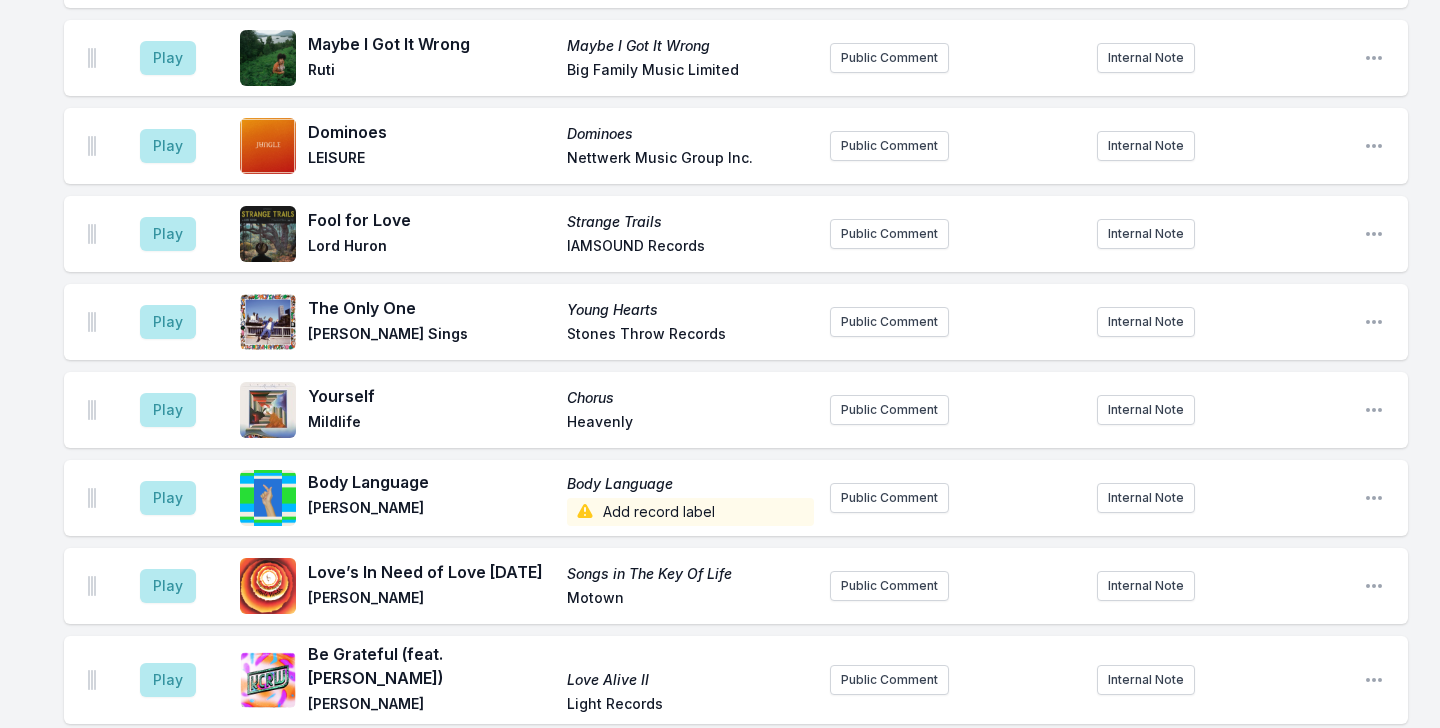 scroll, scrollTop: 5718, scrollLeft: 0, axis: vertical 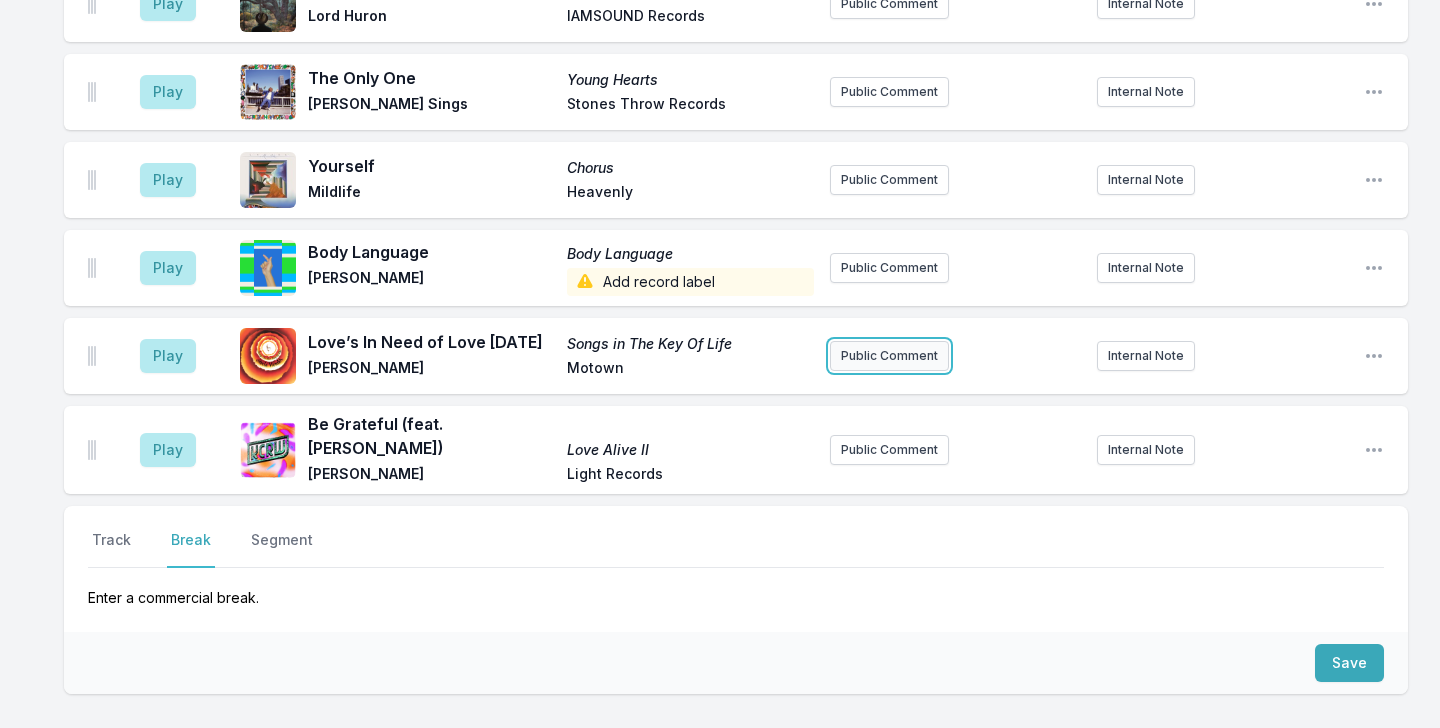 click on "Public Comment" at bounding box center (889, 356) 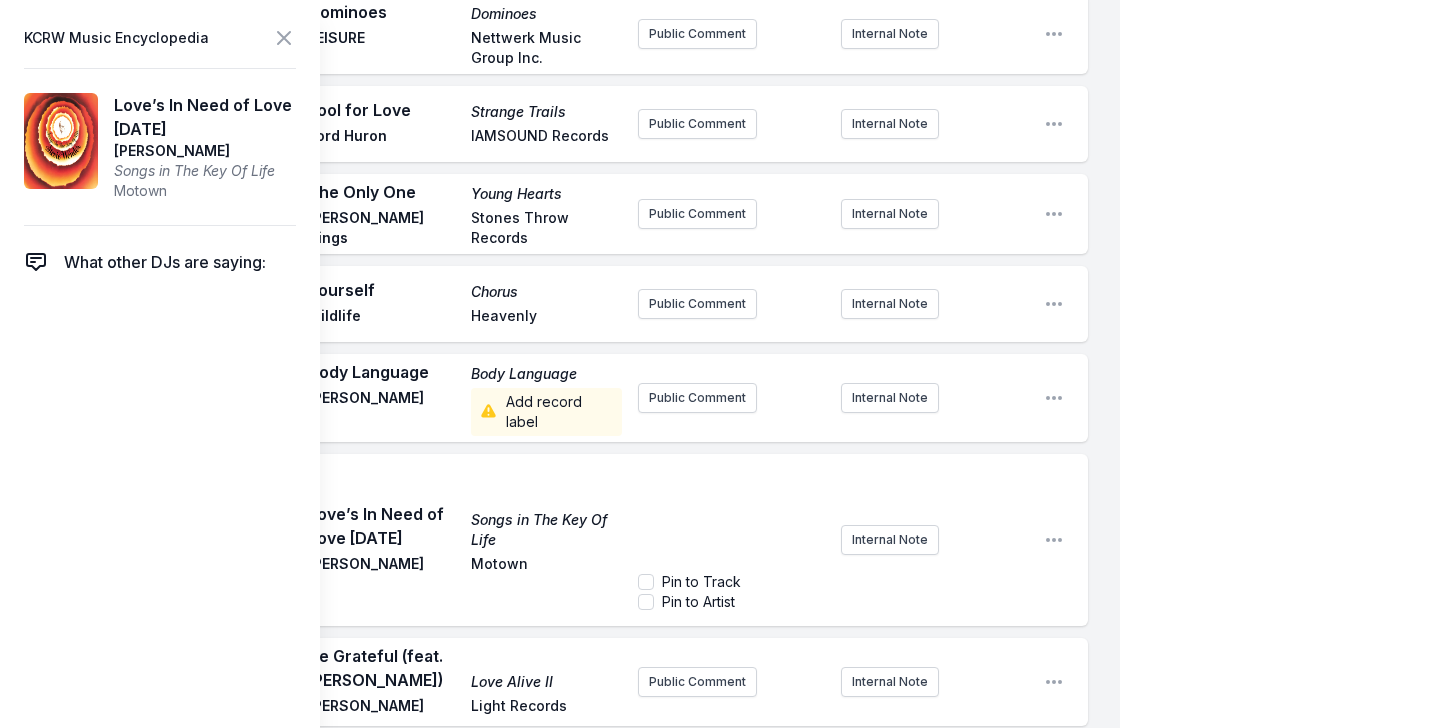 scroll, scrollTop: 6756, scrollLeft: 0, axis: vertical 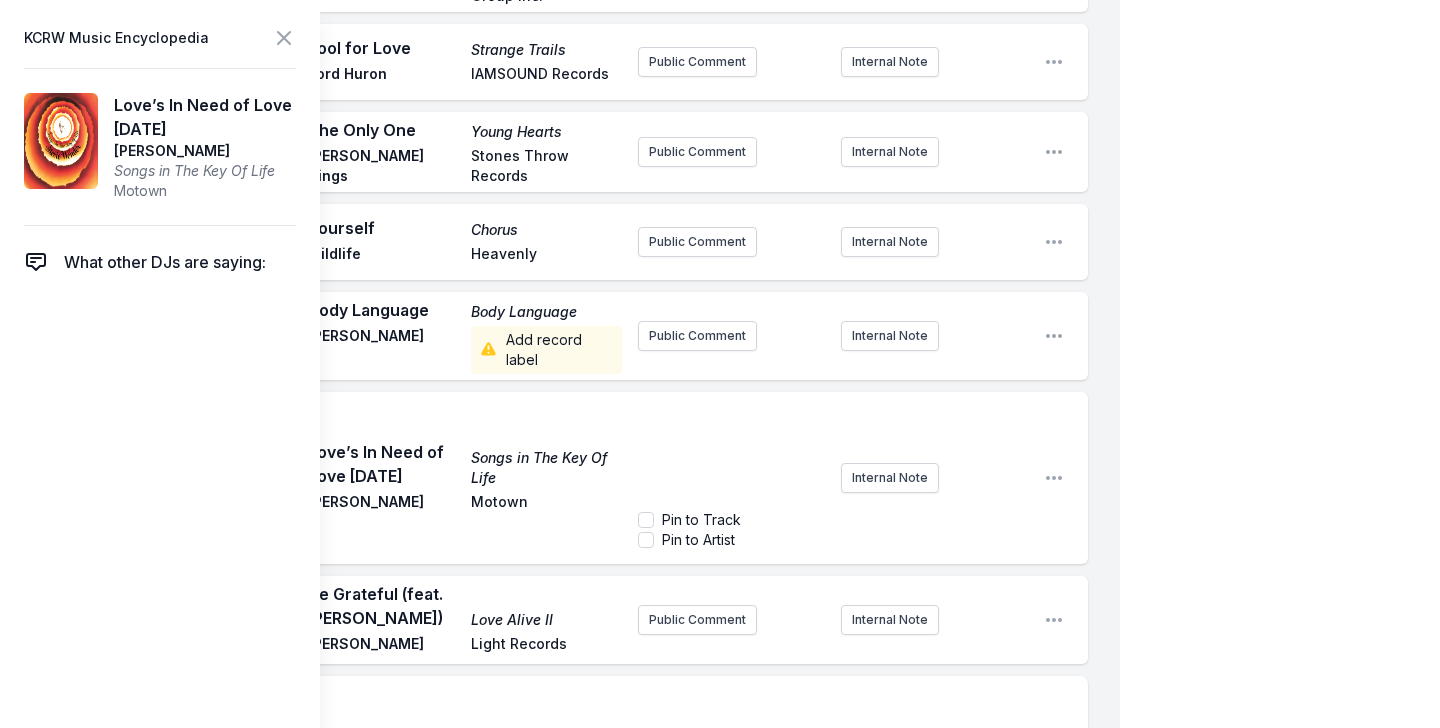 type 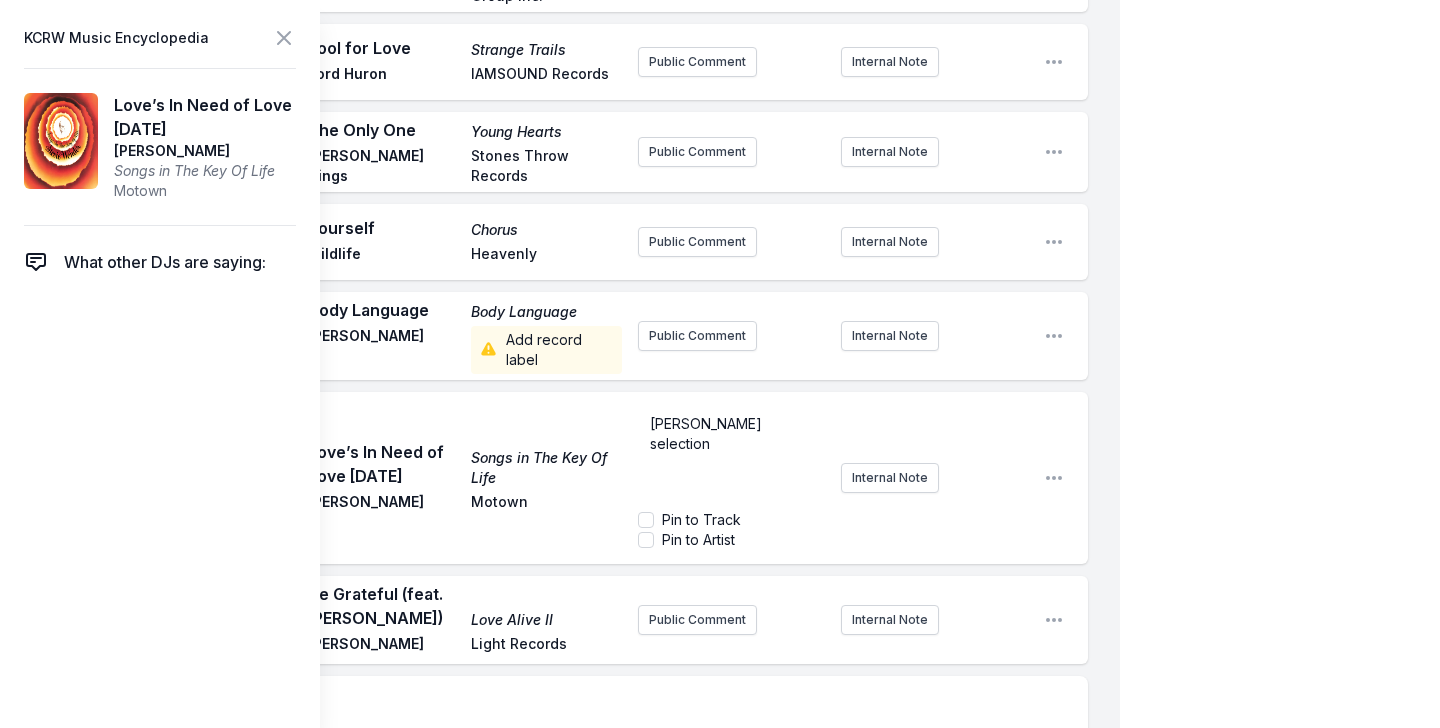 click on "[PERSON_NAME] selection" at bounding box center [731, 454] 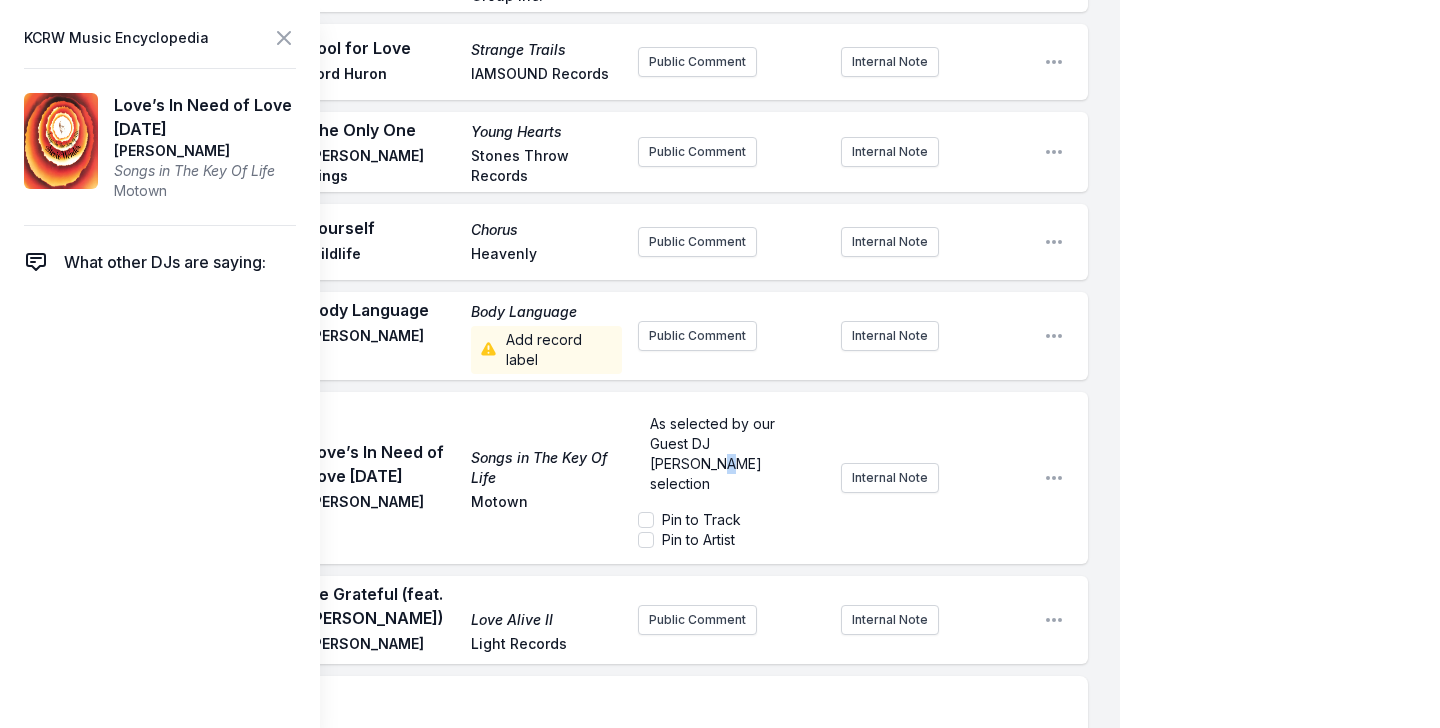 click on "As selected by our Guest DJ [PERSON_NAME] selection" at bounding box center (714, 453) 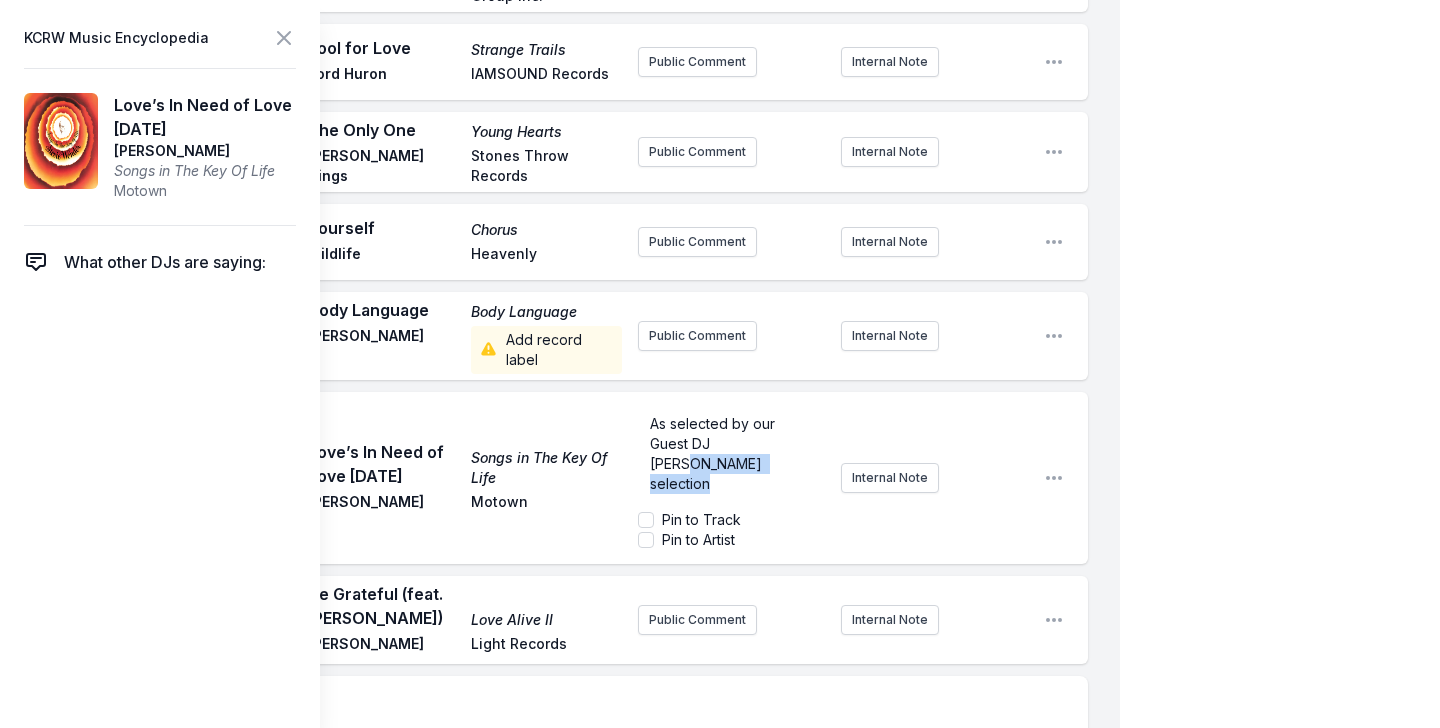 drag, startPoint x: 792, startPoint y: 122, endPoint x: 801, endPoint y: 157, distance: 36.138622 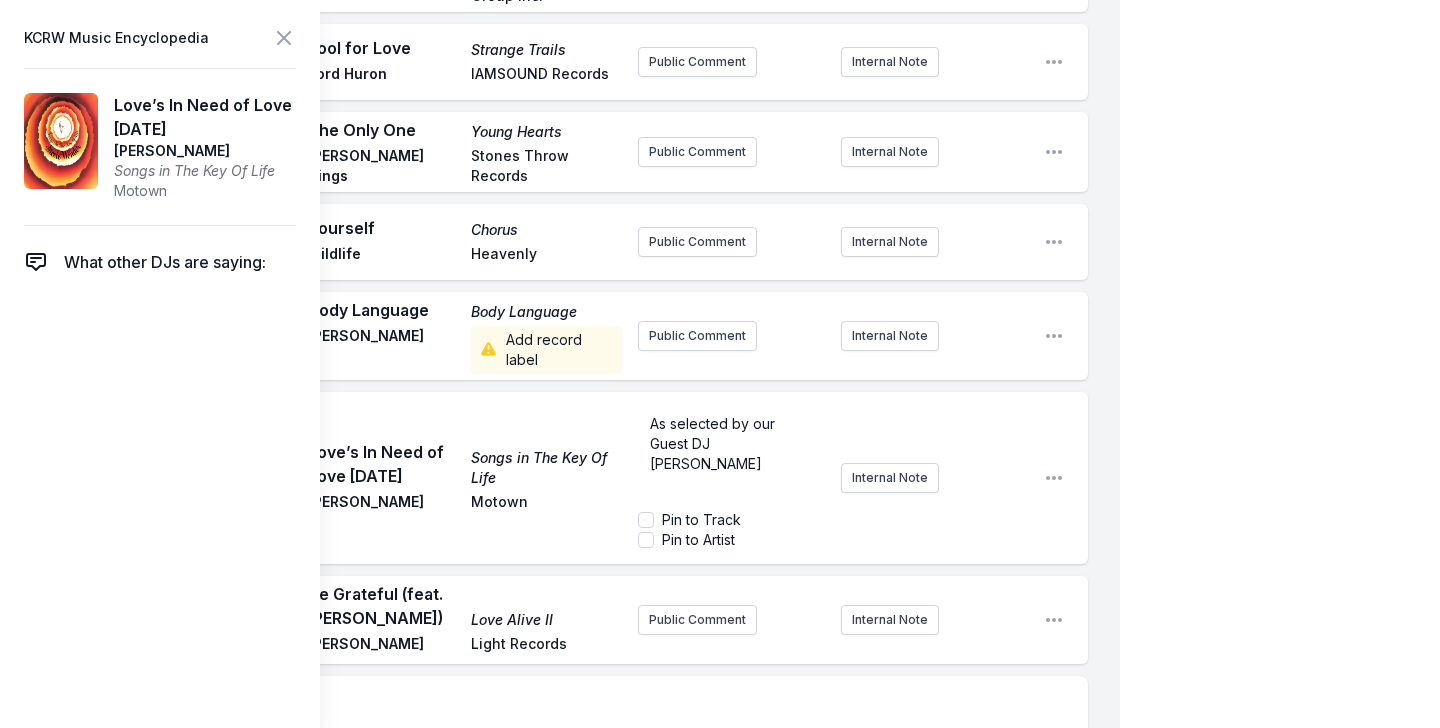 click on "As selected by our Guest DJ [PERSON_NAME] Pin to Track Pin to Artist Internal Note" at bounding box center [833, 478] 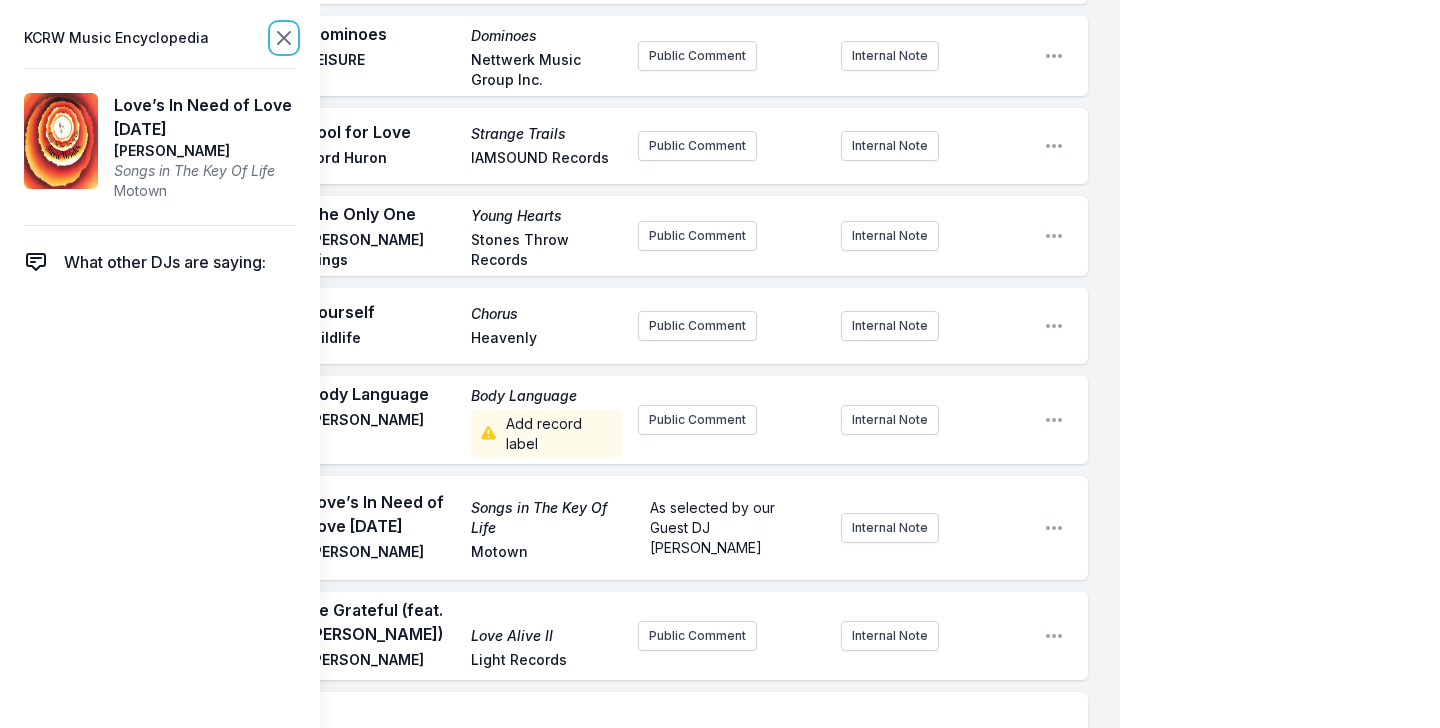 click 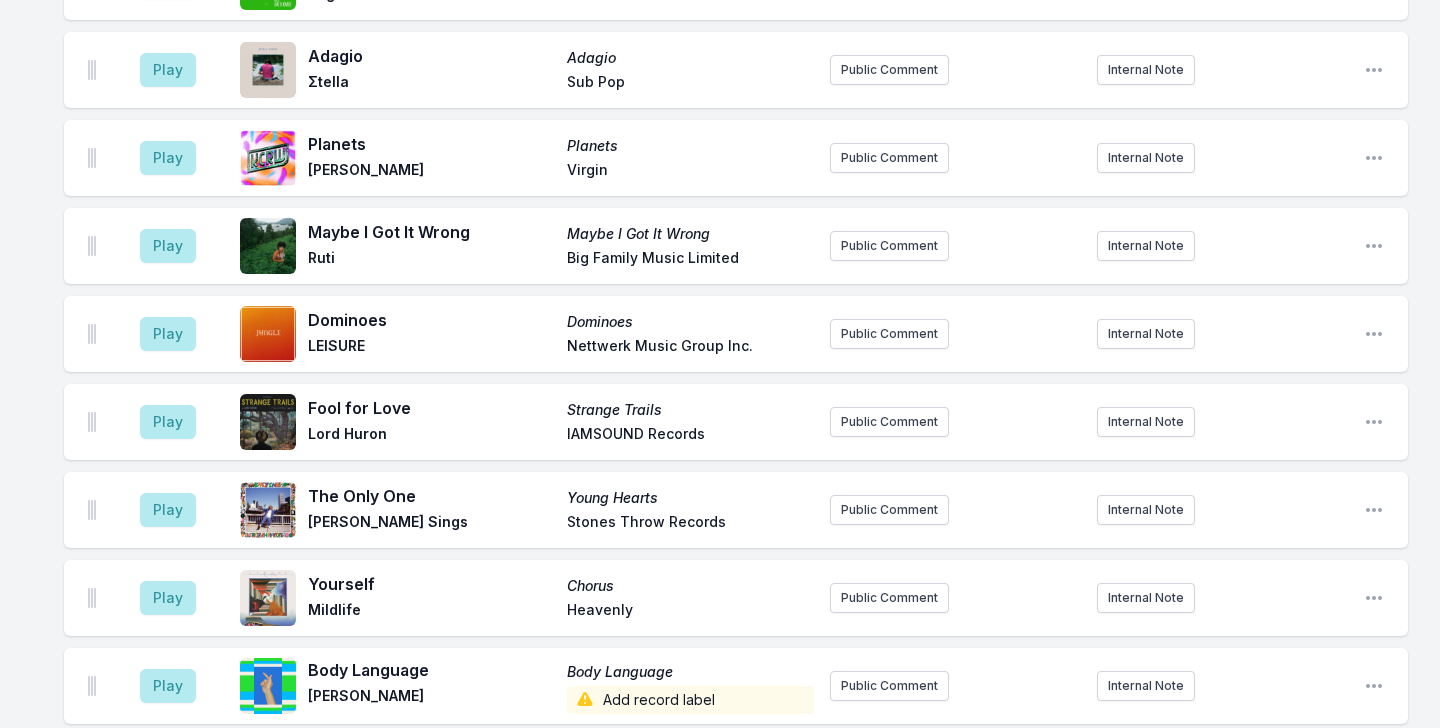 scroll, scrollTop: 5322, scrollLeft: 0, axis: vertical 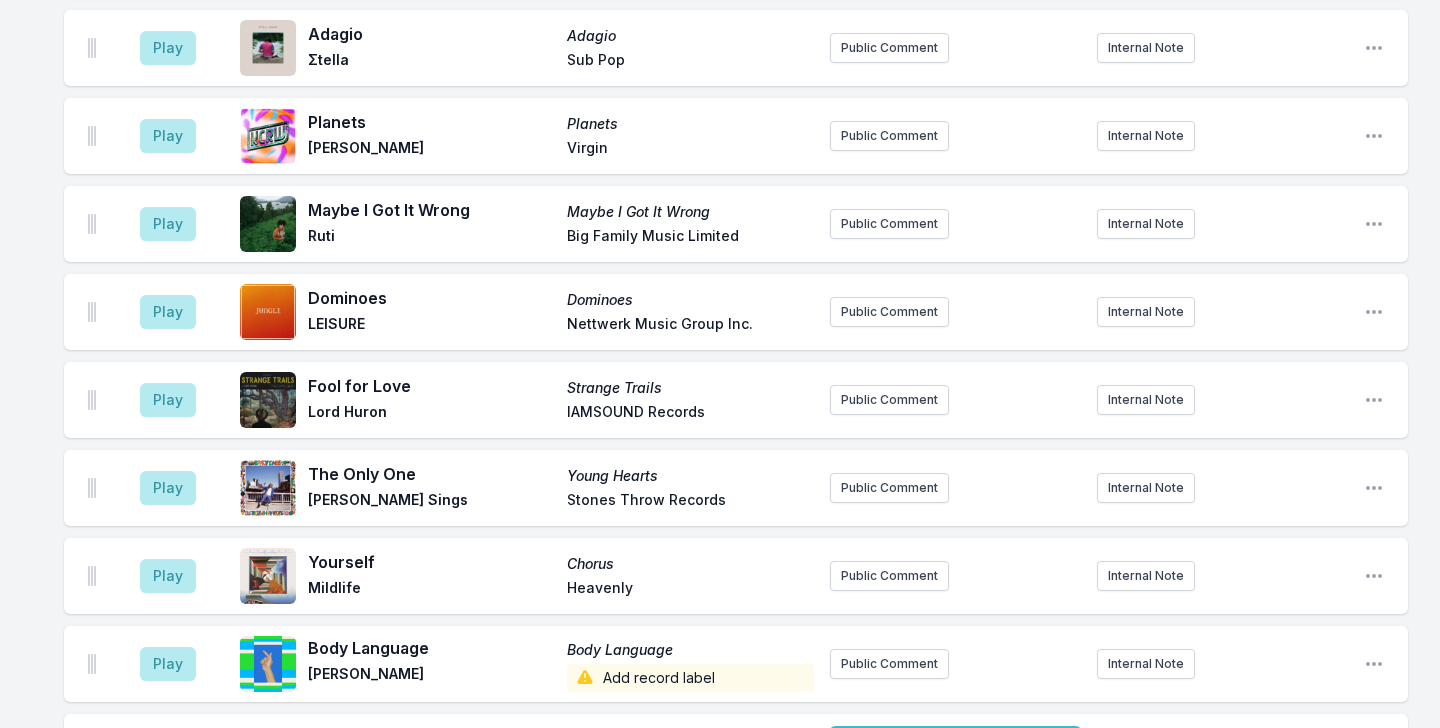 click on "As selected by our Guest DJ [PERSON_NAME]" at bounding box center (955, 756) 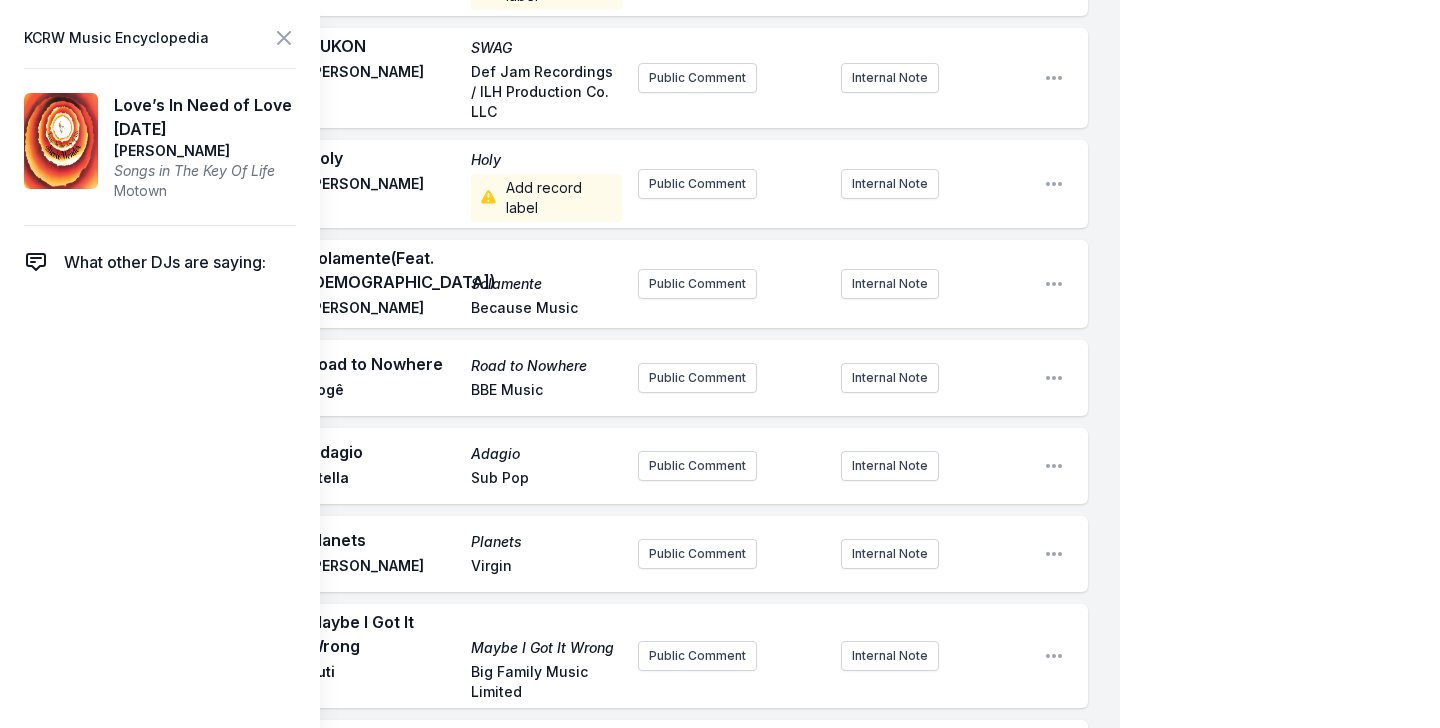 scroll, scrollTop: 6411, scrollLeft: 0, axis: vertical 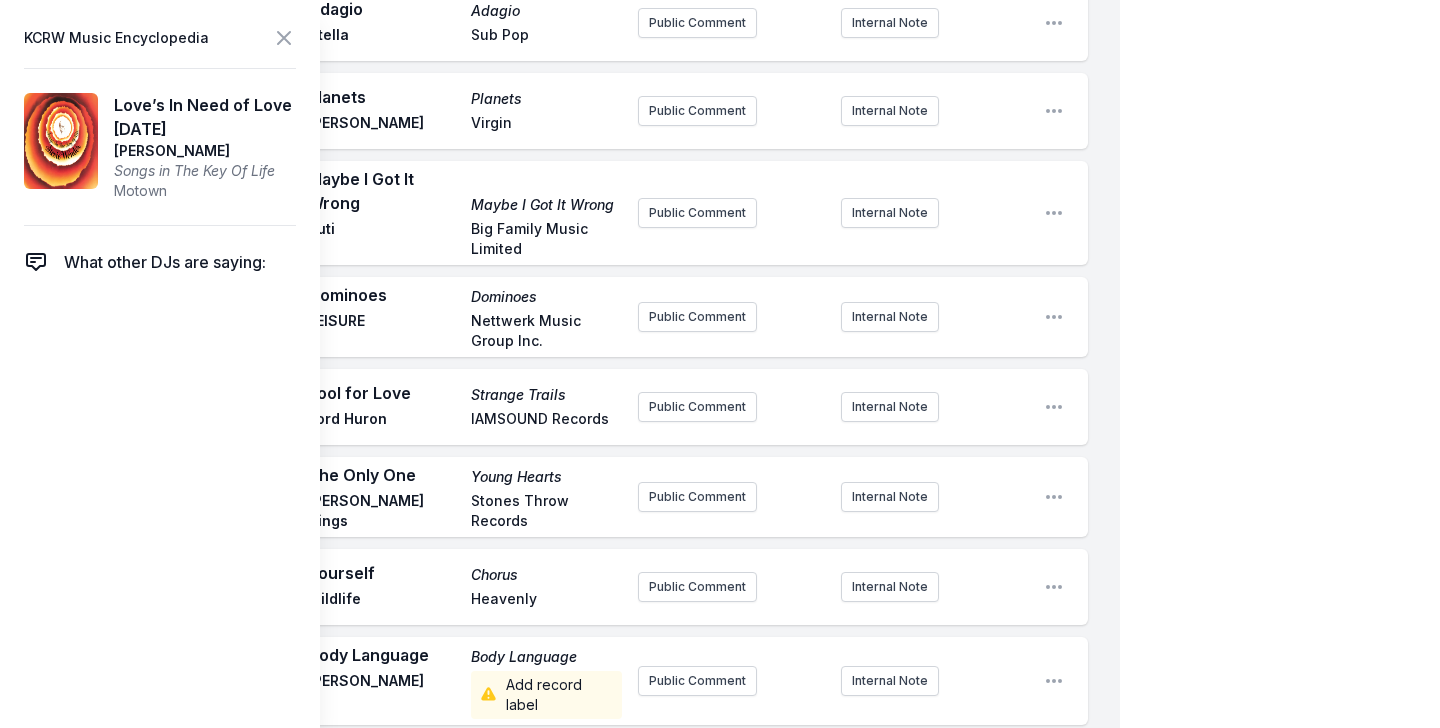 click on "As selected by our Guest DJ [PERSON_NAME]" at bounding box center [731, 789] 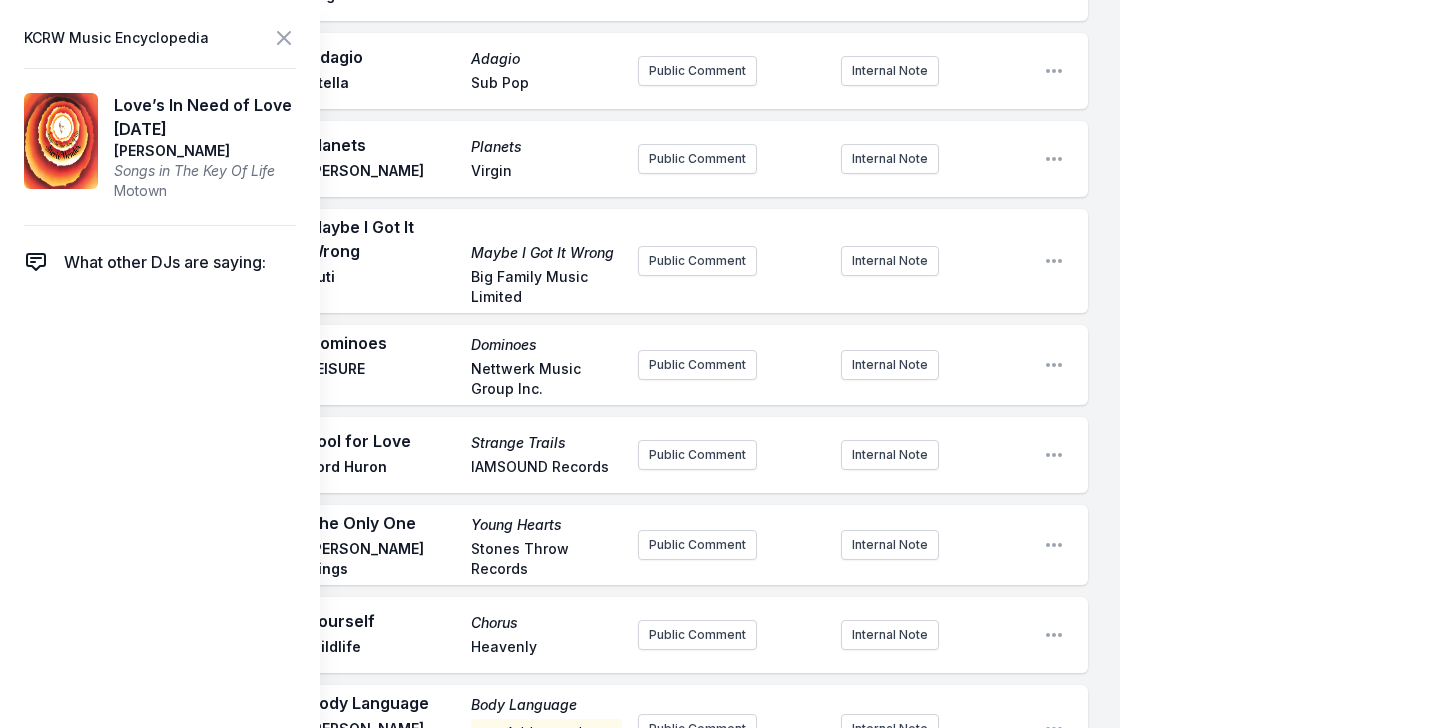 click on "Play Mercury Mercury Automatic Add record label Public Comment Internal Note Open playlist item options Play YUKON SWAG [PERSON_NAME] Def Jam Recordings / ILH Production Co. LLC Public Comment Internal Note Open playlist item options Play Holy Holy [PERSON_NAME] Add record label Public Comment Internal Note Open playlist item options Play Solamente  (Feat. Santa Fe Klan) Solamente [PERSON_NAME] Because Music Public Comment Internal Note Open playlist item options Play Road to Nowhere Road to Nowhere Rogê BBE Music Public Comment Internal Note Open playlist item options Play Adagio Adagio Σtella Sub Pop Public Comment Internal Note Open playlist item options Play Planets Planets [PERSON_NAME] Virgin Public Comment Internal Note Open playlist item options Play Maybe I Got It Wrong Maybe I Got It Wrong Ruti Big Family Music Limited Public Comment Internal Note Open playlist item options Play Dominoes Dominoes LEISURE Nettwerk Music Group Inc. Public Comment Internal Note Open playlist item options Play Fool for Love" at bounding box center [576, 295] 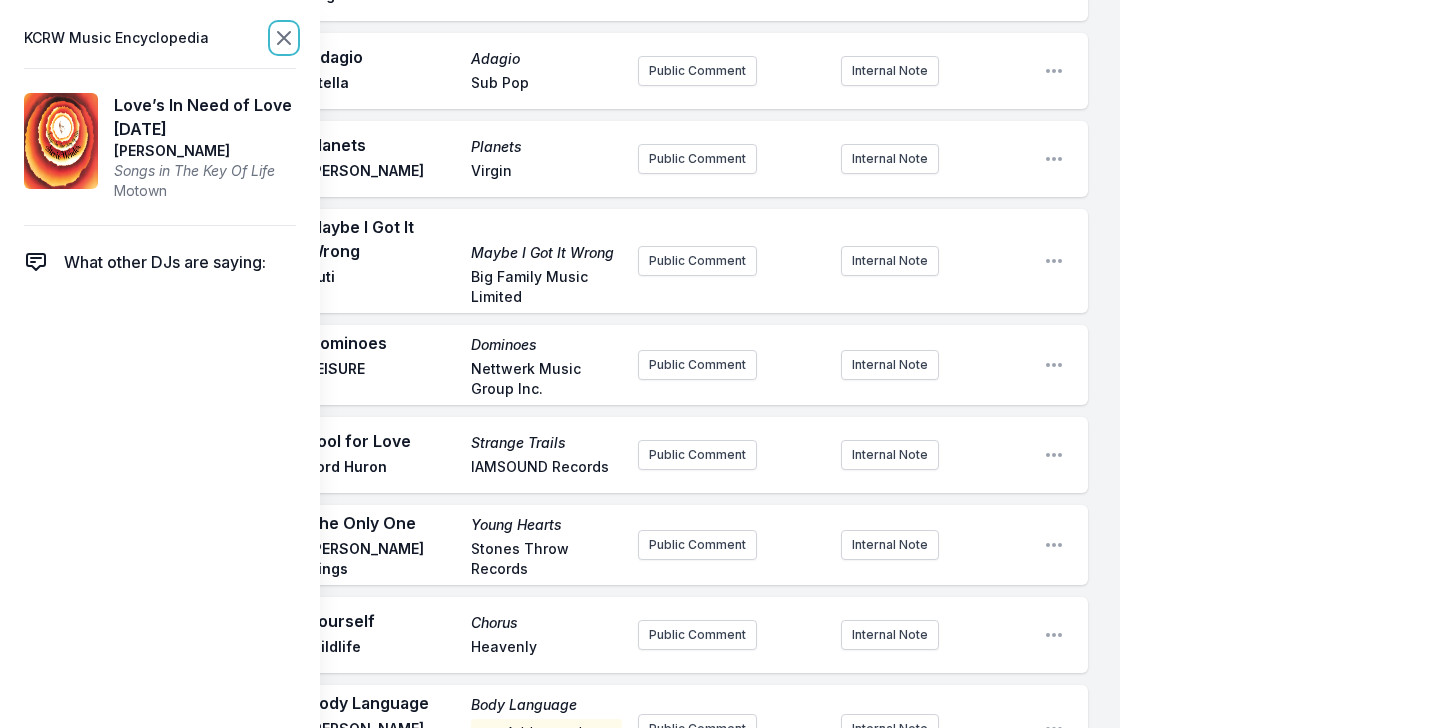 click 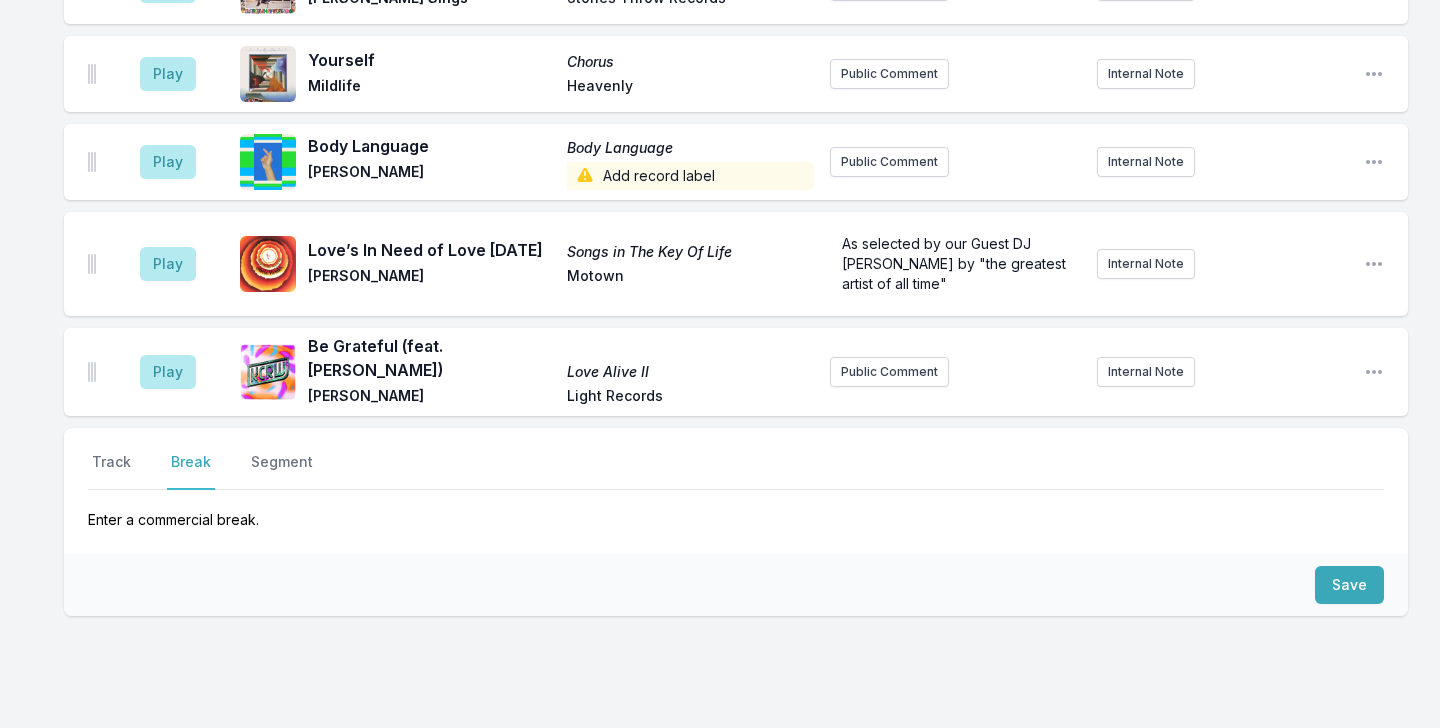 scroll, scrollTop: 5748, scrollLeft: 0, axis: vertical 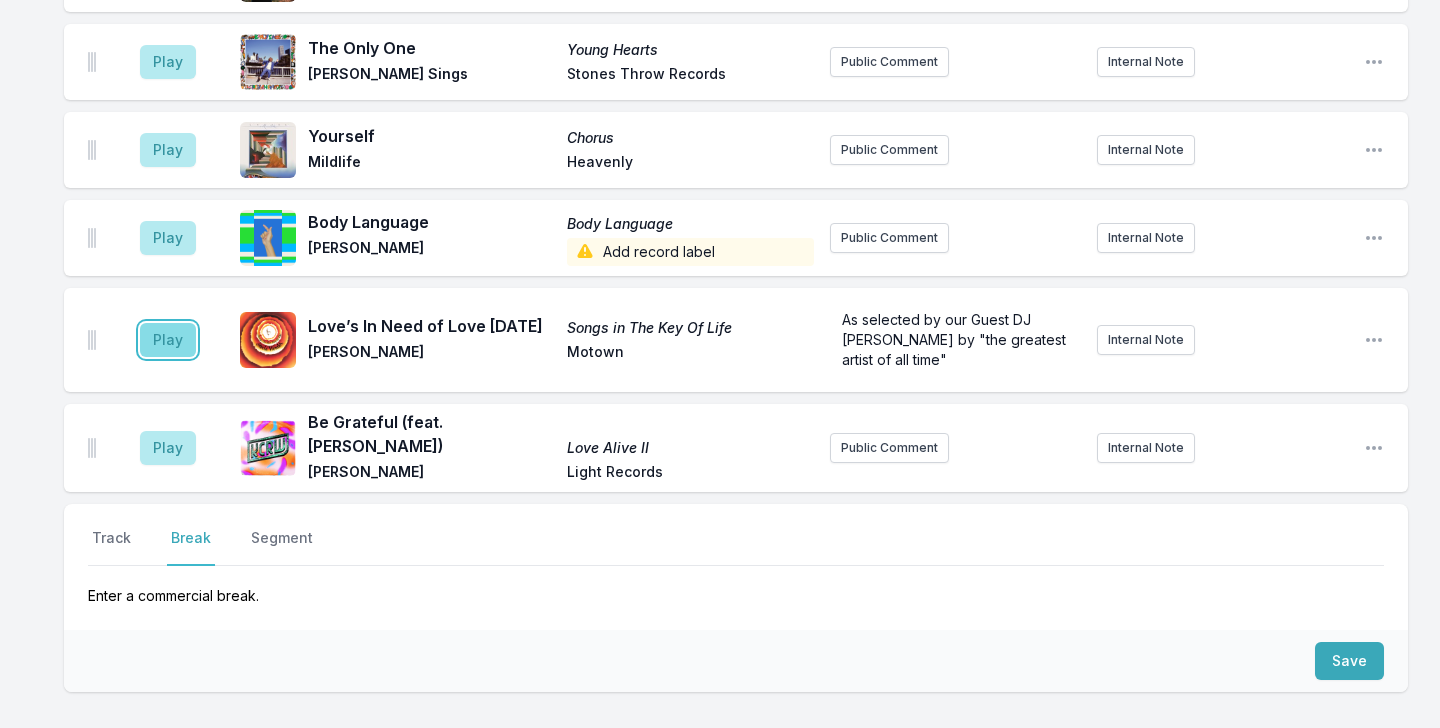 click on "Play" at bounding box center [168, 340] 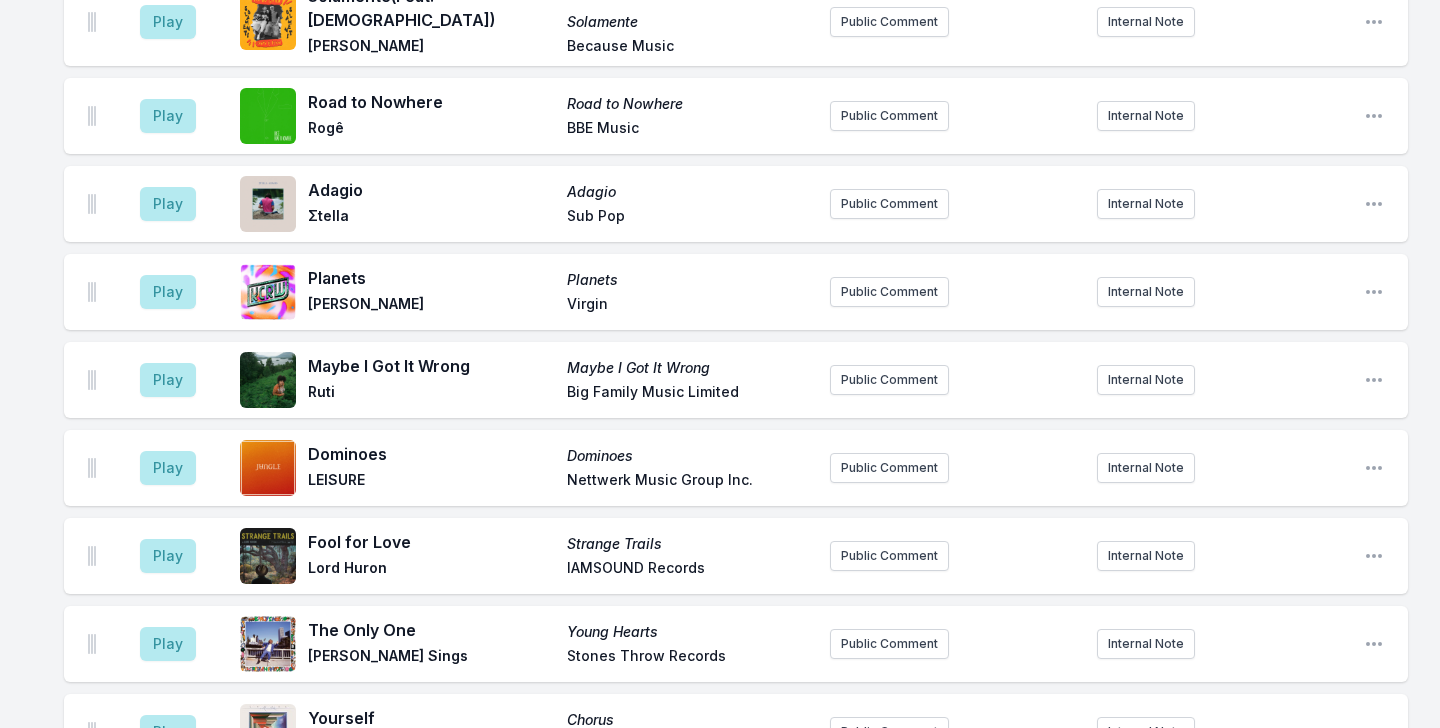 scroll, scrollTop: 5808, scrollLeft: 0, axis: vertical 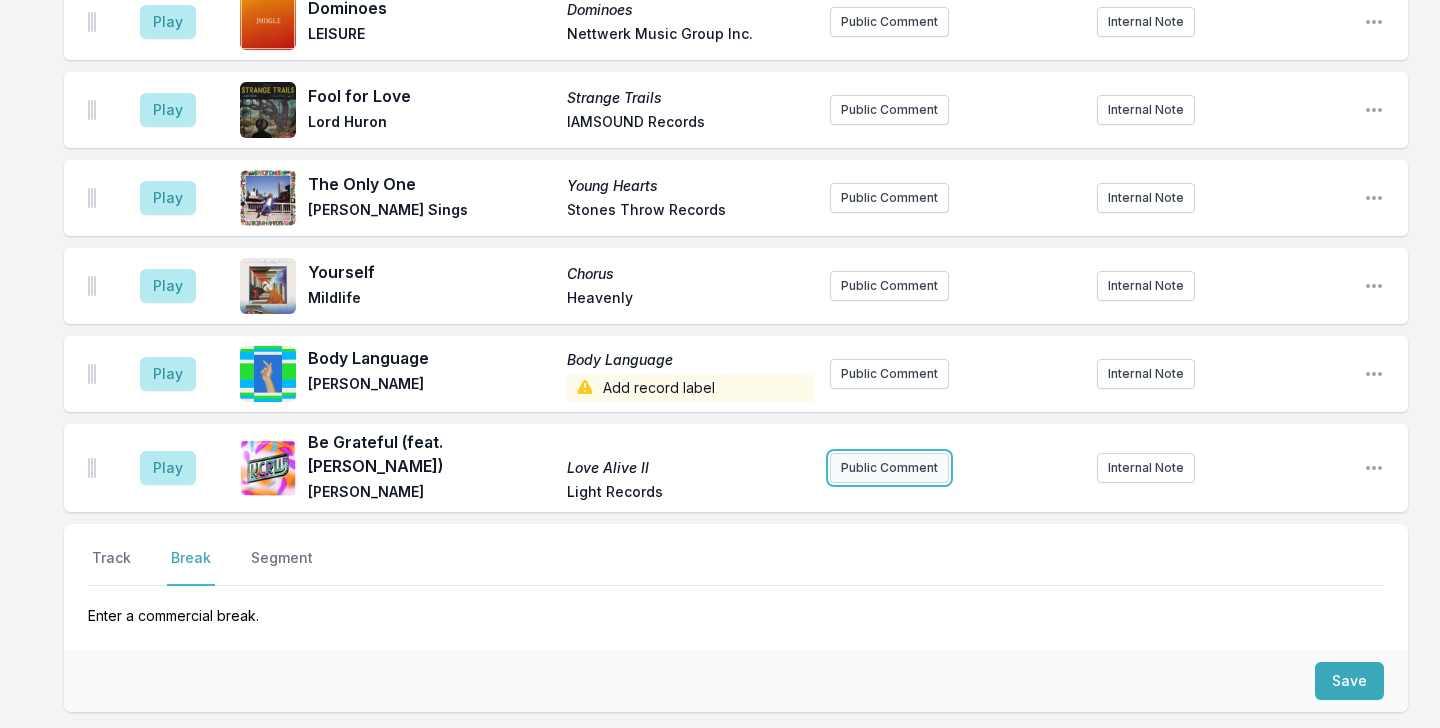 click on "Public Comment" at bounding box center [889, 468] 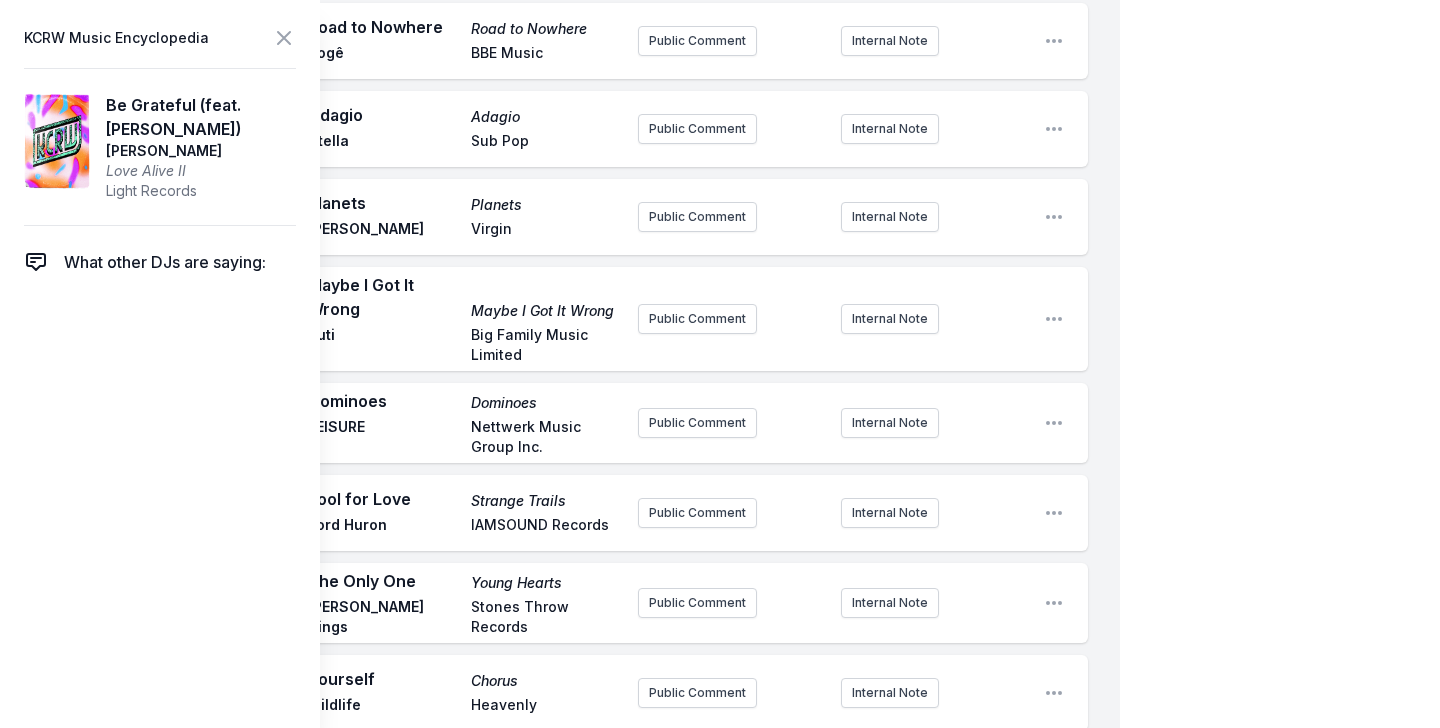 type 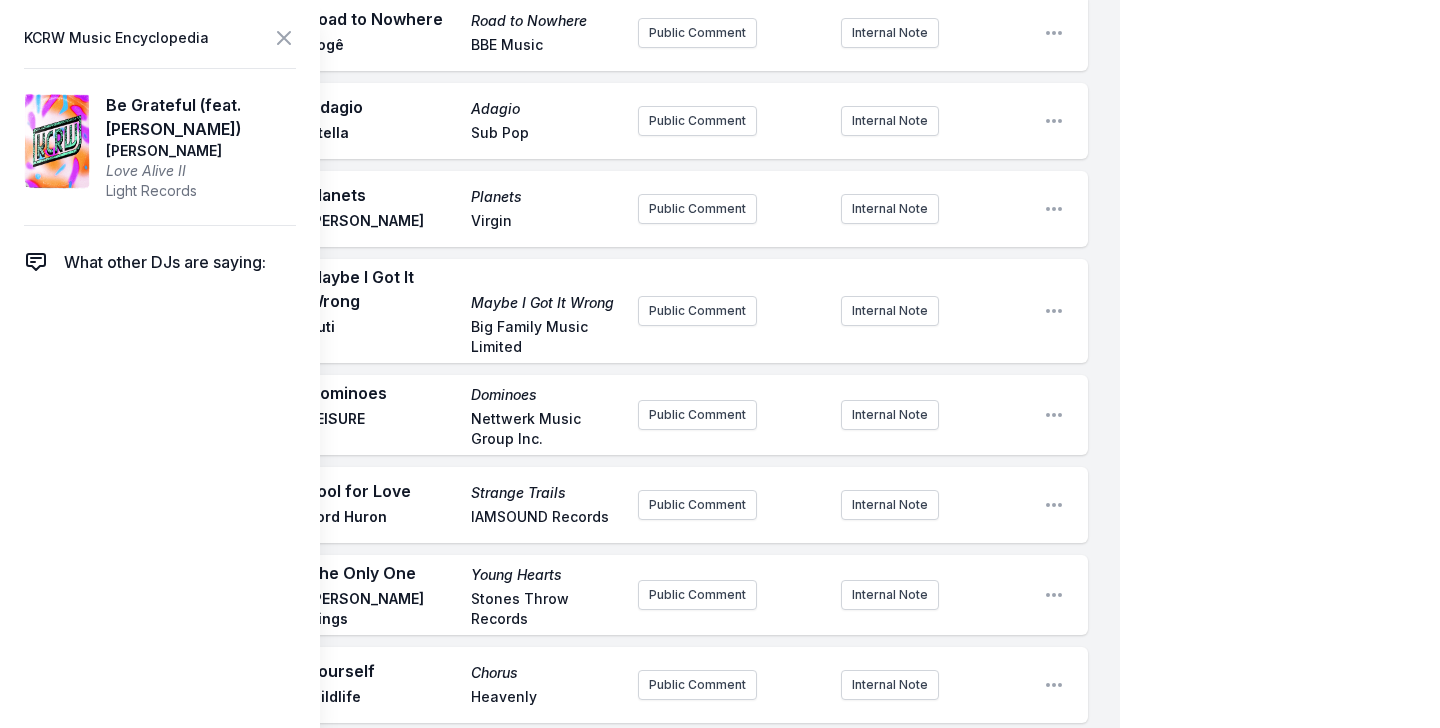 scroll, scrollTop: 6489, scrollLeft: 0, axis: vertical 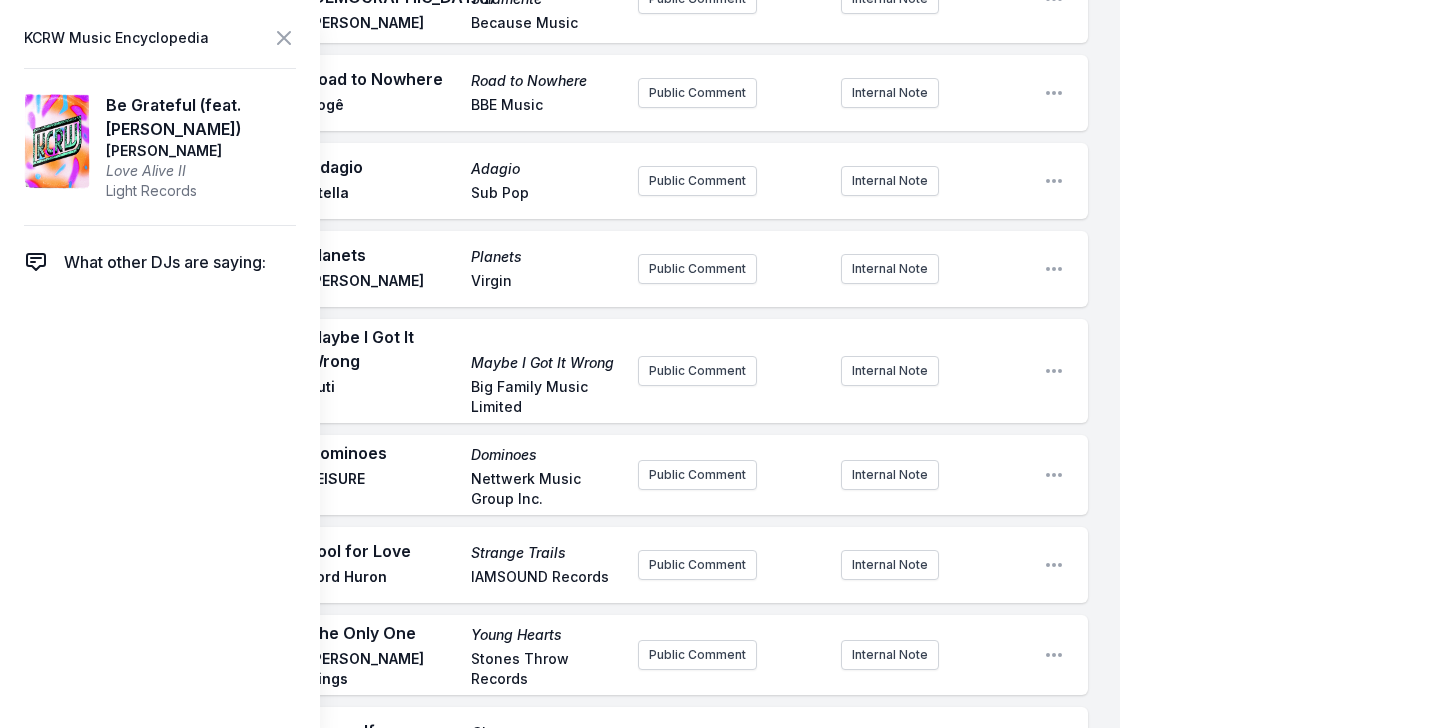 click on "My Playlist KCRW Playlist Directory Reports AC NC User Guide Report Bug Sign out Morning Becomes Eclectic Live Novena Carmel Simulcast [DATE] 9:00 AM - 12:00 PM Edit Open options View Missing Data Some of your tracks are missing record label information. This info helps artists get paid! It needs to be filled out within 24 hours of showtime. 9:04 AM Full Bloom Liquid / Devotion & Tongue Street Blue [PERSON_NAME] Hands in the Dark Public Comment Internal Note Open playlist item options 9:07 AM Don't Forget Something to Say [PERSON_NAME] House [PERSON_NAME] joins us [DATE] at 11am for a Guest DJ set! Internal Note Open playlist item options [PERSON_NAME] joins us [DATE] at 11am for a Guest DJ set! 9:09 AM Holy Hell Sundown [PERSON_NAME] Stones Throw Records Public Comment Internal Note Open playlist item options 9:13 AM My Fisherman (Belú Remix) Ten Views of Music Life [PERSON_NAME] [PERSON_NAME] Add record label Public Comment Internal Note Open playlist item options 9:18 AM Holy Mountain Paradise Now Obongjayar ﻿ AC" at bounding box center [720, -2515] 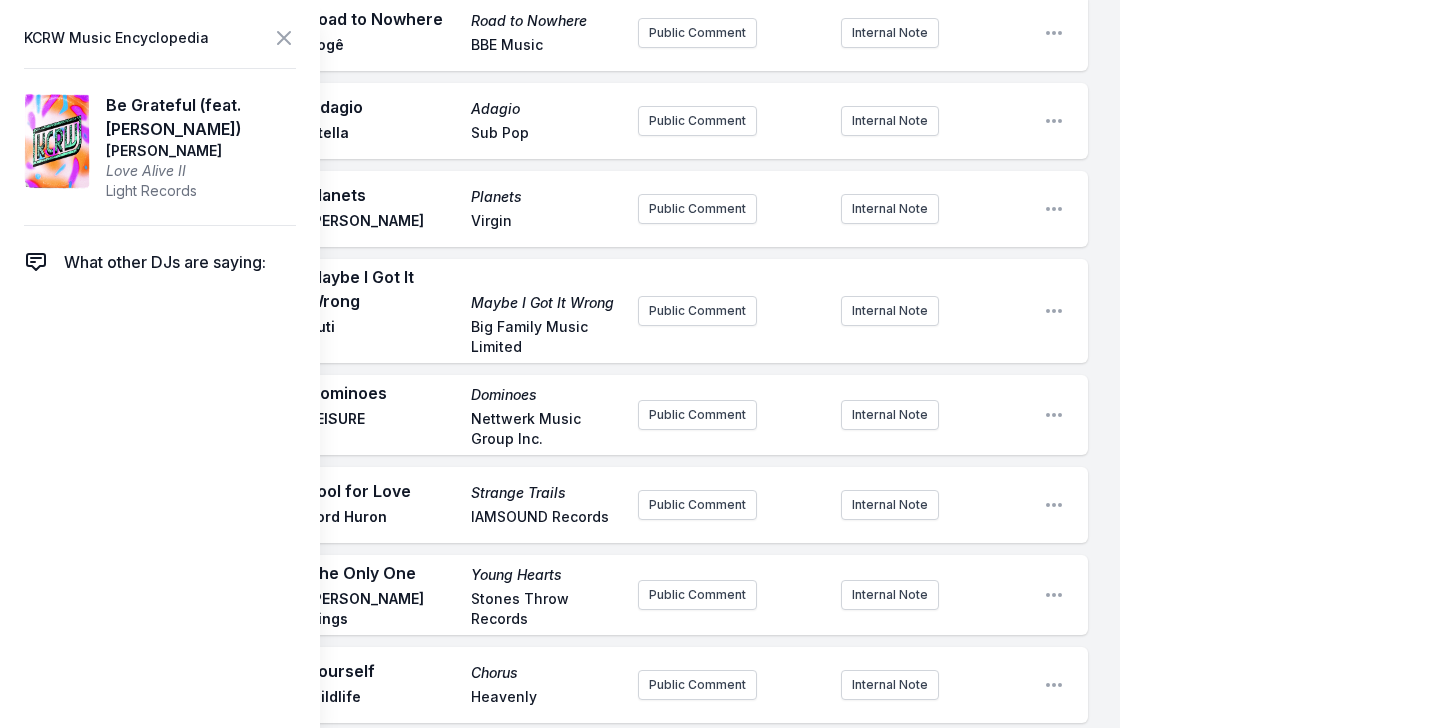 click on "GIVEAWAY!  Pin to Track Pin to Artist" at bounding box center (731, 921) 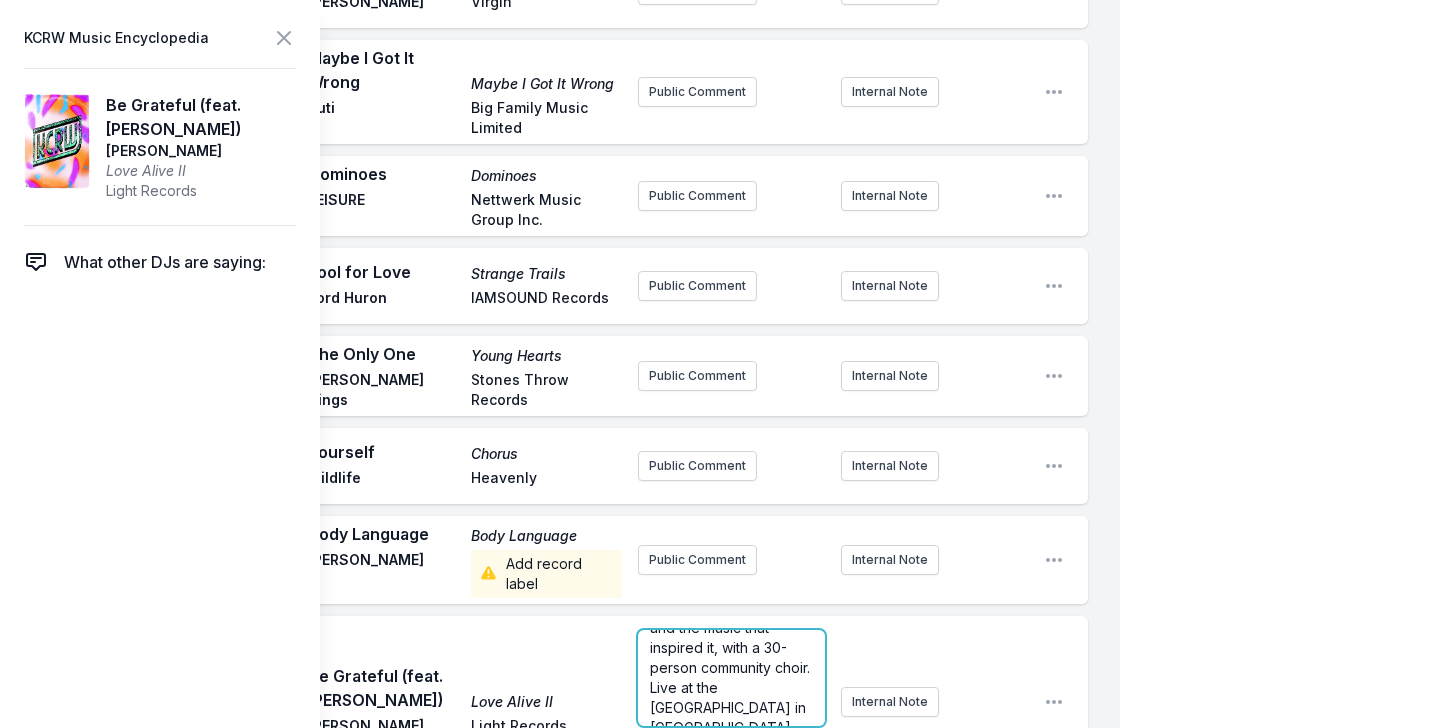 scroll, scrollTop: 160, scrollLeft: 0, axis: vertical 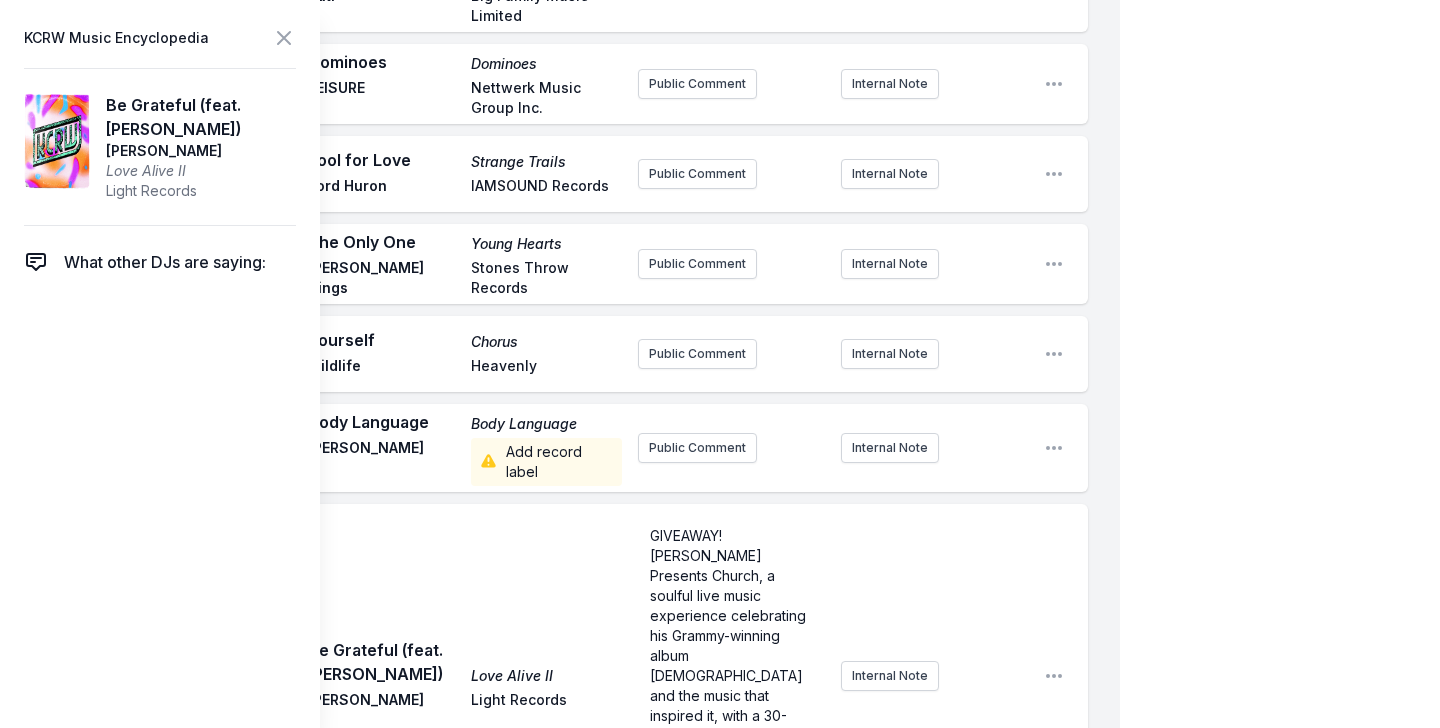 click on "Play Be Grateful (feat. [PERSON_NAME]) Love Alive II [PERSON_NAME] Light Records GIVEAWAY! [PERSON_NAME] Presents Church, a soulful live music experience celebrating his Grammy-winning album [DEMOGRAPHIC_DATA] and the music that inspired it, with a 30-person community choir. Live at the [GEOGRAPHIC_DATA] in [GEOGRAPHIC_DATA] [DATE][DATE]. Internal Note Open playlist item options" at bounding box center [576, 676] 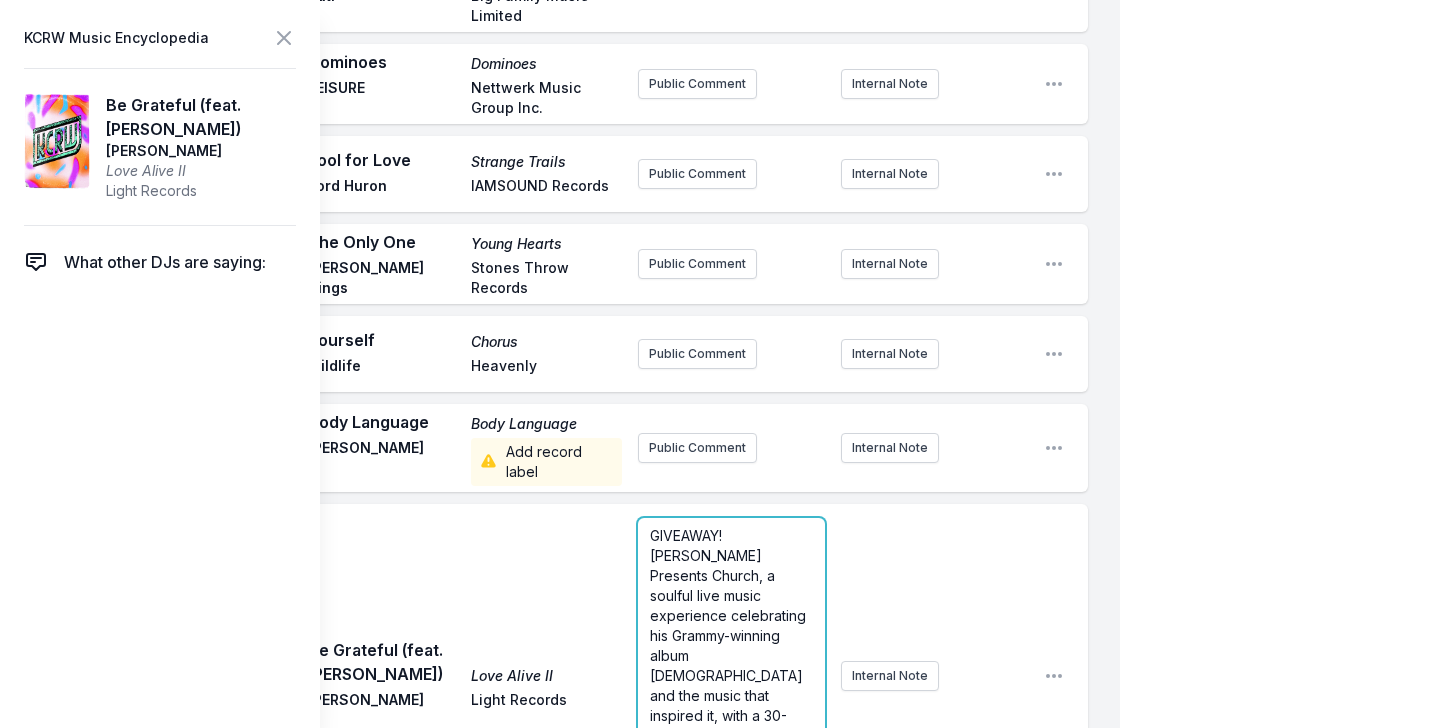 scroll, scrollTop: 6768, scrollLeft: 0, axis: vertical 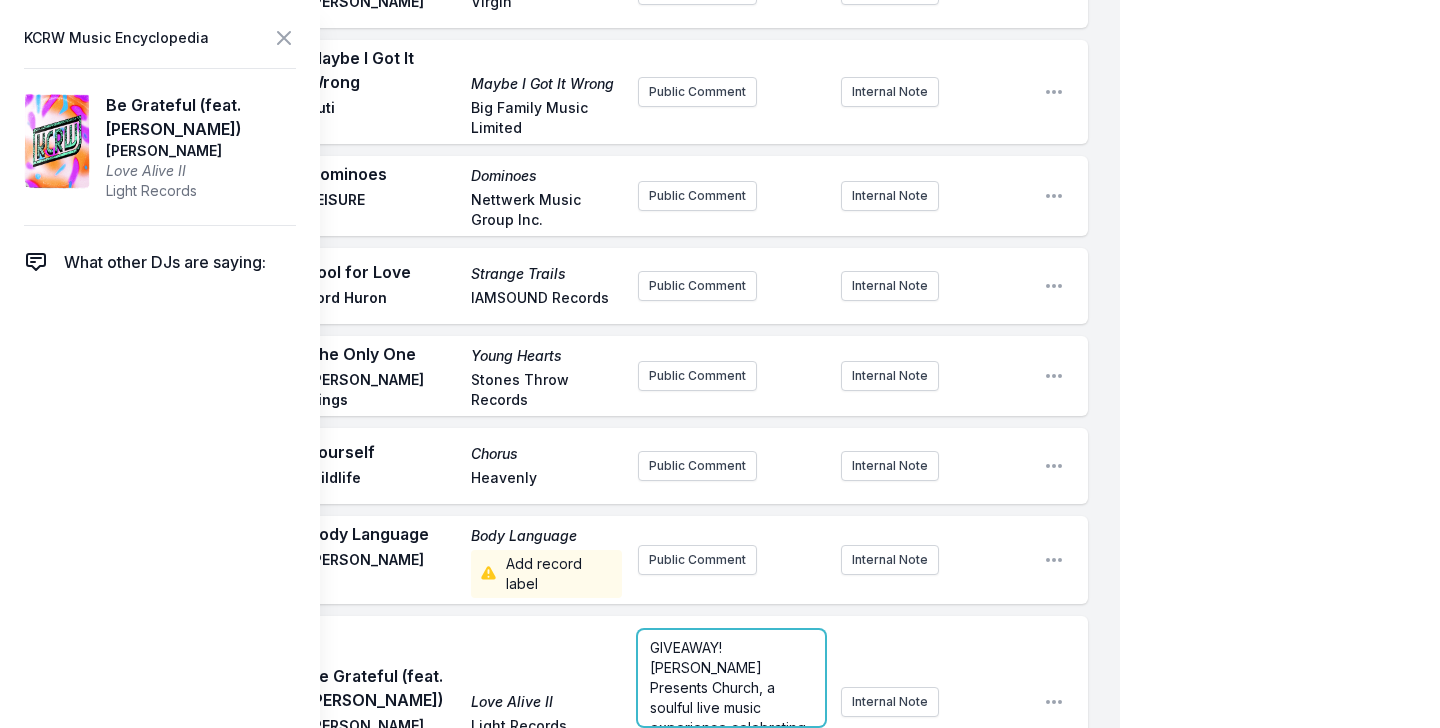 click on "GIVEAWAY! [PERSON_NAME] Presents Church, a soulful live music experience celebrating his Grammy-winning album [DEMOGRAPHIC_DATA] and the music that inspired it, with a 30-person community choir. Live at the [GEOGRAPHIC_DATA] in [GEOGRAPHIC_DATA] [DATE][DATE]." at bounding box center [732, 787] 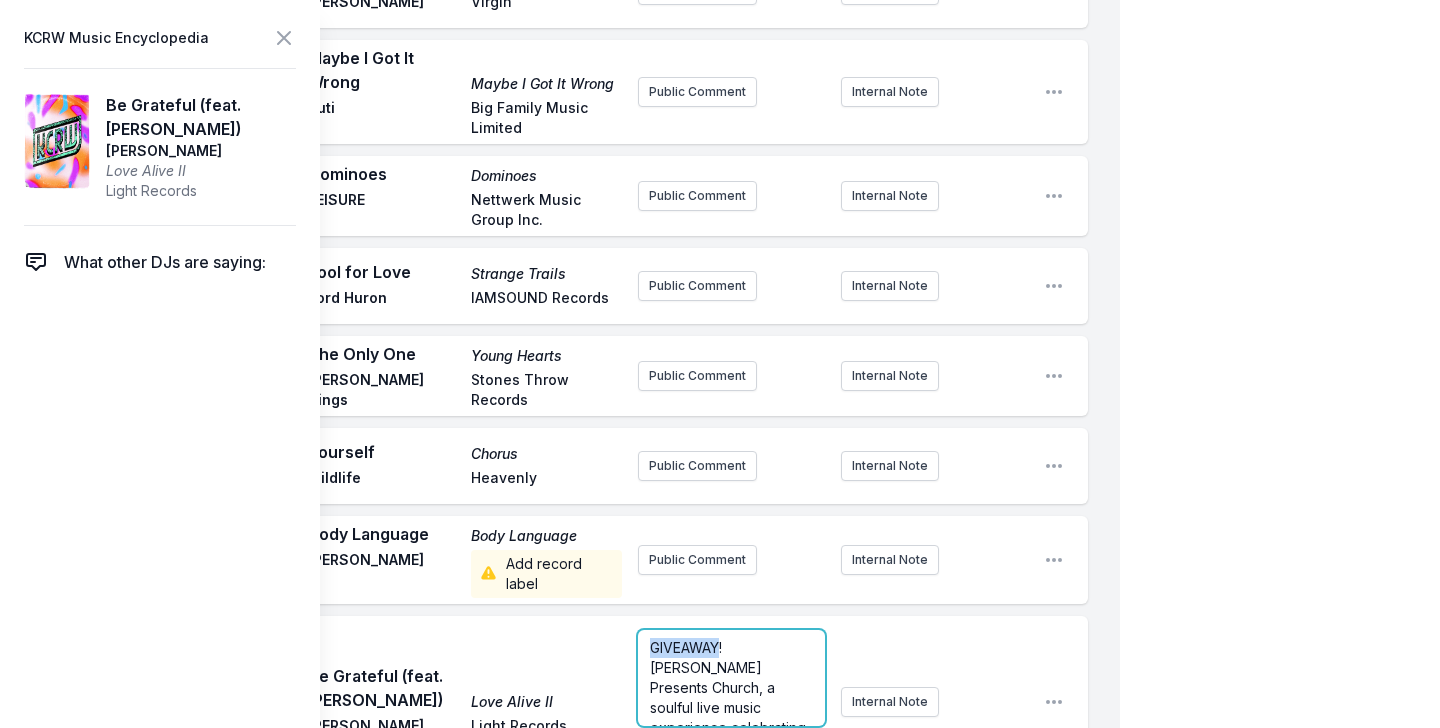 click on "GIVEAWAY! [PERSON_NAME] Presents Church, a soulful live music experience celebrating his Grammy-winning album [DEMOGRAPHIC_DATA] and the music that inspired it, with a 30-person community choir. Live at the [GEOGRAPHIC_DATA] in [GEOGRAPHIC_DATA] [DATE][DATE]." at bounding box center (732, 787) 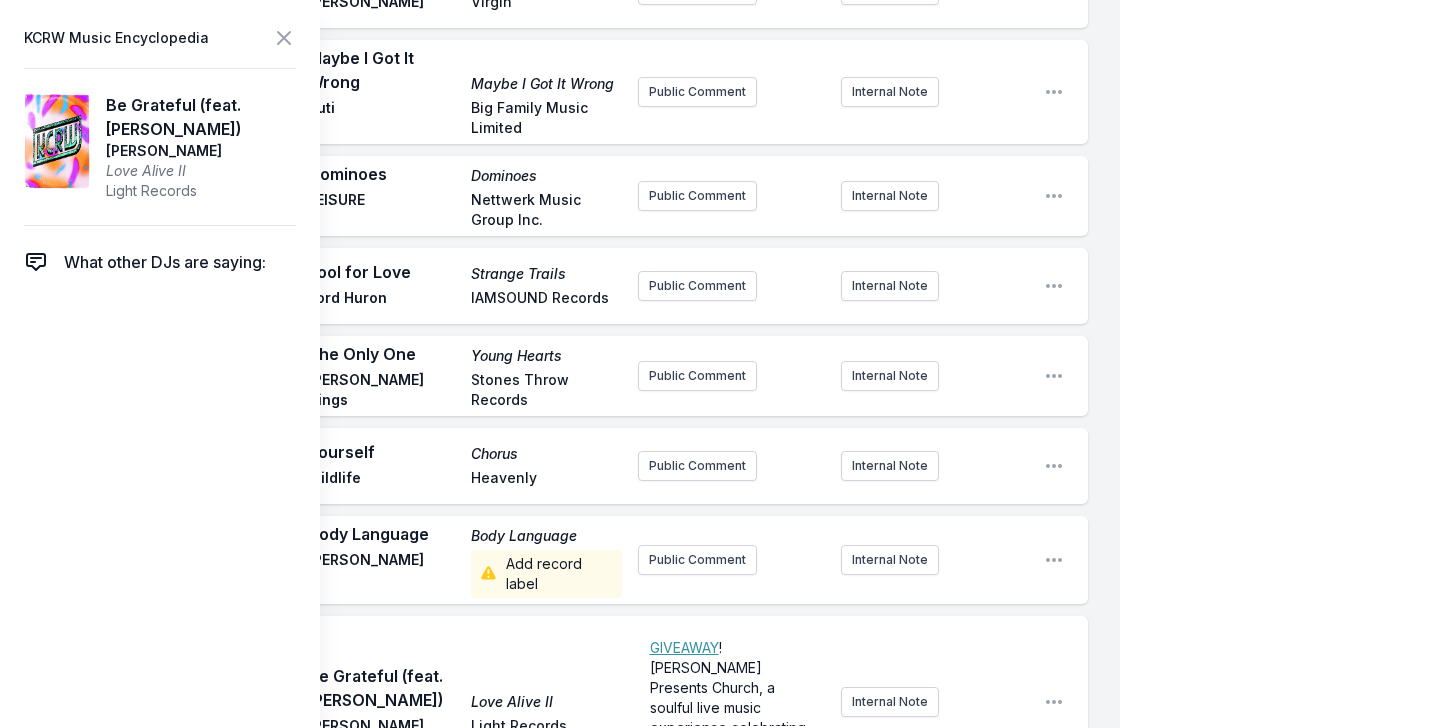 scroll, scrollTop: 6880, scrollLeft: 0, axis: vertical 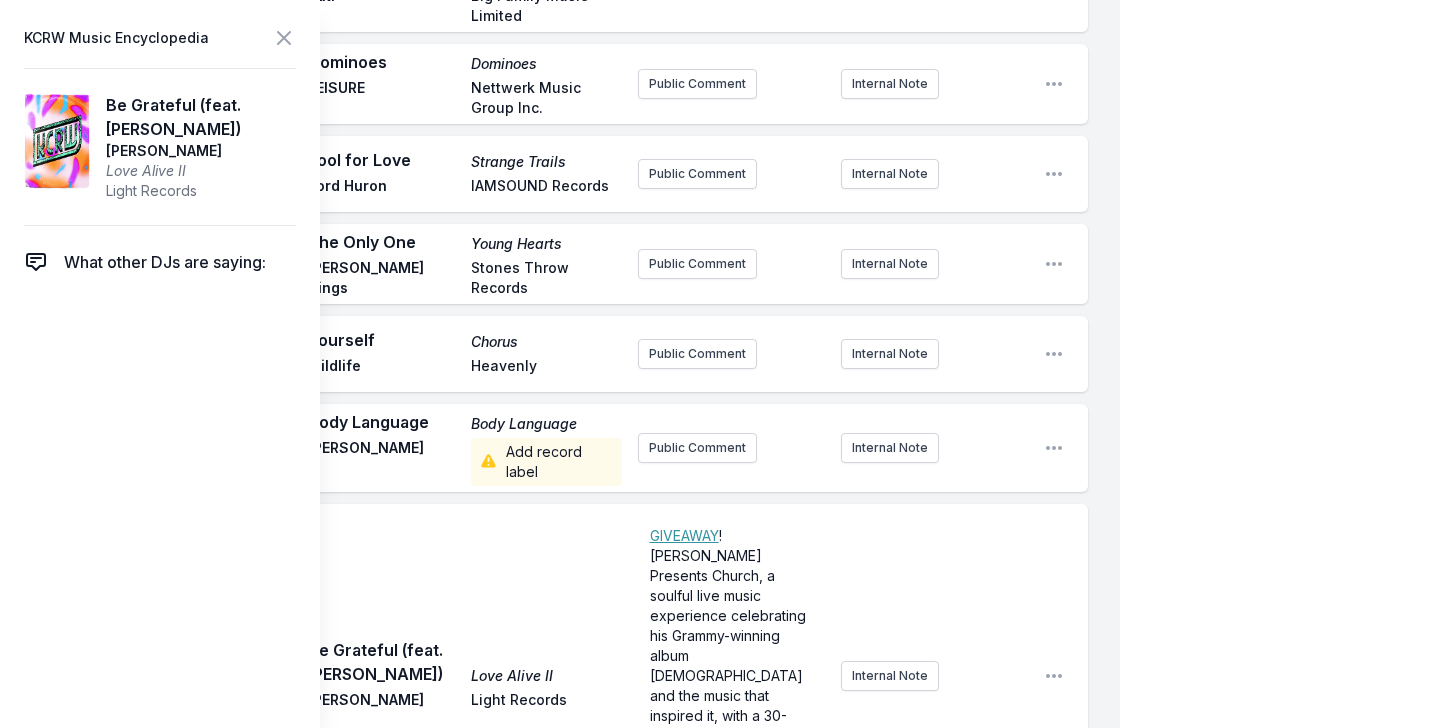 click on "Be Grateful (feat. [PERSON_NAME]) Love Alive II [PERSON_NAME] Light Records" at bounding box center [465, 676] 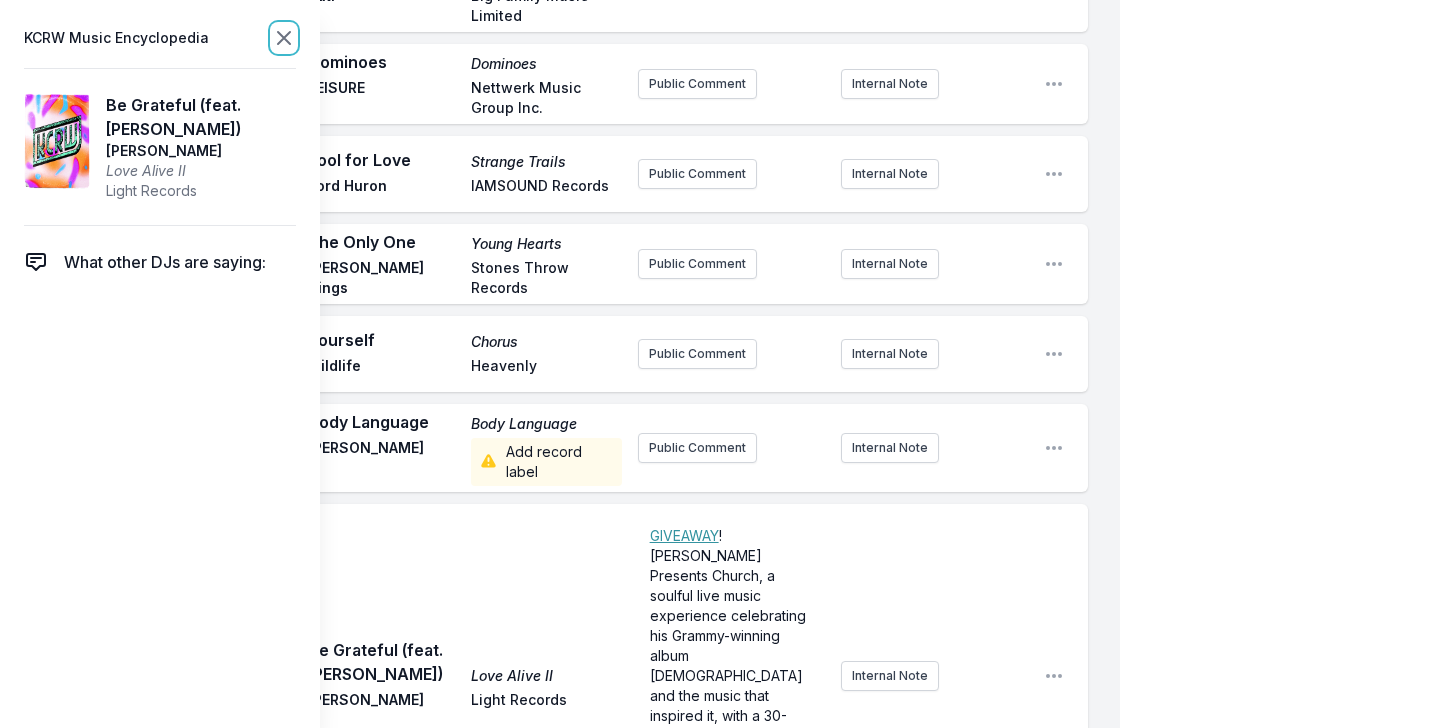 click 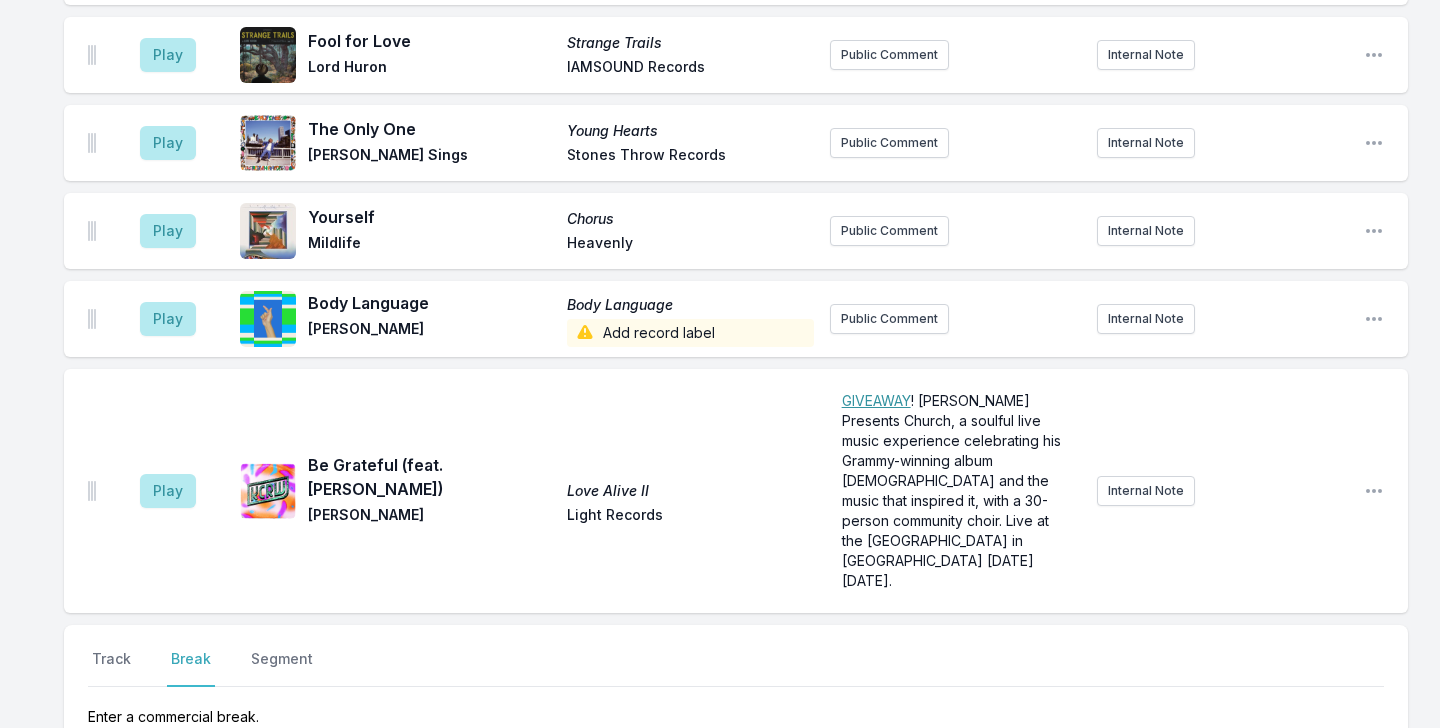 scroll, scrollTop: 5874, scrollLeft: 0, axis: vertical 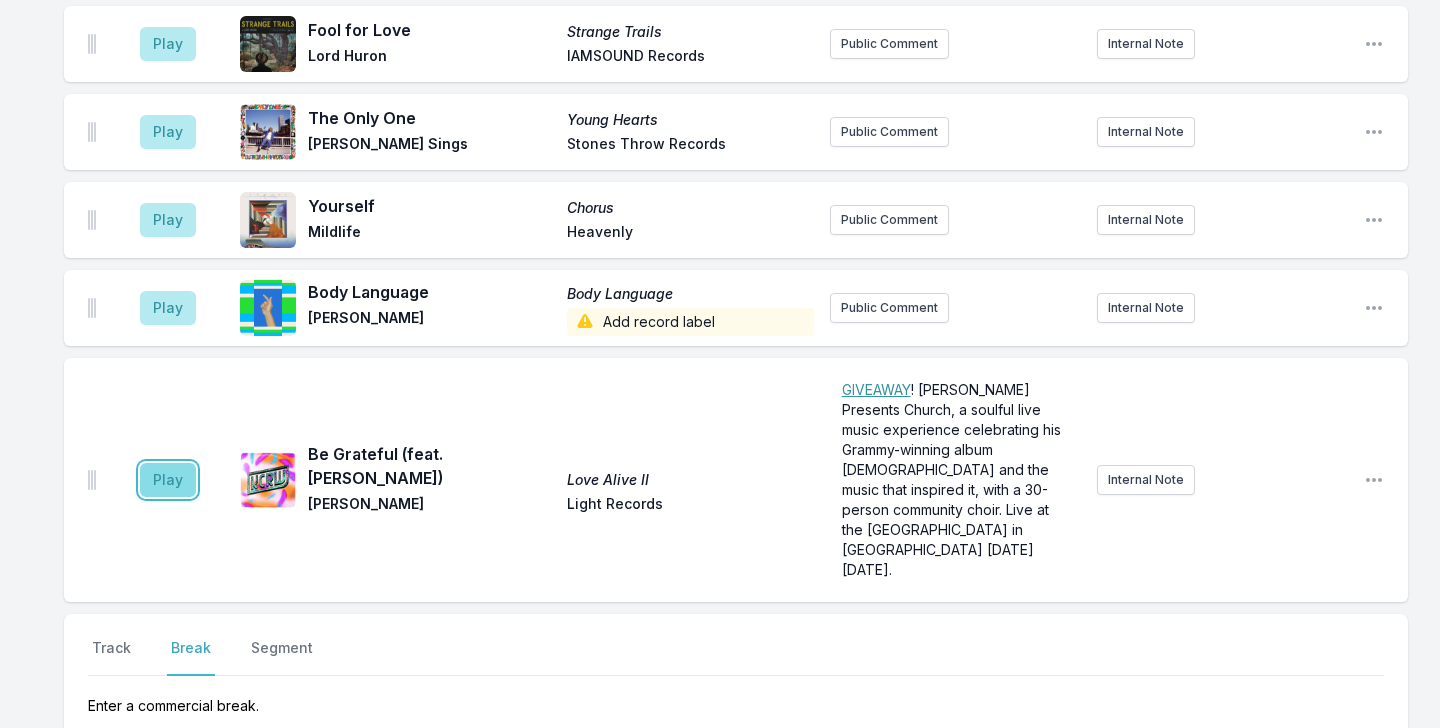 click on "Play" at bounding box center [168, 480] 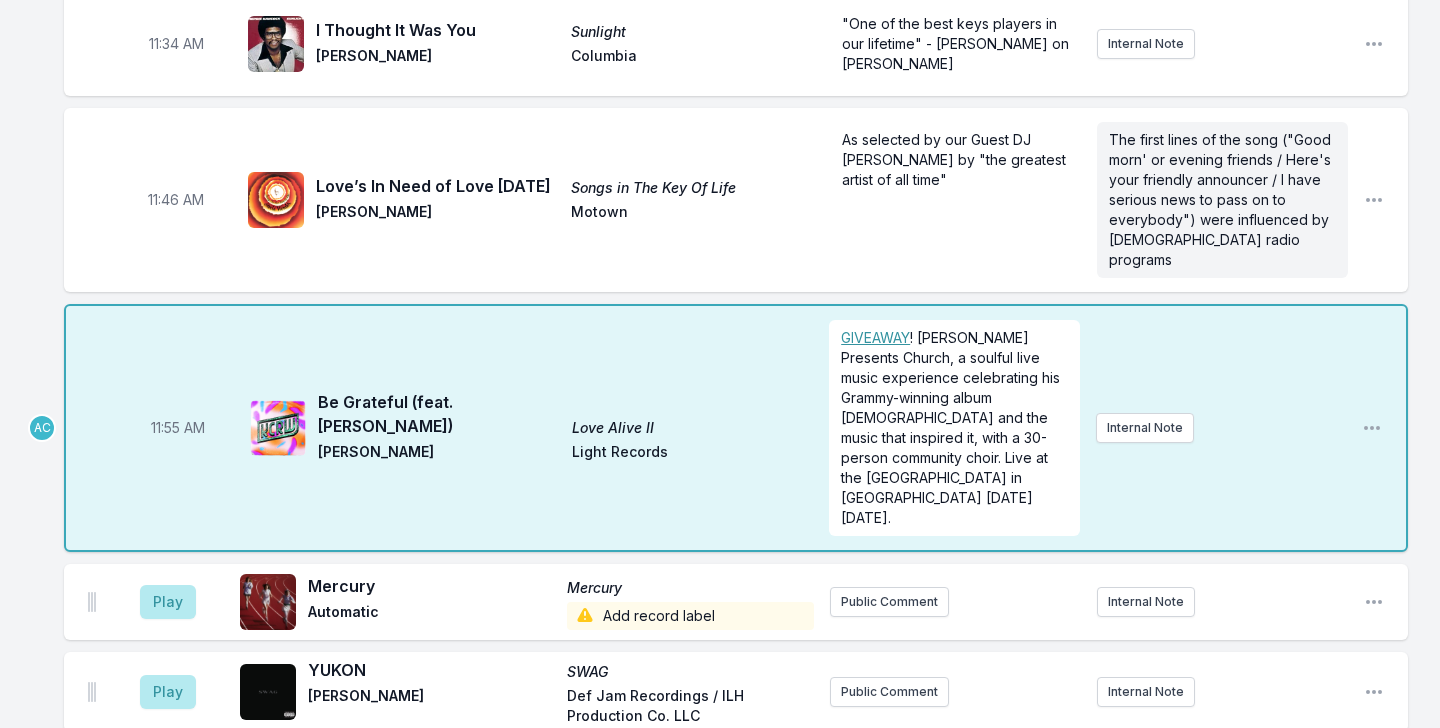 scroll, scrollTop: 4734, scrollLeft: 0, axis: vertical 